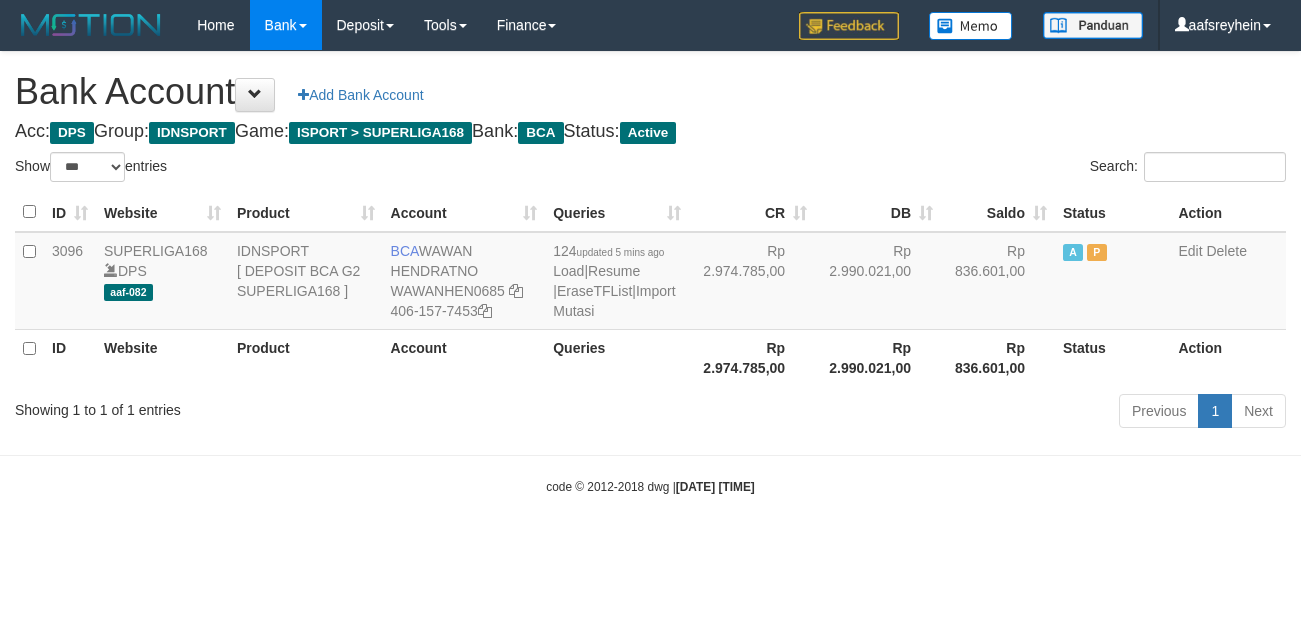 select on "***" 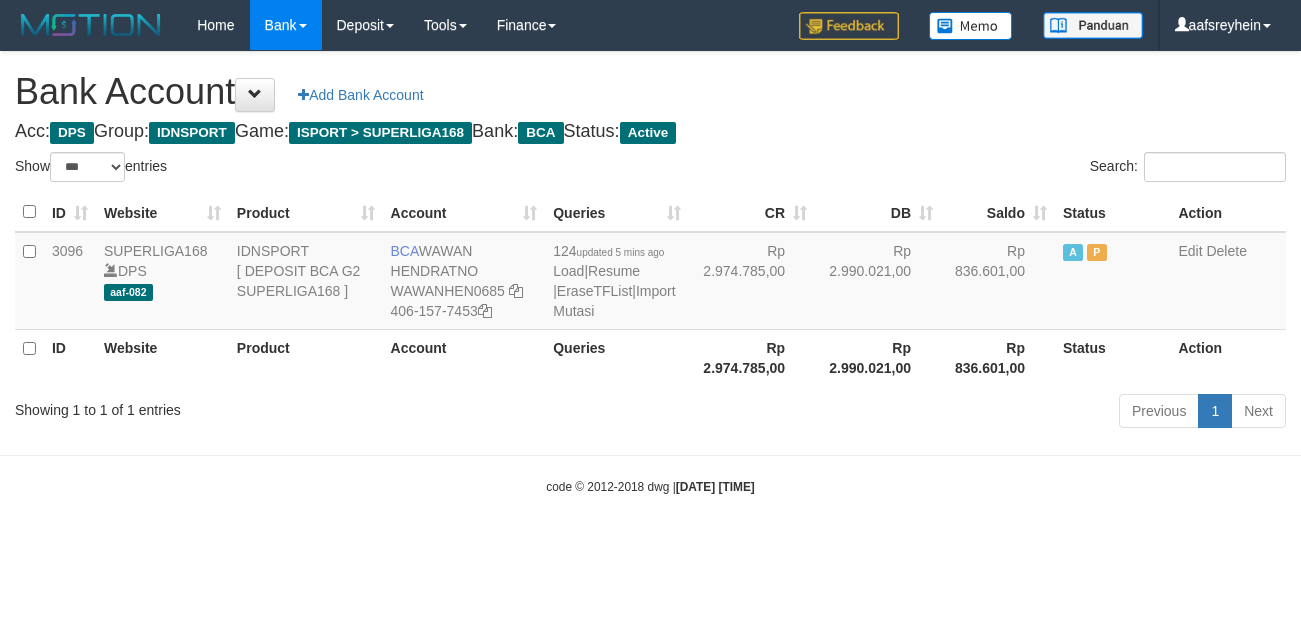 scroll, scrollTop: 0, scrollLeft: 0, axis: both 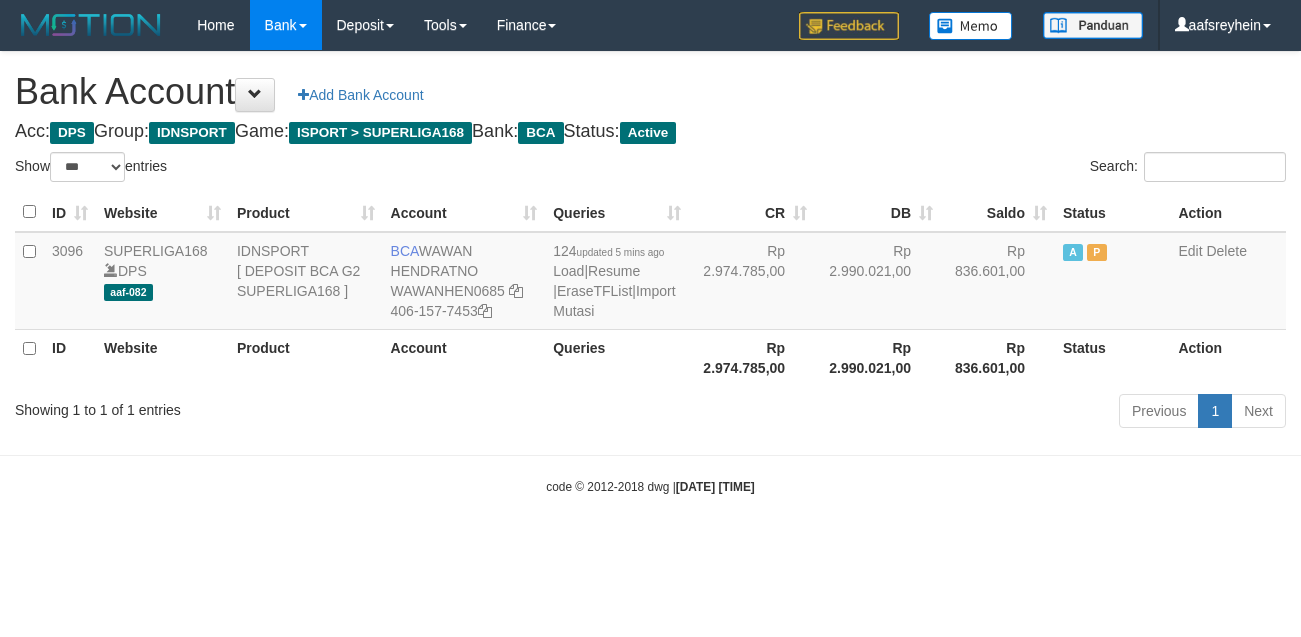 select on "***" 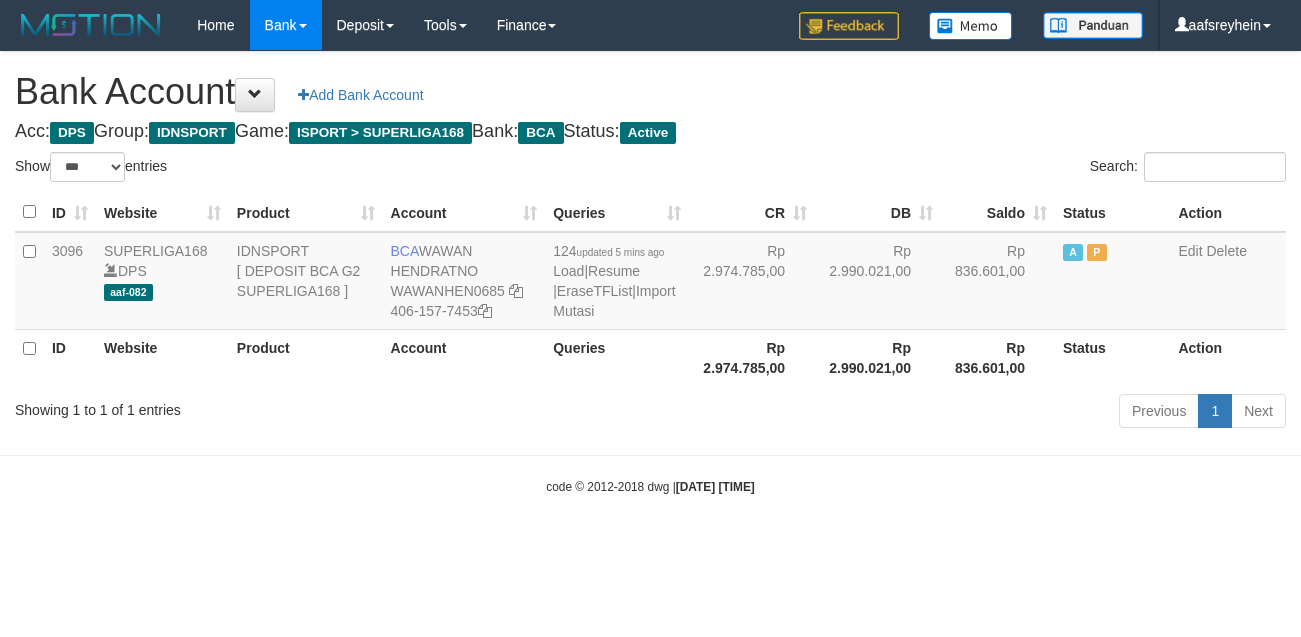scroll, scrollTop: 0, scrollLeft: 0, axis: both 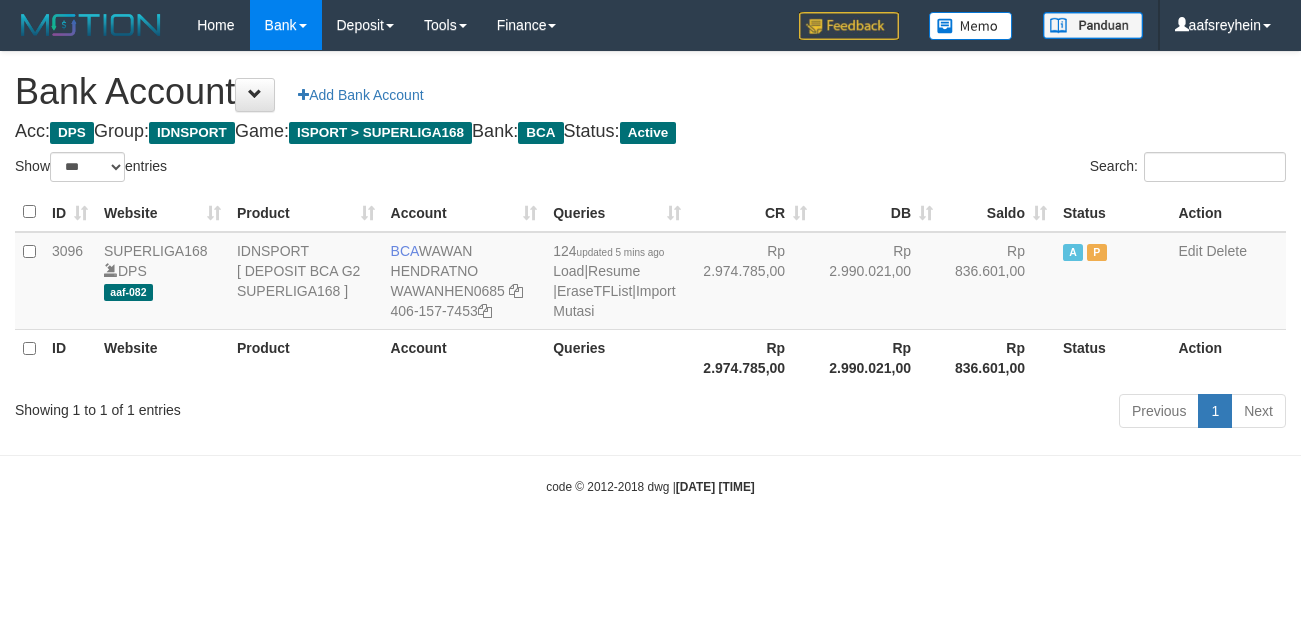 select on "***" 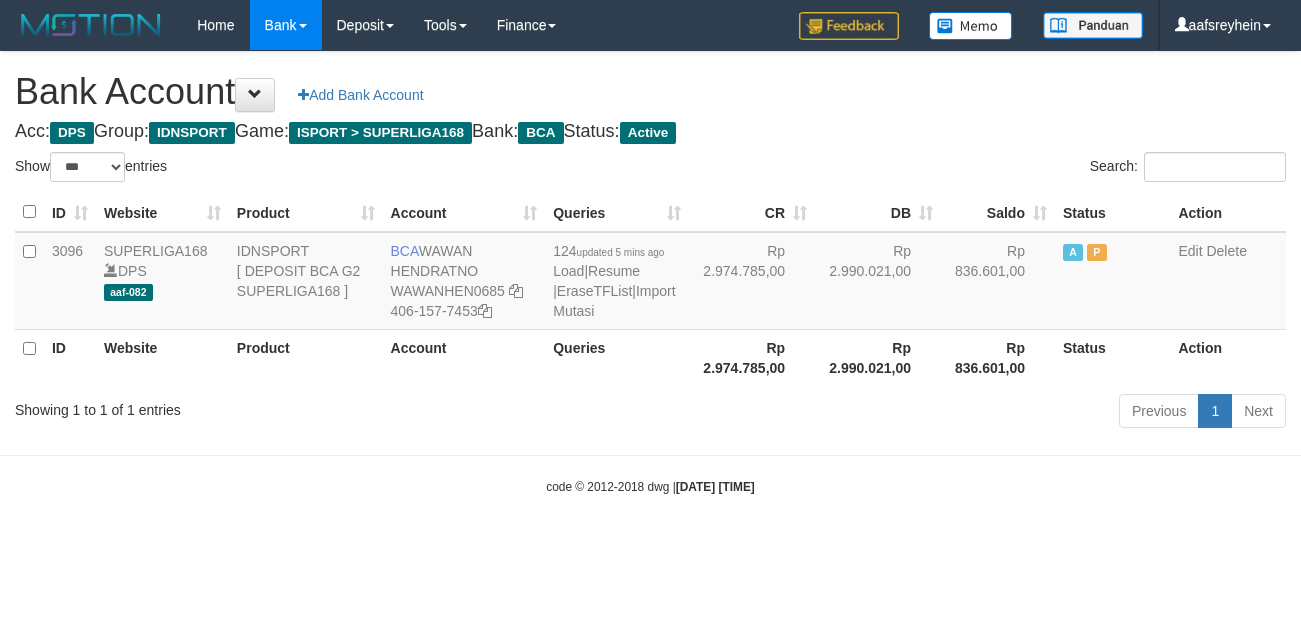 scroll, scrollTop: 0, scrollLeft: 0, axis: both 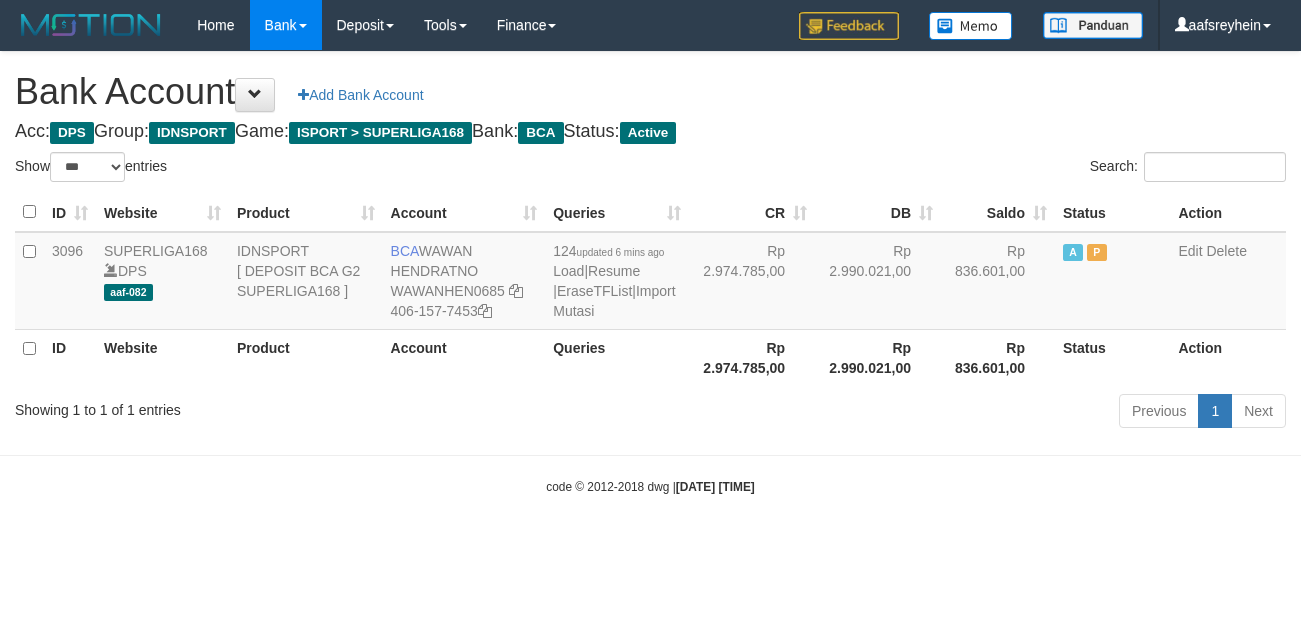 select on "***" 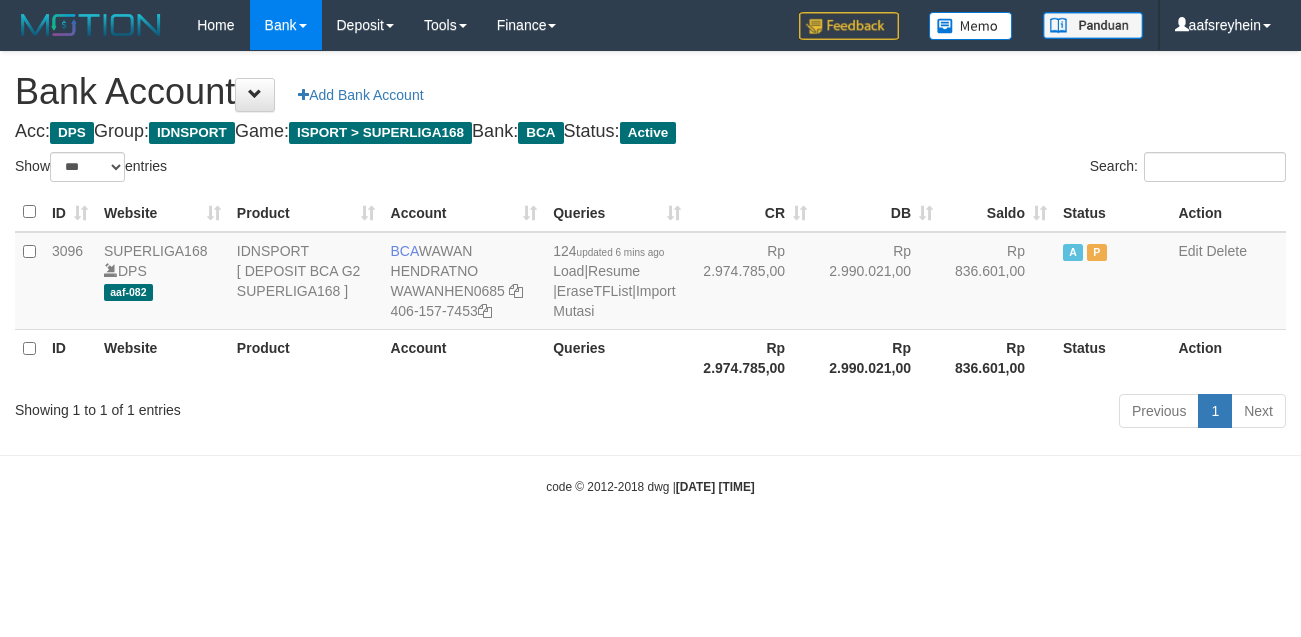 scroll, scrollTop: 0, scrollLeft: 0, axis: both 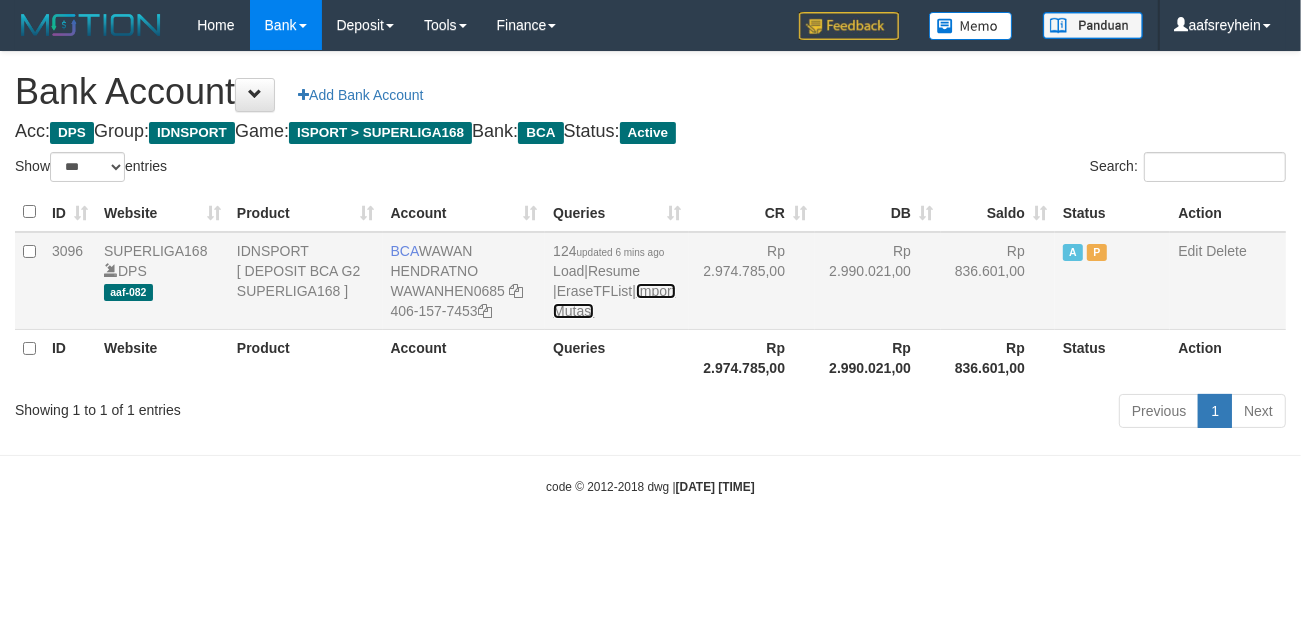 click on "Import Mutasi" at bounding box center [614, 301] 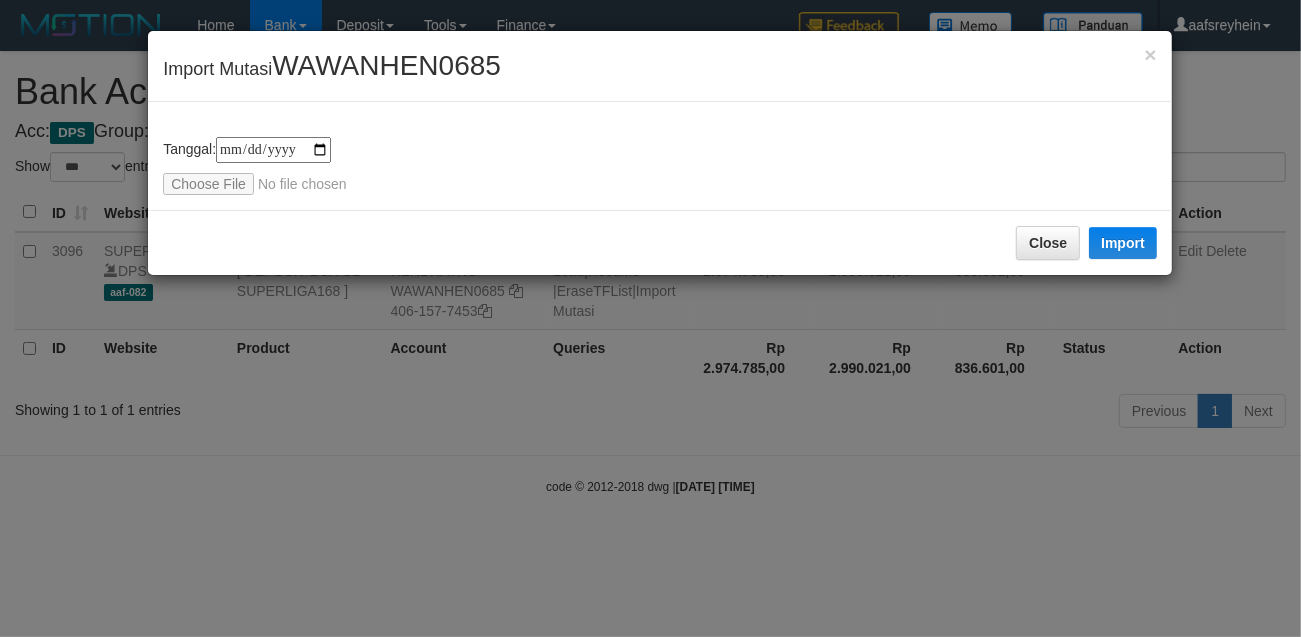 type on "**********" 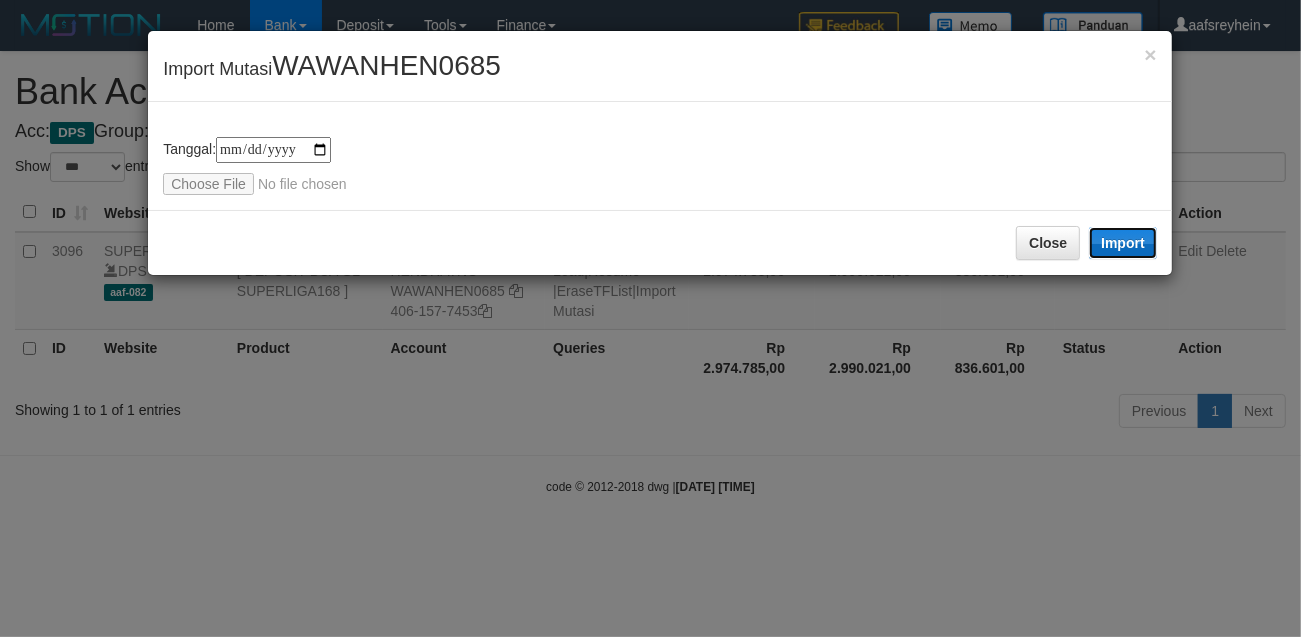 click on "Import" at bounding box center [1123, 243] 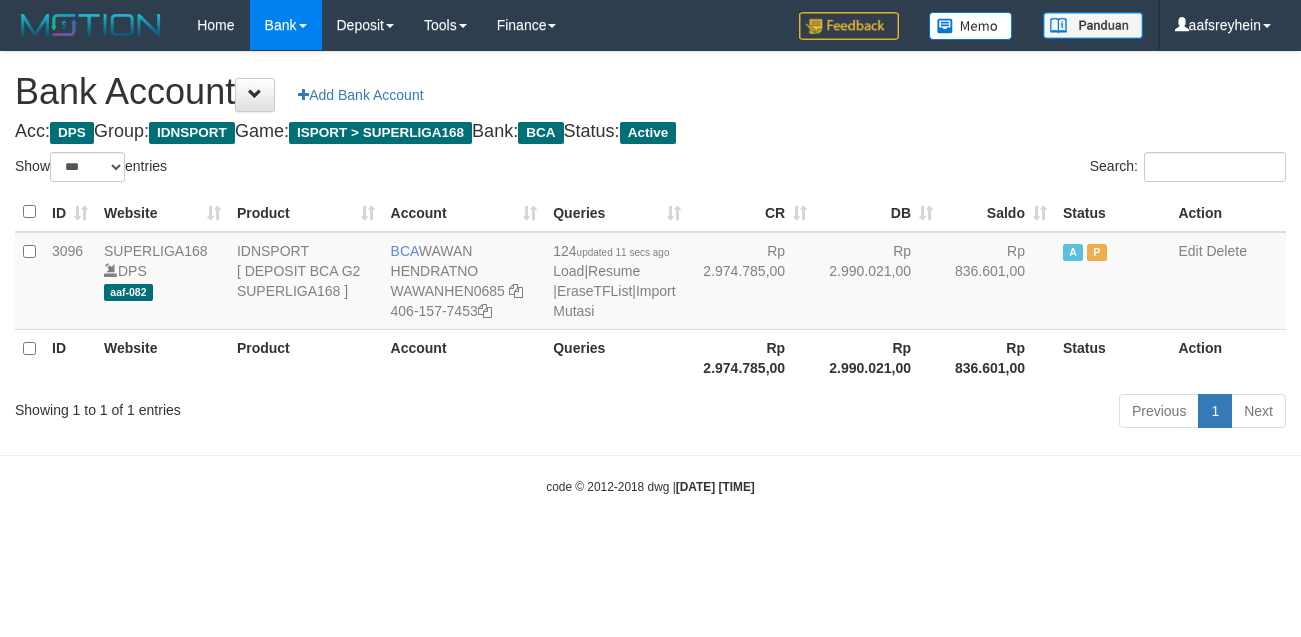 select on "***" 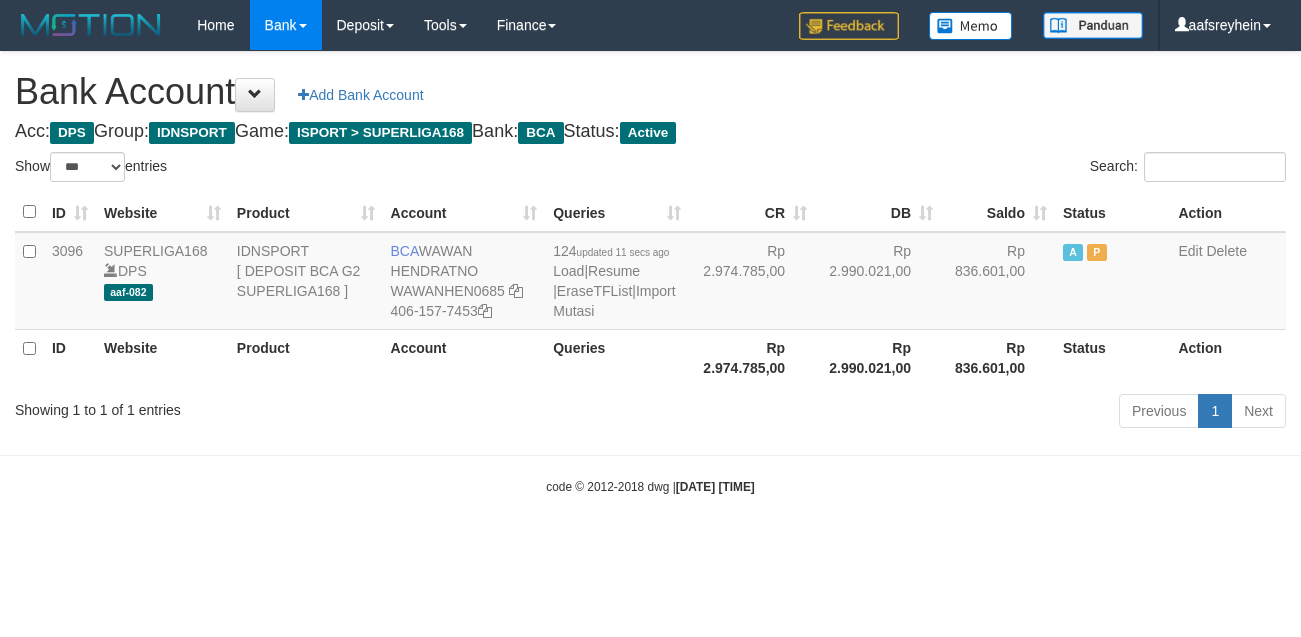 scroll, scrollTop: 0, scrollLeft: 0, axis: both 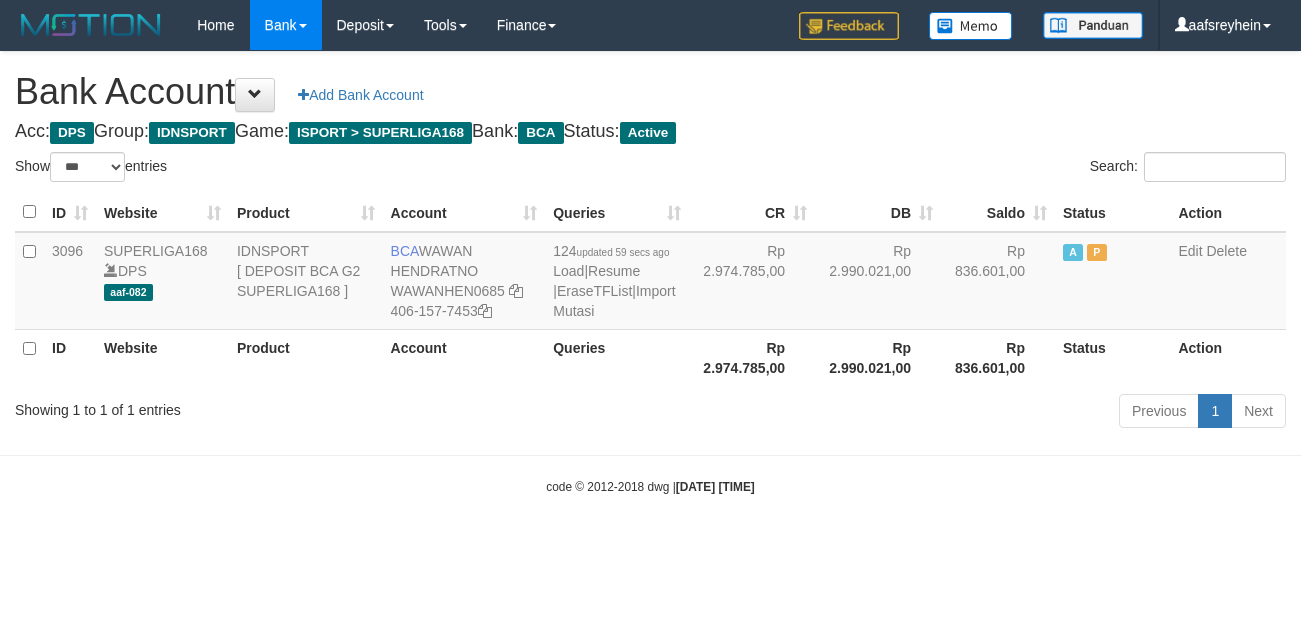 select on "***" 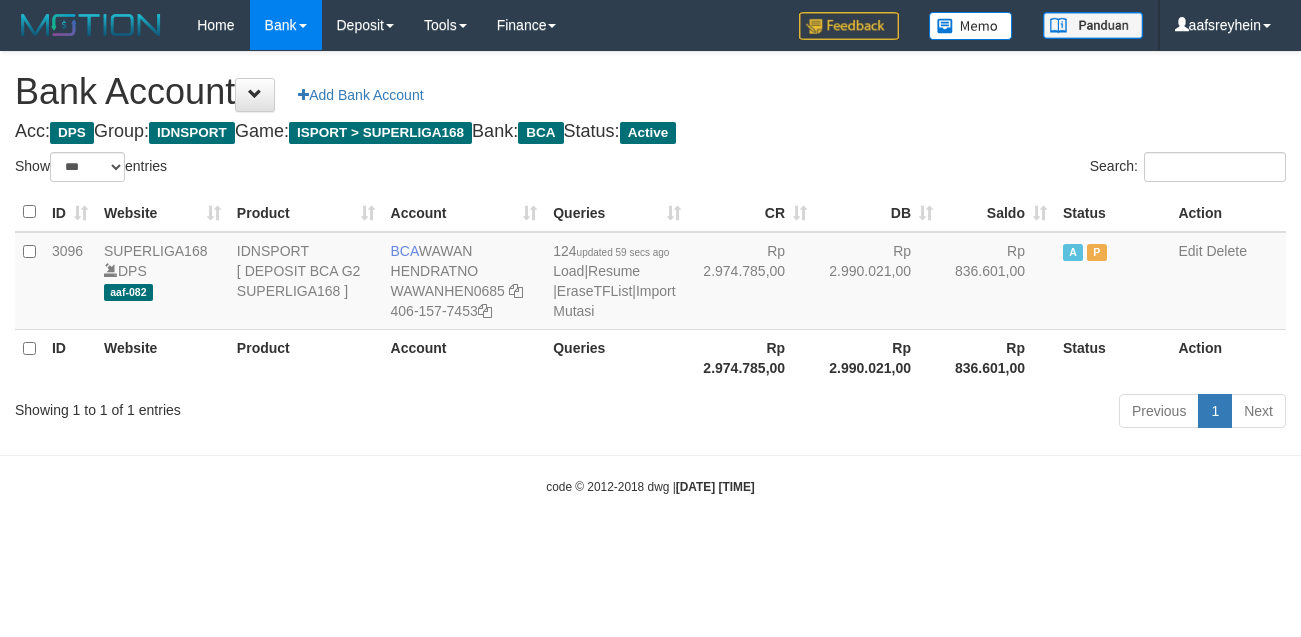 scroll, scrollTop: 0, scrollLeft: 0, axis: both 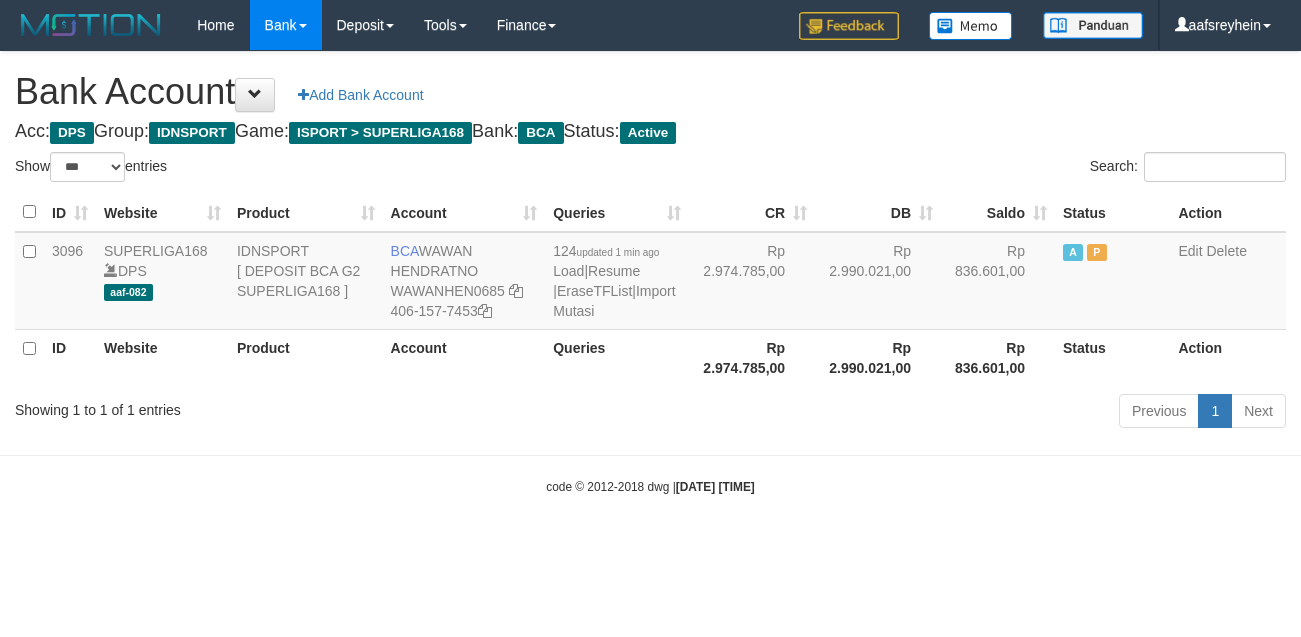 select on "***" 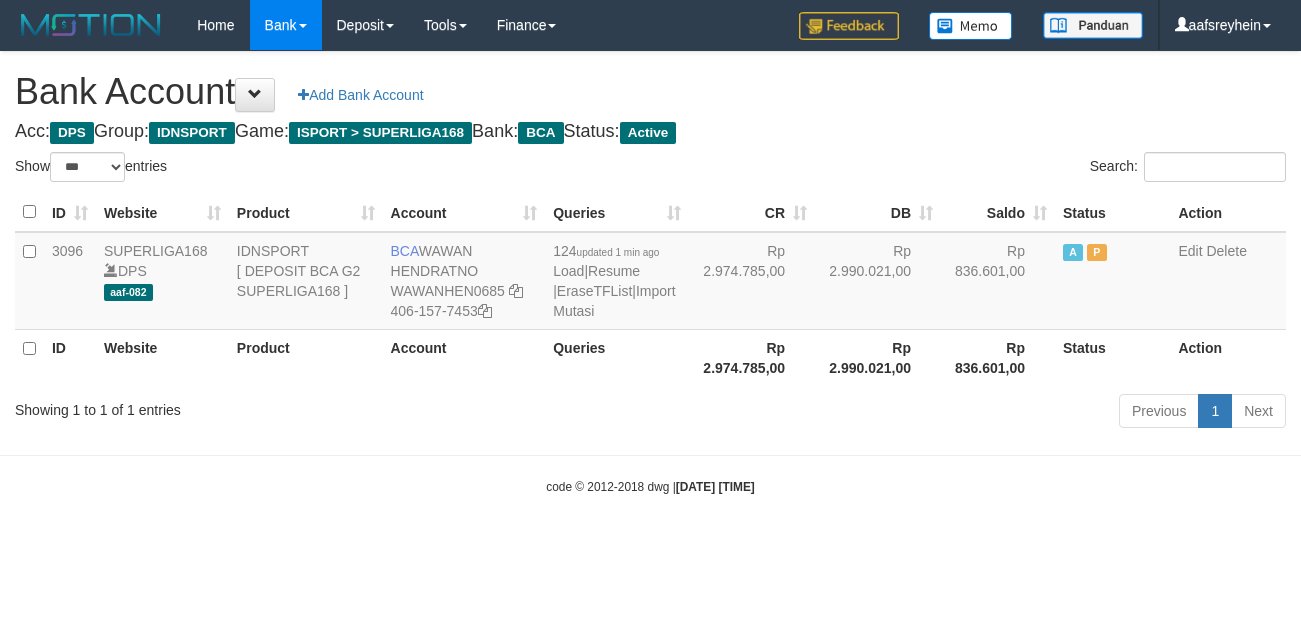 scroll, scrollTop: 0, scrollLeft: 0, axis: both 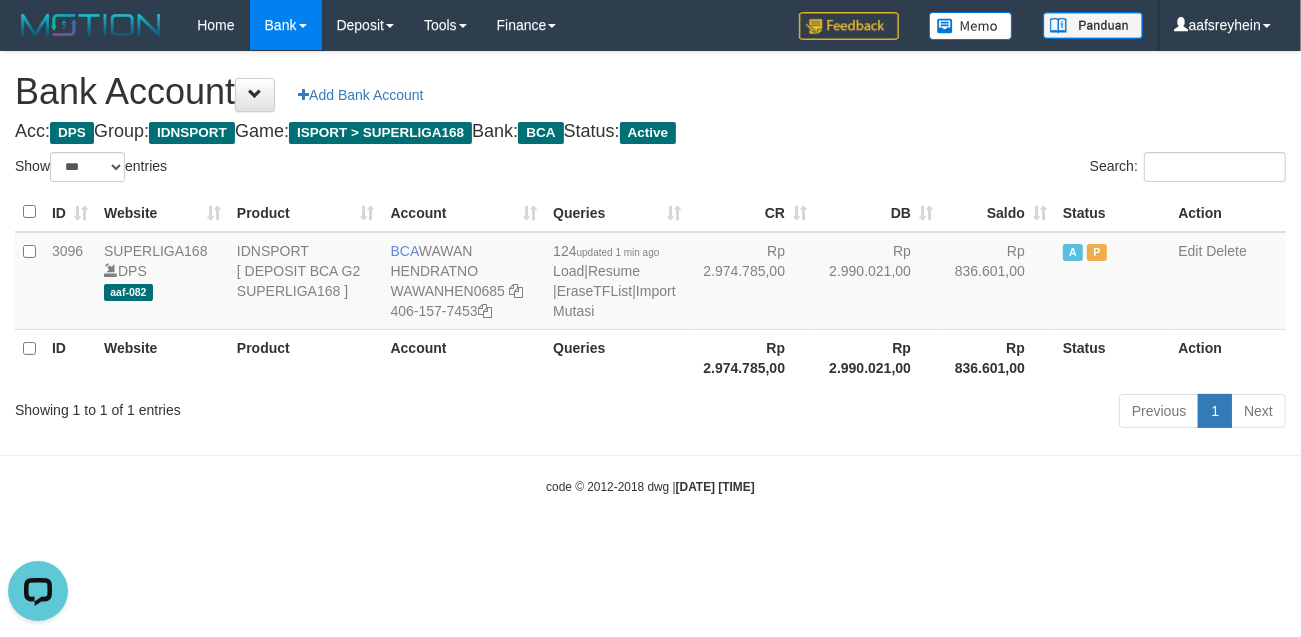 click on "Acc: 										 DPS
Group:   IDNSPORT    		Game:   ISPORT > SUPERLIGA168    		Bank:   BCA    		Status:  Active" at bounding box center (650, 132) 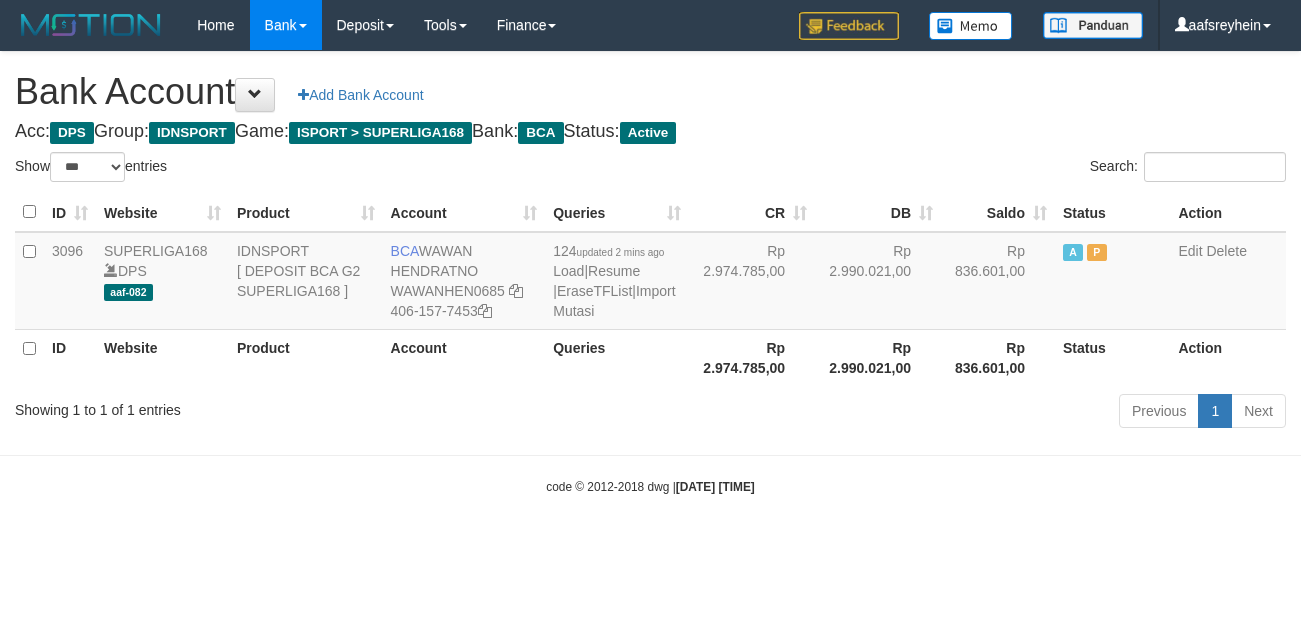 select on "***" 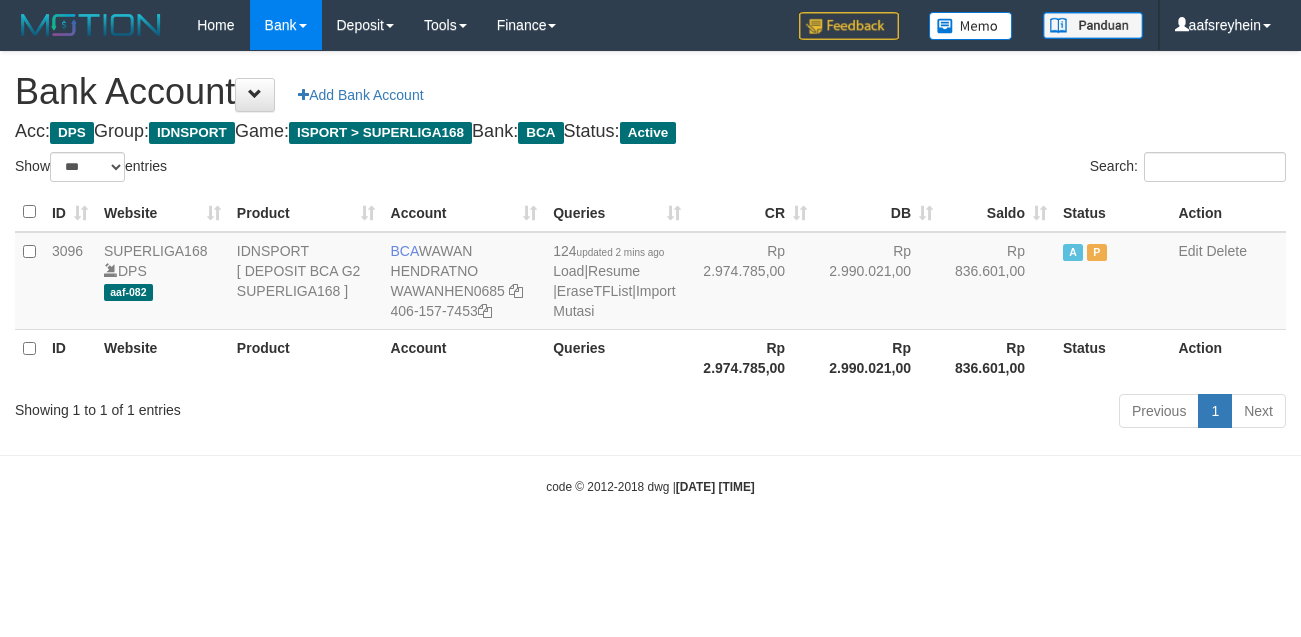 scroll, scrollTop: 0, scrollLeft: 0, axis: both 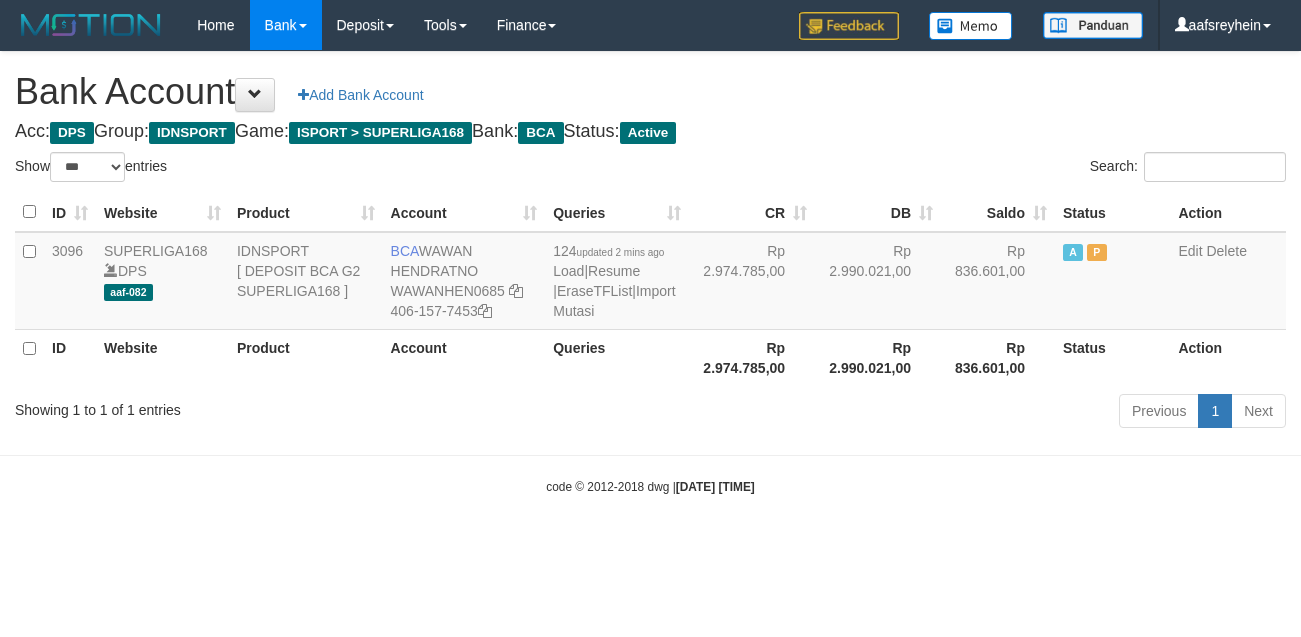 select on "***" 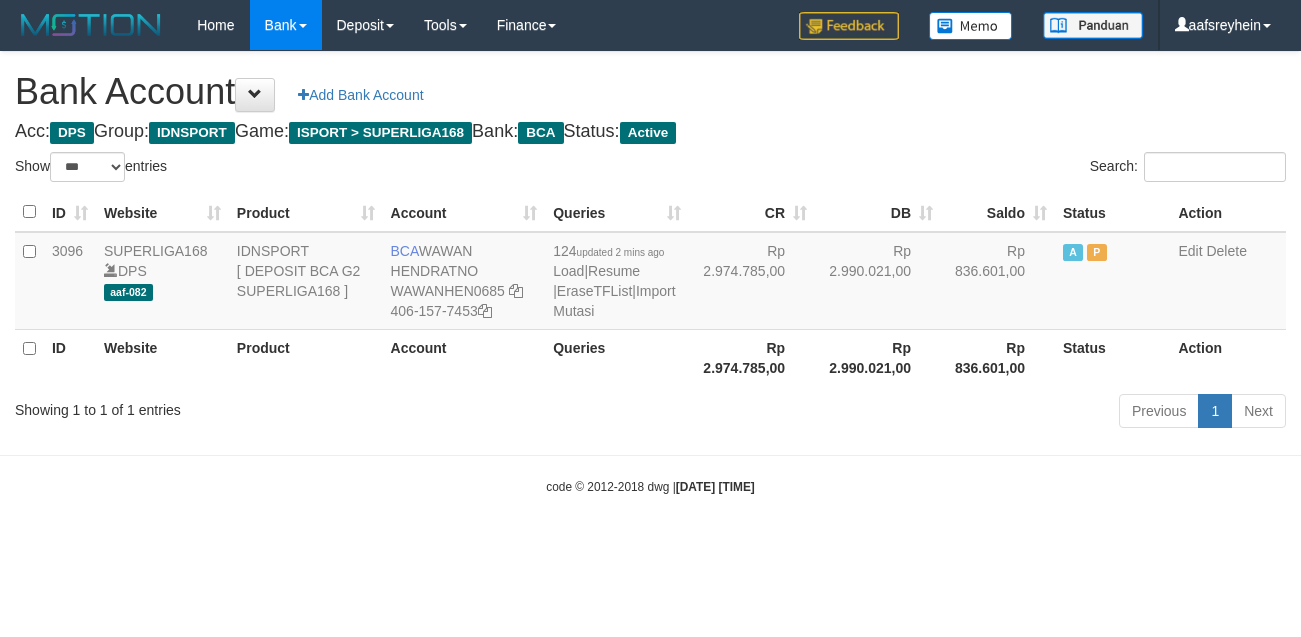 scroll, scrollTop: 0, scrollLeft: 0, axis: both 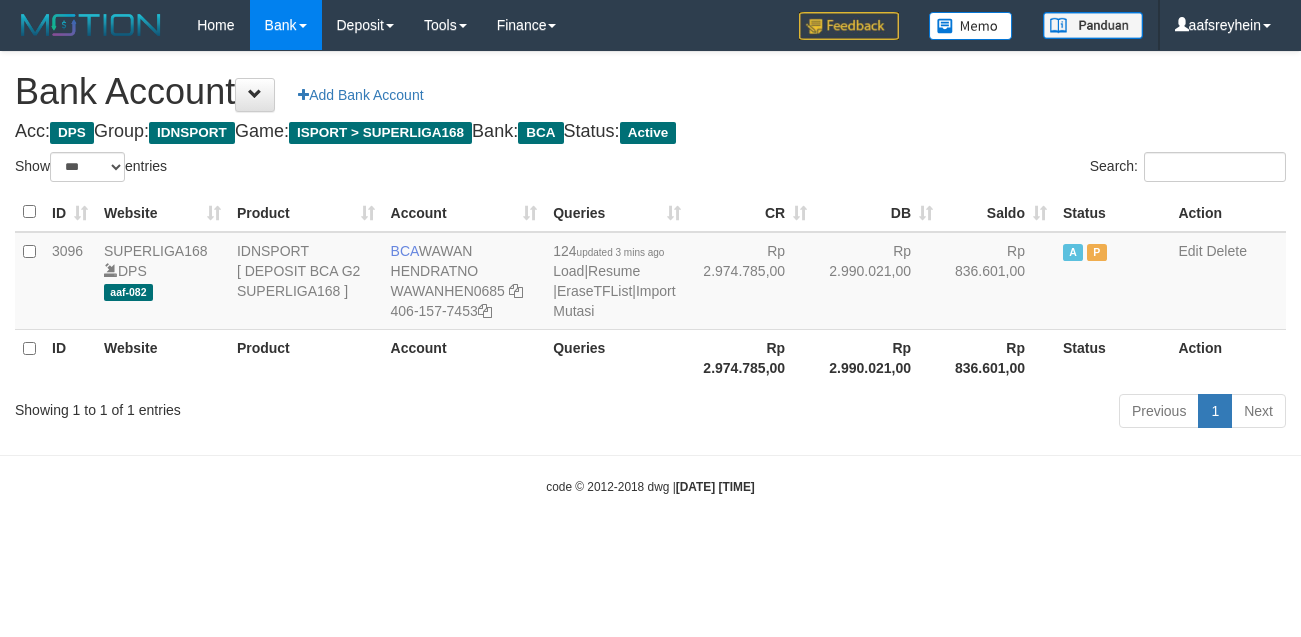select on "***" 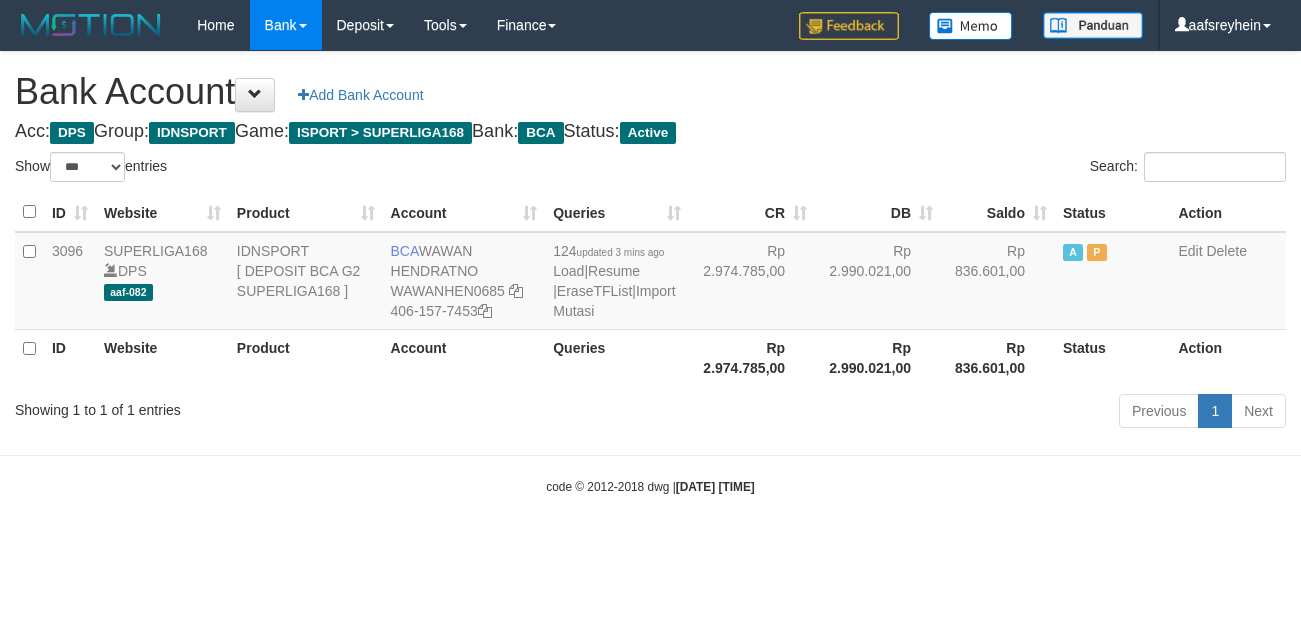 scroll, scrollTop: 0, scrollLeft: 0, axis: both 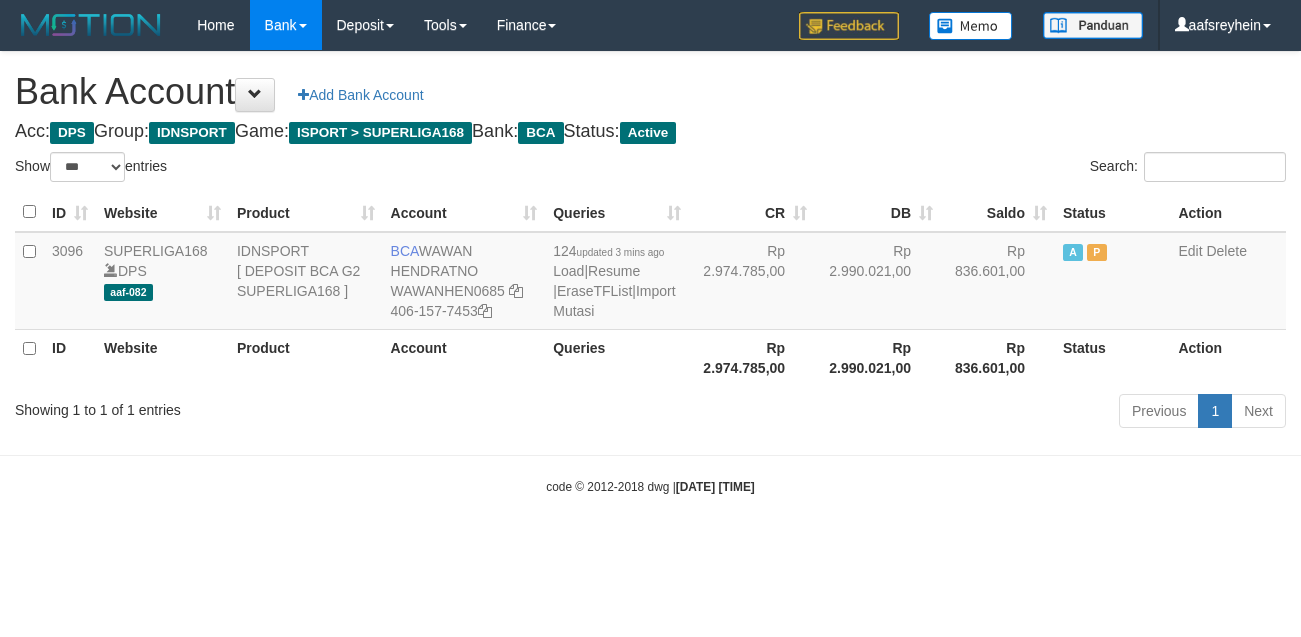 select on "***" 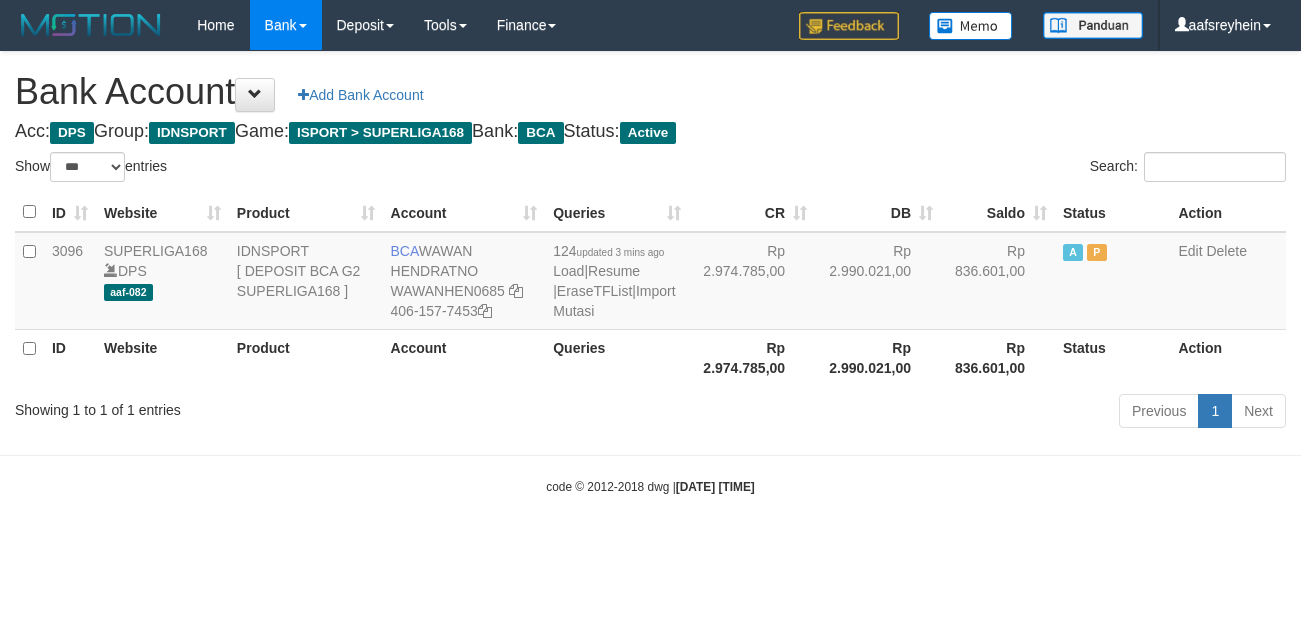 scroll, scrollTop: 0, scrollLeft: 0, axis: both 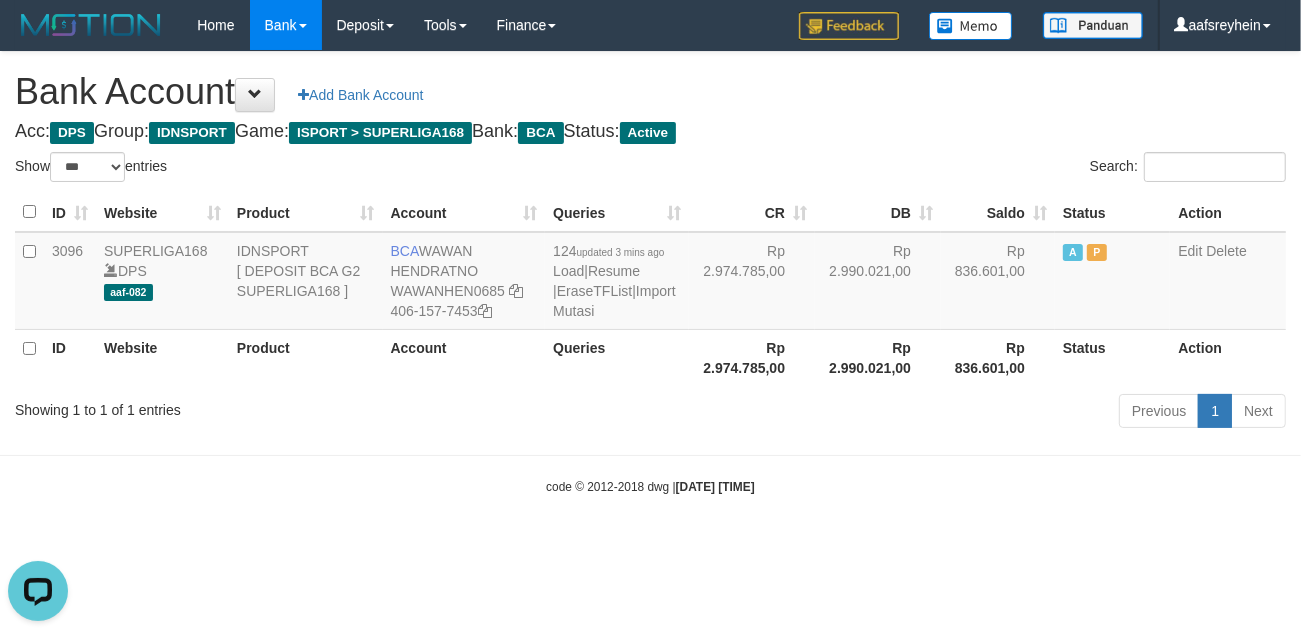 drag, startPoint x: 825, startPoint y: 170, endPoint x: 310, endPoint y: 33, distance: 532.9109 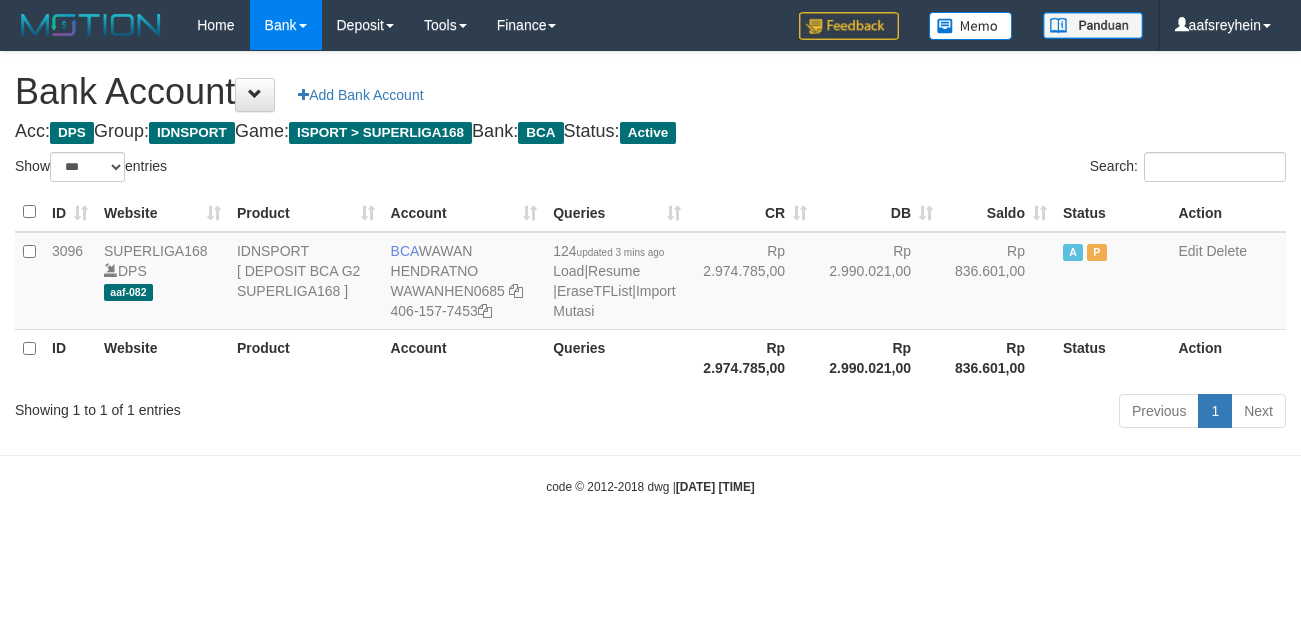 select on "***" 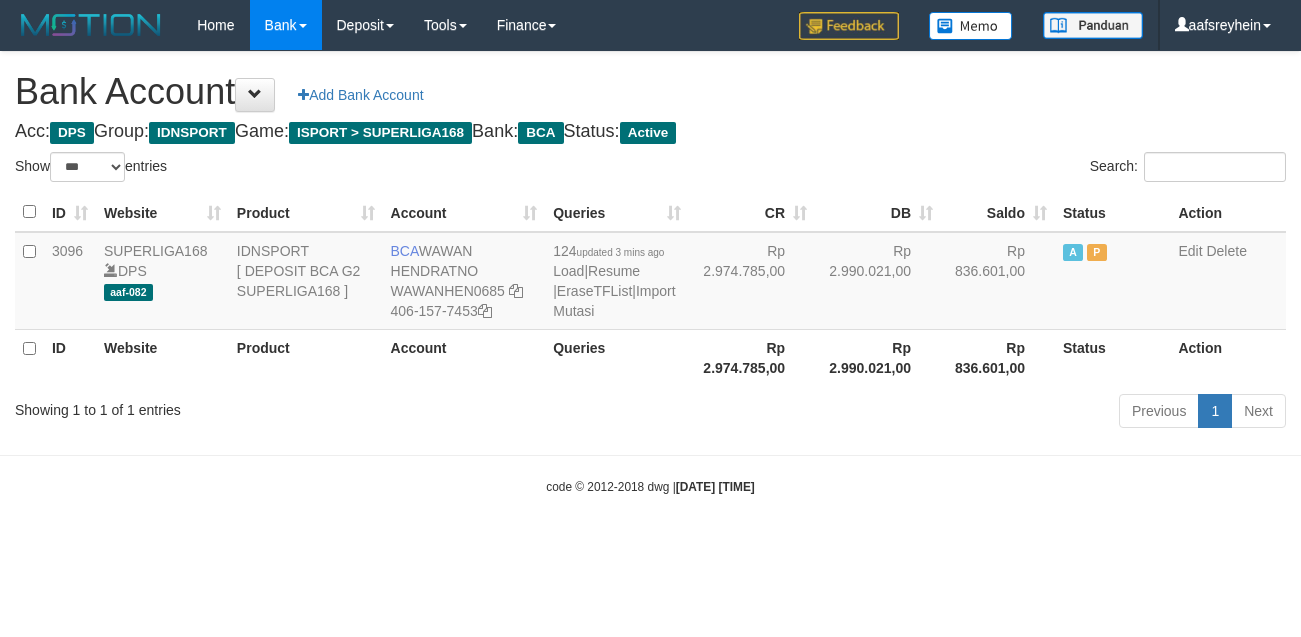 scroll, scrollTop: 0, scrollLeft: 0, axis: both 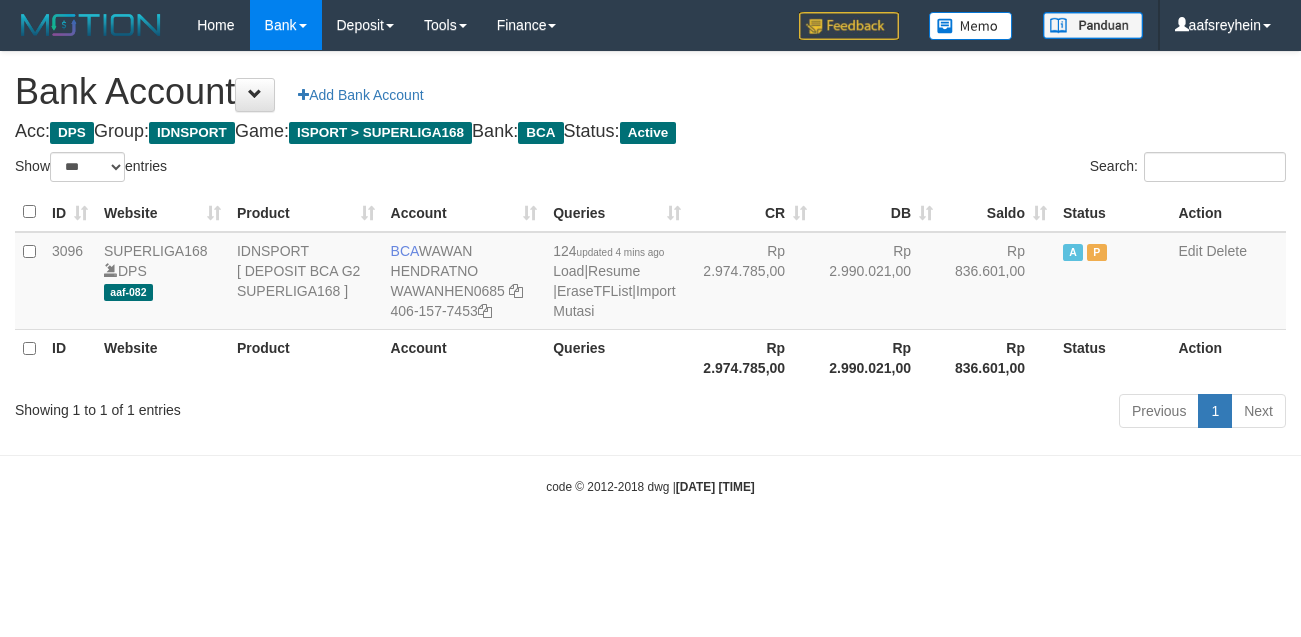 select on "***" 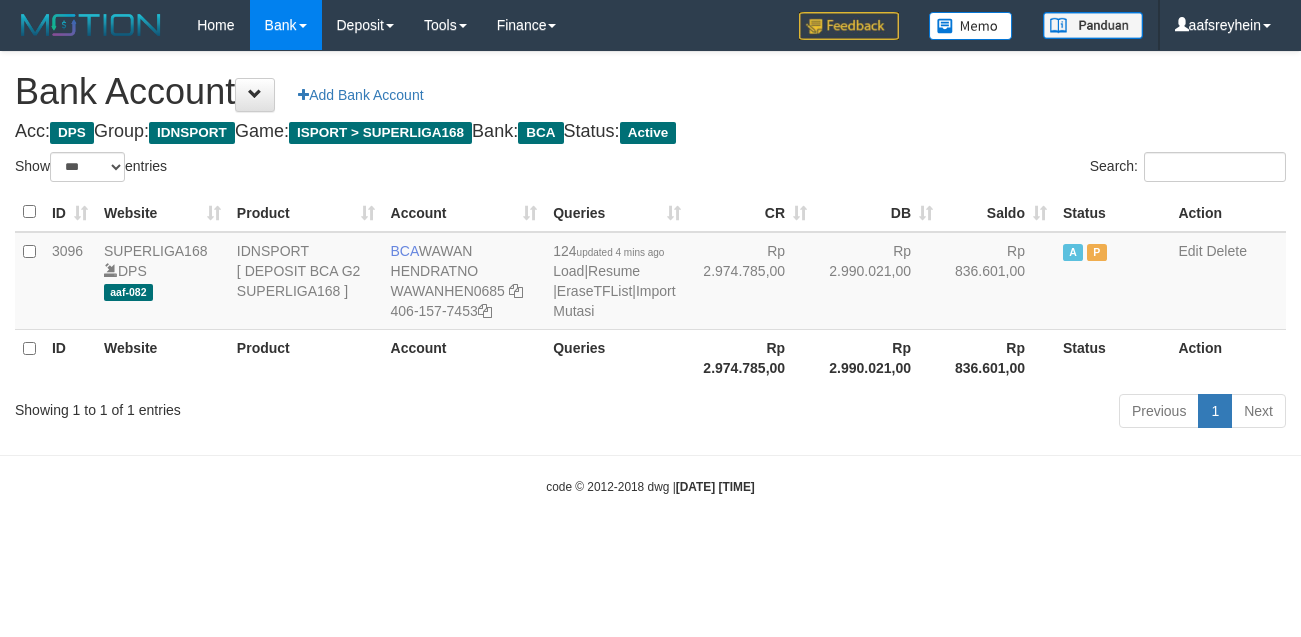 scroll, scrollTop: 0, scrollLeft: 0, axis: both 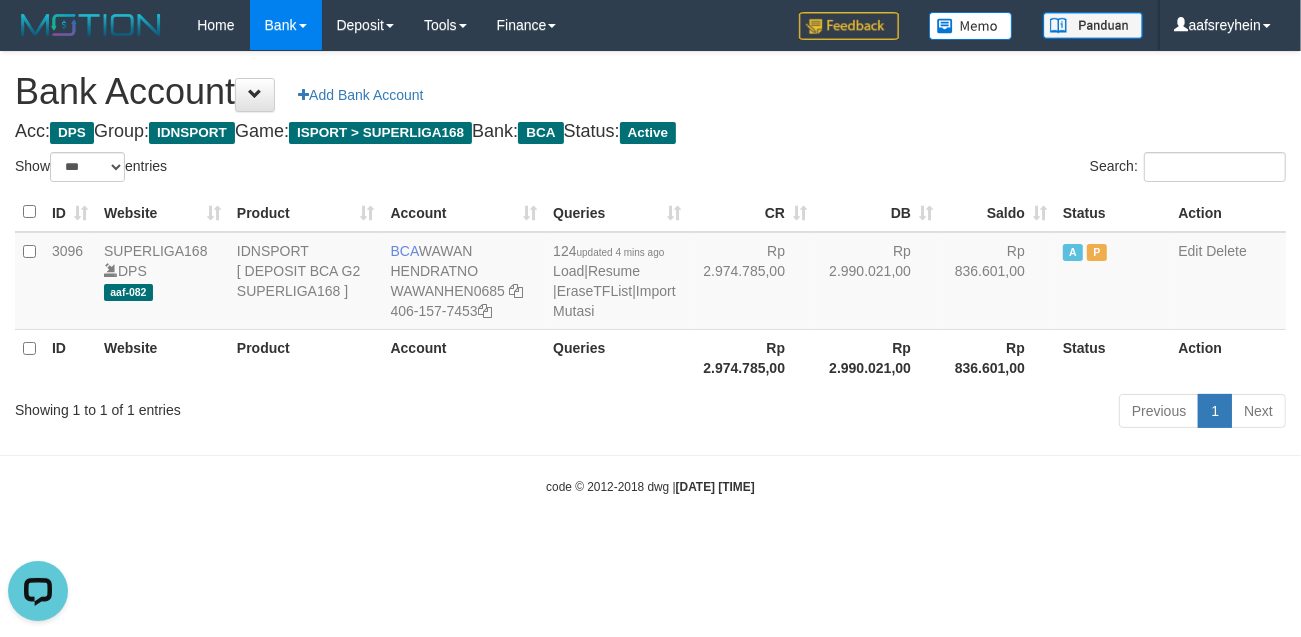 drag, startPoint x: 1011, startPoint y: 581, endPoint x: 1000, endPoint y: 553, distance: 30.083218 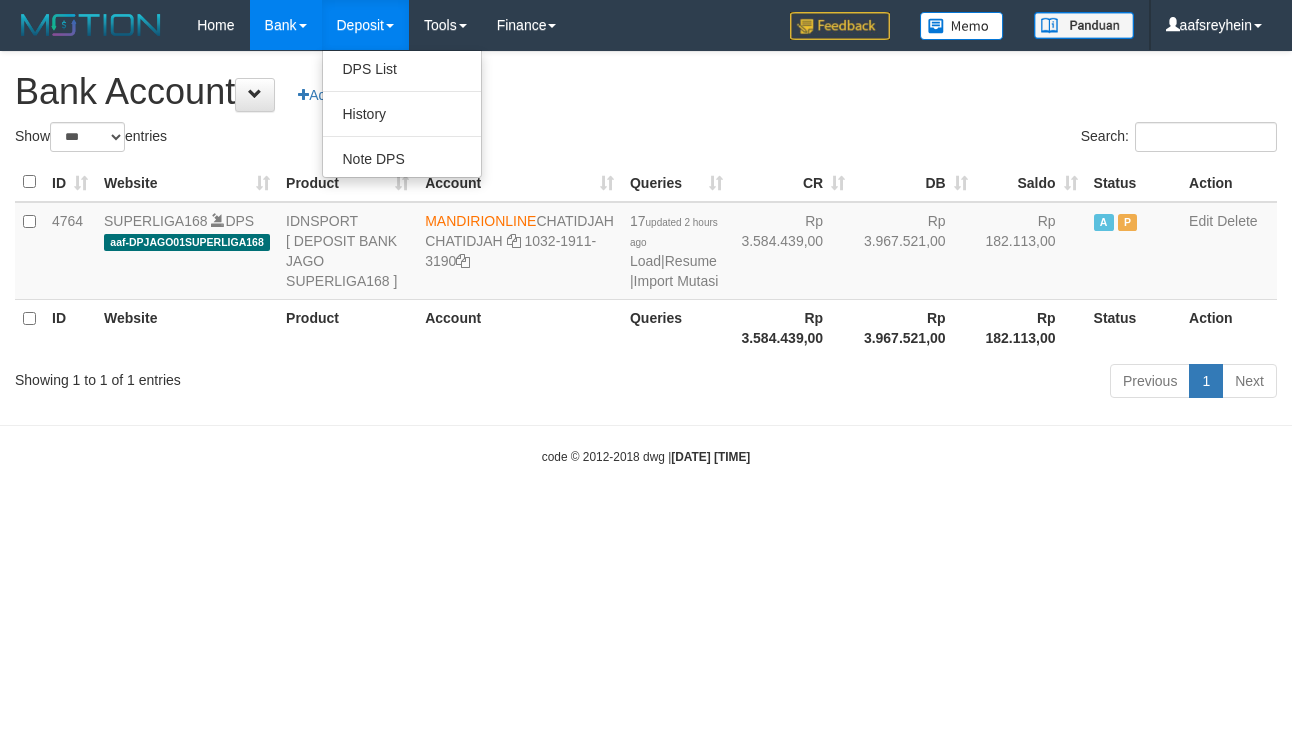 select on "***" 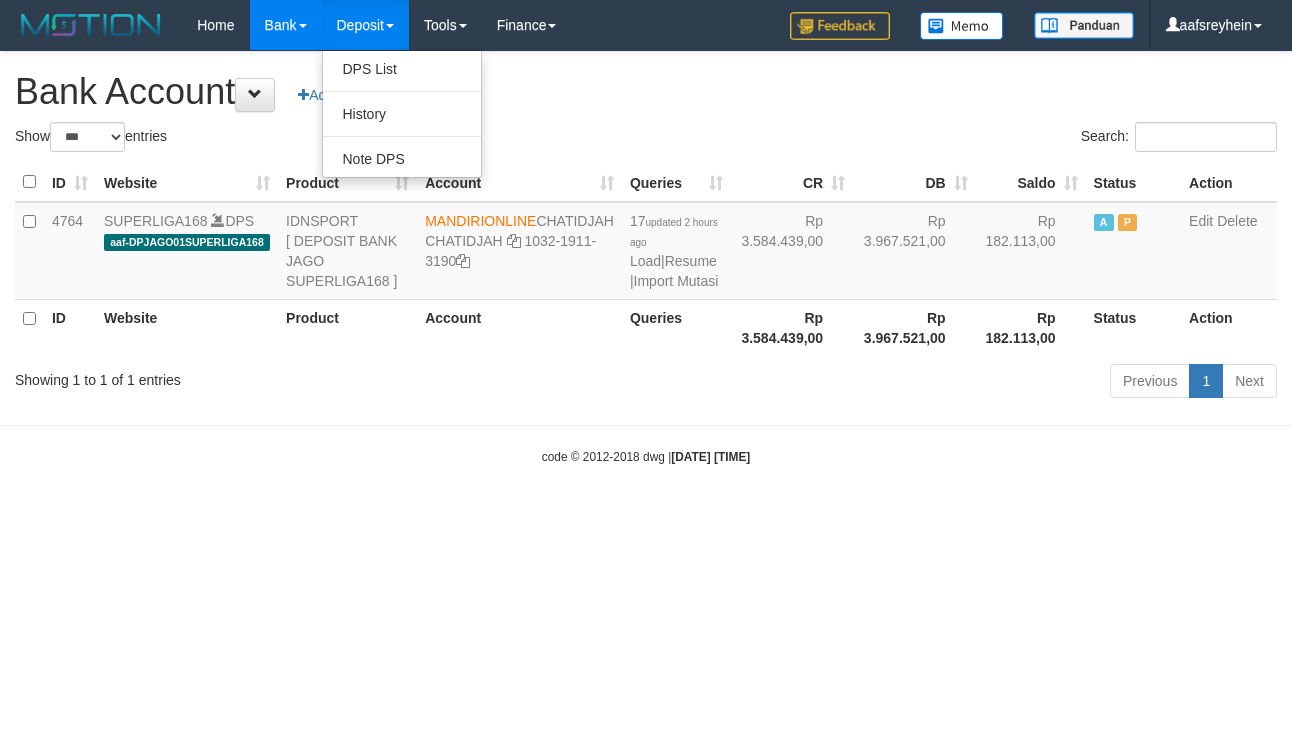 scroll, scrollTop: 0, scrollLeft: 0, axis: both 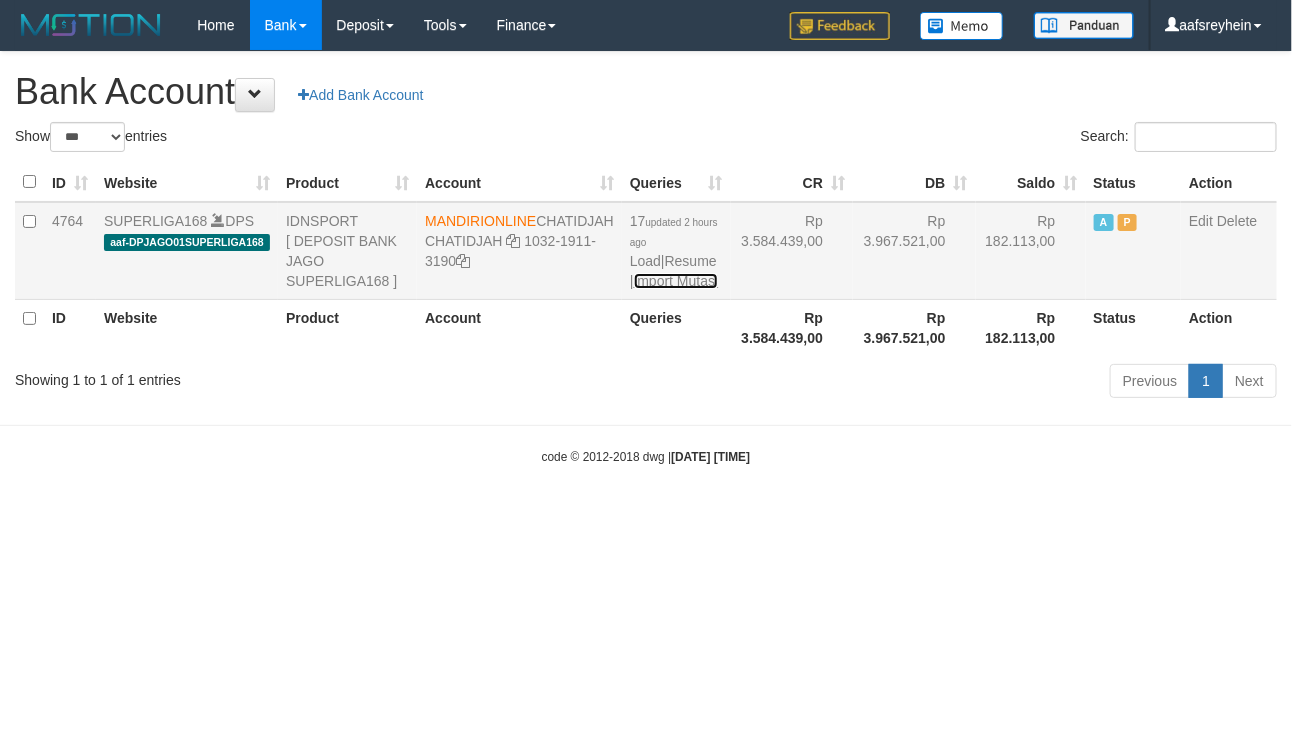 click on "Import Mutasi" at bounding box center (676, 281) 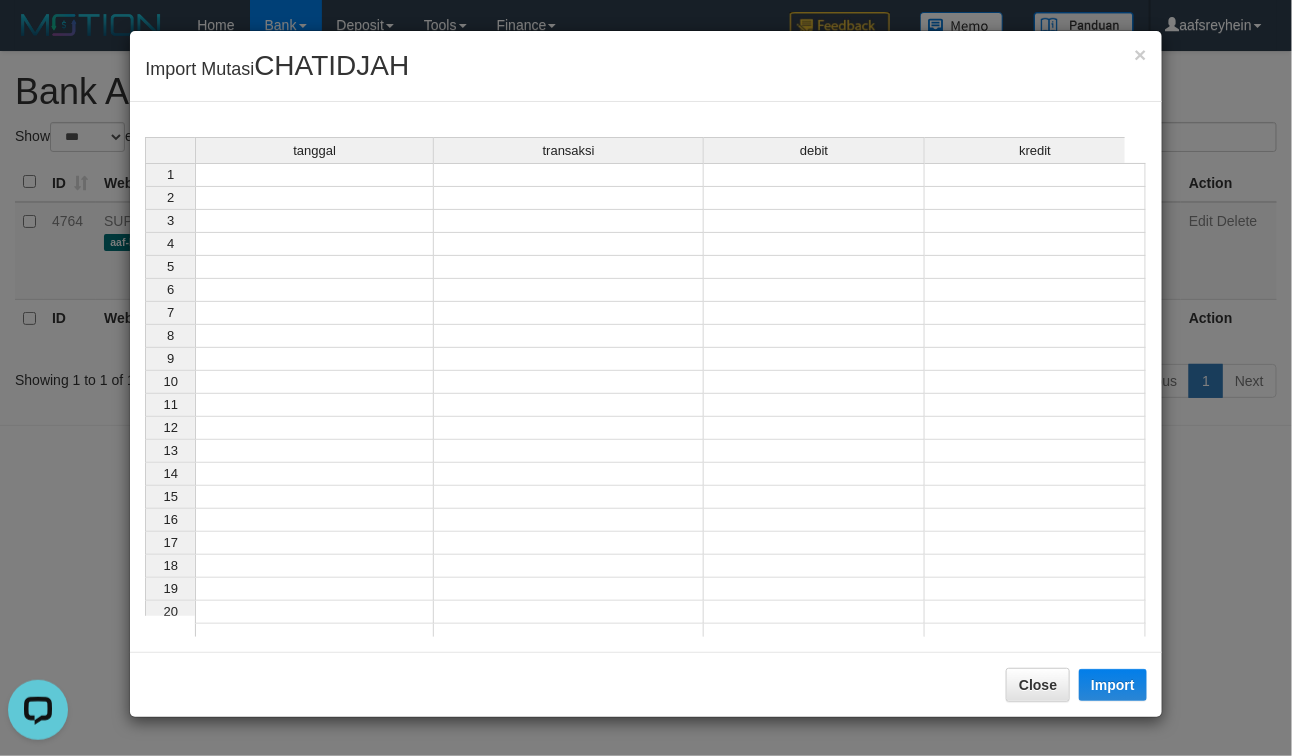 scroll, scrollTop: 0, scrollLeft: 0, axis: both 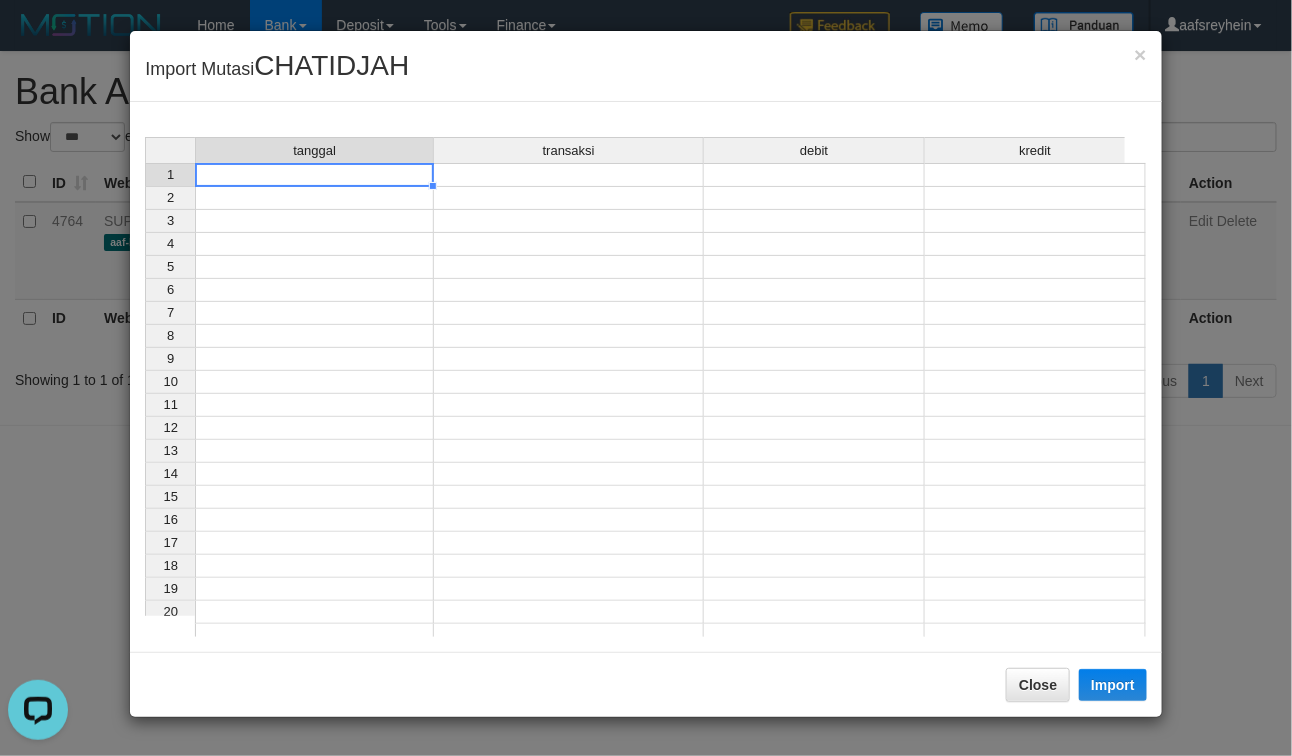 type 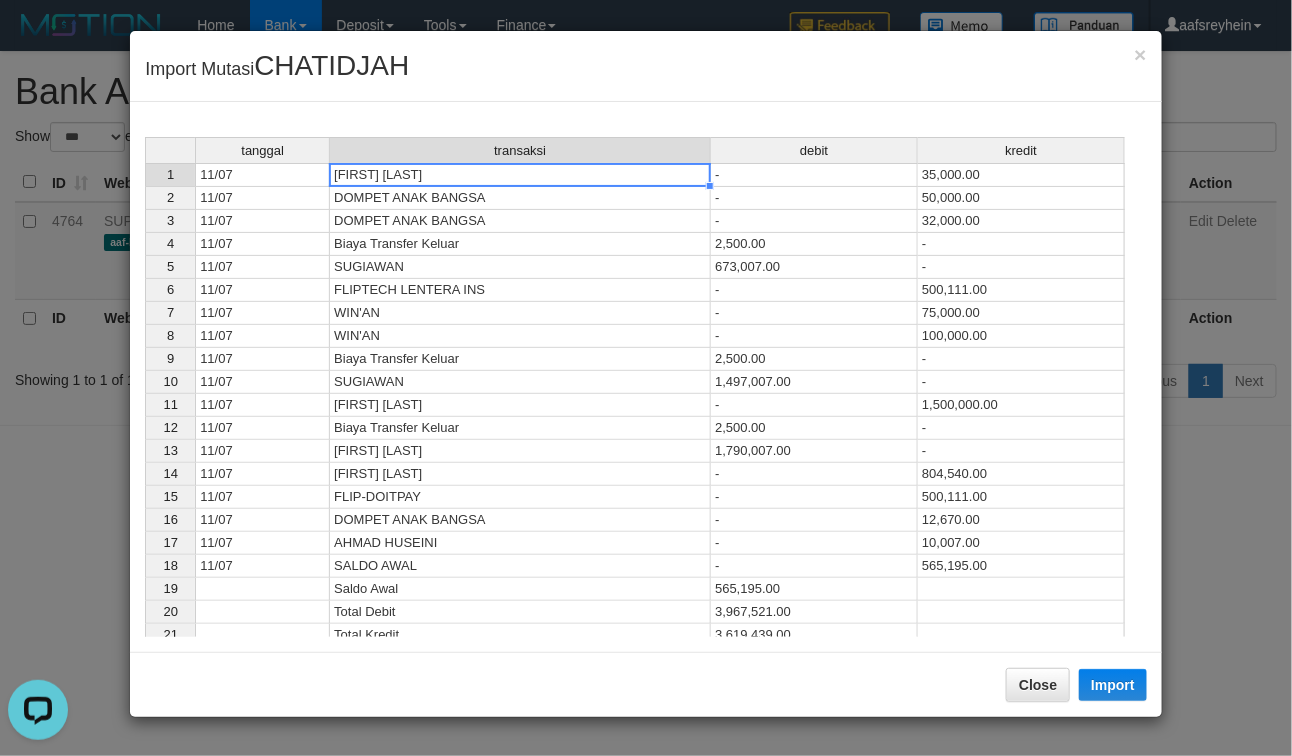 click on "[FIRST] [LAST]" at bounding box center (520, 175) 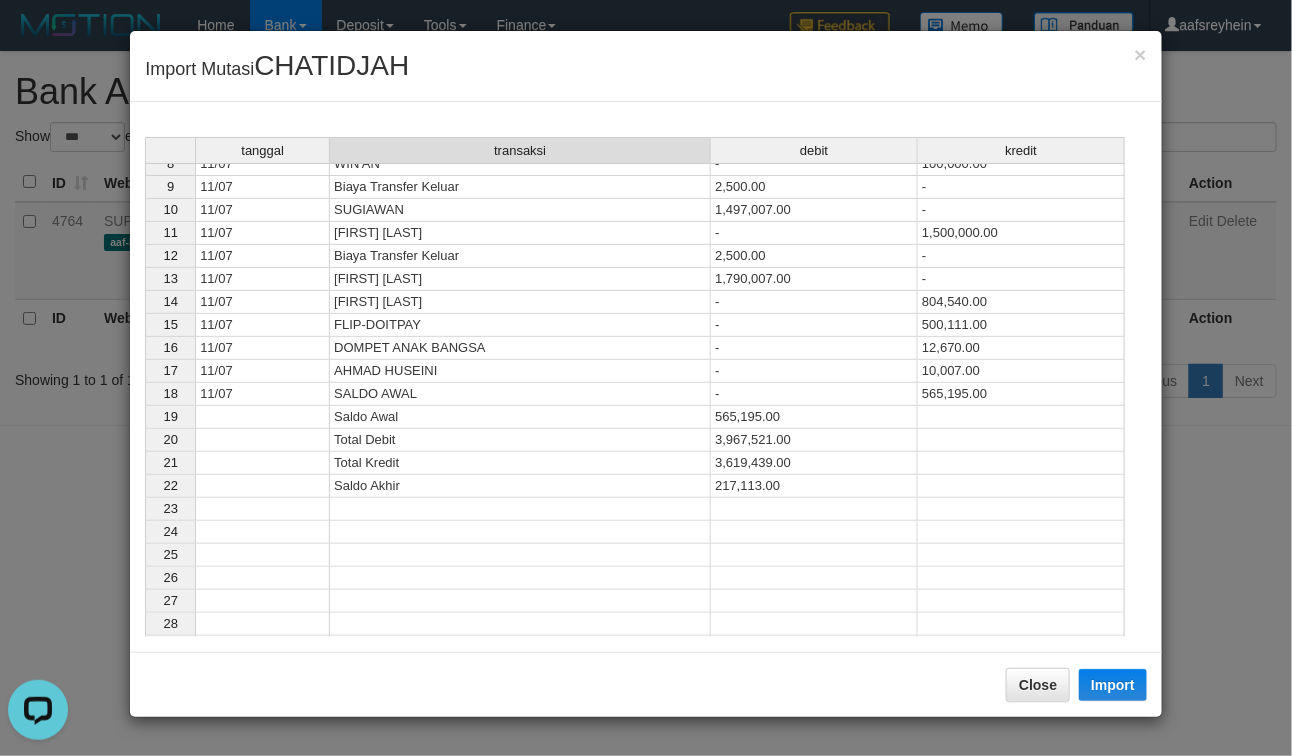 scroll, scrollTop: 221, scrollLeft: 0, axis: vertical 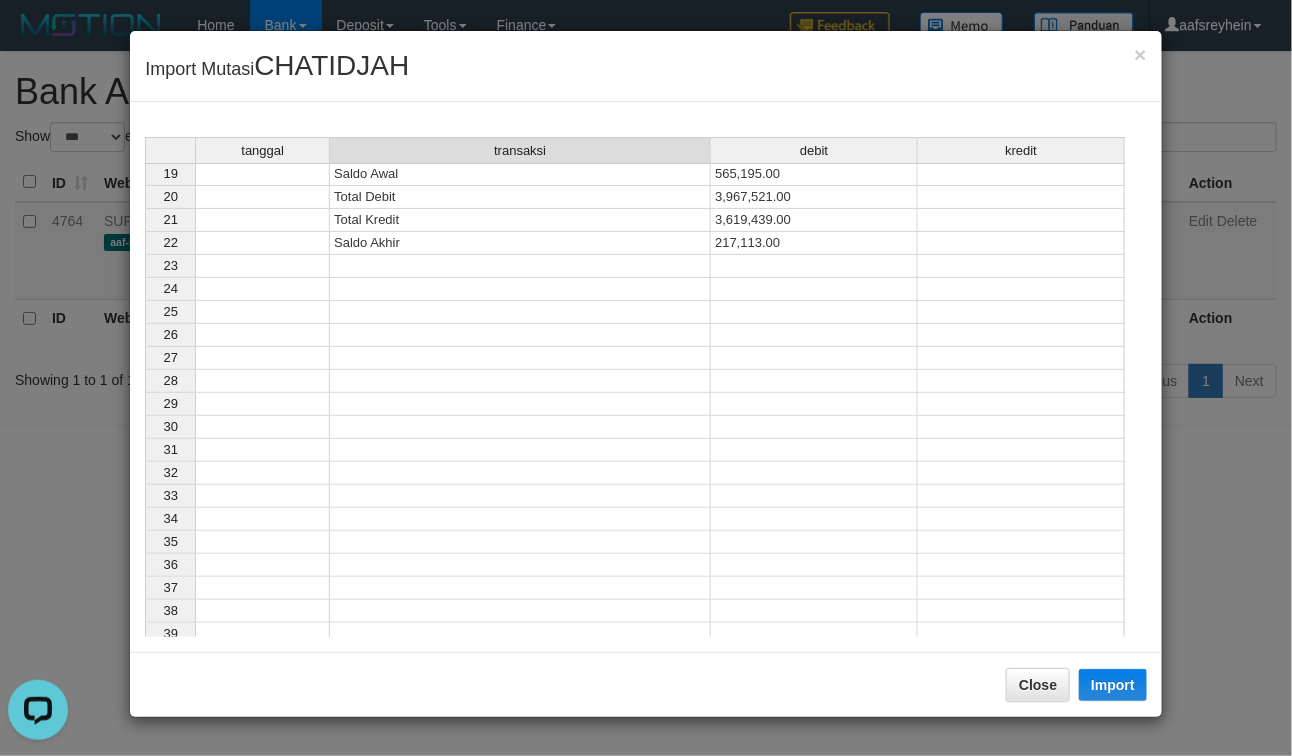 click on "217,113.00" at bounding box center [814, 243] 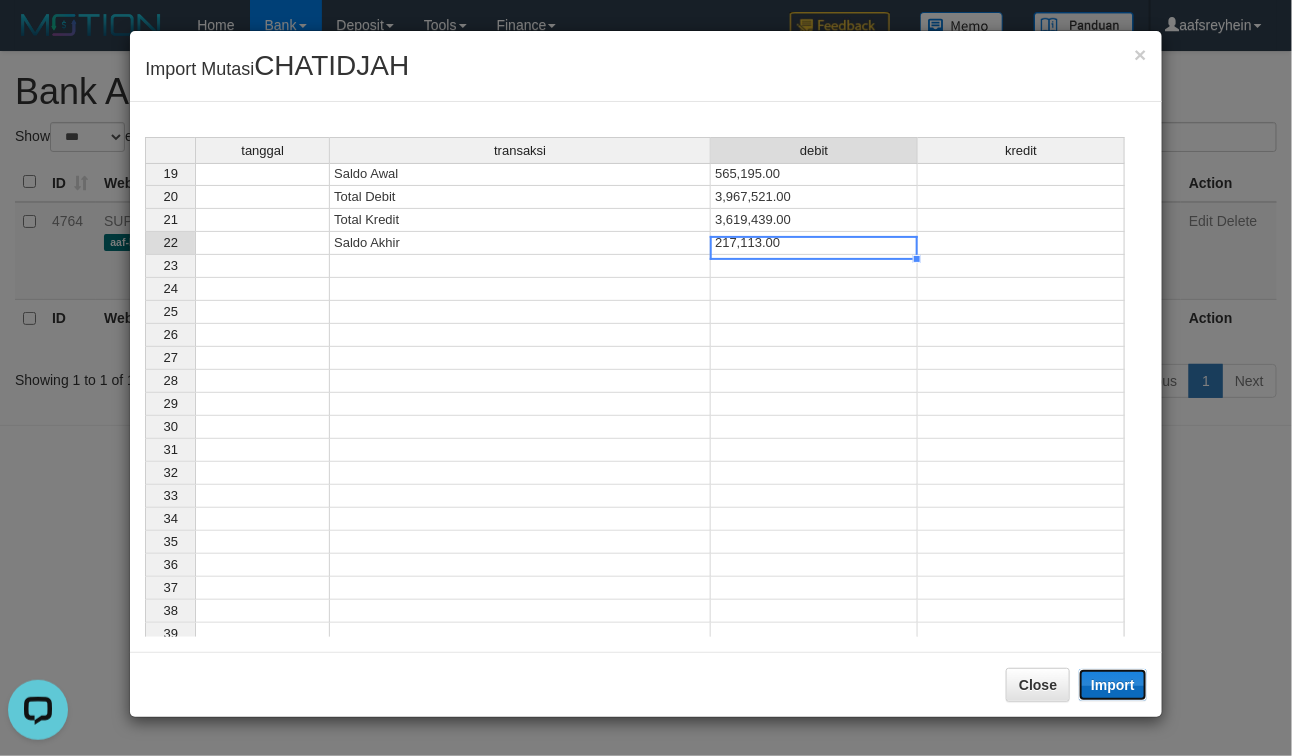 click on "Import" at bounding box center (1113, 685) 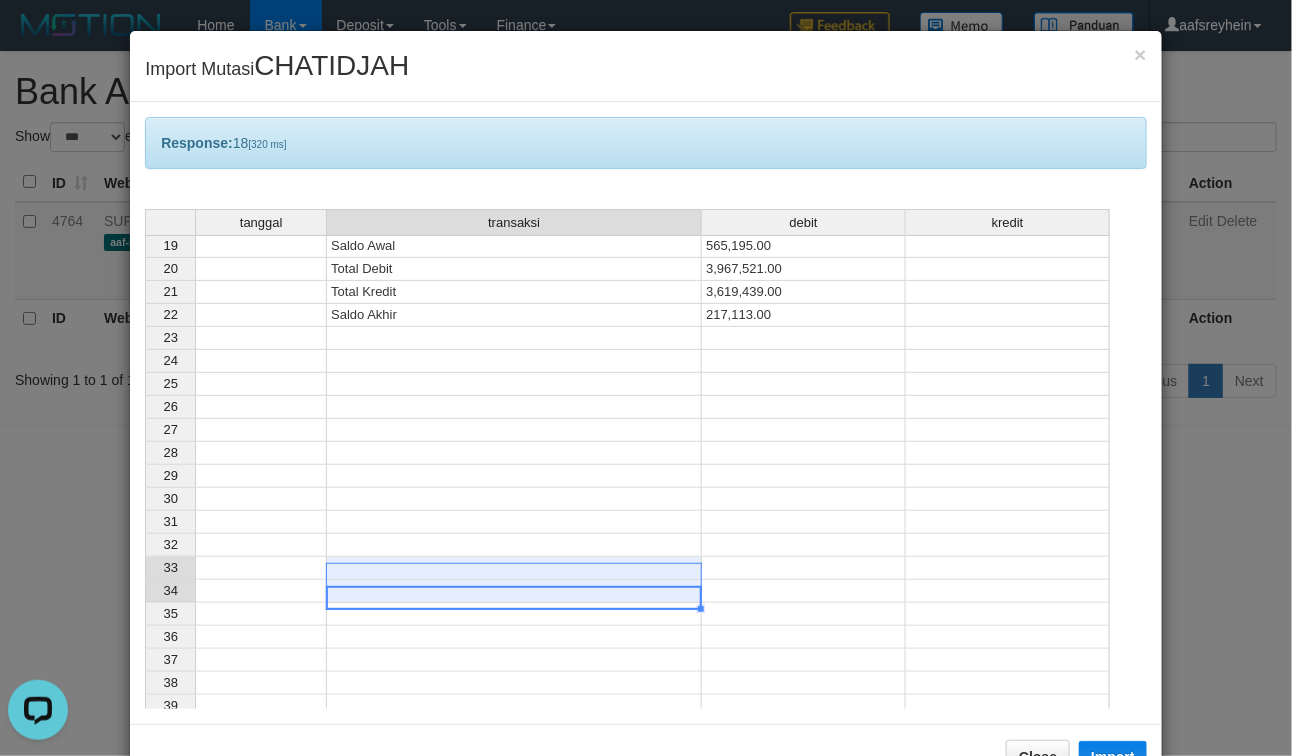 drag, startPoint x: 650, startPoint y: 592, endPoint x: 643, endPoint y: 583, distance: 11.401754 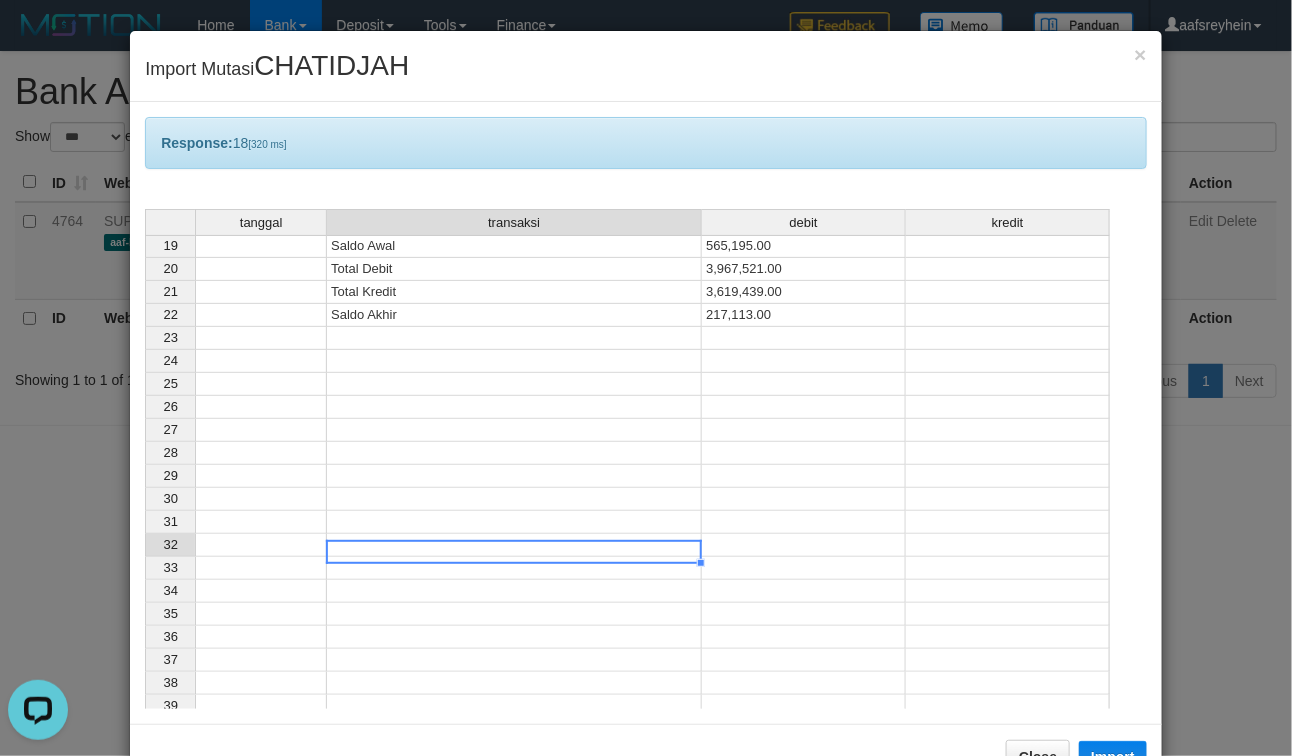 drag, startPoint x: 616, startPoint y: 542, endPoint x: 535, endPoint y: 371, distance: 189.21416 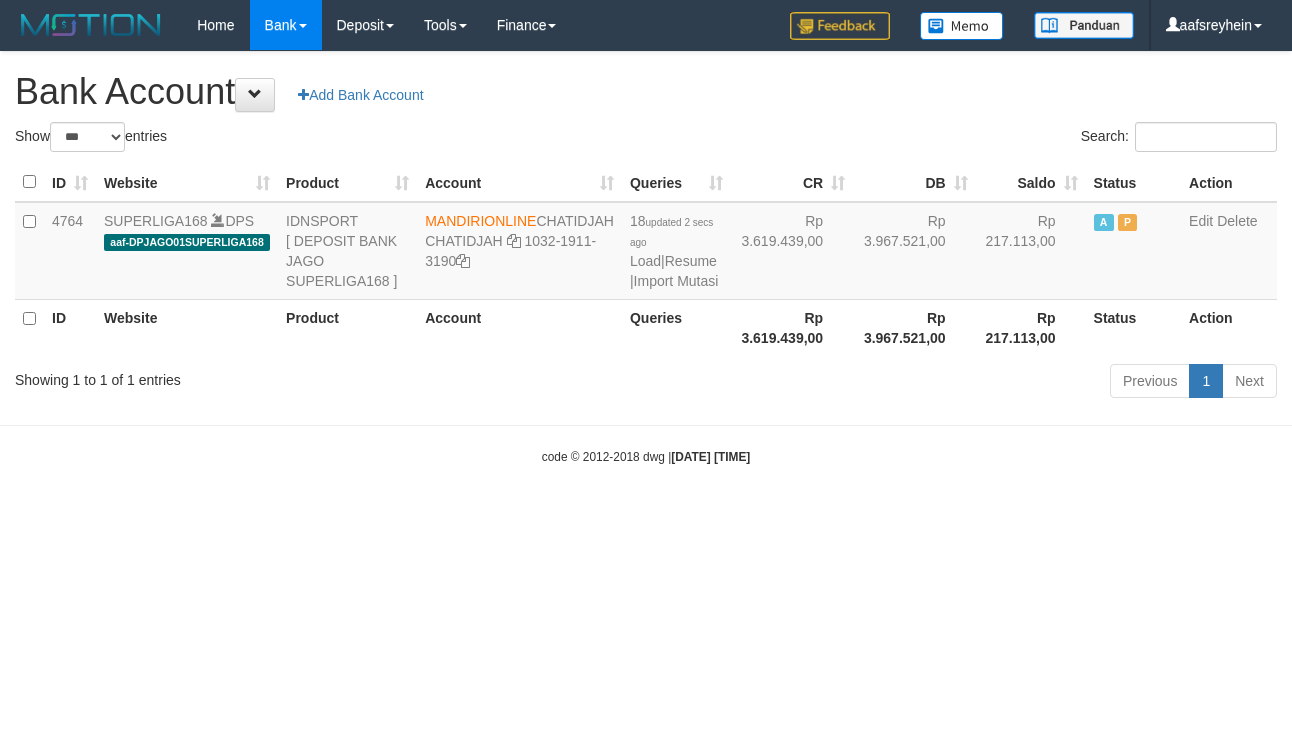 select on "***" 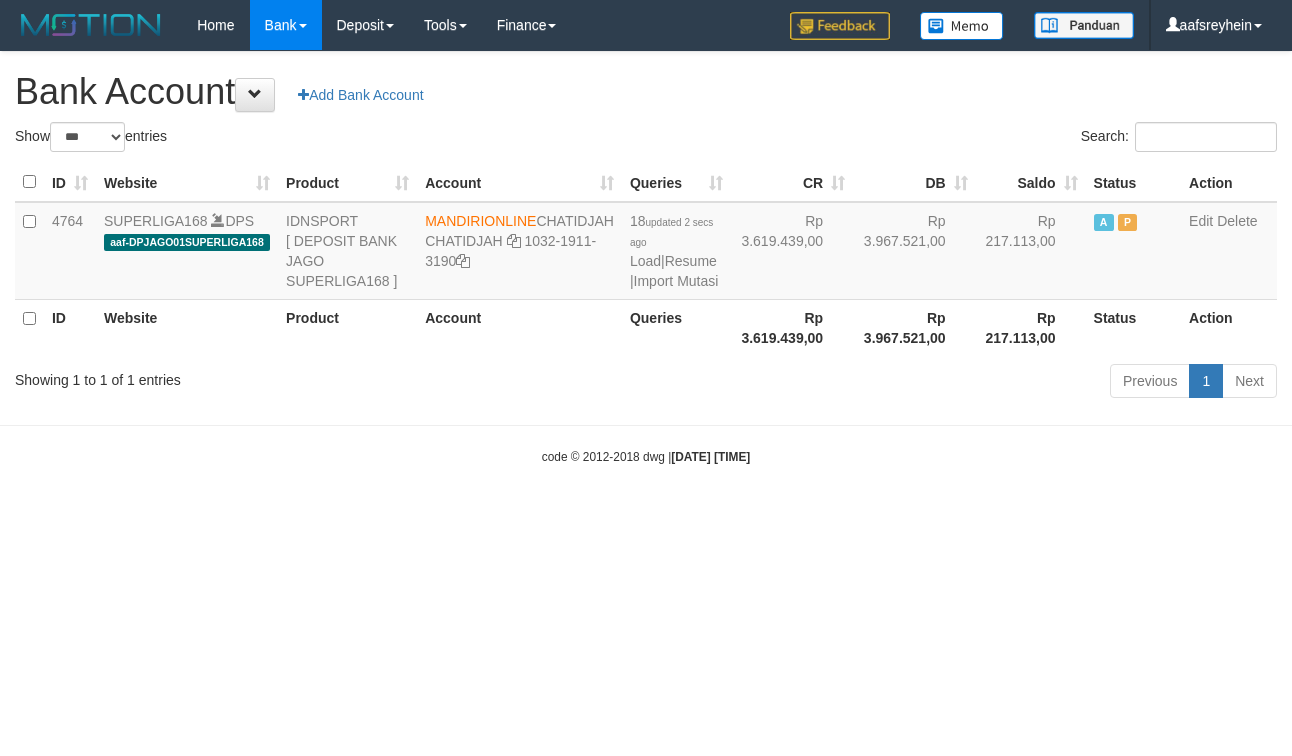 scroll, scrollTop: 0, scrollLeft: 0, axis: both 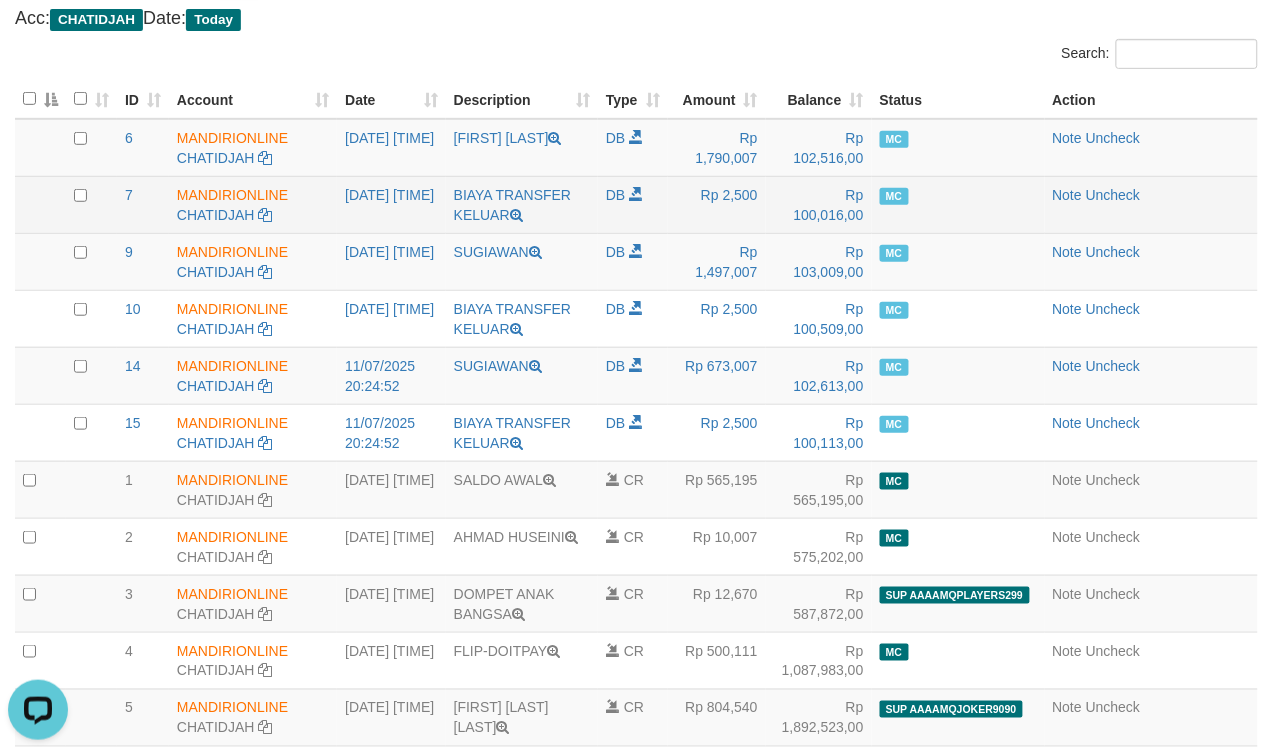 select on "****" 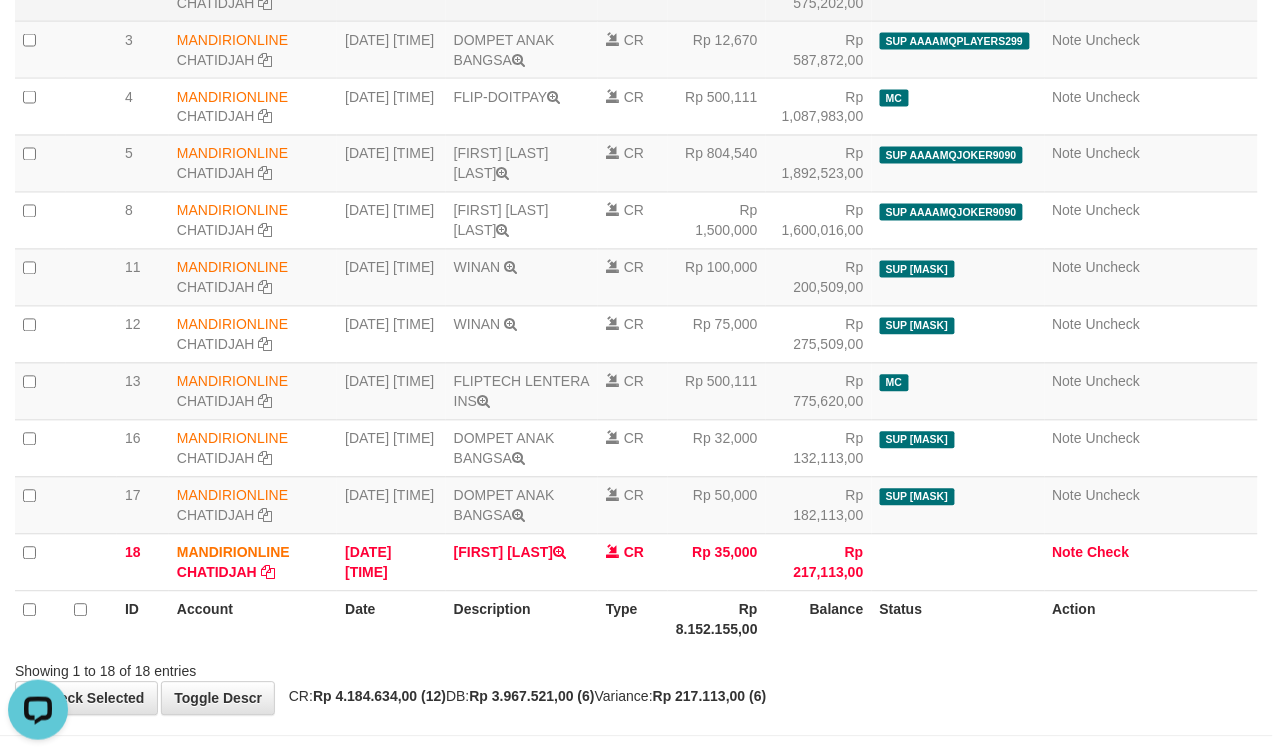 scroll, scrollTop: 811, scrollLeft: 0, axis: vertical 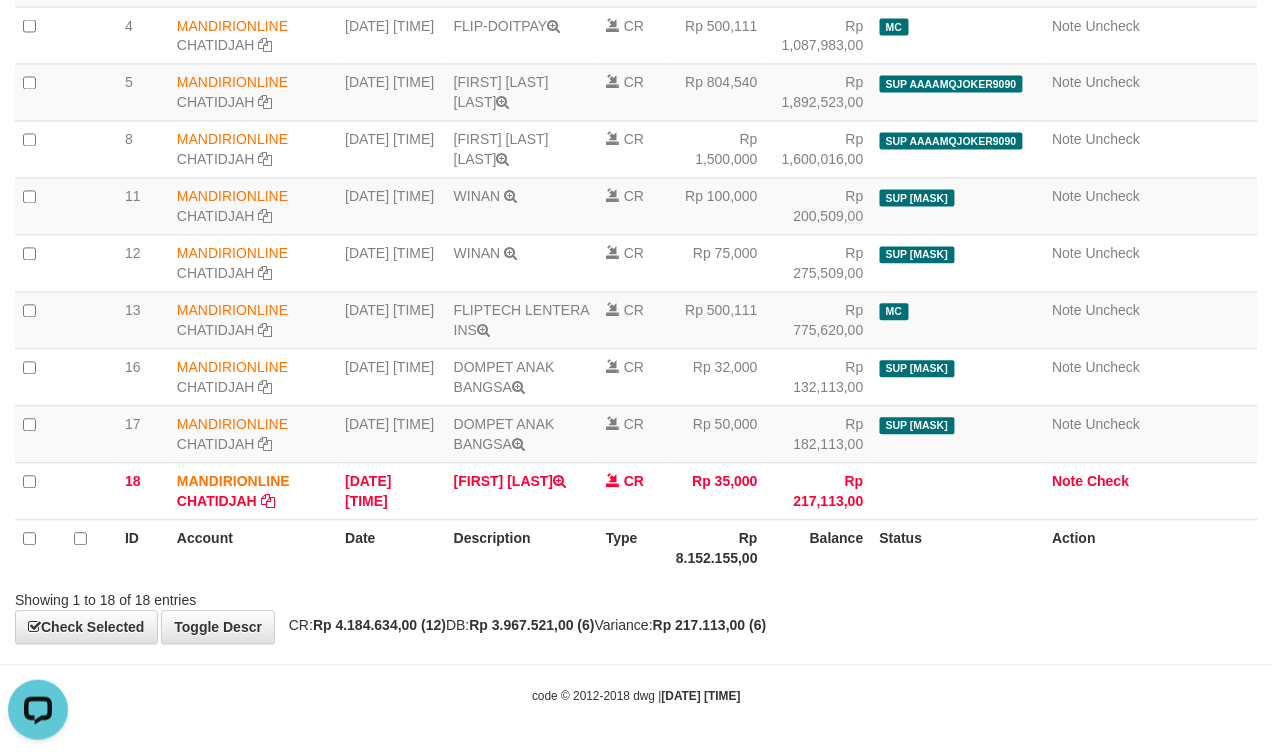 click at bounding box center (901, 583) 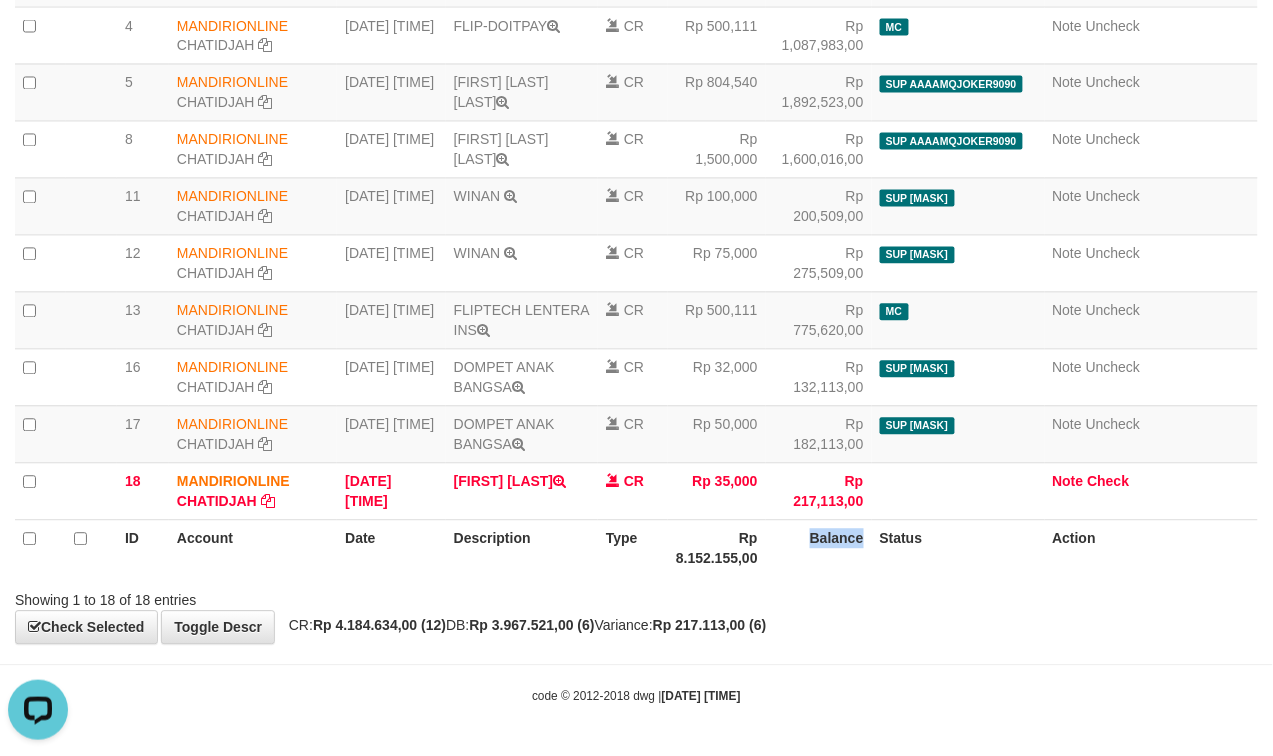 click on "Balance" at bounding box center [819, 548] 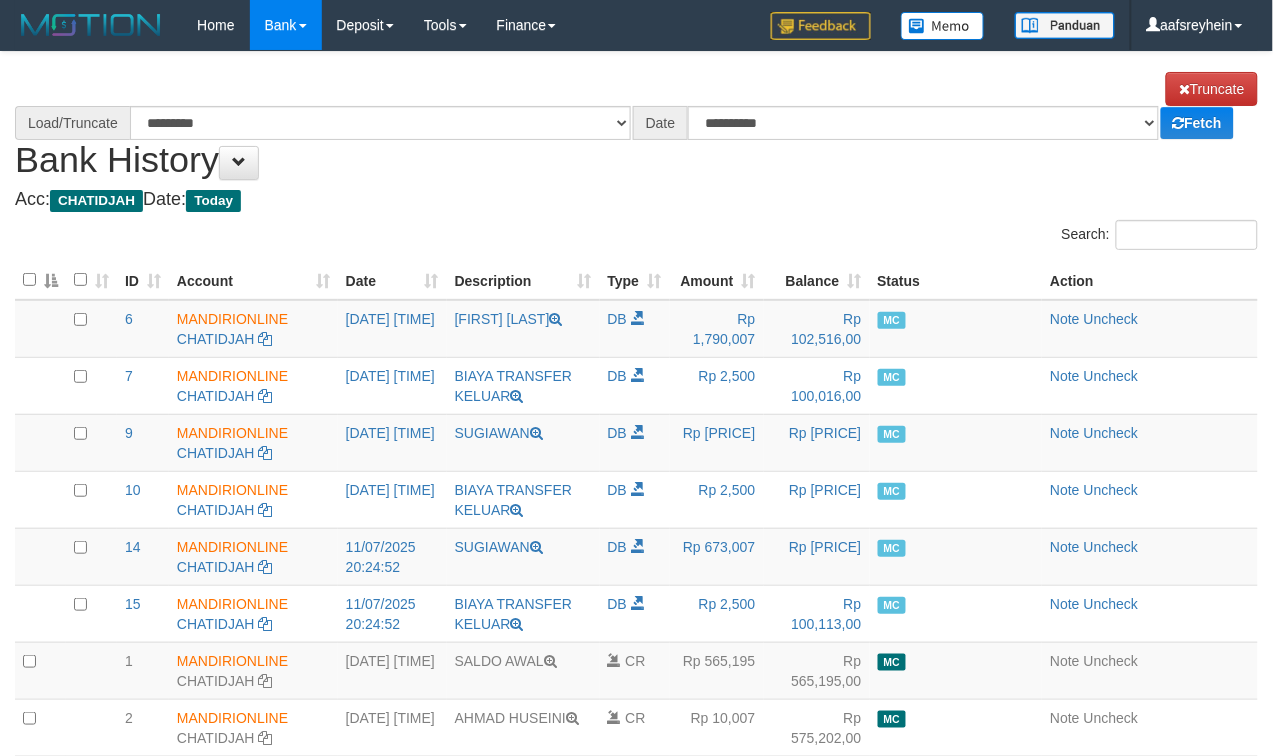 scroll, scrollTop: 810, scrollLeft: 0, axis: vertical 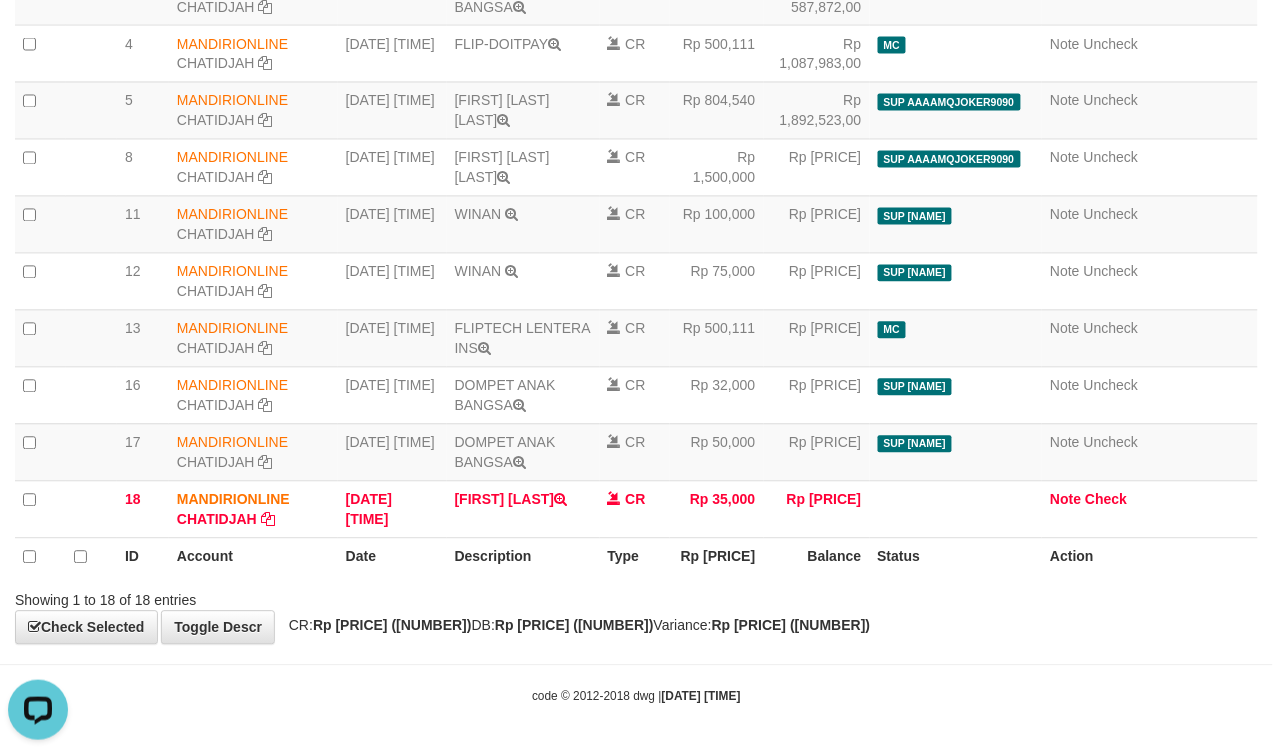 select on "****" 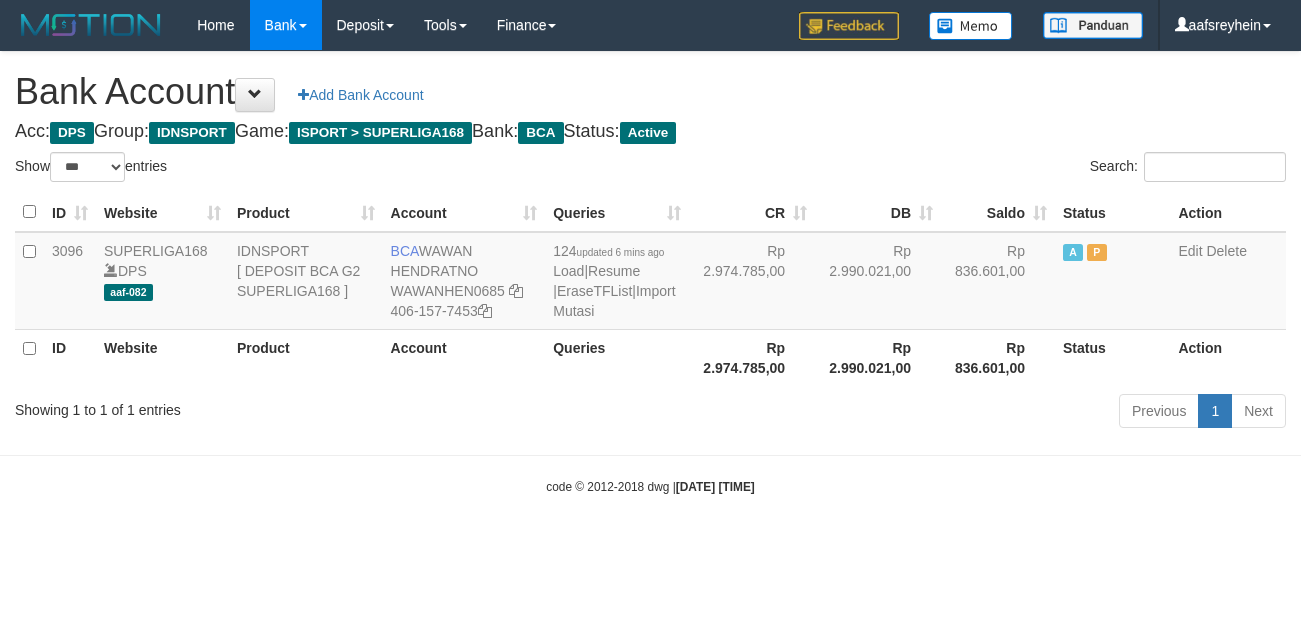 select on "***" 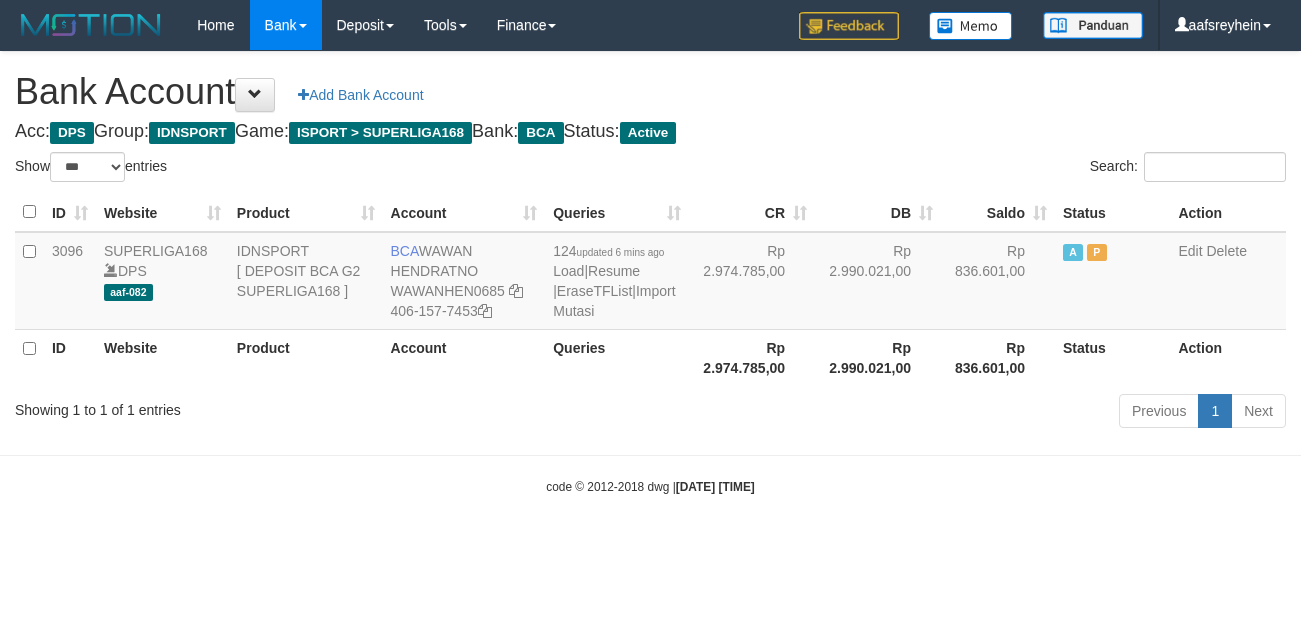 scroll, scrollTop: 0, scrollLeft: 0, axis: both 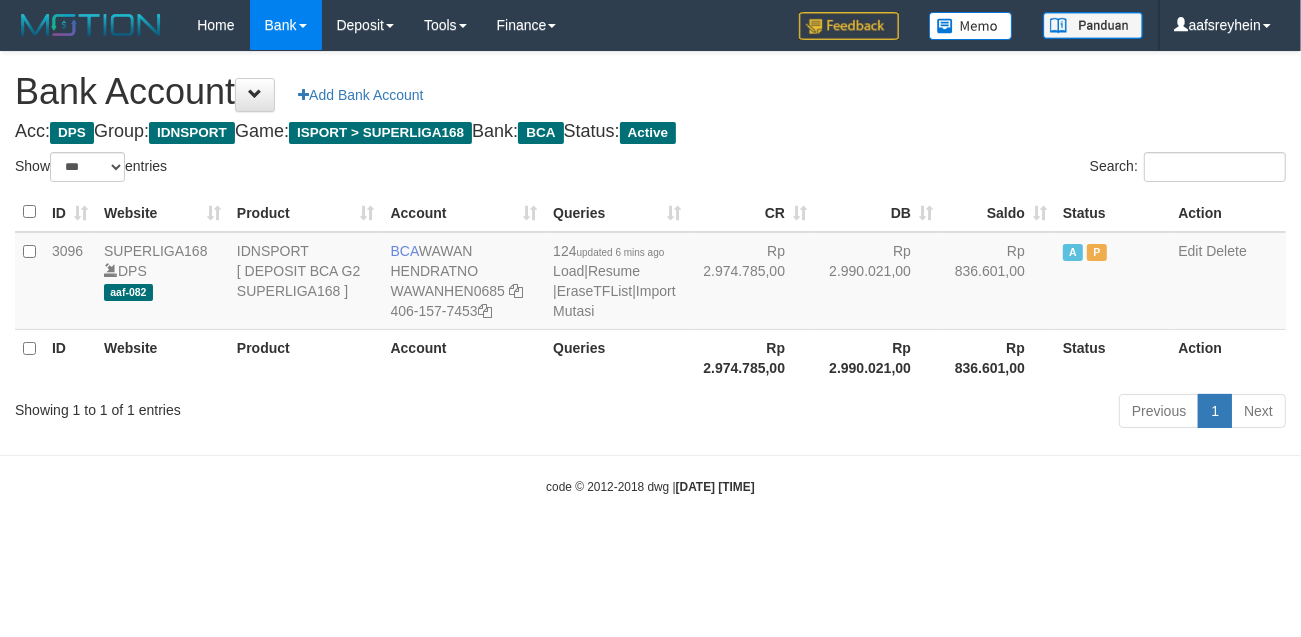 click on "Toggle navigation
Home
Bank
Account List
Load
By Website
Group
[ISPORT]													SUPERLIGA168
By Load Group (DPS)
-" at bounding box center (650, 273) 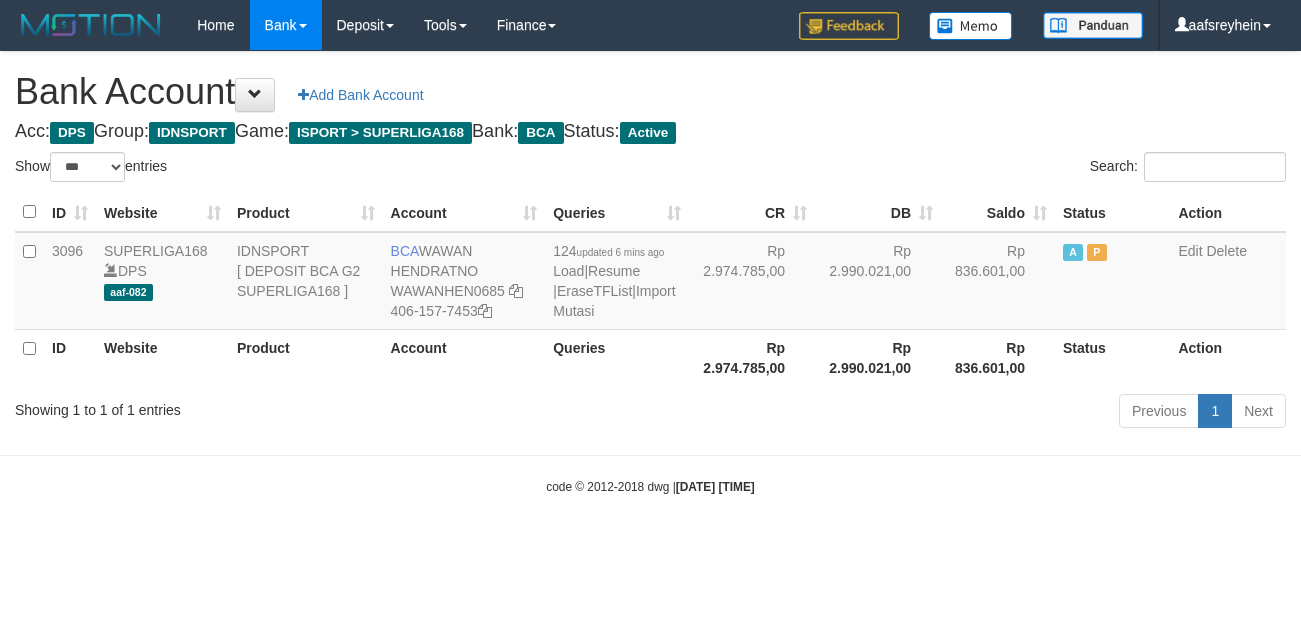 select on "***" 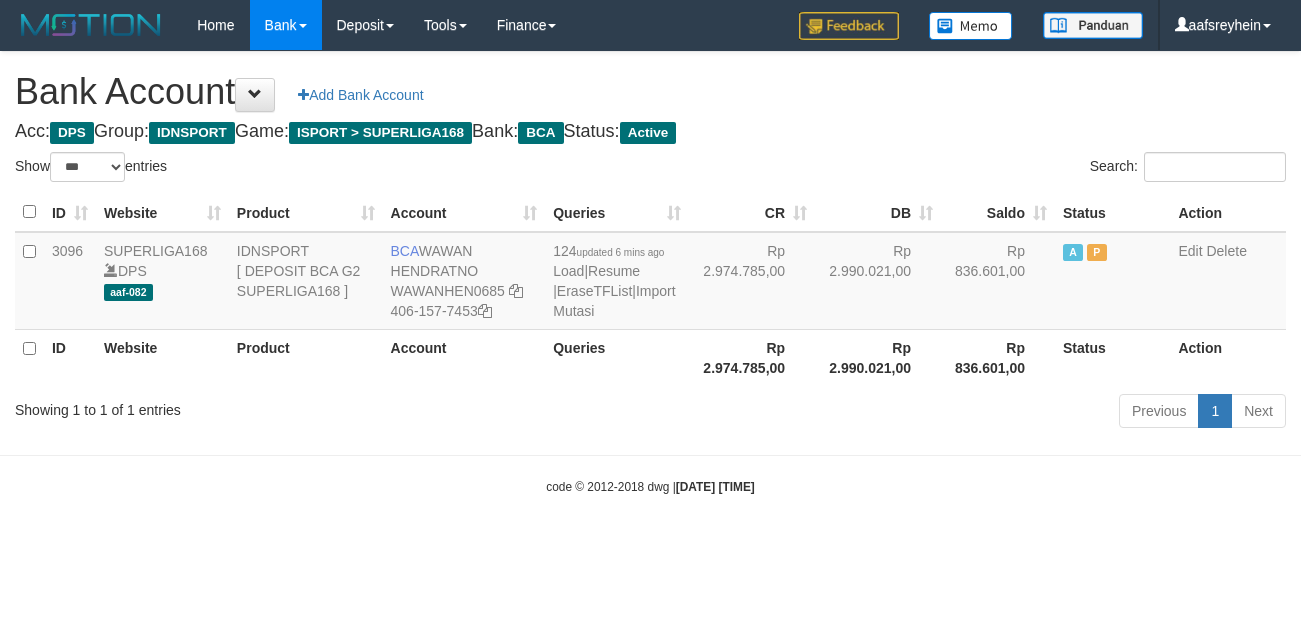 scroll, scrollTop: 0, scrollLeft: 0, axis: both 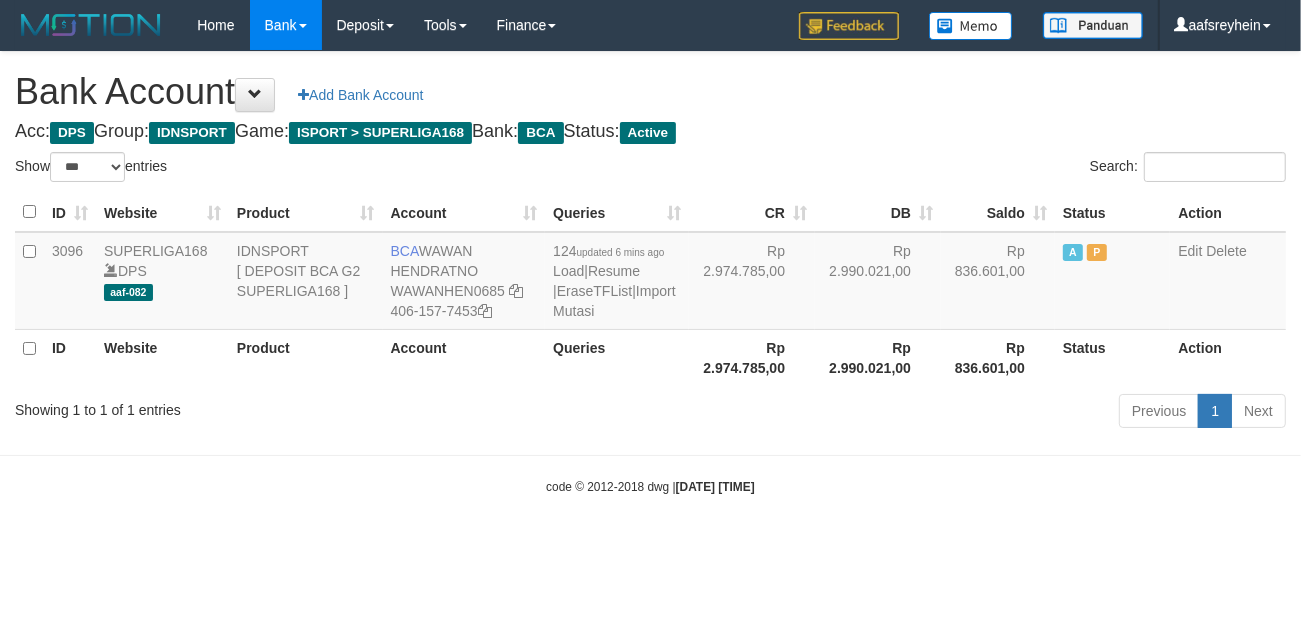 drag, startPoint x: 0, startPoint y: 0, endPoint x: 1173, endPoint y: 472, distance: 1264.4022 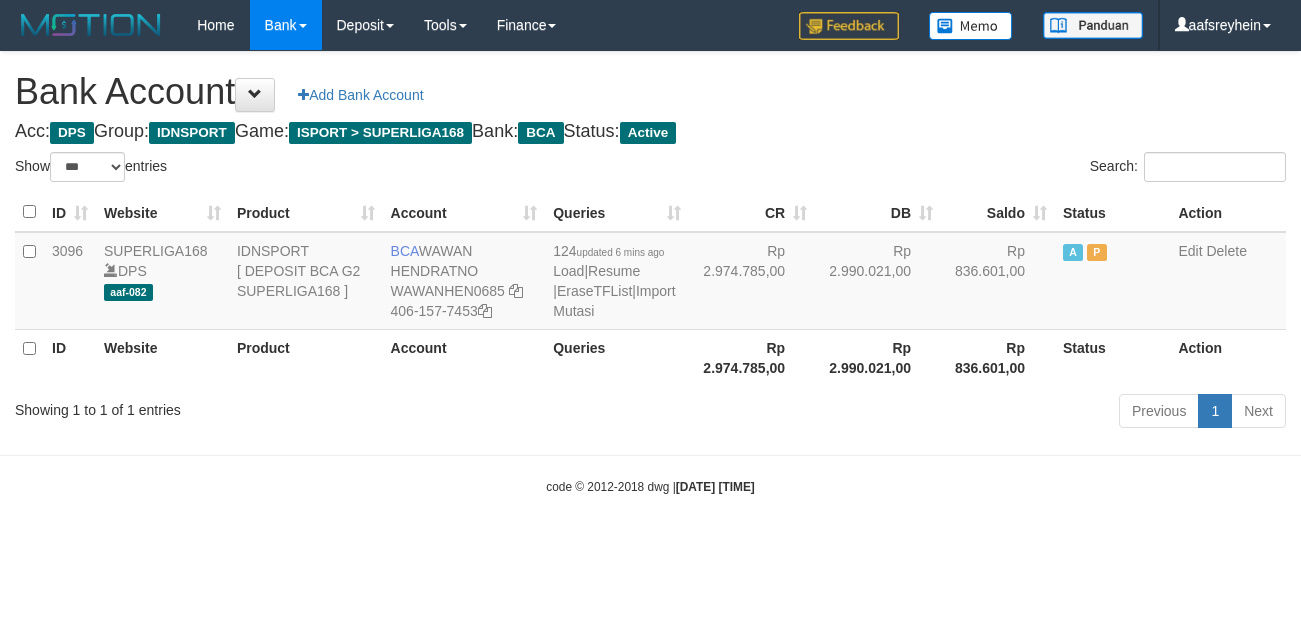 select on "***" 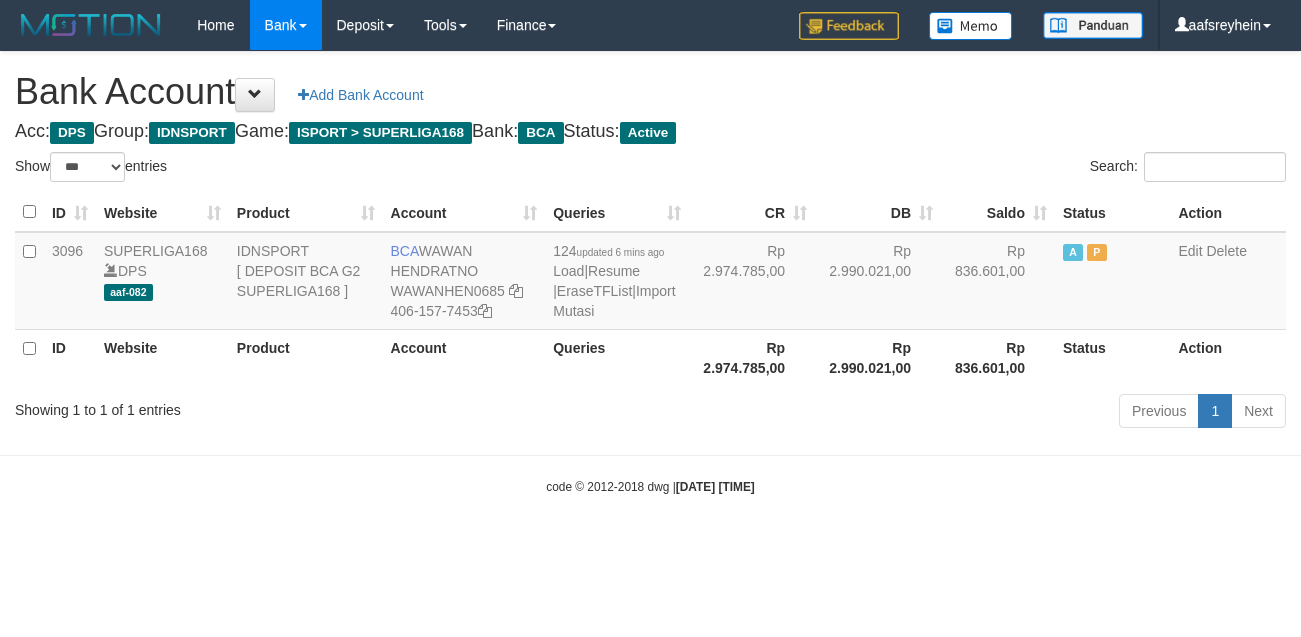 scroll, scrollTop: 0, scrollLeft: 0, axis: both 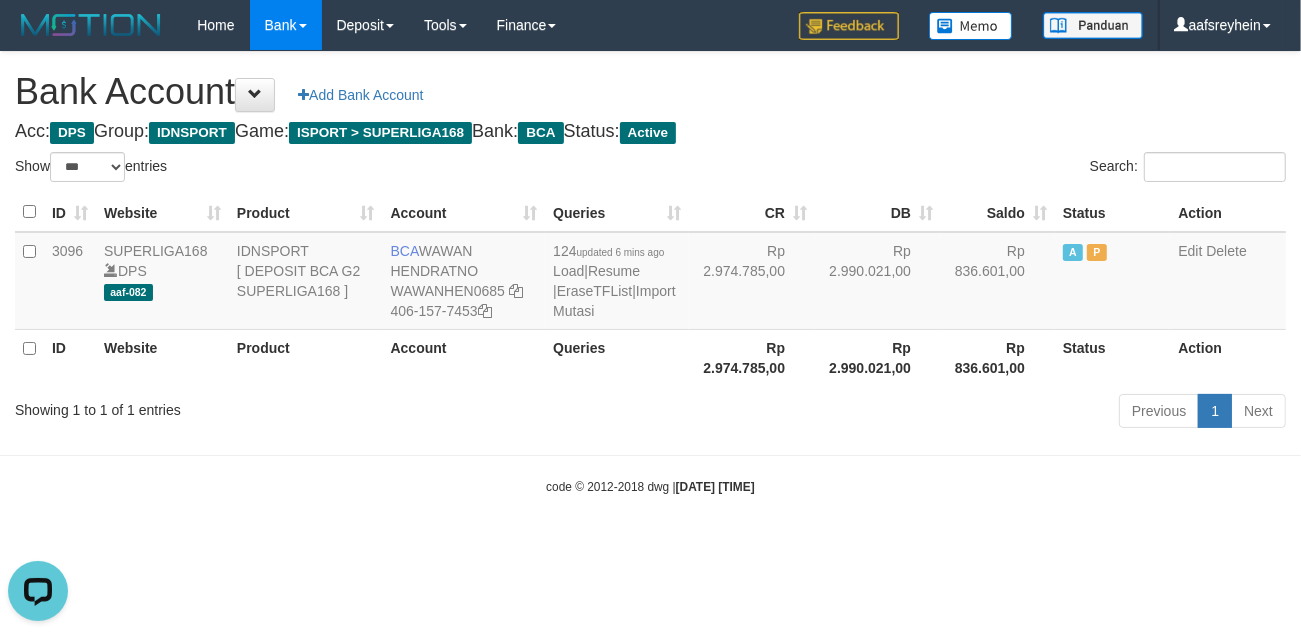 click on "Previous 1 Next" at bounding box center [921, 413] 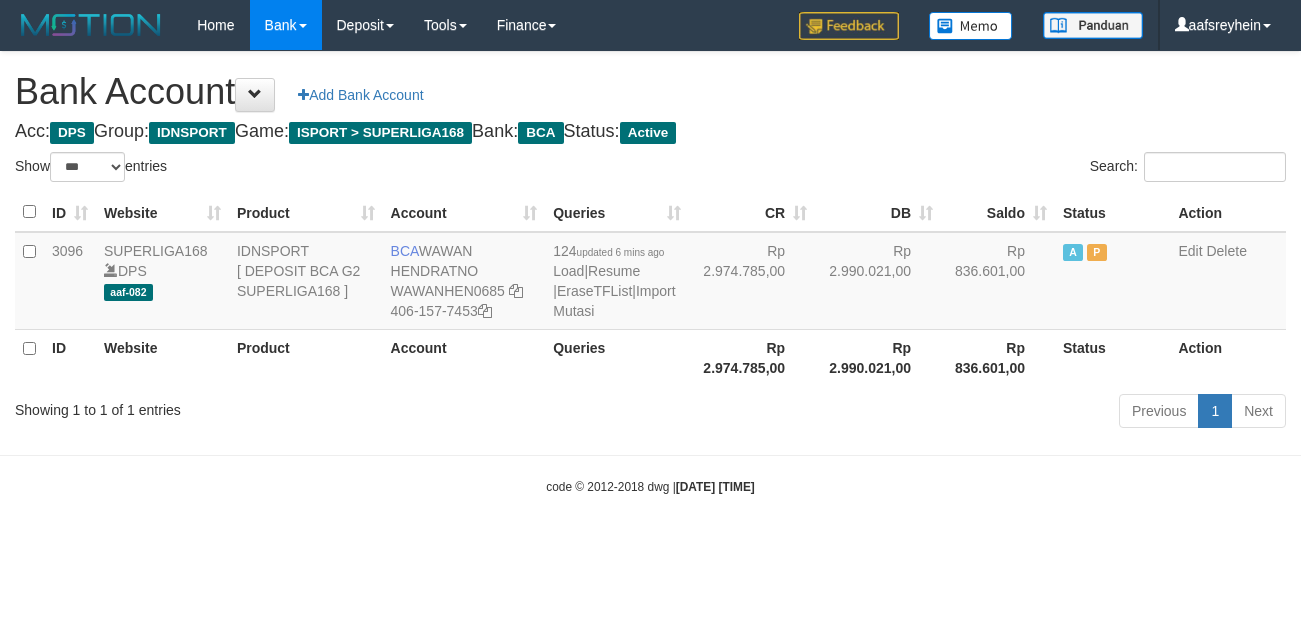 select on "***" 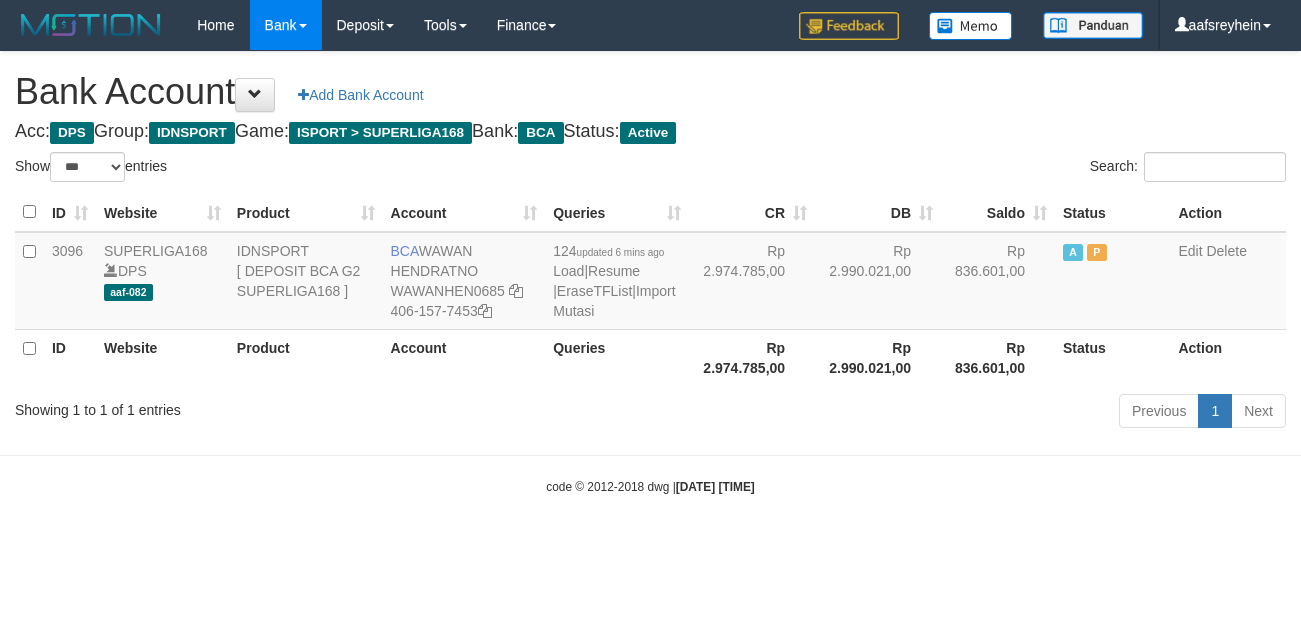 scroll, scrollTop: 0, scrollLeft: 0, axis: both 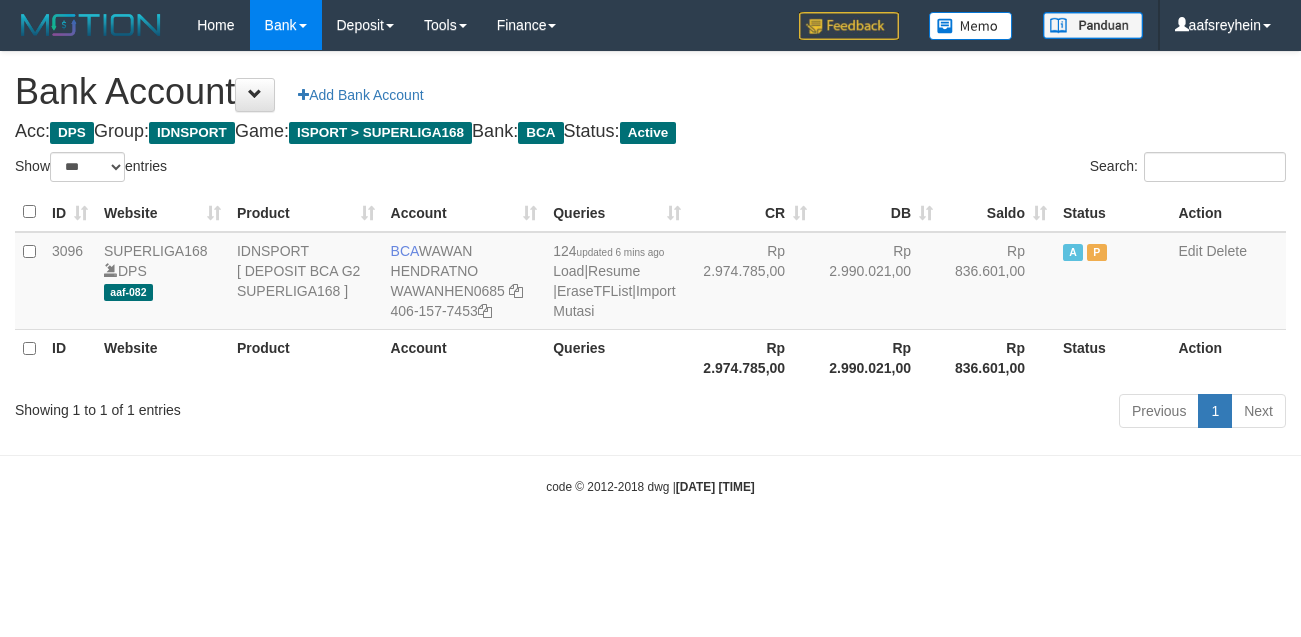select on "***" 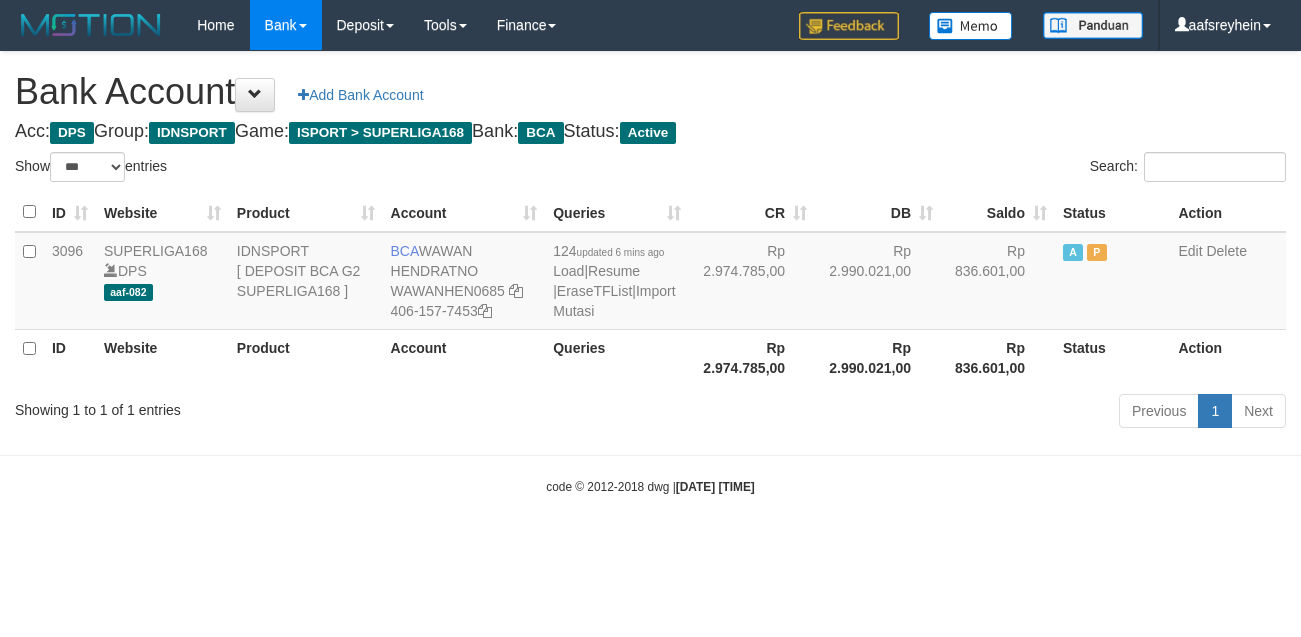 scroll, scrollTop: 0, scrollLeft: 0, axis: both 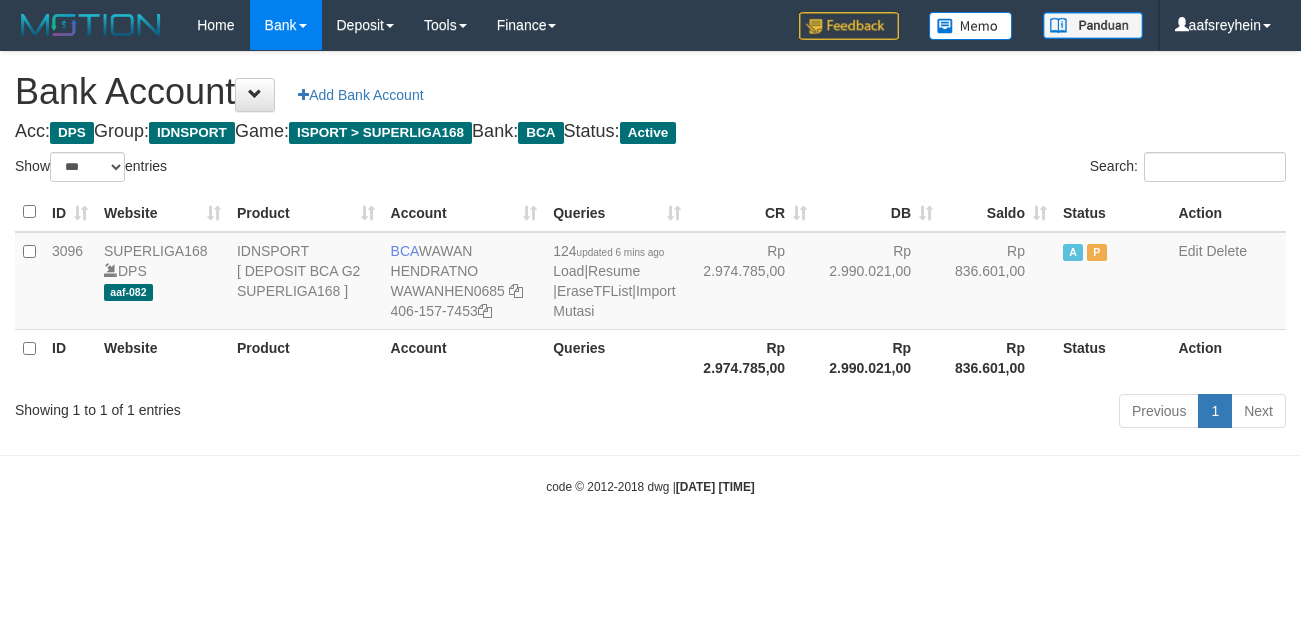 select on "***" 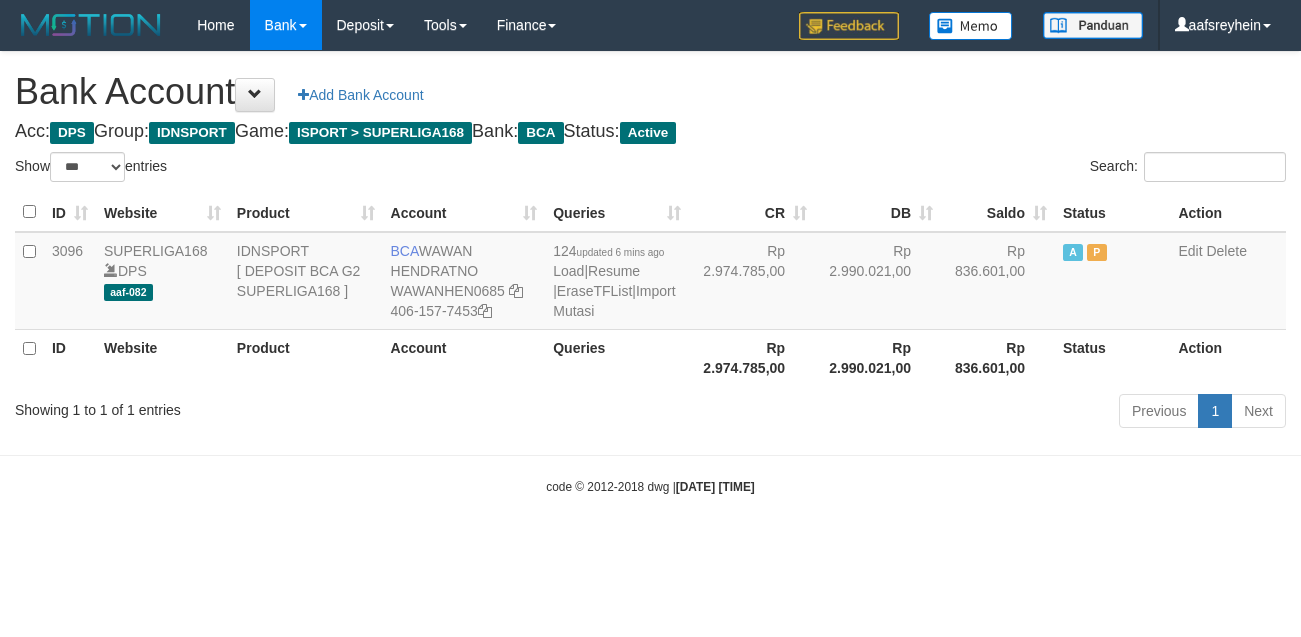 scroll, scrollTop: 0, scrollLeft: 0, axis: both 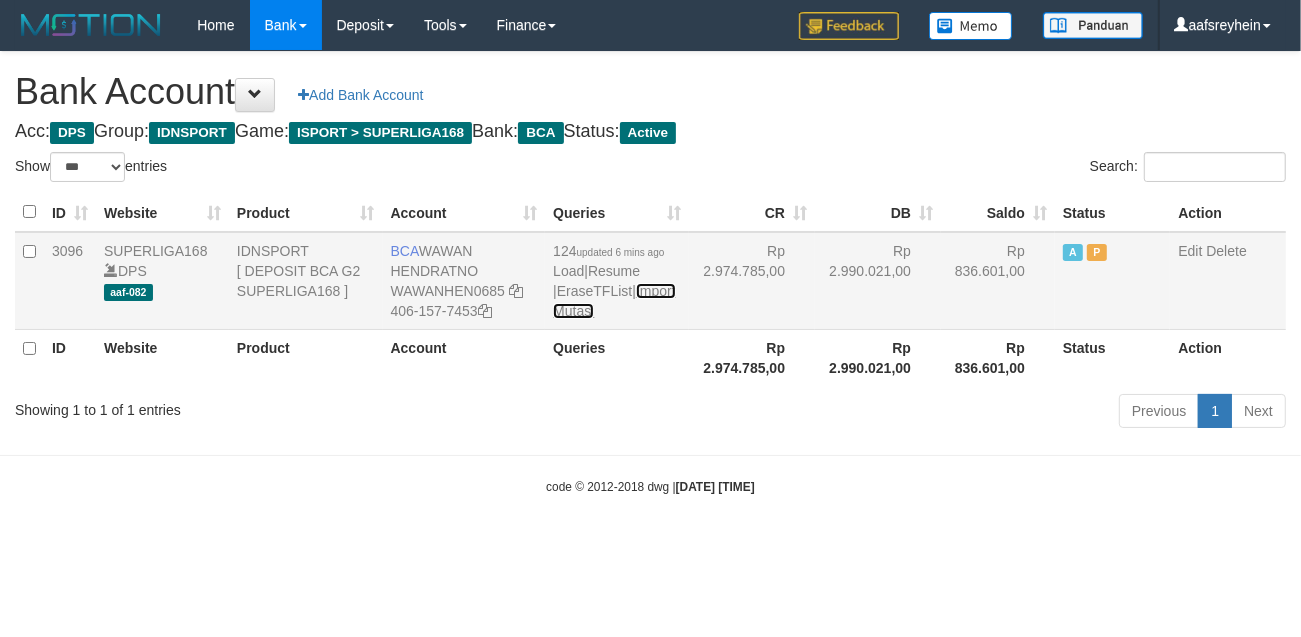 click on "Import Mutasi" at bounding box center (614, 301) 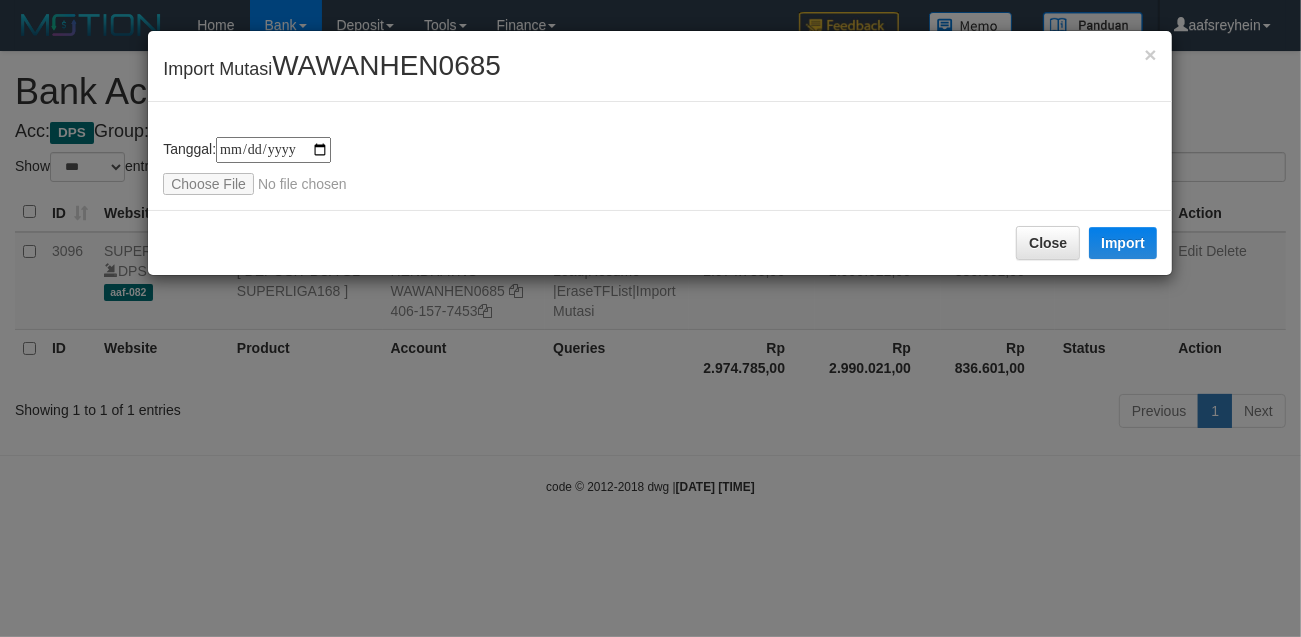 type on "**********" 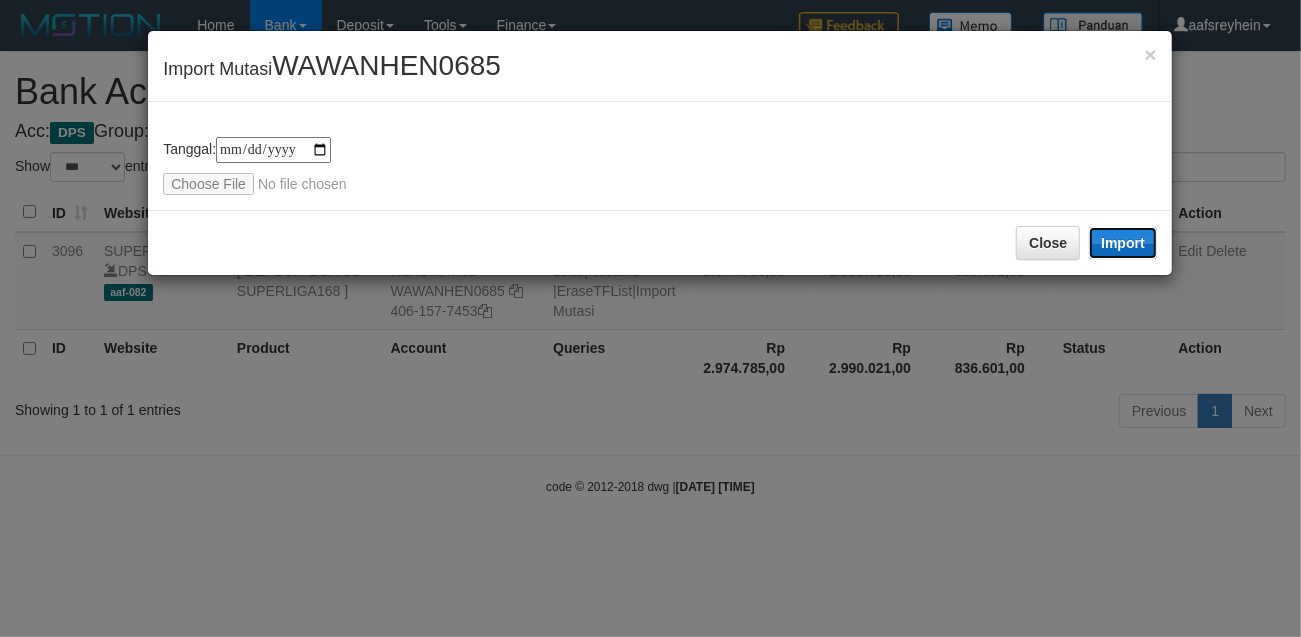 click on "Import" at bounding box center [1123, 243] 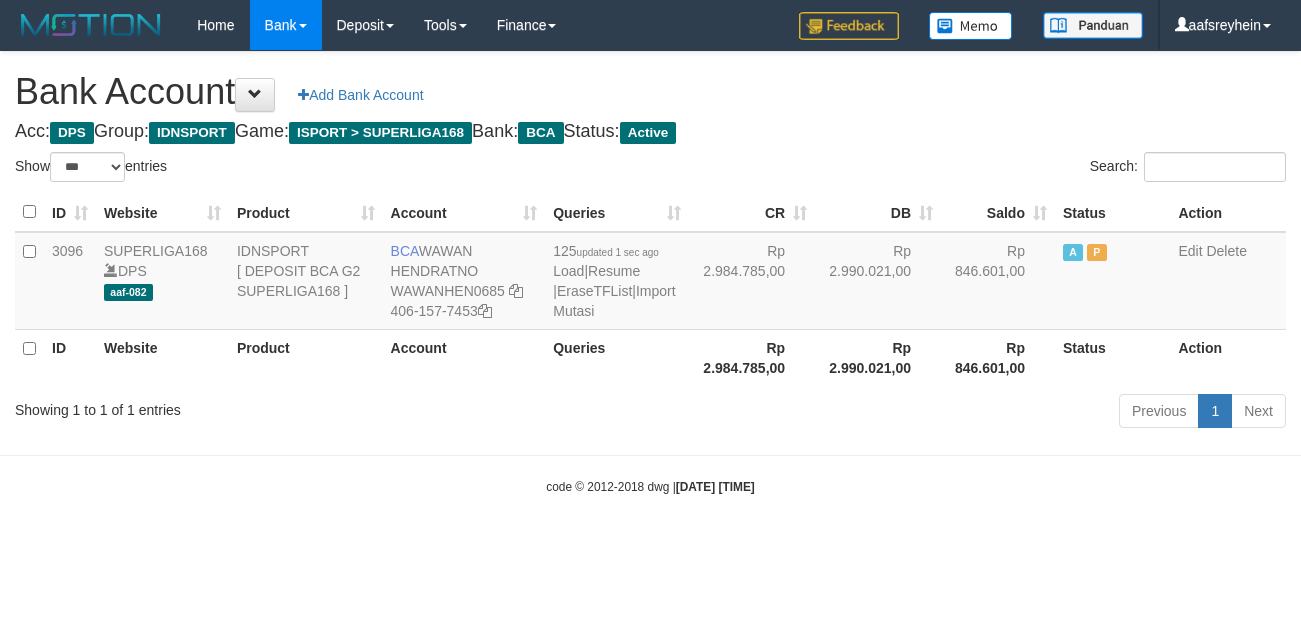 select on "***" 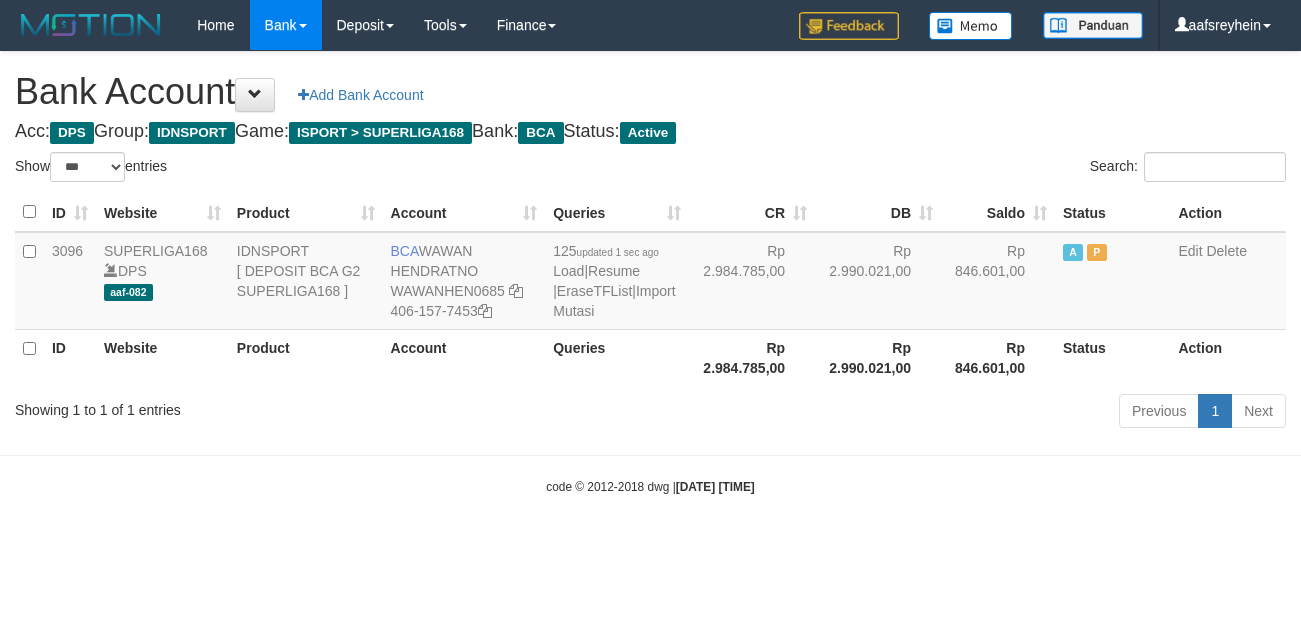 scroll, scrollTop: 0, scrollLeft: 0, axis: both 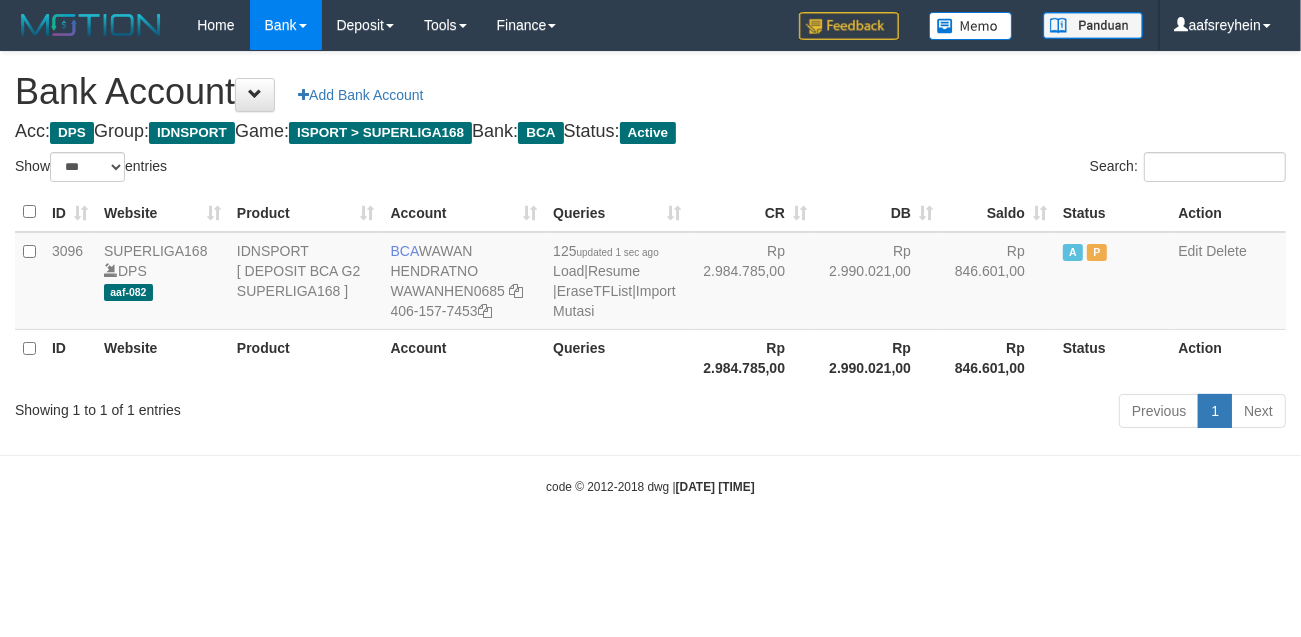 click on "Toggle navigation
Home
Bank
Account List
Load
By Website
Group
[ISPORT]													SUPERLIGA168
By Load Group (DPS)
-" at bounding box center (650, 273) 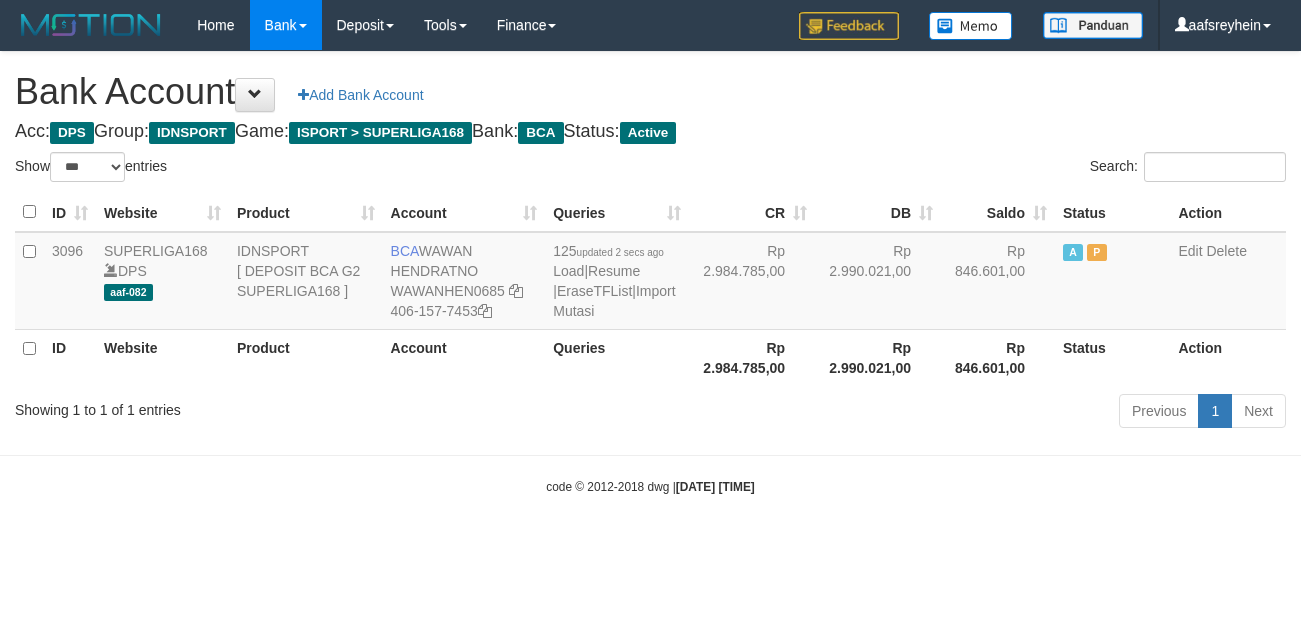 select on "***" 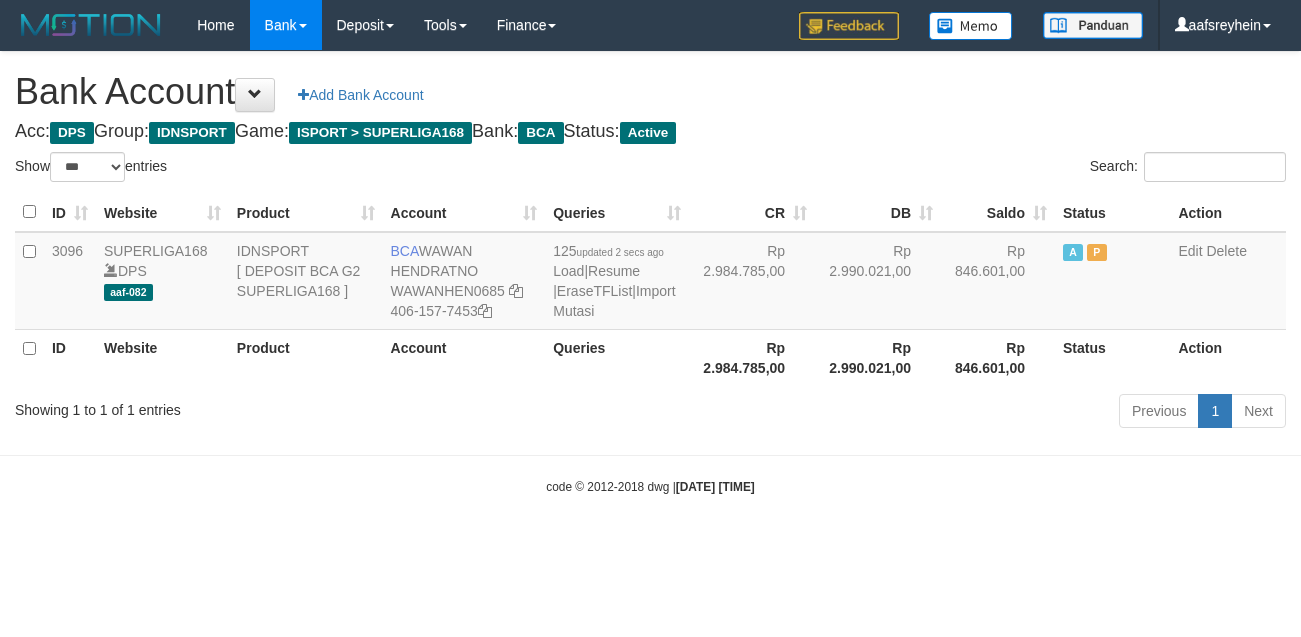scroll, scrollTop: 0, scrollLeft: 0, axis: both 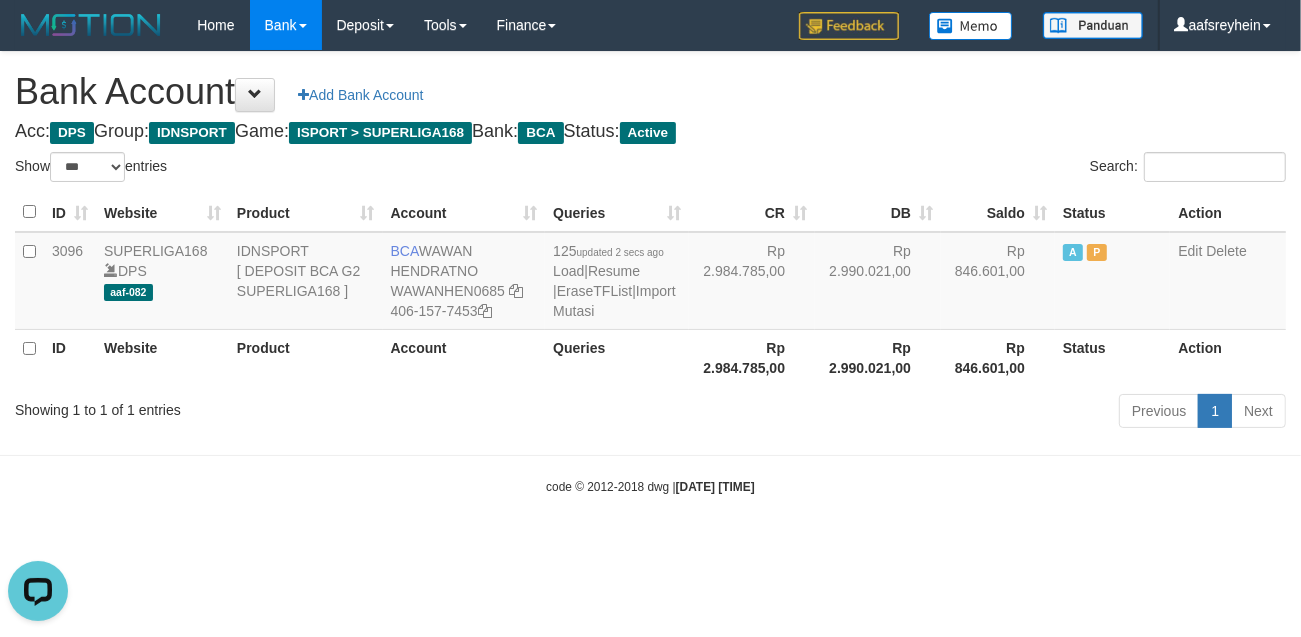 click on "Toggle navigation
Home
Bank
Account List
Load
By Website
Group
[ISPORT]													SUPERLIGA168
By Load Group (DPS)
-" at bounding box center [650, 273] 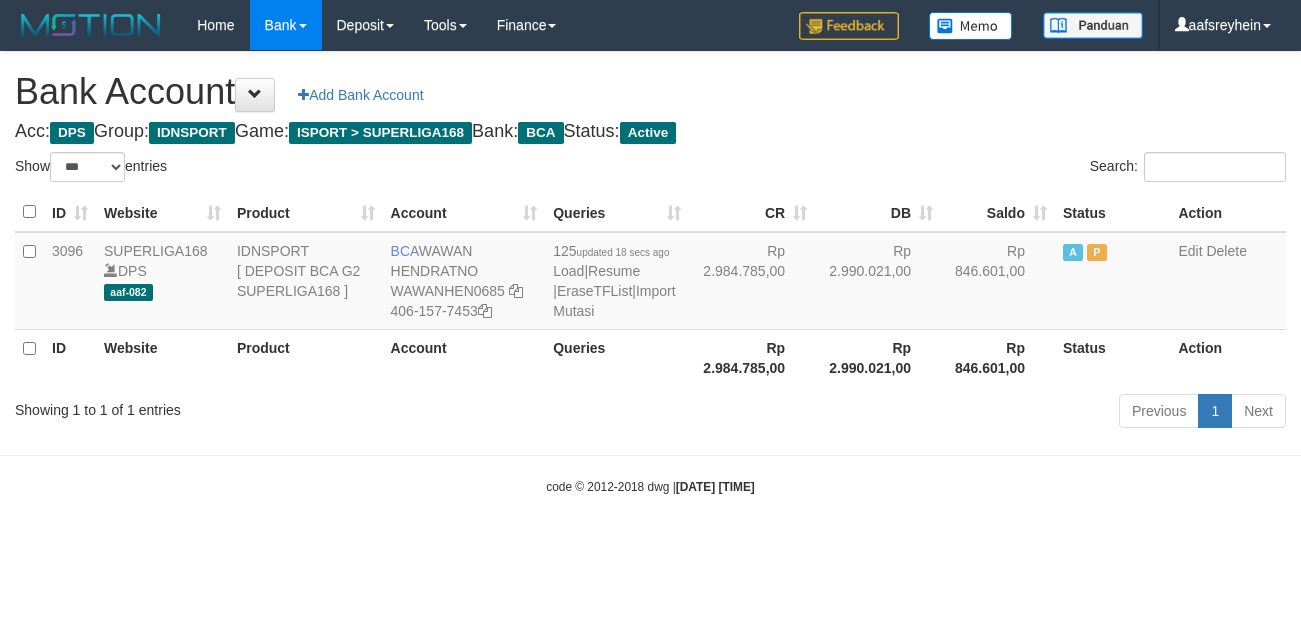 select on "***" 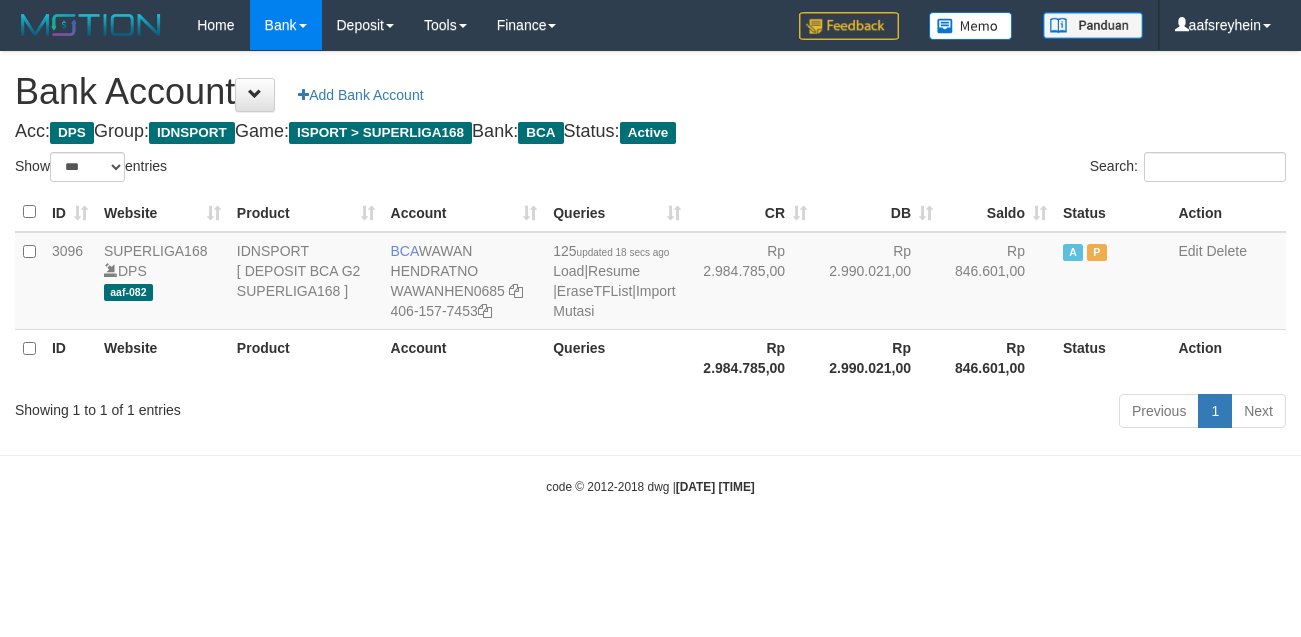 scroll, scrollTop: 0, scrollLeft: 0, axis: both 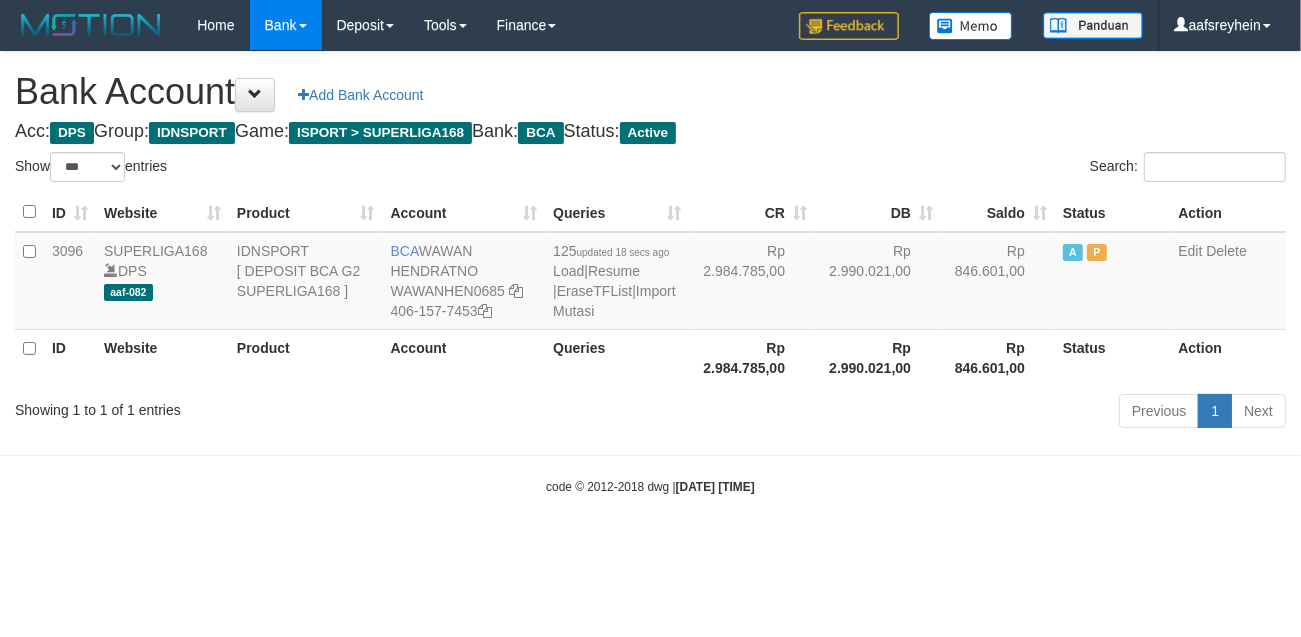 click on "Toggle navigation
Home
Bank
Account List
Load
By Website
Group
[ISPORT]													SUPERLIGA168
By Load Group (DPS)
-" at bounding box center [650, 273] 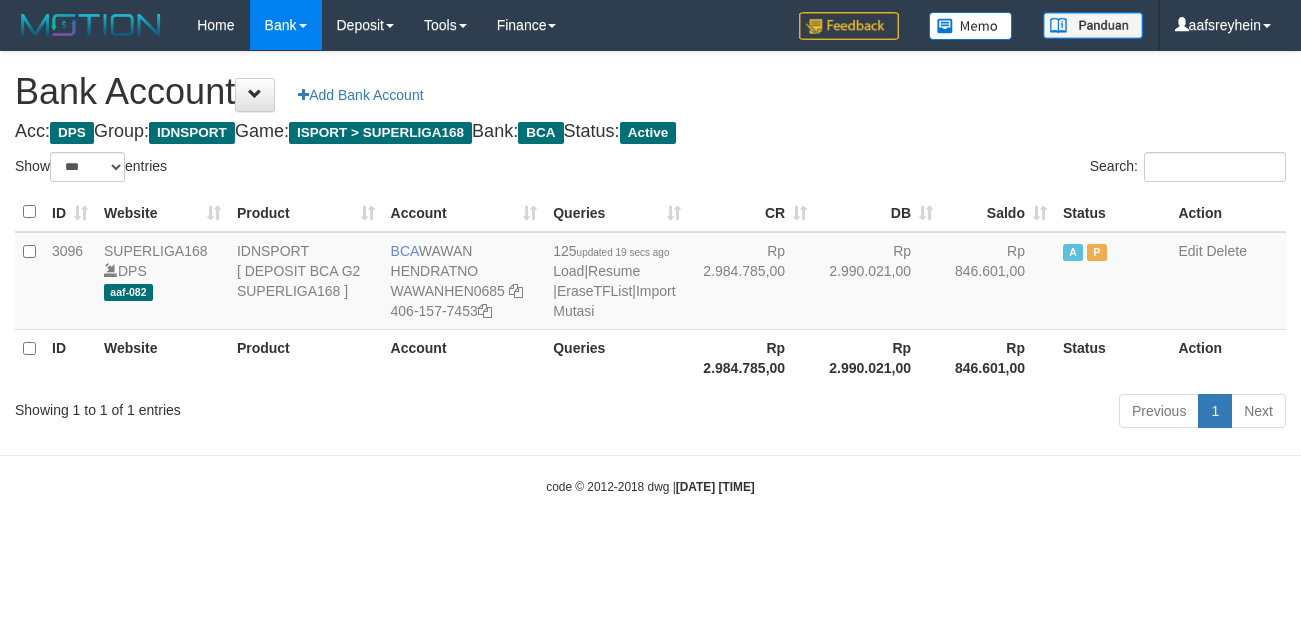 select on "***" 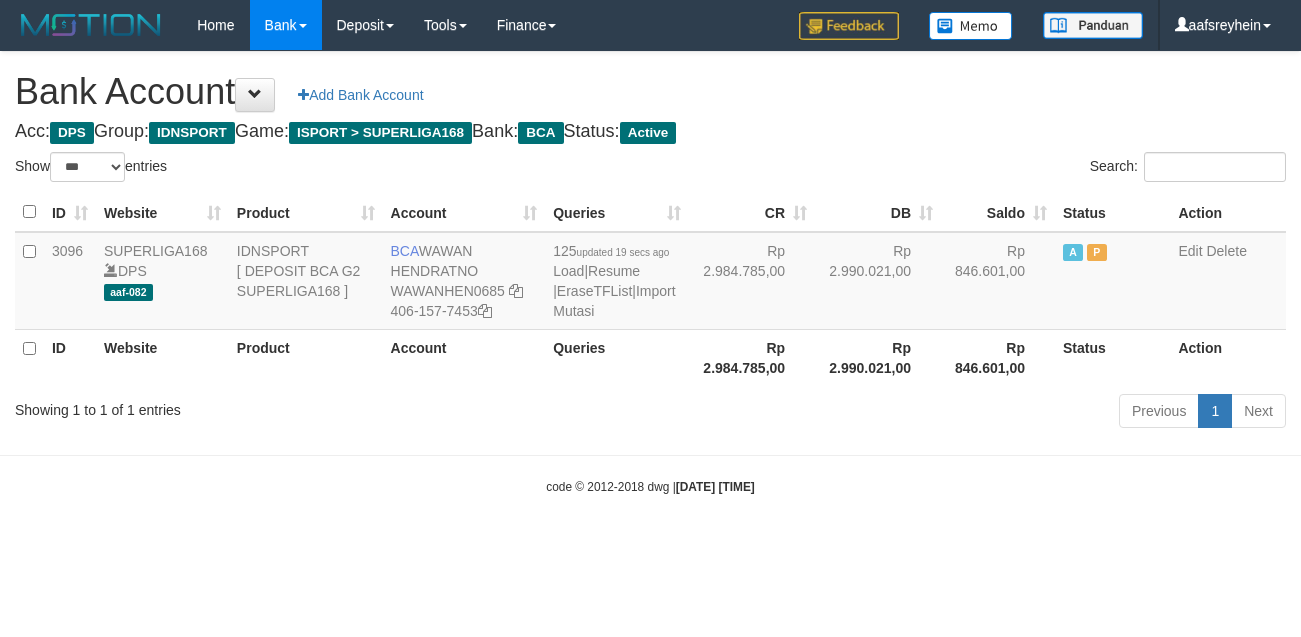 scroll, scrollTop: 0, scrollLeft: 0, axis: both 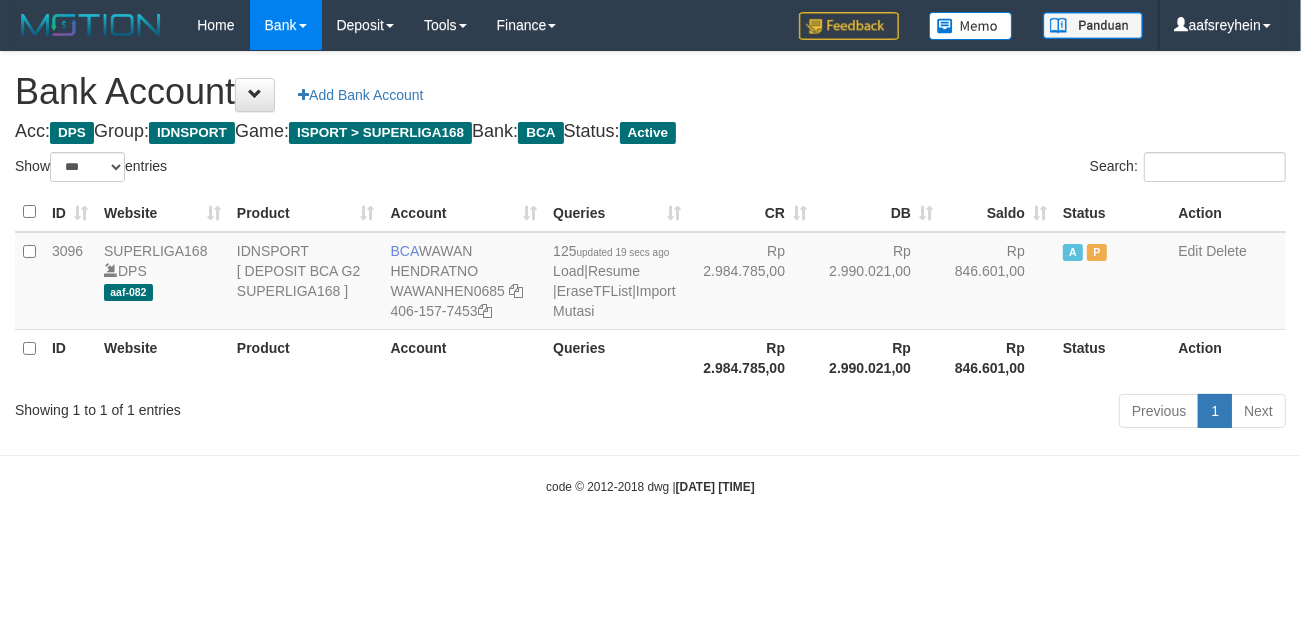 click on "Toggle navigation
Home
Bank
Account List
Load
By Website
Group
[ISPORT]													SUPERLIGA168
By Load Group (DPS)
-" at bounding box center (650, 273) 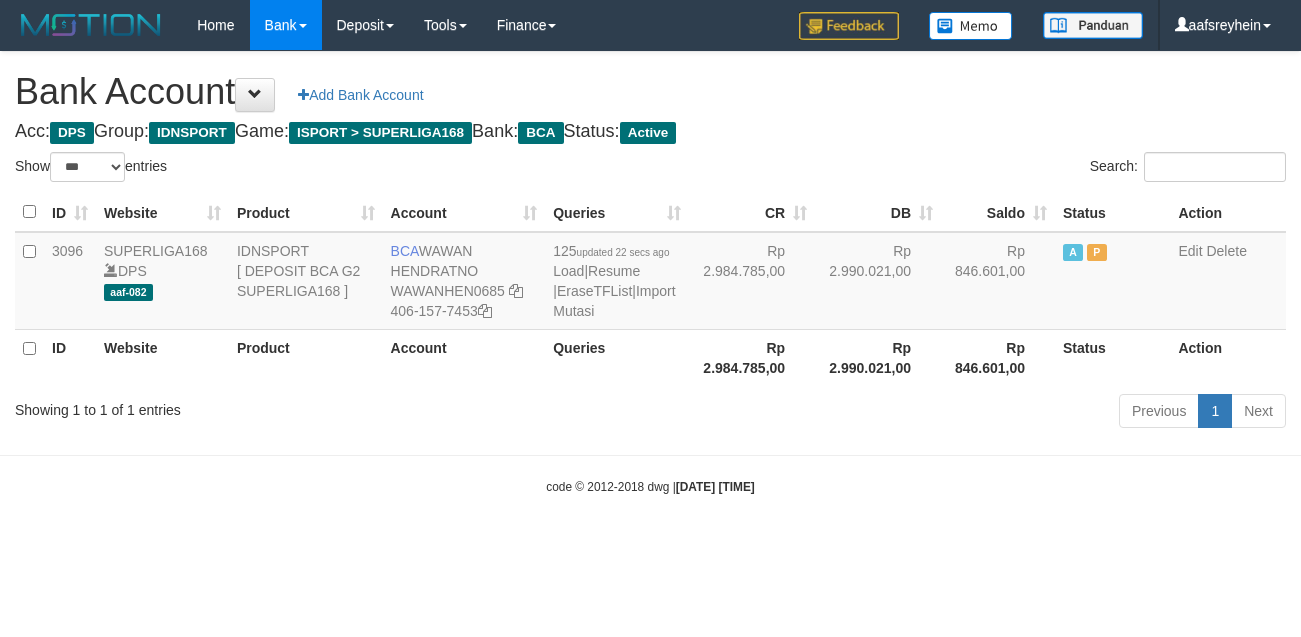 select on "***" 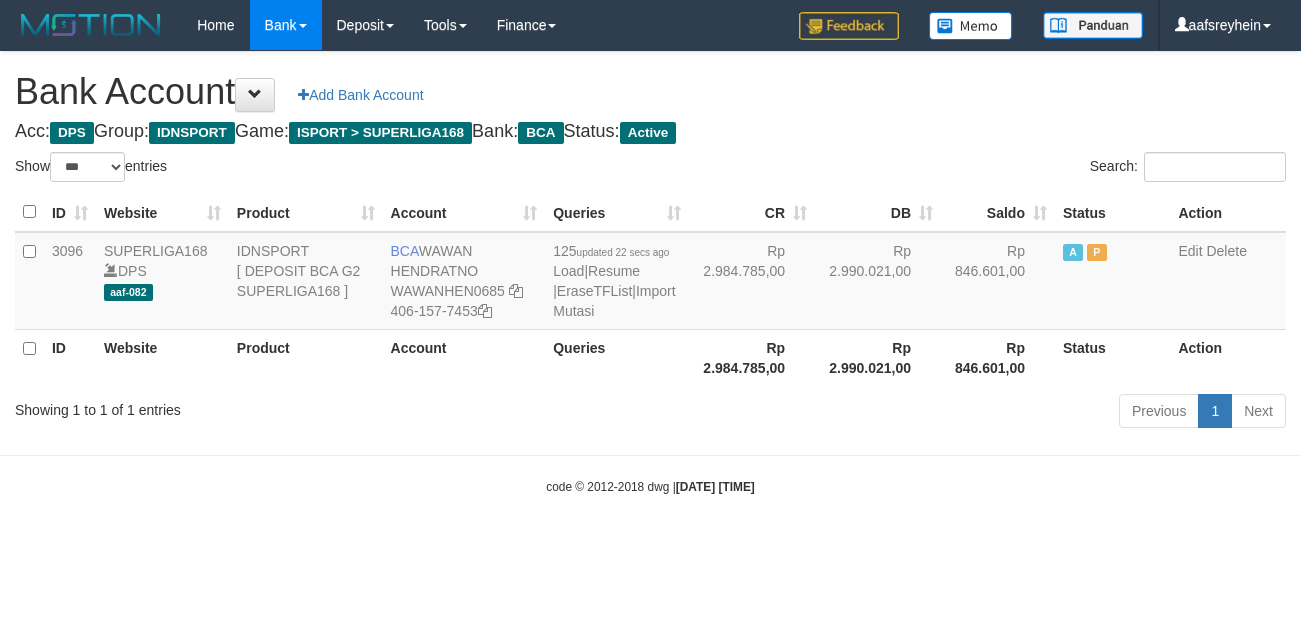 scroll, scrollTop: 0, scrollLeft: 0, axis: both 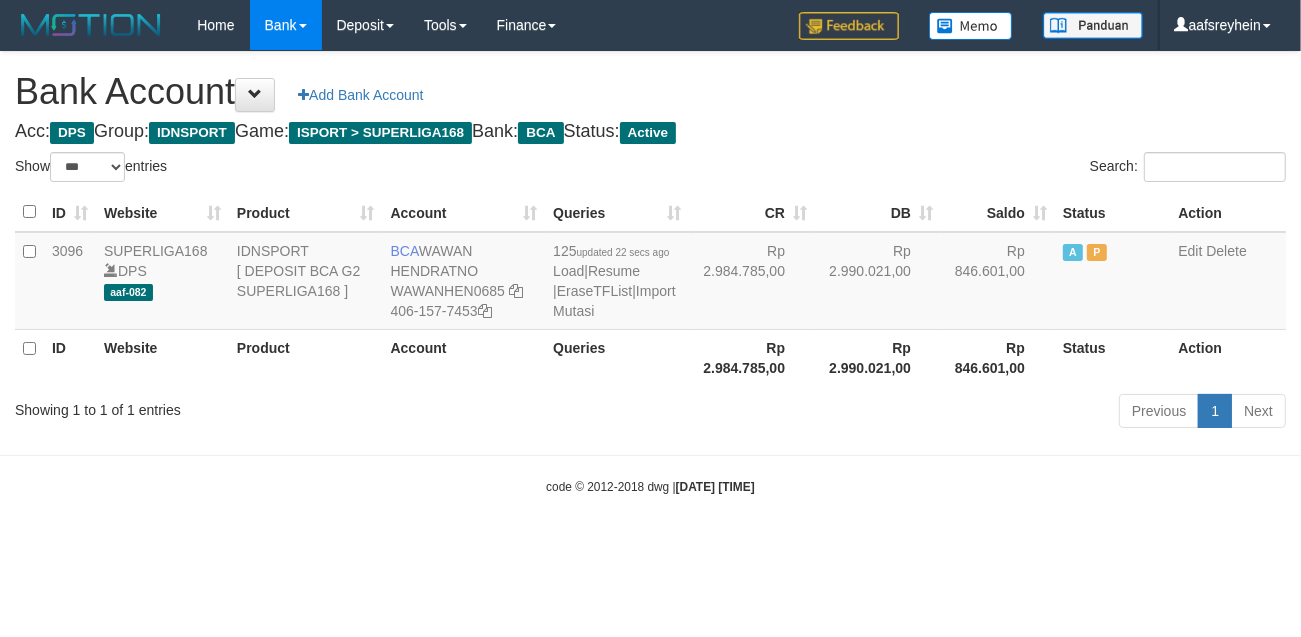click on "Toggle navigation
Home
Bank
Account List
Load
By Website
Group
[ISPORT]													SUPERLIGA168
By Load Group (DPS)
-" at bounding box center [650, 273] 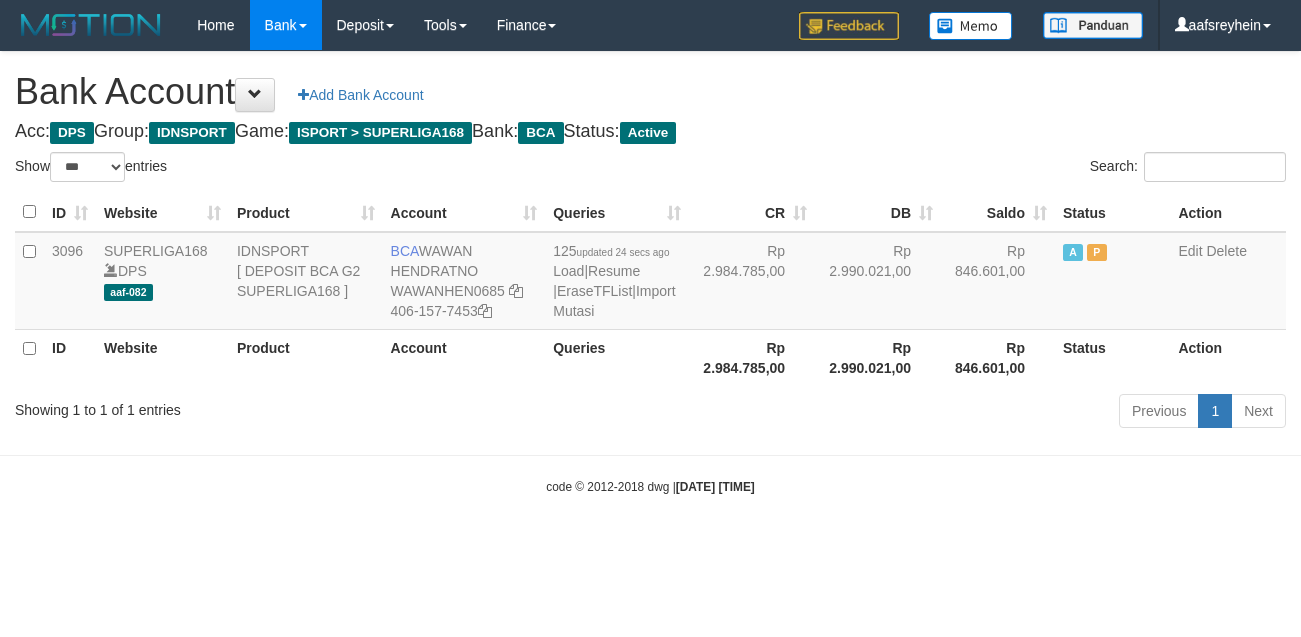 select on "***" 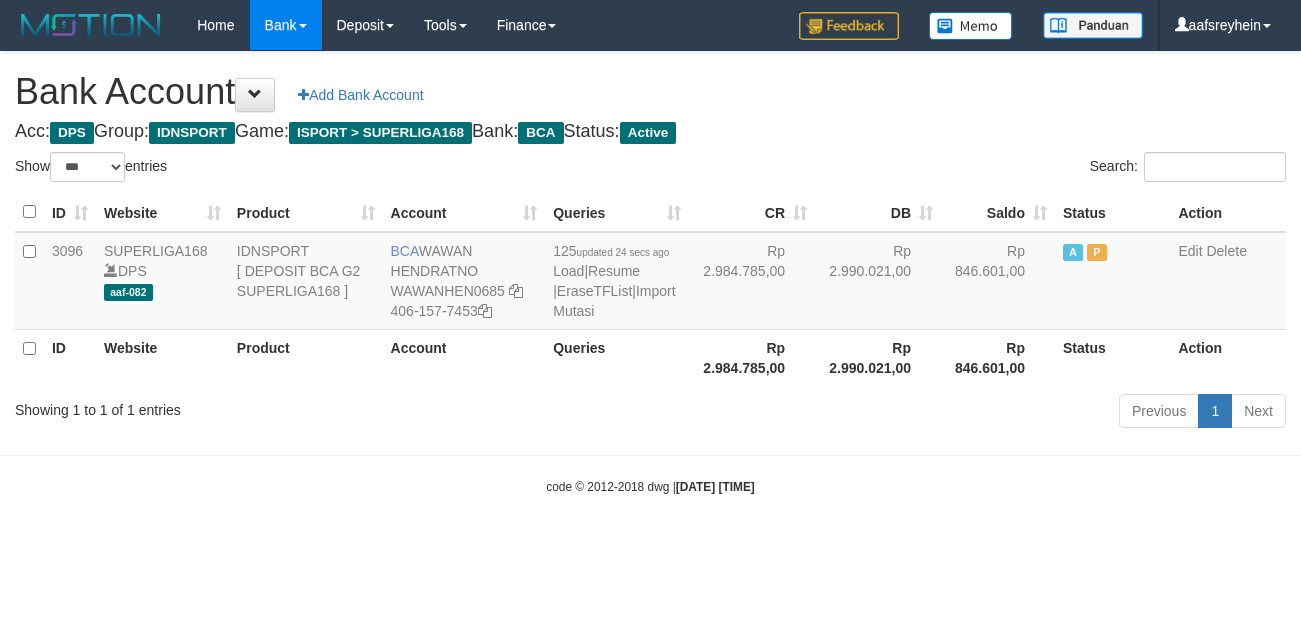 scroll, scrollTop: 0, scrollLeft: 0, axis: both 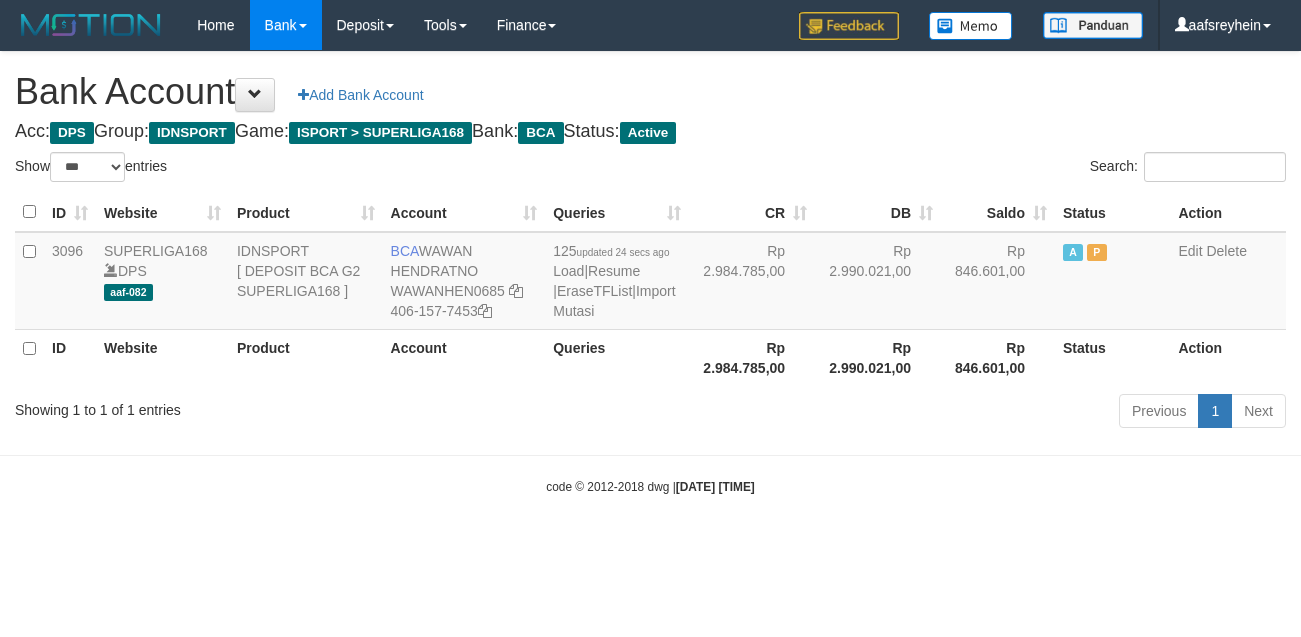 select on "***" 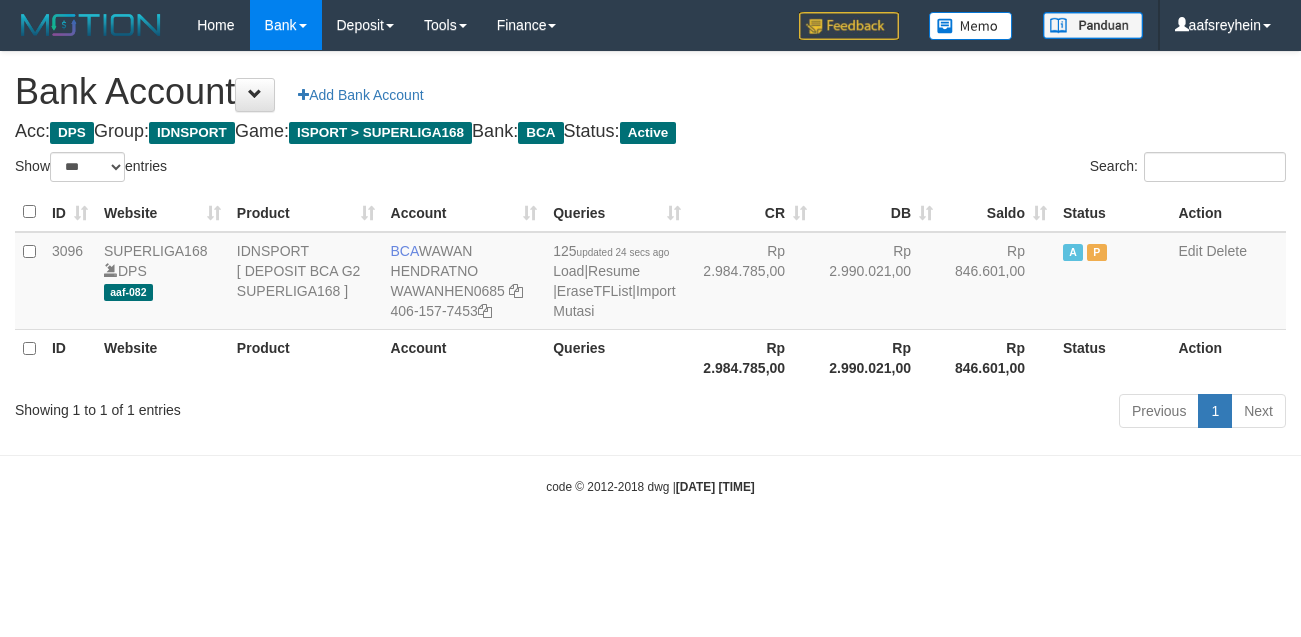 scroll, scrollTop: 0, scrollLeft: 0, axis: both 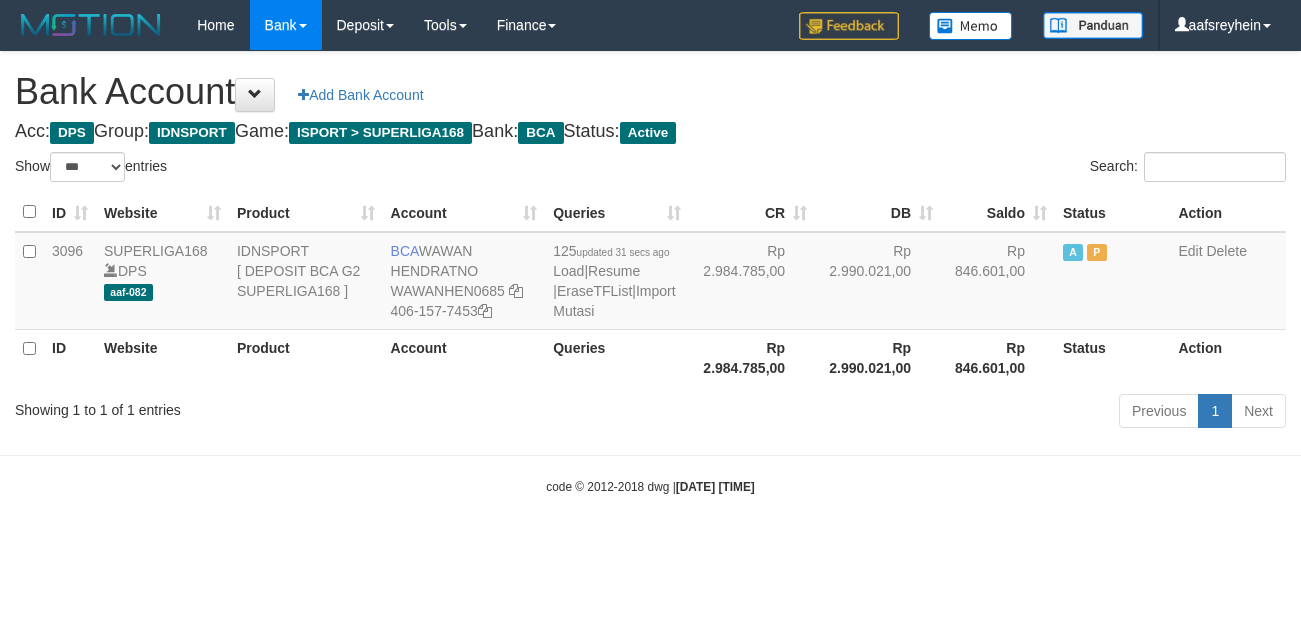 select on "***" 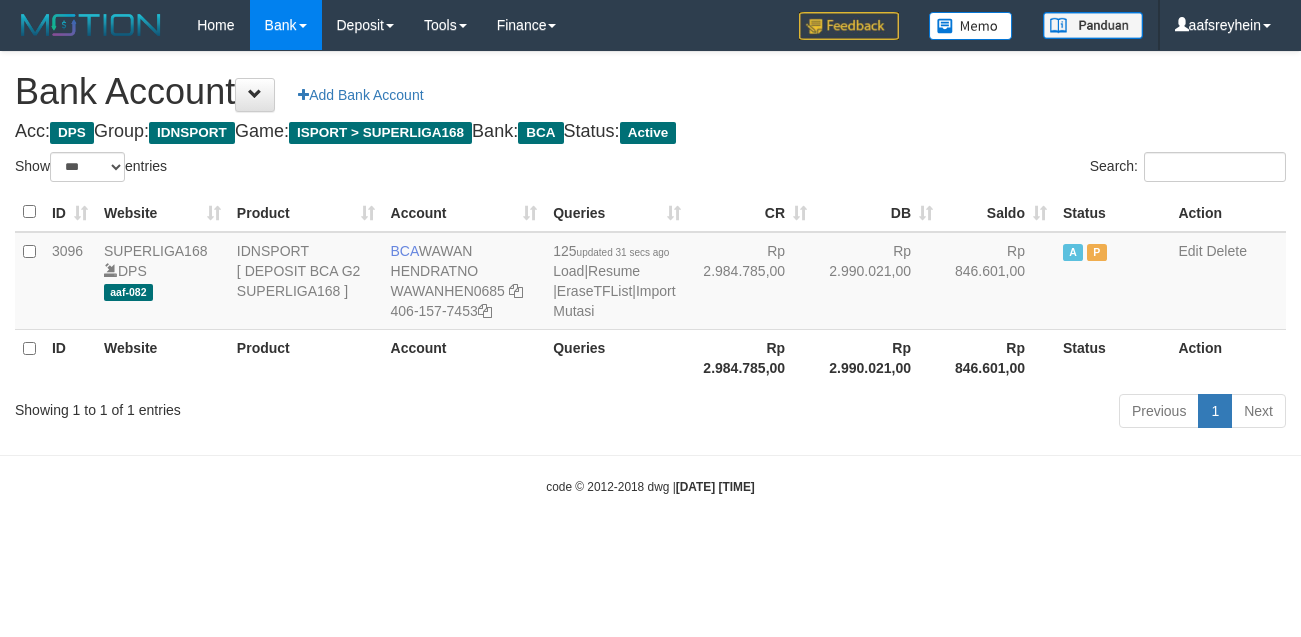 scroll, scrollTop: 0, scrollLeft: 0, axis: both 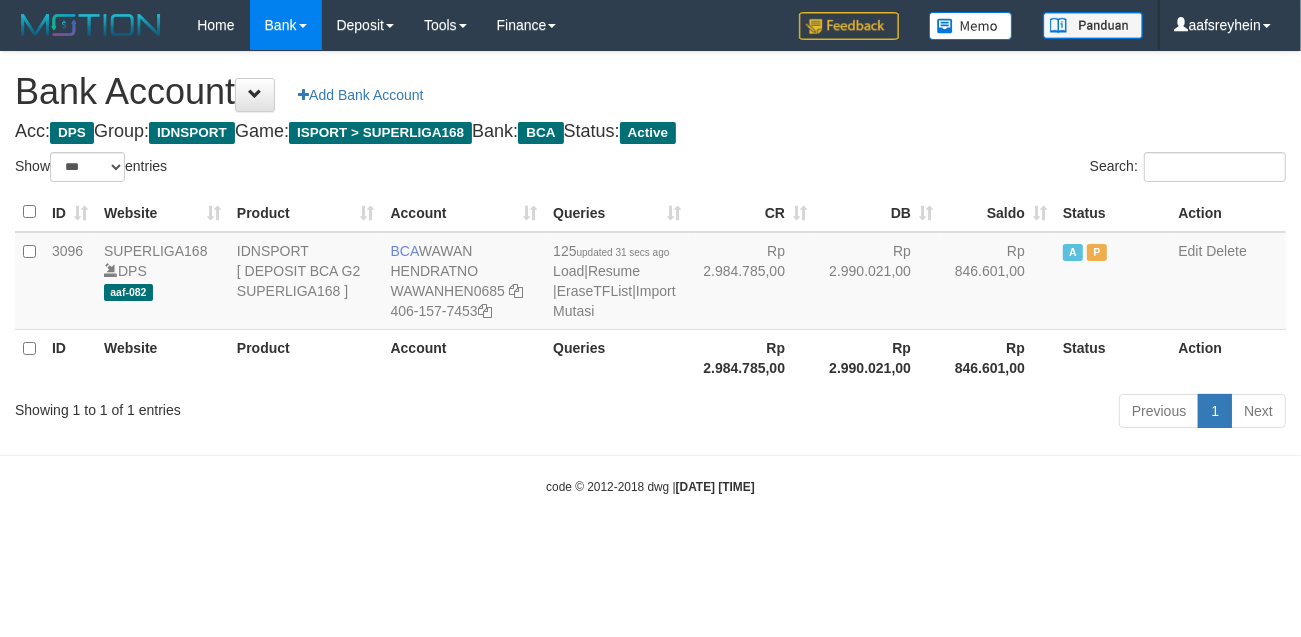 click on "Acc: 										 DPS
Group:   IDNSPORT    		Game:   ISPORT > SUPERLIGA168    		Bank:   BCA    		Status:  Active" at bounding box center [650, 132] 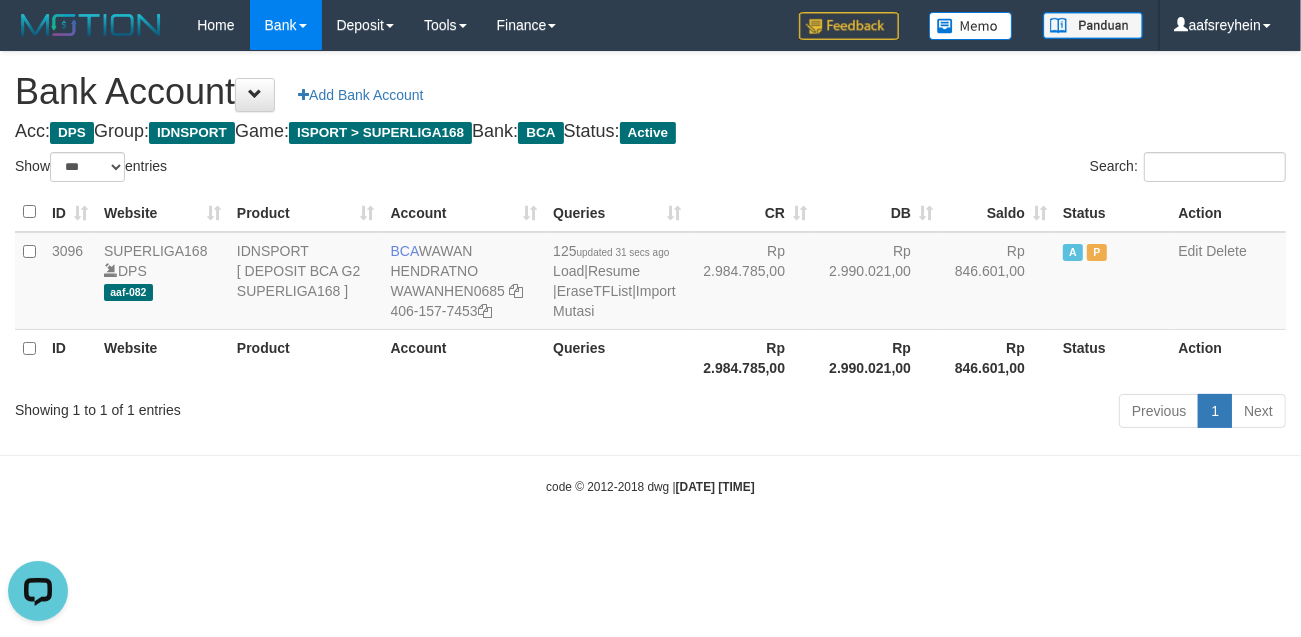 scroll, scrollTop: 0, scrollLeft: 0, axis: both 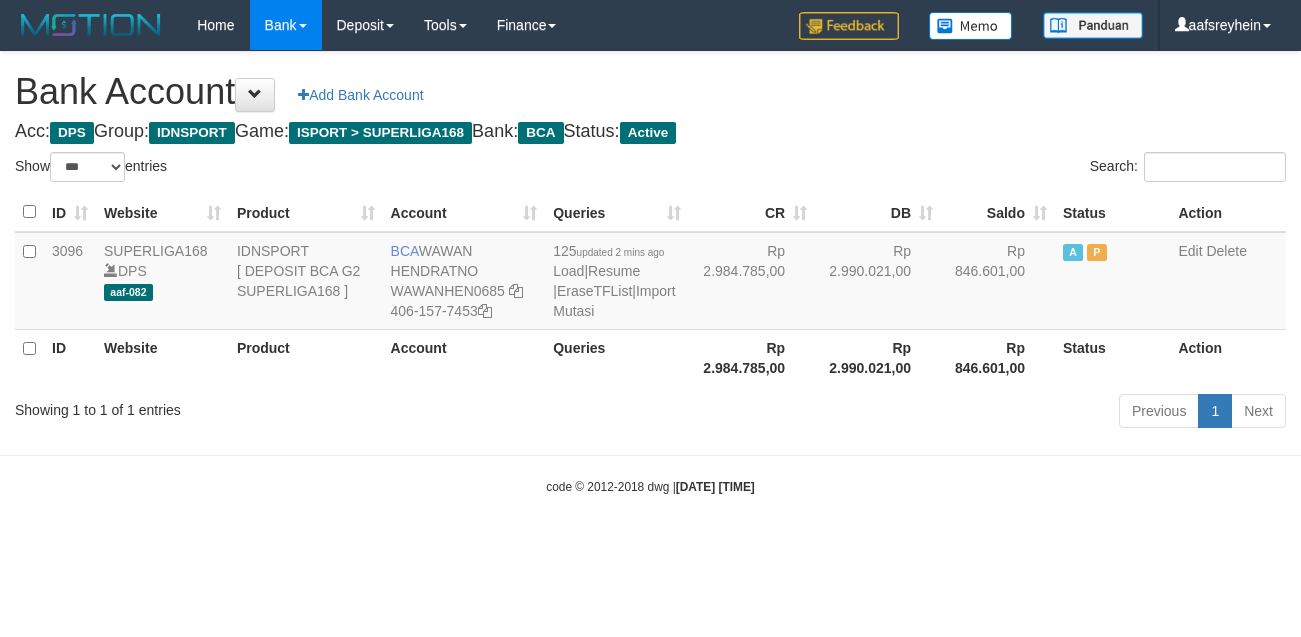 select on "***" 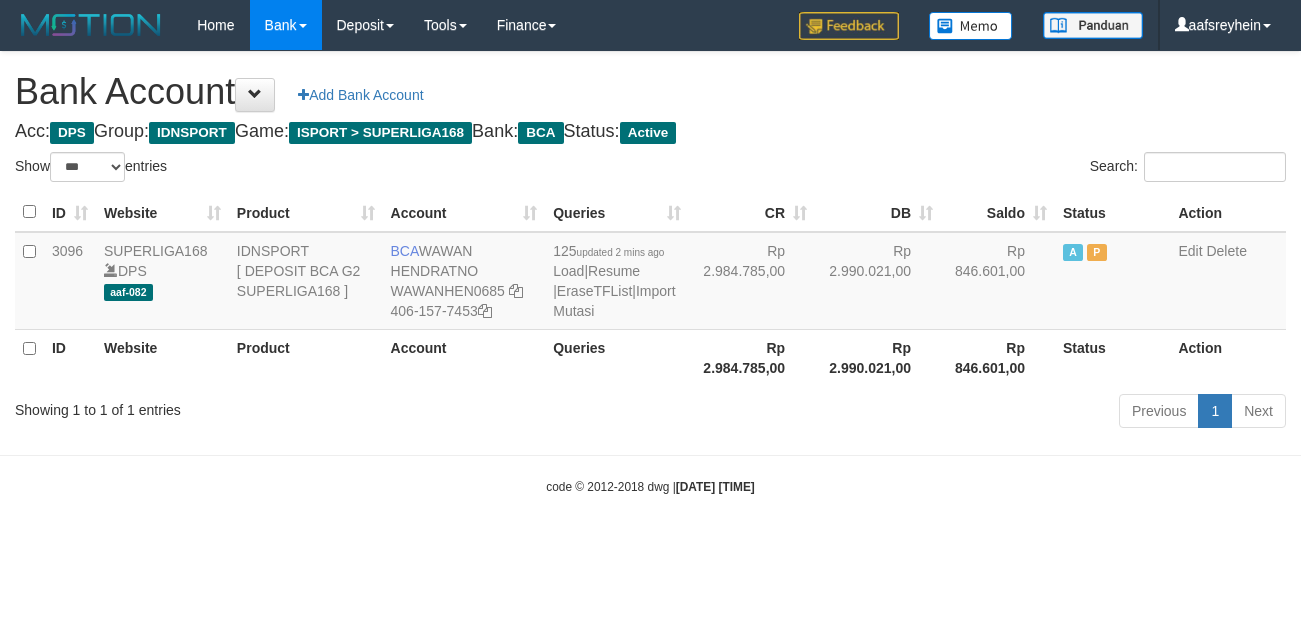 scroll, scrollTop: 0, scrollLeft: 0, axis: both 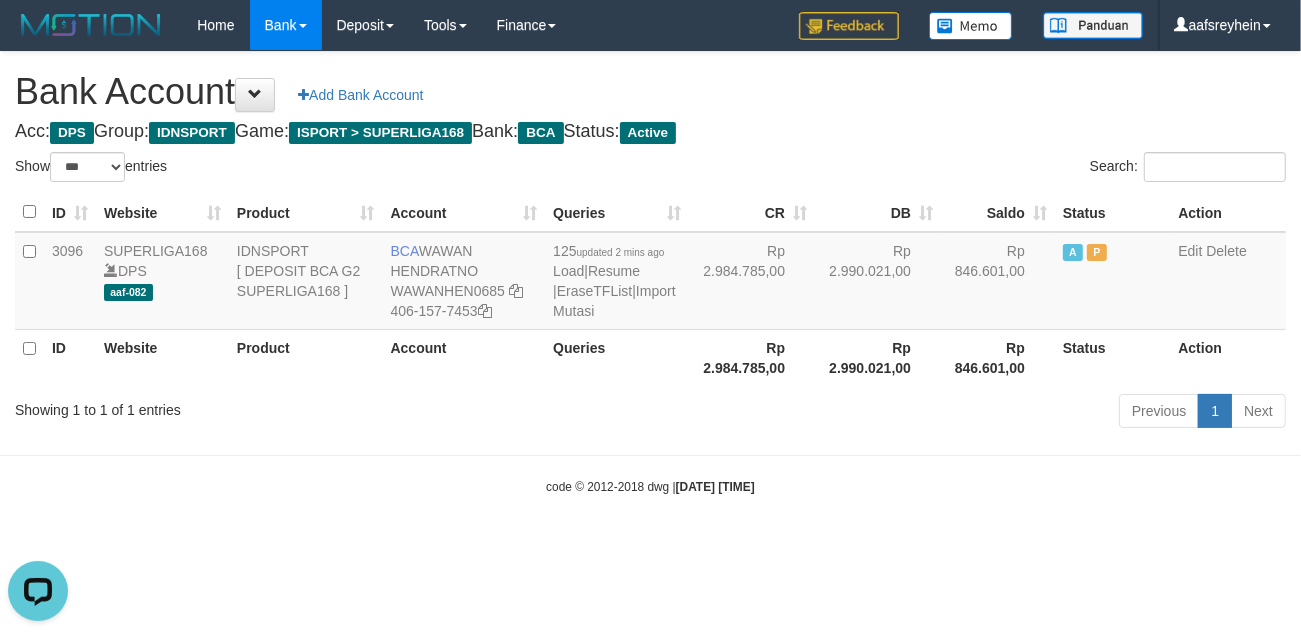 click on "Toggle navigation
Home
Bank
Account List
Load
By Website
Group
[ISPORT]													SUPERLIGA168
By Load Group (DPS)
-" at bounding box center [650, 273] 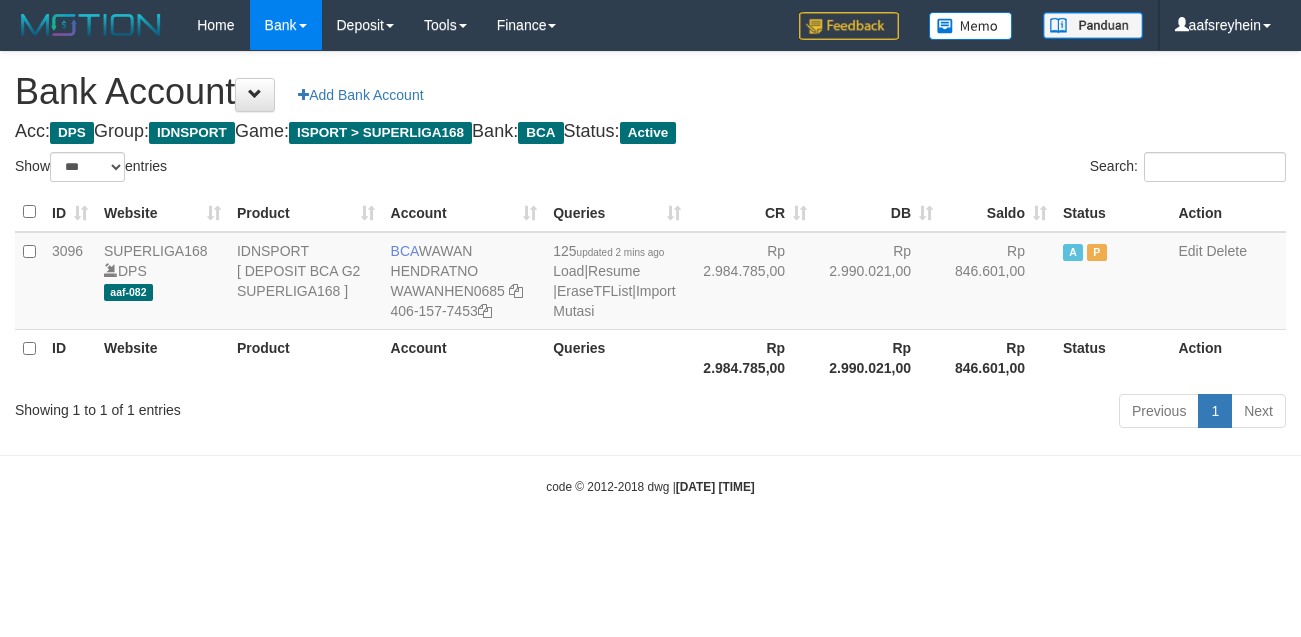 select on "***" 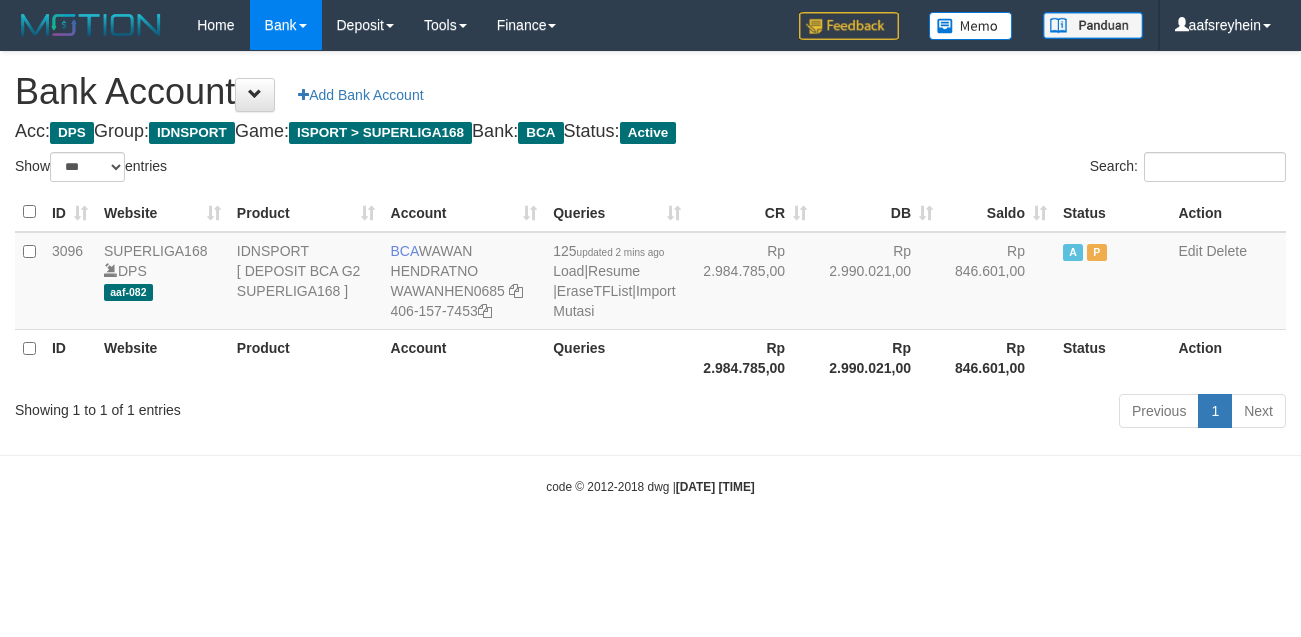 click on "Toggle navigation
Home
Bank
Account List
Load
By Website
Group
[ISPORT]													SUPERLIGA168
By Load Group (DPS)" at bounding box center (650, 273) 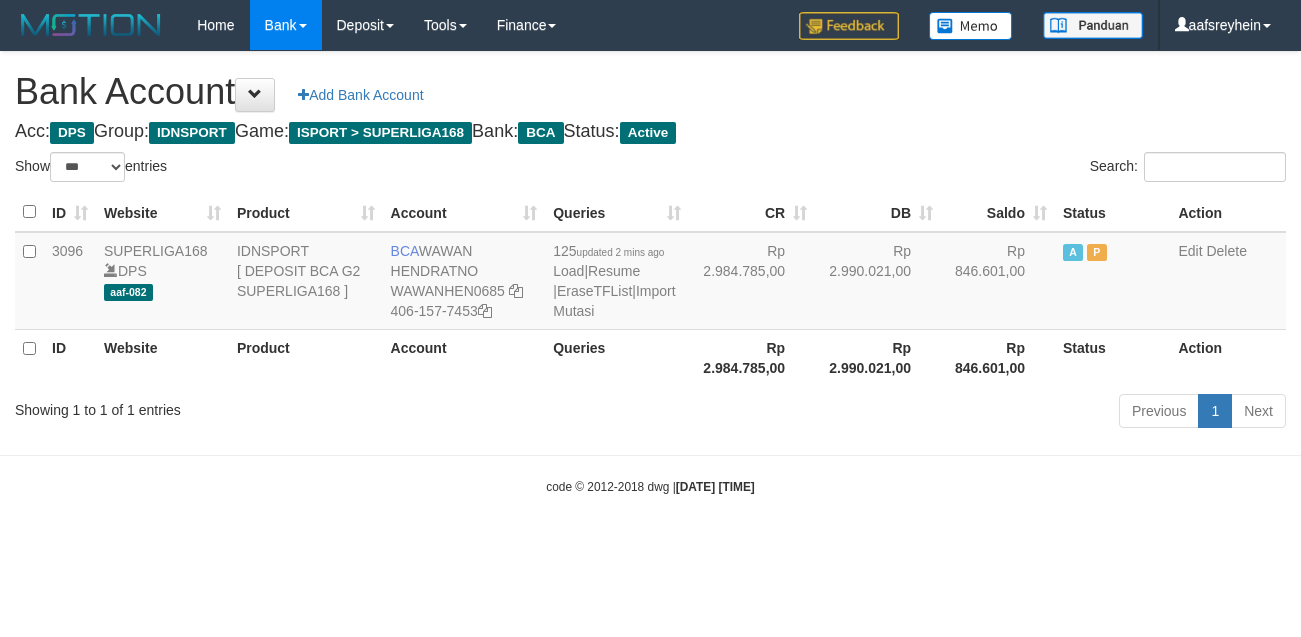 select on "***" 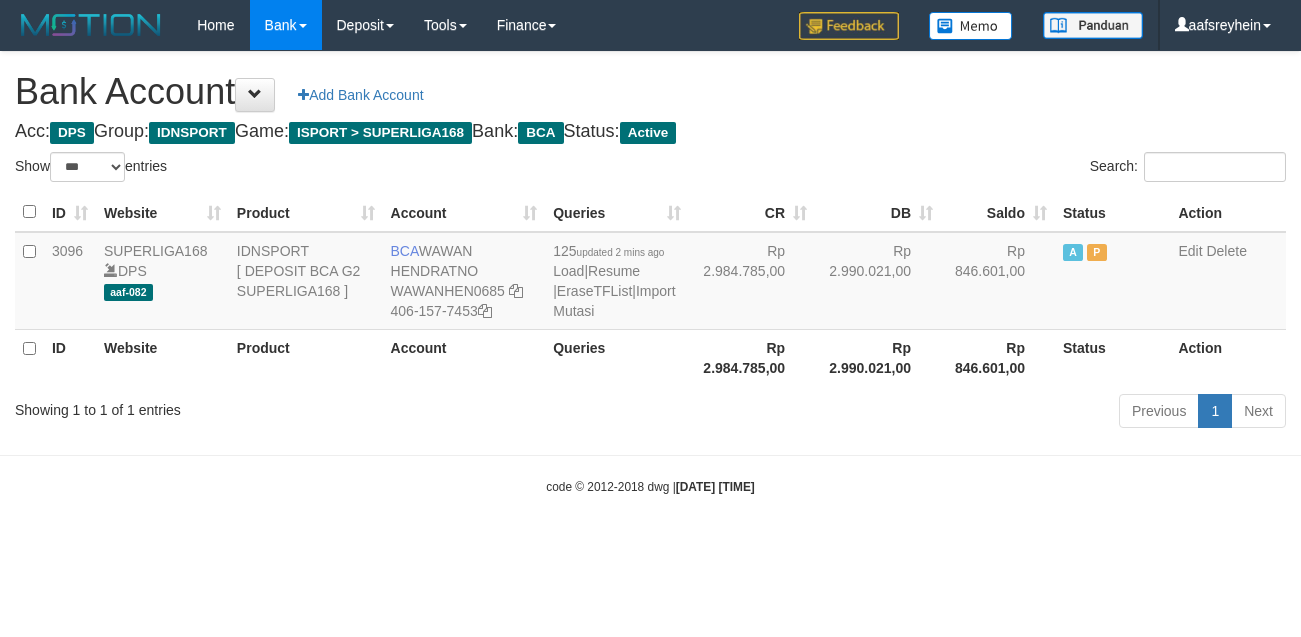 scroll, scrollTop: 0, scrollLeft: 0, axis: both 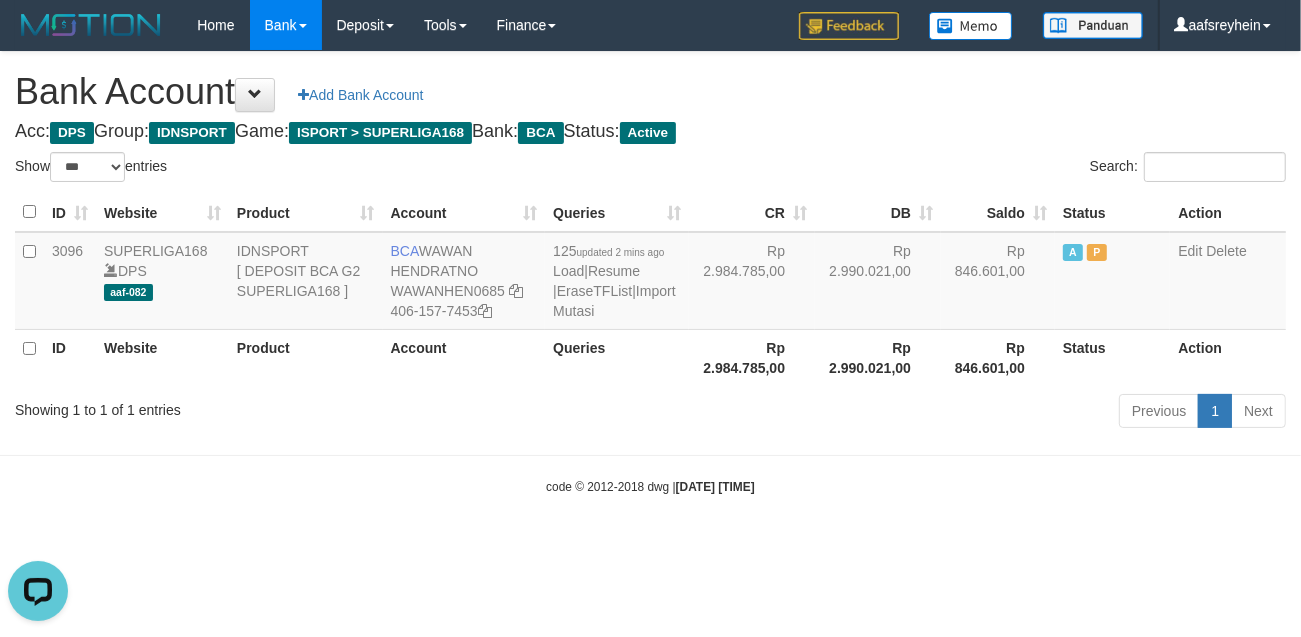 click on "Bank Account
Add Bank Account
Acc: 										 DPS
Group:   IDNSPORT    		Game:   ISPORT > SUPERLIGA168    		Bank:   BCA    		Status:  Active
Filter Account Type
*******
***
**
***
DPS
SELECT ALL  SELECT TYPE  - ALL -
DPS
WD
TMP
Filter Product
*******
******
********
********
*******
********
IDNSPORT
SELECT ALL  SELECT GROUP  - ALL -
BETHUB
IDNPOKER
IDNSPORT
IDNTOTO
LOADONLY
Filter Website
*******" at bounding box center (650, 243) 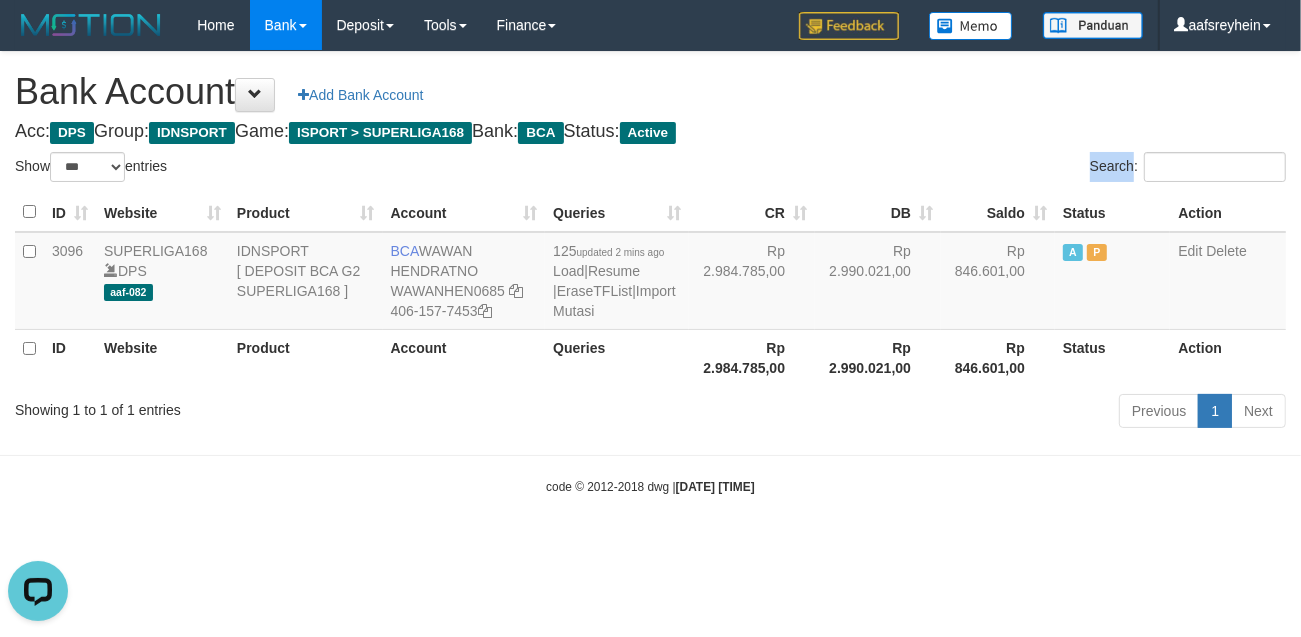 click on "Bank Account
Add Bank Account
Acc: 										 DPS
Group:   IDNSPORT    		Game:   ISPORT > SUPERLIGA168    		Bank:   BCA    		Status:  Active
Filter Account Type
*******
***
**
***
DPS
SELECT ALL  SELECT TYPE  - ALL -
DPS
WD
TMP
Filter Product
*******
******
********
********
*******
********
IDNSPORT
SELECT ALL  SELECT GROUP  - ALL -
BETHUB
IDNPOKER
IDNSPORT
IDNTOTO
LOADONLY
Filter Website
*******" at bounding box center [650, 243] 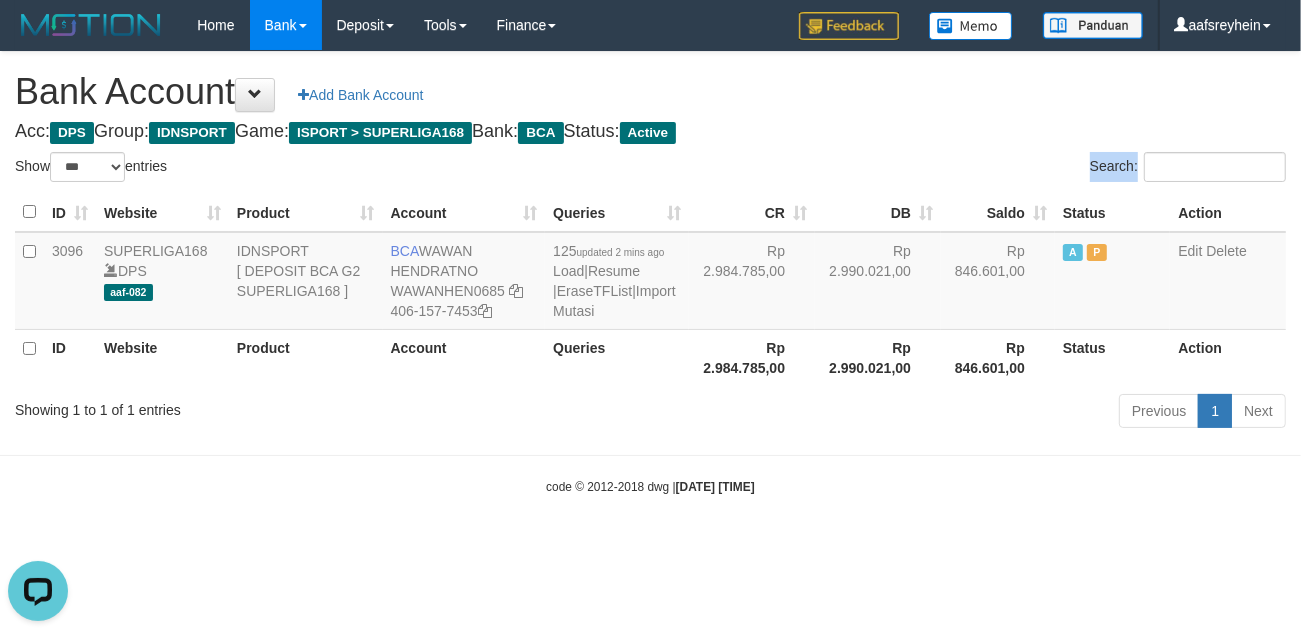 click on "Bank Account
Add Bank Account
Acc: 										 DPS
Group:   IDNSPORT    		Game:   ISPORT > SUPERLIGA168    		Bank:   BCA    		Status:  Active
Filter Account Type
*******
***
**
***
DPS
SELECT ALL  SELECT TYPE  - ALL -
DPS
WD
TMP
Filter Product
*******
******
********
********
*******
********
IDNSPORT
SELECT ALL  SELECT GROUP  - ALL -
BETHUB
IDNPOKER
IDNSPORT
IDNTOTO
LOADONLY
Filter Website
*******" at bounding box center [650, 243] 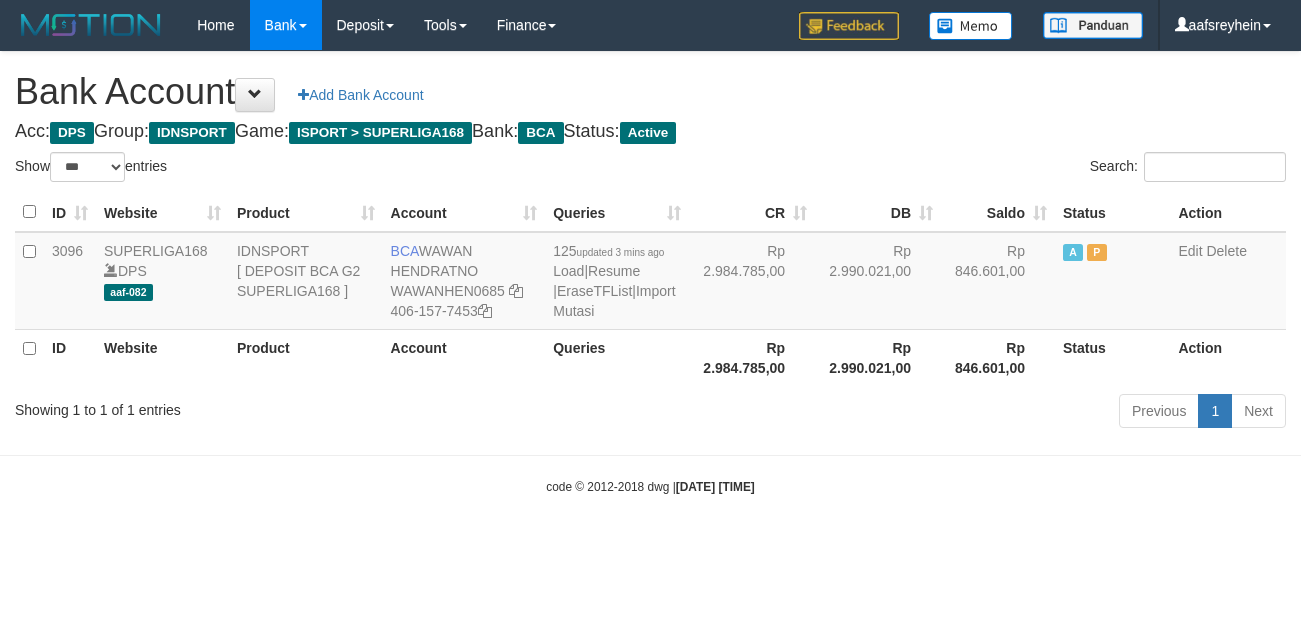 select on "***" 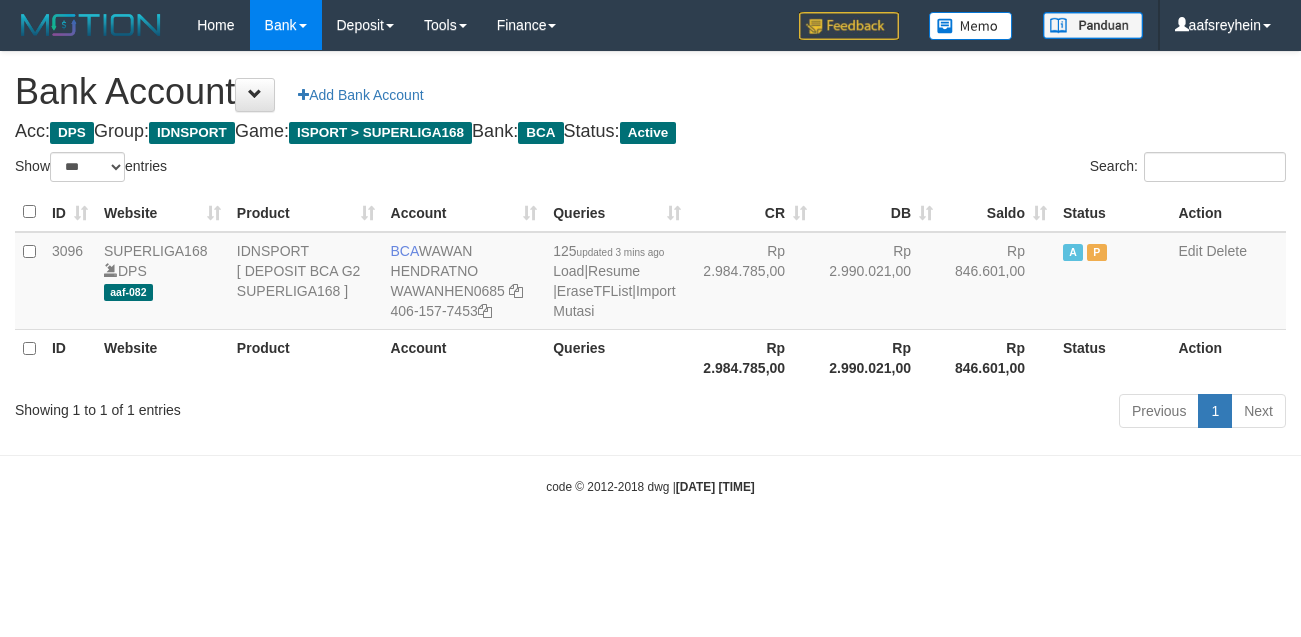 scroll, scrollTop: 0, scrollLeft: 0, axis: both 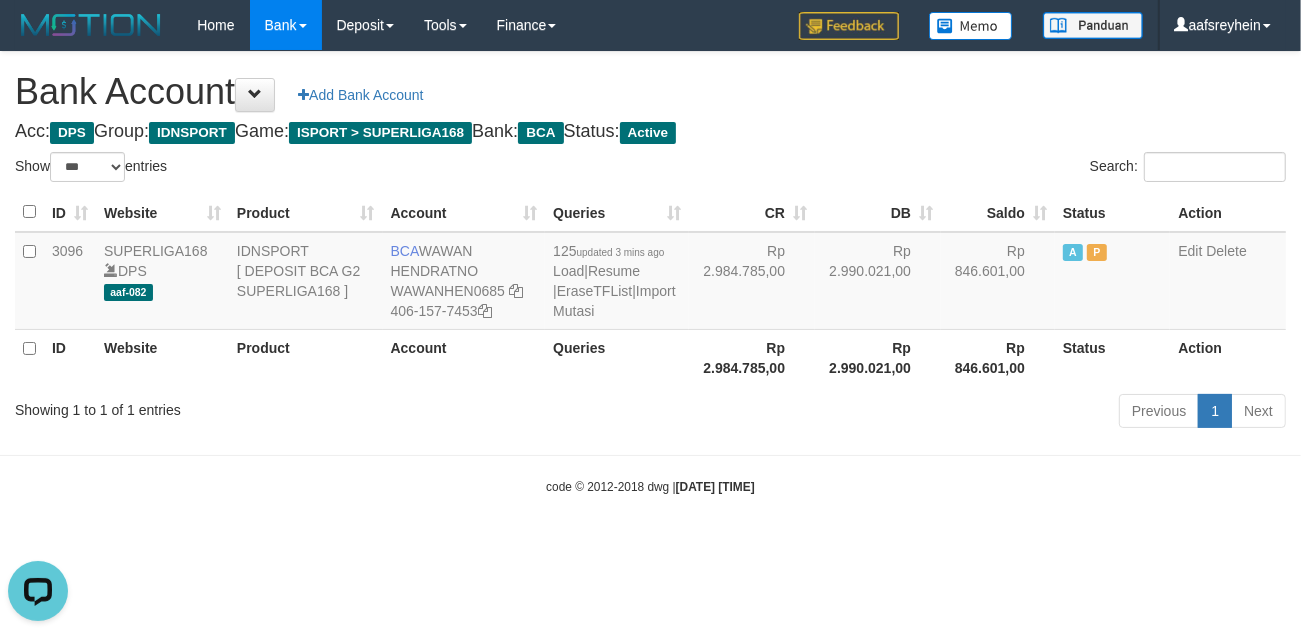 click on "Toggle navigation
Home
Bank
Account List
Load
By Website
Group
[ISPORT]													SUPERLIGA168
By Load Group (DPS)
-" at bounding box center [650, 273] 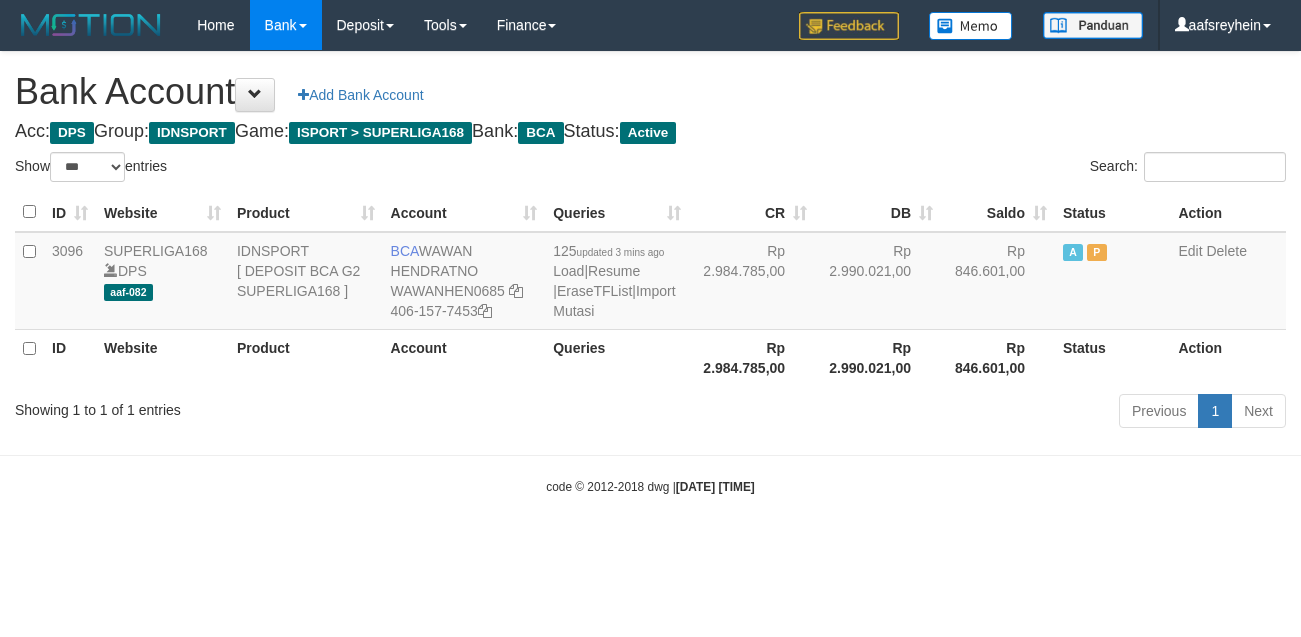 select on "***" 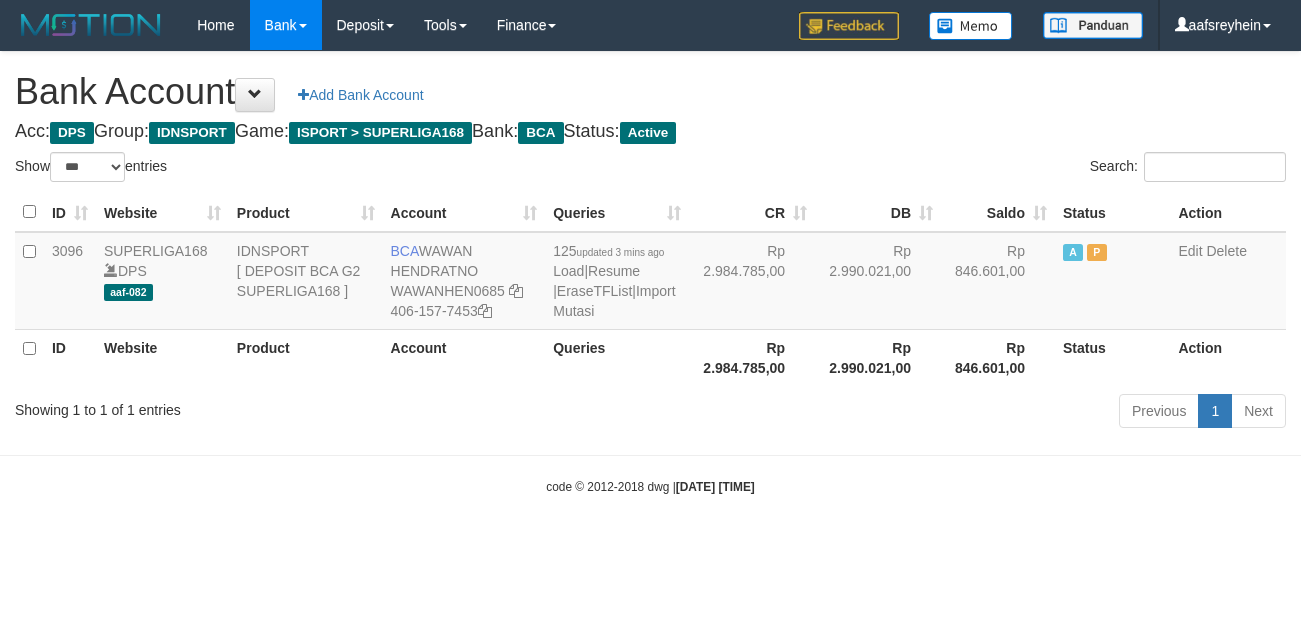 scroll, scrollTop: 0, scrollLeft: 0, axis: both 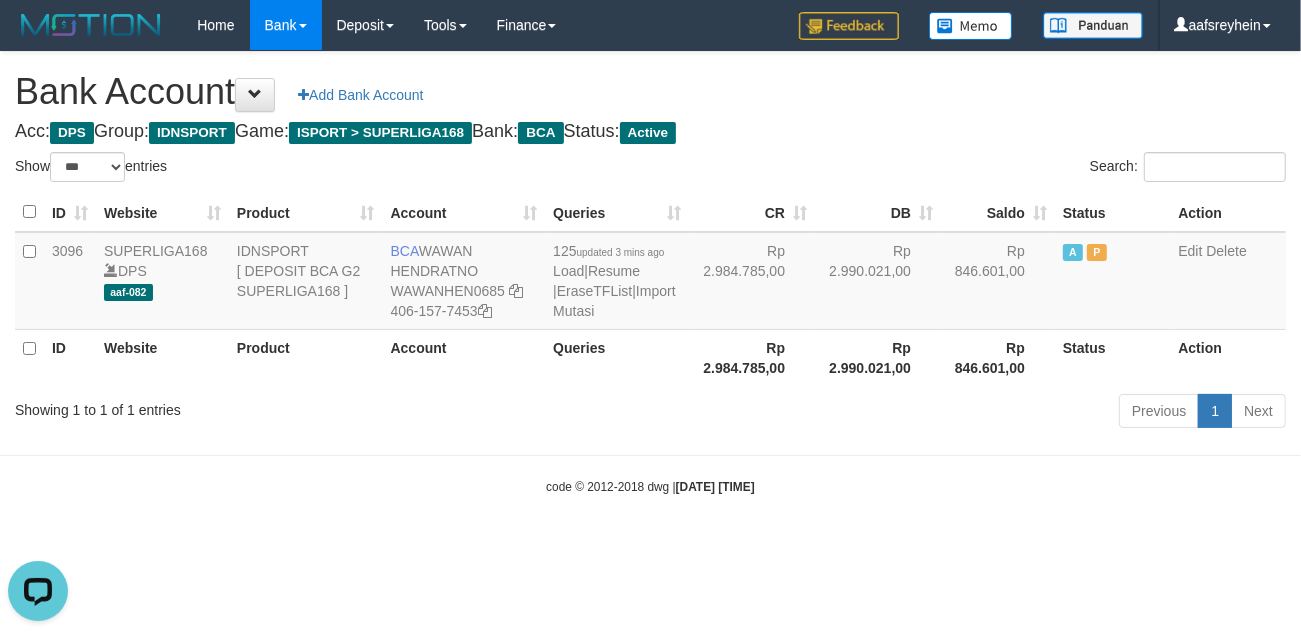 click on "Toggle navigation
Home
Bank
Account List
Load
By Website
Group
[ISPORT]													SUPERLIGA168
By Load Group (DPS)
-" at bounding box center [650, 273] 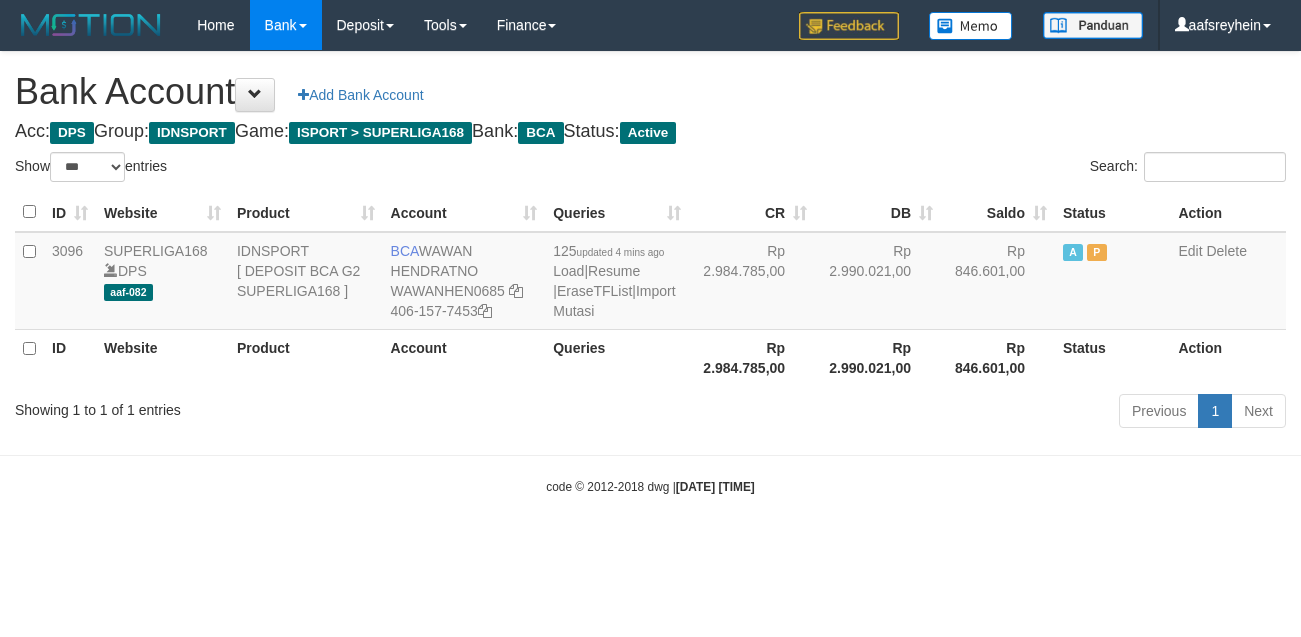select on "***" 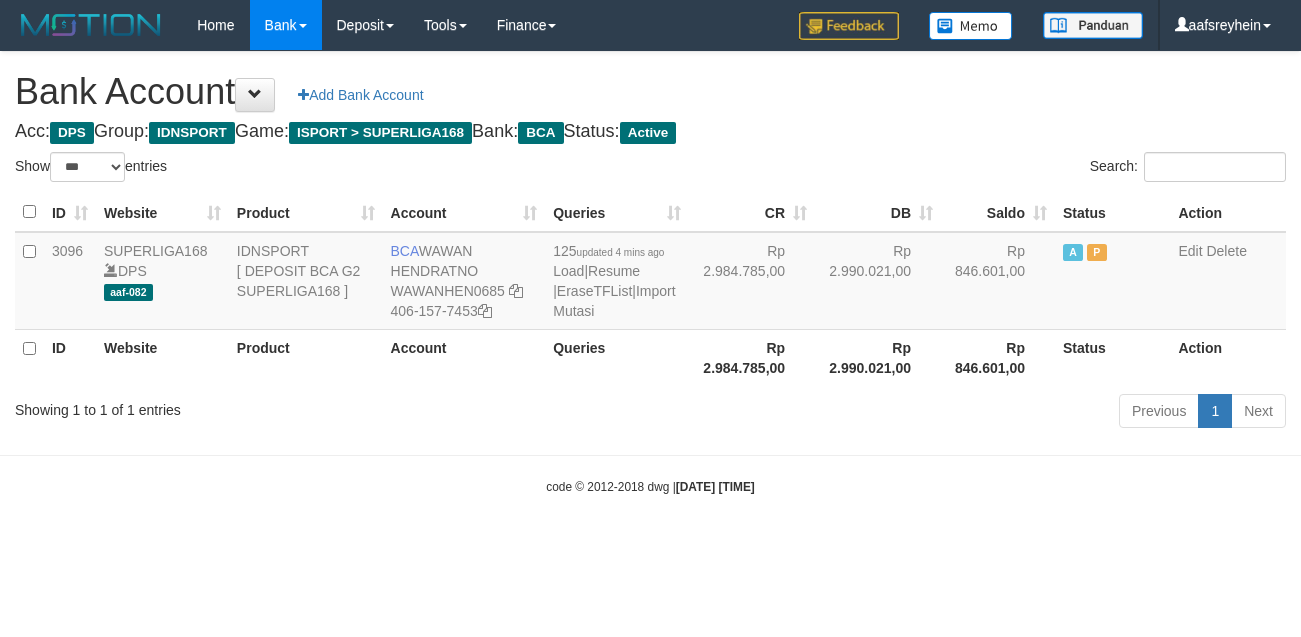 scroll, scrollTop: 0, scrollLeft: 0, axis: both 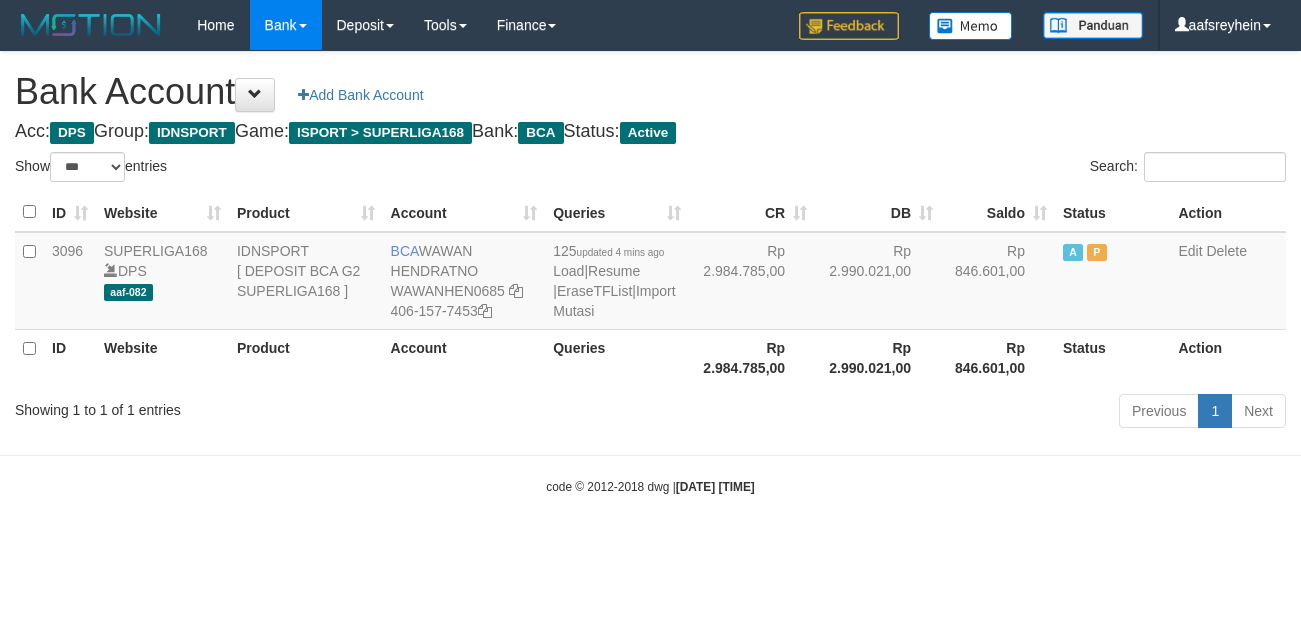 select on "***" 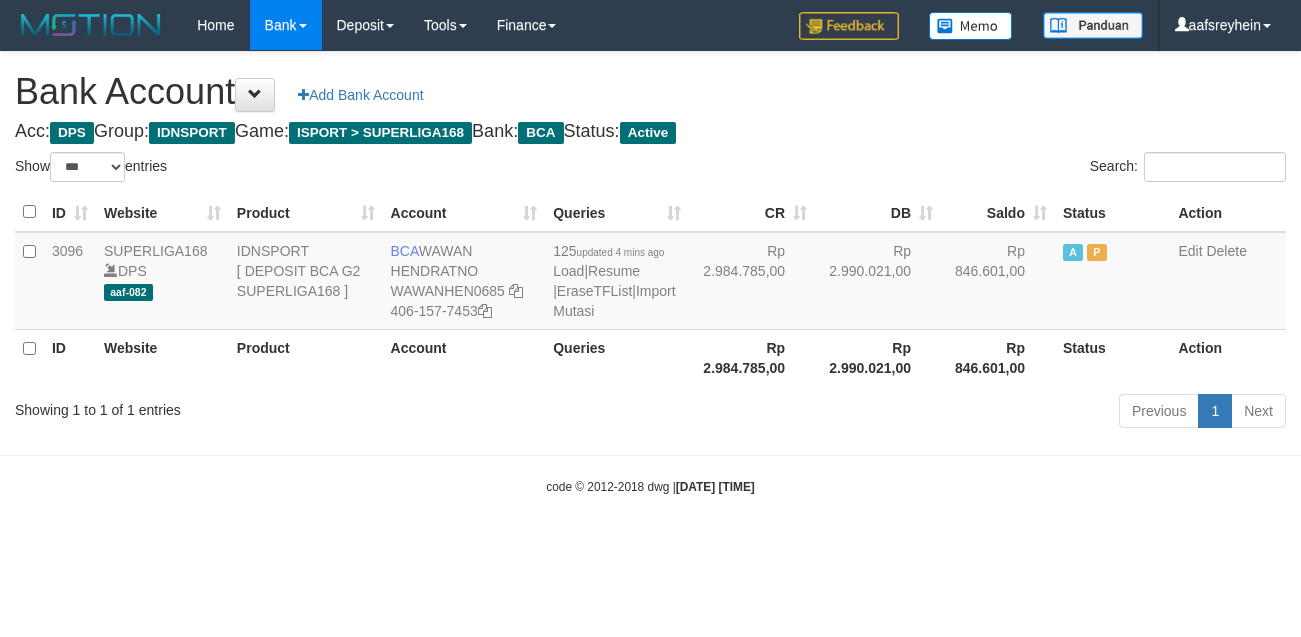 scroll, scrollTop: 0, scrollLeft: 0, axis: both 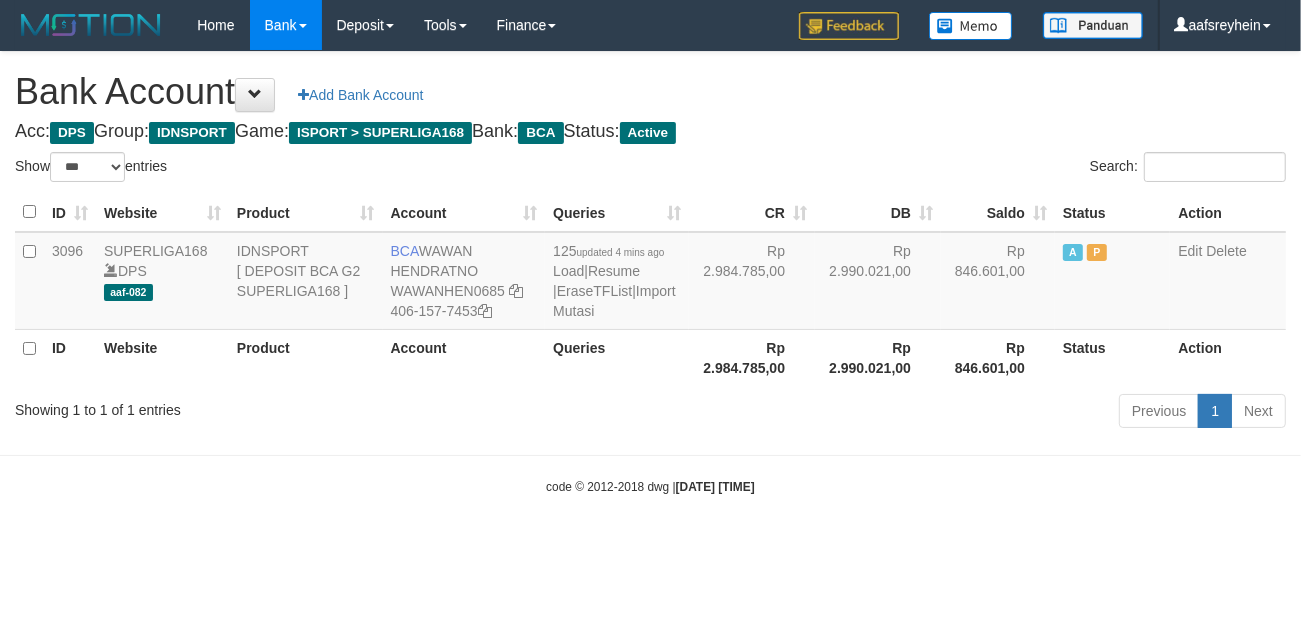 click on "Toggle navigation
Home
Bank
Account List
Load
By Website
Group
[ISPORT]													SUPERLIGA168
By Load Group (DPS)
-" at bounding box center [650, 273] 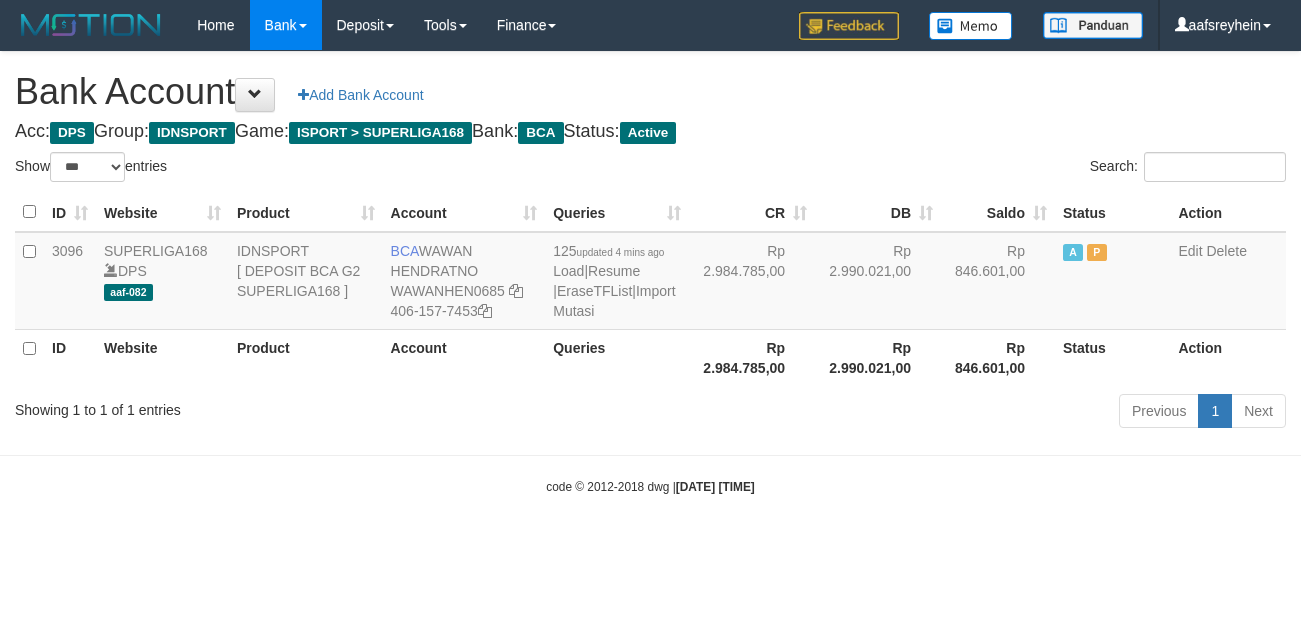 select on "***" 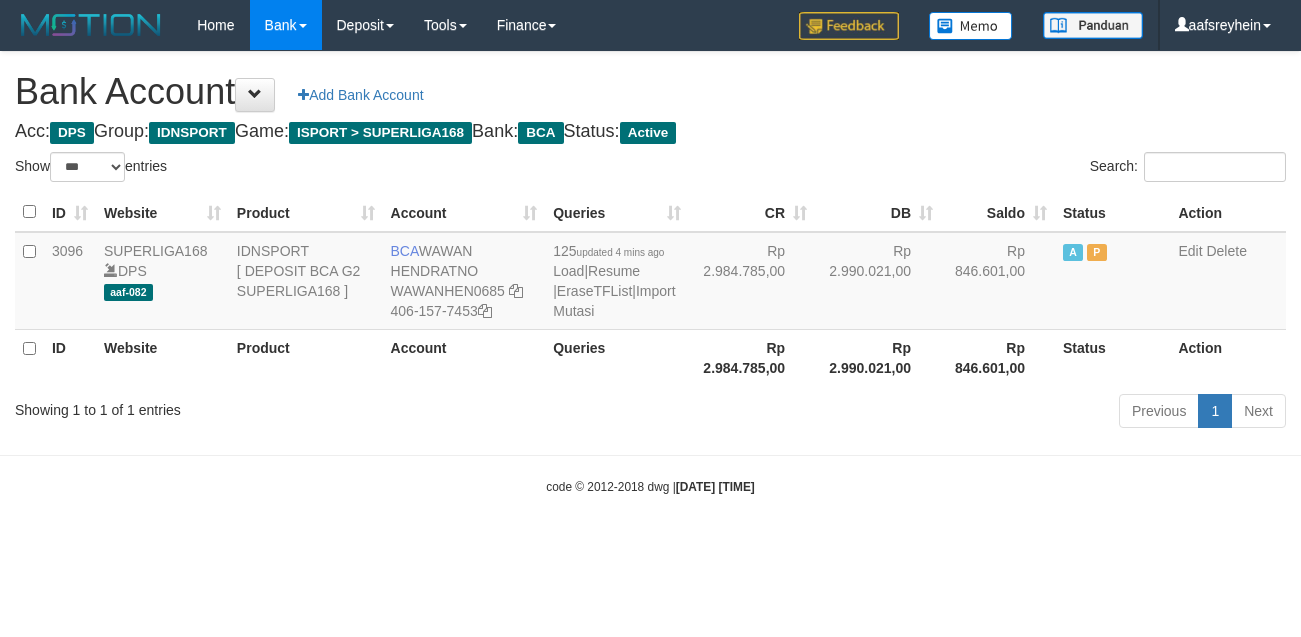scroll, scrollTop: 0, scrollLeft: 0, axis: both 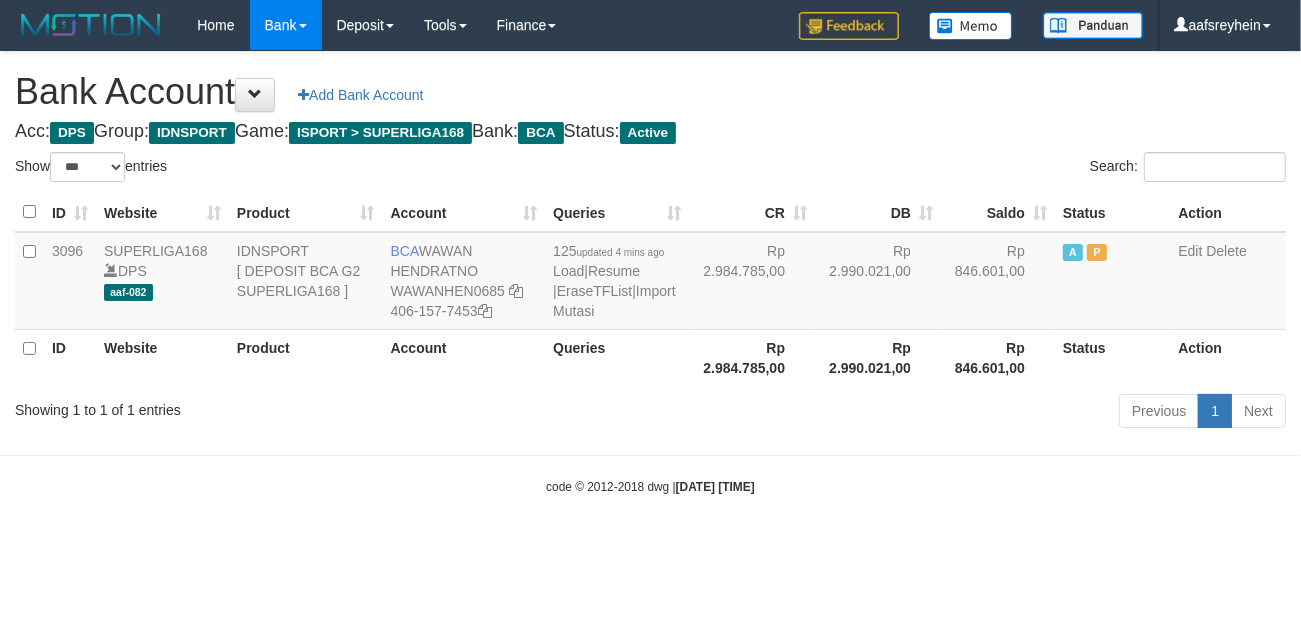 click on "code © 2012-2018 dwg |  2025/07/11 23:30:26" at bounding box center (650, 486) 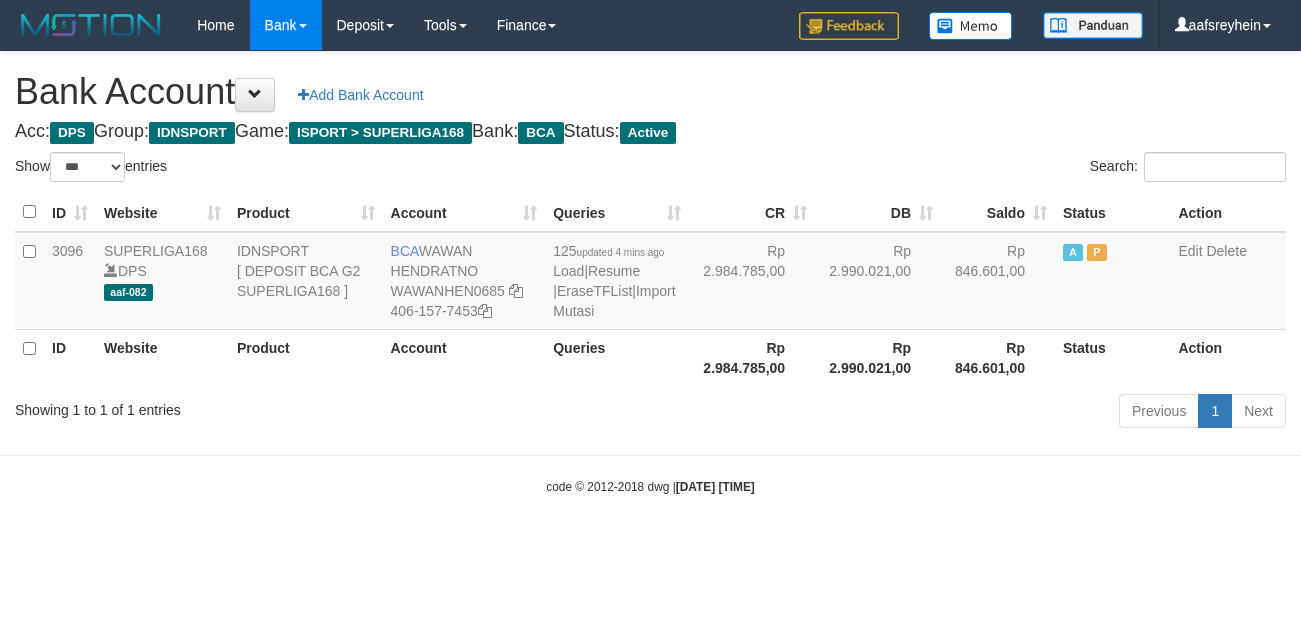 select on "***" 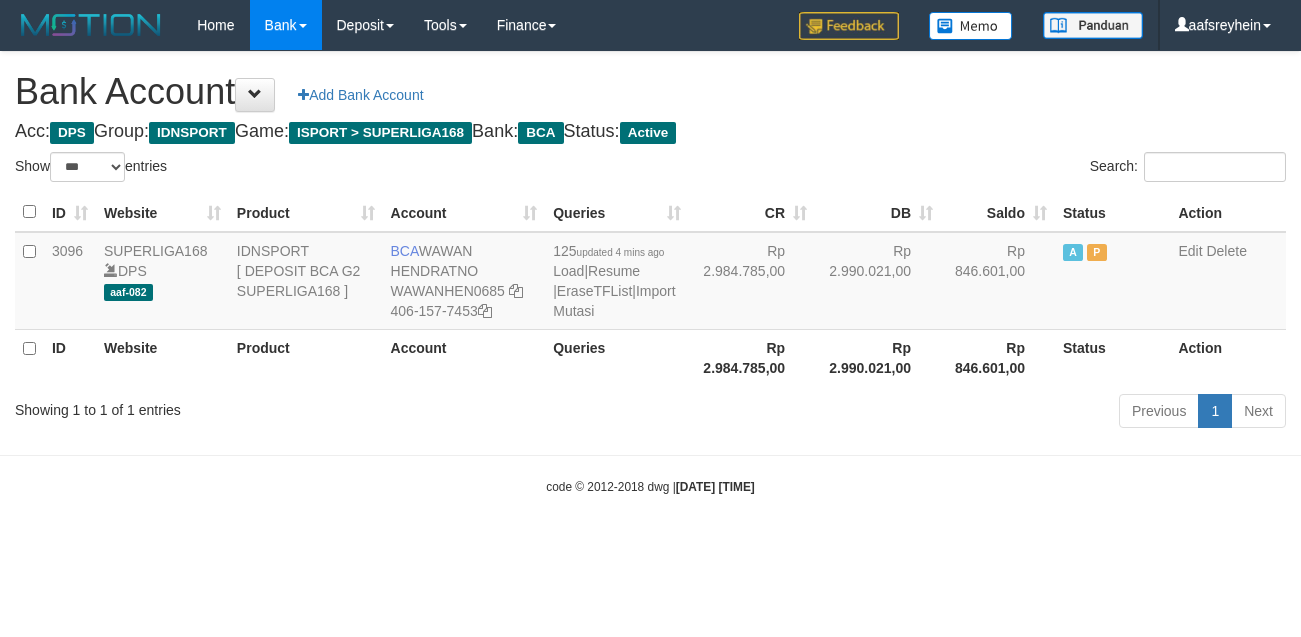 scroll, scrollTop: 0, scrollLeft: 0, axis: both 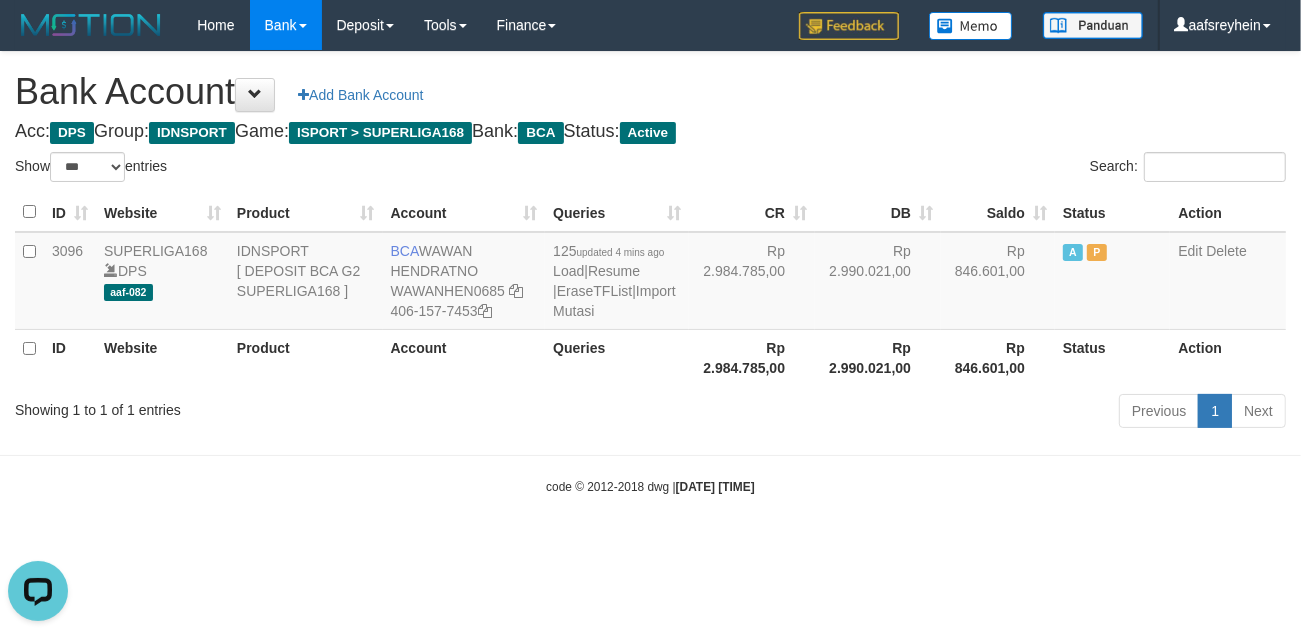 drag, startPoint x: 996, startPoint y: 576, endPoint x: 998, endPoint y: 561, distance: 15.132746 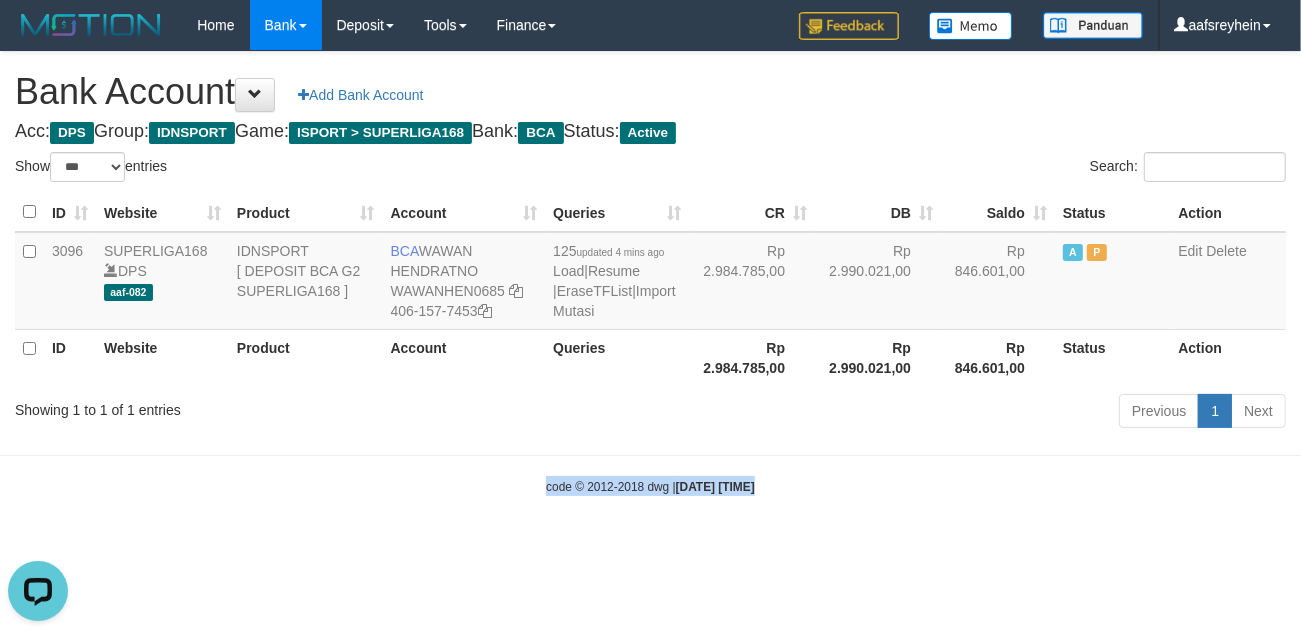 click on "Toggle navigation
Home
Bank
Account List
Load
By Website
Group
[ISPORT]													SUPERLIGA168
By Load Group (DPS)" at bounding box center (650, 273) 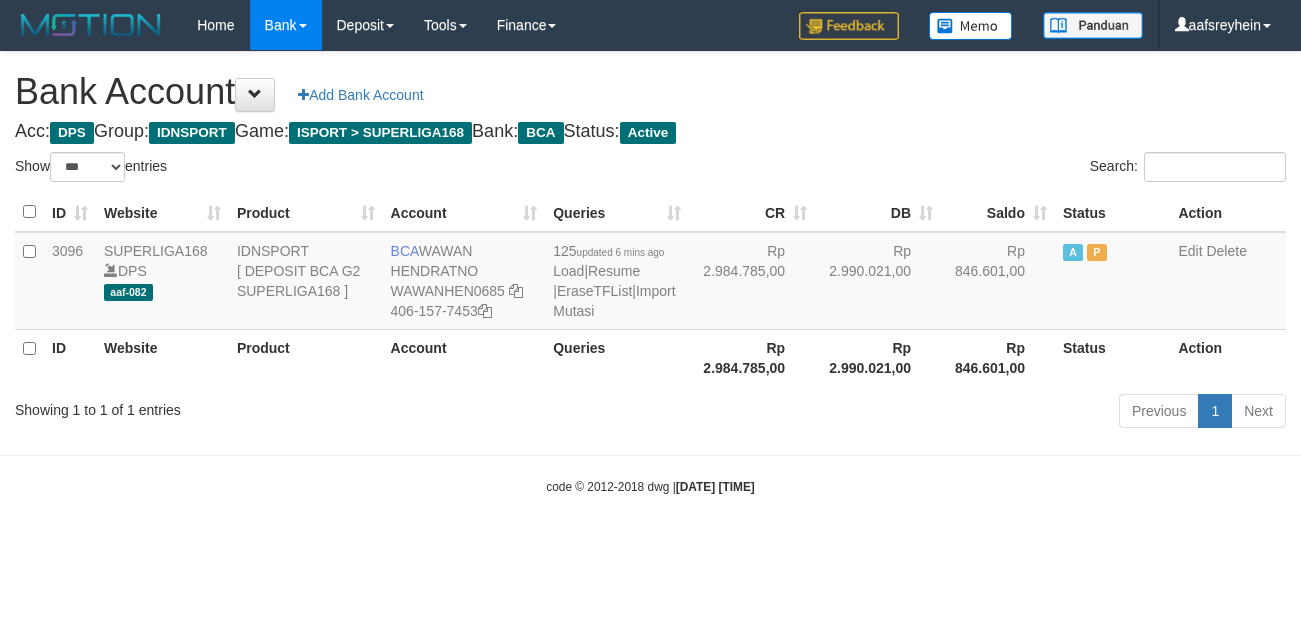 select on "***" 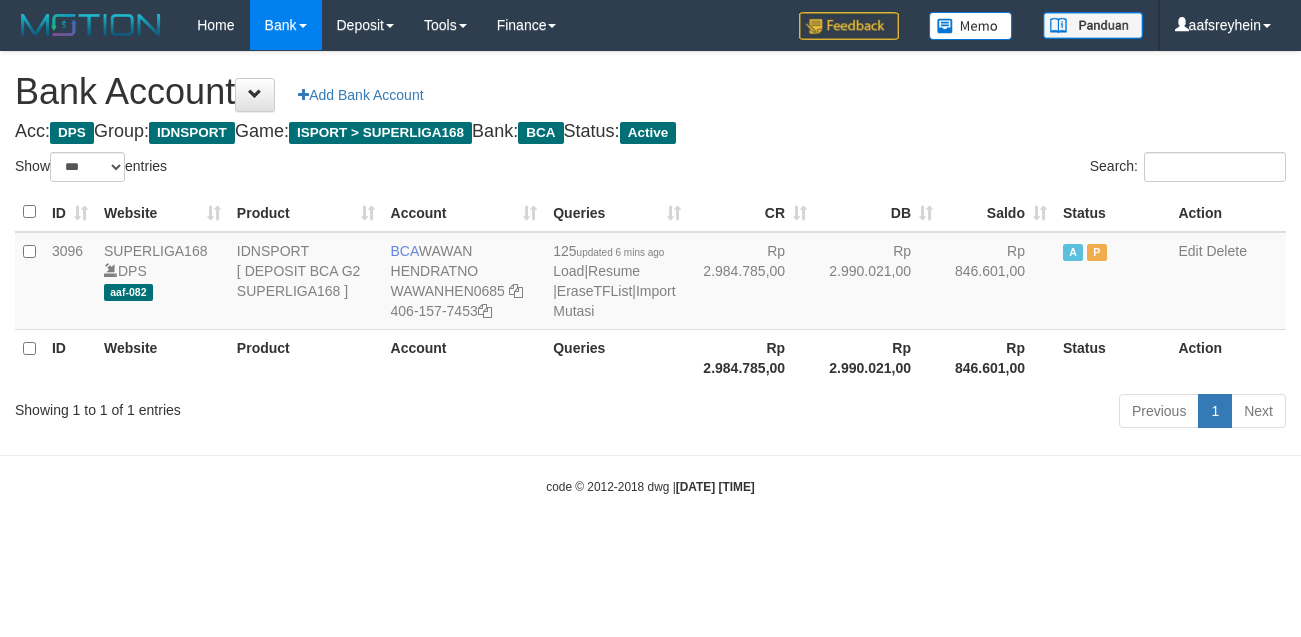 scroll, scrollTop: 0, scrollLeft: 0, axis: both 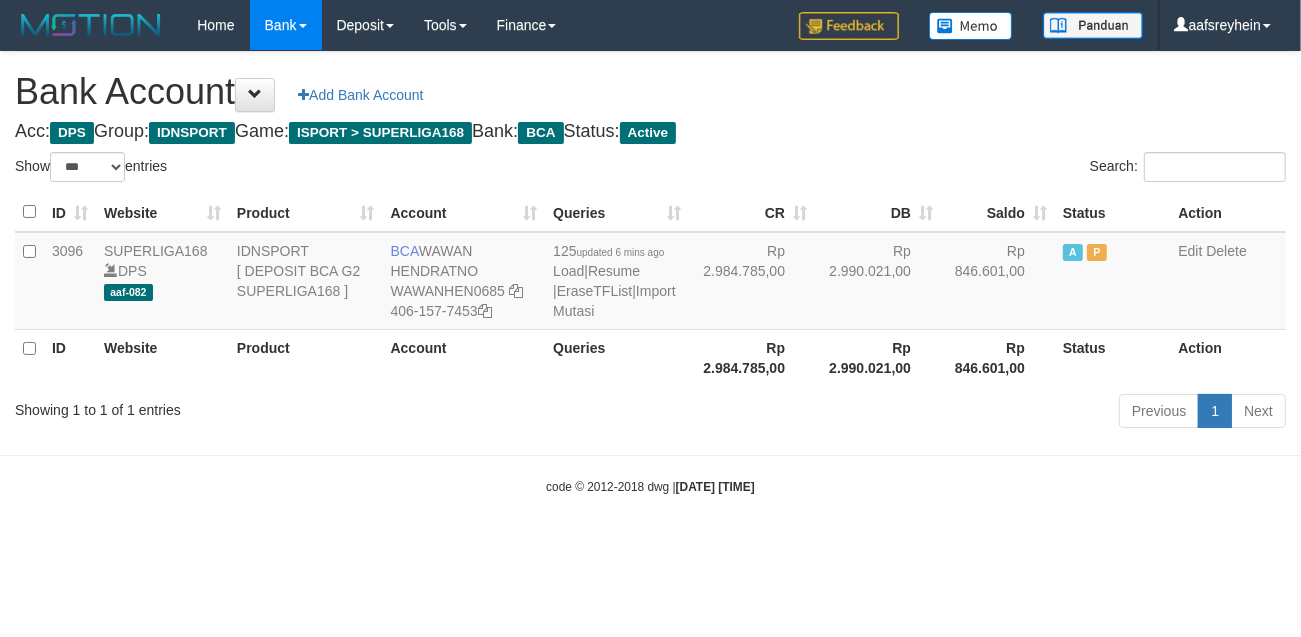 click on "Toggle navigation
Home
Bank
Account List
Load
By Website
Group
[ISPORT]													SUPERLIGA168
By Load Group (DPS)
-" at bounding box center [650, 273] 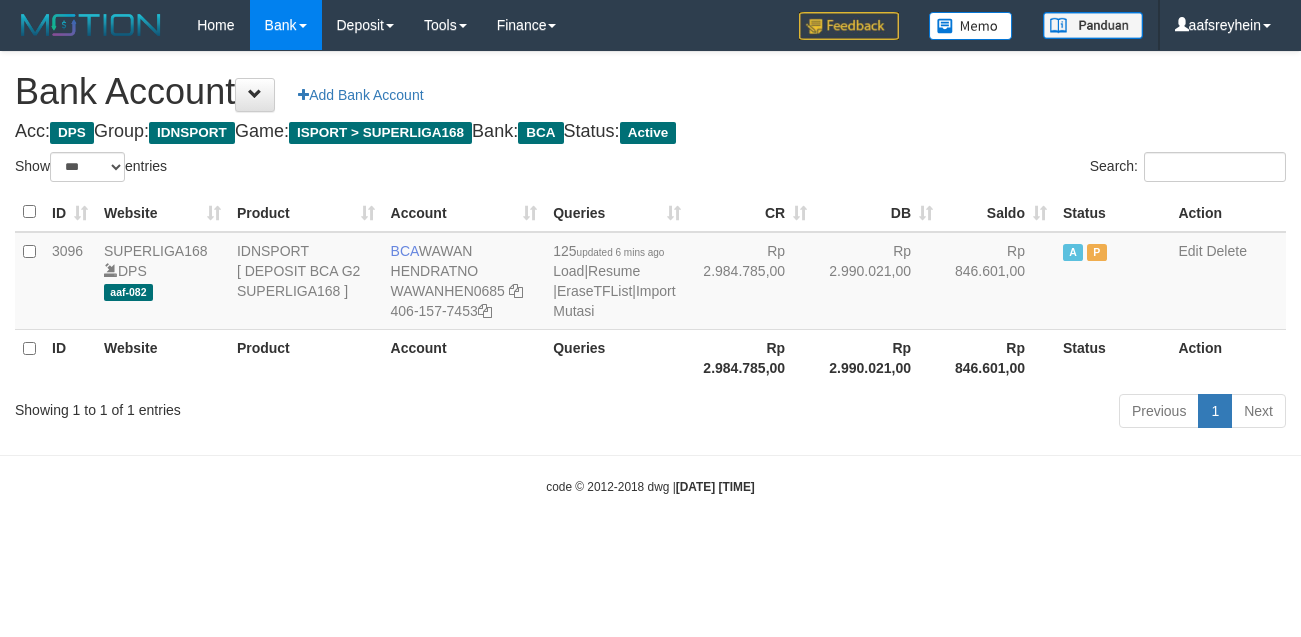 select on "***" 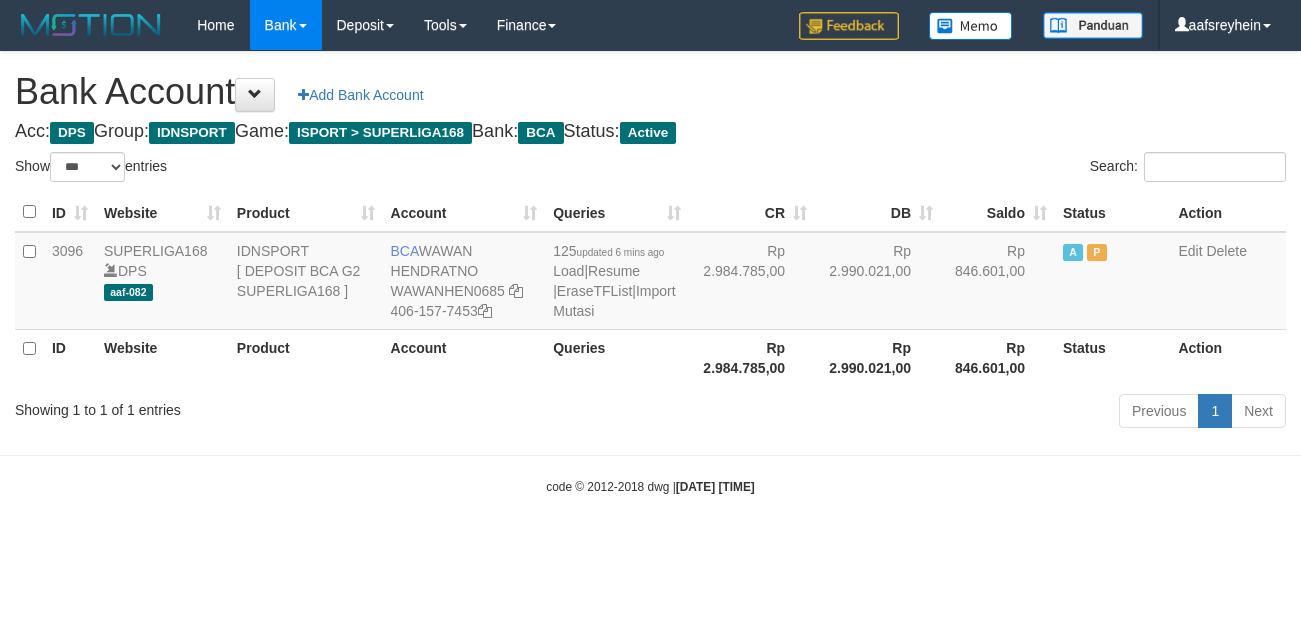 scroll, scrollTop: 0, scrollLeft: 0, axis: both 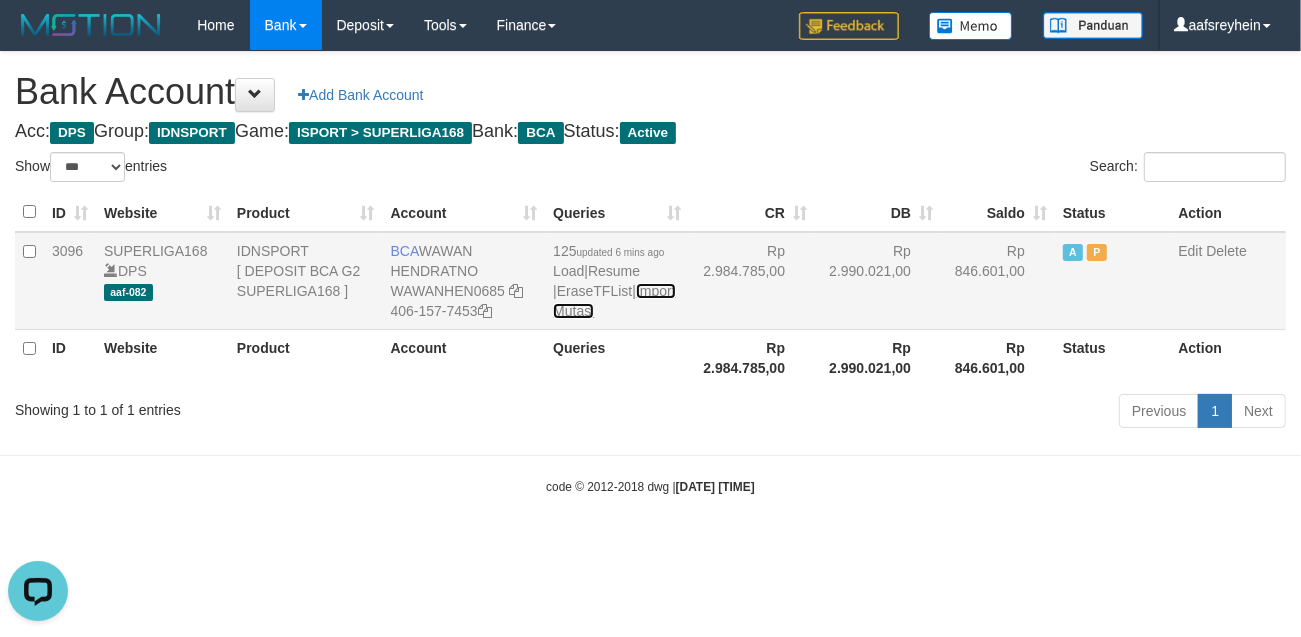 click on "Import Mutasi" at bounding box center (614, 301) 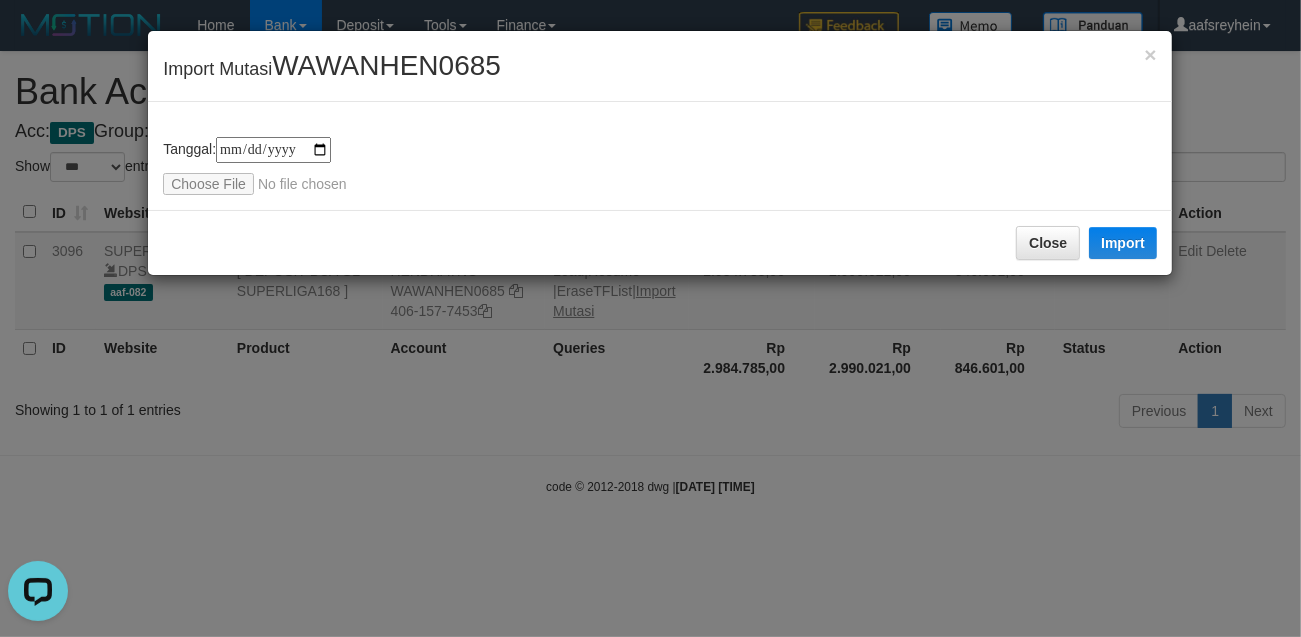 type on "**********" 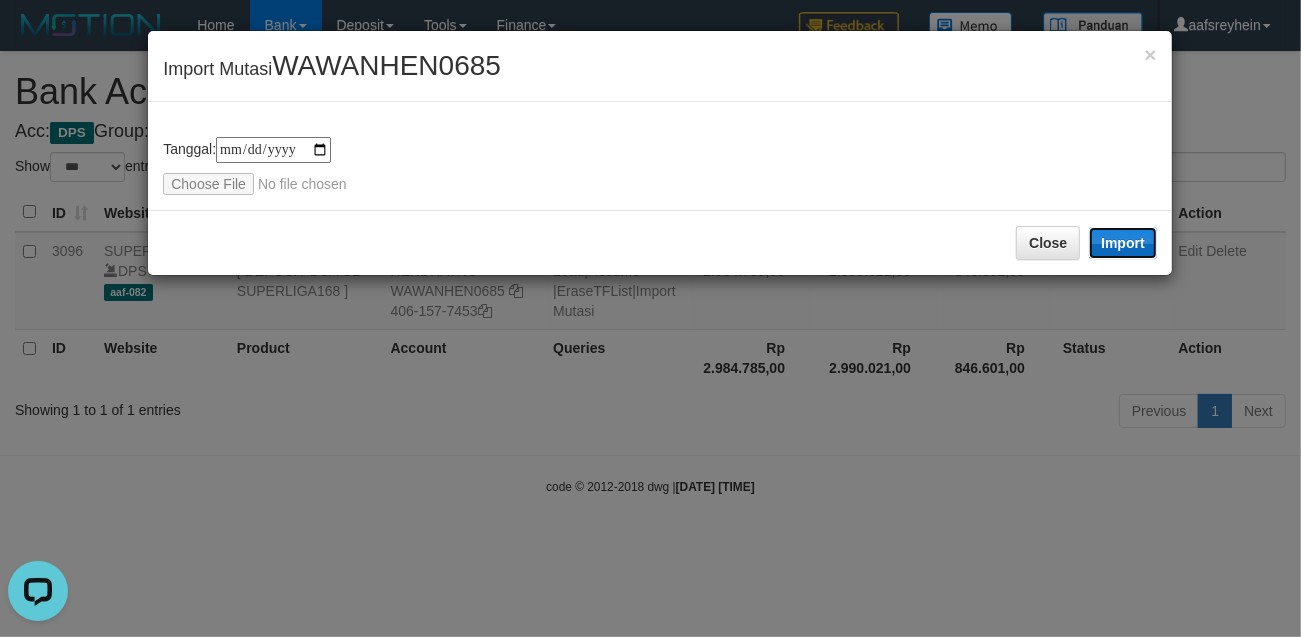 click on "Import" at bounding box center [1123, 243] 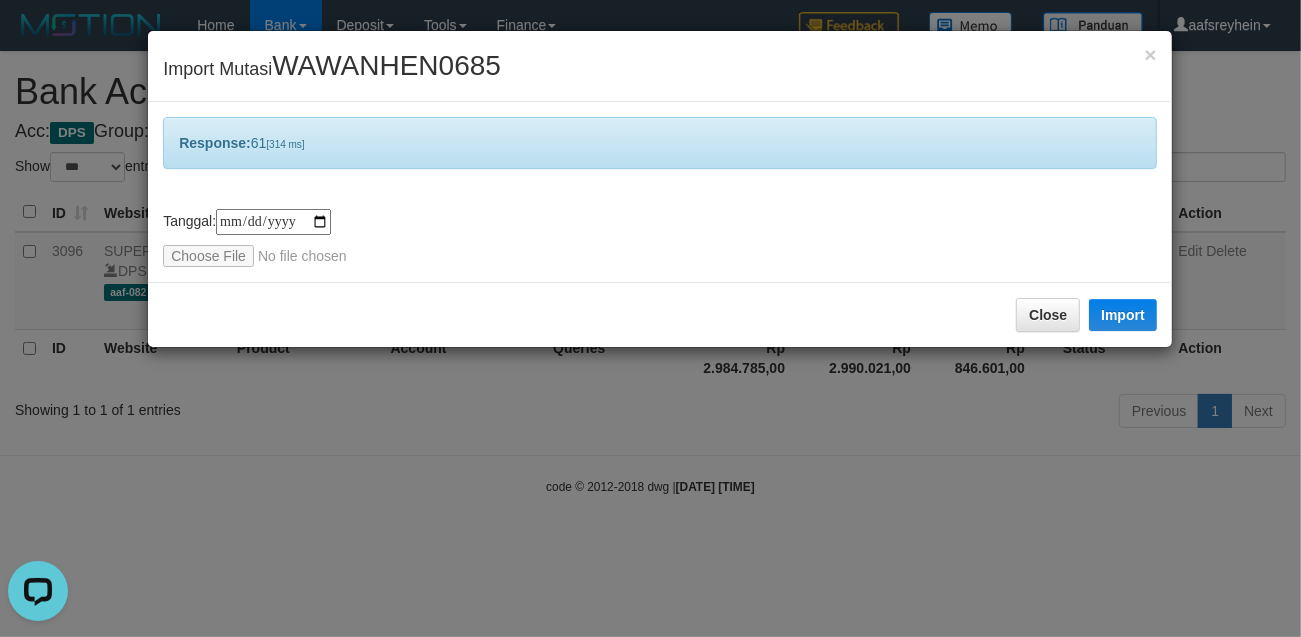 click on "**********" at bounding box center (660, 238) 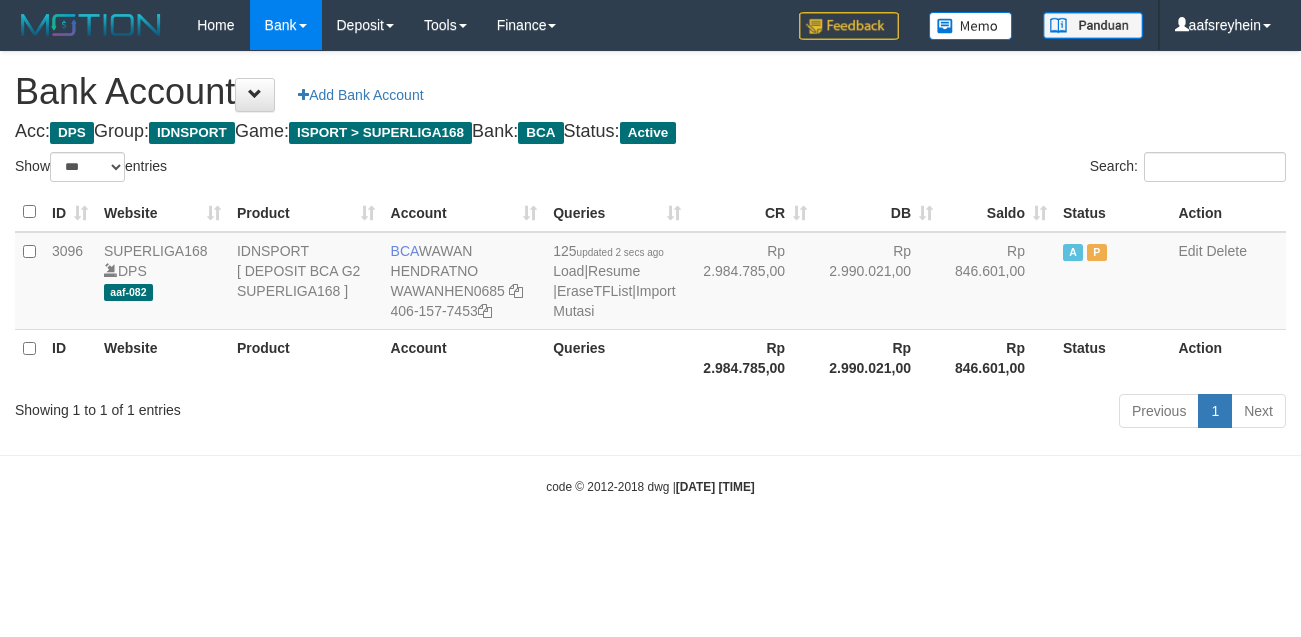 select on "***" 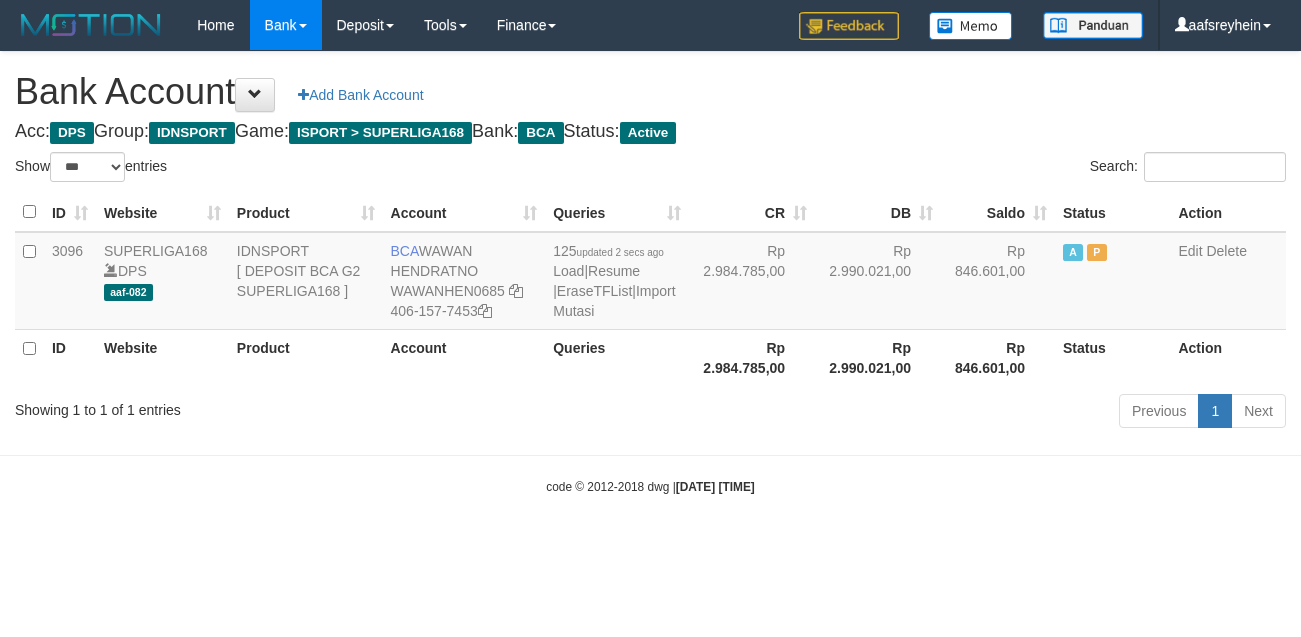 scroll, scrollTop: 0, scrollLeft: 0, axis: both 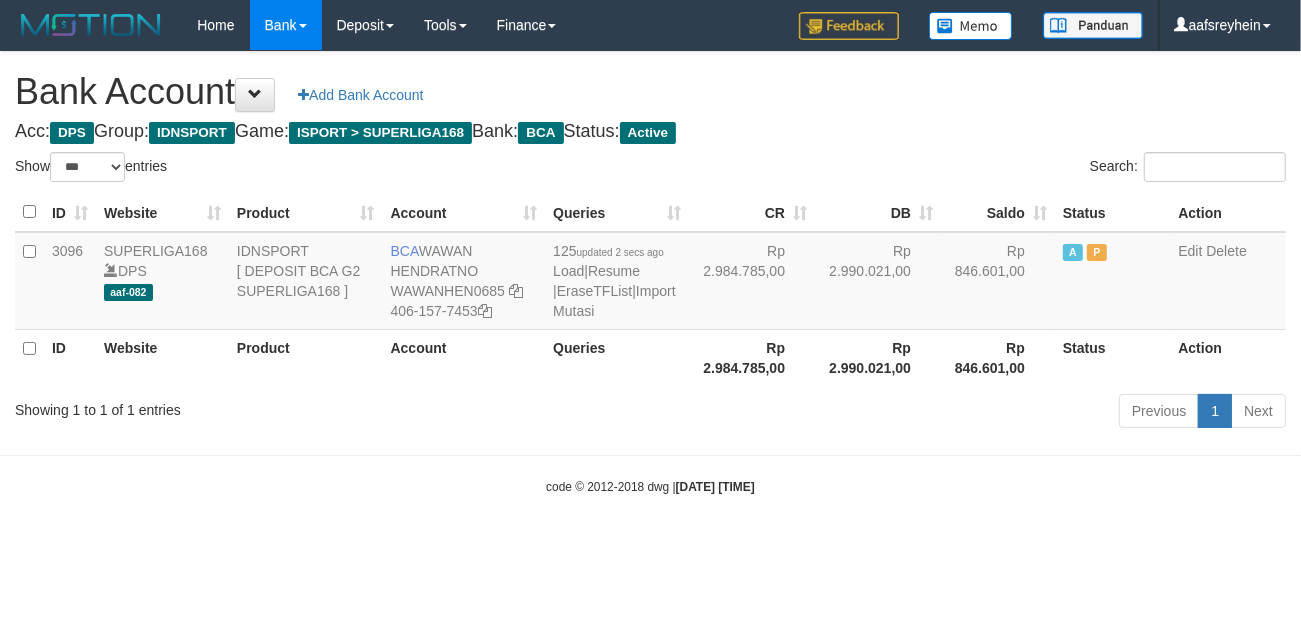 click on "Toggle navigation
Home
Bank
Account List
Load
By Website
Group
[ISPORT]													SUPERLIGA168
By Load Group (DPS)
-" at bounding box center (650, 273) 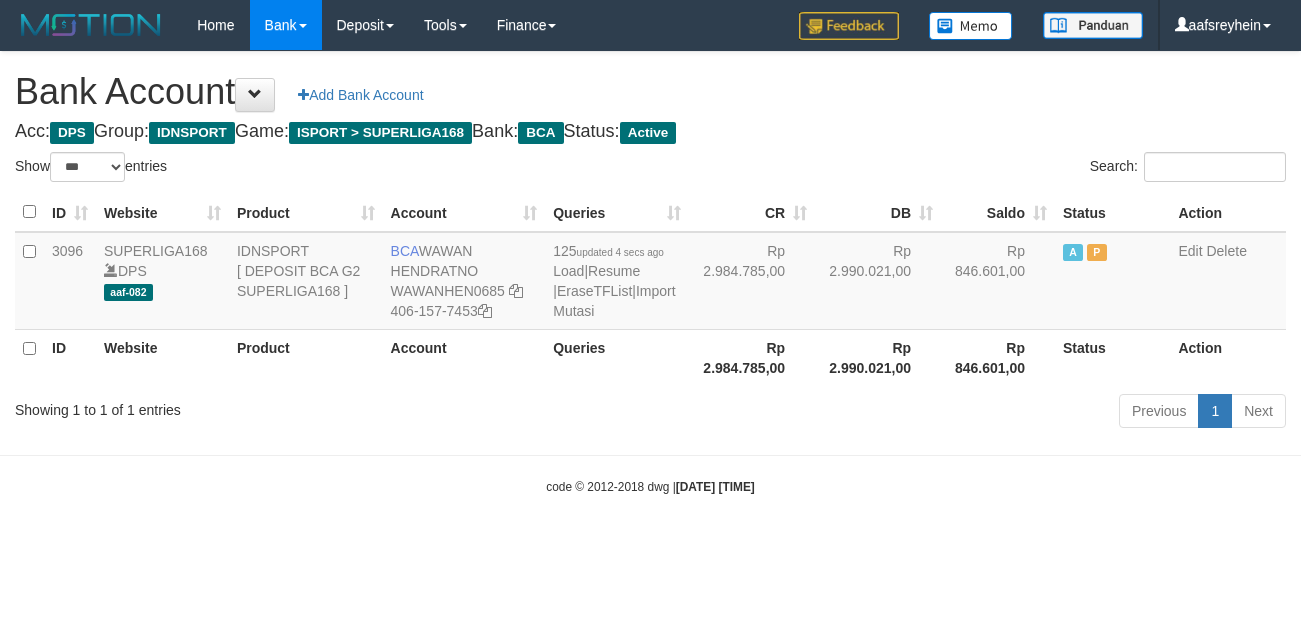 select on "***" 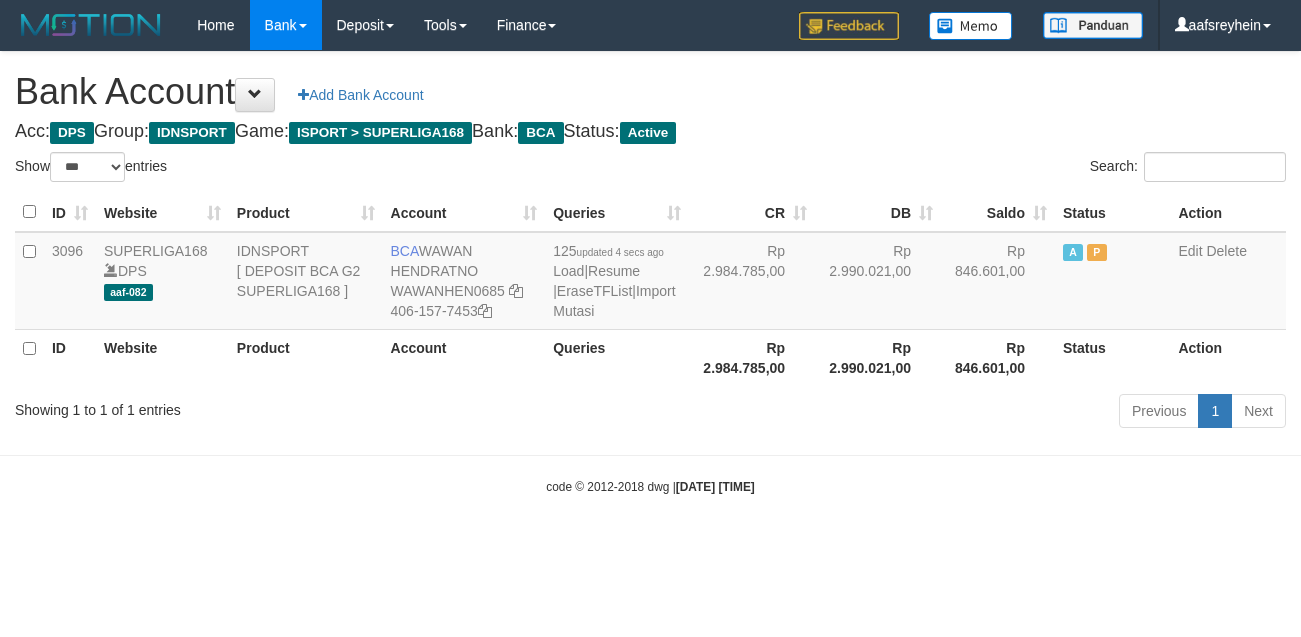 scroll, scrollTop: 0, scrollLeft: 0, axis: both 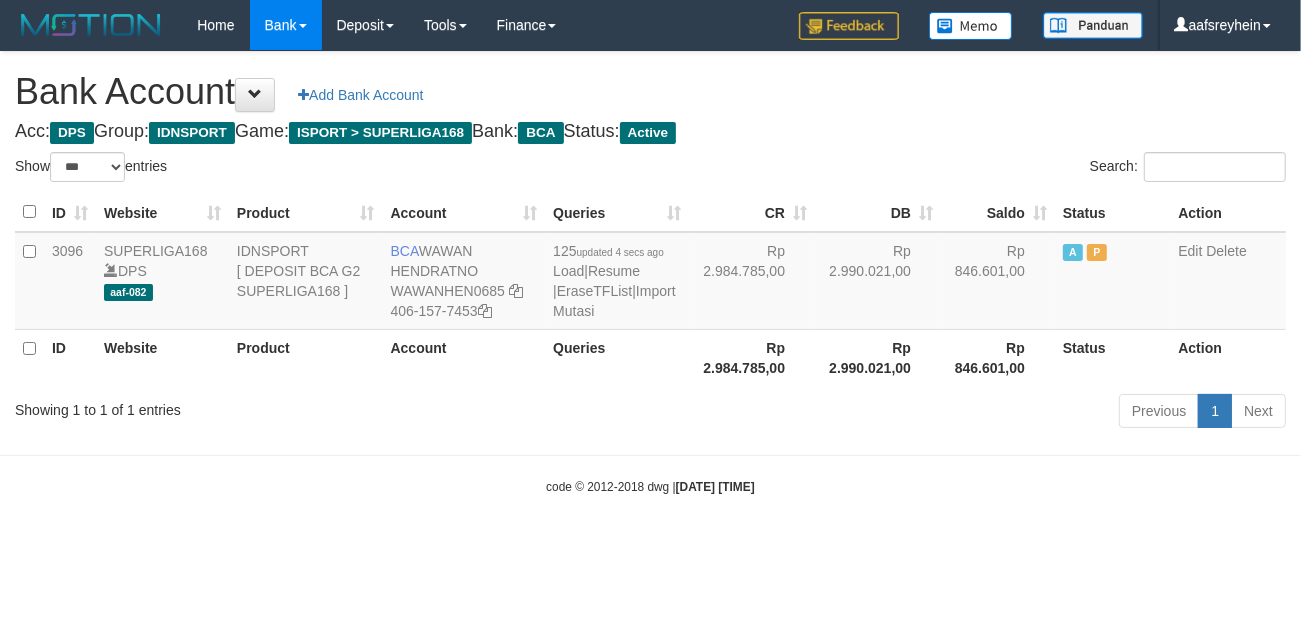 drag, startPoint x: 0, startPoint y: 0, endPoint x: 930, endPoint y: 442, distance: 1029.6912 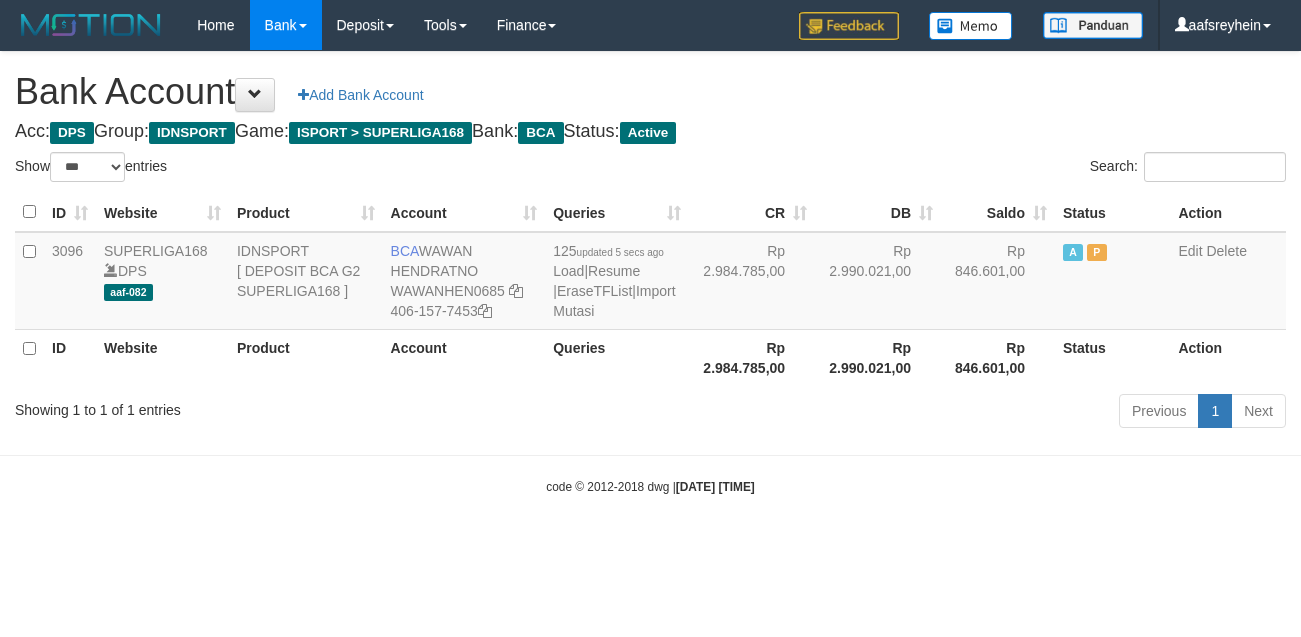 select on "***" 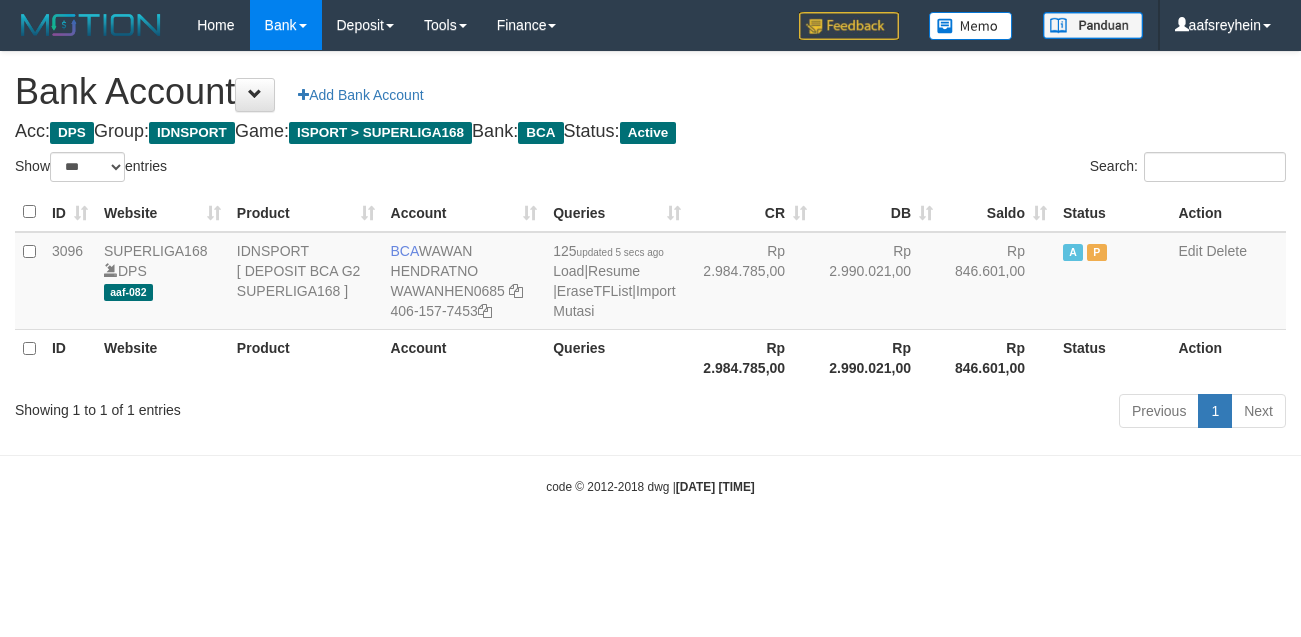 scroll, scrollTop: 0, scrollLeft: 0, axis: both 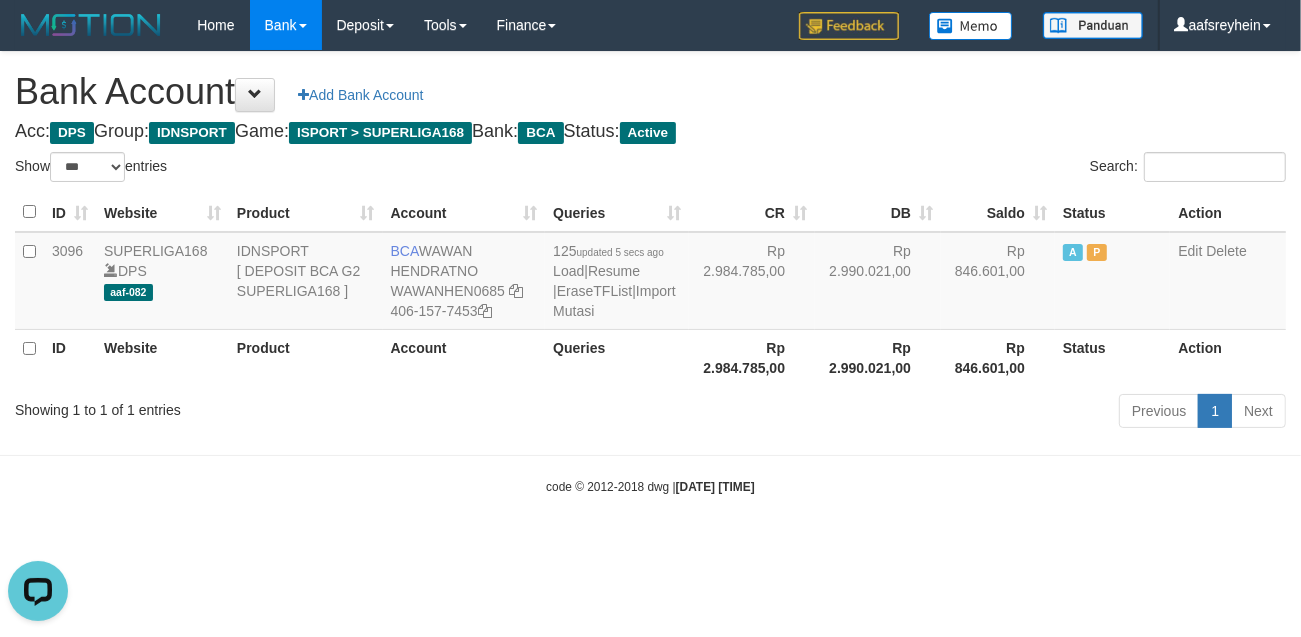 click on "Toggle navigation
Home
Bank
Account List
Load
By Website
Group
[ISPORT]													SUPERLIGA168
By Load Group (DPS)
-" at bounding box center [650, 273] 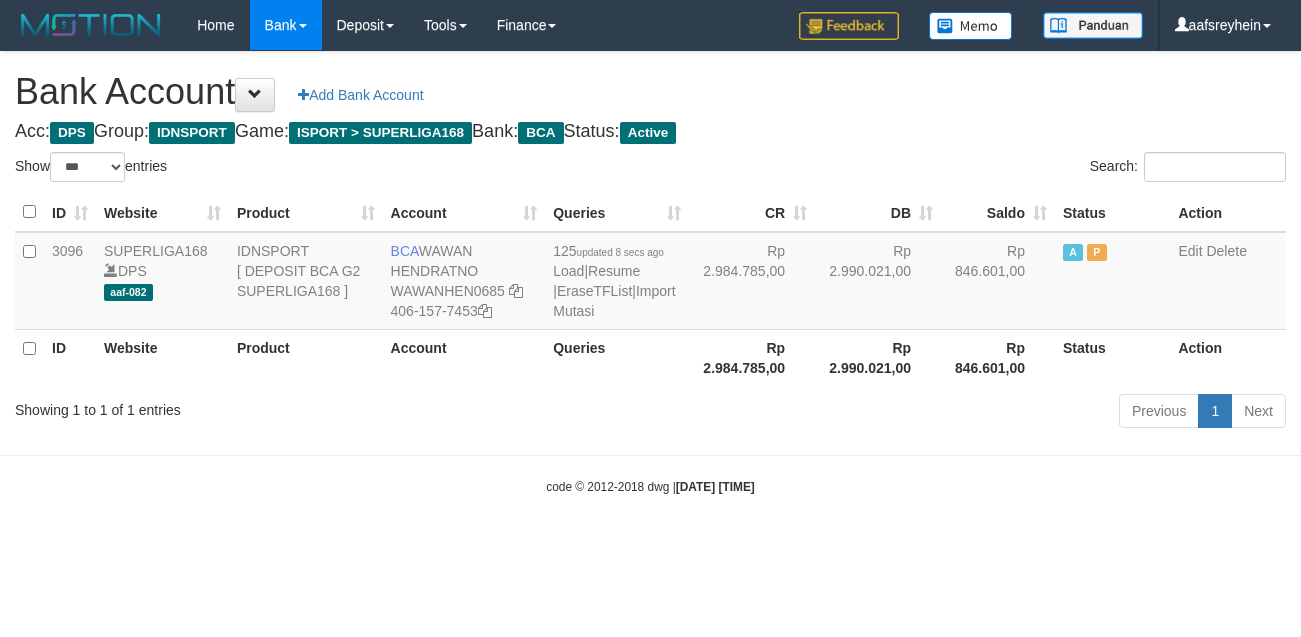 select on "***" 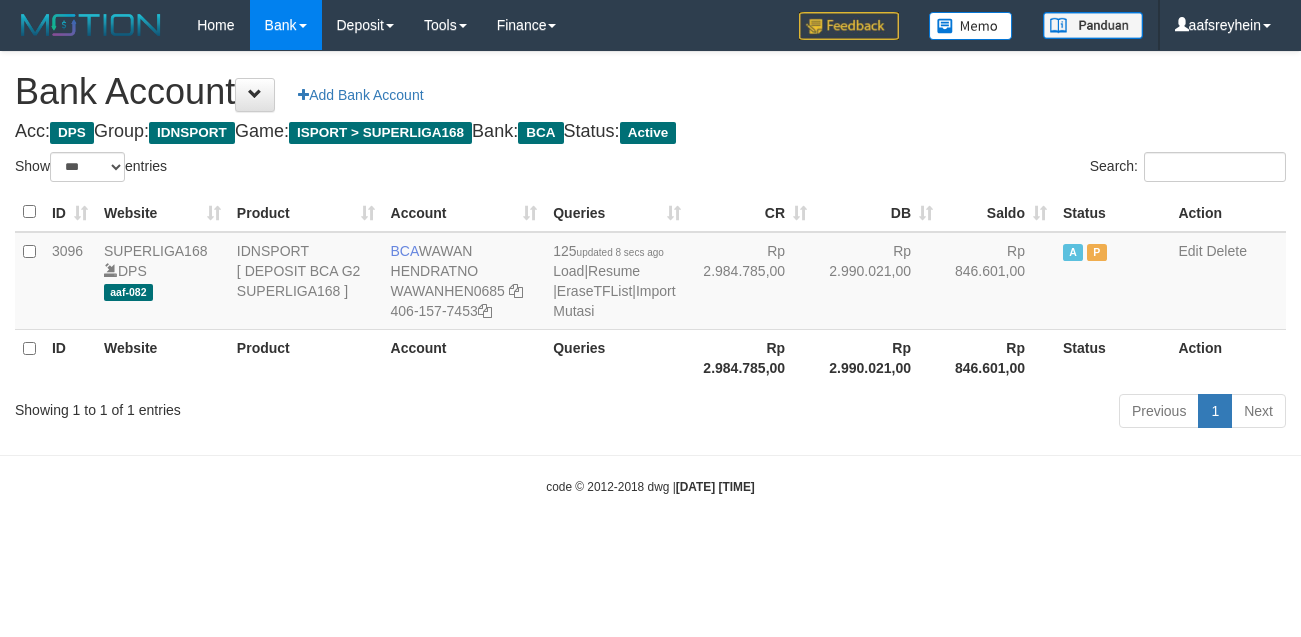 scroll, scrollTop: 0, scrollLeft: 0, axis: both 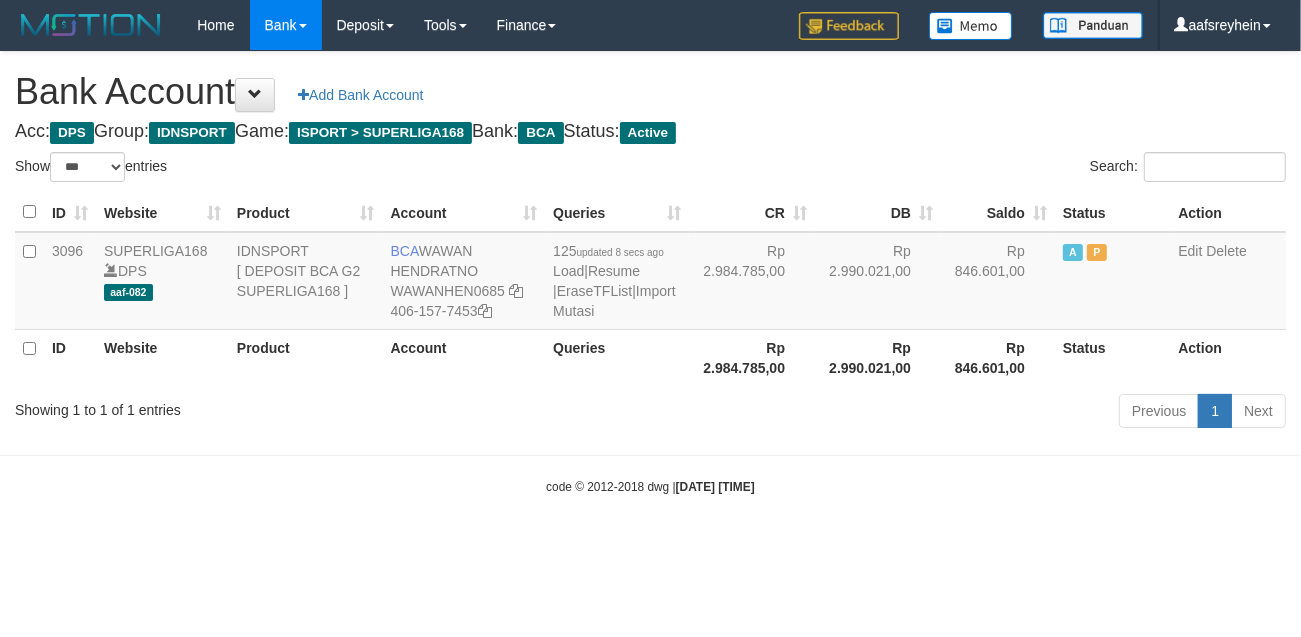 click on "Toggle navigation
Home
Bank
Account List
Load
By Website
Group
[ISPORT]													SUPERLIGA168
By Load Group (DPS)" at bounding box center [650, 273] 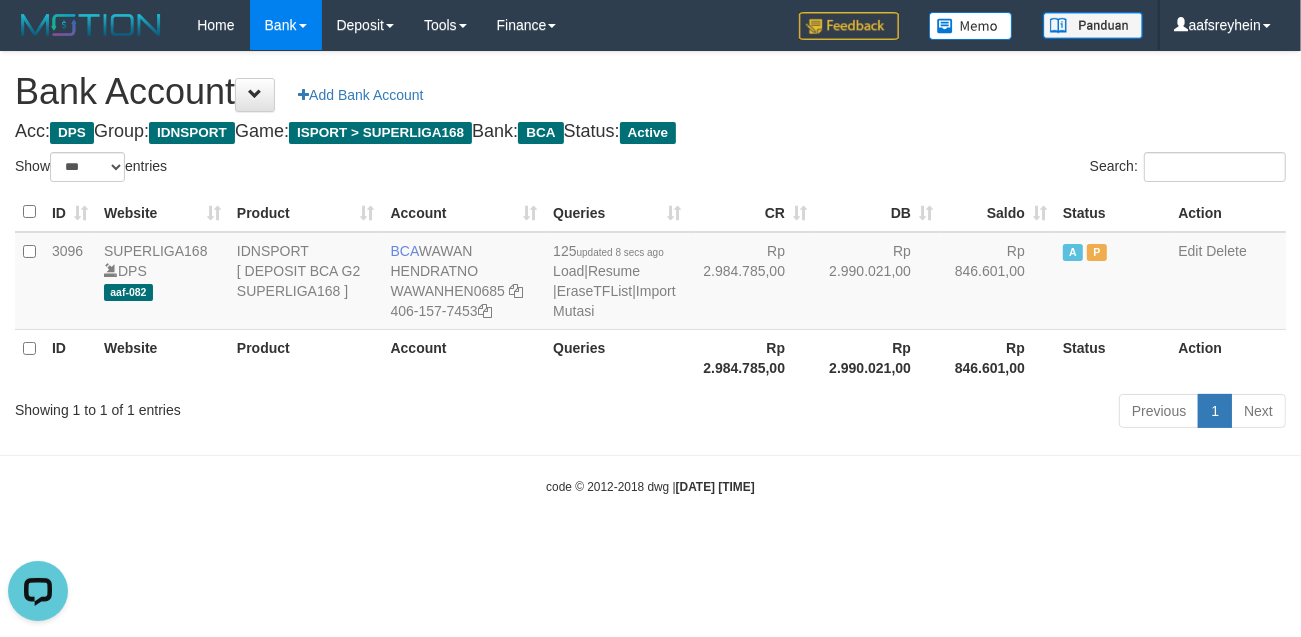 click on "Toggle navigation
Home
Bank
Account List
Load
By Website
Group
[ISPORT]													SUPERLIGA168
By Load Group (DPS)" at bounding box center [650, 273] 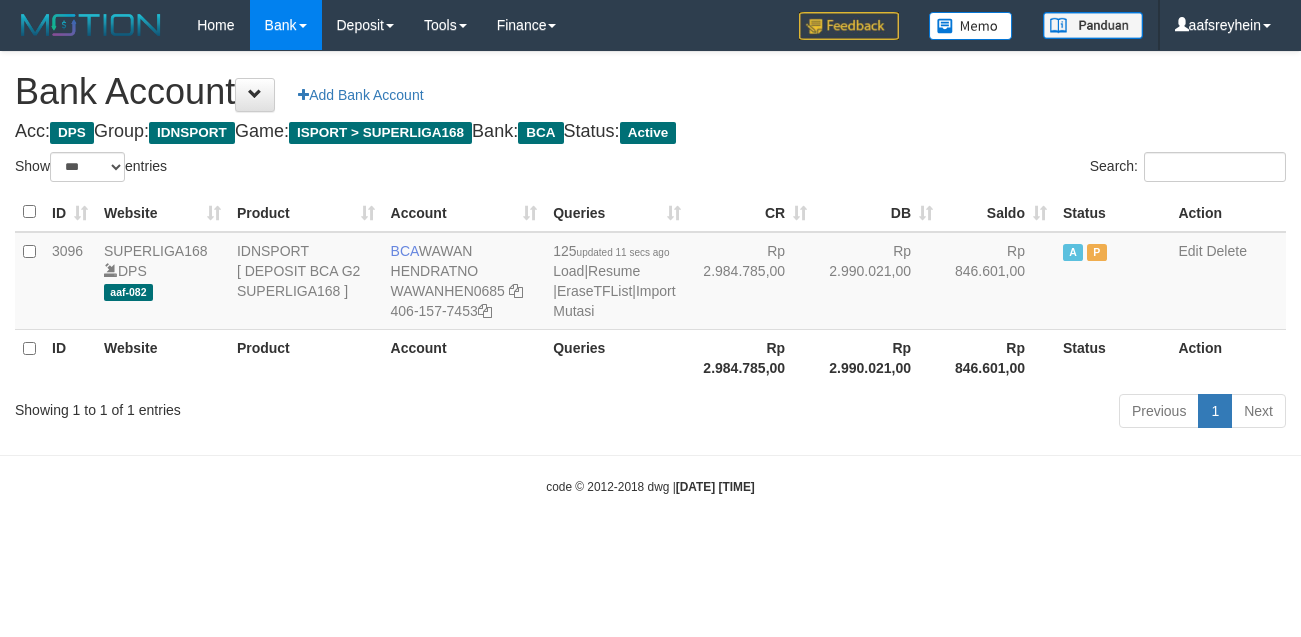 select on "***" 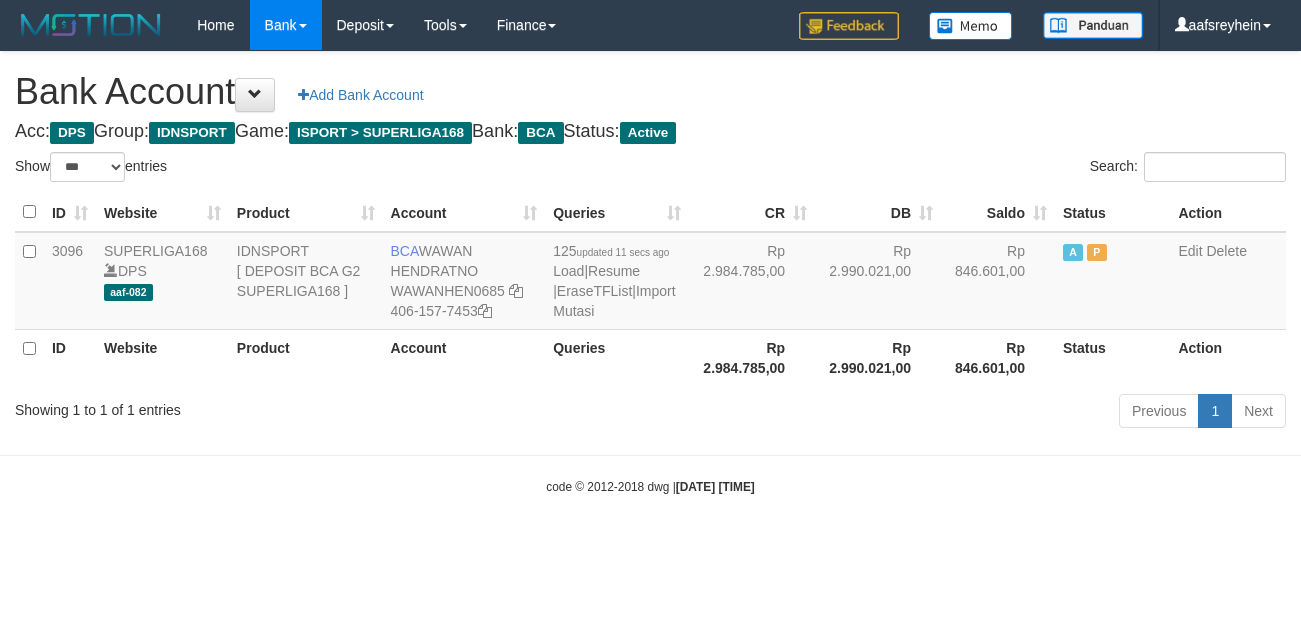 scroll, scrollTop: 0, scrollLeft: 0, axis: both 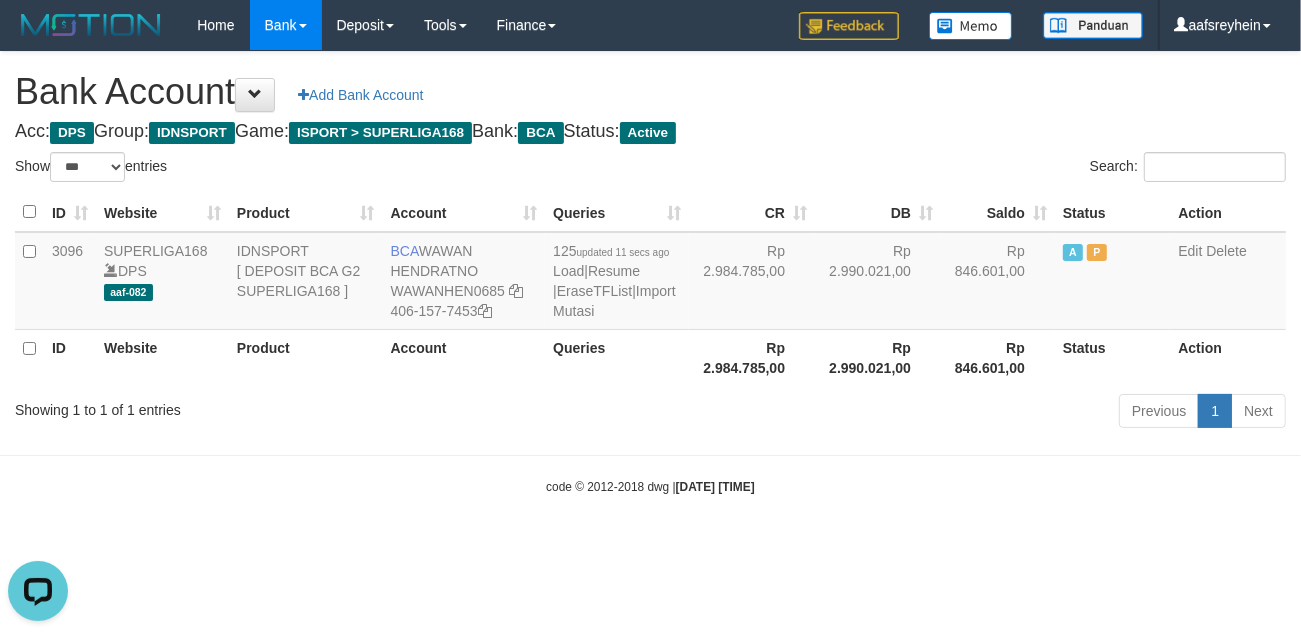 click on "Toggle navigation
Home
Bank
Account List
Load
By Website
Group
[ISPORT]													SUPERLIGA168
By Load Group (DPS)
-" at bounding box center (650, 273) 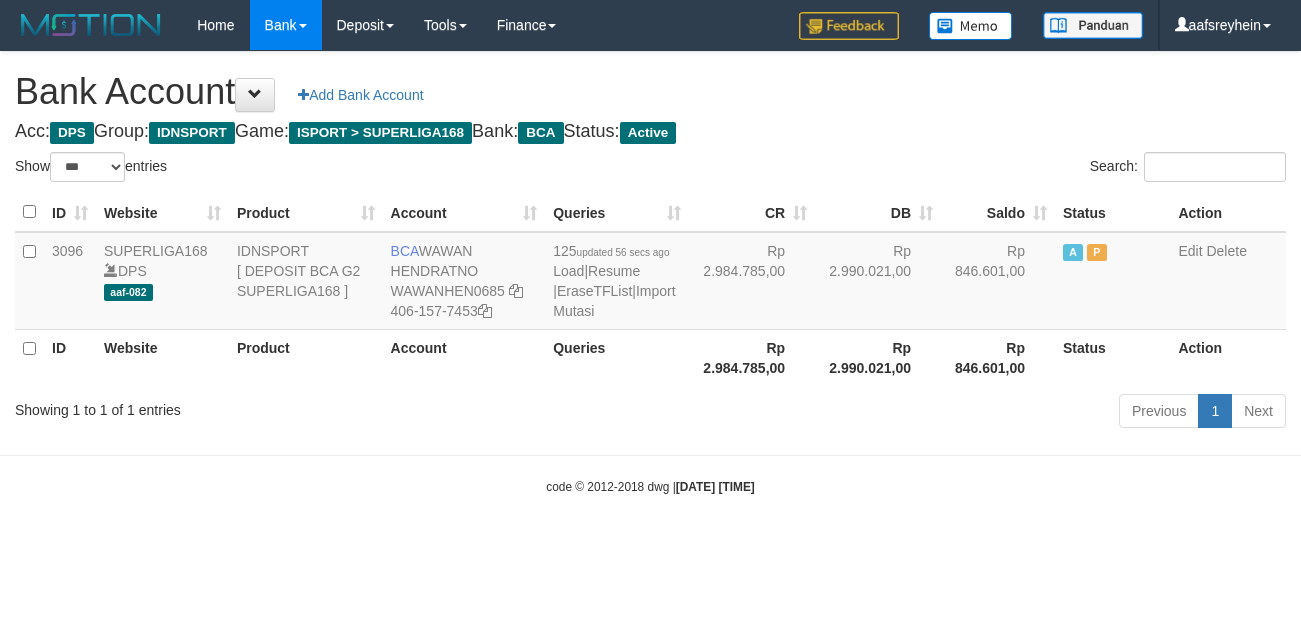 select on "***" 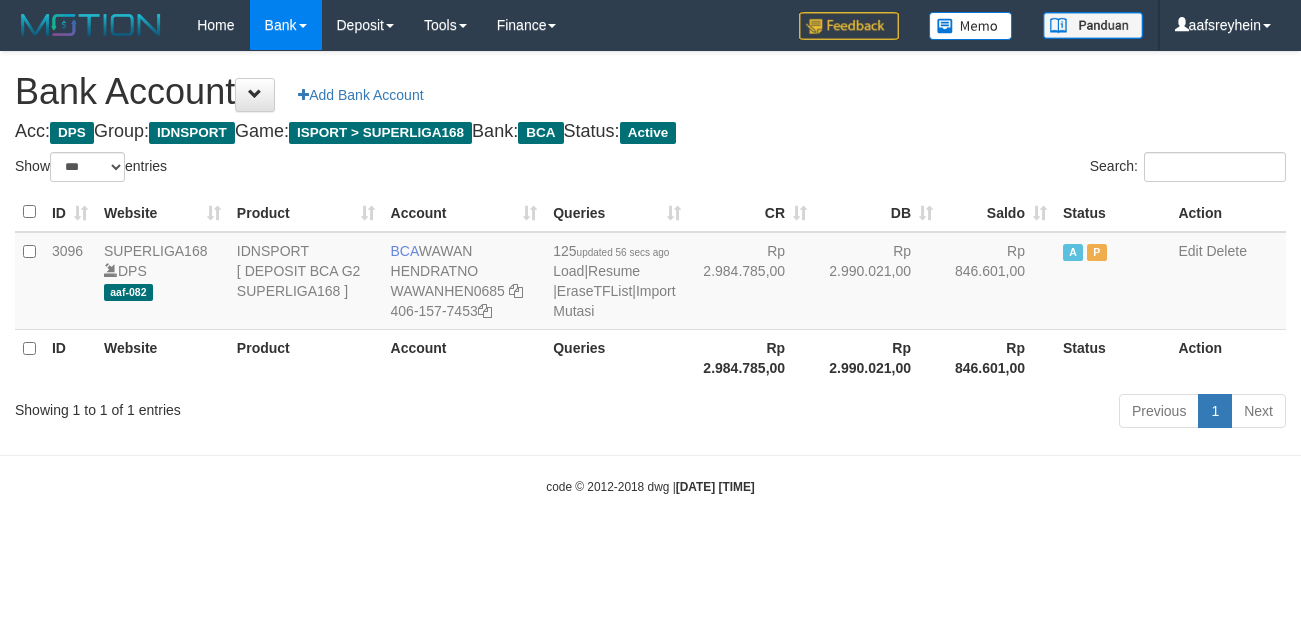 scroll, scrollTop: 0, scrollLeft: 0, axis: both 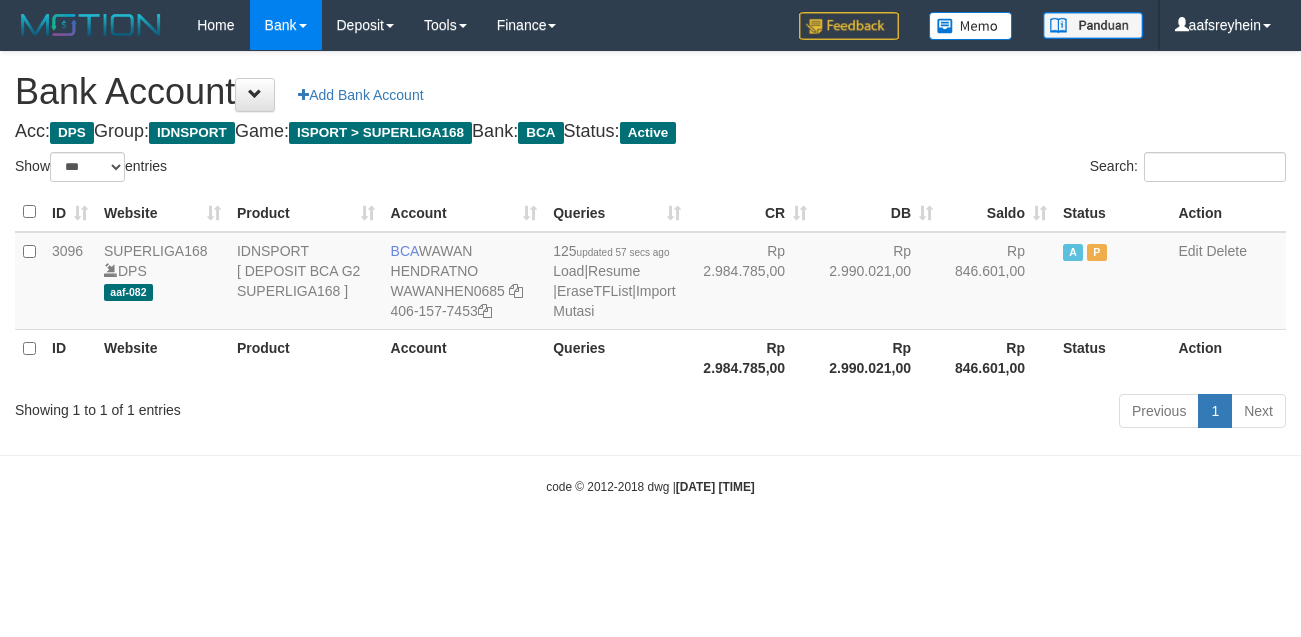 select on "***" 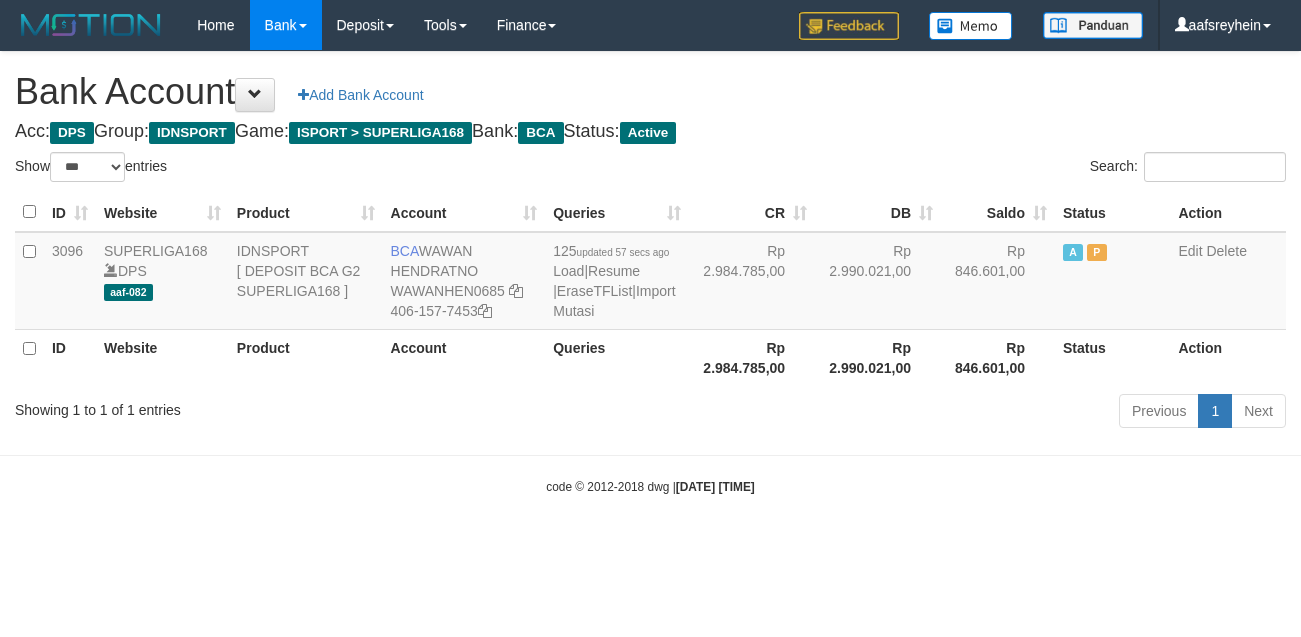 scroll, scrollTop: 0, scrollLeft: 0, axis: both 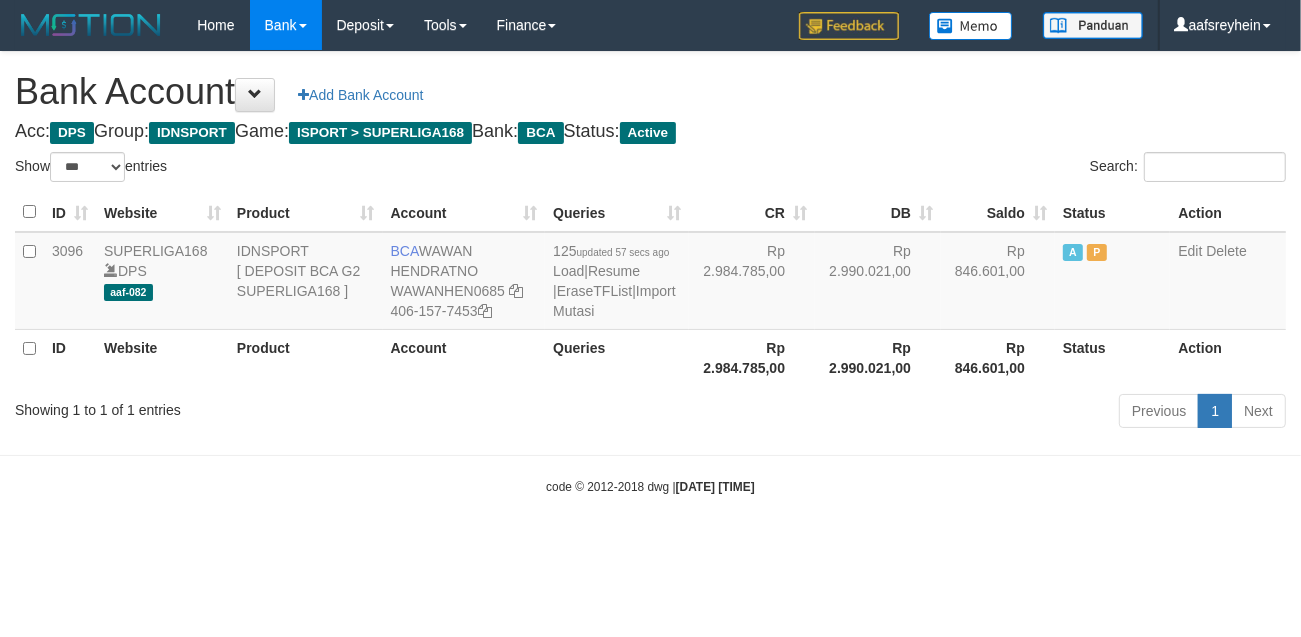 drag, startPoint x: 802, startPoint y: 612, endPoint x: 807, endPoint y: 598, distance: 14.866069 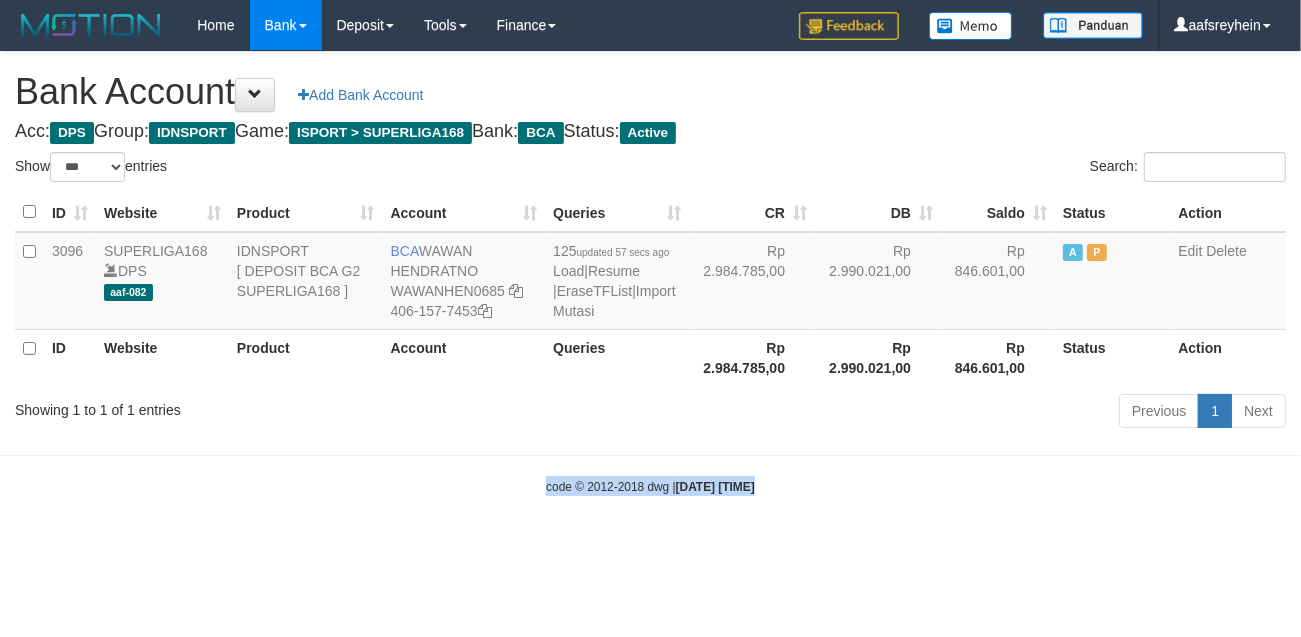 click on "Toggle navigation
Home
Bank
Account List
Load
By Website
Group
[ISPORT]													SUPERLIGA168
By Load Group (DPS)" at bounding box center (650, 273) 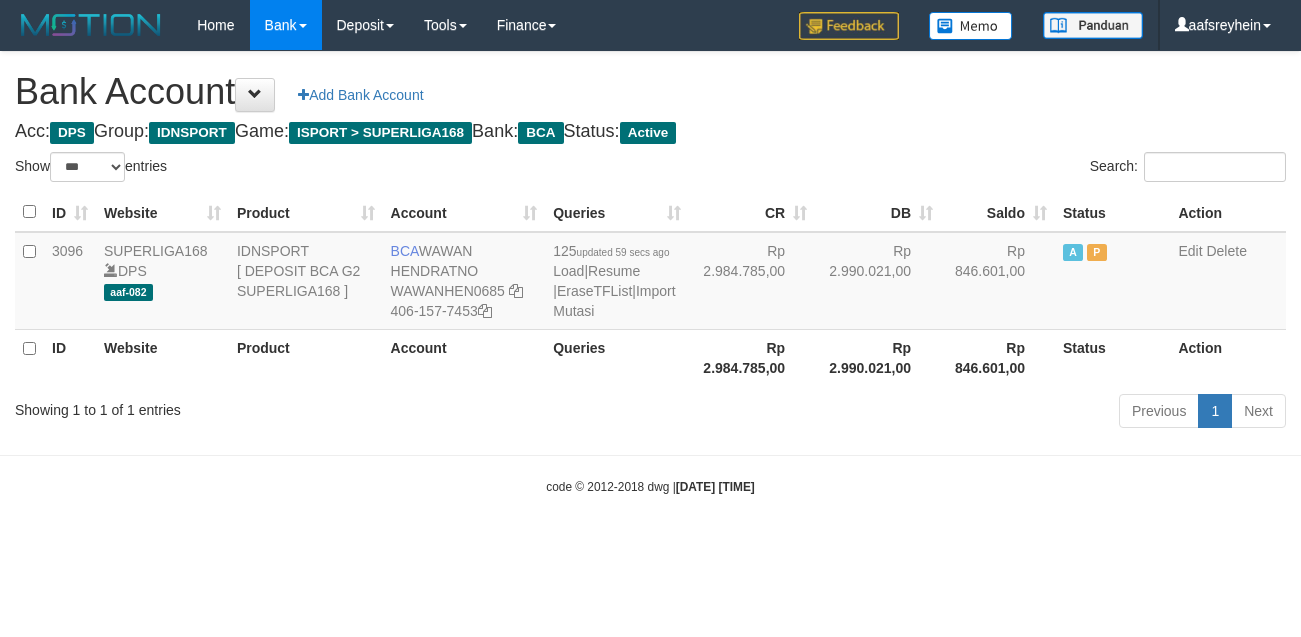 select on "***" 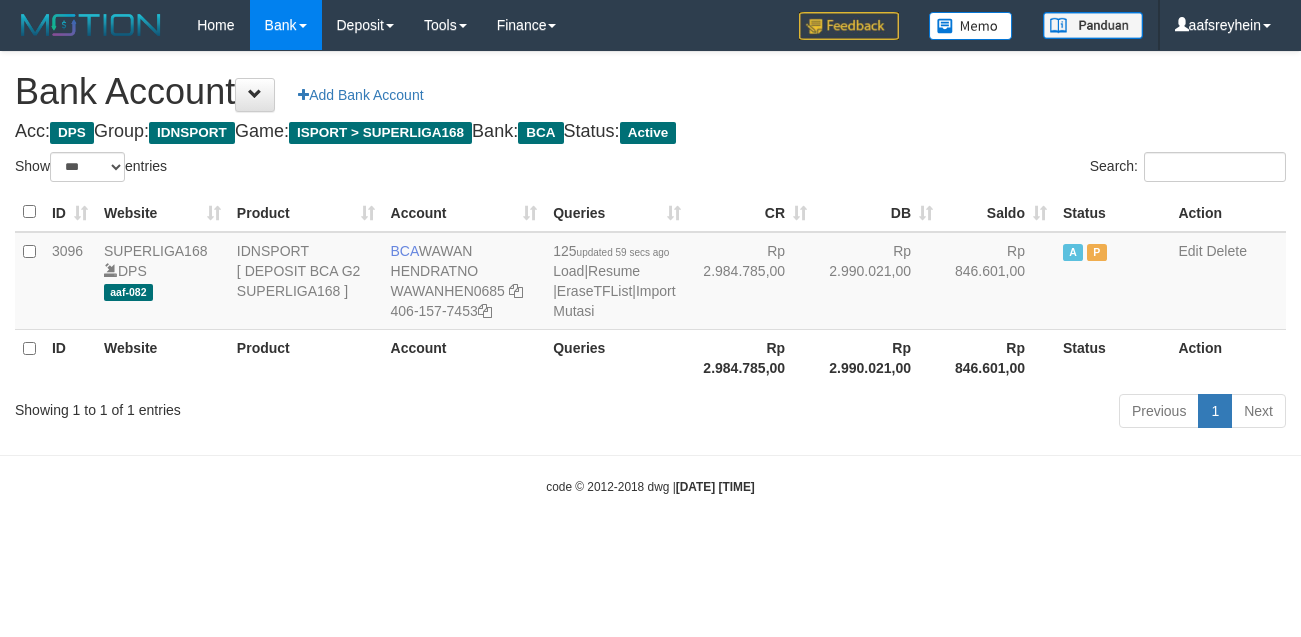 scroll, scrollTop: 0, scrollLeft: 0, axis: both 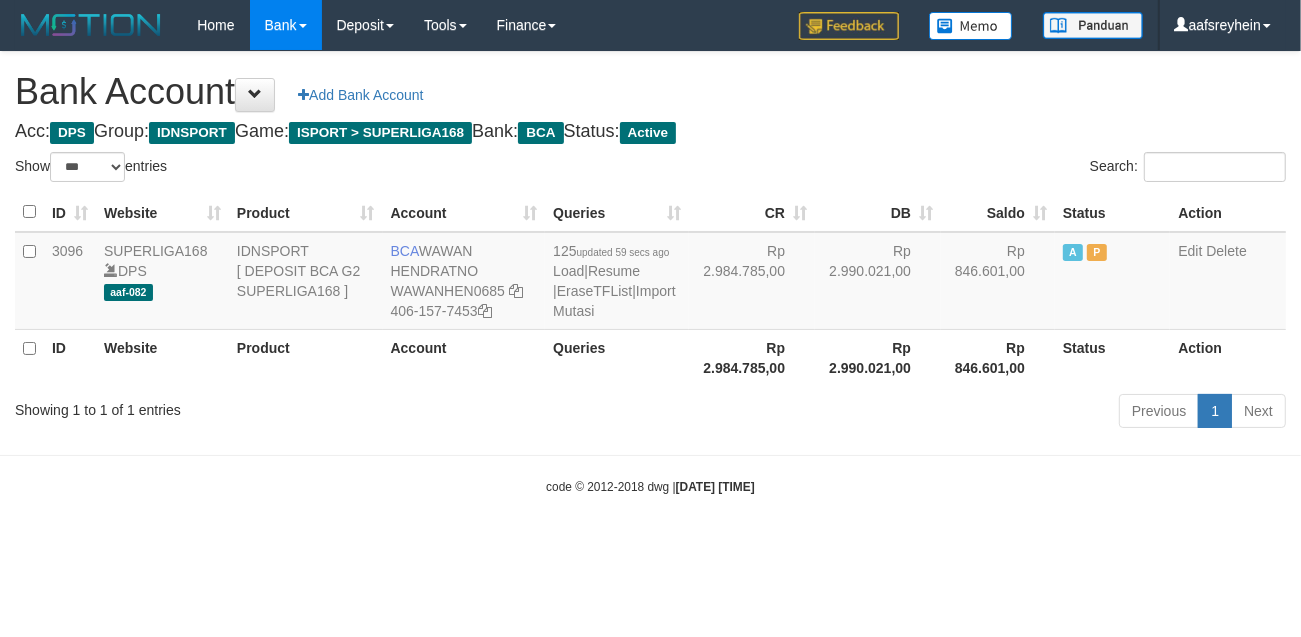 click on "Toggle navigation
Home
Bank
Account List
Load
By Website
Group
[ISPORT]													SUPERLIGA168
By Load Group (DPS)
-" at bounding box center [650, 273] 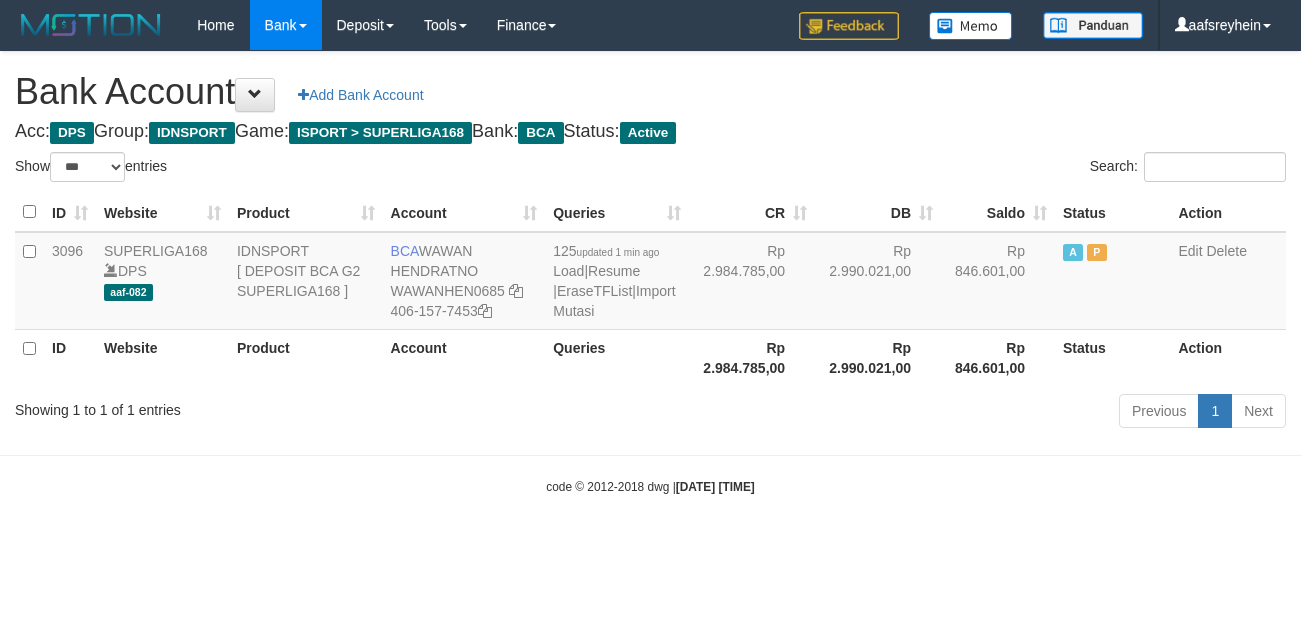 select on "***" 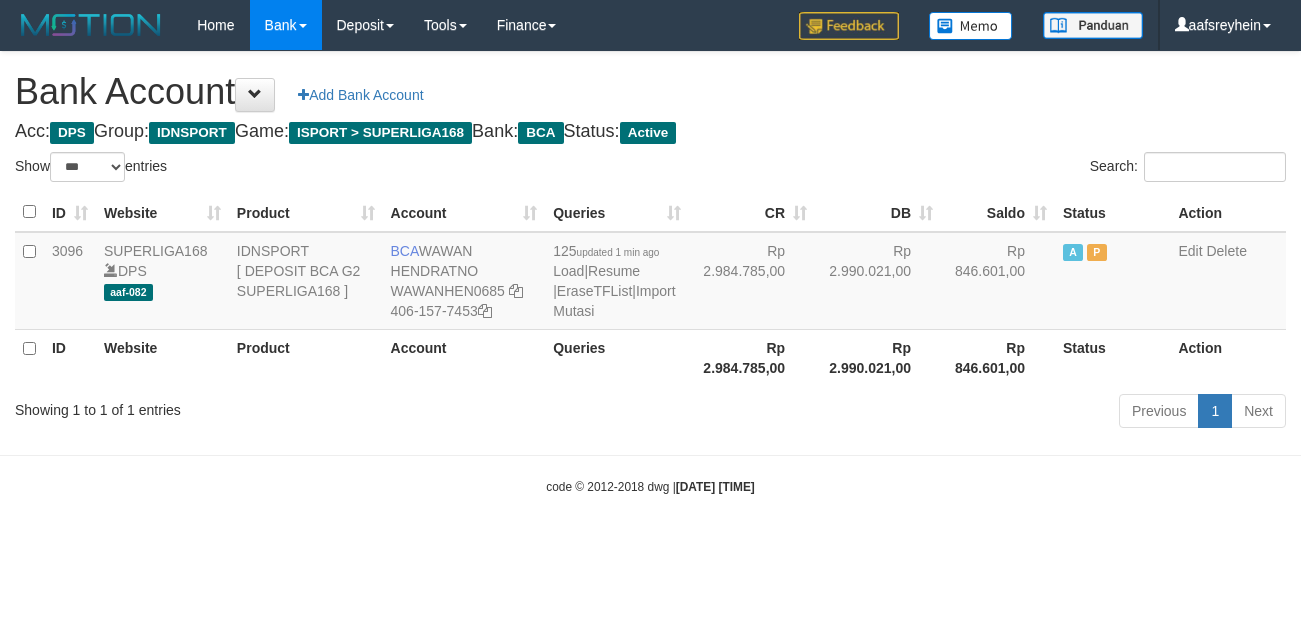 scroll, scrollTop: 0, scrollLeft: 0, axis: both 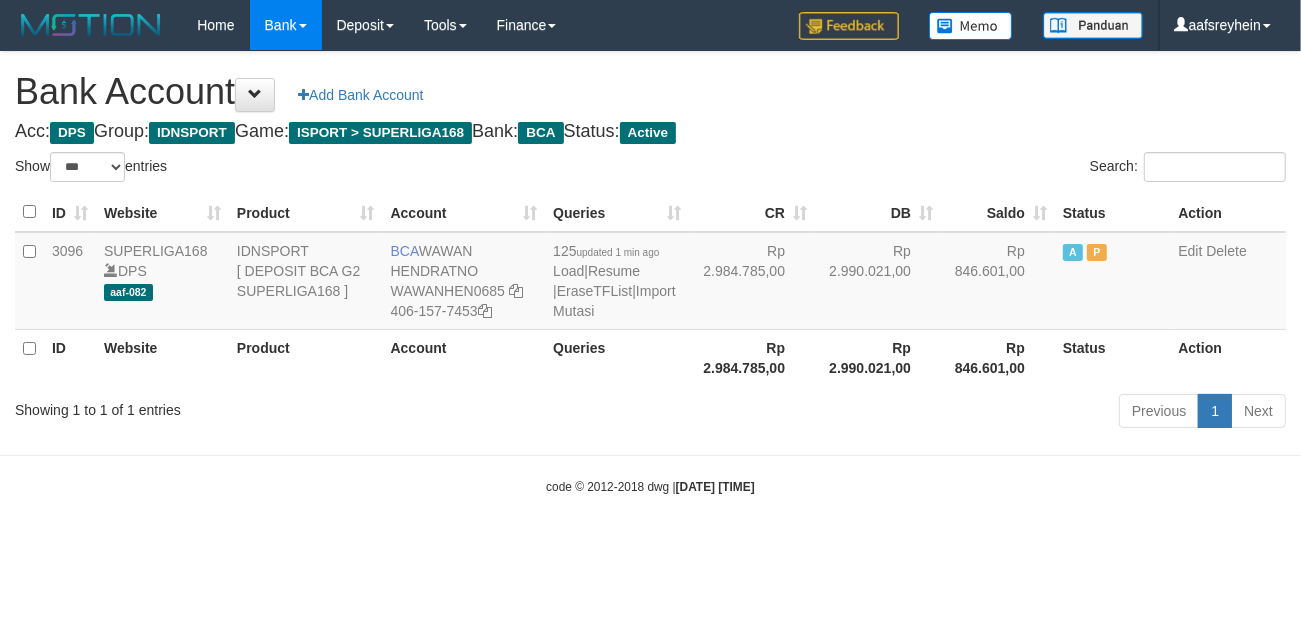 click on "Toggle navigation
Home
Bank
Account List
Load
By Website
Group
[ISPORT]													SUPERLIGA168
By Load Group (DPS)
-" at bounding box center [650, 273] 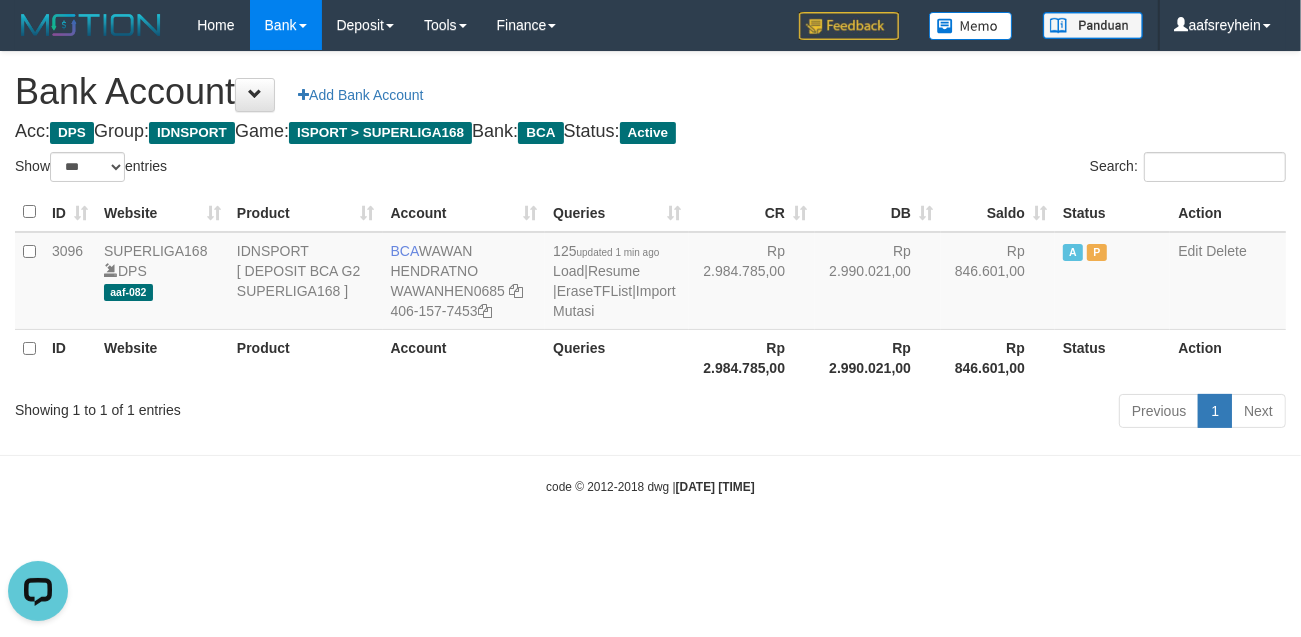 scroll, scrollTop: 0, scrollLeft: 0, axis: both 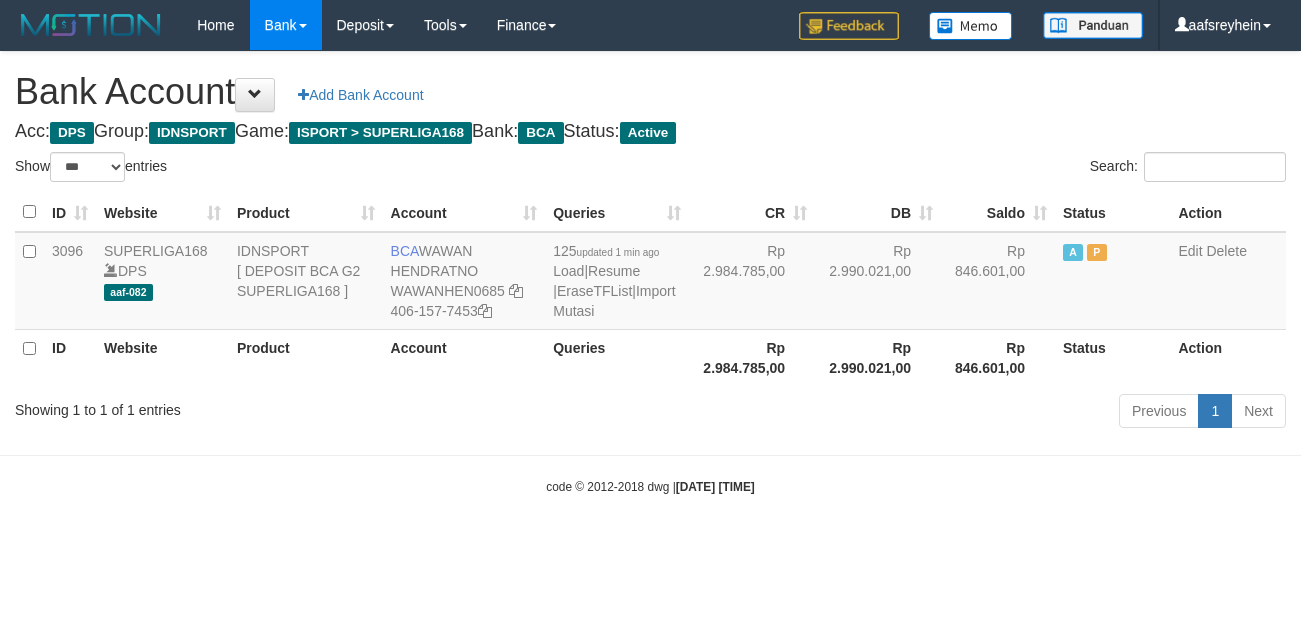 select on "***" 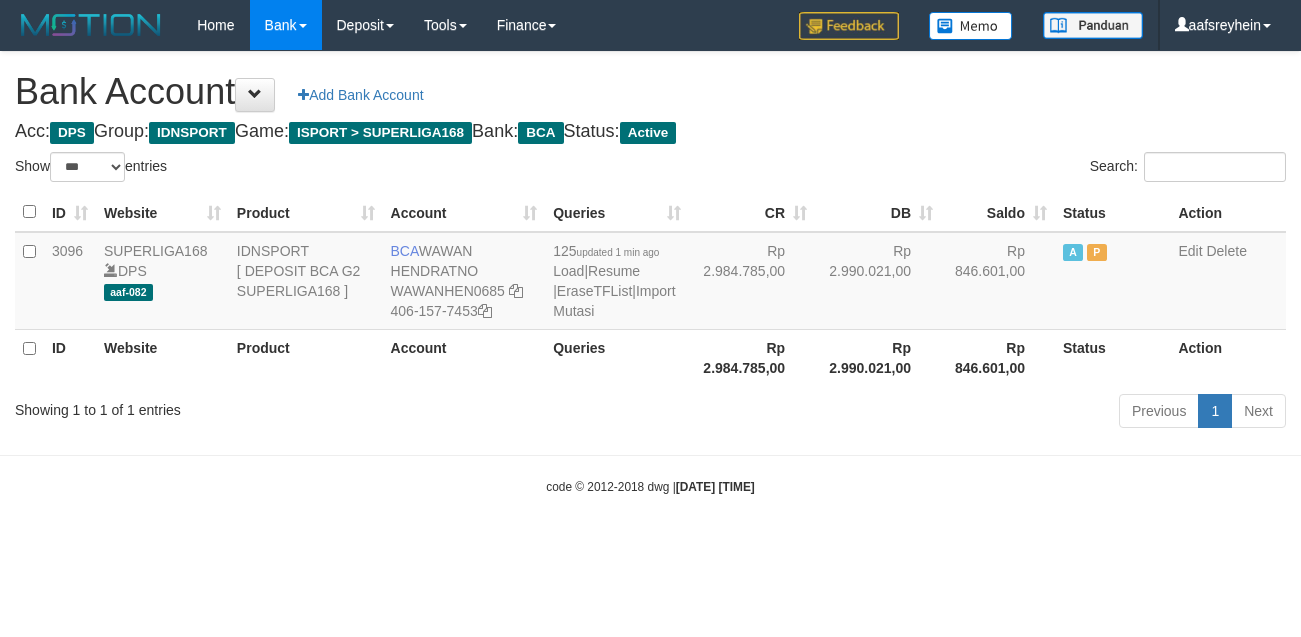 scroll, scrollTop: 0, scrollLeft: 0, axis: both 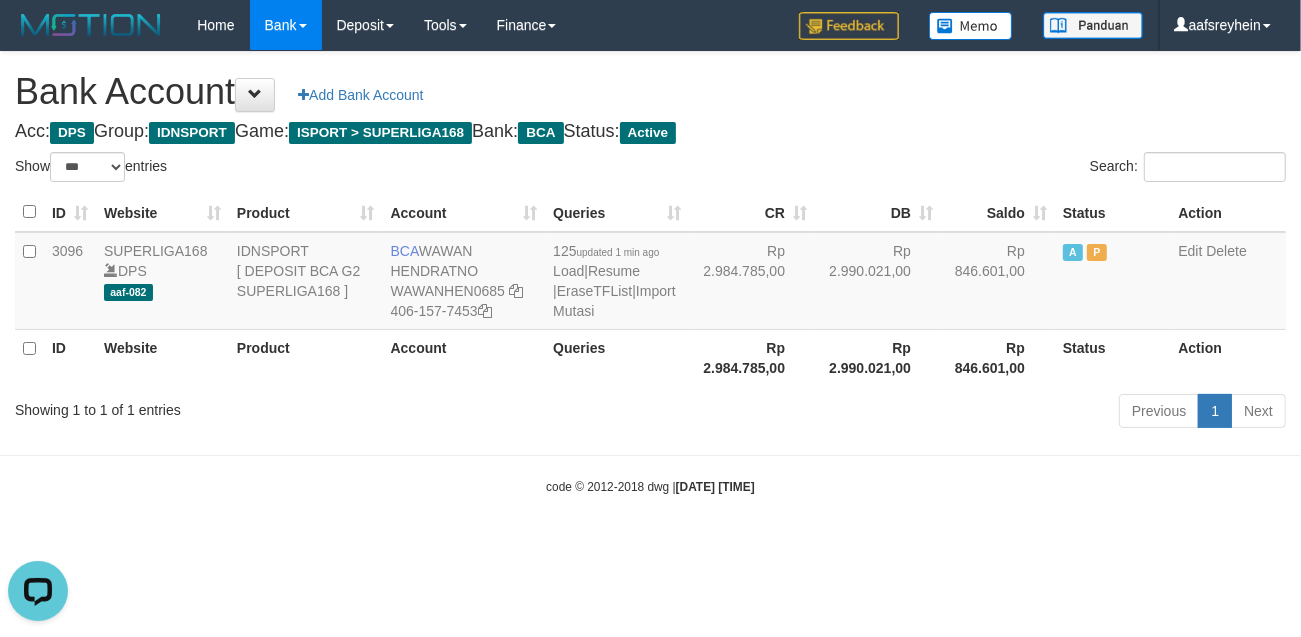 click on "Toggle navigation
Home
Bank
Account List
Load
By Website
Group
[ISPORT]													SUPERLIGA168
By Load Group (DPS)" at bounding box center (650, 273) 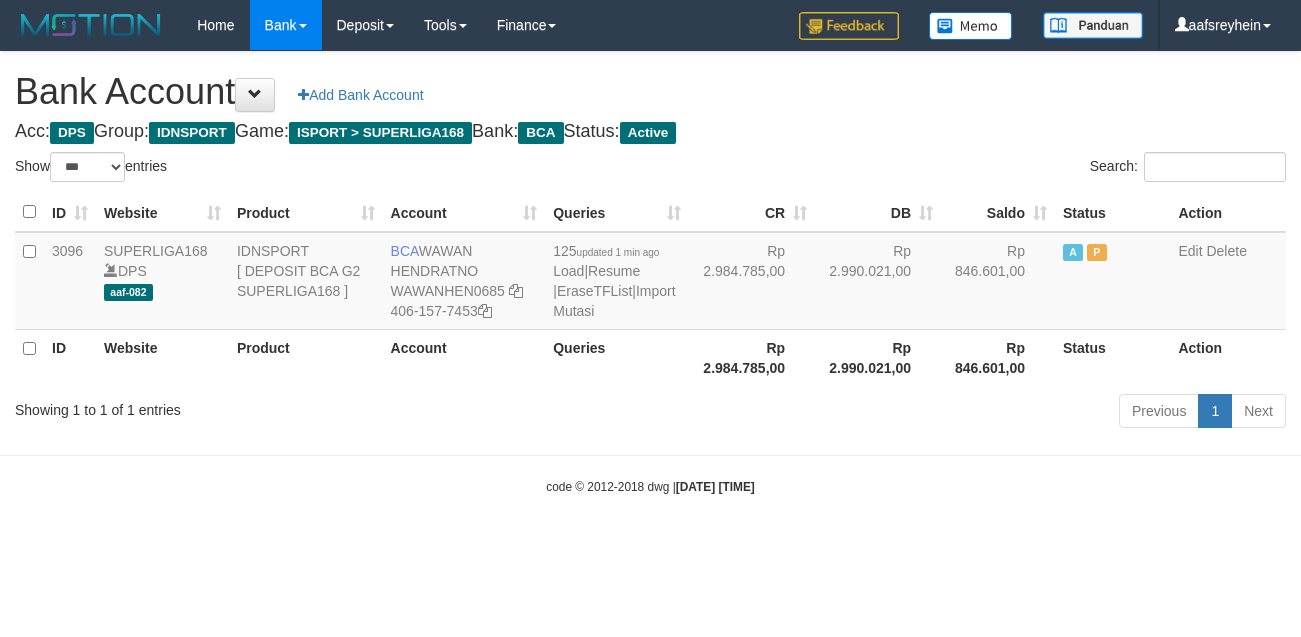 select on "***" 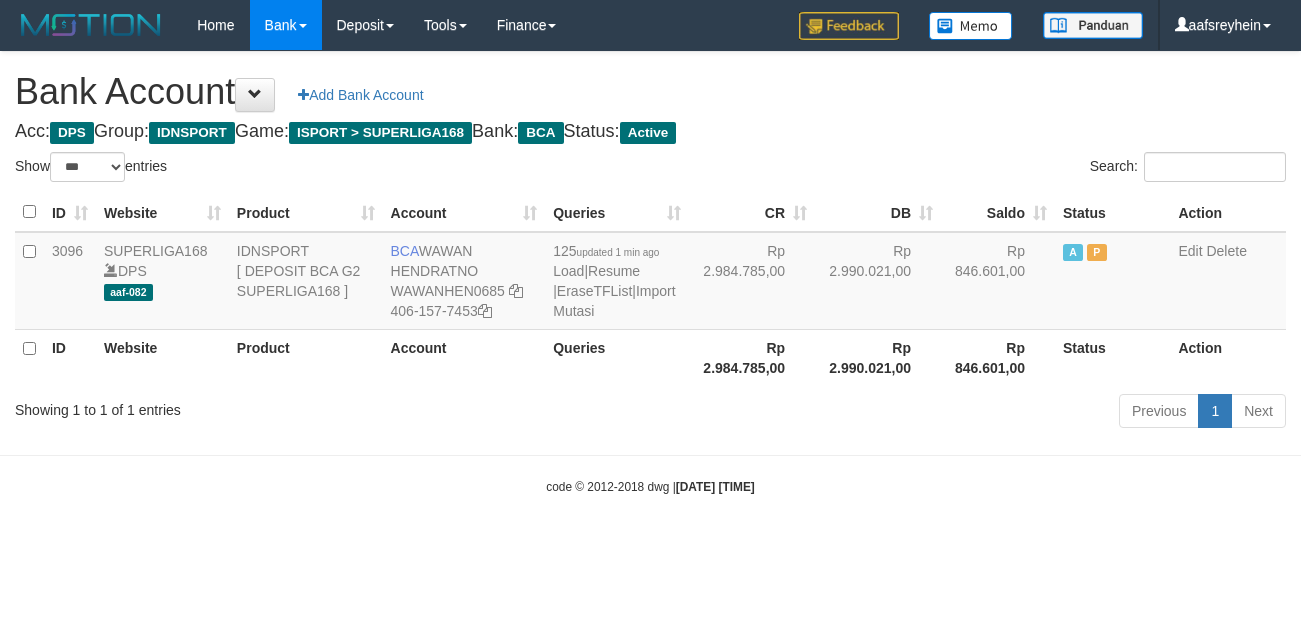 scroll, scrollTop: 0, scrollLeft: 0, axis: both 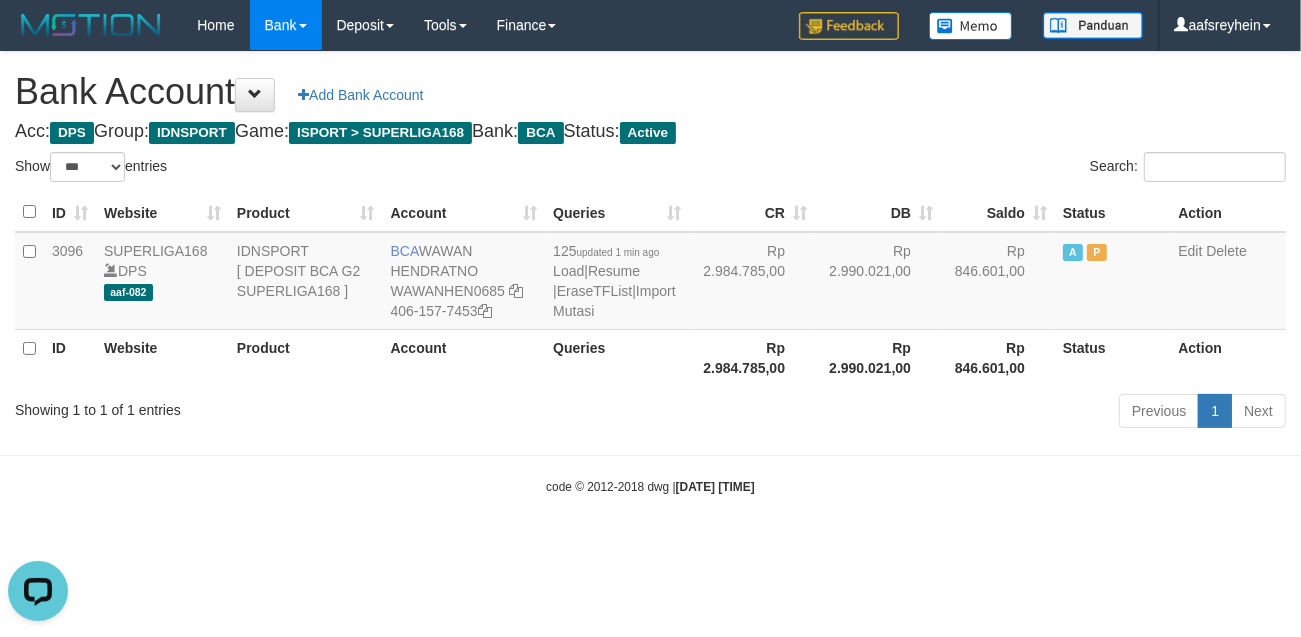 click on "Toggle navigation
Home
Bank
Account List
Load
By Website
Group
[ISPORT]													SUPERLIGA168
By Load Group (DPS)
-" at bounding box center (650, 273) 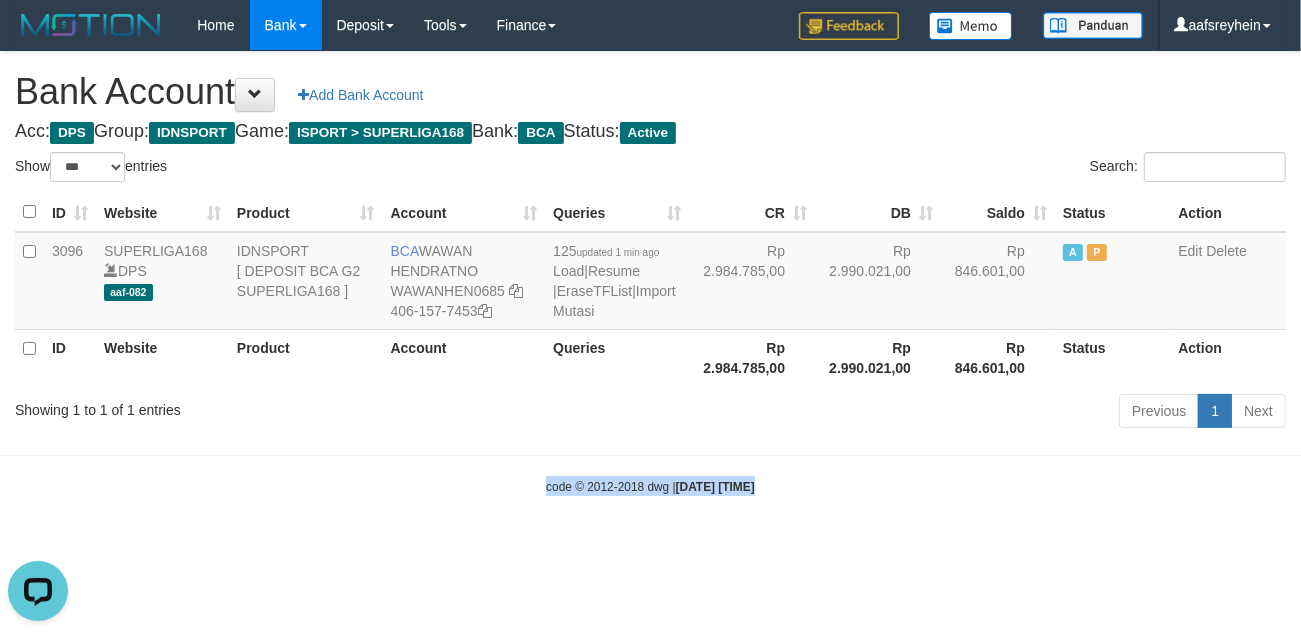 click on "Toggle navigation
Home
Bank
Account List
Load
By Website
Group
[ISPORT]													SUPERLIGA168
By Load Group (DPS)
-" at bounding box center [650, 273] 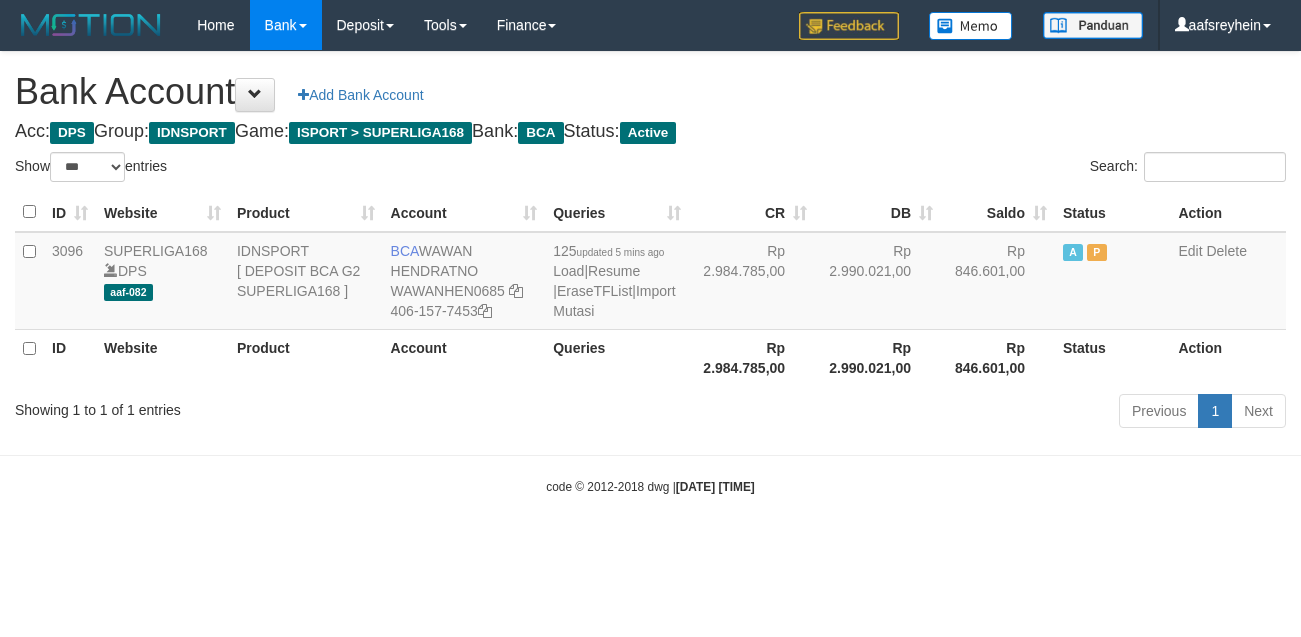 select on "***" 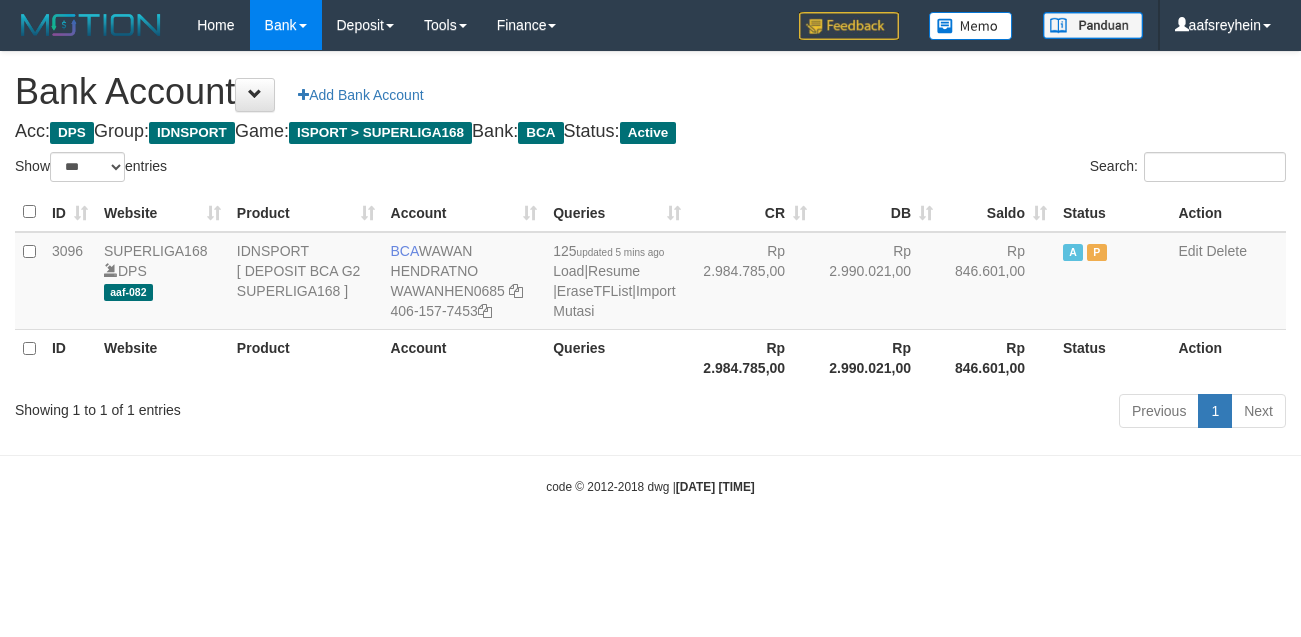 scroll, scrollTop: 0, scrollLeft: 0, axis: both 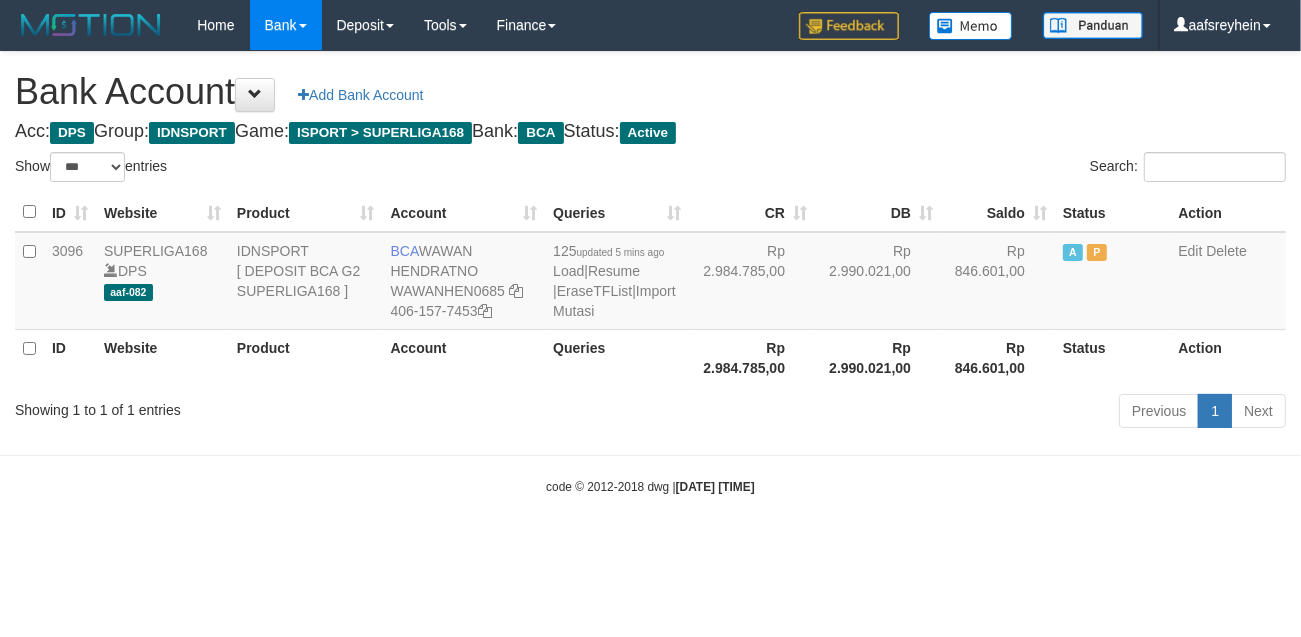 click on "Toggle navigation
Home
Bank
Account List
Load
By Website
Group
[ISPORT]													SUPERLIGA168
By Load Group (DPS)
-" at bounding box center (650, 273) 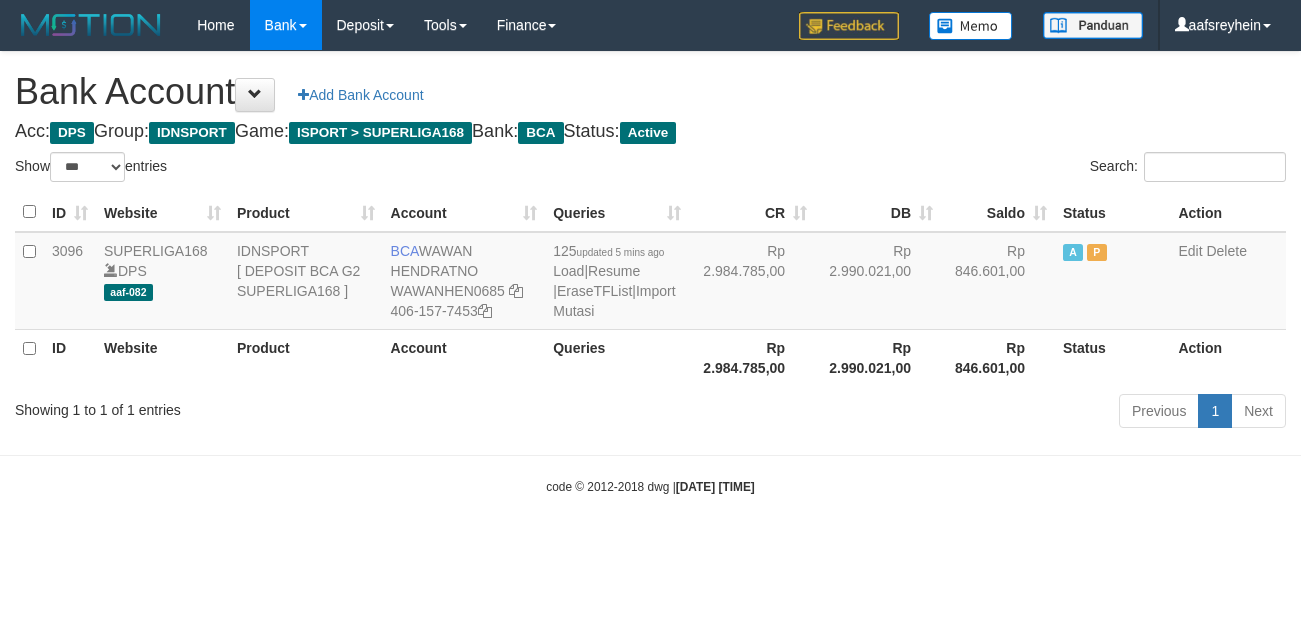 select on "***" 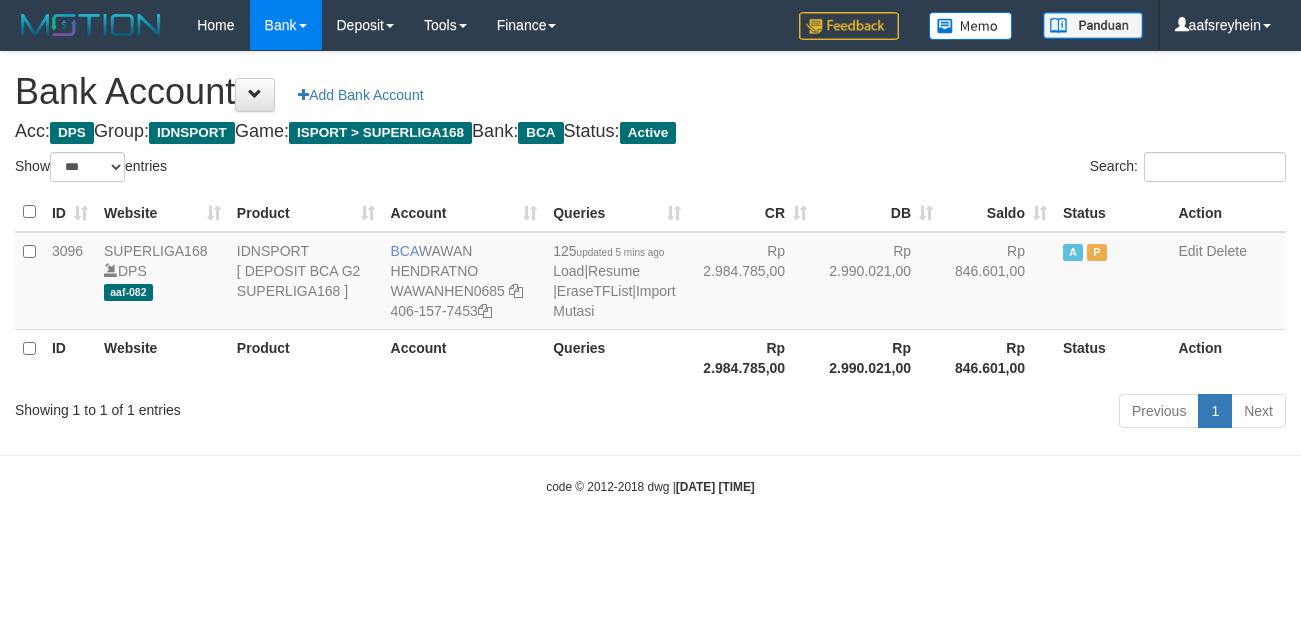 scroll, scrollTop: 0, scrollLeft: 0, axis: both 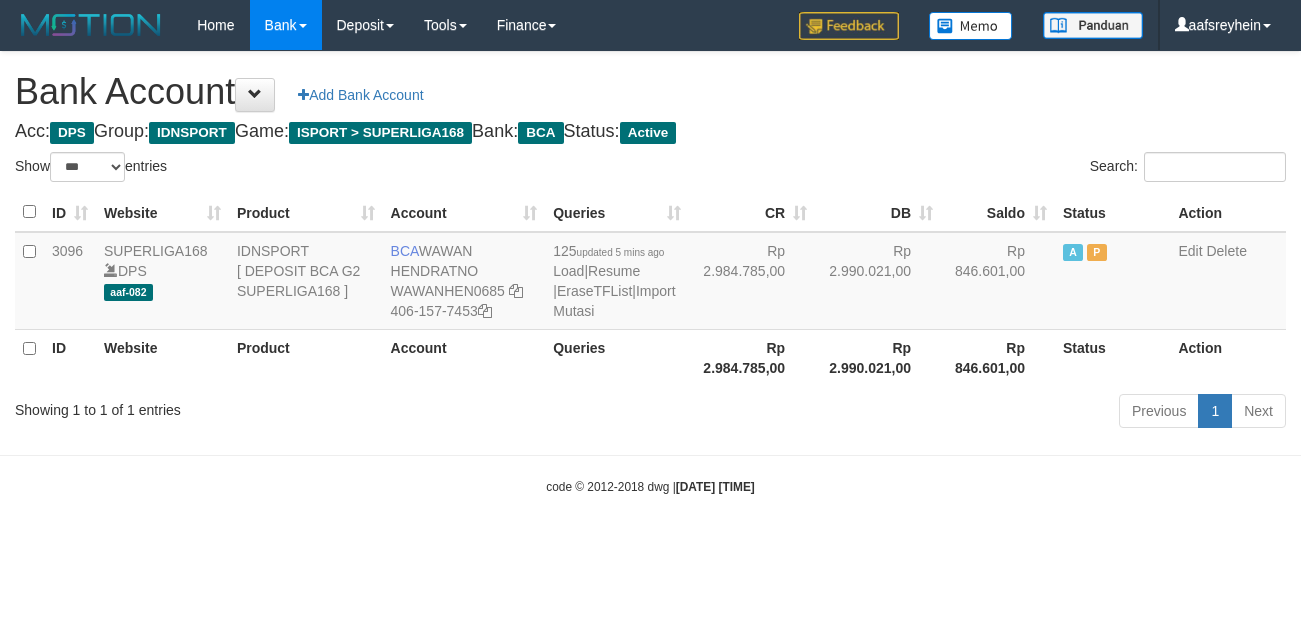 select on "***" 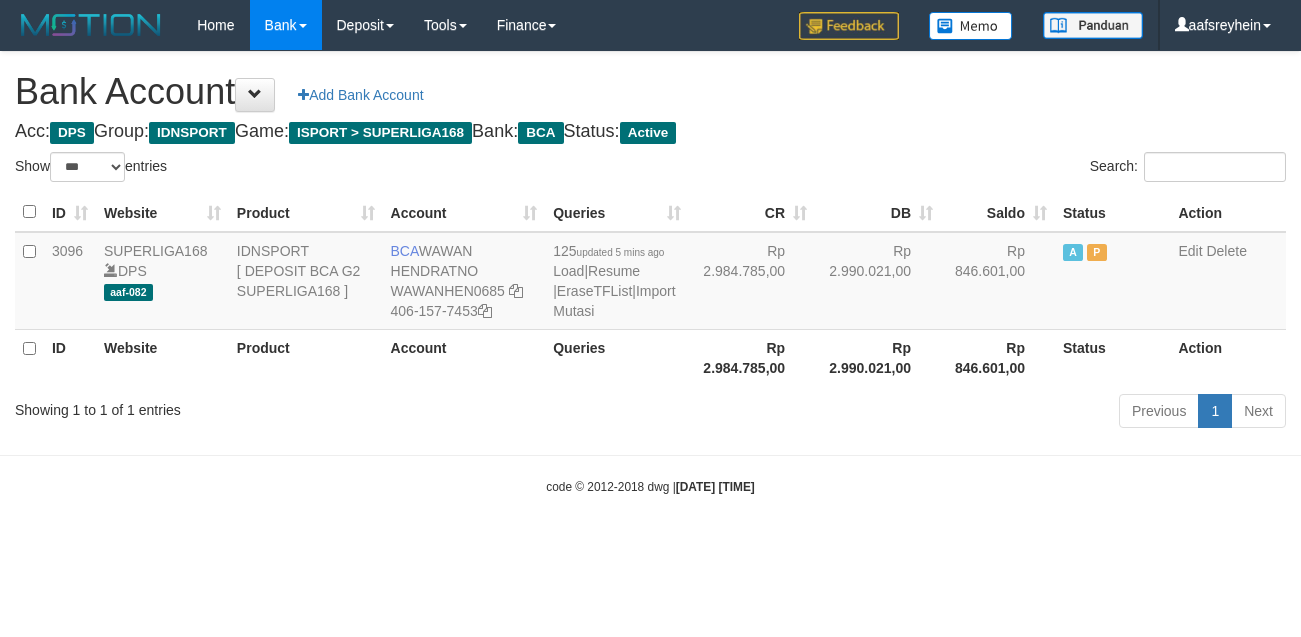 scroll, scrollTop: 0, scrollLeft: 0, axis: both 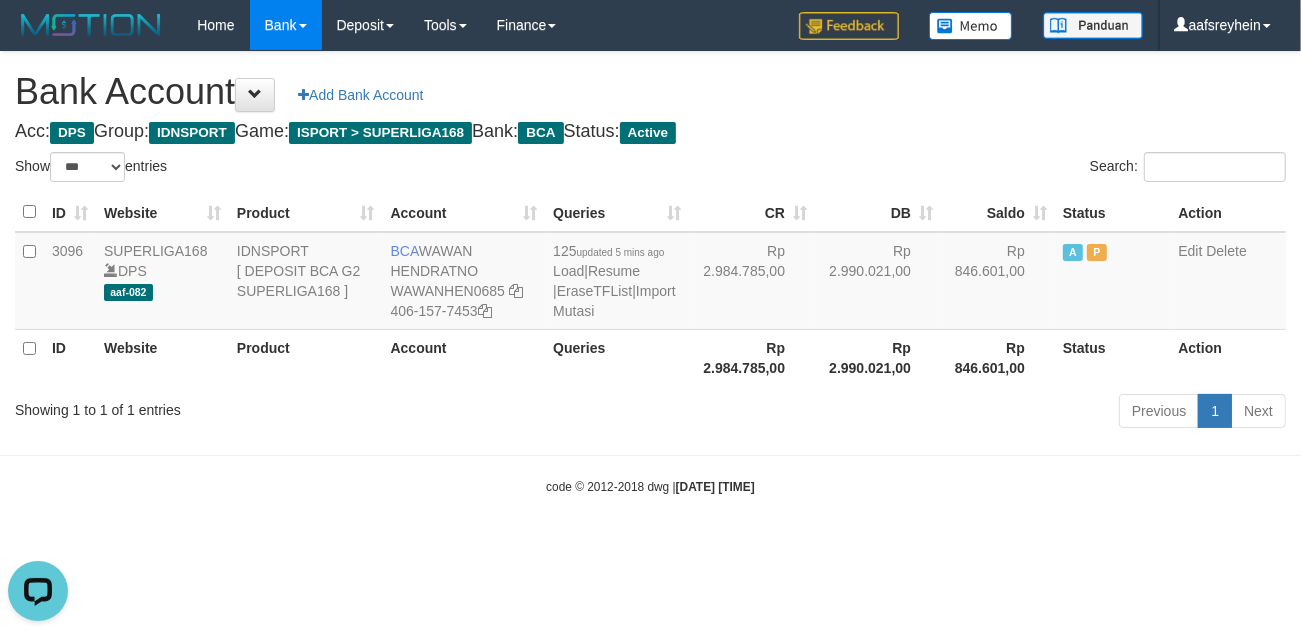 click on "Toggle navigation
Home
Bank
Account List
Load
By Website
Group
[ISPORT]													SUPERLIGA168
By Load Group (DPS)
-" at bounding box center (650, 273) 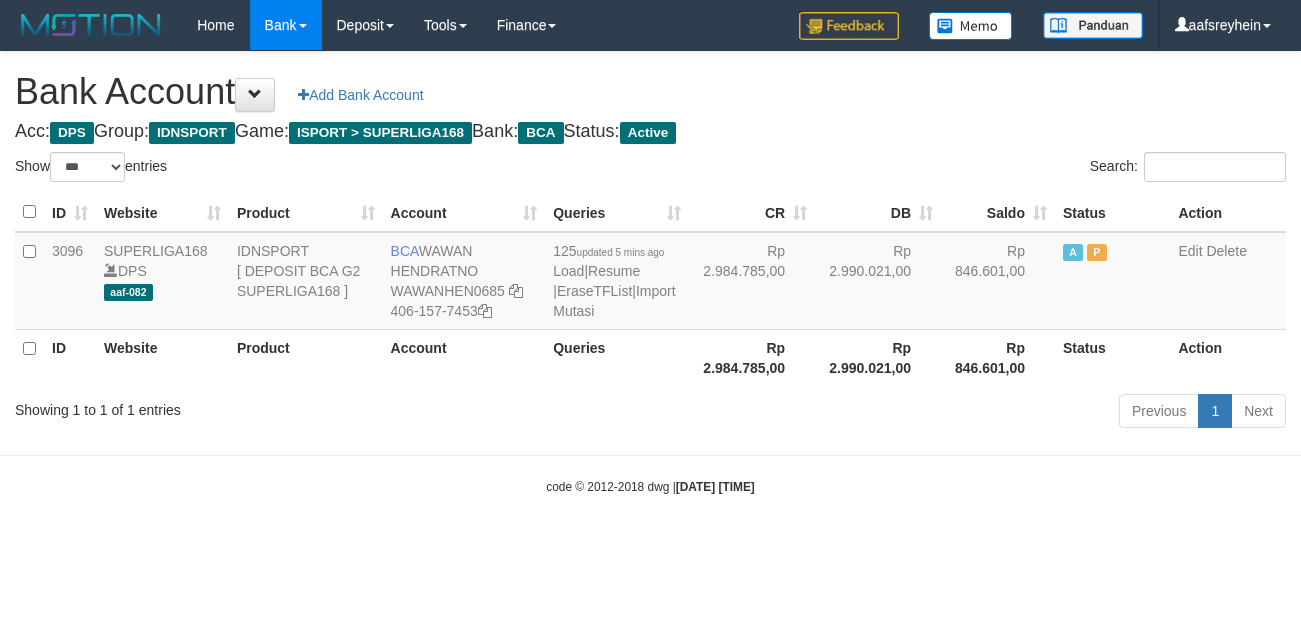 select on "***" 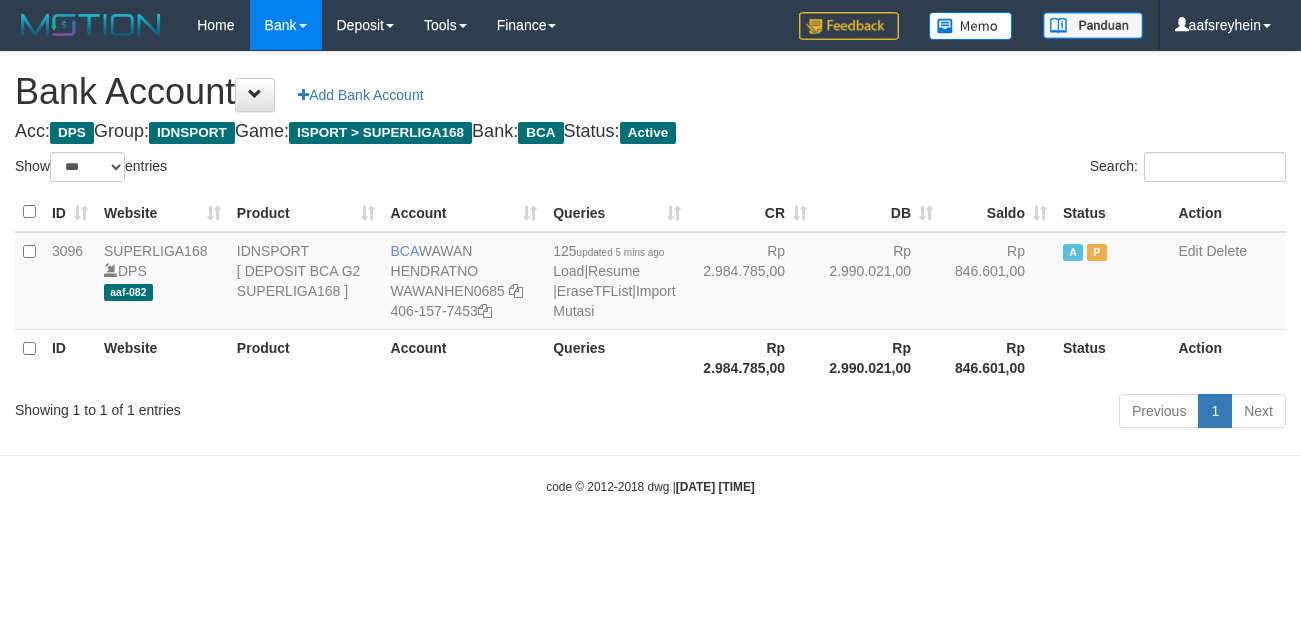 scroll, scrollTop: 0, scrollLeft: 0, axis: both 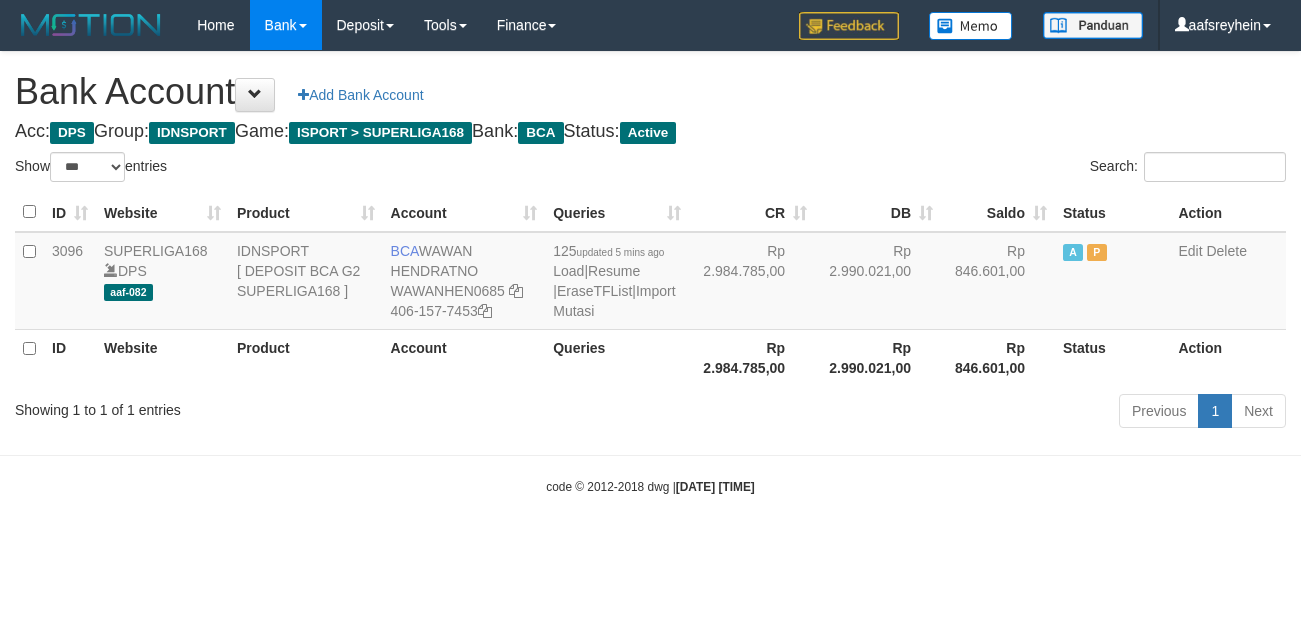 select on "***" 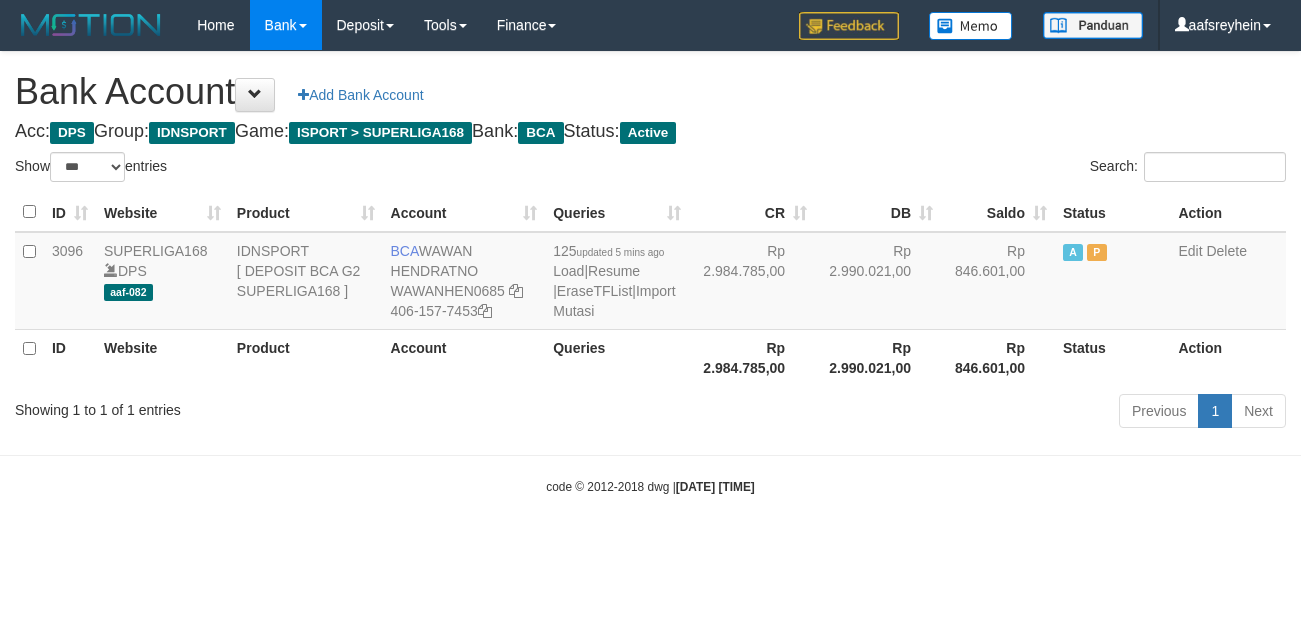 scroll, scrollTop: 0, scrollLeft: 0, axis: both 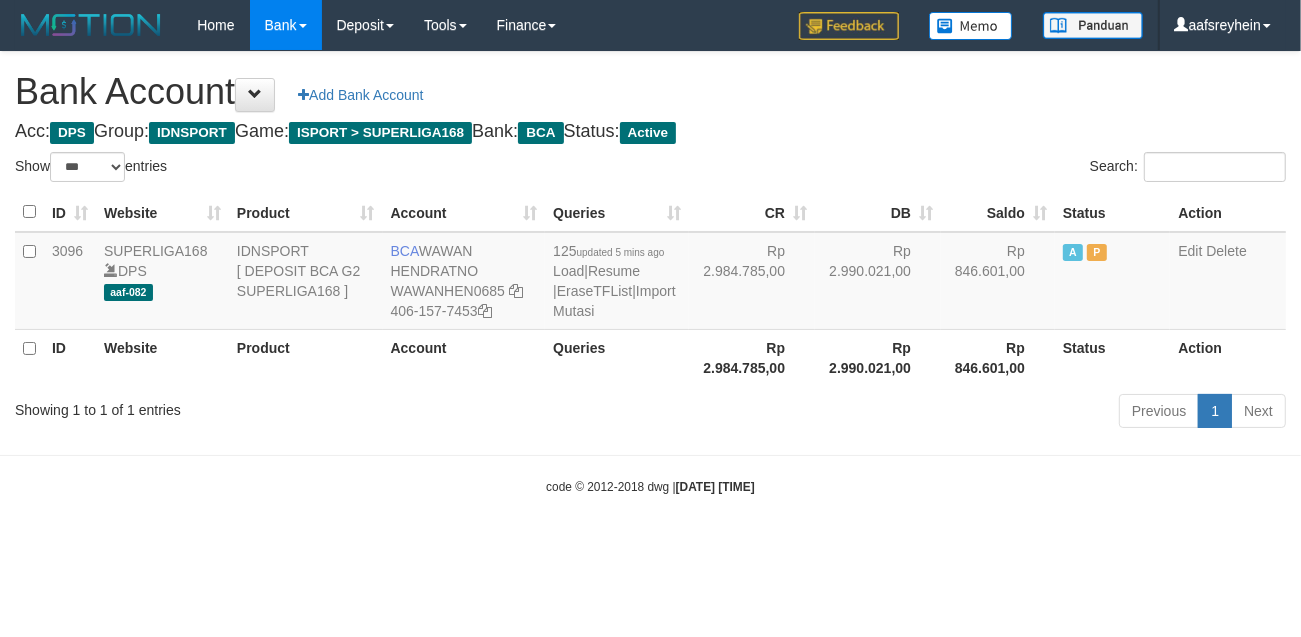 click on "Toggle navigation
Home
Bank
Account List
Load
By Website
Group
[ISPORT]													SUPERLIGA168
By Load Group (DPS)
-" at bounding box center (650, 273) 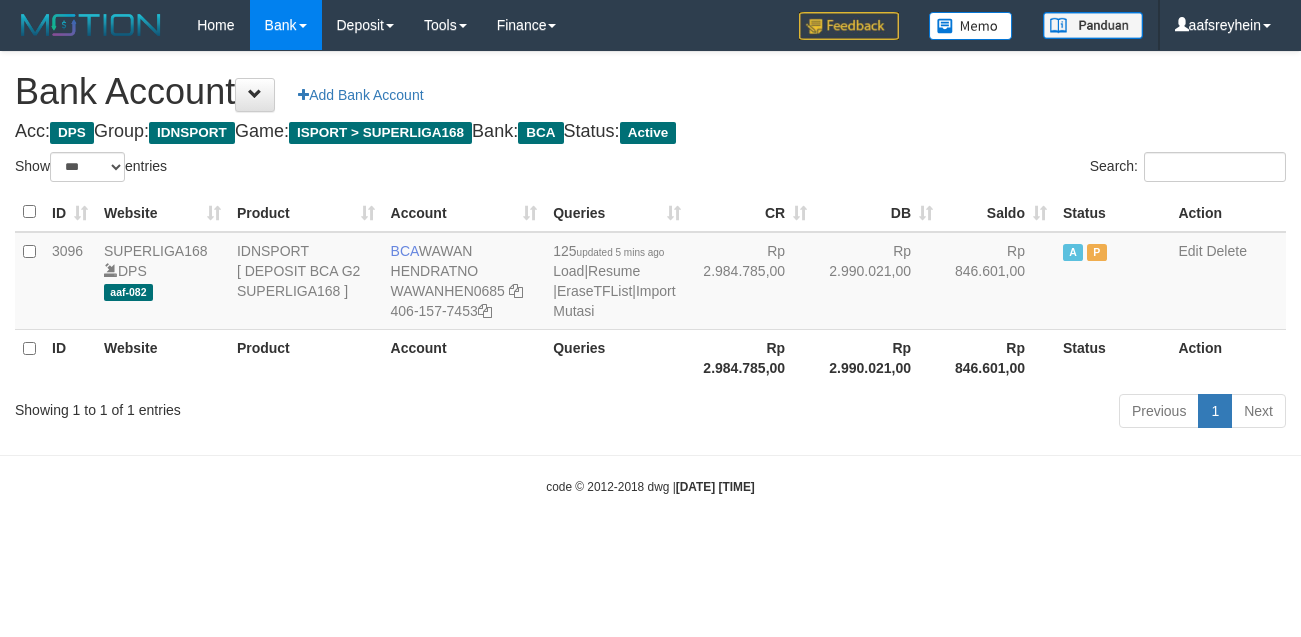 select on "***" 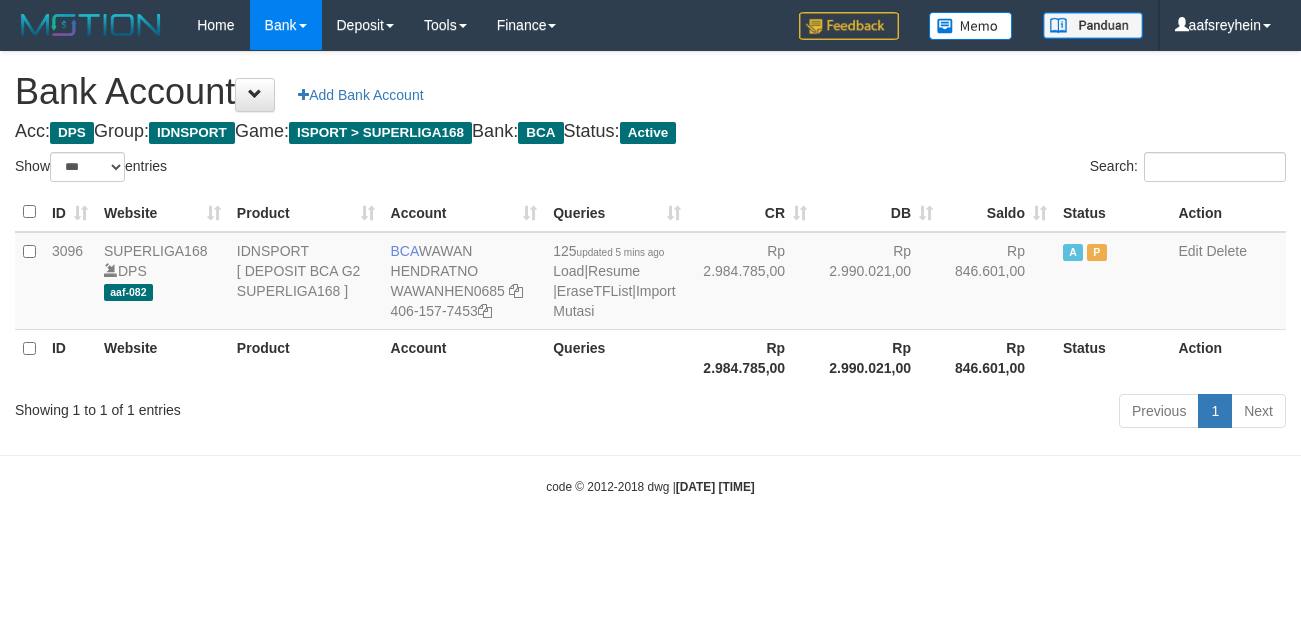 scroll, scrollTop: 0, scrollLeft: 0, axis: both 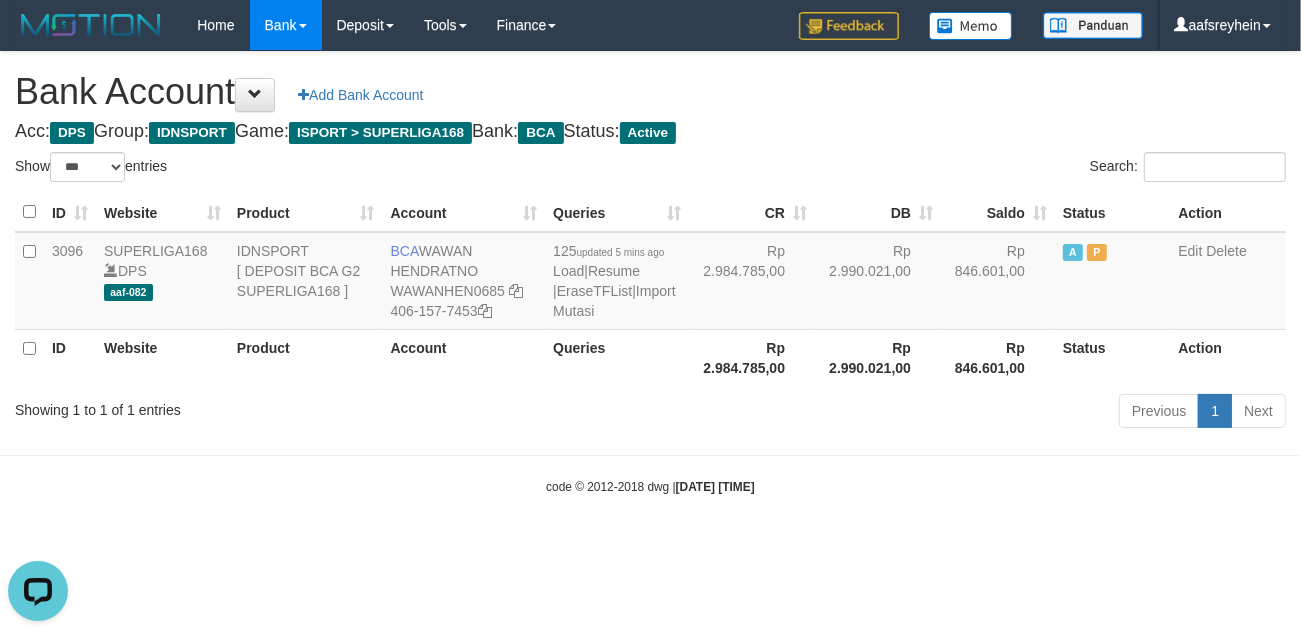 click on "Toggle navigation
Home
Bank
Account List
Load
By Website
Group
[ISPORT]													SUPERLIGA168
By Load Group (DPS)" at bounding box center [650, 273] 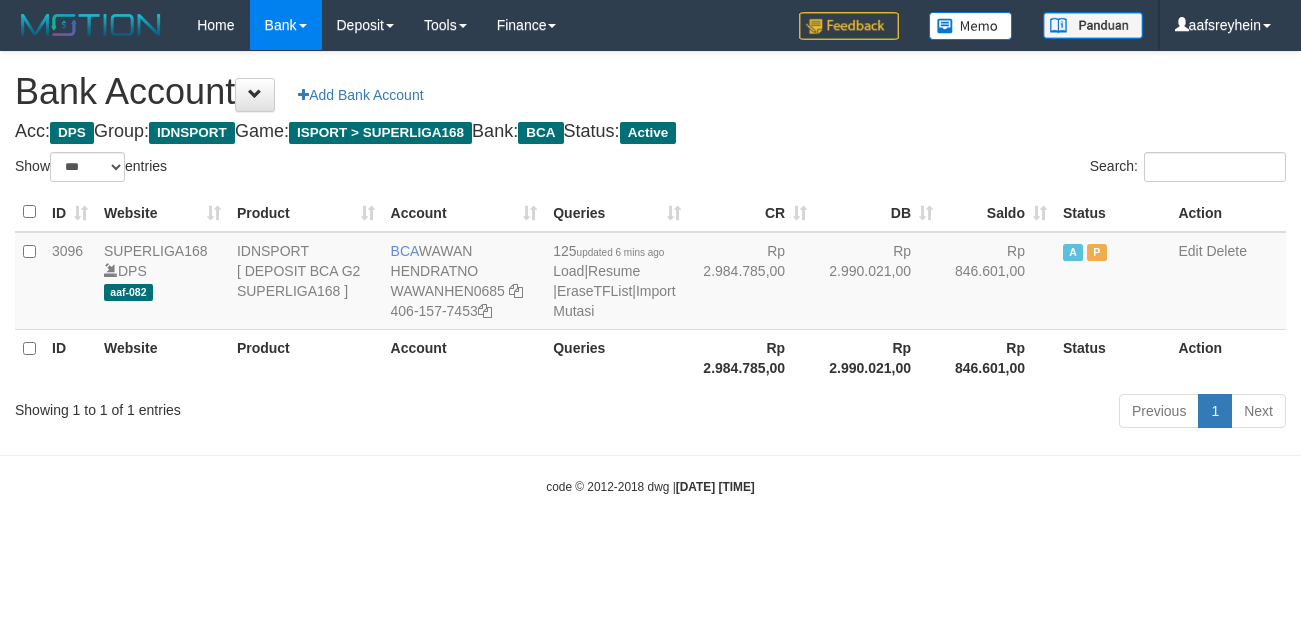 select on "***" 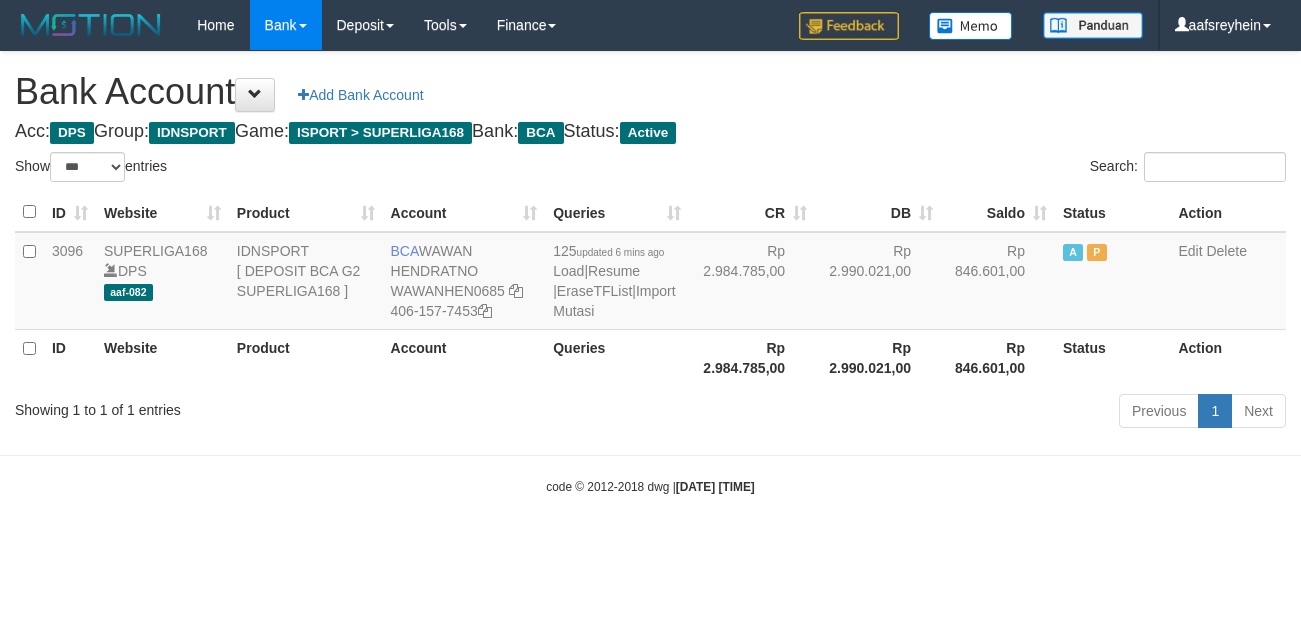 scroll, scrollTop: 0, scrollLeft: 0, axis: both 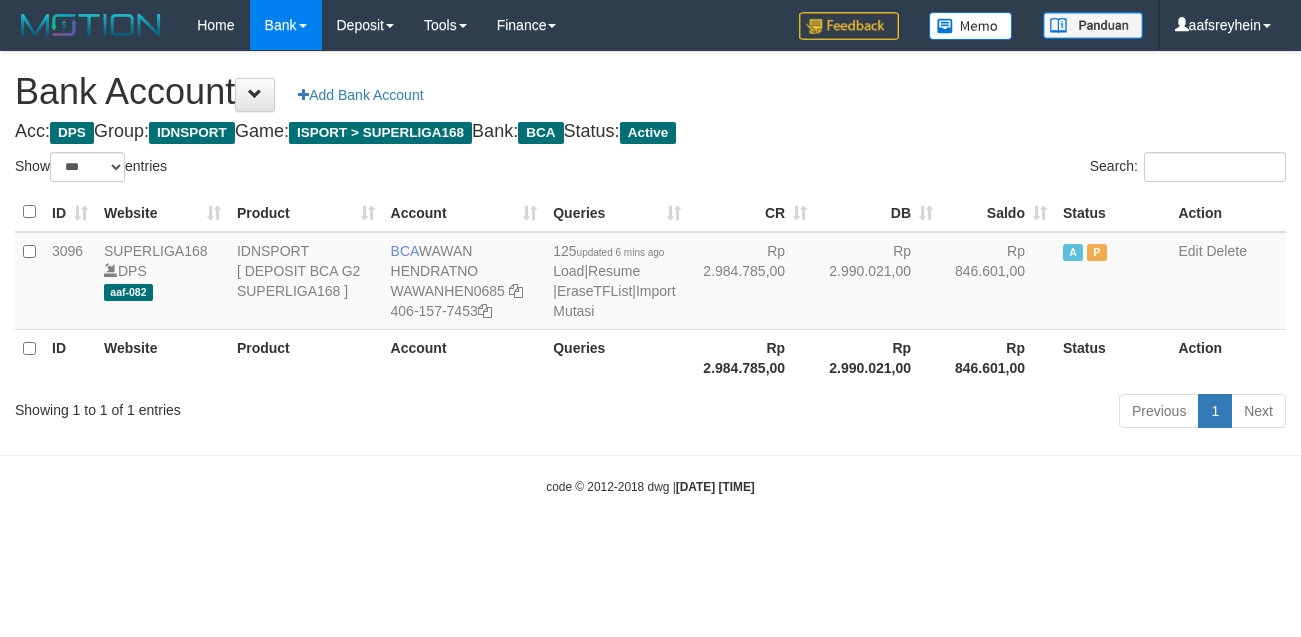select on "***" 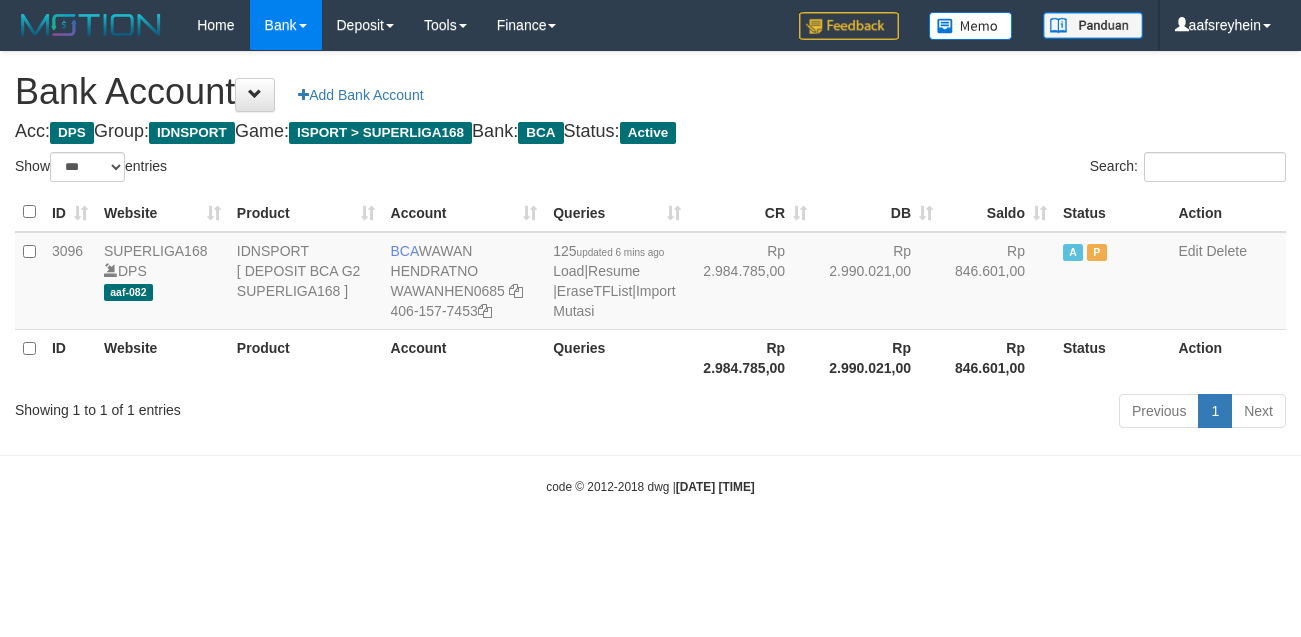 scroll, scrollTop: 0, scrollLeft: 0, axis: both 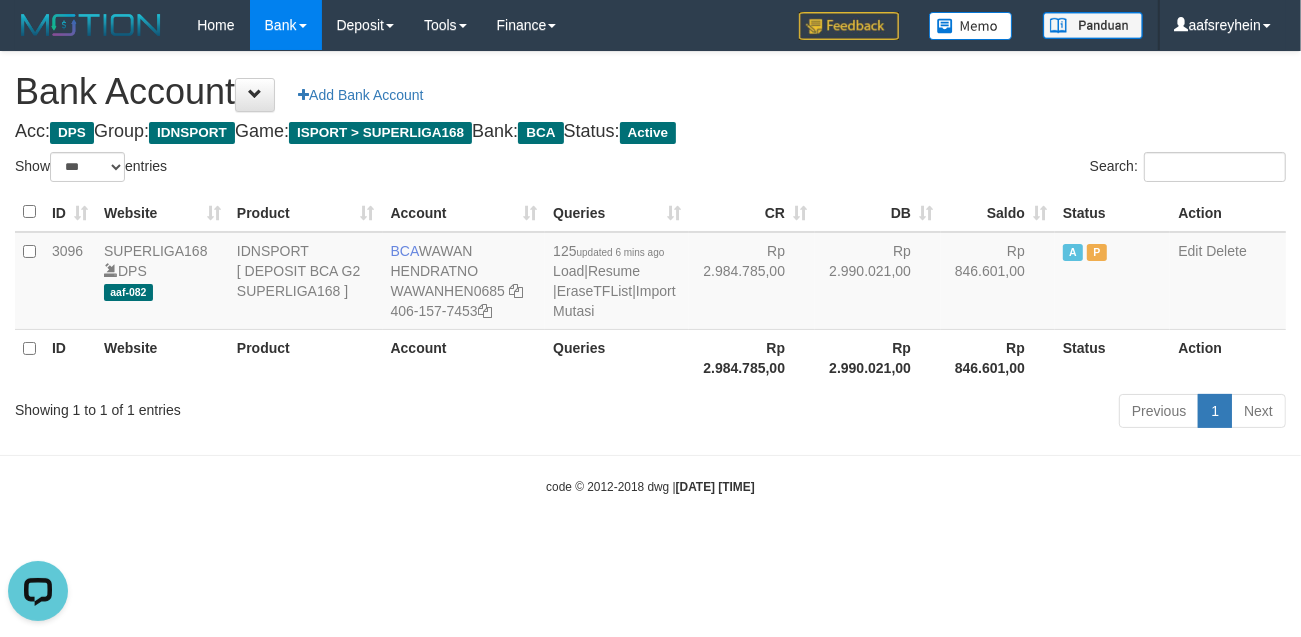 click on "Toggle navigation
Home
Bank
Account List
Load
By Website
Group
[ISPORT]													SUPERLIGA168
By Load Group (DPS)
-" at bounding box center (650, 273) 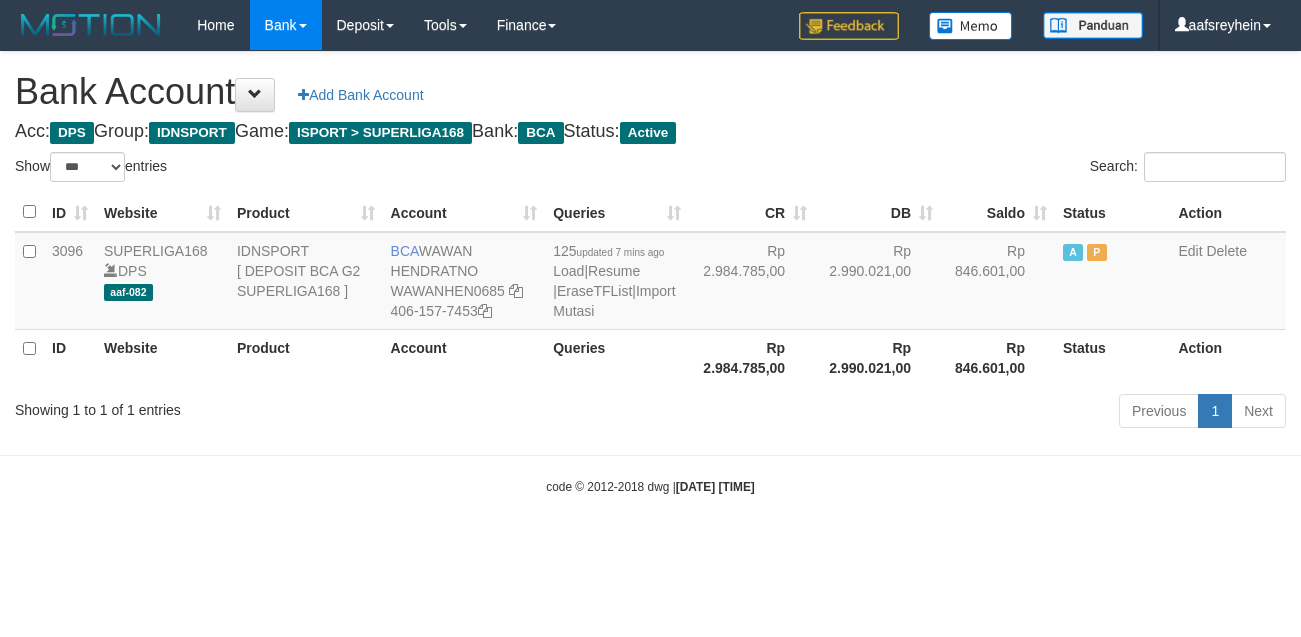 select on "***" 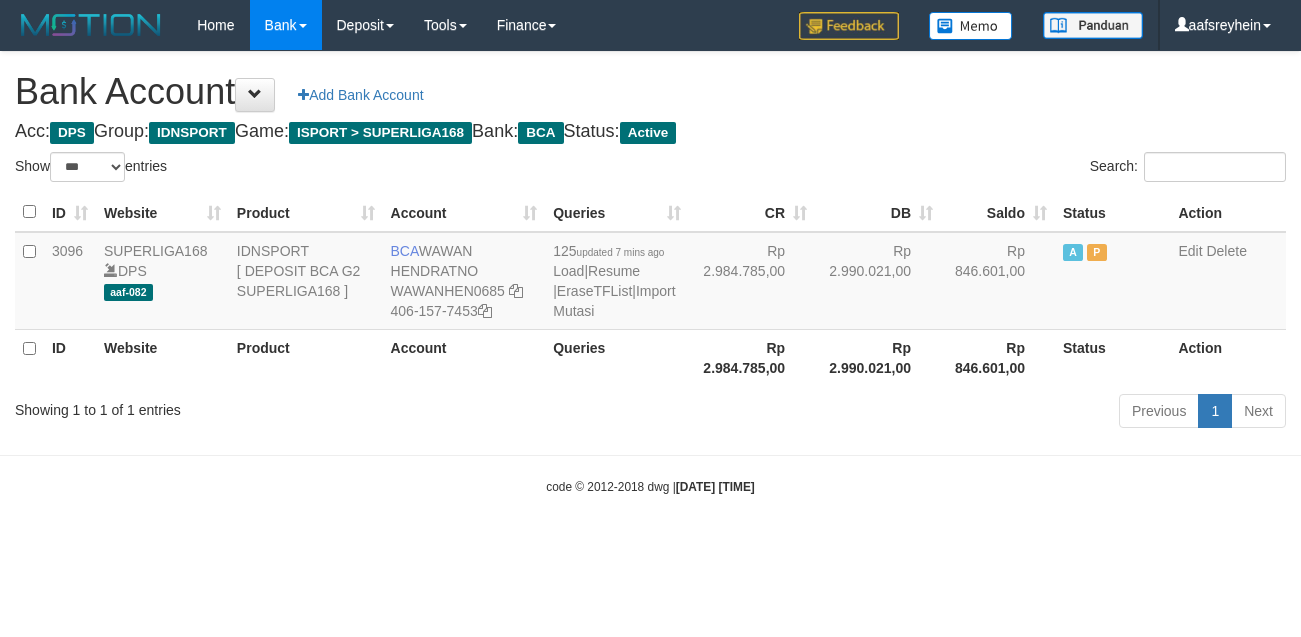 scroll, scrollTop: 0, scrollLeft: 0, axis: both 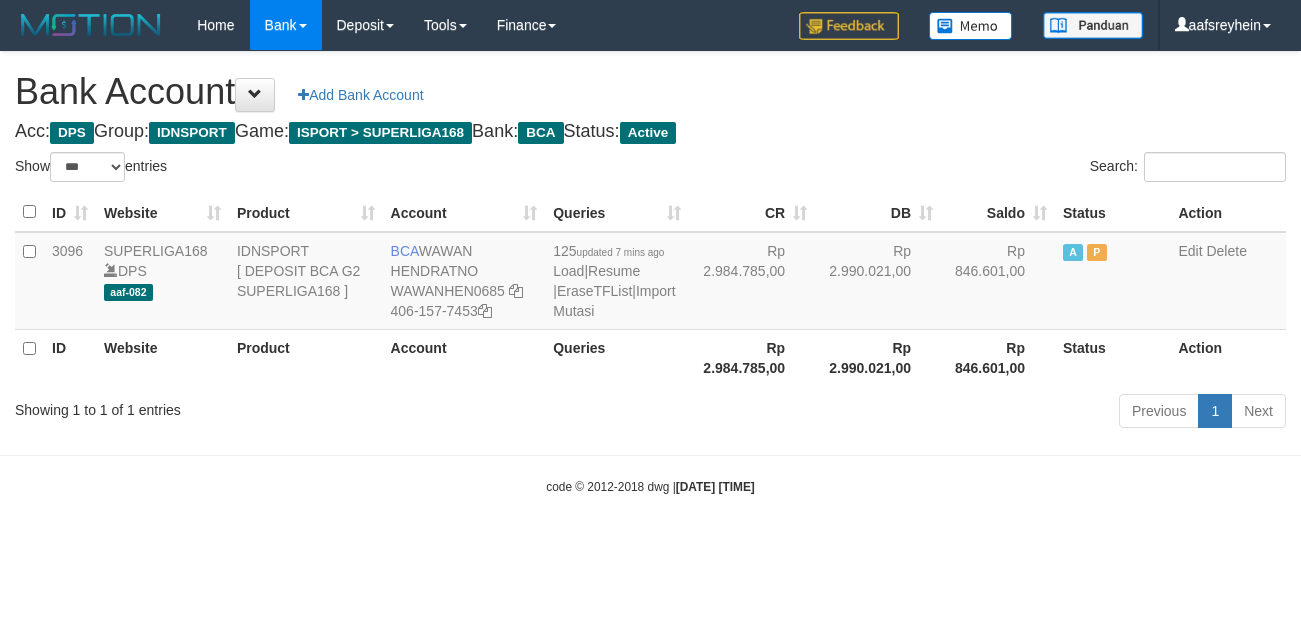 select on "***" 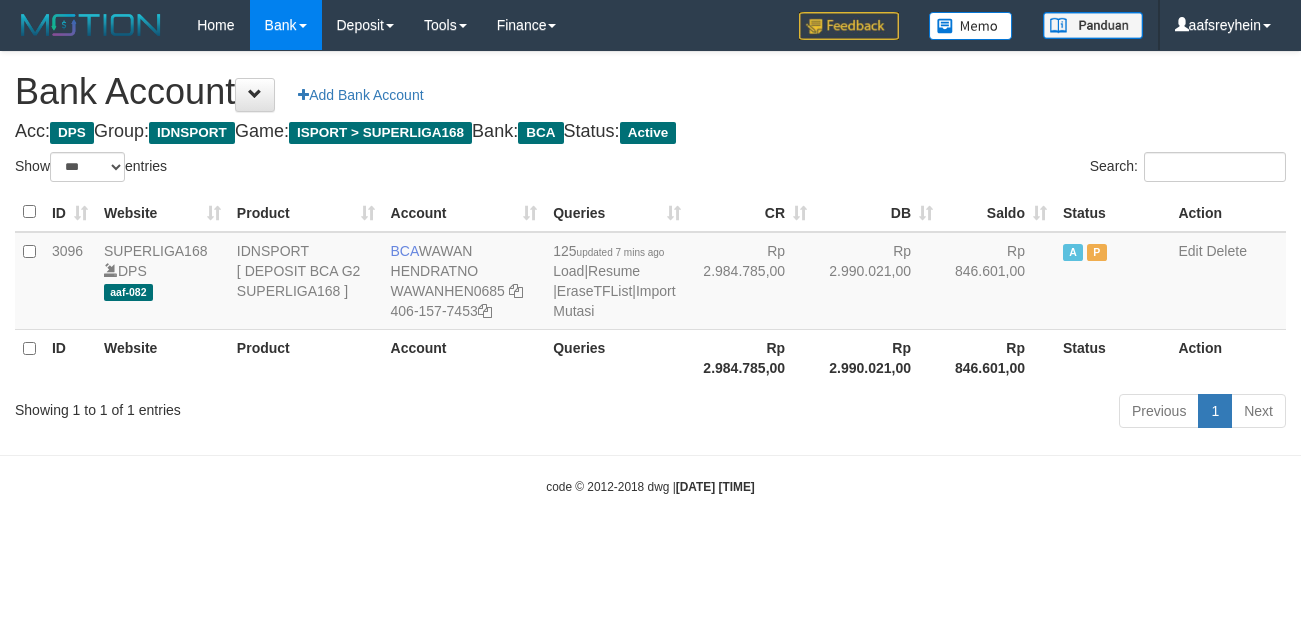 scroll, scrollTop: 0, scrollLeft: 0, axis: both 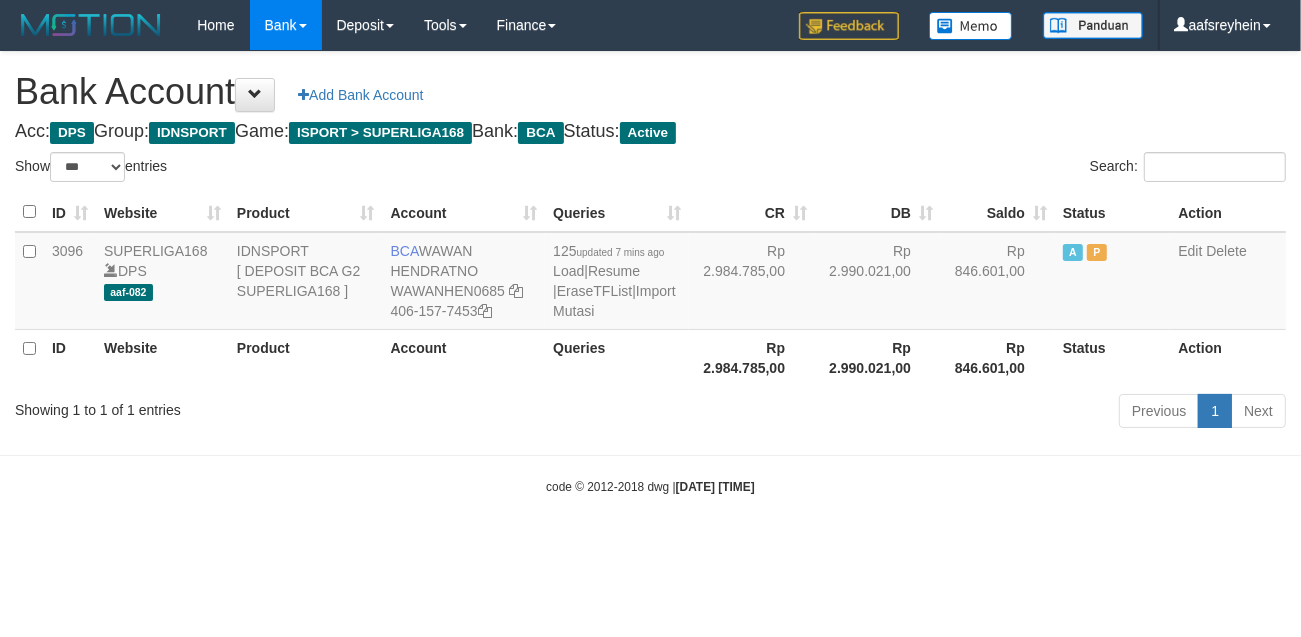click on "Toggle navigation
Home
Bank
Account List
Load
By Website
Group
[ISPORT]													SUPERLIGA168
By Load Group (DPS)
-" at bounding box center [650, 273] 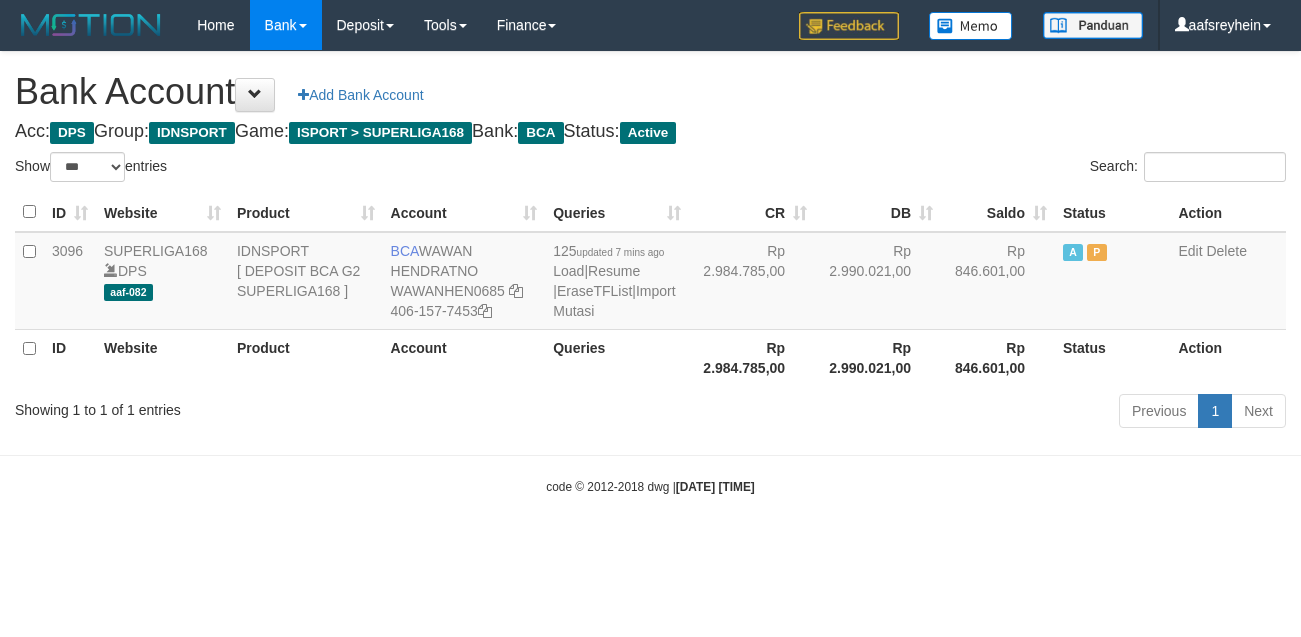 select on "***" 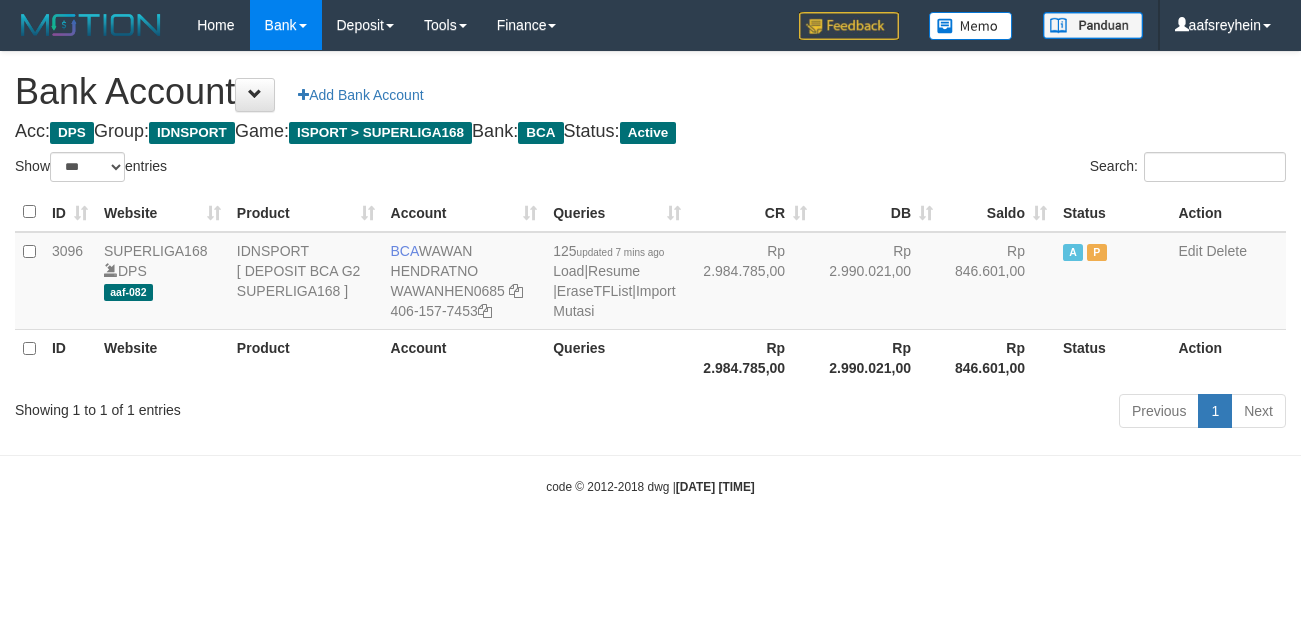 scroll, scrollTop: 0, scrollLeft: 0, axis: both 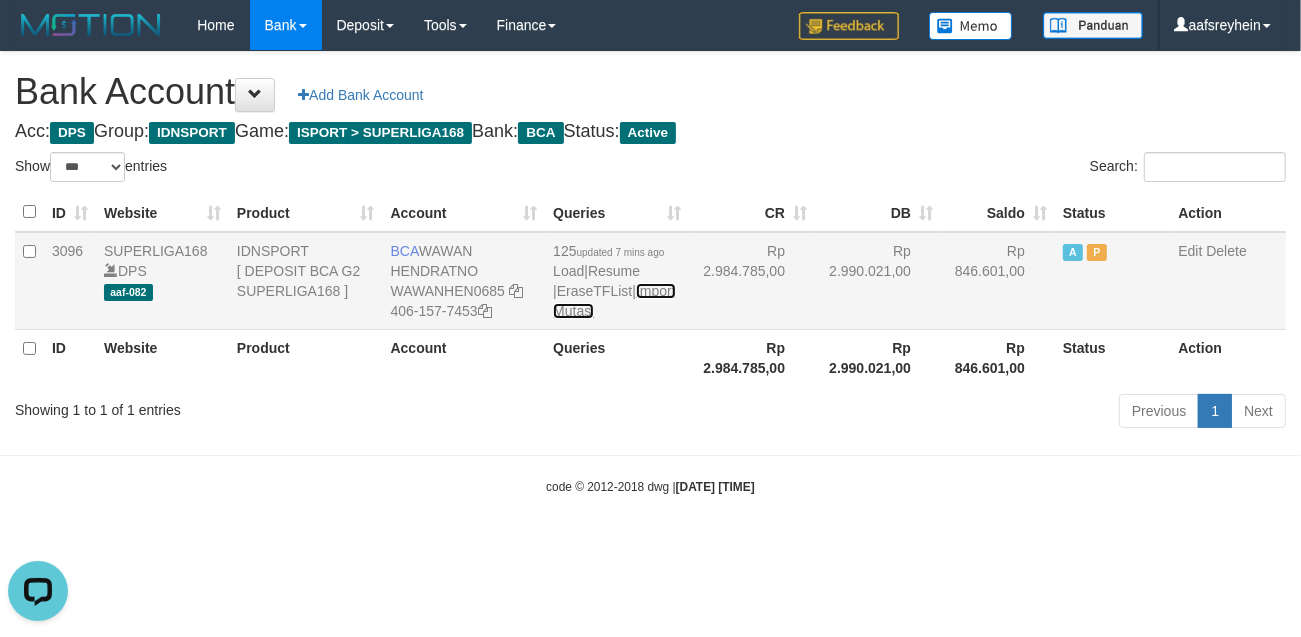click on "Import Mutasi" at bounding box center (614, 301) 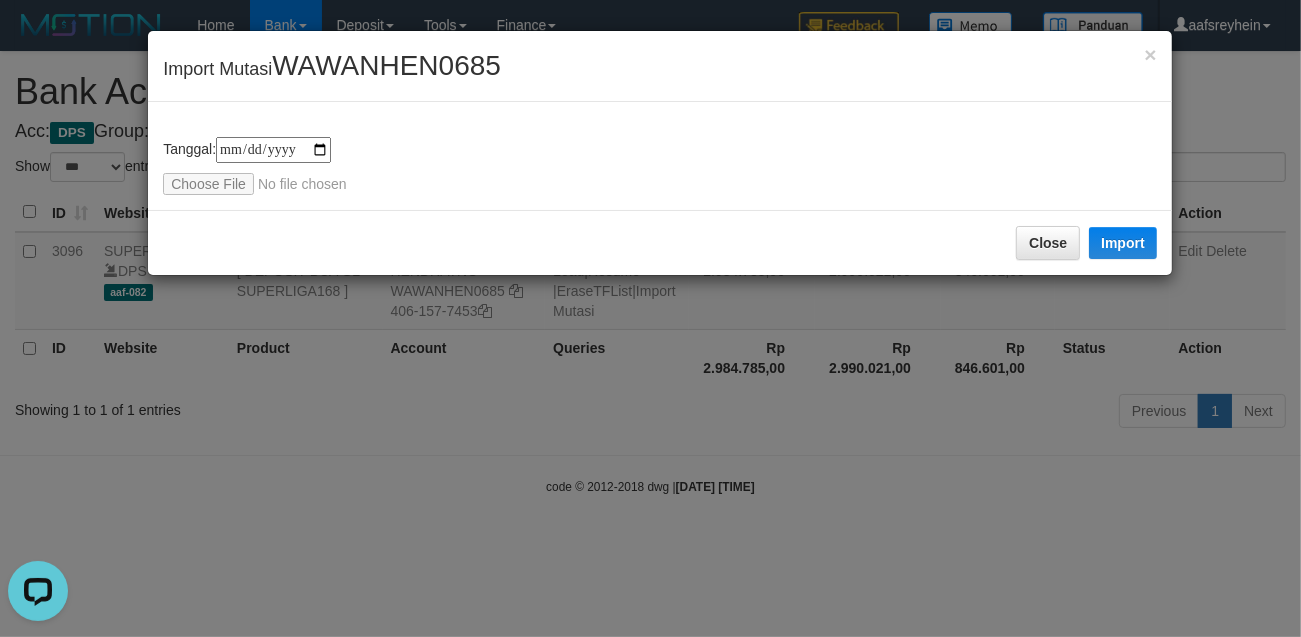 type on "**********" 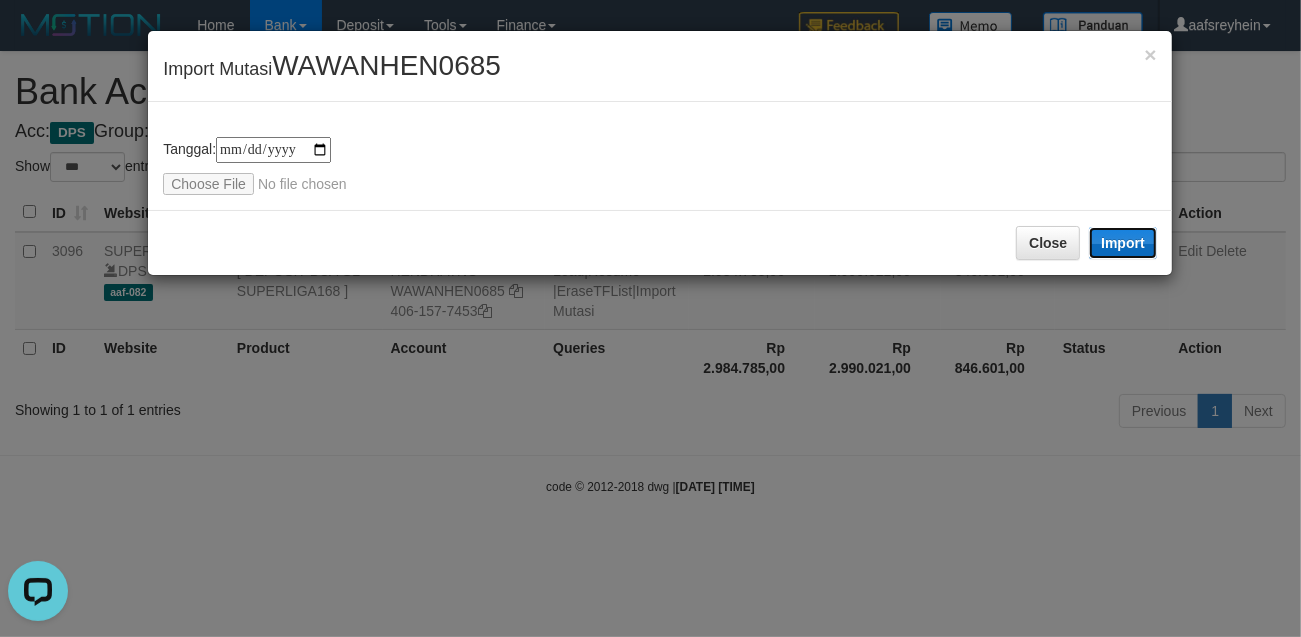 click on "Import" at bounding box center (1123, 243) 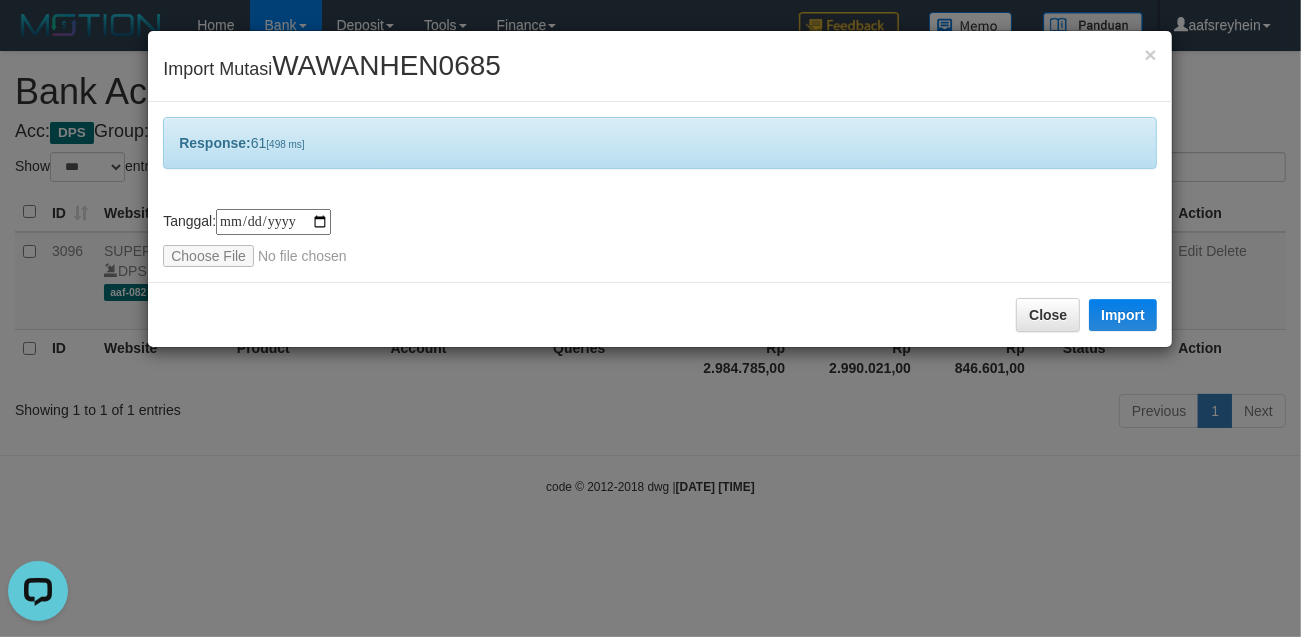 click on "**********" at bounding box center (650, 318) 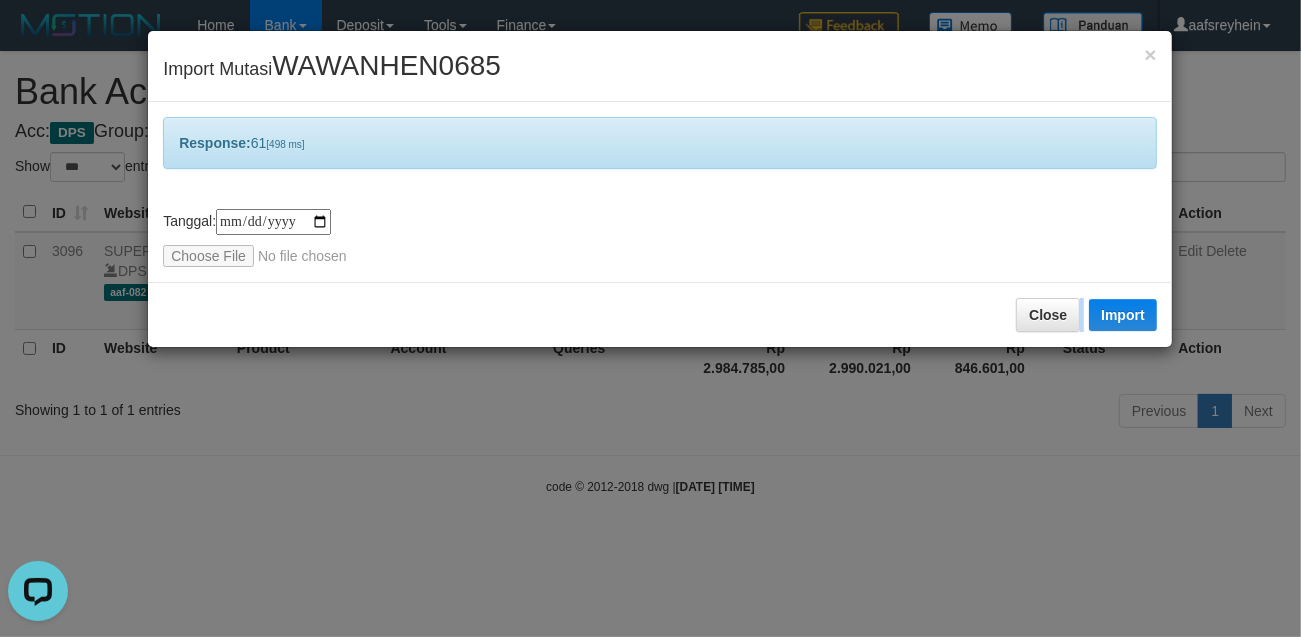 click on "**********" at bounding box center (650, 318) 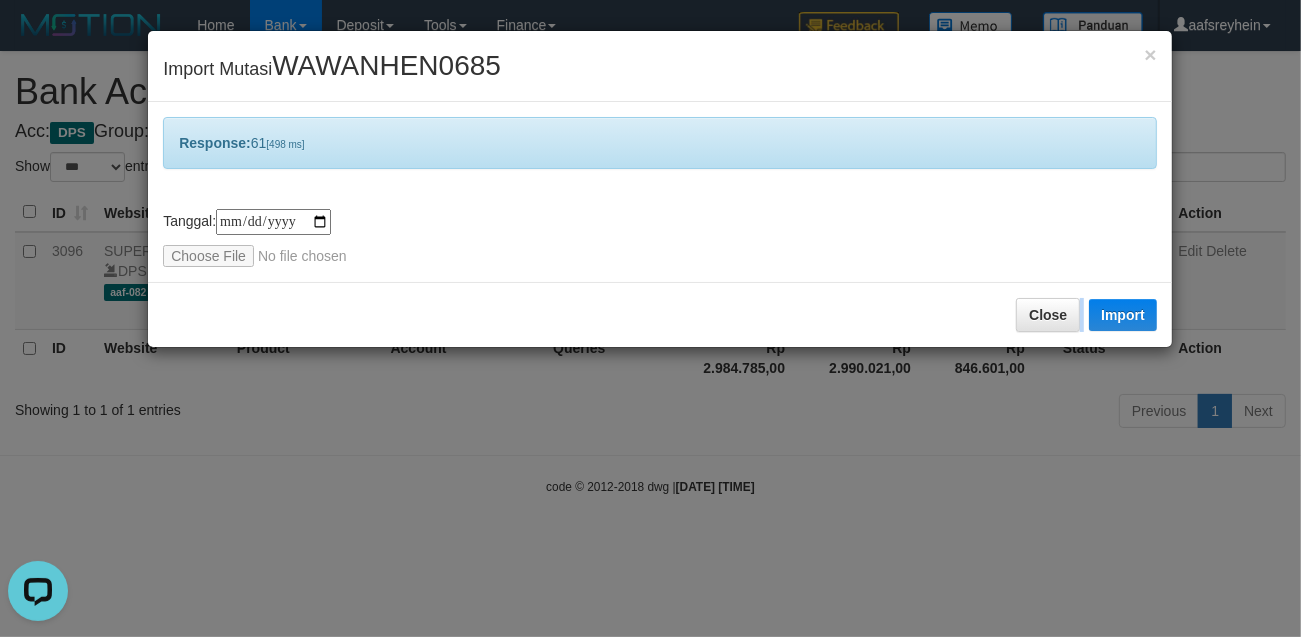 click on "**********" at bounding box center (650, 318) 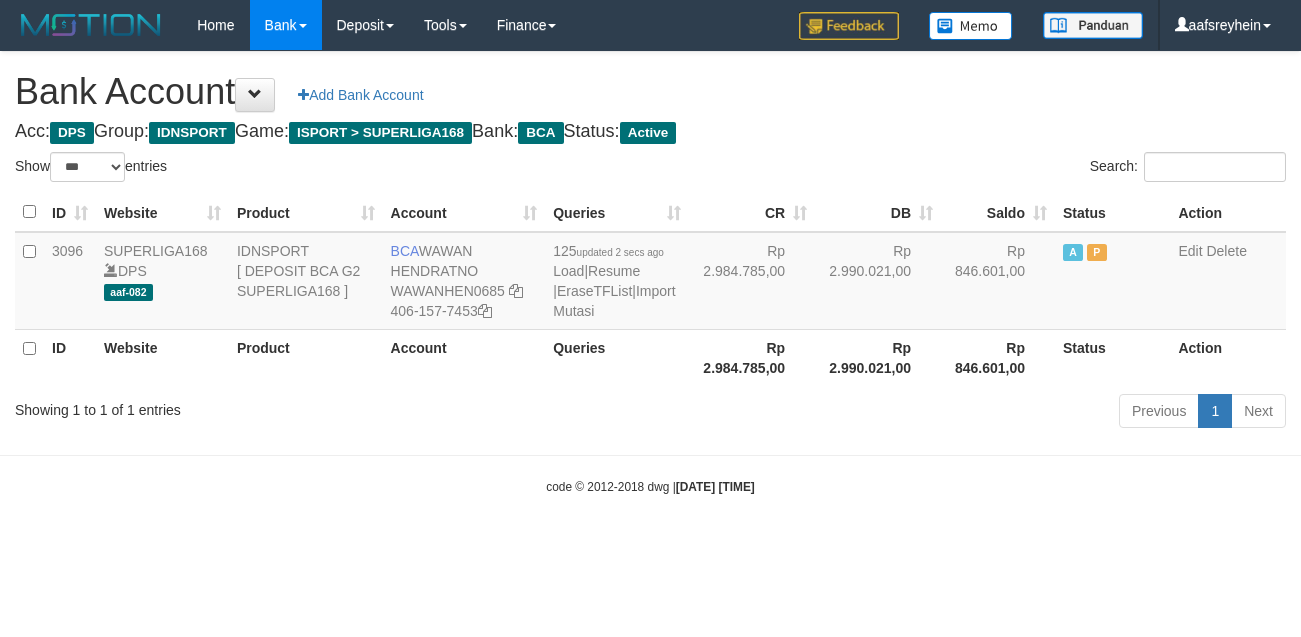 select on "***" 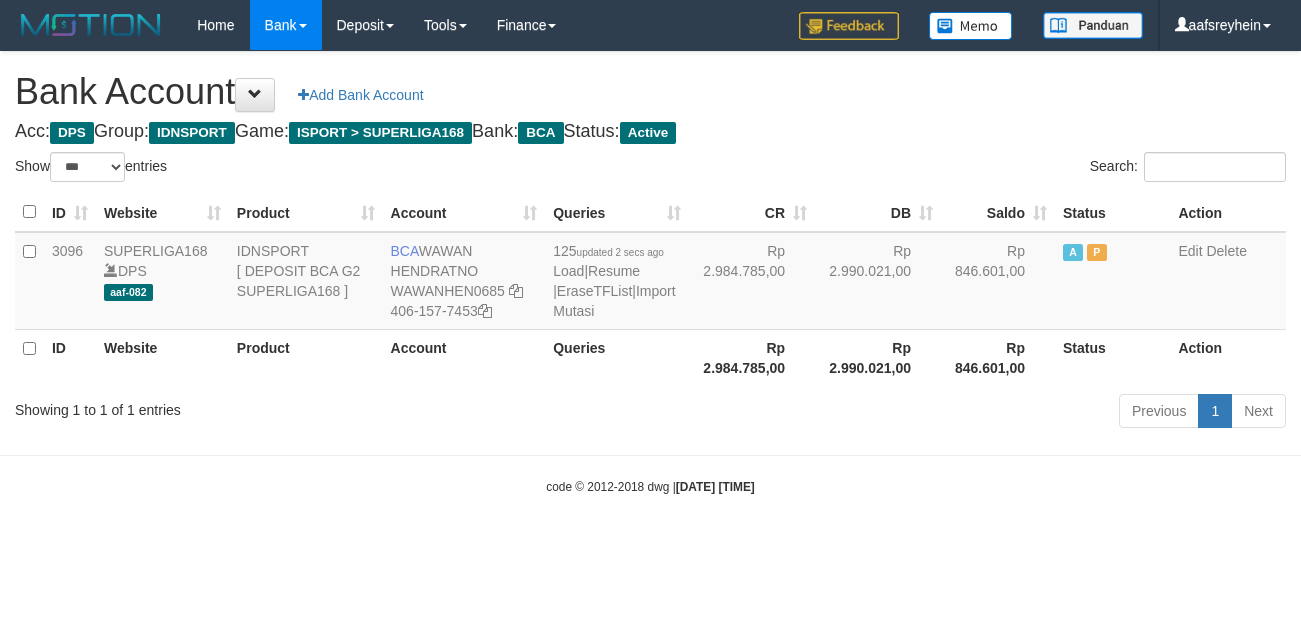 scroll, scrollTop: 0, scrollLeft: 0, axis: both 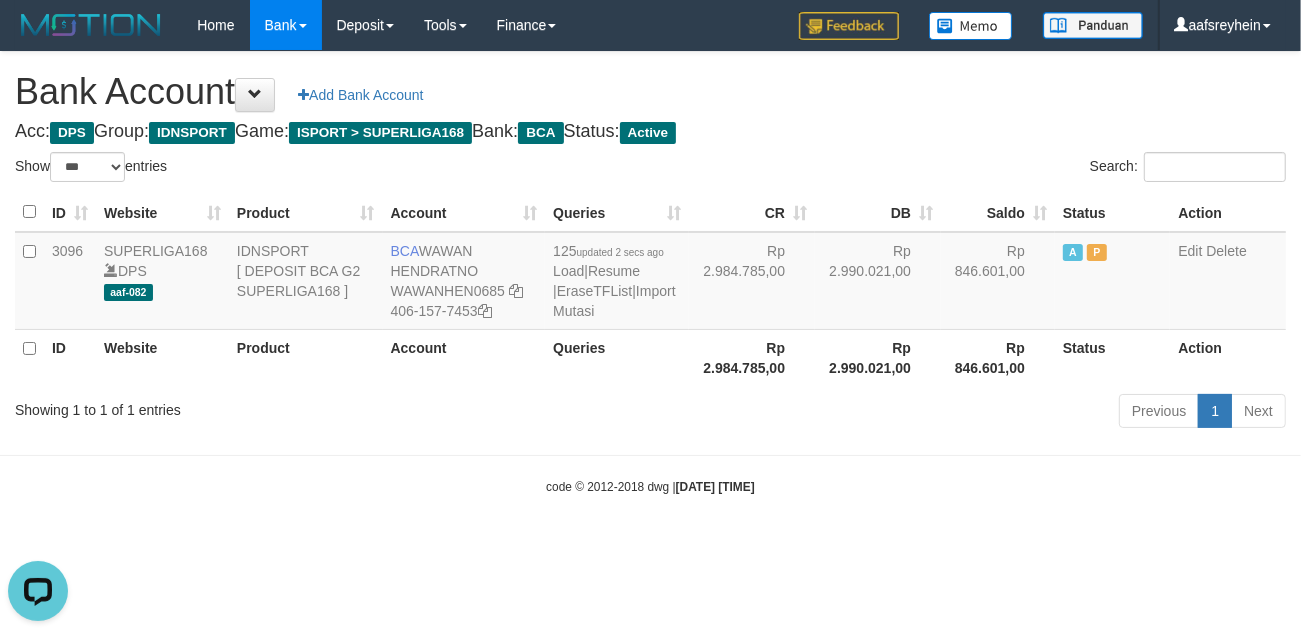 click on "Toggle navigation
Home
Bank
Account List
Load
By Website
Group
[ISPORT]													SUPERLIGA168
By Load Group (DPS)
-" at bounding box center [650, 273] 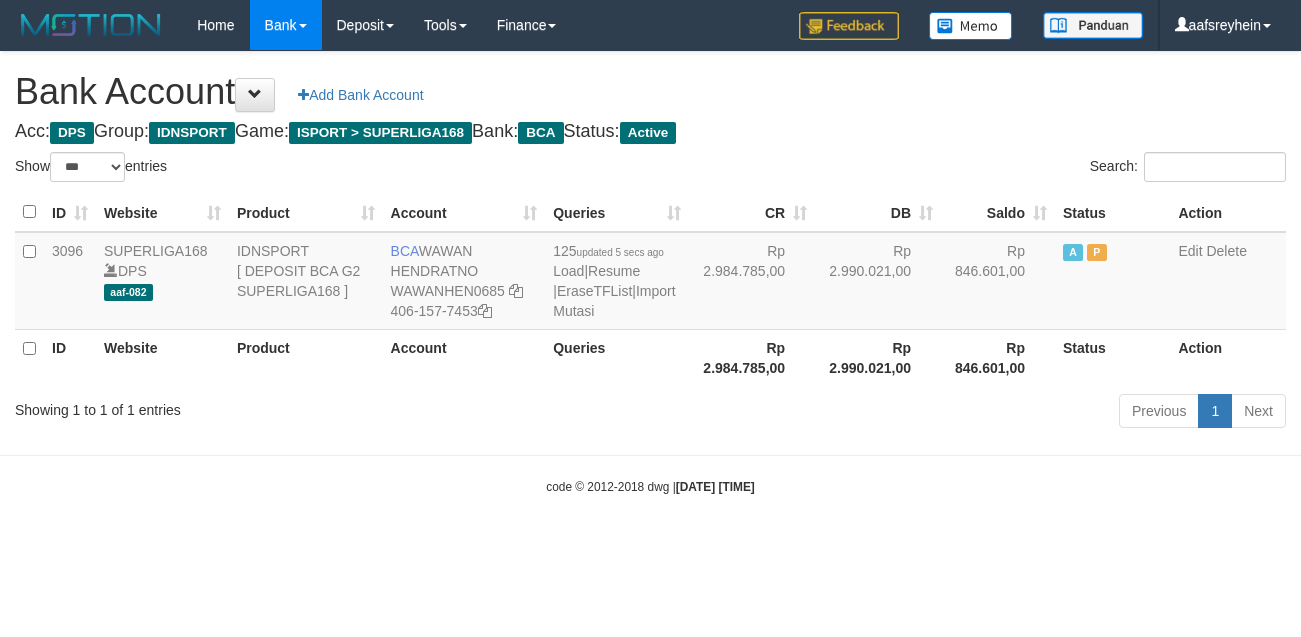 select on "***" 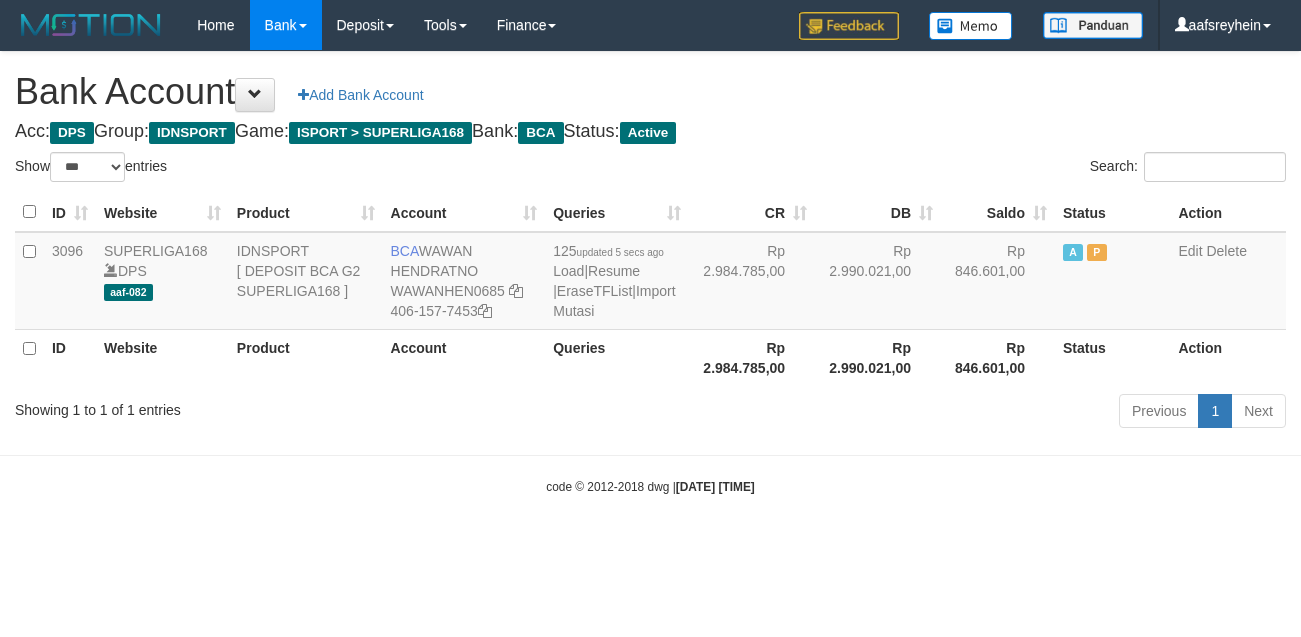 scroll, scrollTop: 0, scrollLeft: 0, axis: both 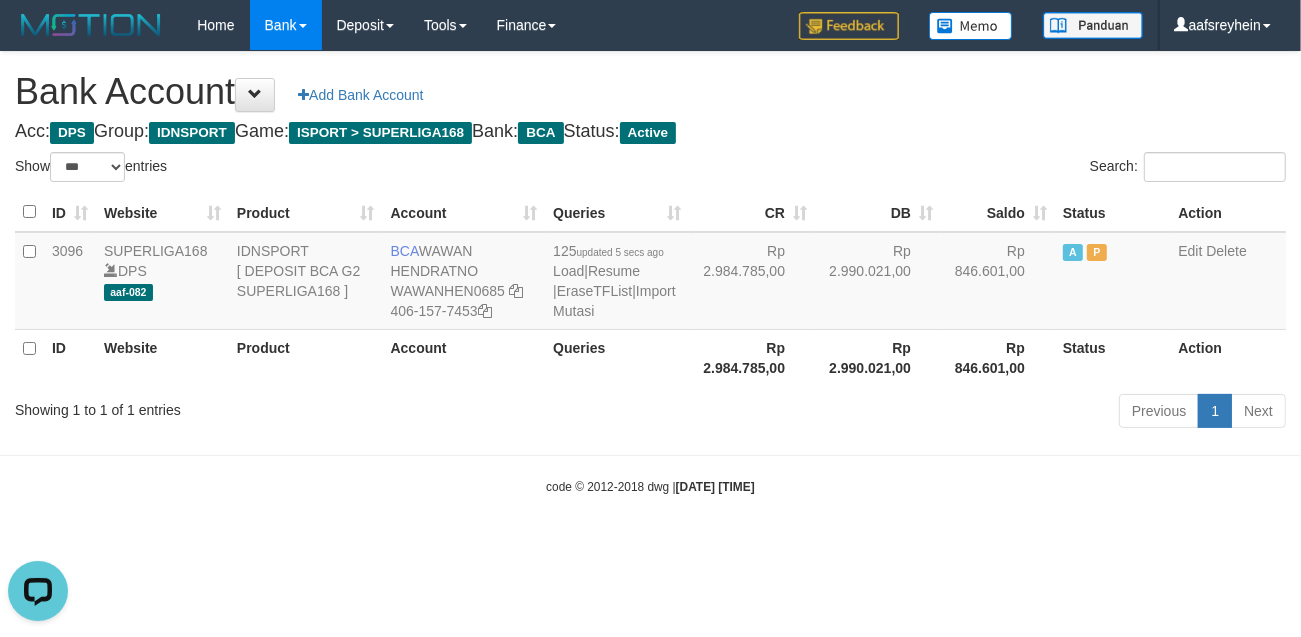 click on "code © 2012-2018 dwg |  [DATE] [TIME]" at bounding box center [650, 486] 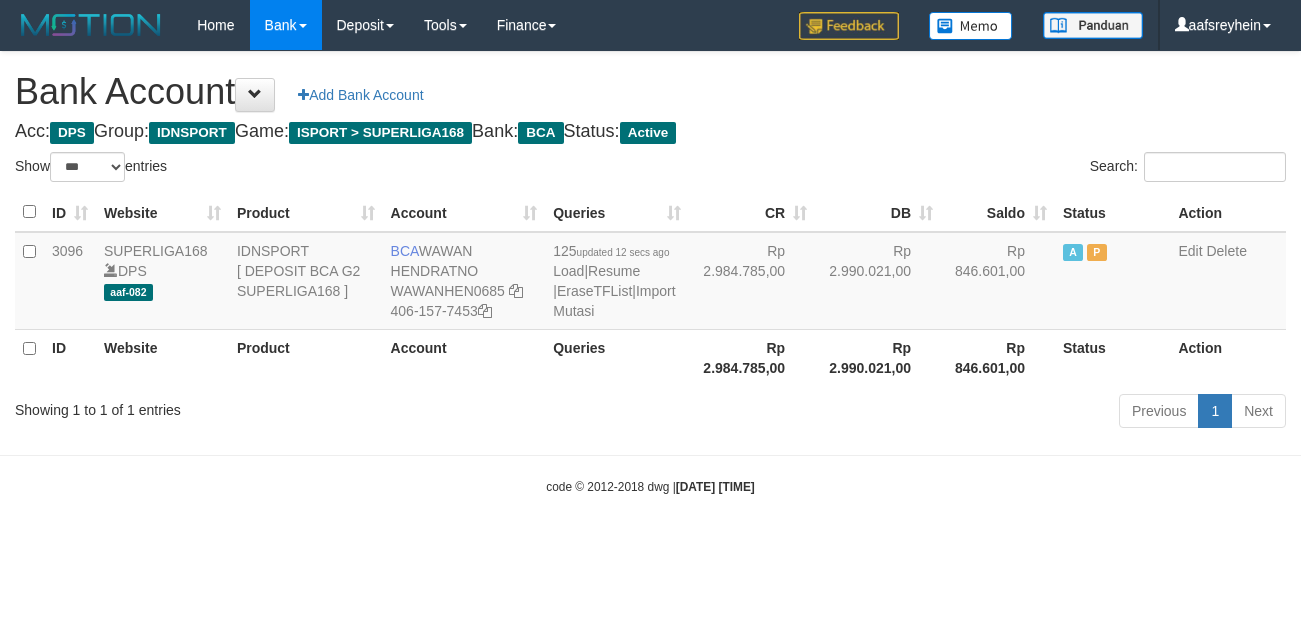 select on "***" 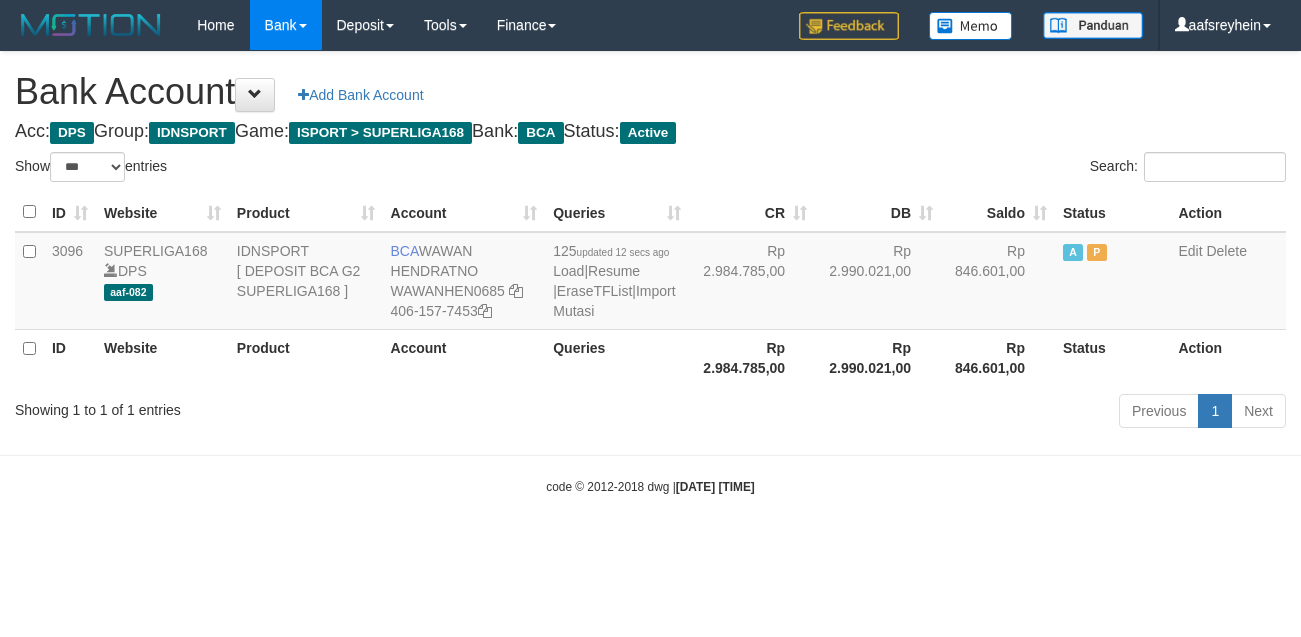 scroll, scrollTop: 0, scrollLeft: 0, axis: both 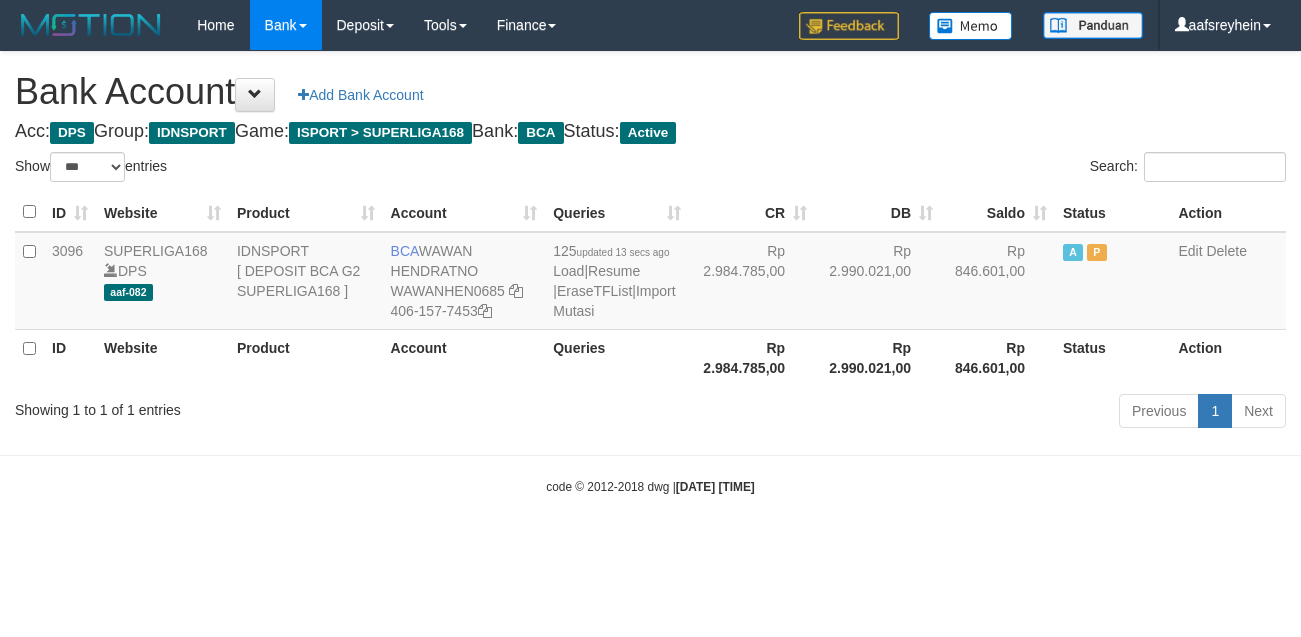 select on "***" 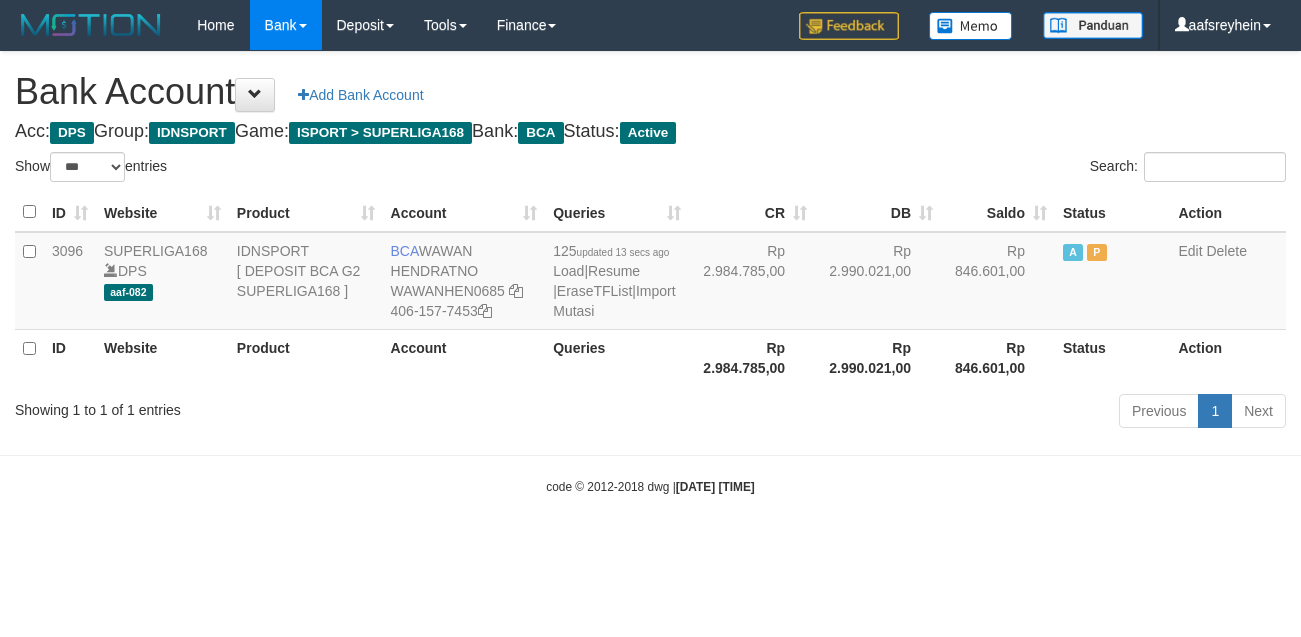 scroll, scrollTop: 0, scrollLeft: 0, axis: both 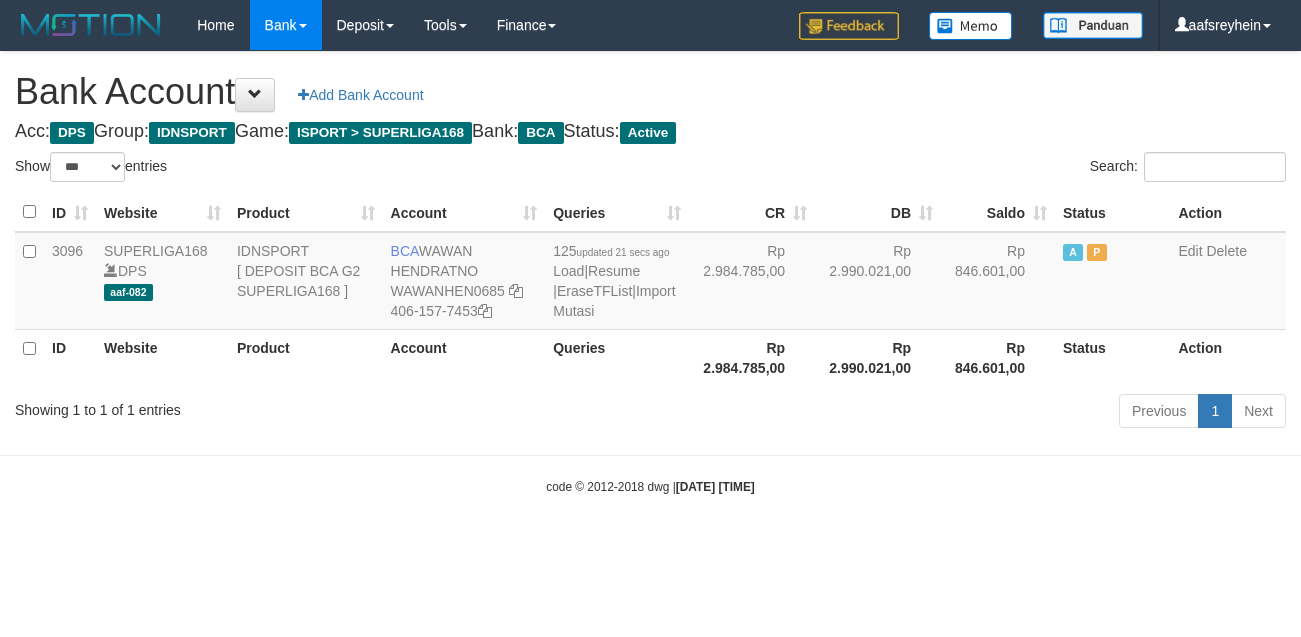 select on "***" 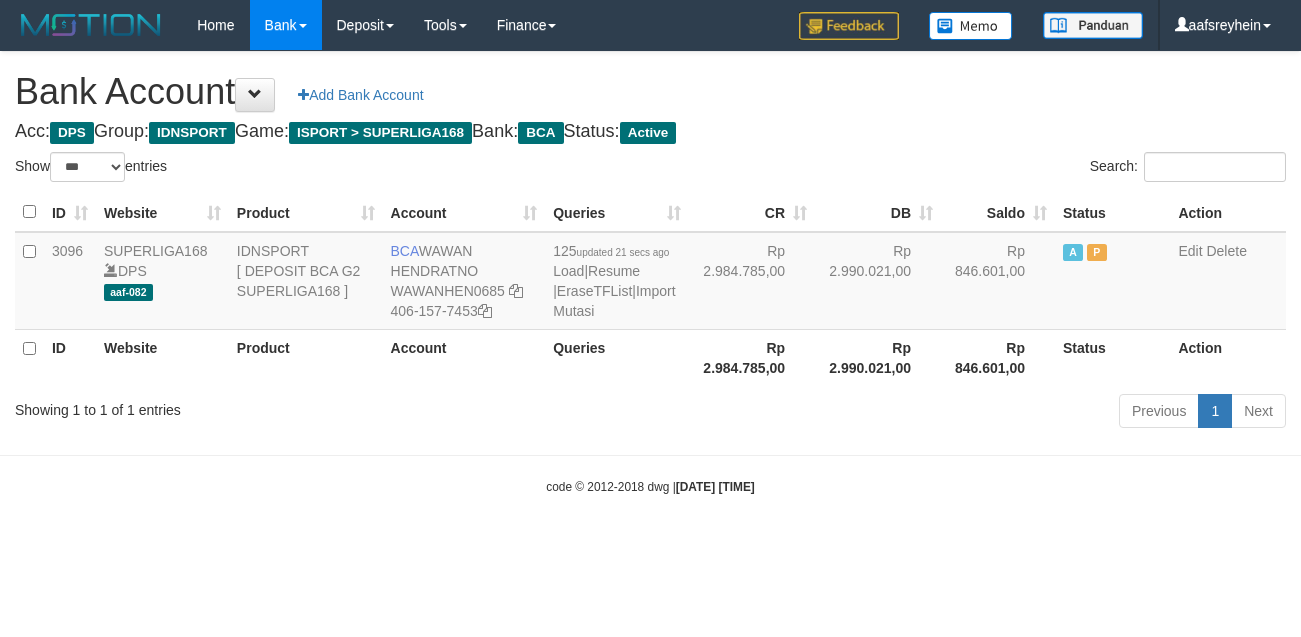 scroll, scrollTop: 0, scrollLeft: 0, axis: both 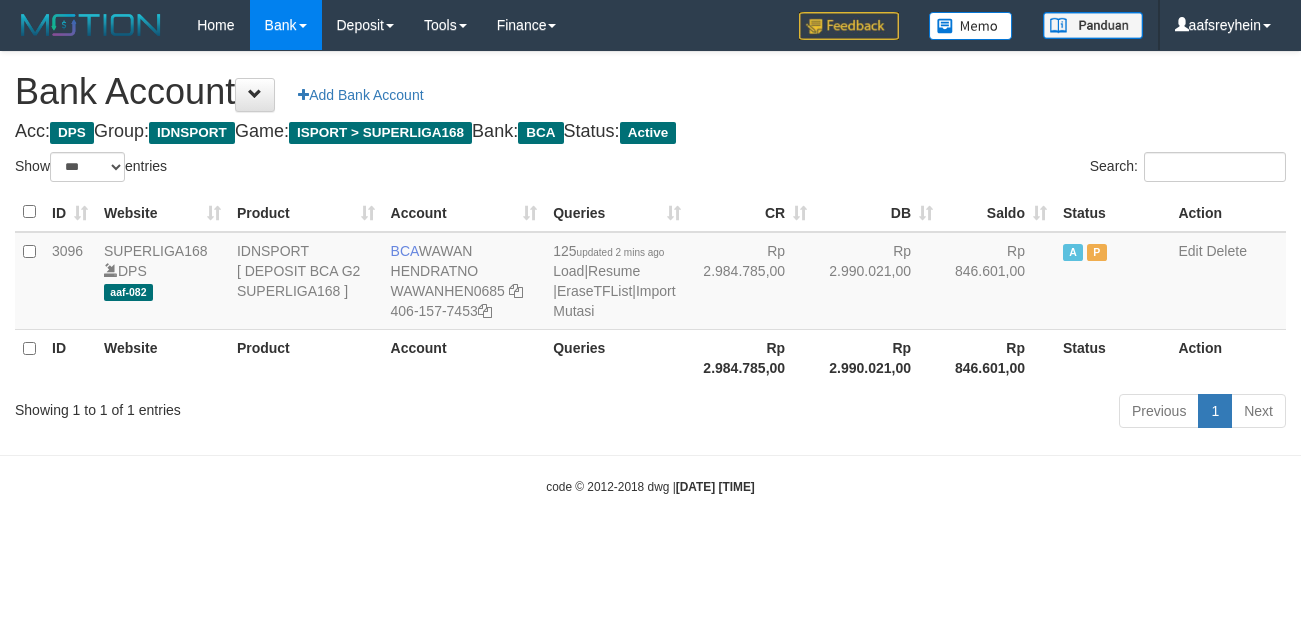select on "***" 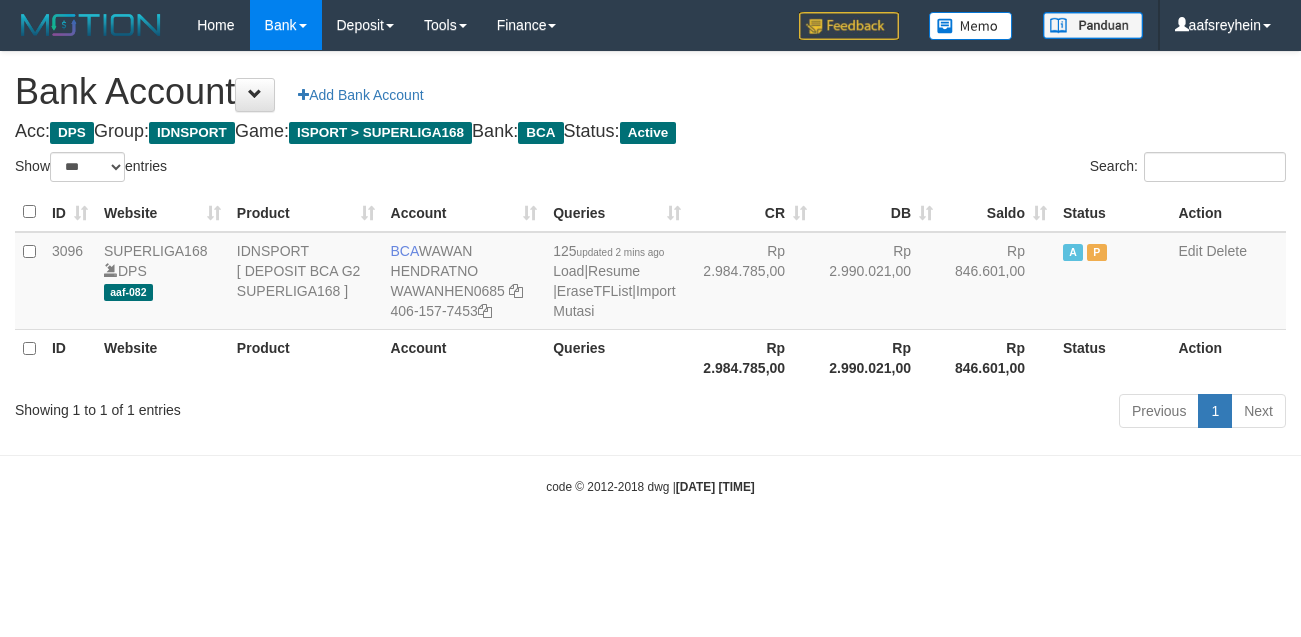 scroll, scrollTop: 0, scrollLeft: 0, axis: both 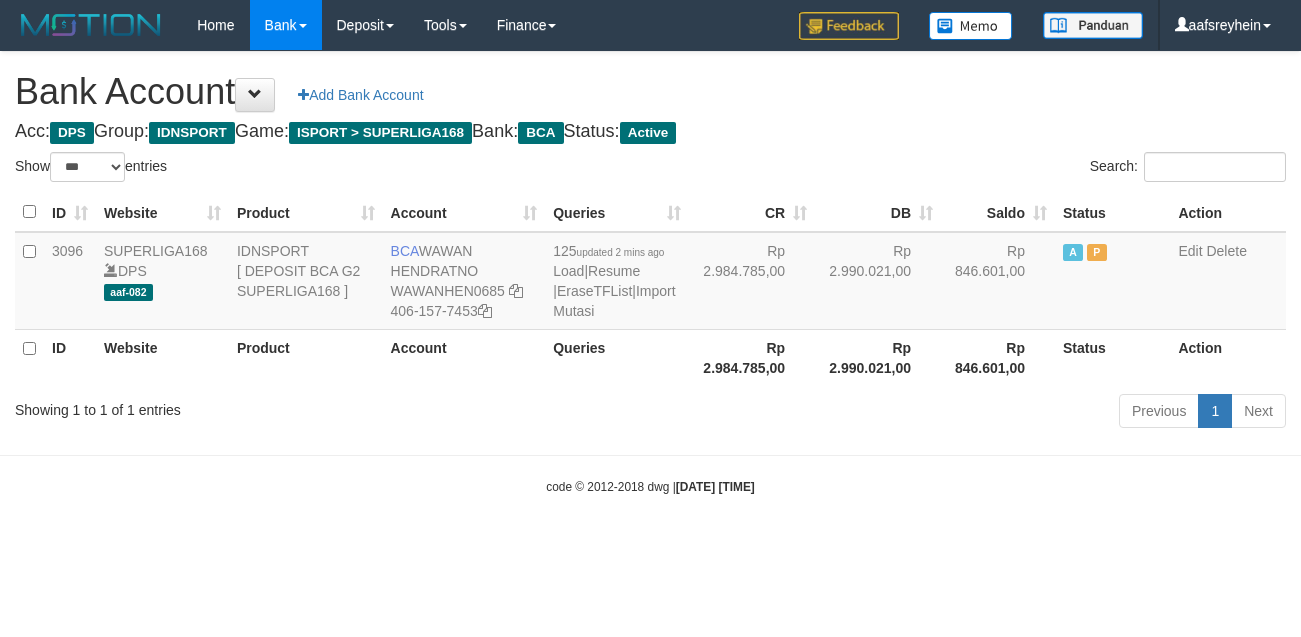select on "***" 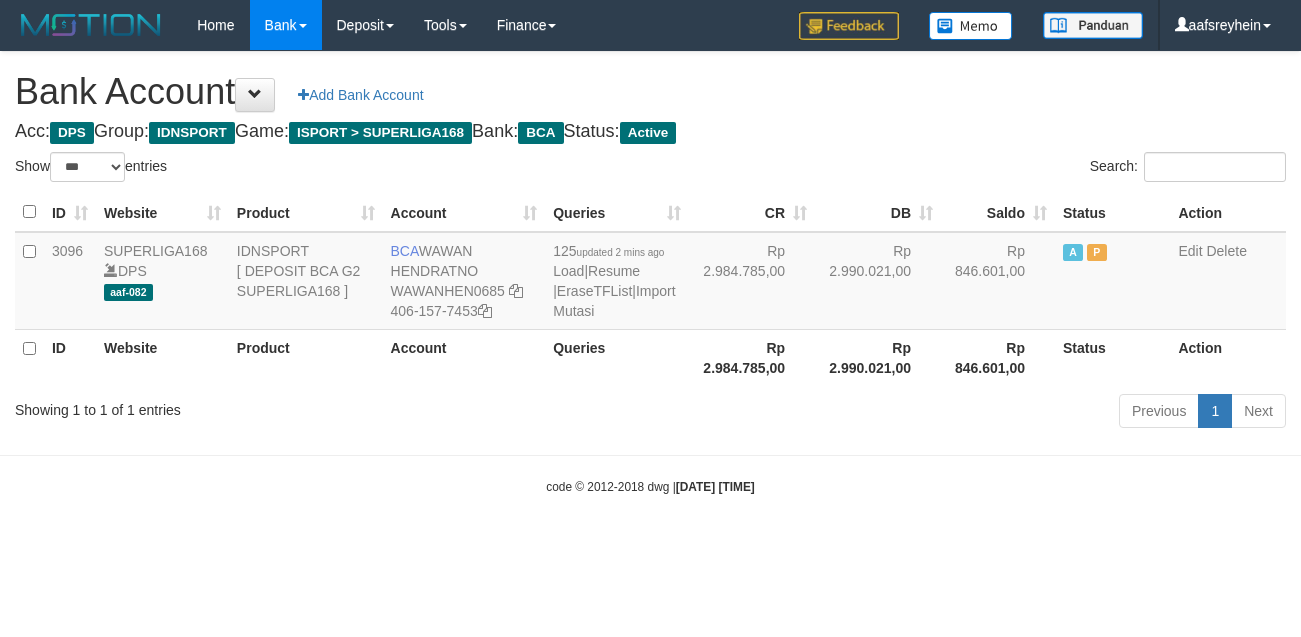 scroll, scrollTop: 0, scrollLeft: 0, axis: both 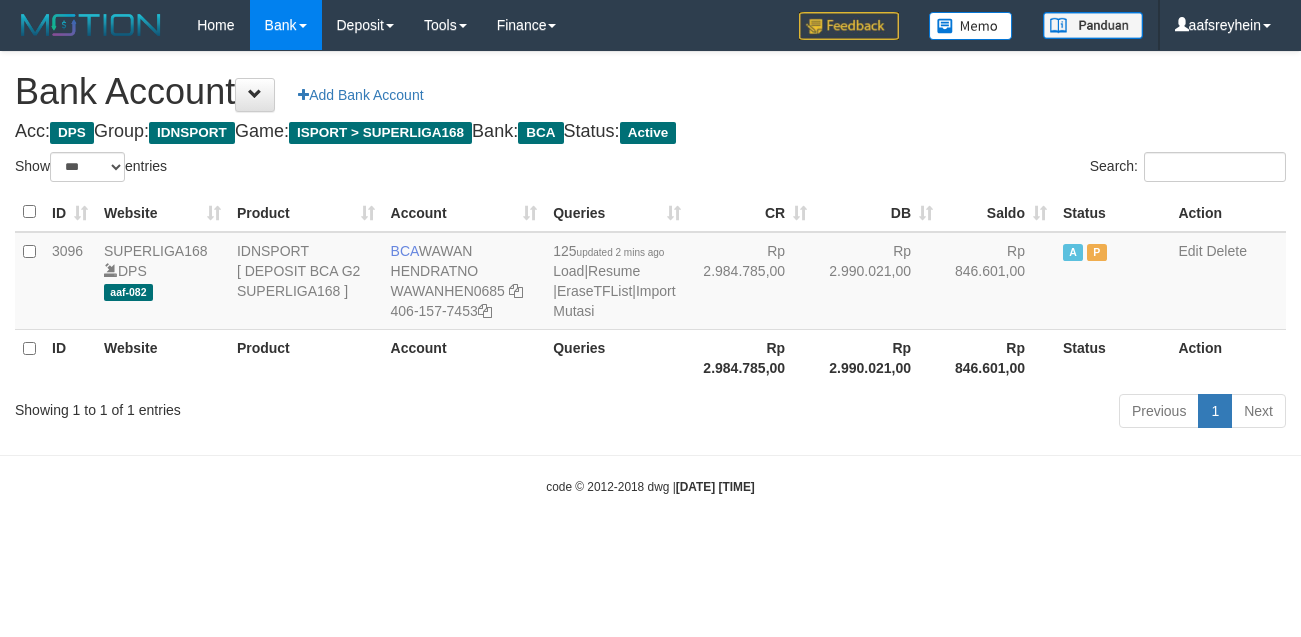 select on "***" 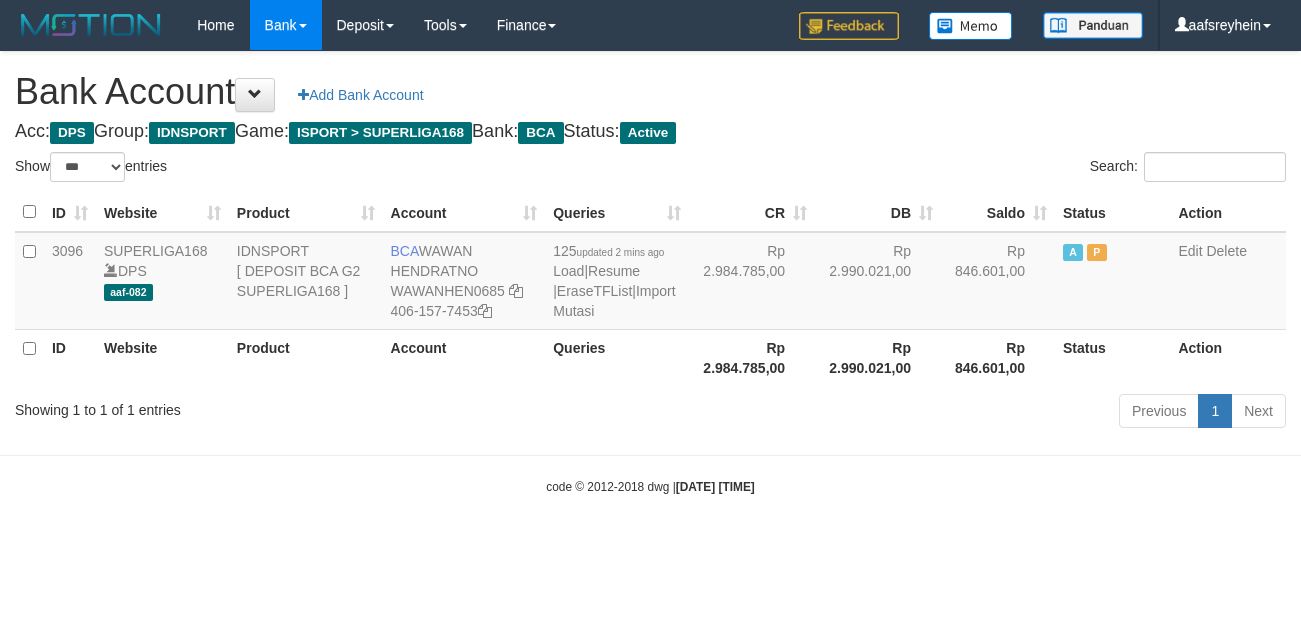 scroll, scrollTop: 0, scrollLeft: 0, axis: both 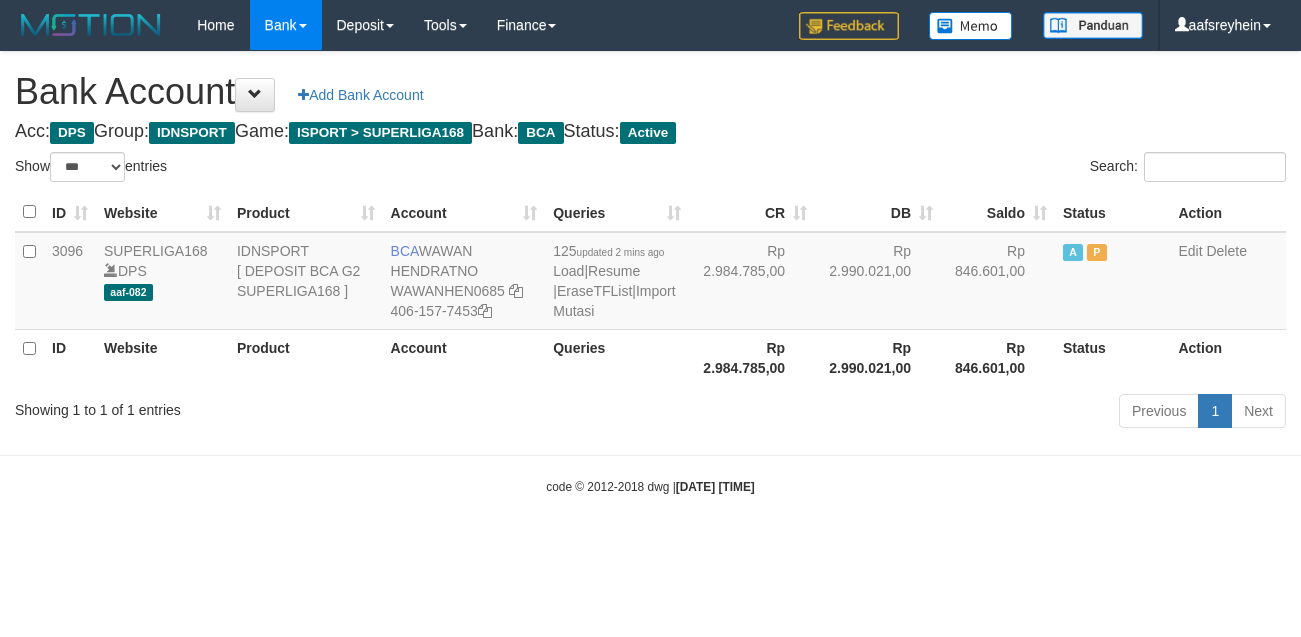 select on "***" 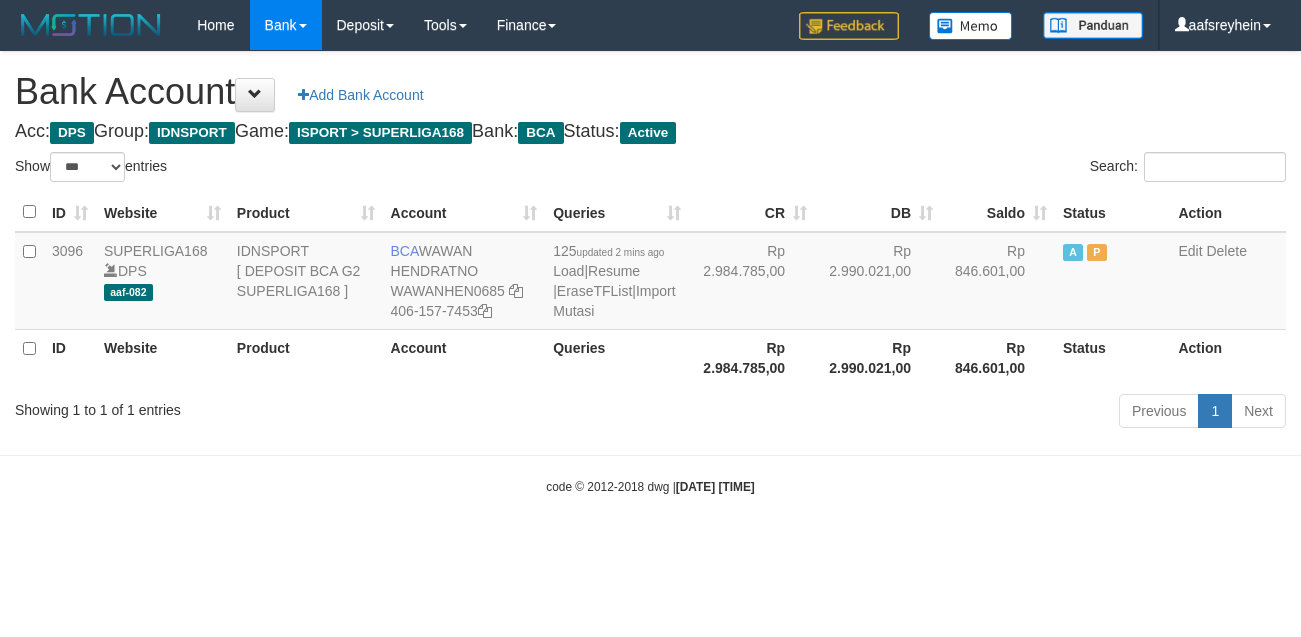 scroll, scrollTop: 0, scrollLeft: 0, axis: both 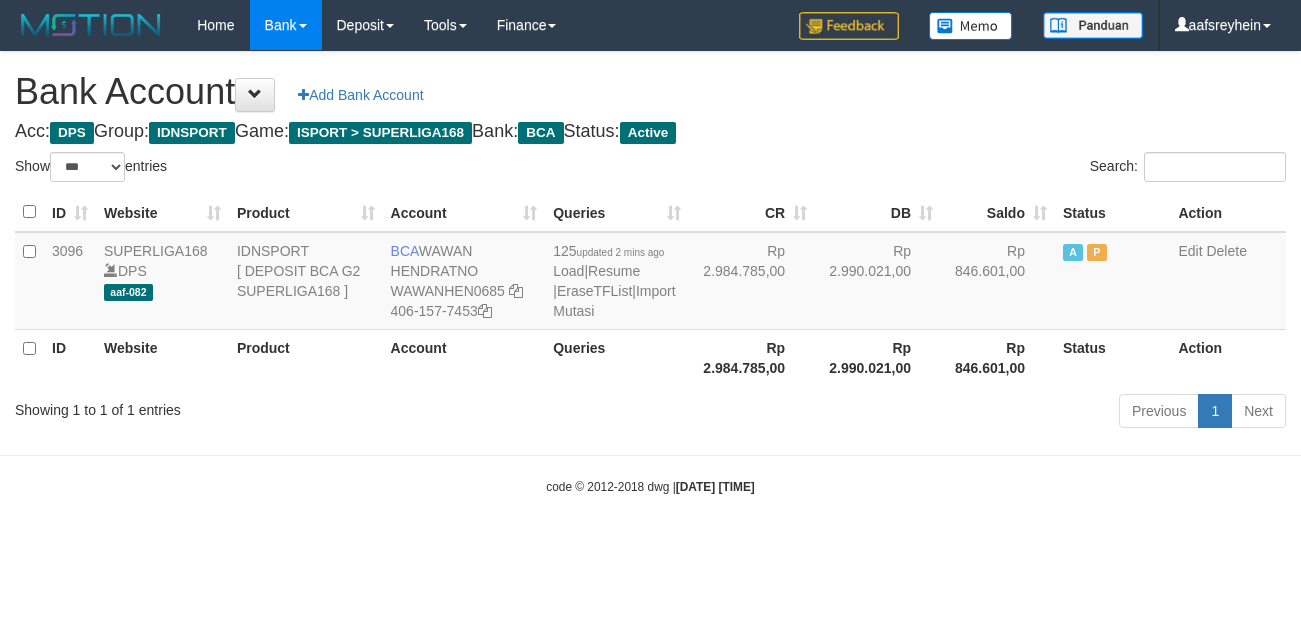 select on "***" 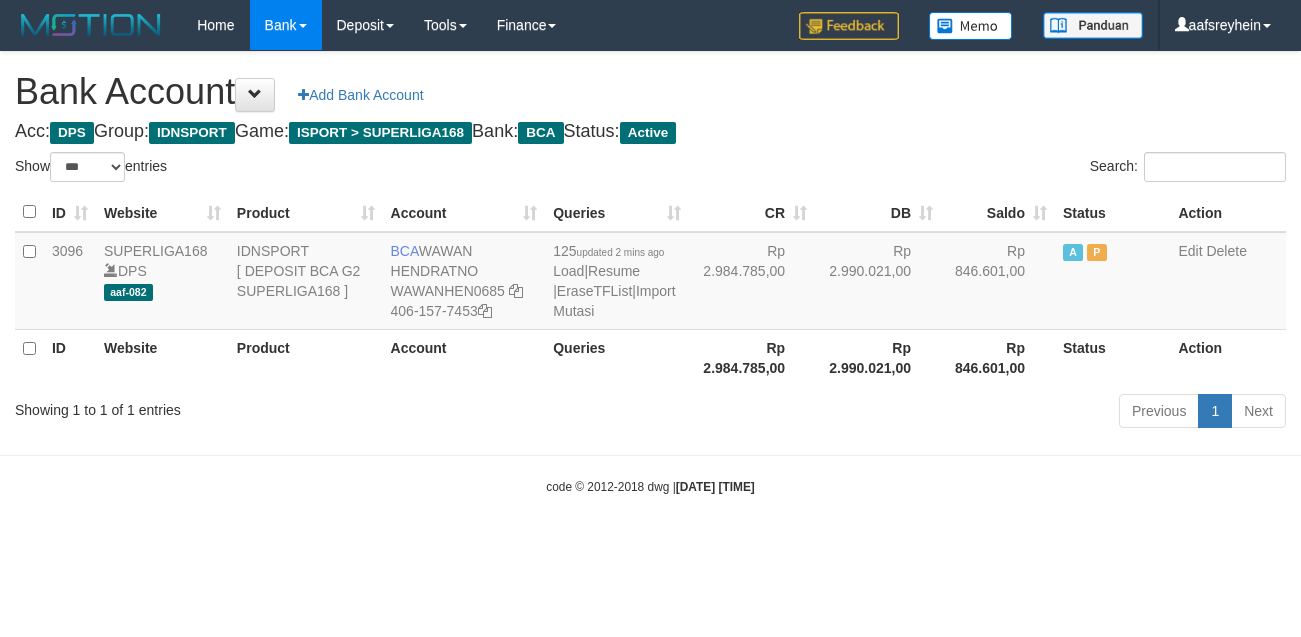 scroll, scrollTop: 0, scrollLeft: 0, axis: both 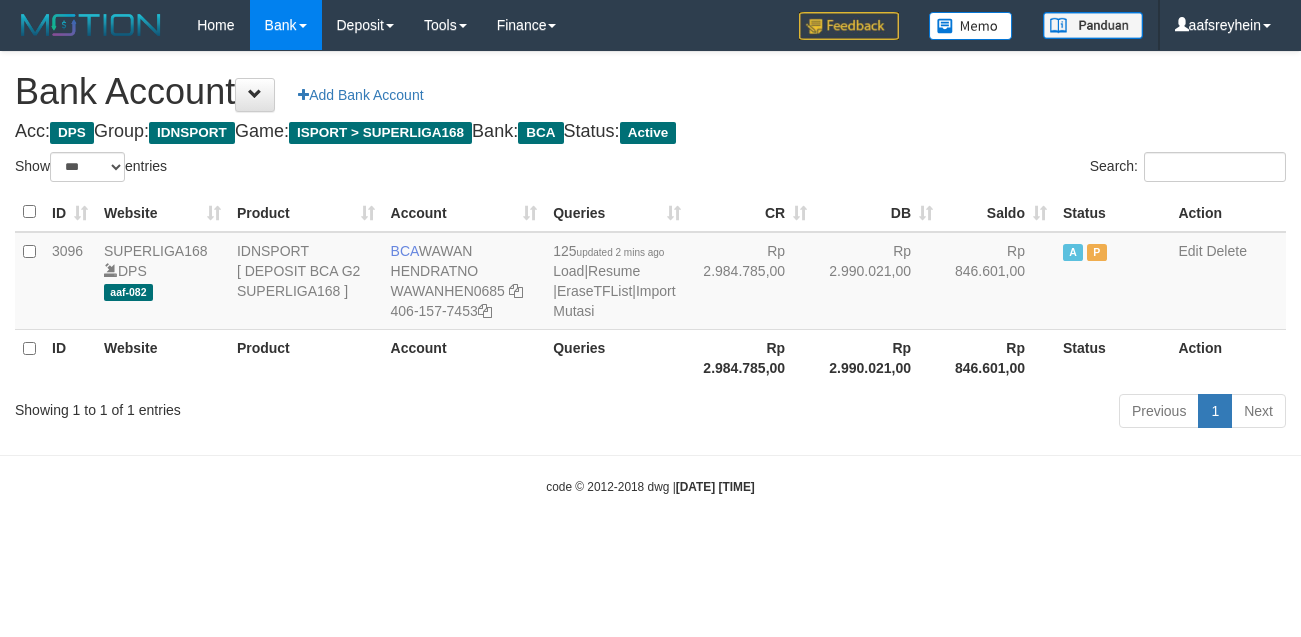 select on "***" 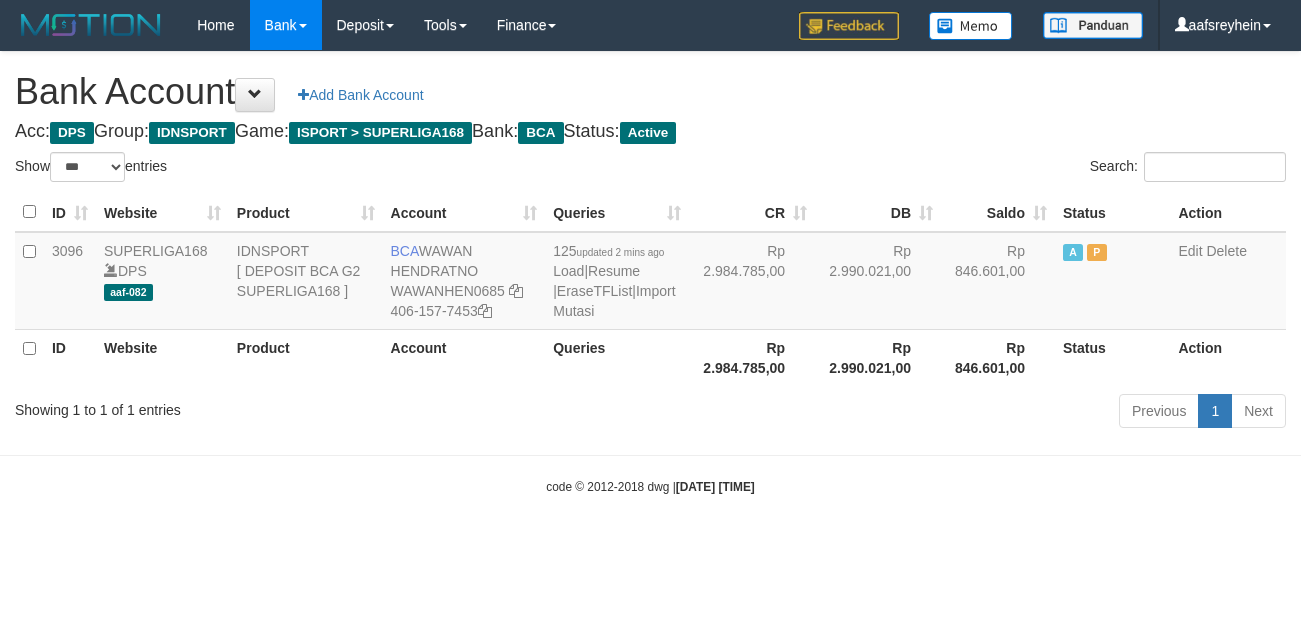 scroll, scrollTop: 0, scrollLeft: 0, axis: both 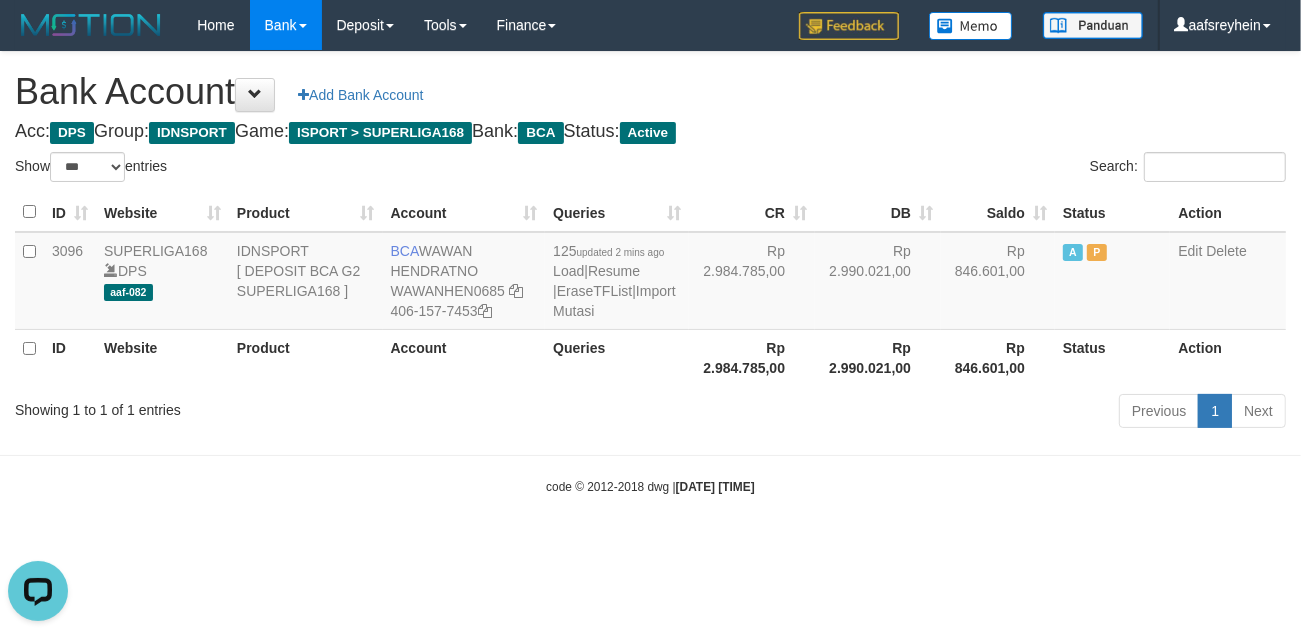 drag, startPoint x: 940, startPoint y: 557, endPoint x: 1292, endPoint y: 541, distance: 352.36343 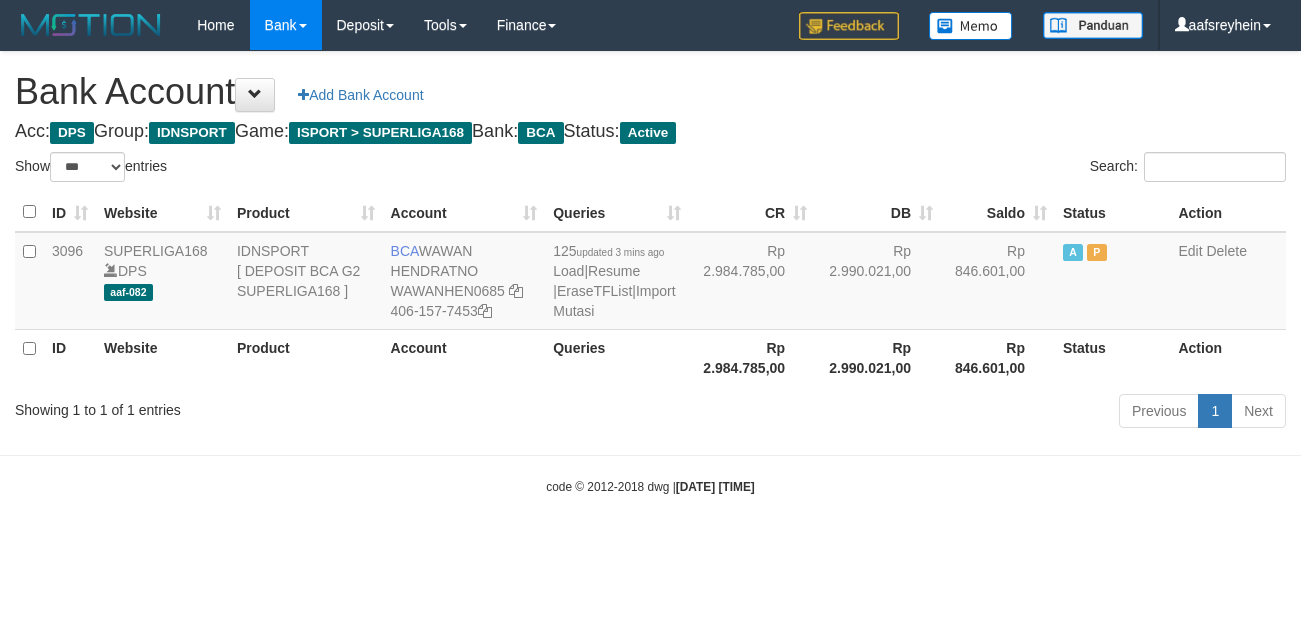 select on "***" 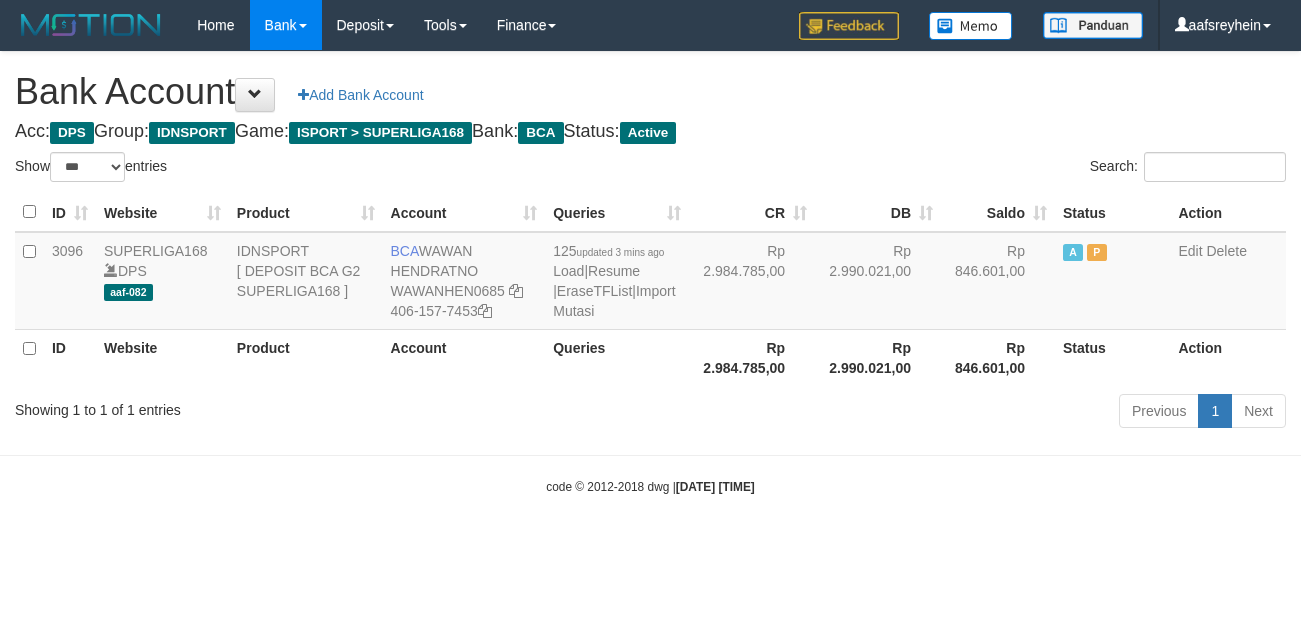 scroll, scrollTop: 0, scrollLeft: 0, axis: both 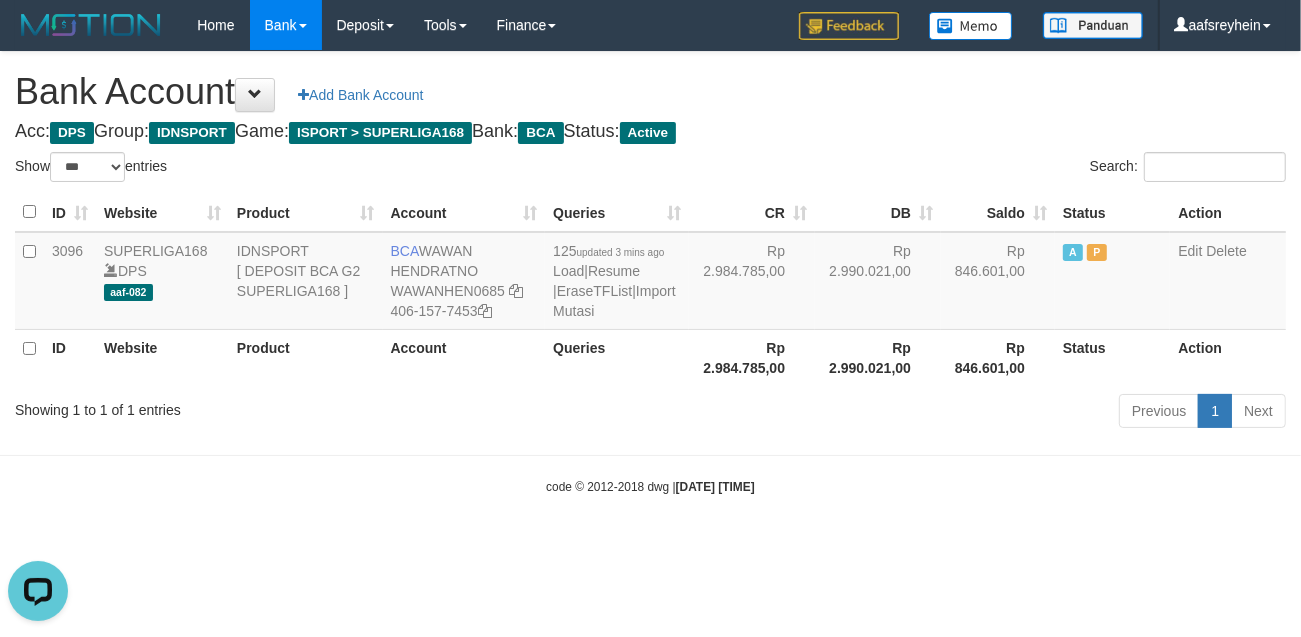 click on "Search:" at bounding box center (976, 169) 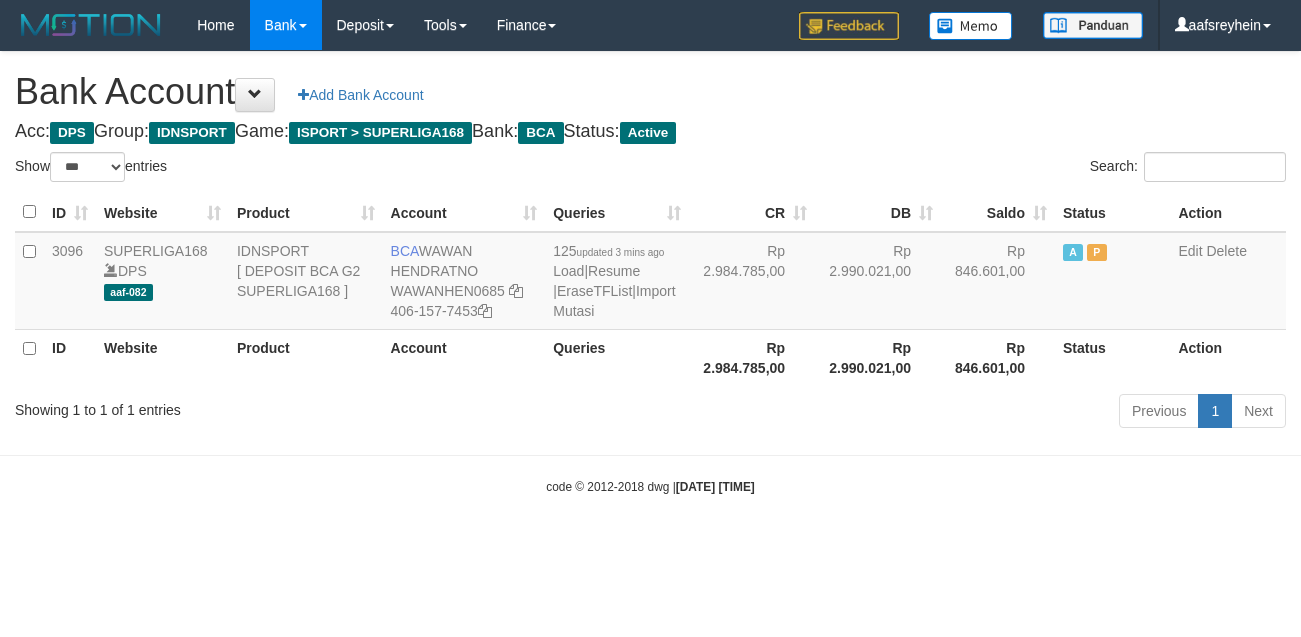 select on "***" 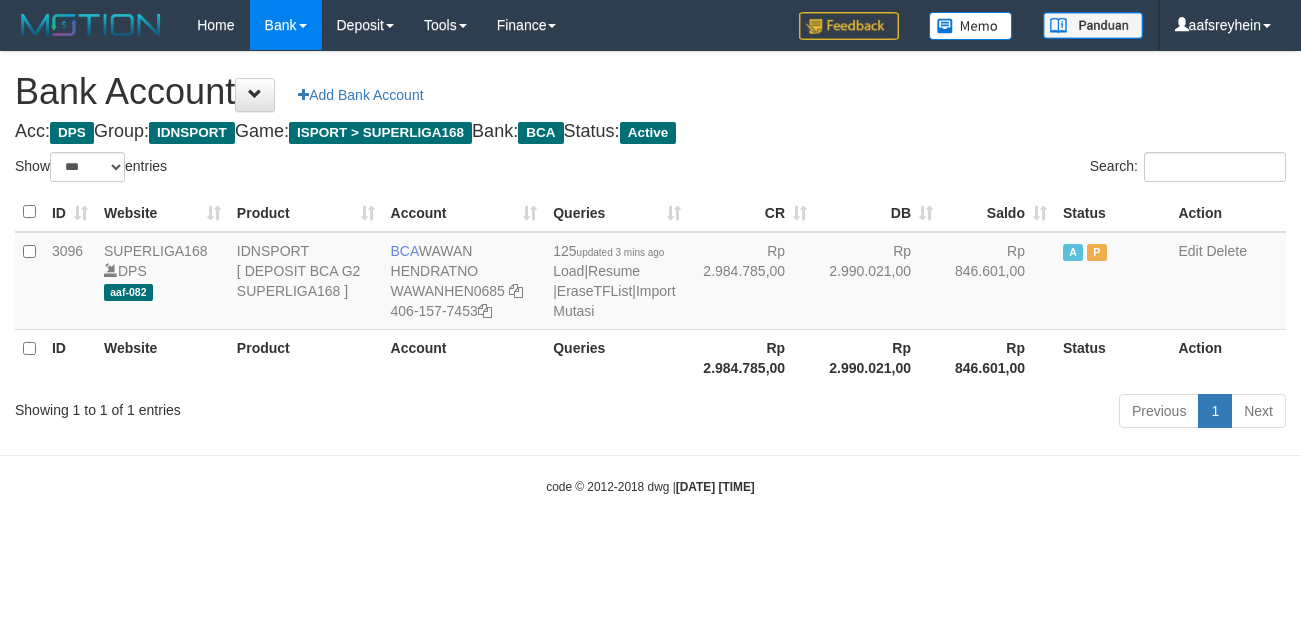 scroll, scrollTop: 0, scrollLeft: 0, axis: both 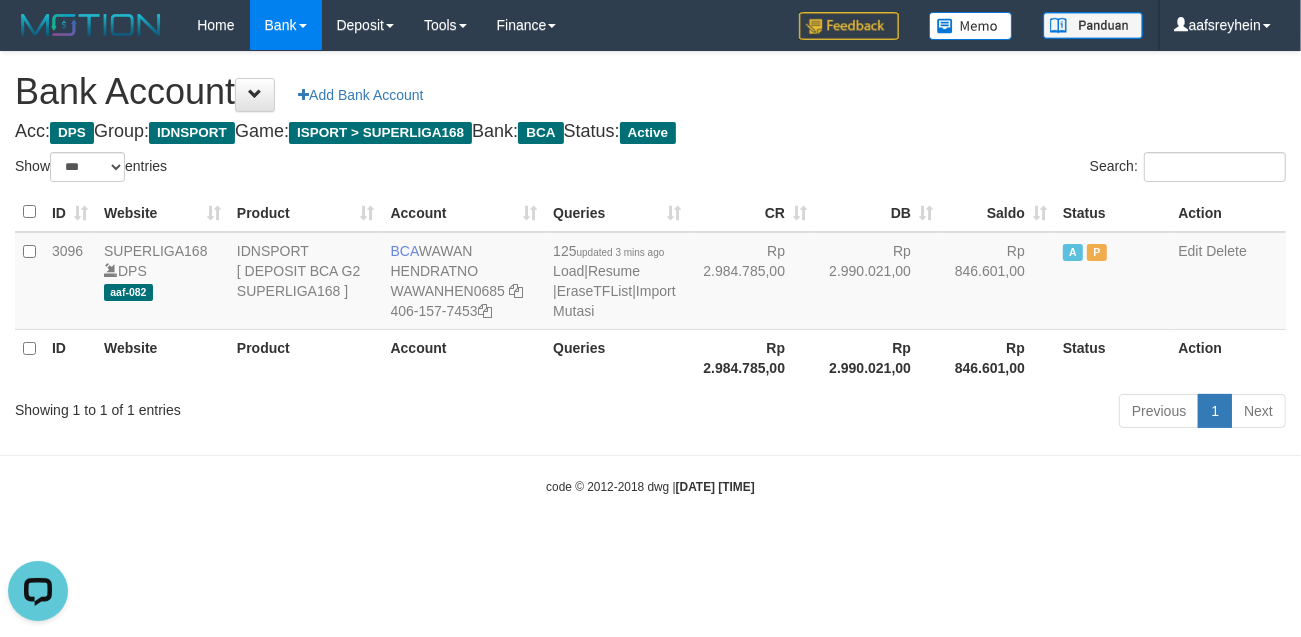 click on "Toggle navigation
Home
Bank
Account List
Load
By Website
Group
[ISPORT]													SUPERLIGA168
By Load Group (DPS)" at bounding box center [650, 273] 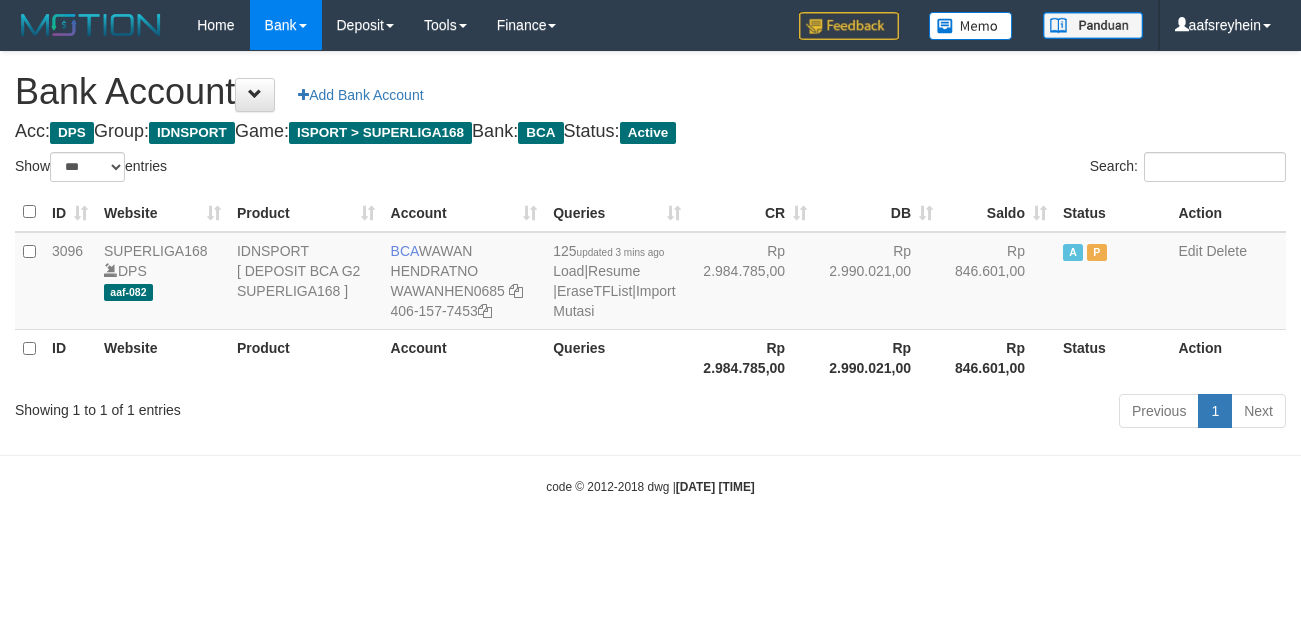 select on "***" 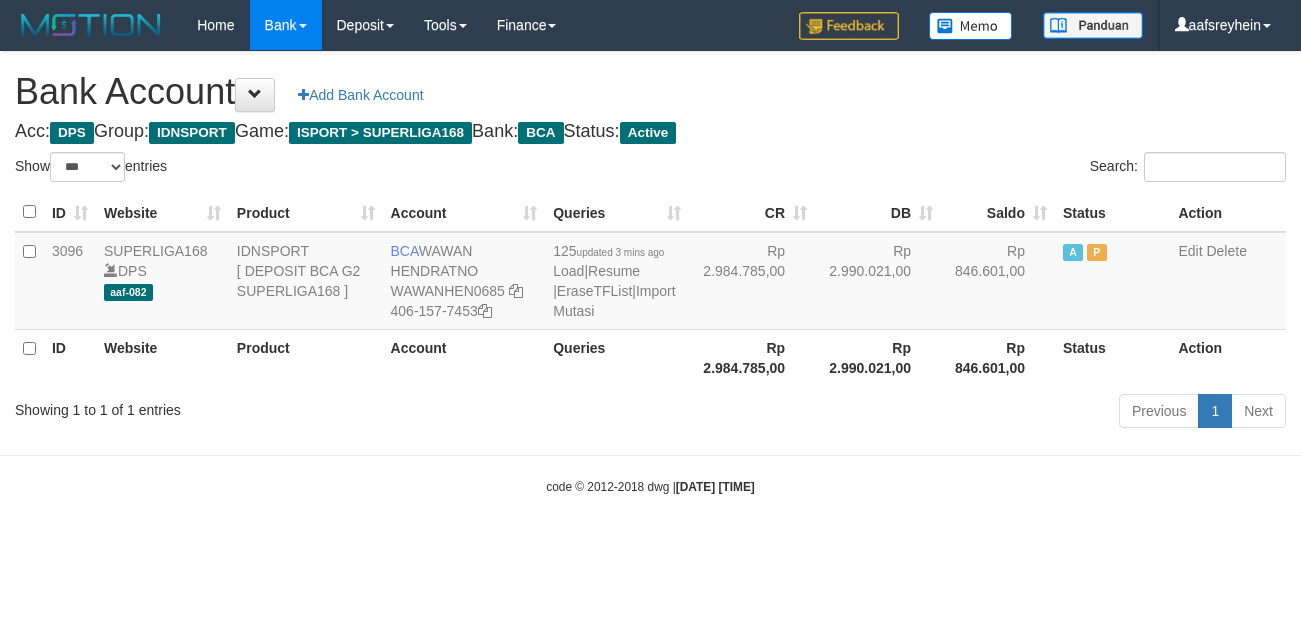 scroll, scrollTop: 0, scrollLeft: 0, axis: both 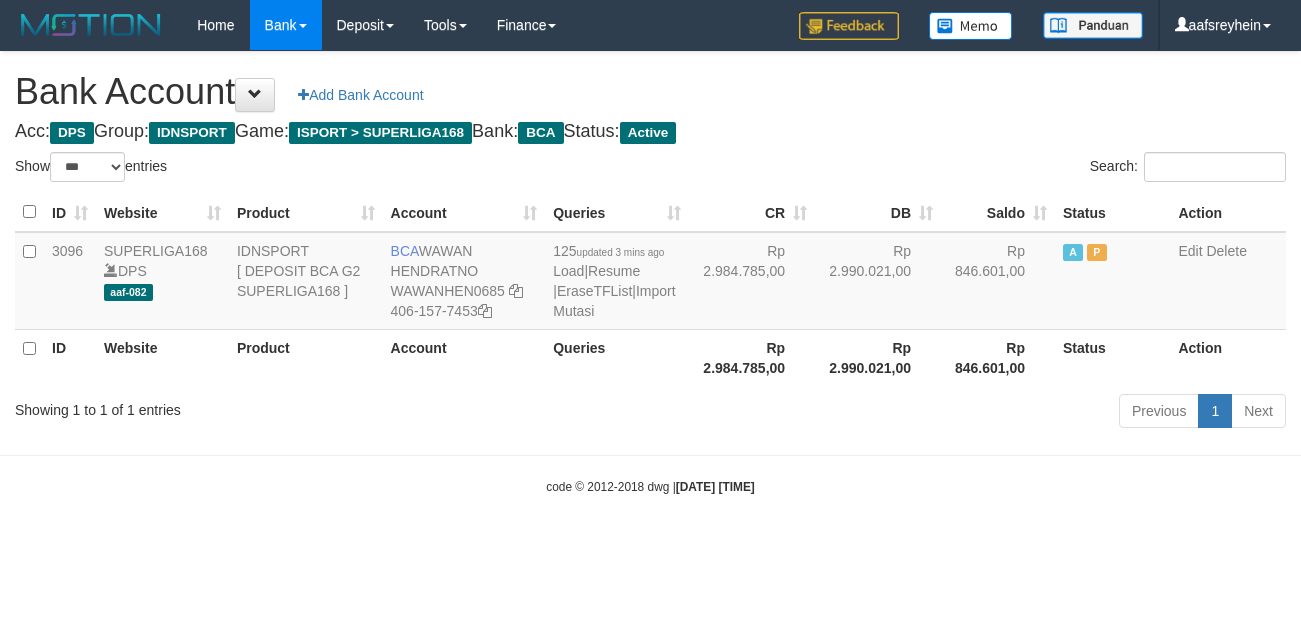 select on "***" 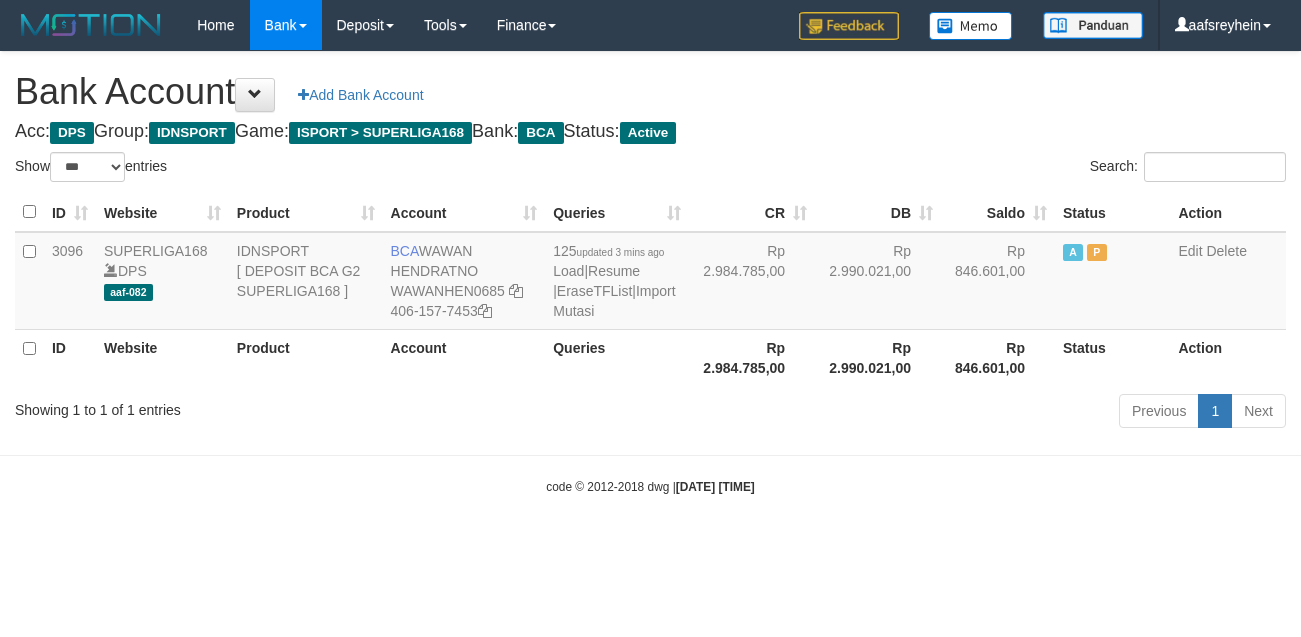 scroll, scrollTop: 0, scrollLeft: 0, axis: both 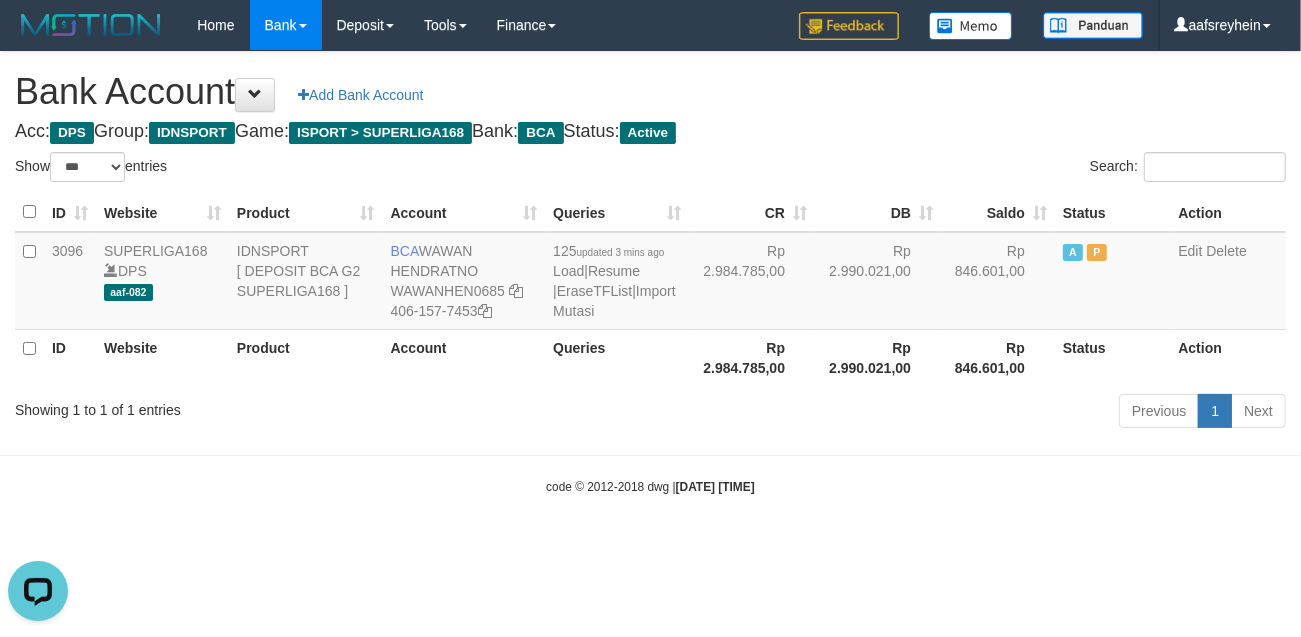 click on "Toggle navigation
Home
Bank
Account List
Load
By Website
Group
[ISPORT]													SUPERLIGA168
By Load Group (DPS)
-" at bounding box center [650, 273] 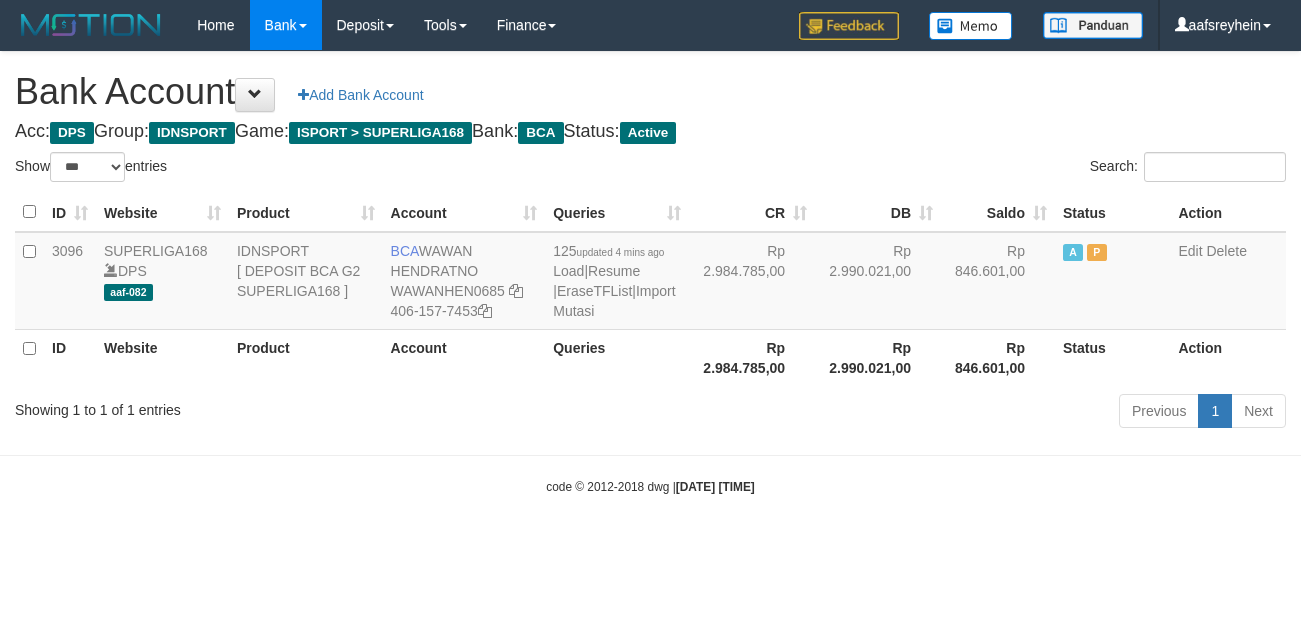 select on "***" 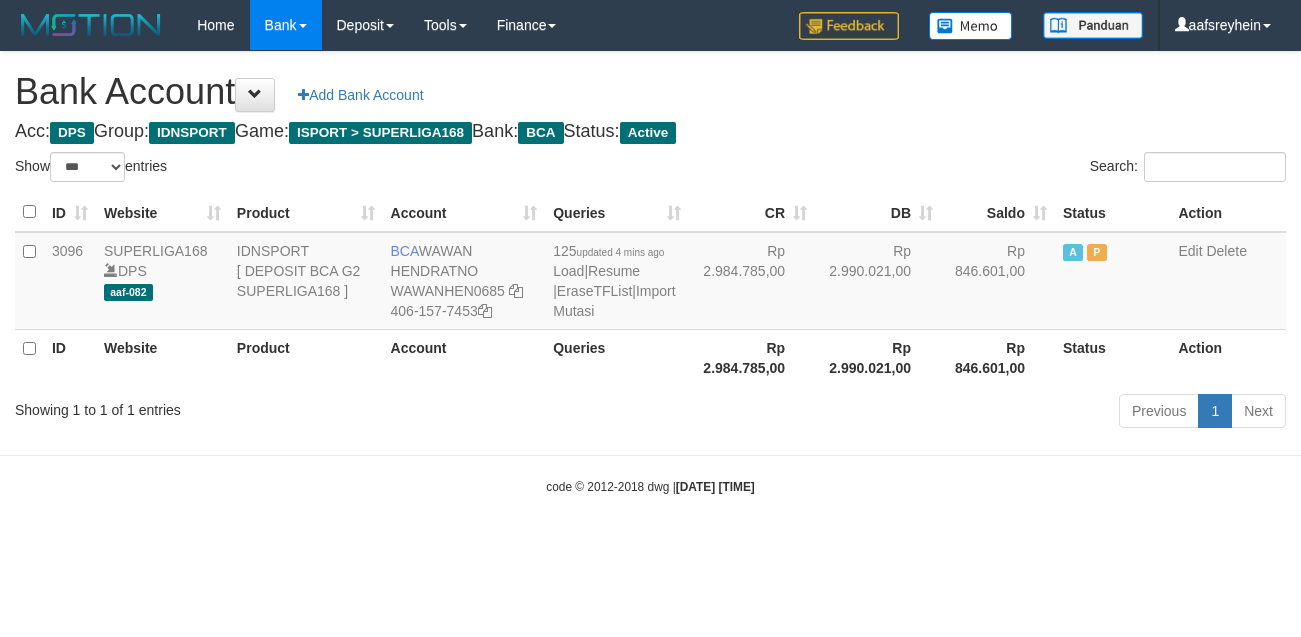 scroll, scrollTop: 0, scrollLeft: 0, axis: both 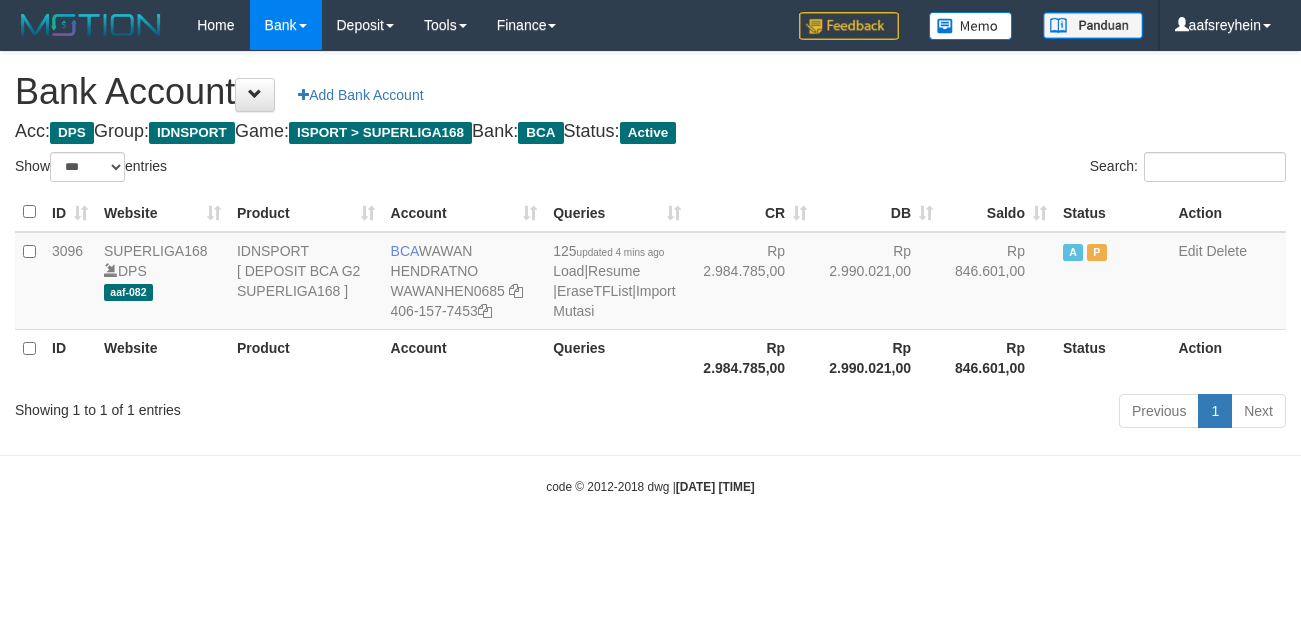 select on "***" 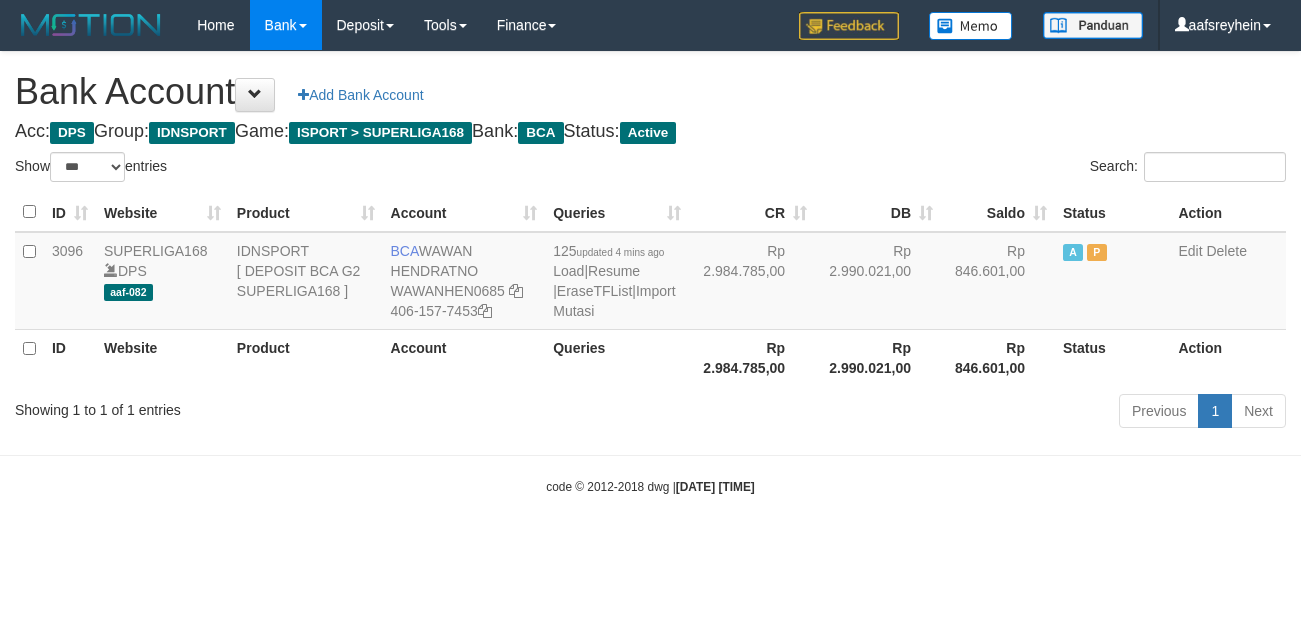 scroll, scrollTop: 0, scrollLeft: 0, axis: both 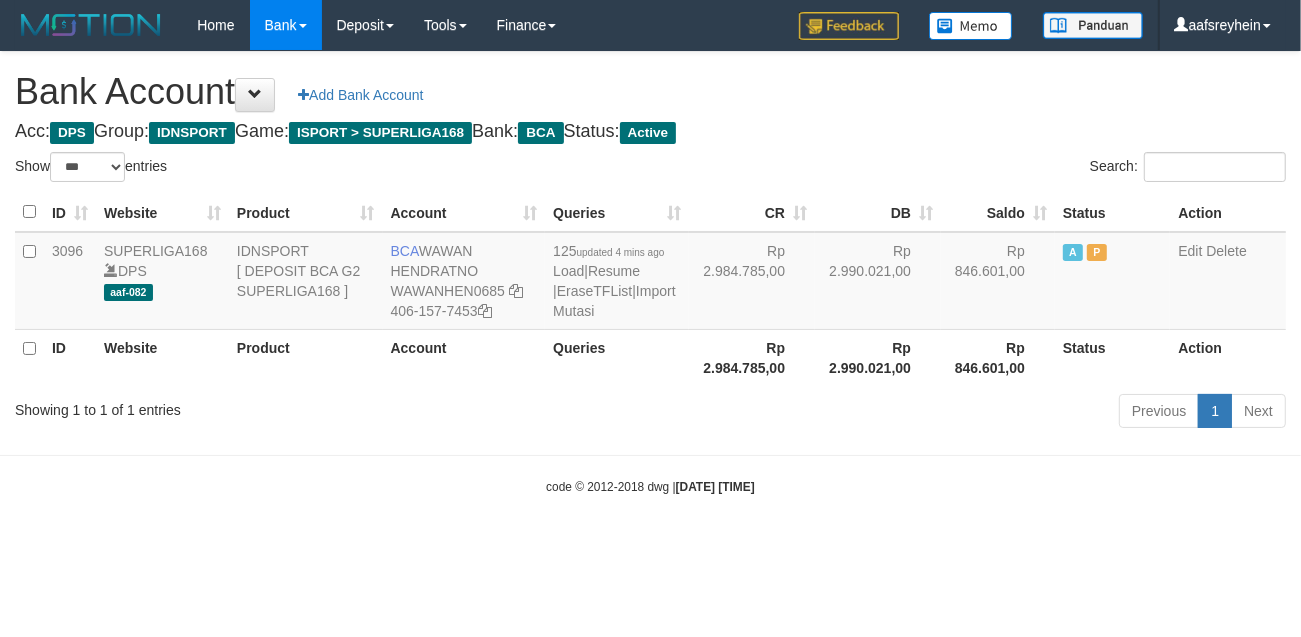 click on "Toggle navigation
Home
Bank
Account List
Load
By Website
Group
[ISPORT]													SUPERLIGA168
By Load Group (DPS)
-" at bounding box center (650, 273) 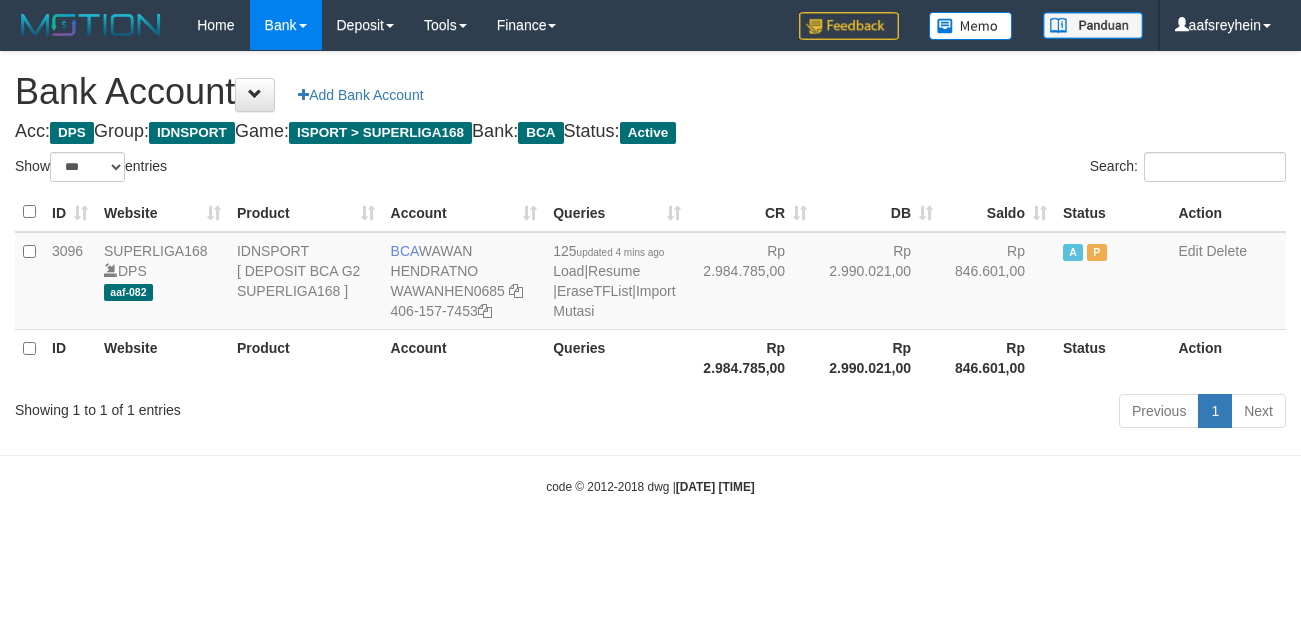 select on "***" 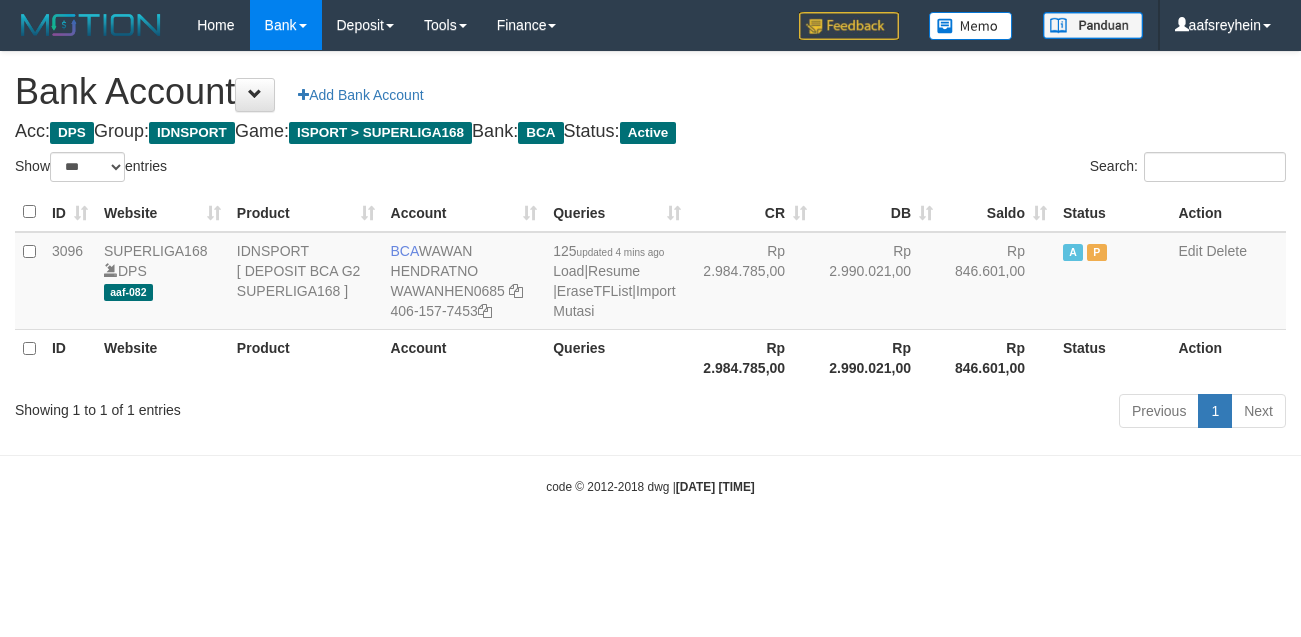 scroll, scrollTop: 0, scrollLeft: 0, axis: both 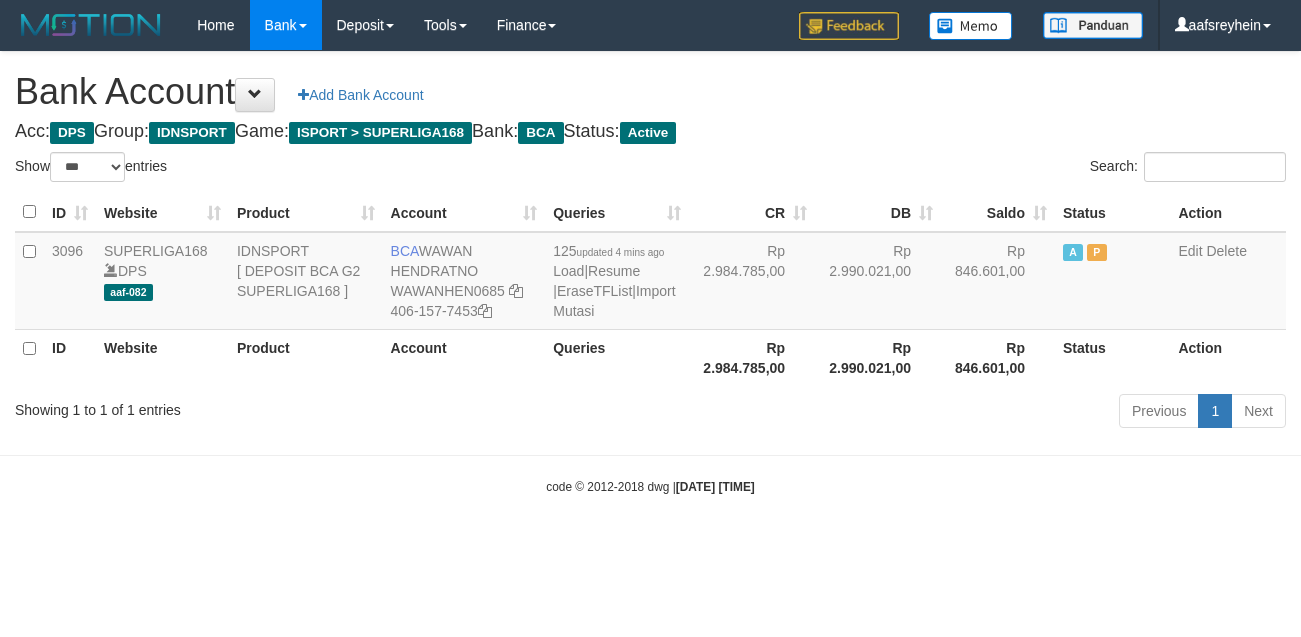 select on "***" 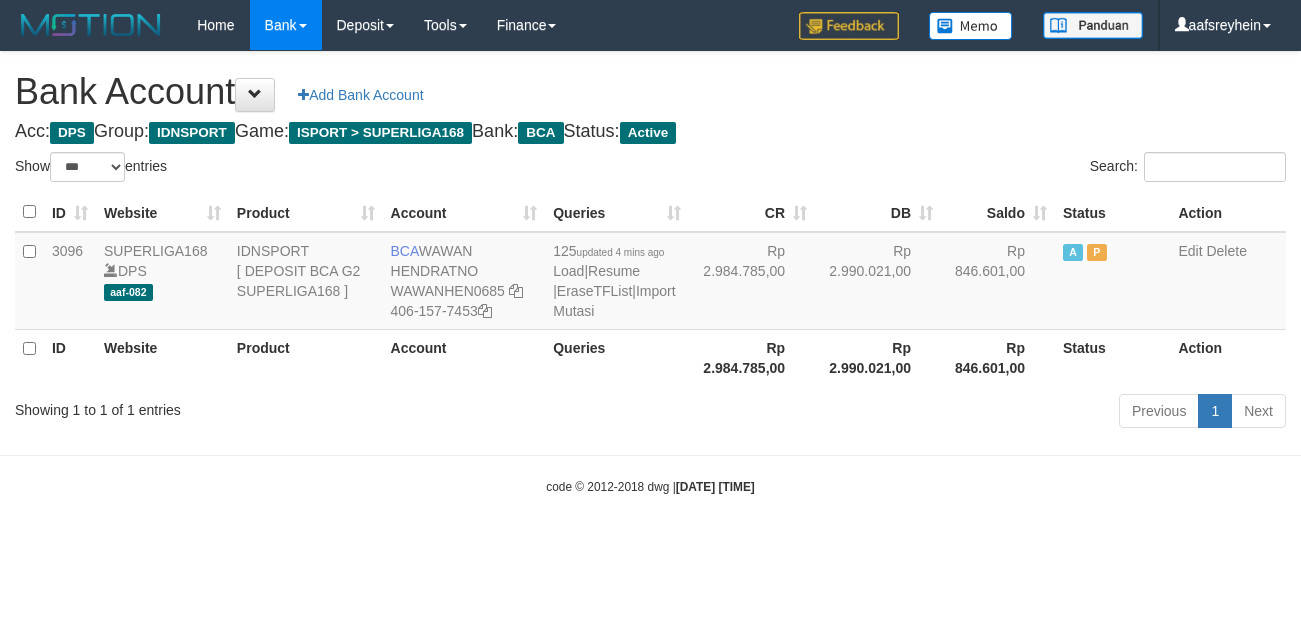 scroll, scrollTop: 0, scrollLeft: 0, axis: both 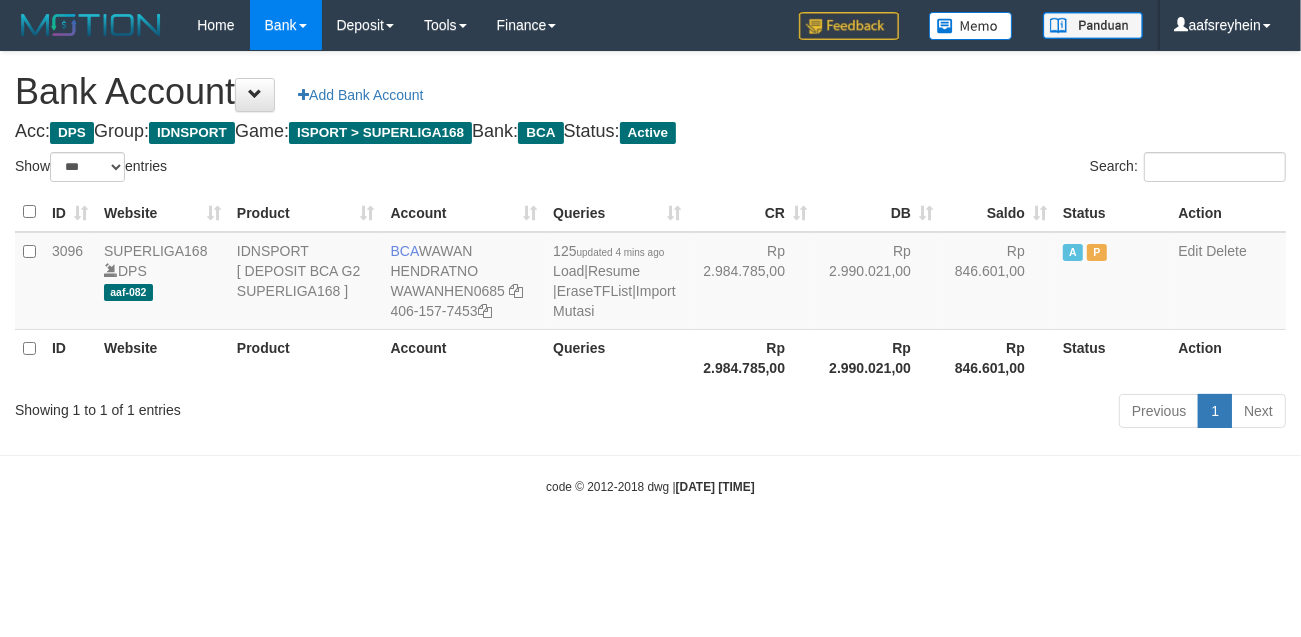 click on "Toggle navigation
Home
Bank
Account List
Load
By Website
Group
[ISPORT]													SUPERLIGA168
By Load Group (DPS)
-" at bounding box center (650, 273) 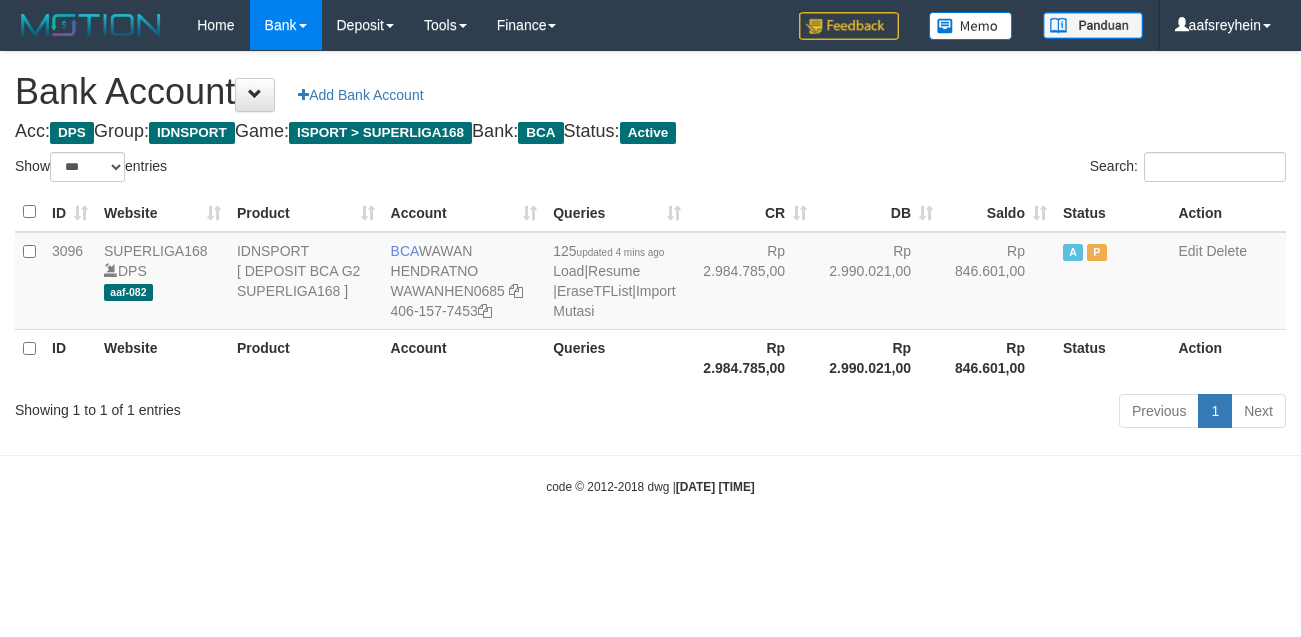 select on "***" 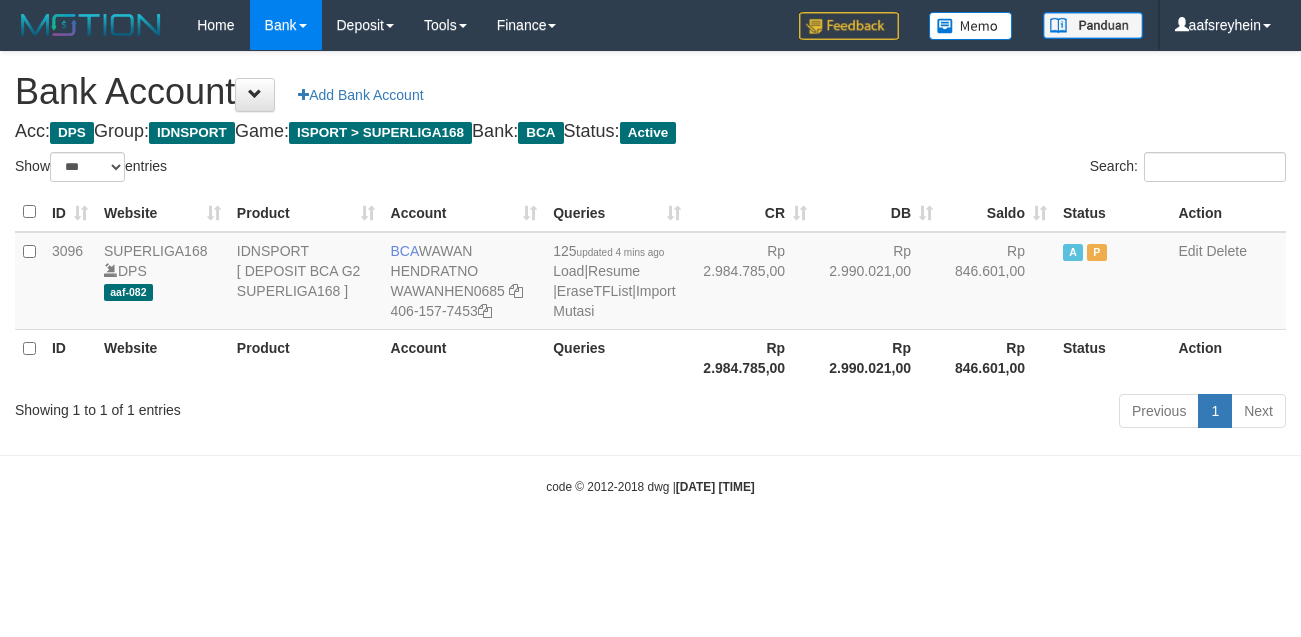 scroll, scrollTop: 0, scrollLeft: 0, axis: both 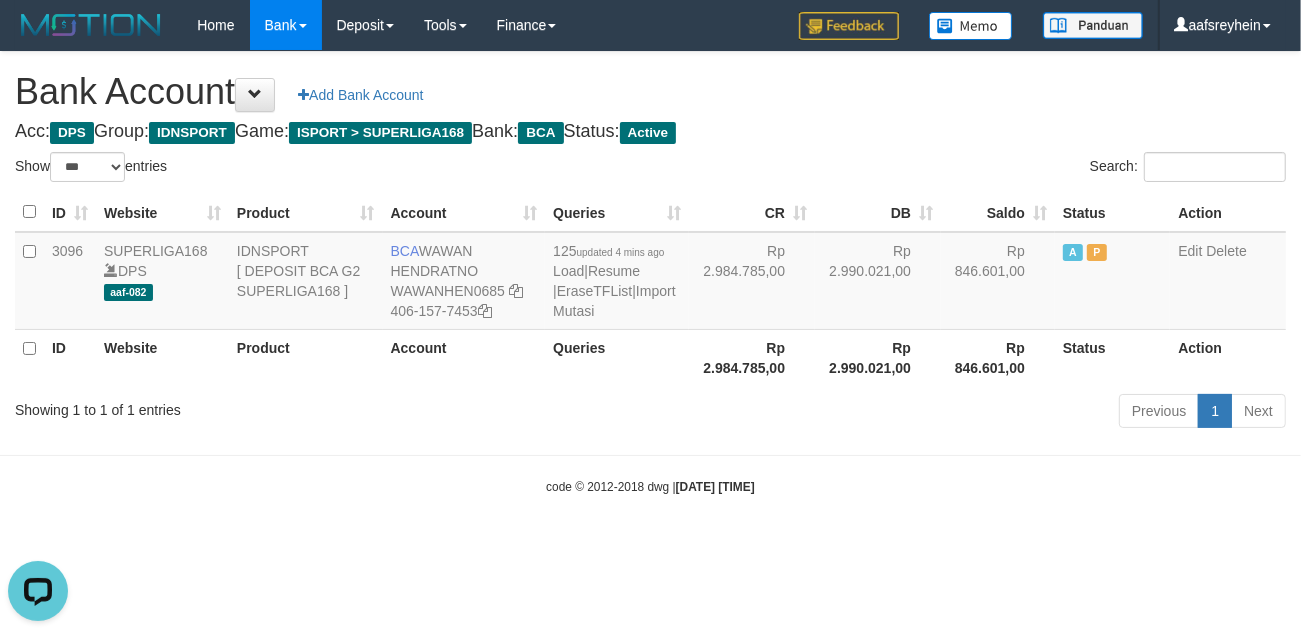 click on "Toggle navigation
Home
Bank
Account List
Load
By Website
Group
[ISPORT]													SUPERLIGA168
By Load Group (DPS)" at bounding box center (650, 273) 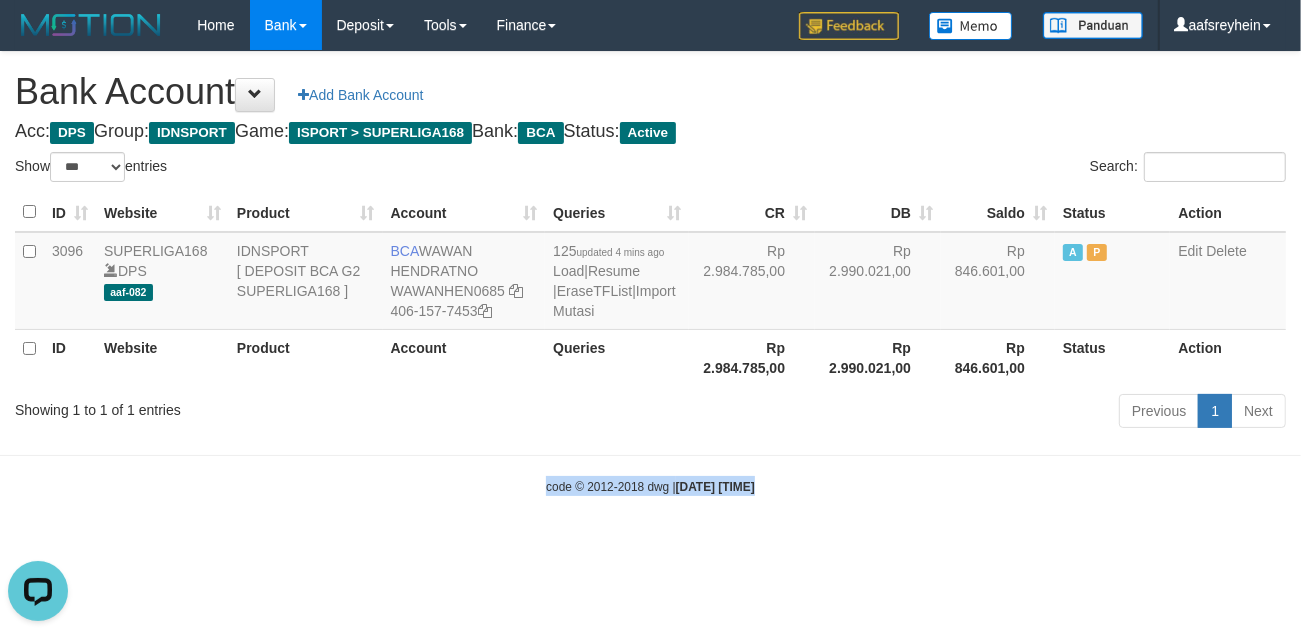 click on "Toggle navigation
Home
Bank
Account List
Load
By Website
Group
[ISPORT]													SUPERLIGA168
By Load Group (DPS)" at bounding box center [650, 273] 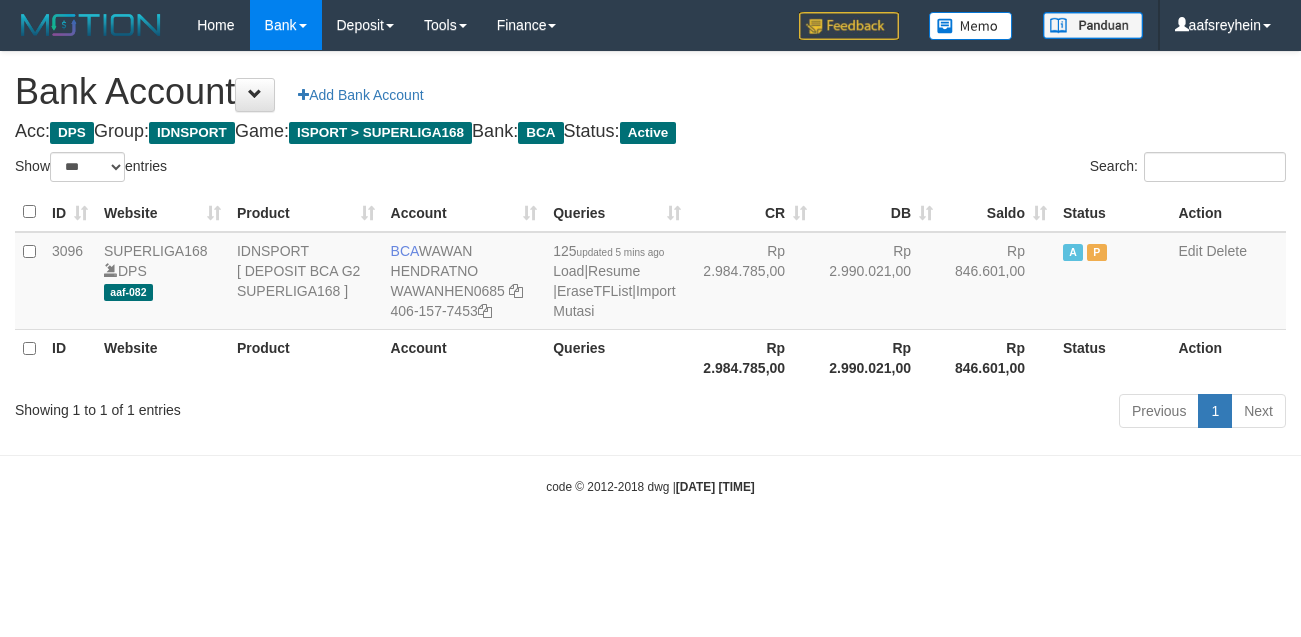 select on "***" 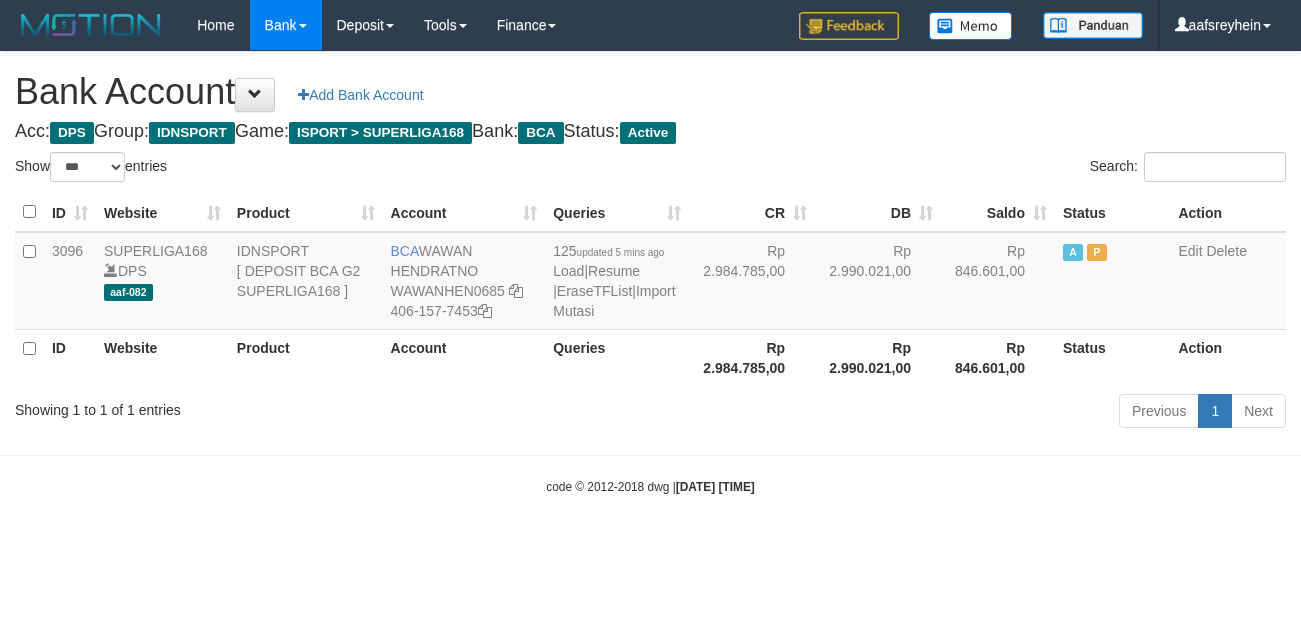 scroll, scrollTop: 0, scrollLeft: 0, axis: both 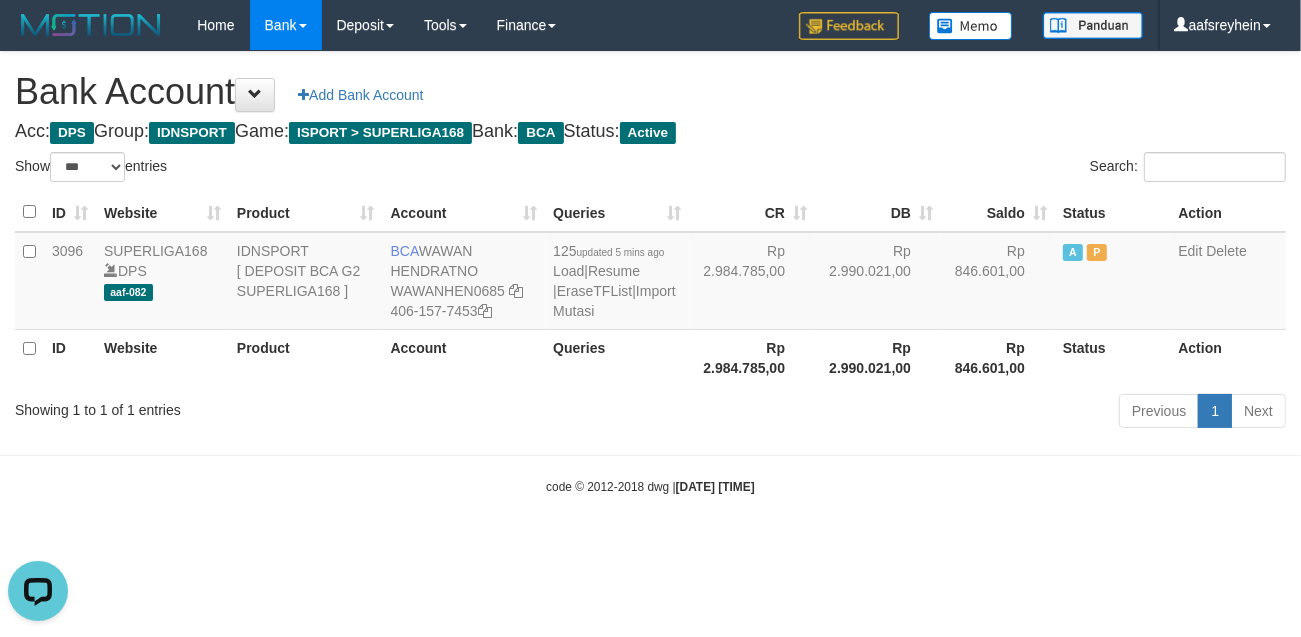 click on "code © 2012-2018 dwg |  2025/07/11 23:55:57" at bounding box center [650, 486] 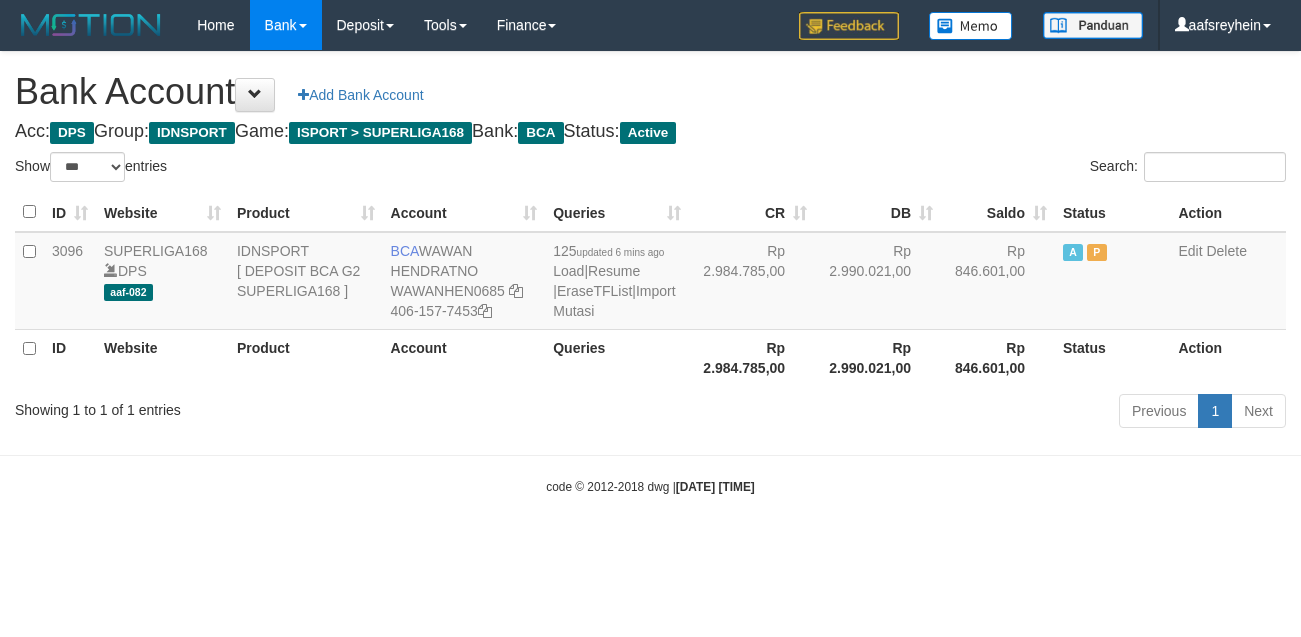 select on "***" 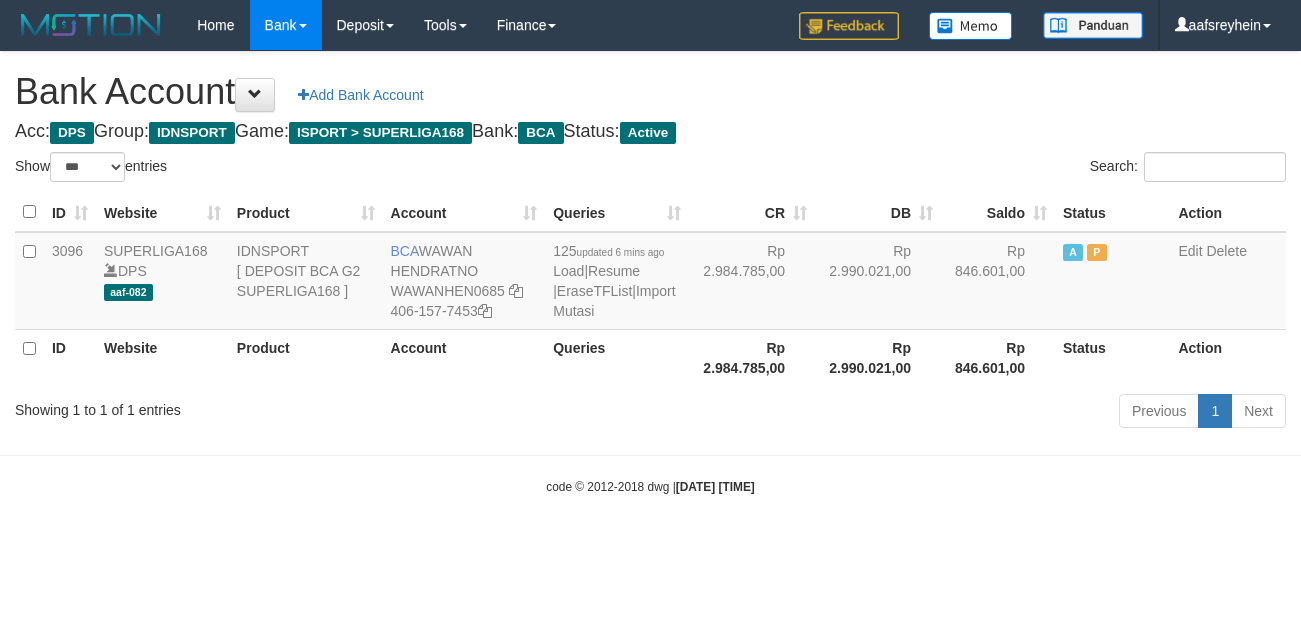 scroll, scrollTop: 0, scrollLeft: 0, axis: both 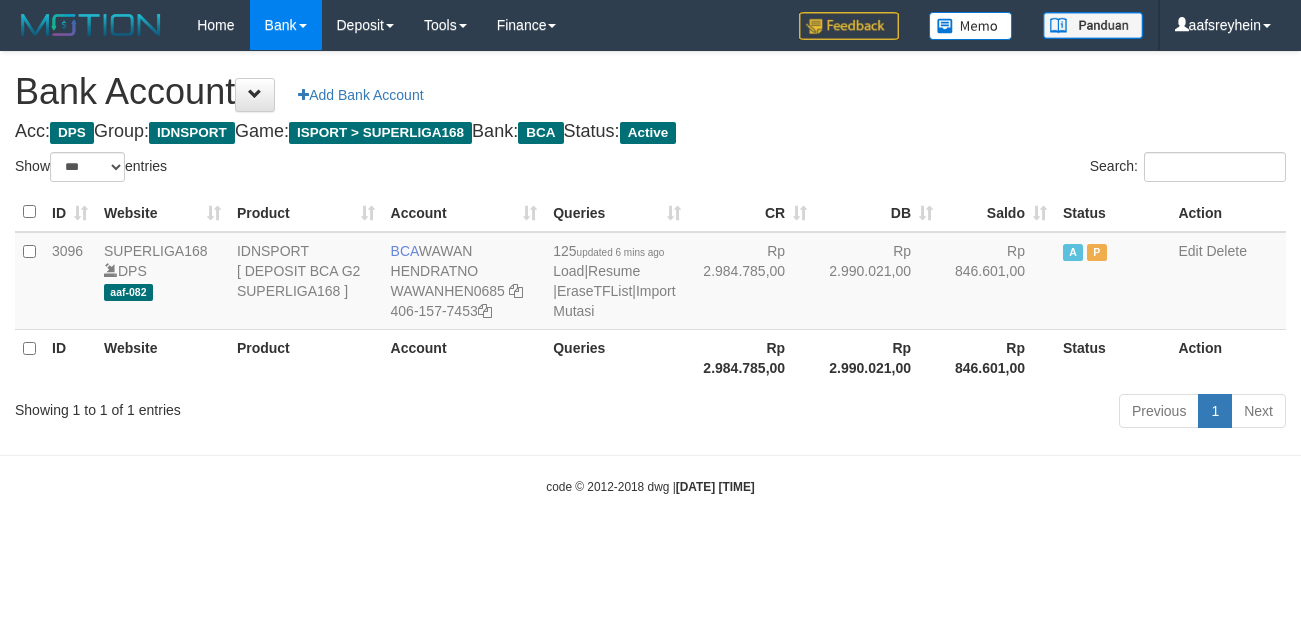 select on "***" 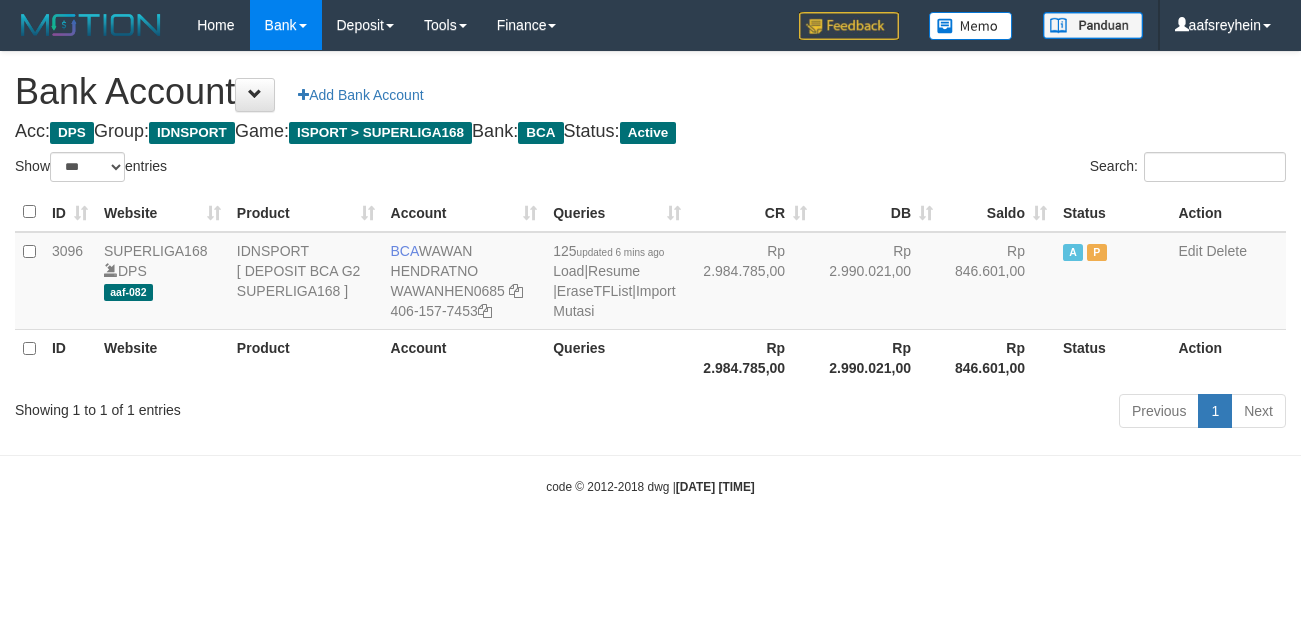 scroll, scrollTop: 0, scrollLeft: 0, axis: both 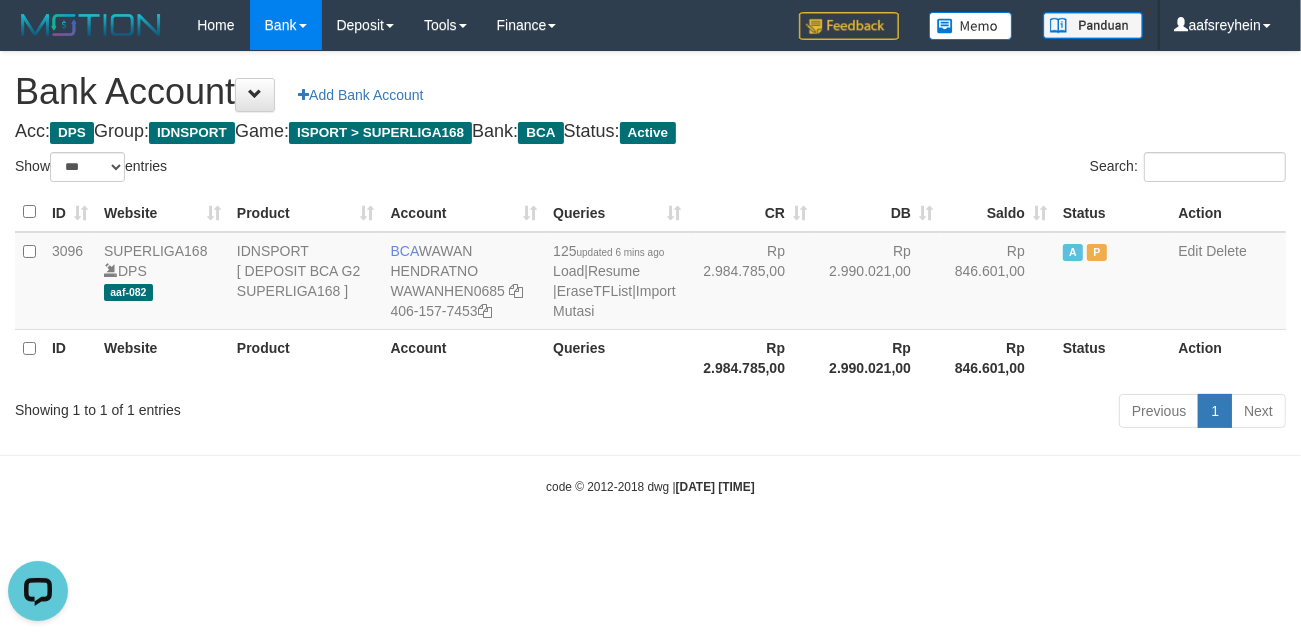 click on "Toggle navigation
Home
Bank
Account List
Load
By Website
Group
[ISPORT]													SUPERLIGA168
By Load Group (DPS)
-" at bounding box center [650, 273] 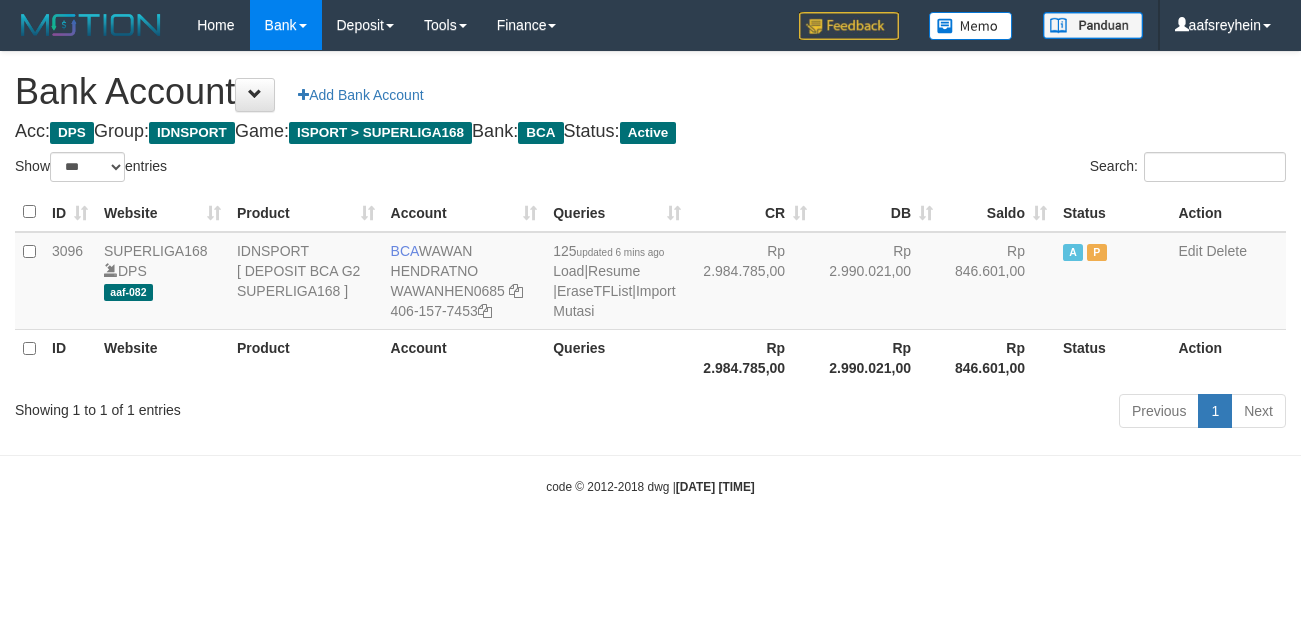 select on "***" 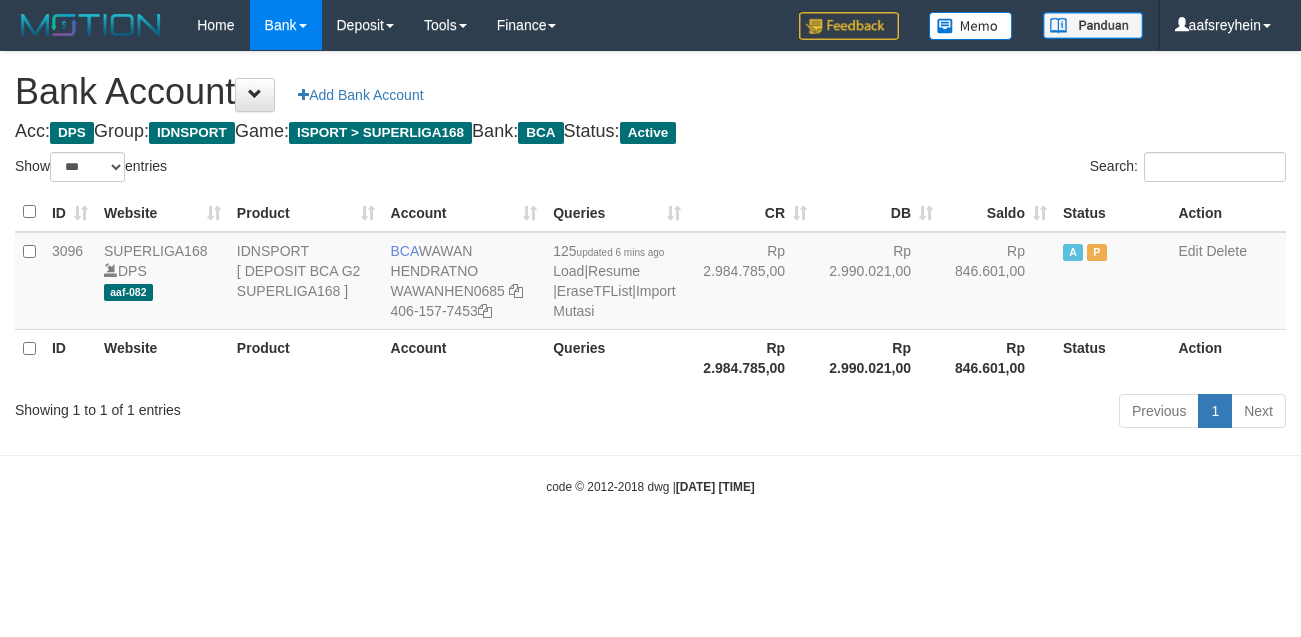 scroll, scrollTop: 0, scrollLeft: 0, axis: both 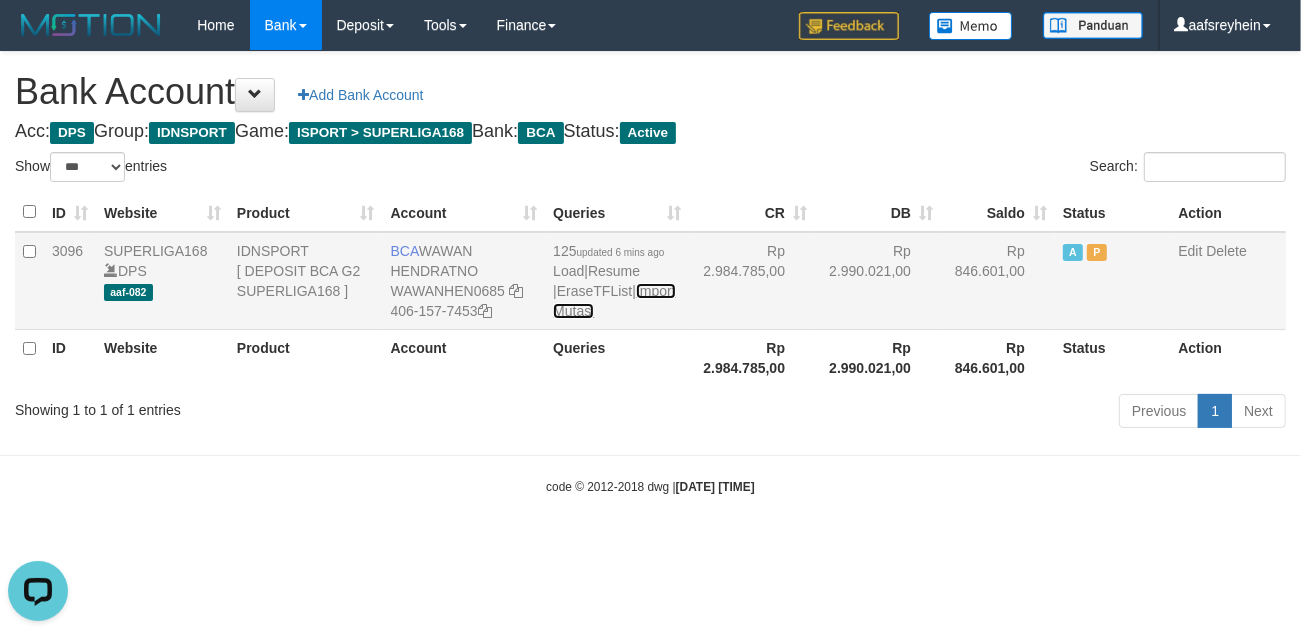 click on "Import Mutasi" at bounding box center [614, 301] 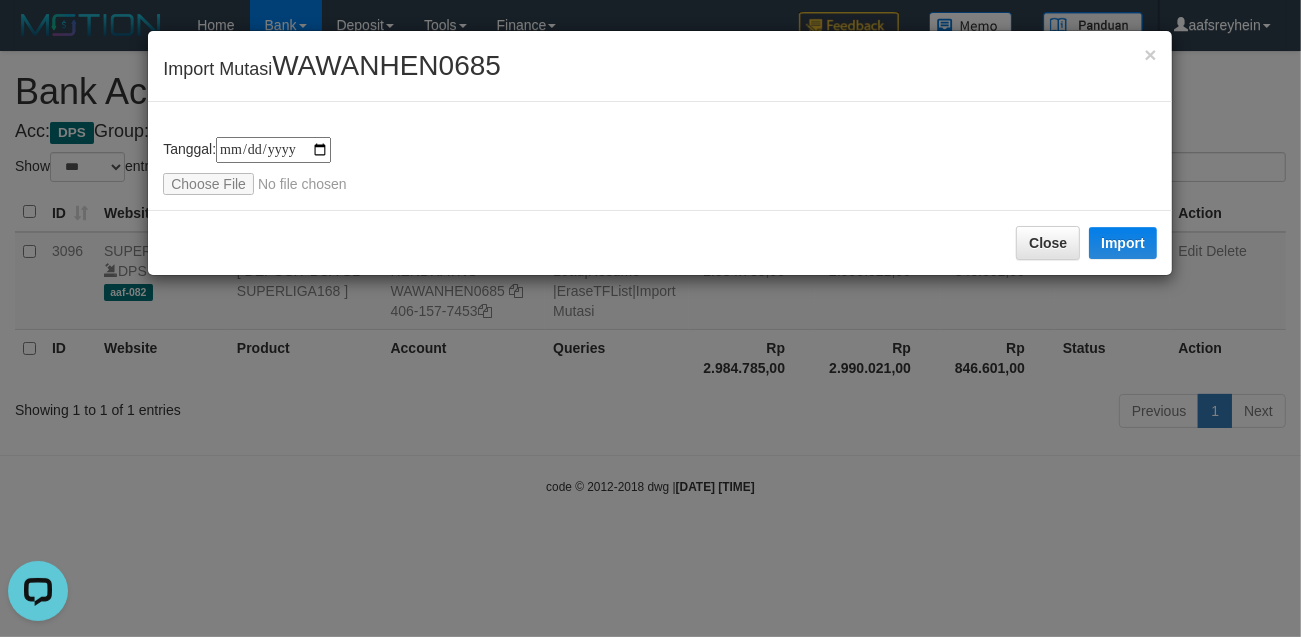 type on "**********" 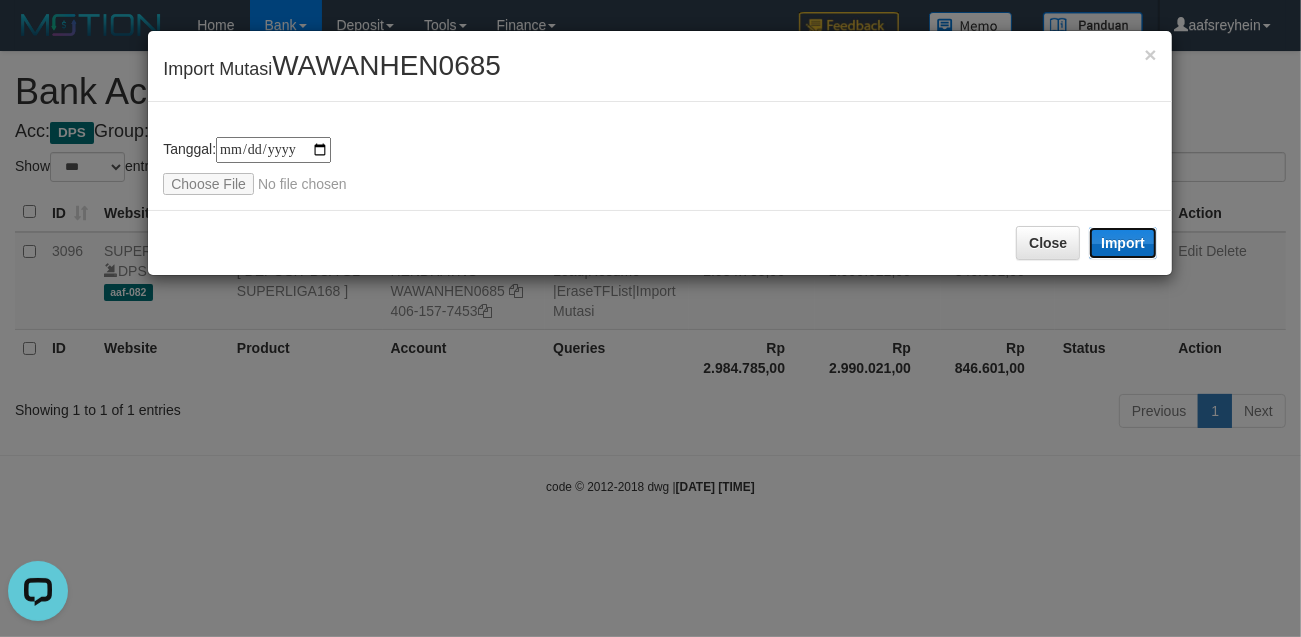 click on "Import" at bounding box center (1123, 243) 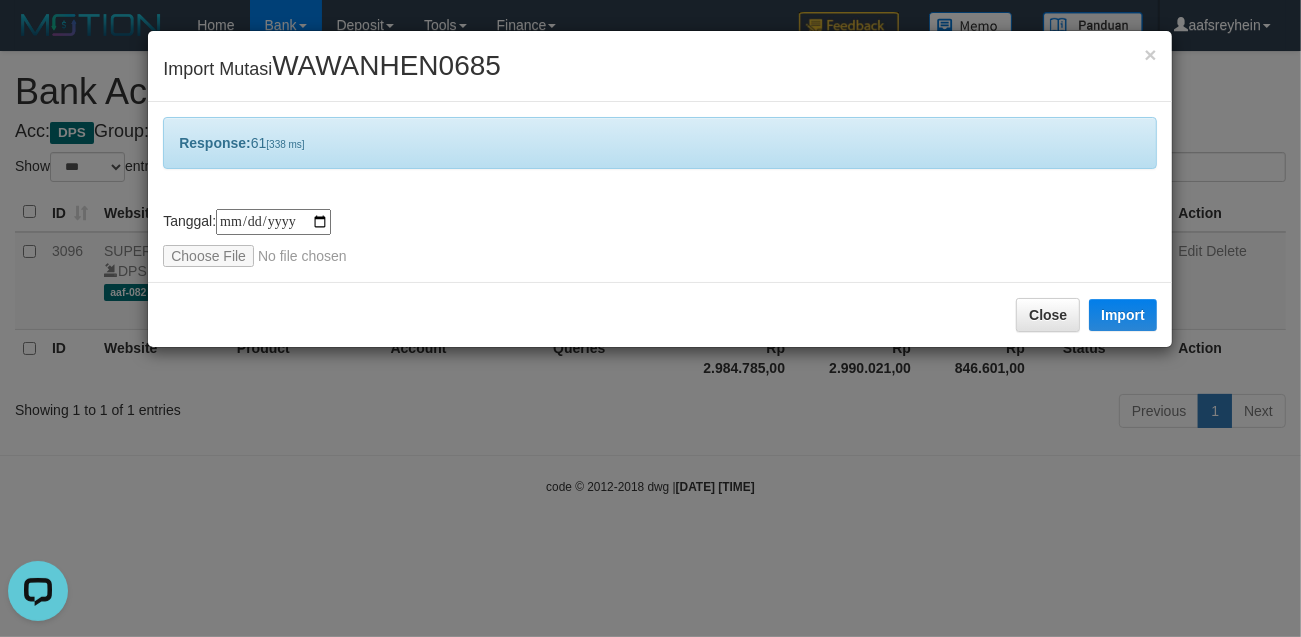 click on "**********" at bounding box center [650, 318] 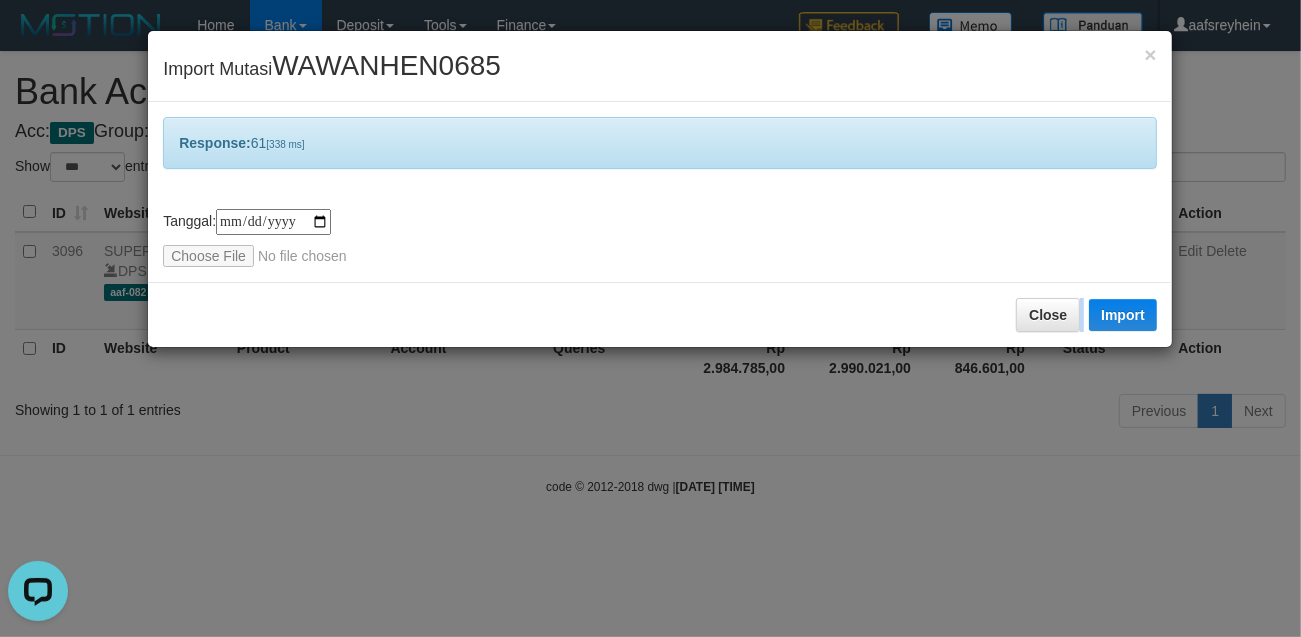 click on "**********" at bounding box center [650, 318] 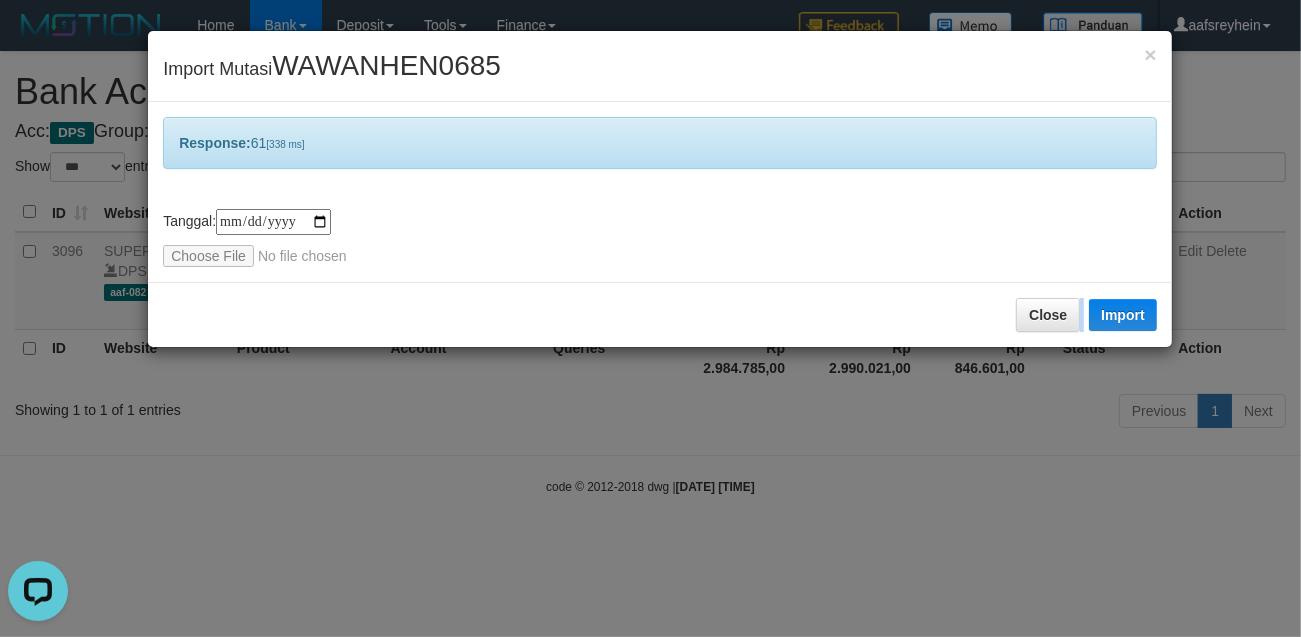 click on "**********" at bounding box center [650, 318] 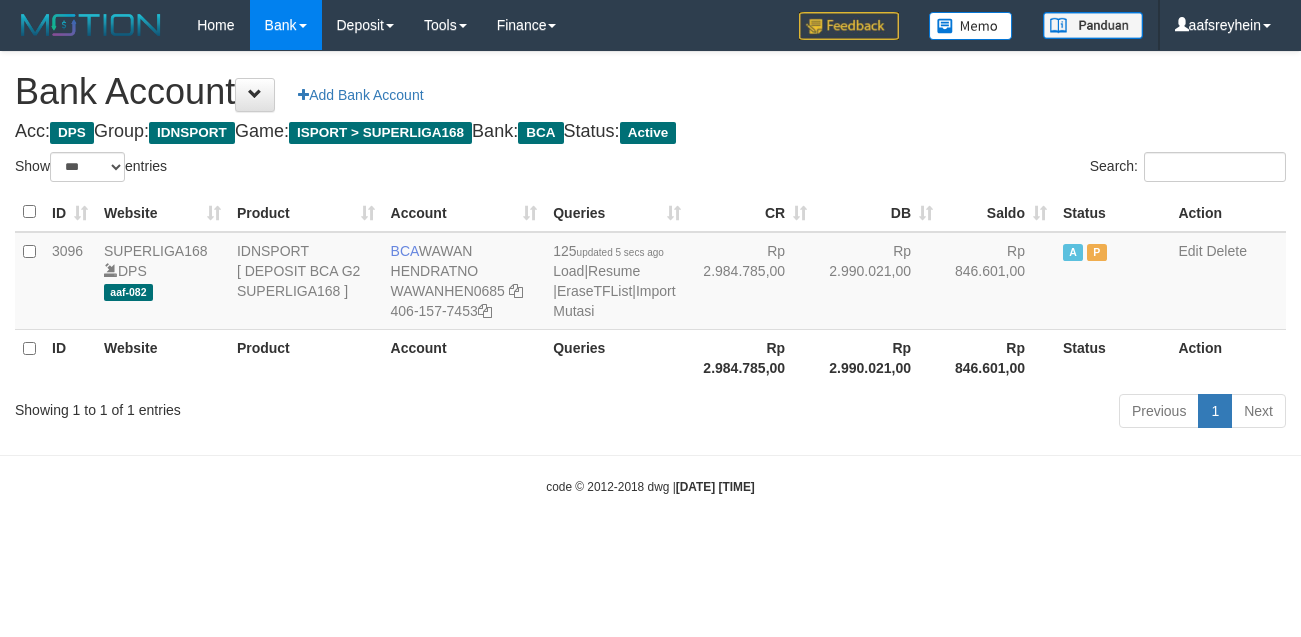select on "***" 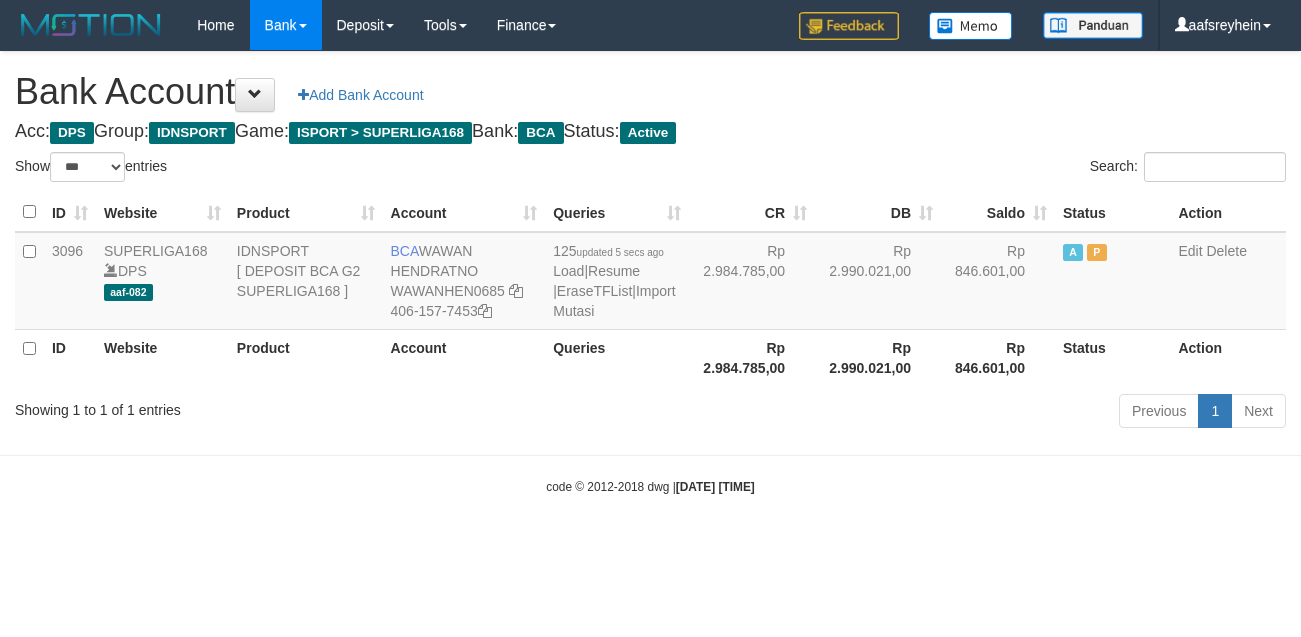 scroll, scrollTop: 0, scrollLeft: 0, axis: both 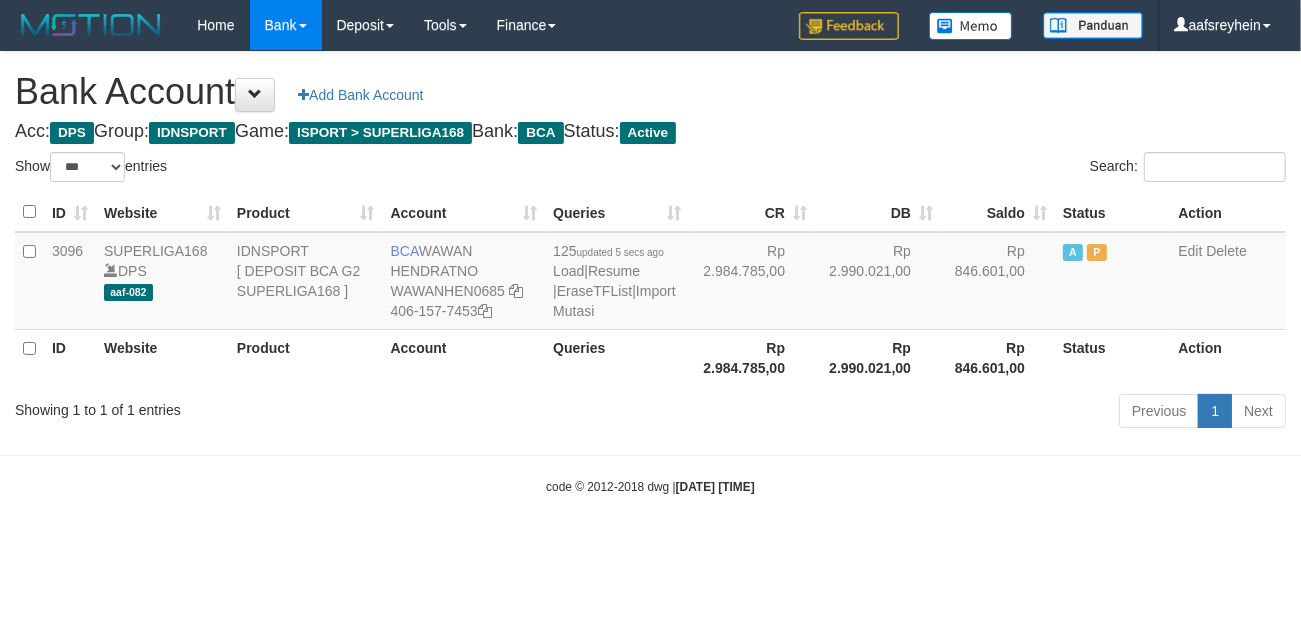 click on "Toggle navigation
Home
Bank
Account List
Load
By Website
Group
[ISPORT]													SUPERLIGA168
By Load Group (DPS)" at bounding box center [650, 273] 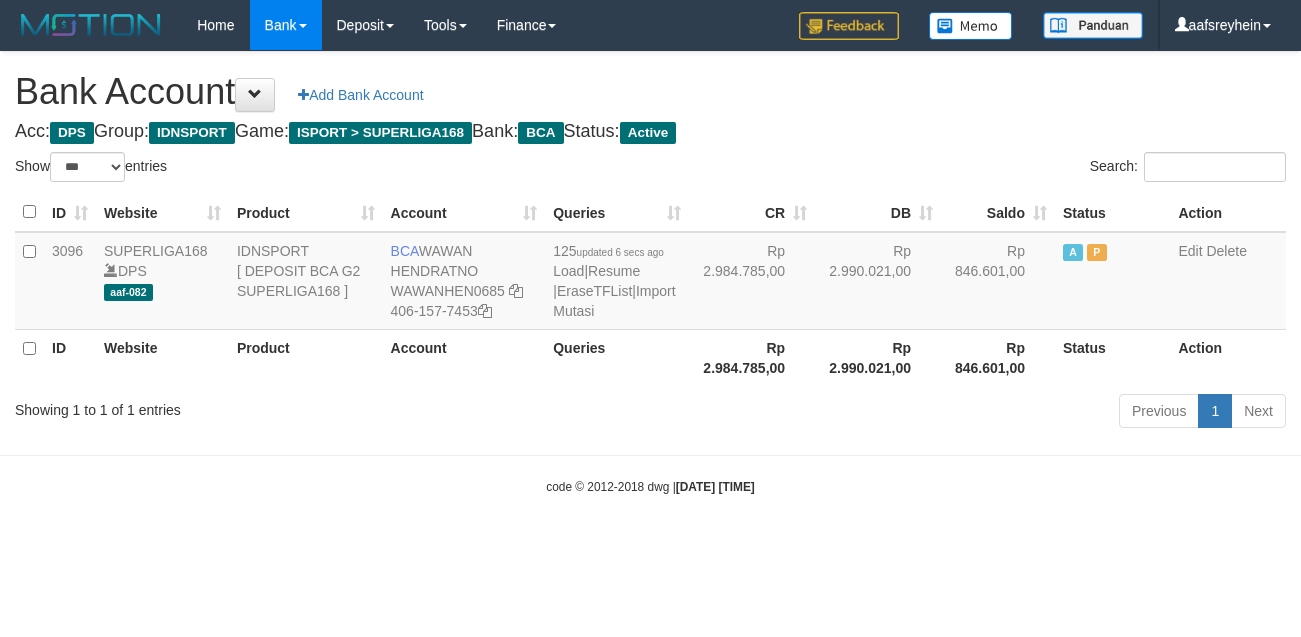 select on "***" 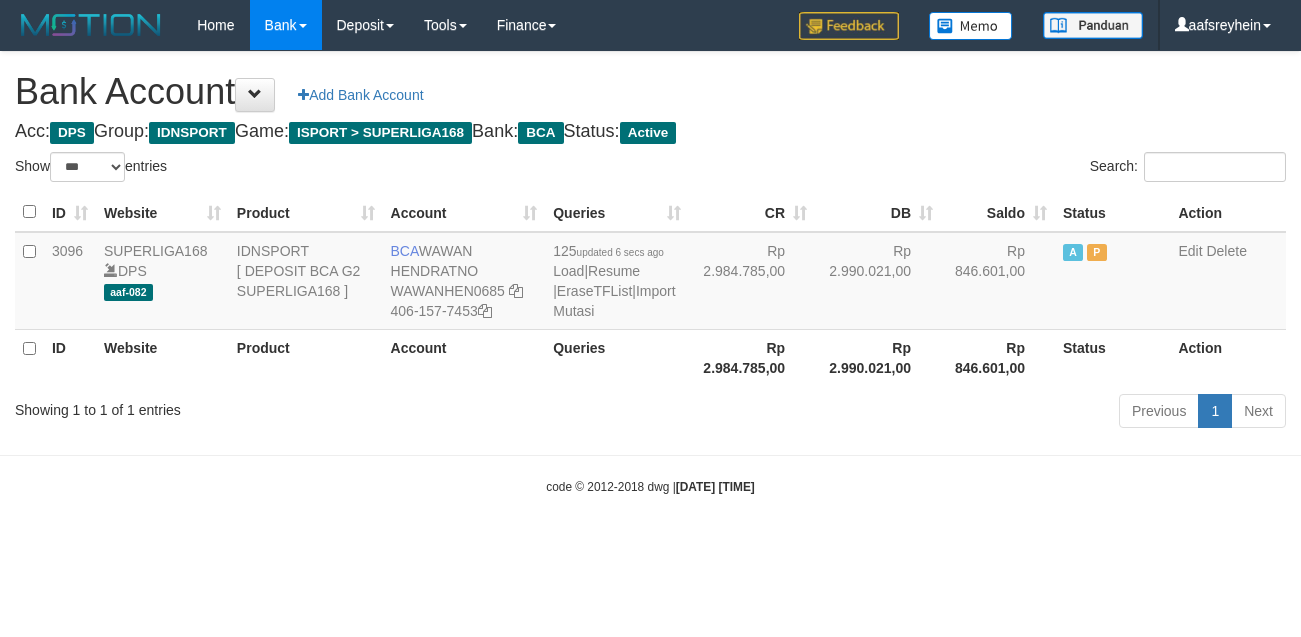 scroll, scrollTop: 0, scrollLeft: 0, axis: both 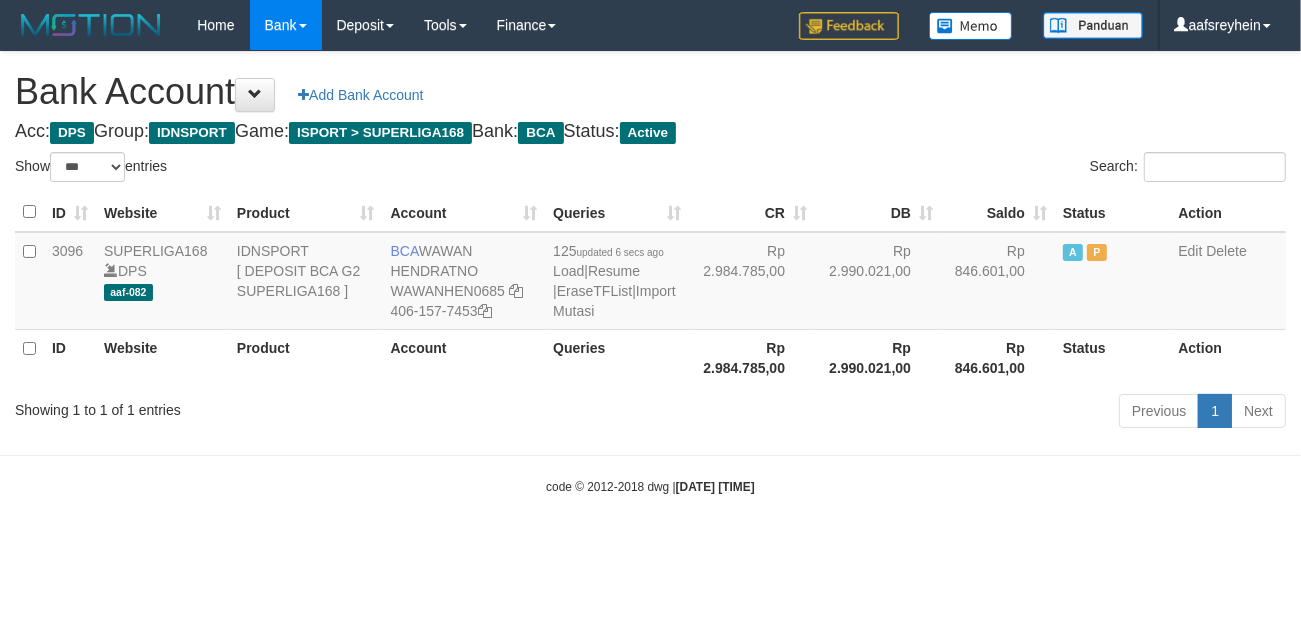 drag, startPoint x: 683, startPoint y: 531, endPoint x: 1293, endPoint y: 575, distance: 611.58484 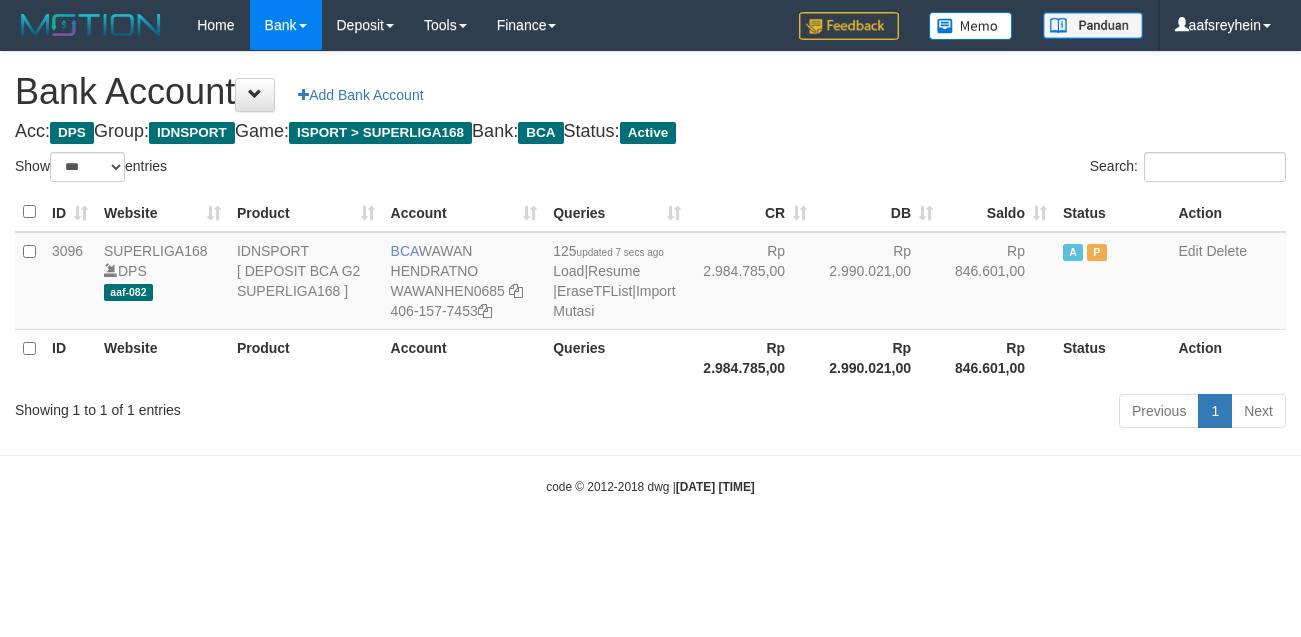 select on "***" 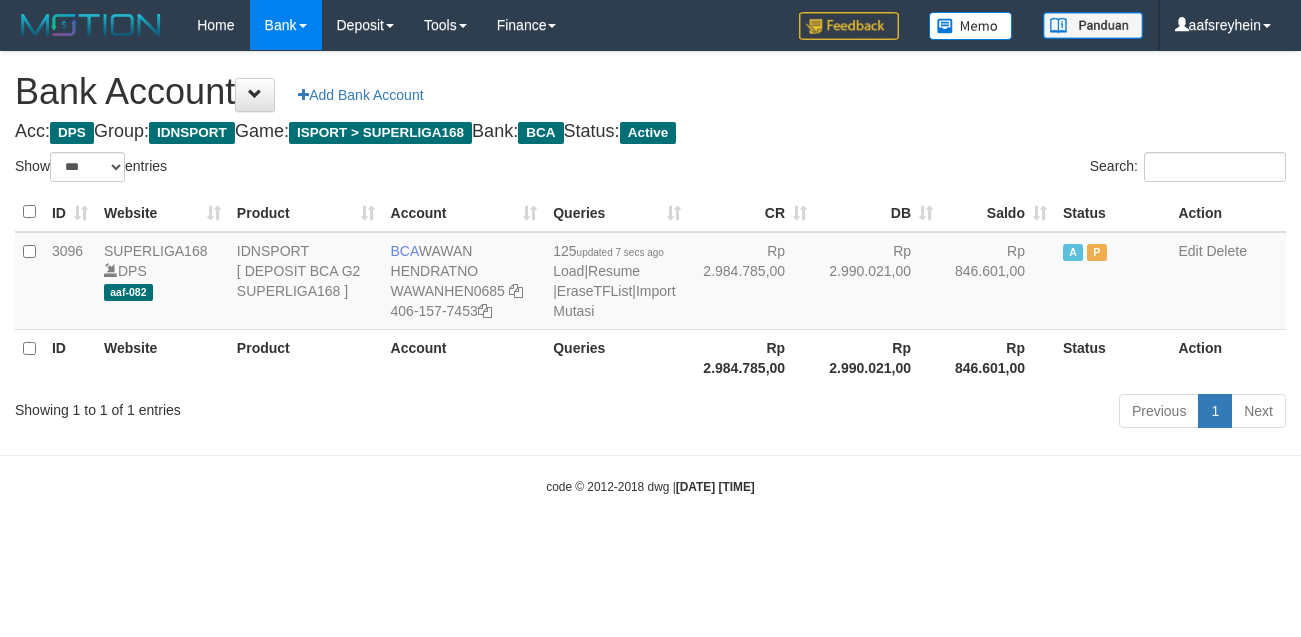 scroll, scrollTop: 0, scrollLeft: 0, axis: both 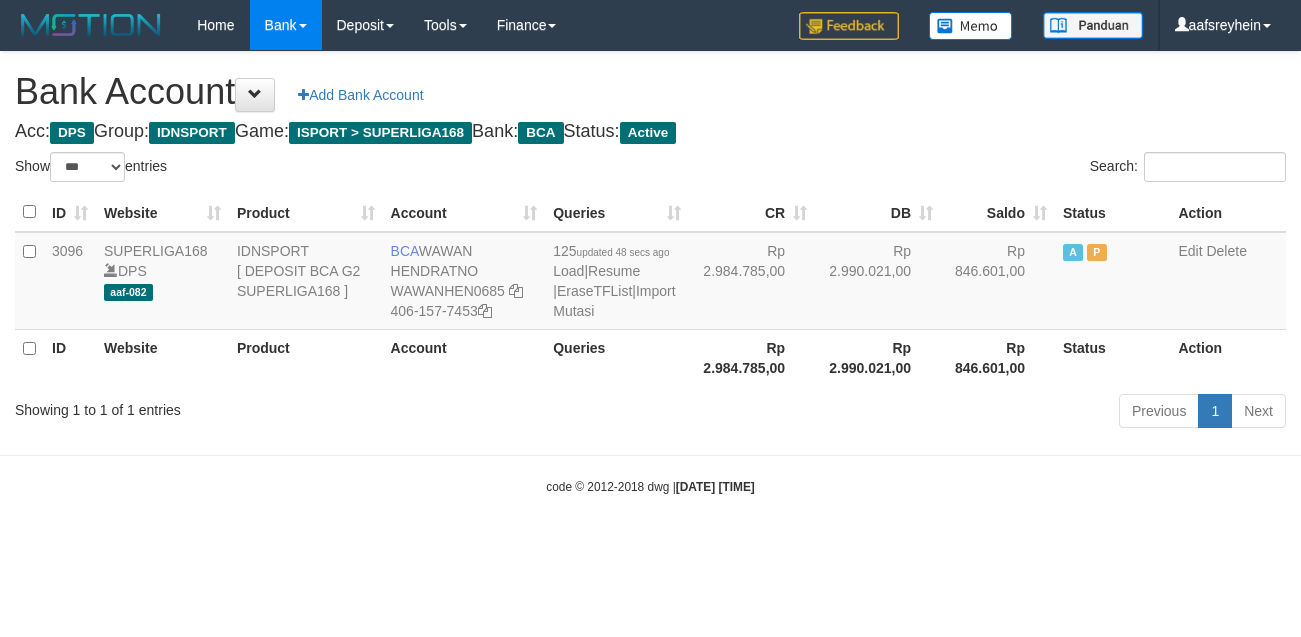 select on "***" 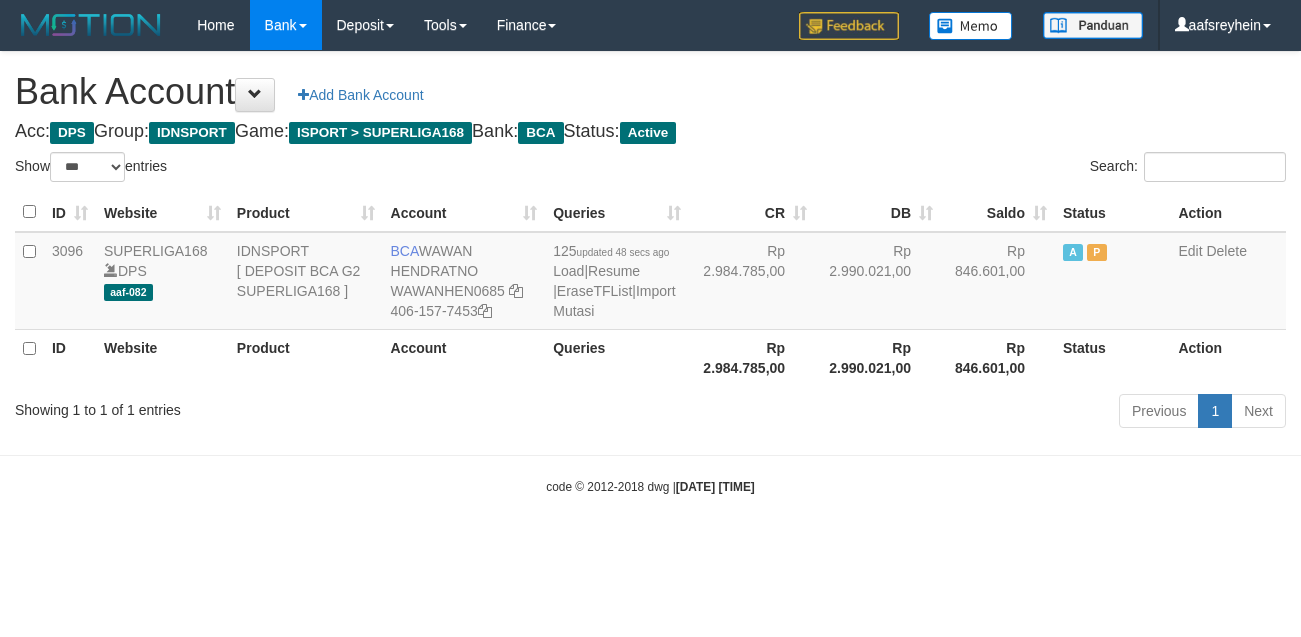 scroll, scrollTop: 0, scrollLeft: 0, axis: both 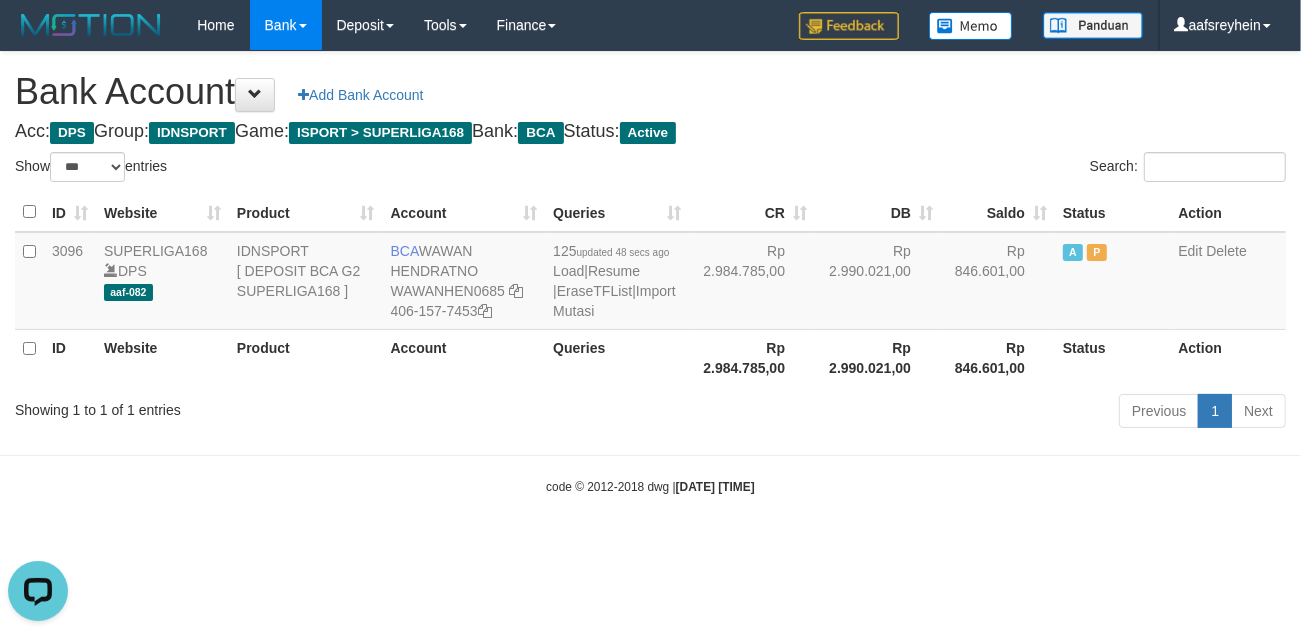 click on "Toggle navigation
Home
Bank
Account List
Load
By Website
Group
[ISPORT]													SUPERLIGA168
By Load Group (DPS)" at bounding box center [650, 273] 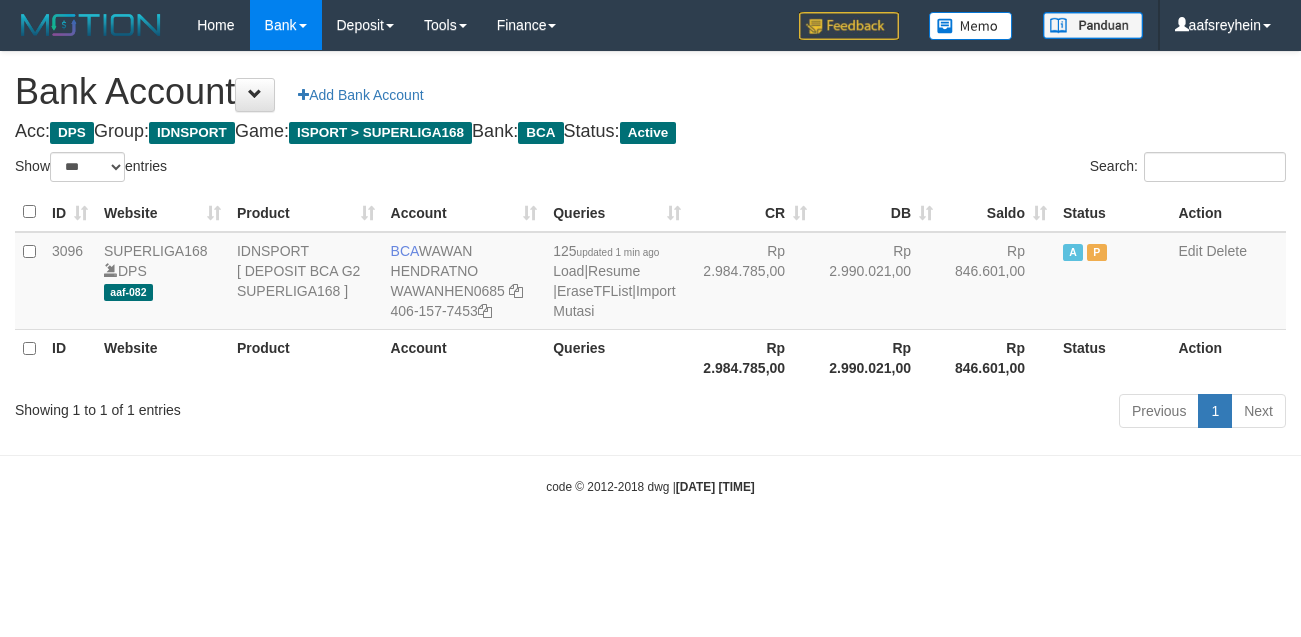 select on "***" 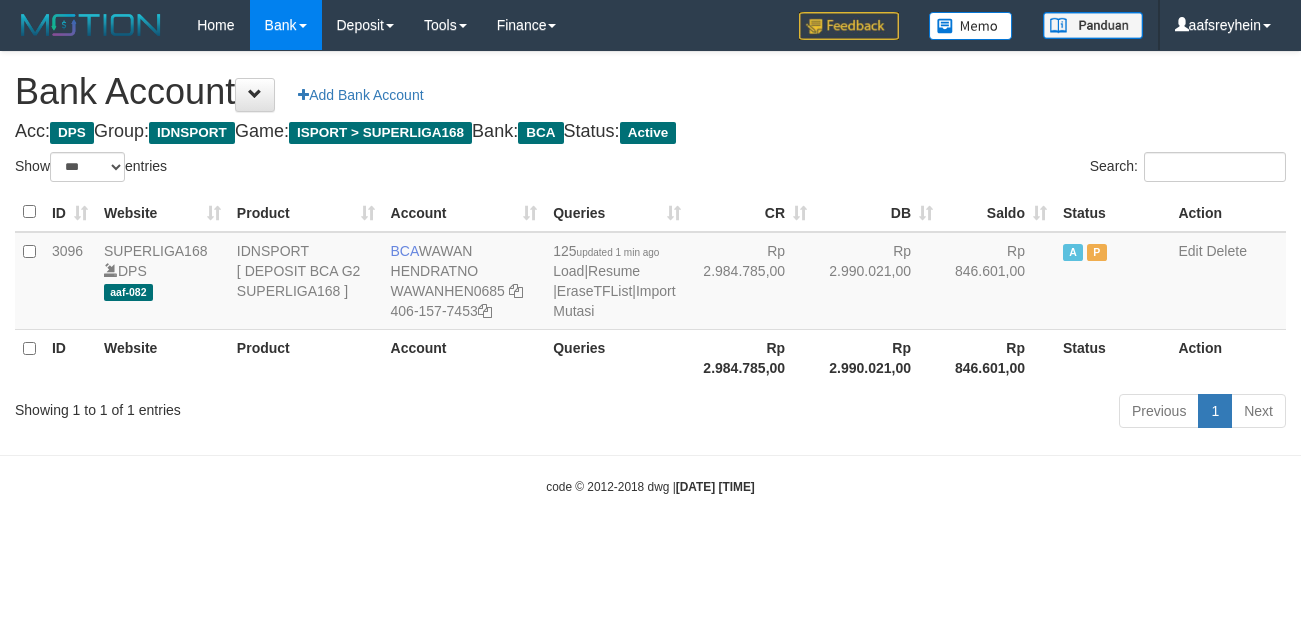 scroll, scrollTop: 0, scrollLeft: 0, axis: both 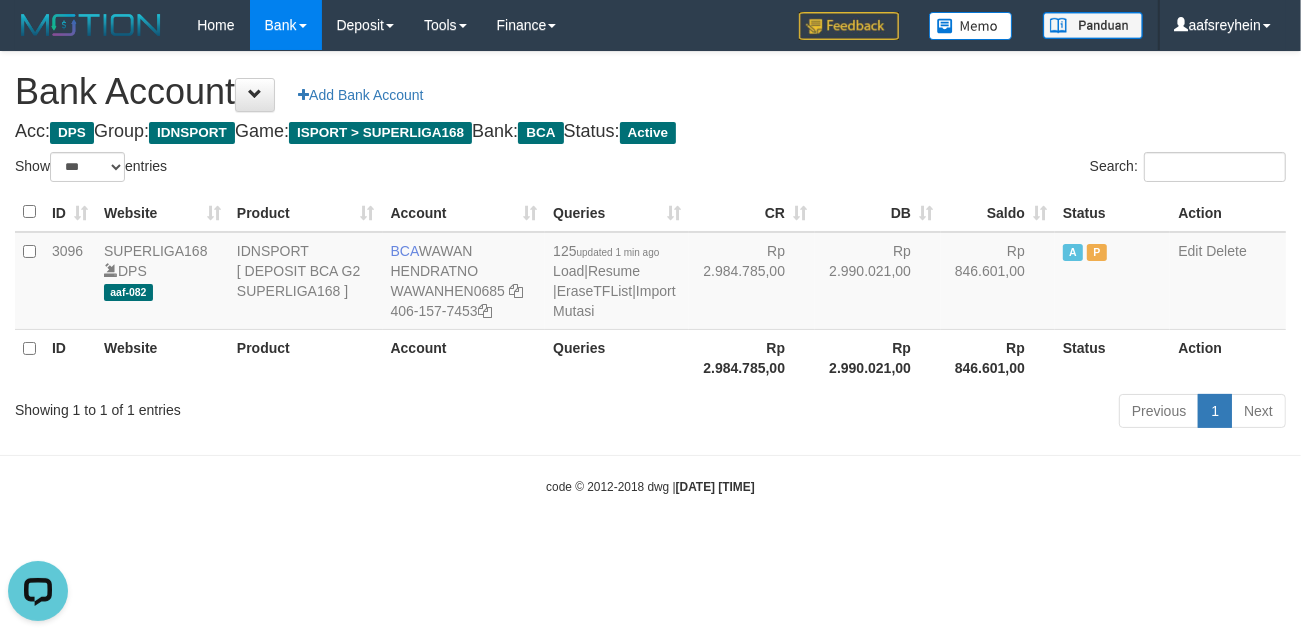 click on "Toggle navigation
Home
Bank
Account List
Load
By Website
Group
[ISPORT]													SUPERLIGA168
By Load Group (DPS)
-" at bounding box center (650, 273) 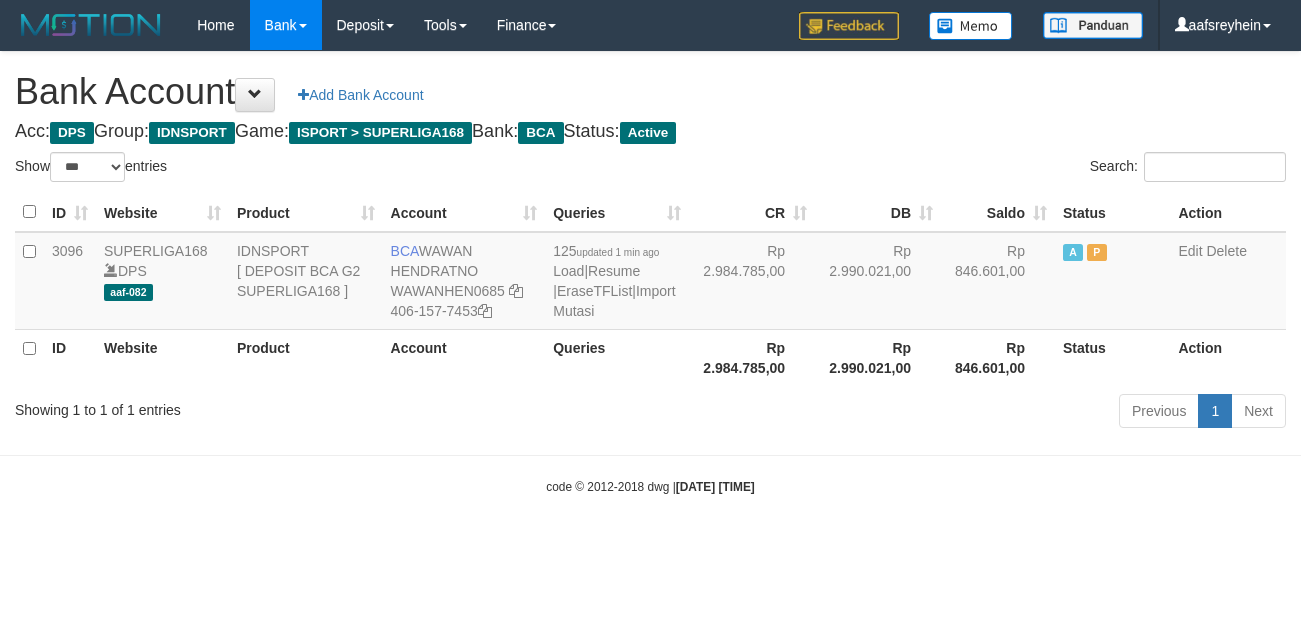 select on "***" 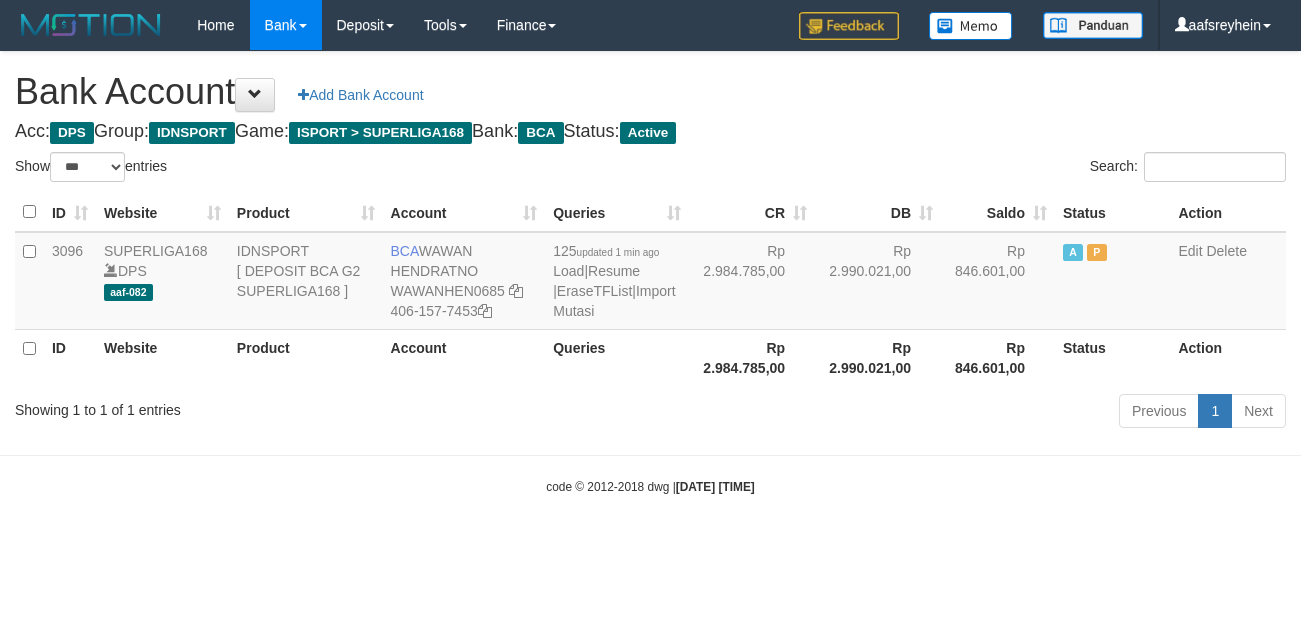 scroll, scrollTop: 0, scrollLeft: 0, axis: both 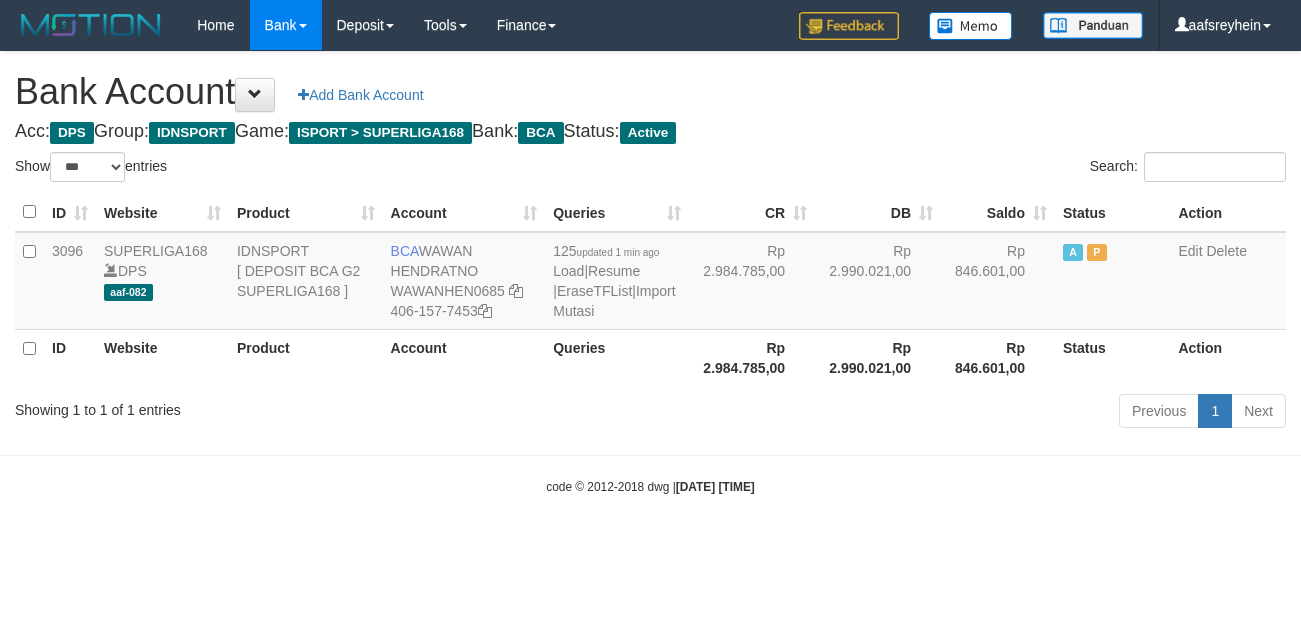 select on "***" 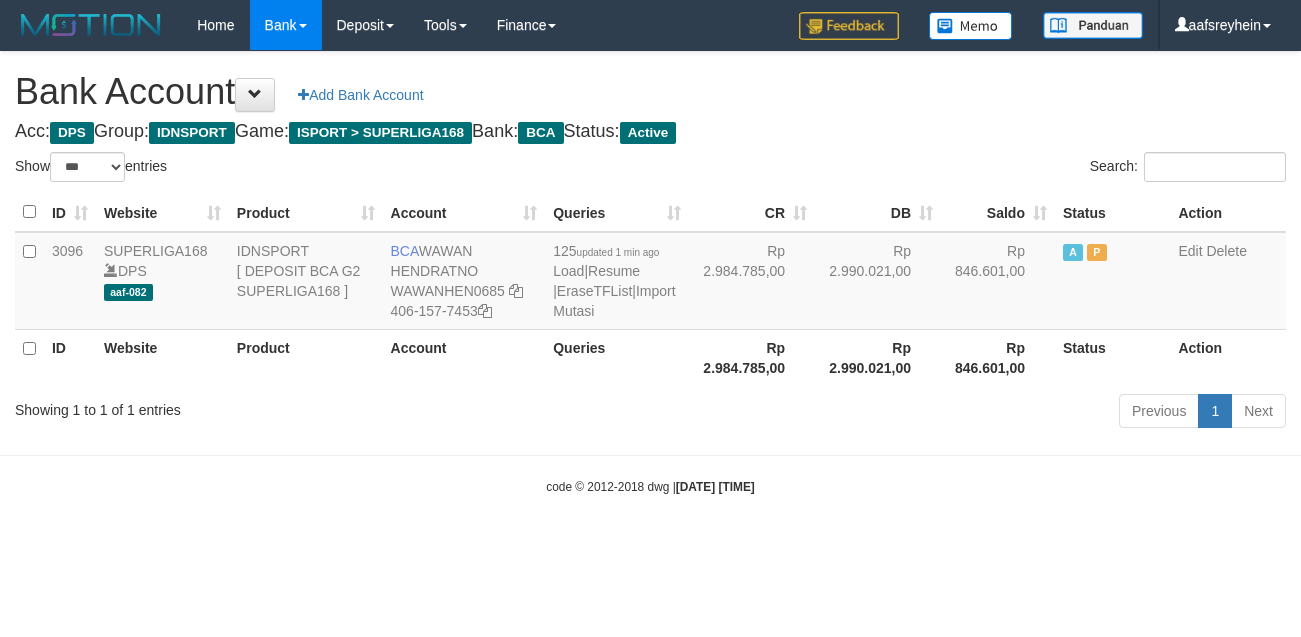 scroll, scrollTop: 0, scrollLeft: 0, axis: both 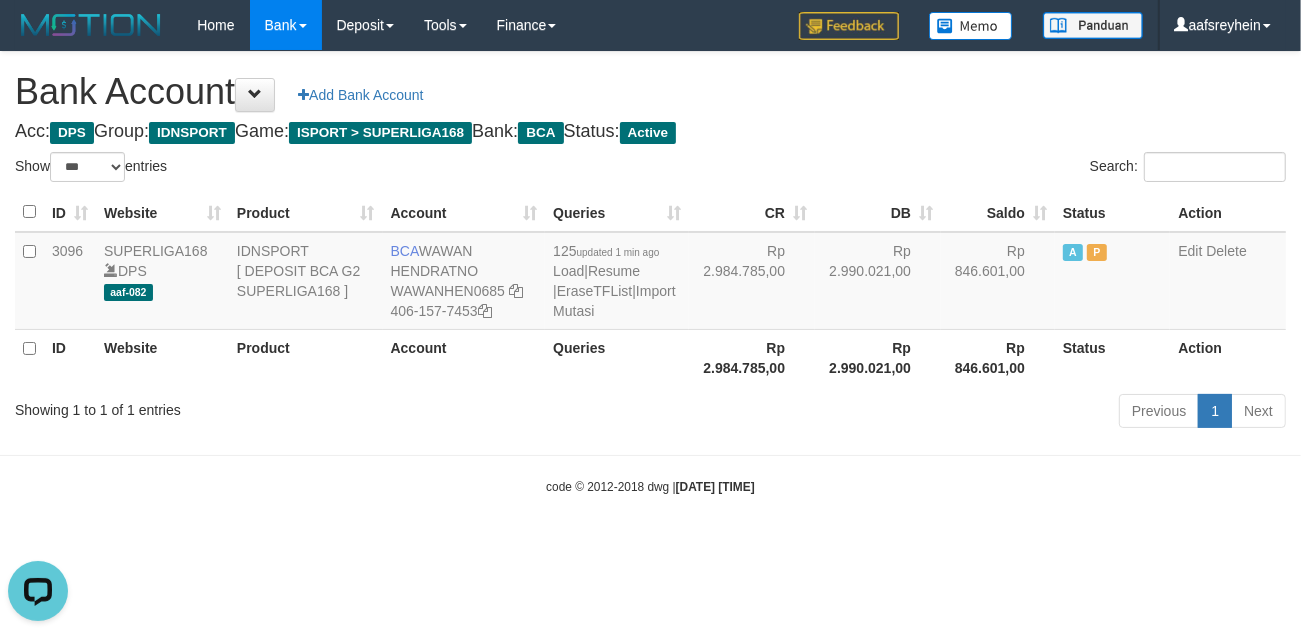 click on "Toggle navigation
Home
Bank
Account List
Load
By Website
Group
[ISPORT]													SUPERLIGA168
By Load Group (DPS)
-" at bounding box center (650, 273) 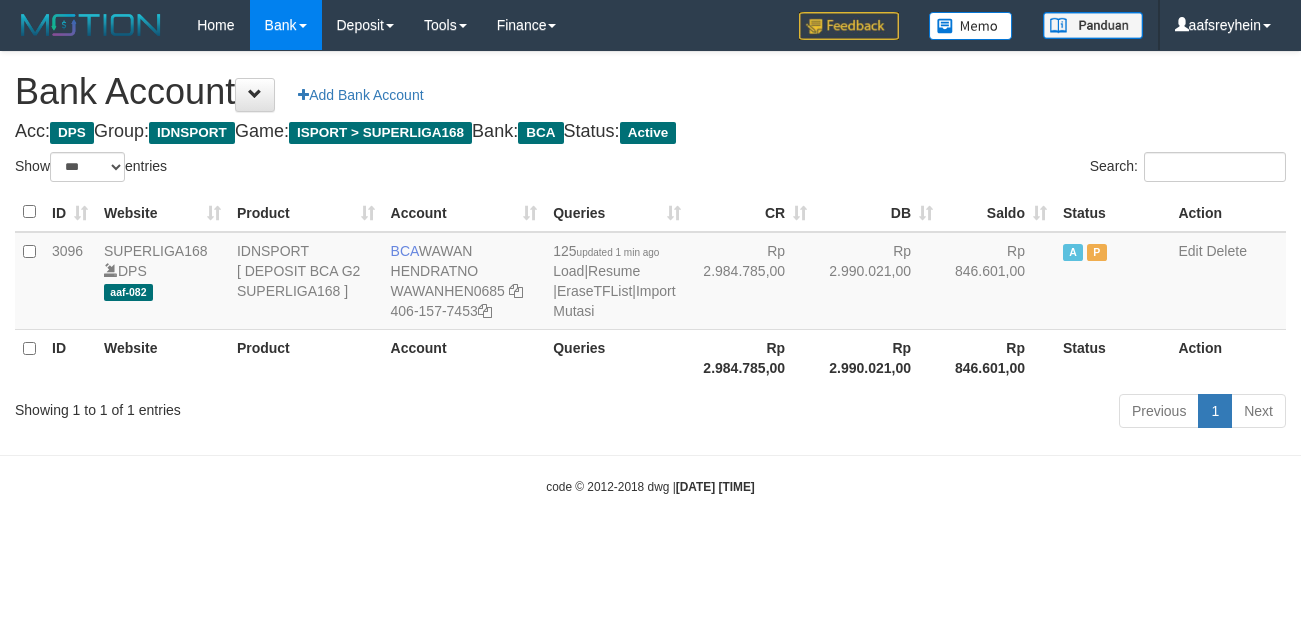 select on "***" 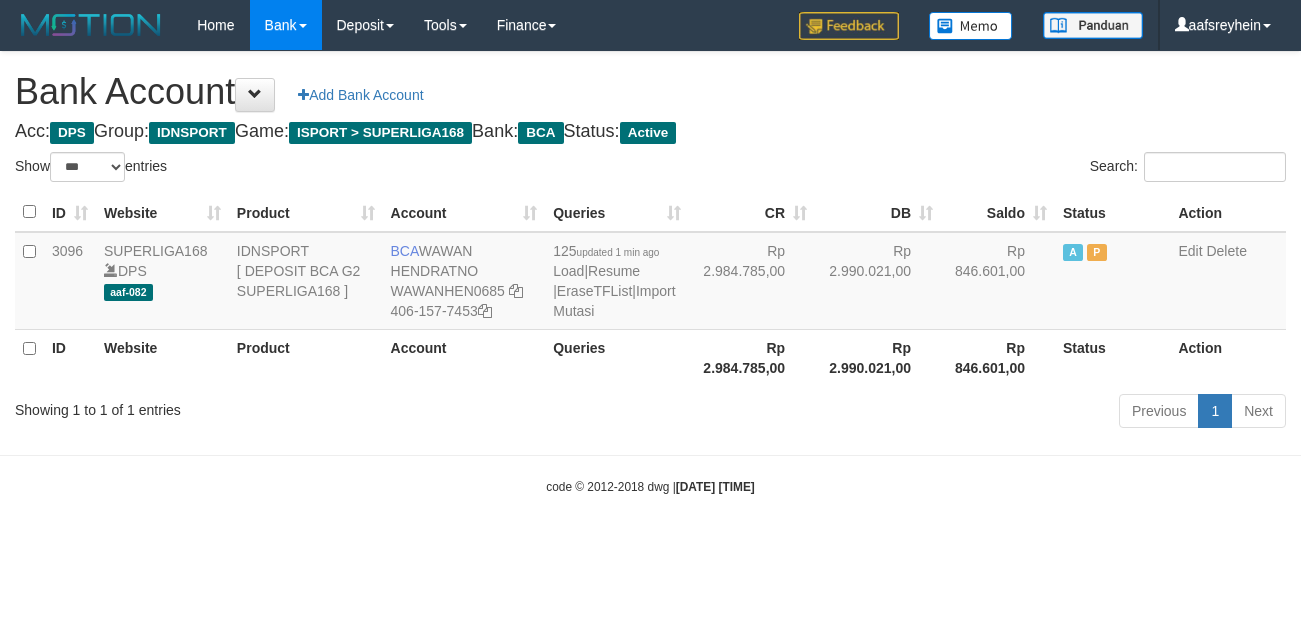 scroll, scrollTop: 0, scrollLeft: 0, axis: both 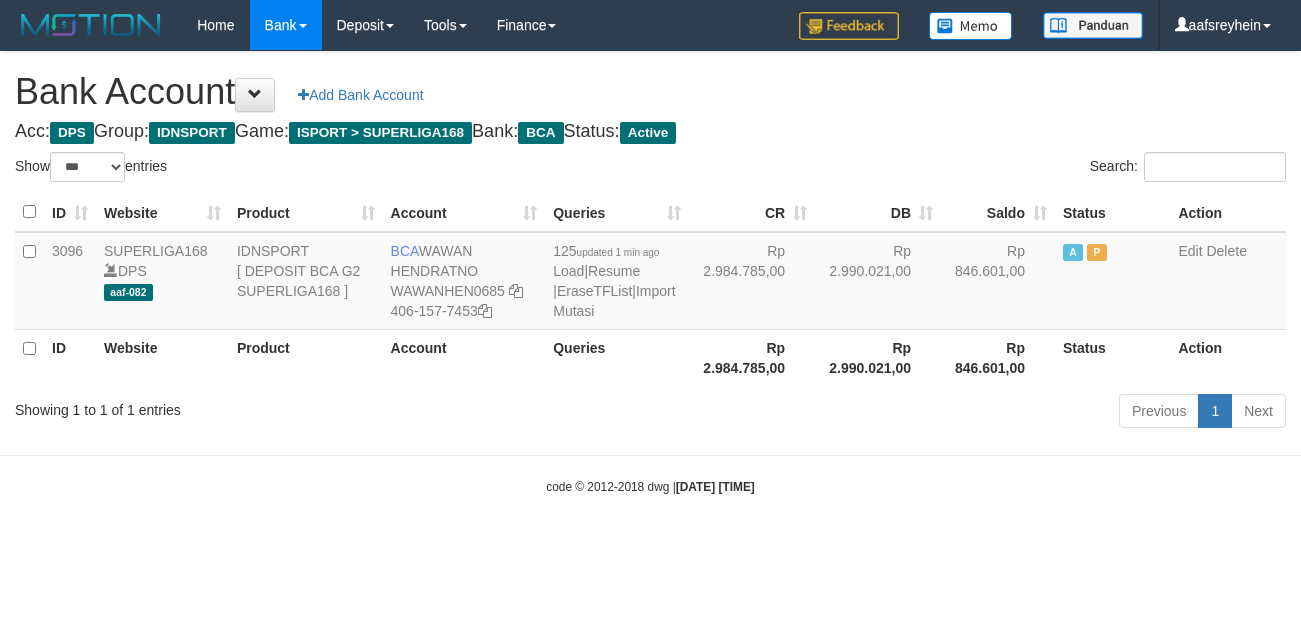 select on "***" 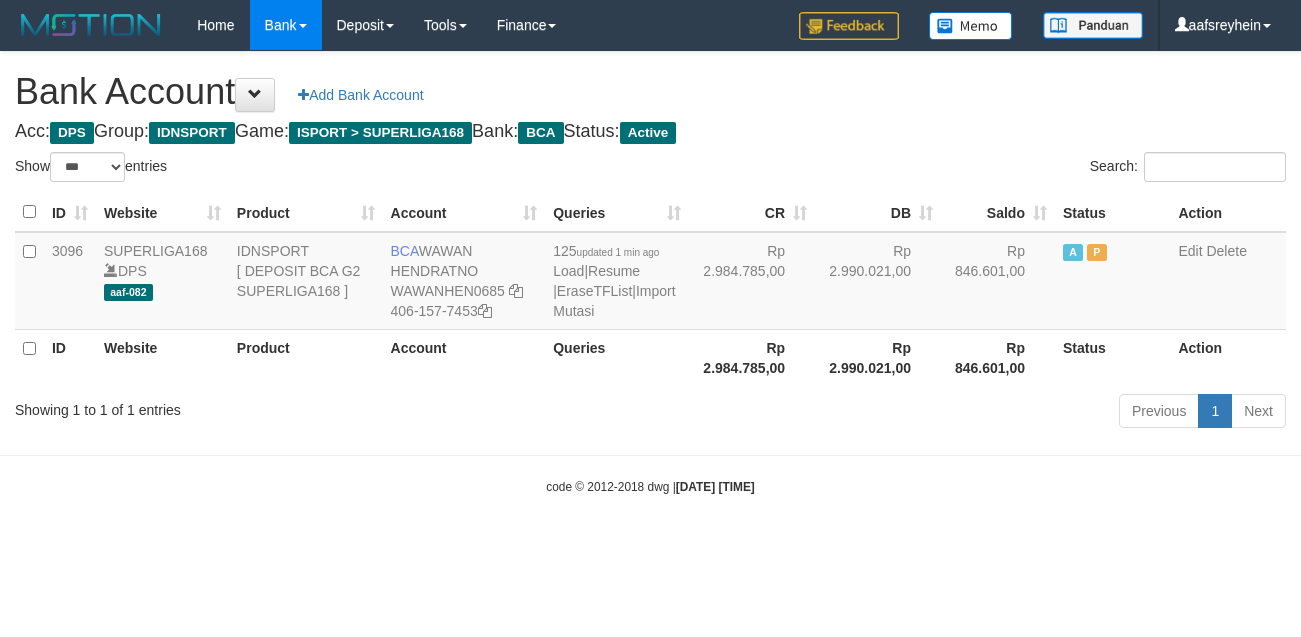 scroll, scrollTop: 0, scrollLeft: 0, axis: both 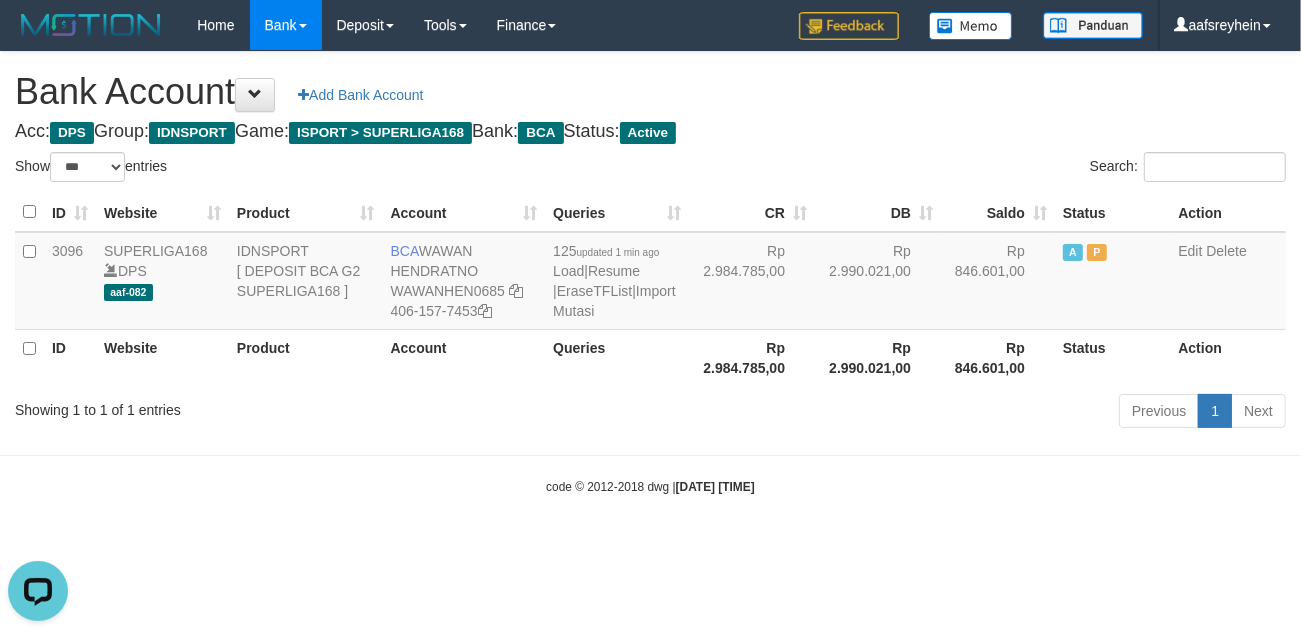 click on "Toggle navigation
Home
Bank
Account List
Load
By Website
Group
[ISPORT]													SUPERLIGA168
By Load Group (DPS)
-" at bounding box center (650, 273) 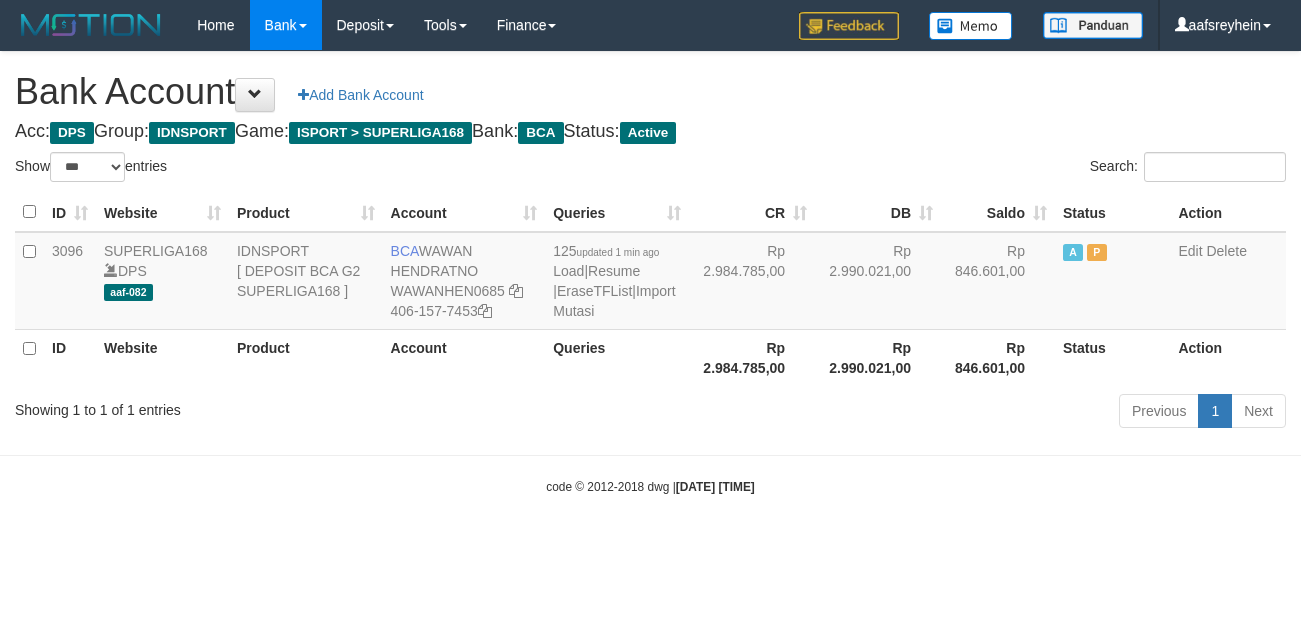 select on "***" 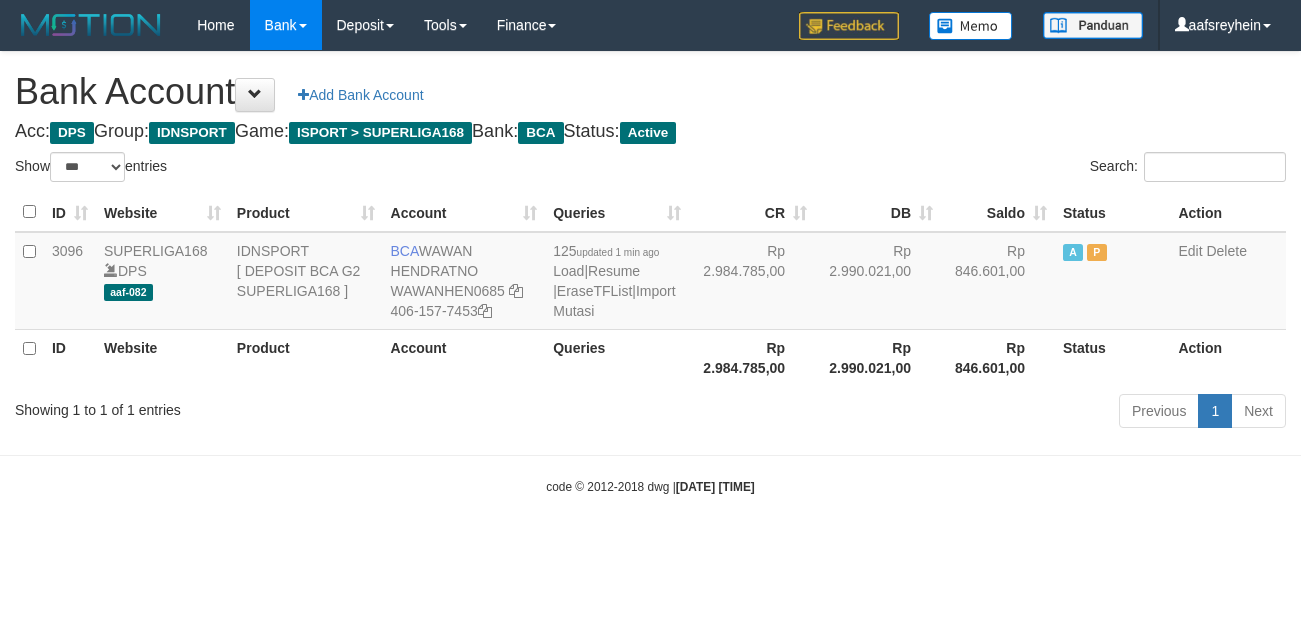 scroll, scrollTop: 0, scrollLeft: 0, axis: both 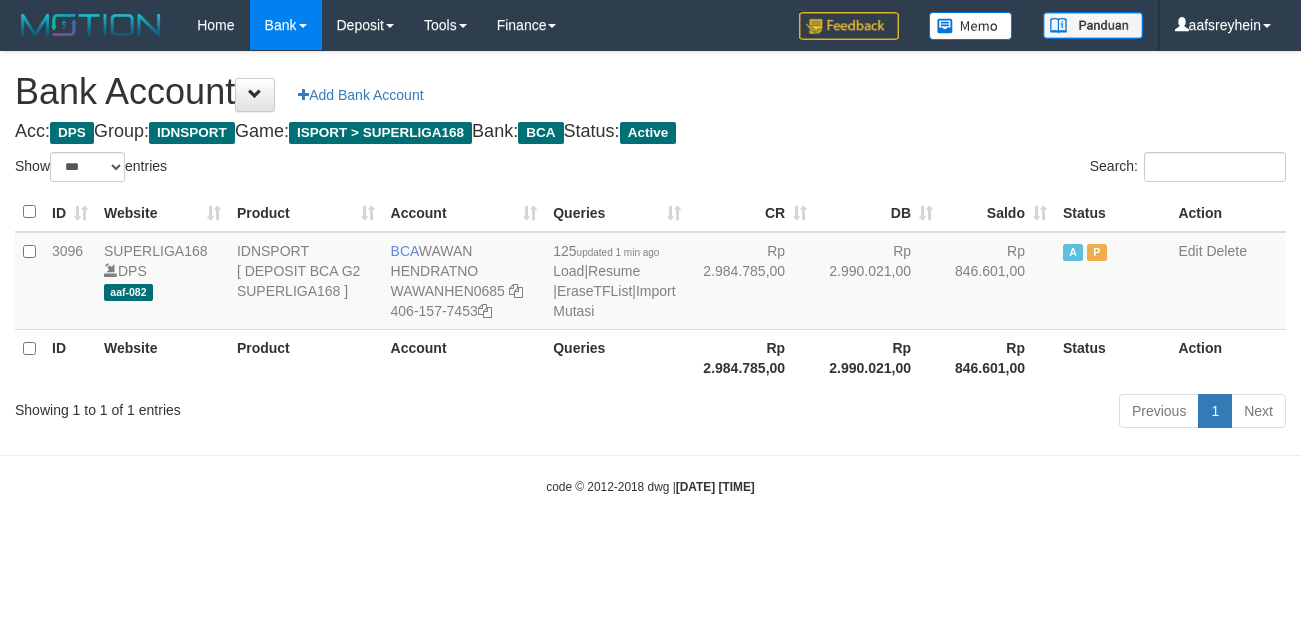 select on "***" 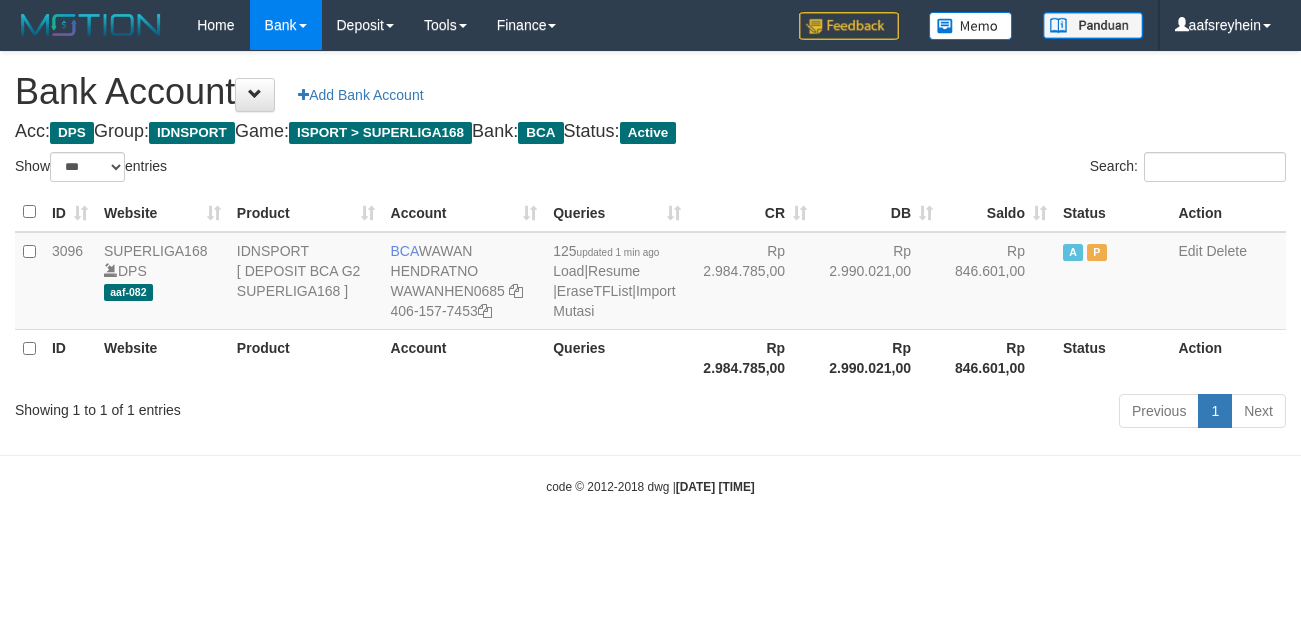 scroll, scrollTop: 0, scrollLeft: 0, axis: both 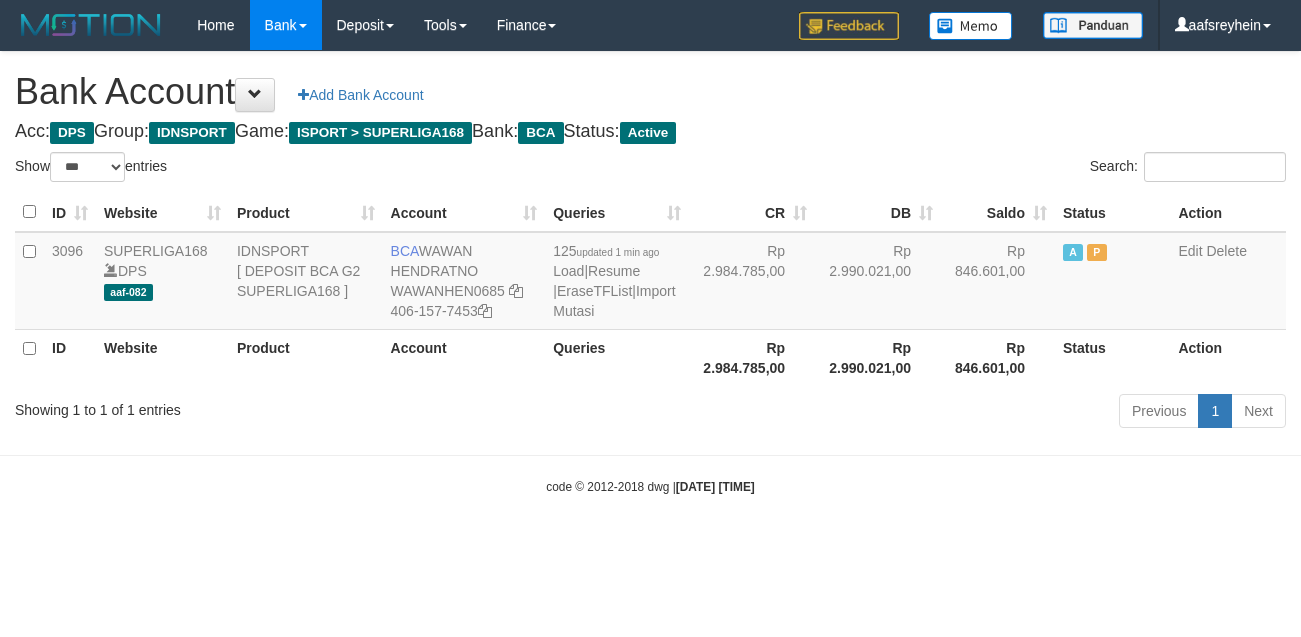 select on "***" 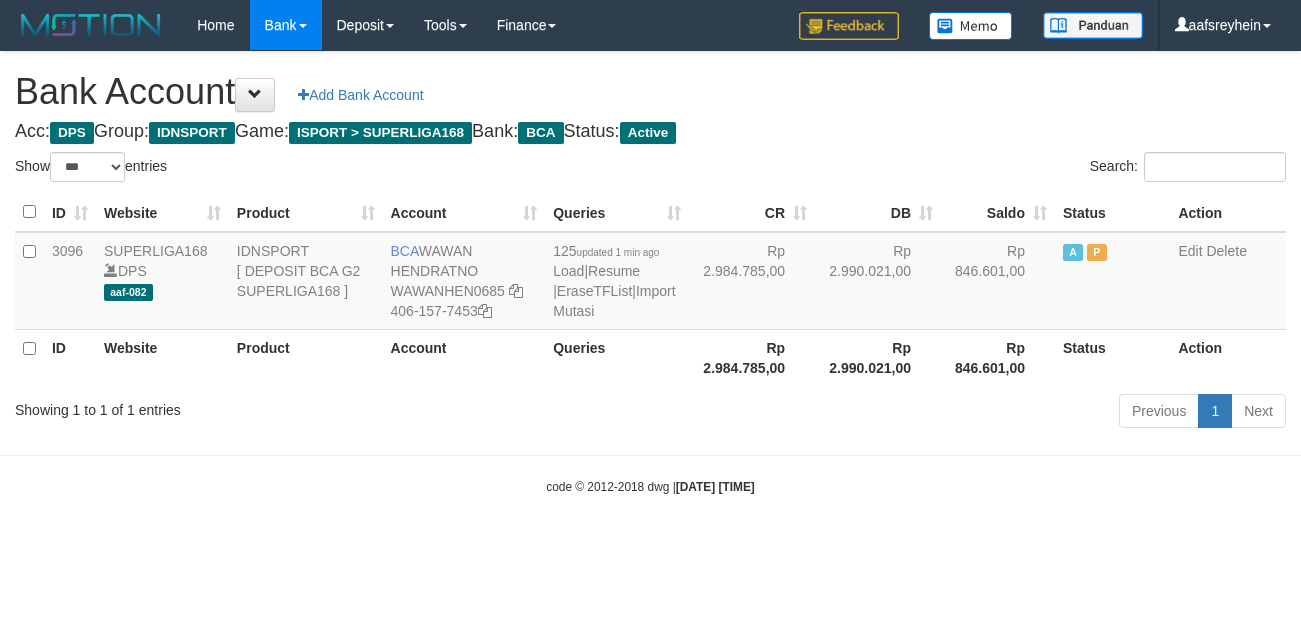 scroll, scrollTop: 0, scrollLeft: 0, axis: both 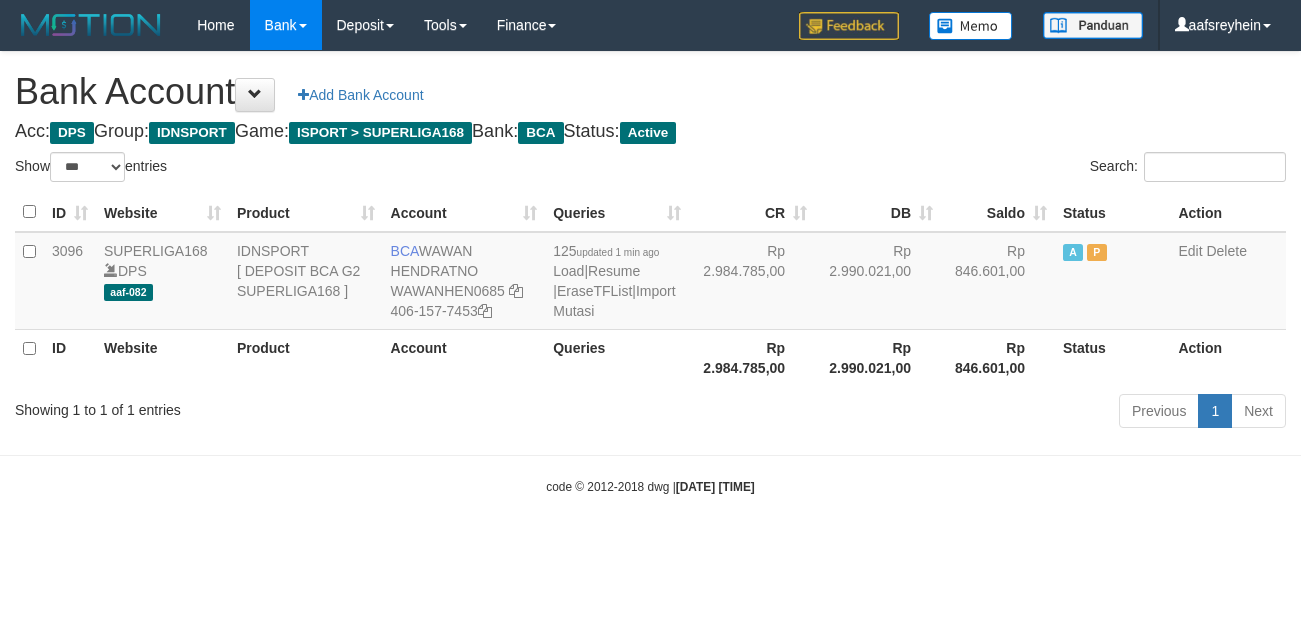 select on "***" 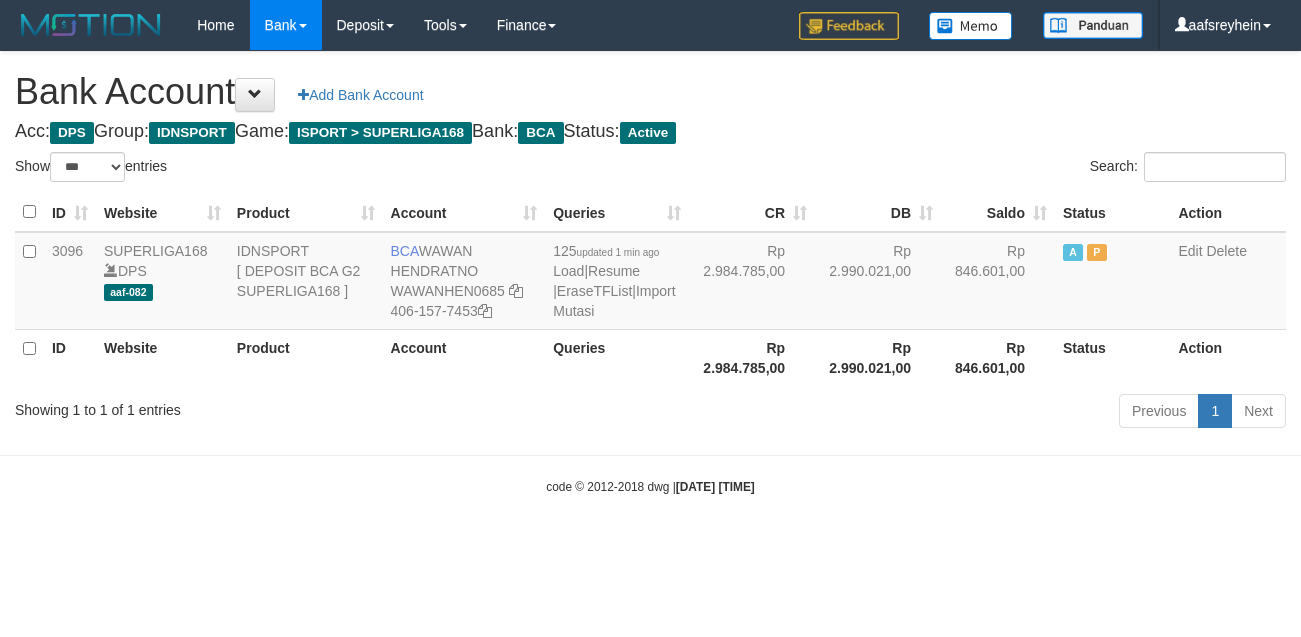 scroll, scrollTop: 0, scrollLeft: 0, axis: both 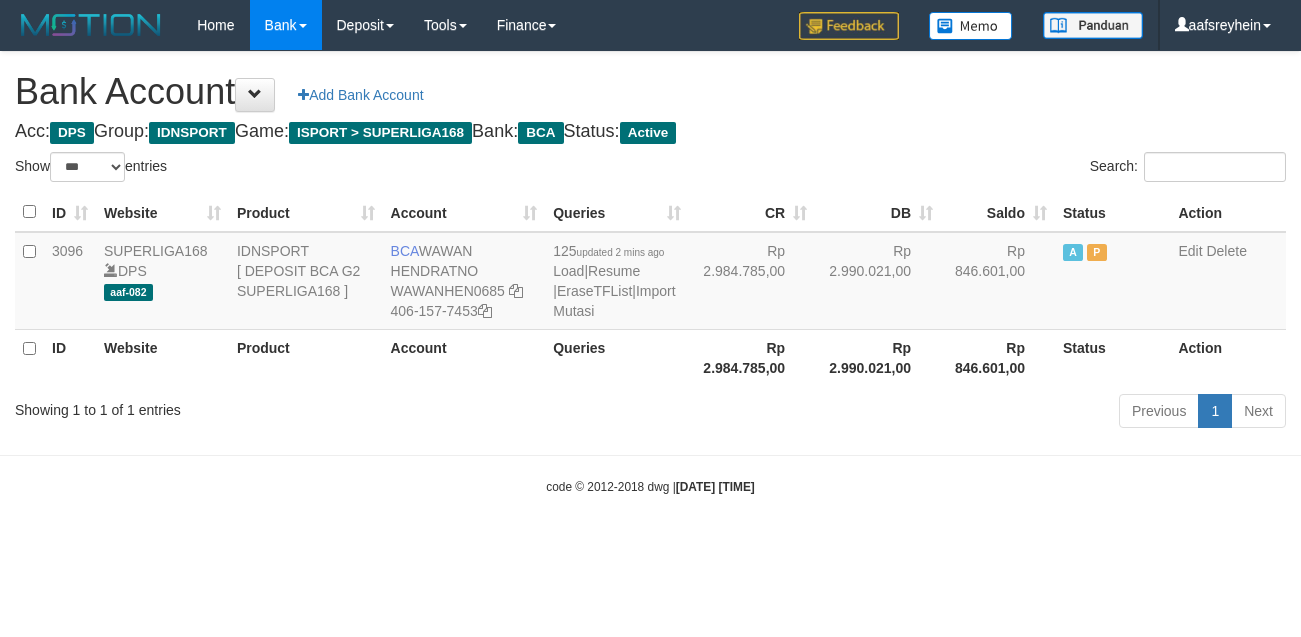 select on "***" 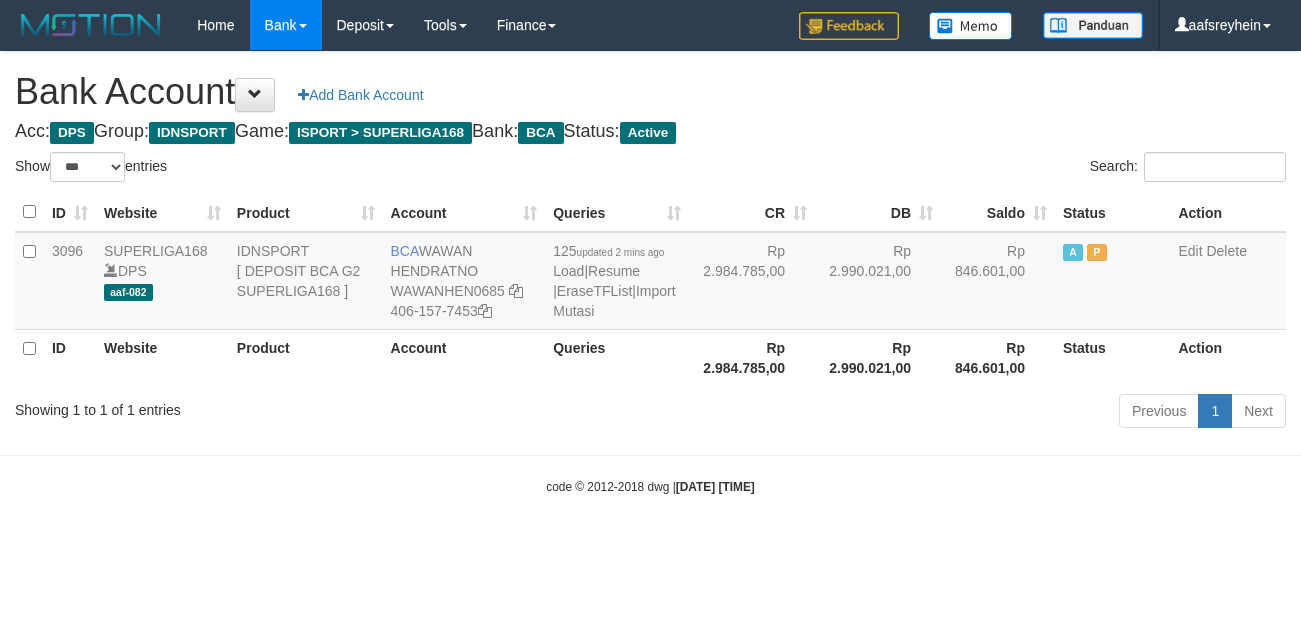 scroll, scrollTop: 0, scrollLeft: 0, axis: both 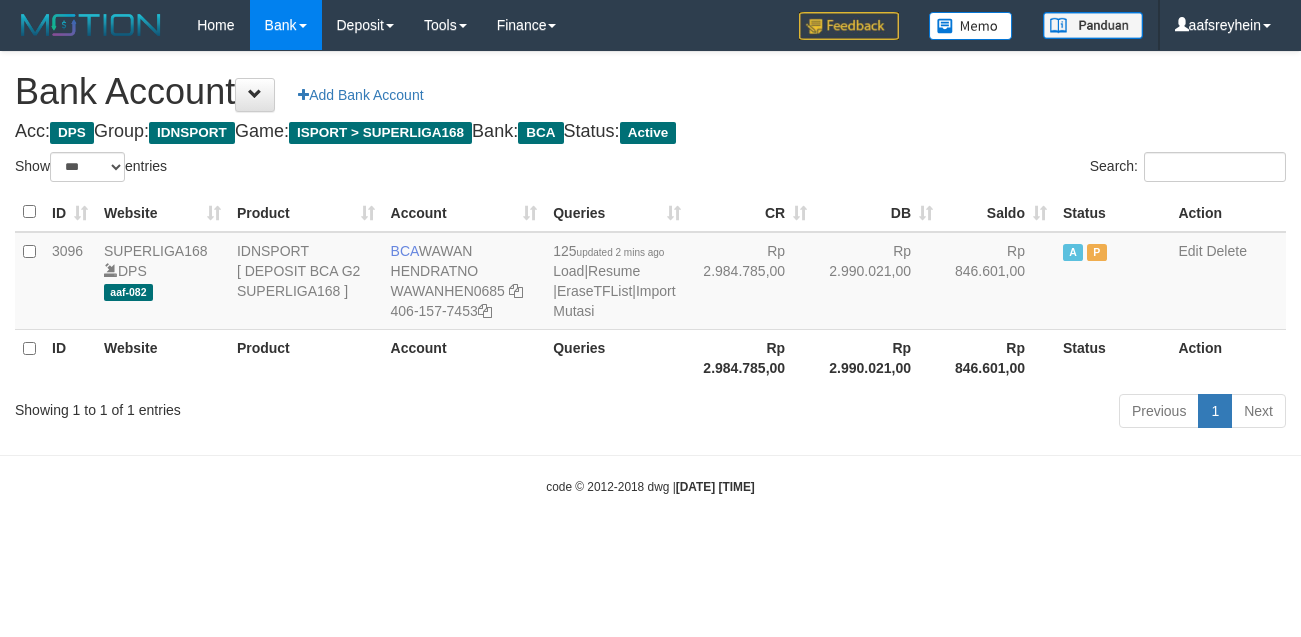 select on "***" 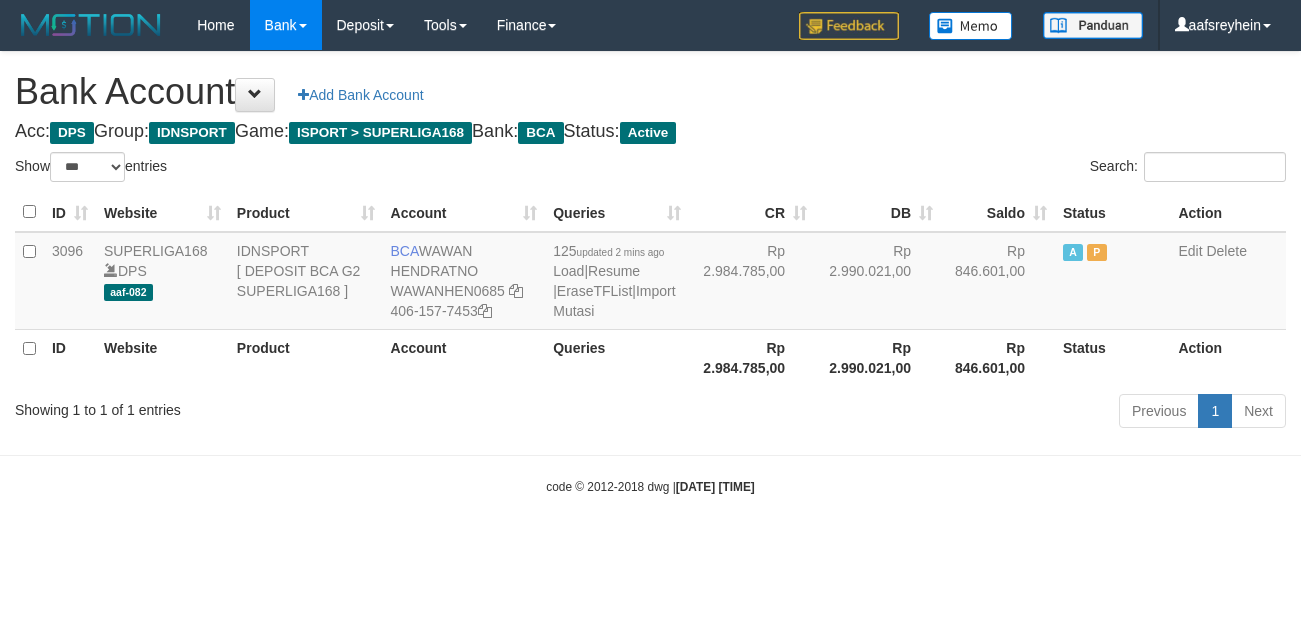 scroll, scrollTop: 0, scrollLeft: 0, axis: both 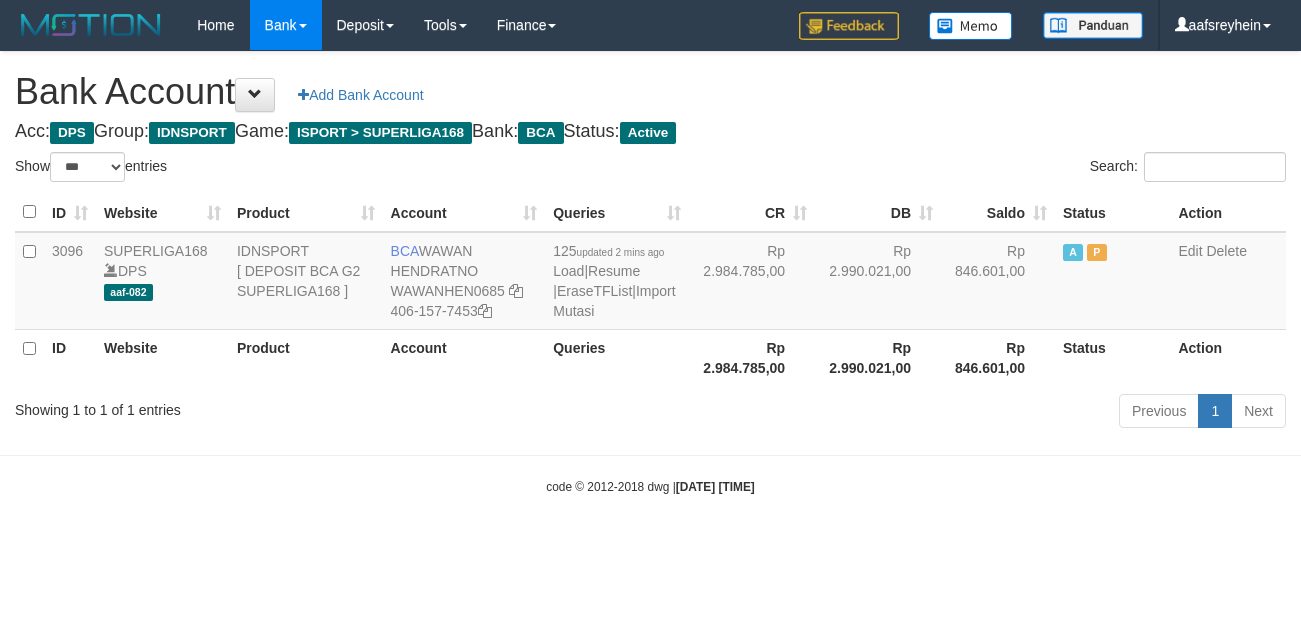 select on "***" 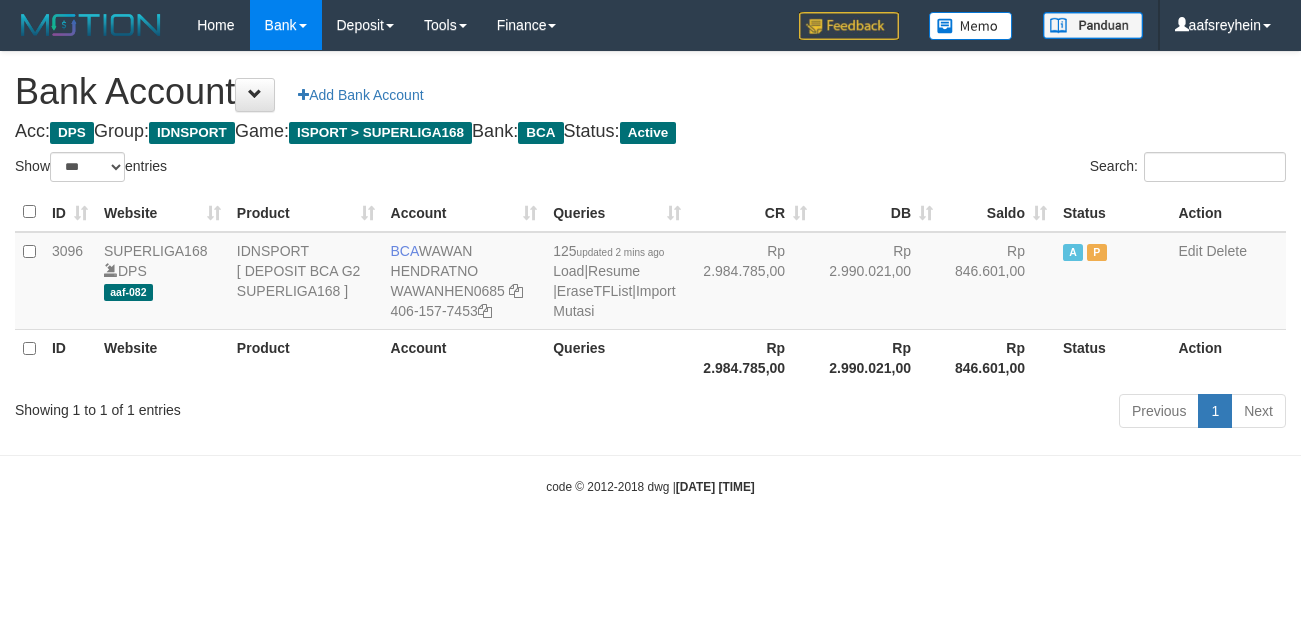 scroll, scrollTop: 0, scrollLeft: 0, axis: both 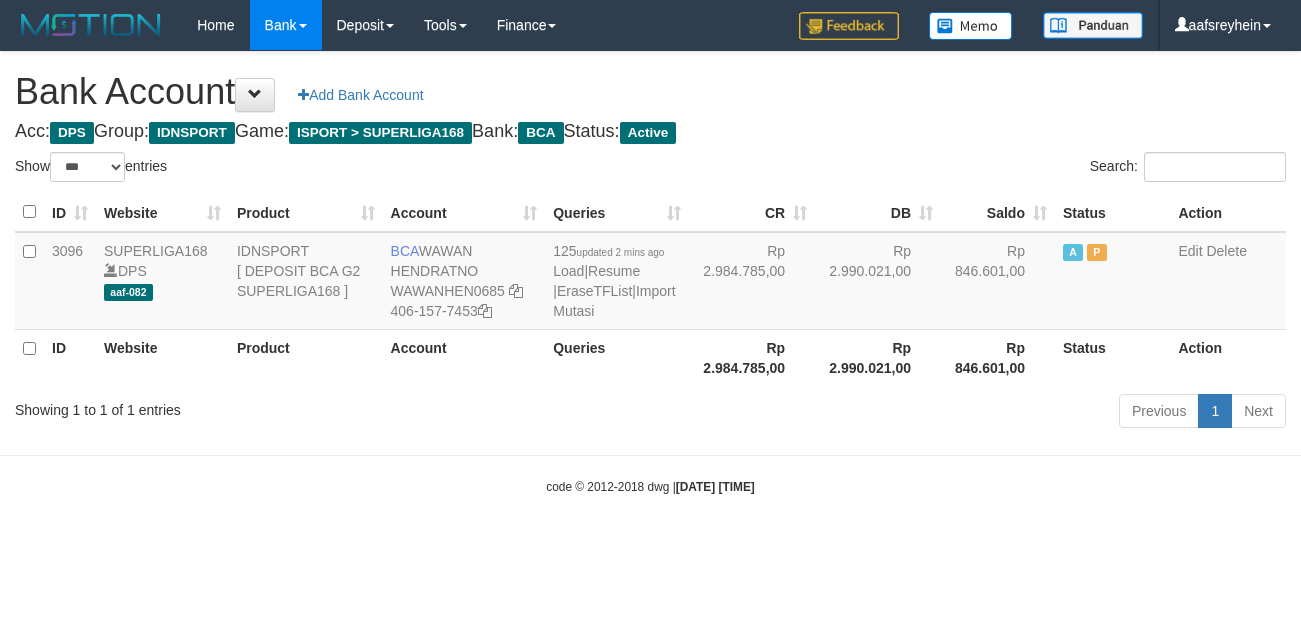 select on "***" 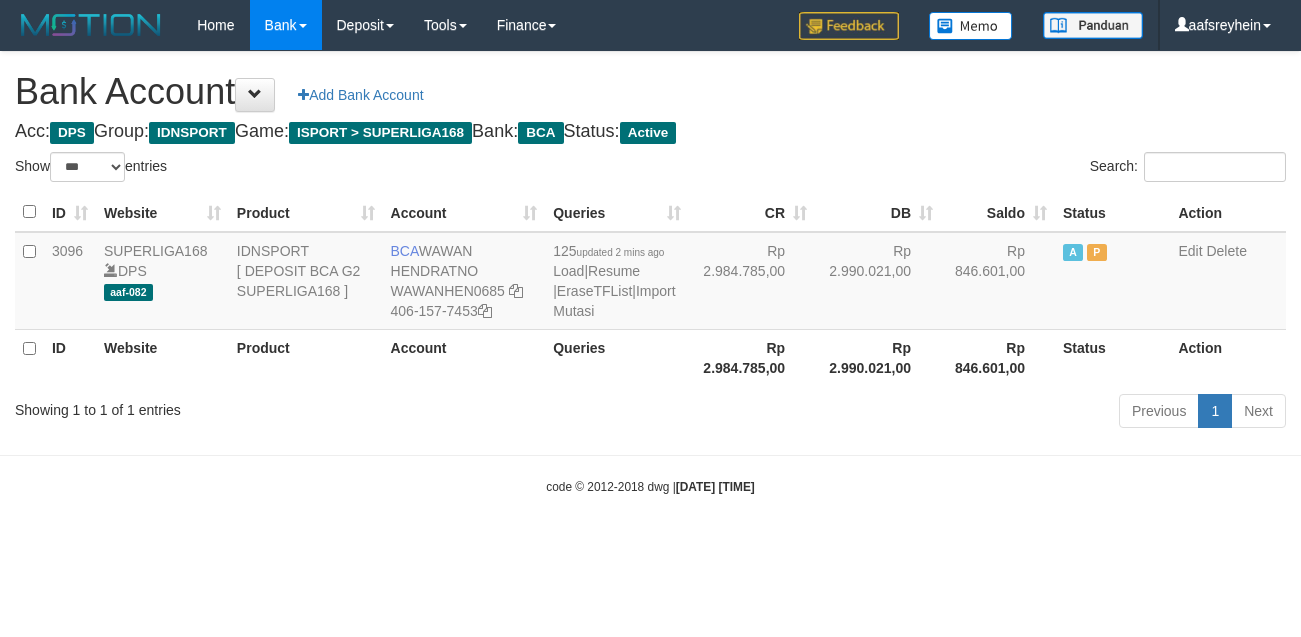 scroll, scrollTop: 0, scrollLeft: 0, axis: both 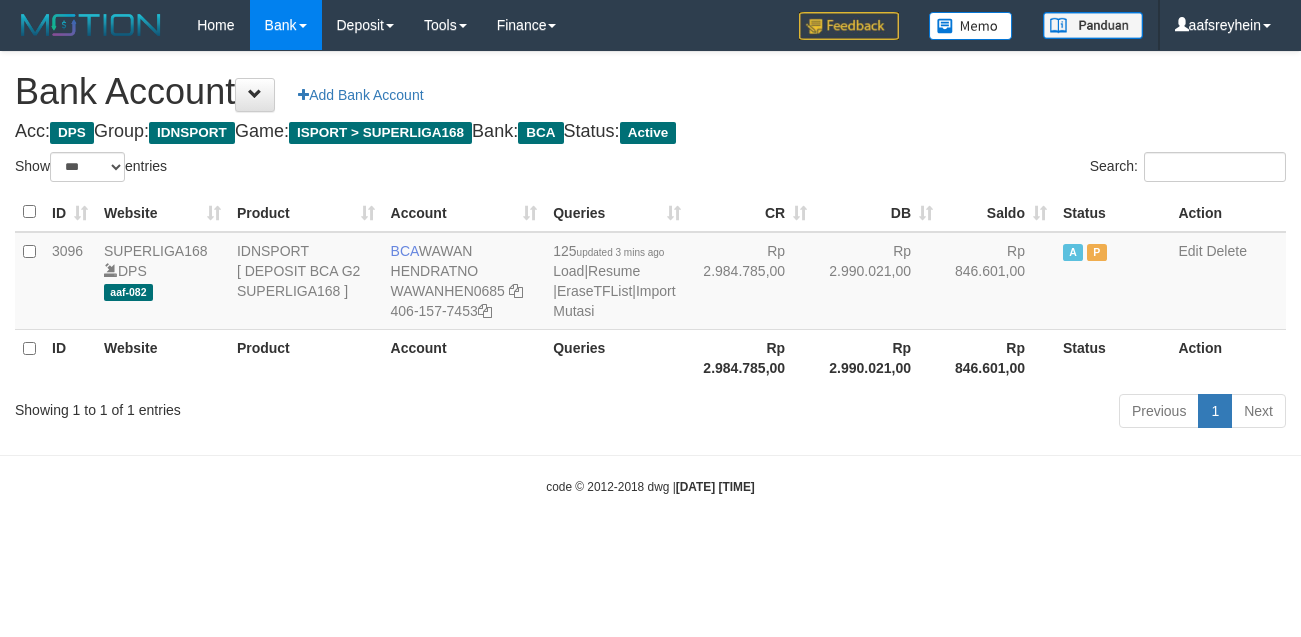 select on "***" 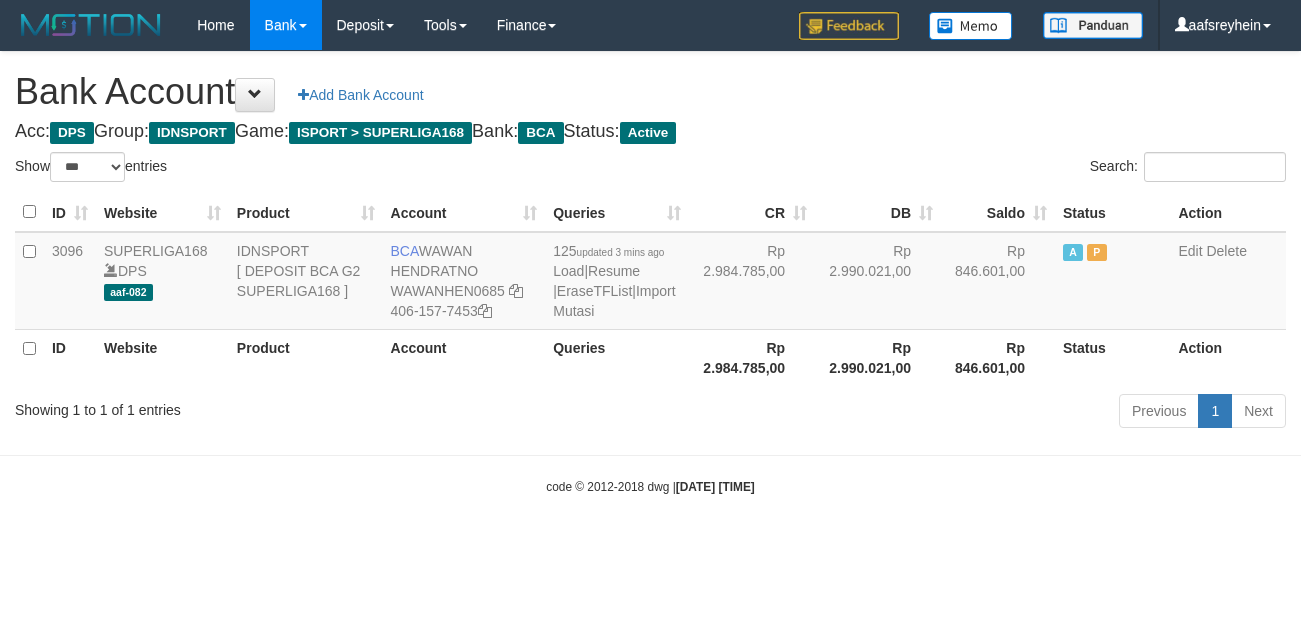scroll, scrollTop: 0, scrollLeft: 0, axis: both 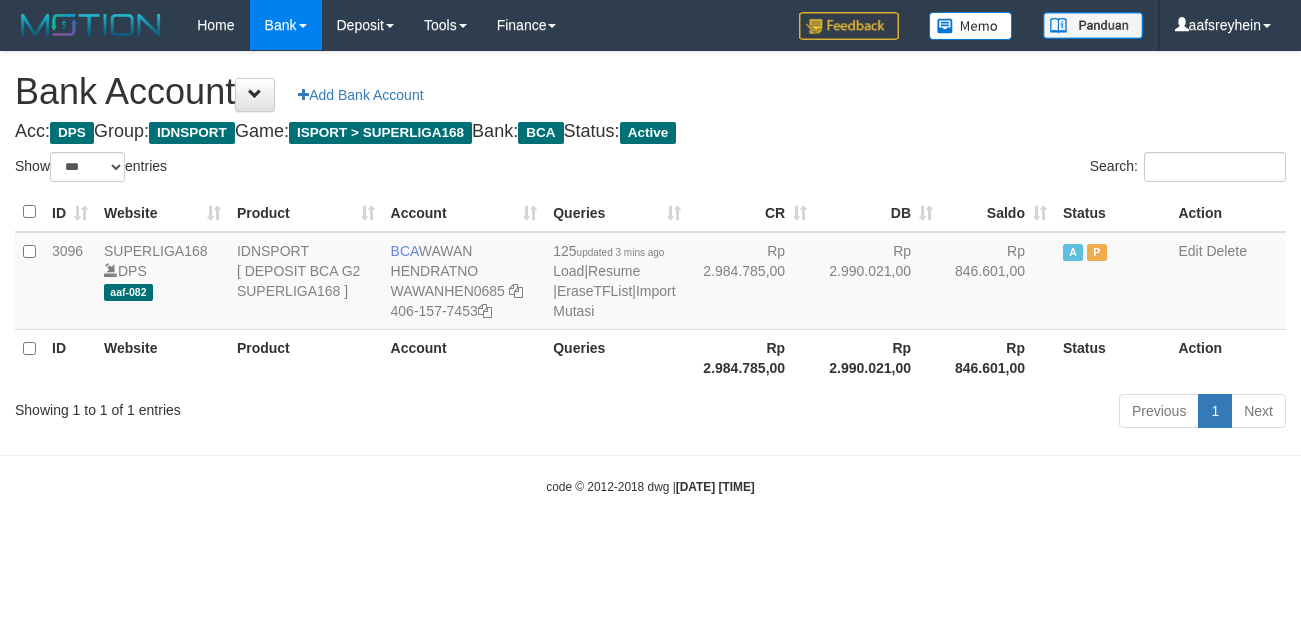 select on "***" 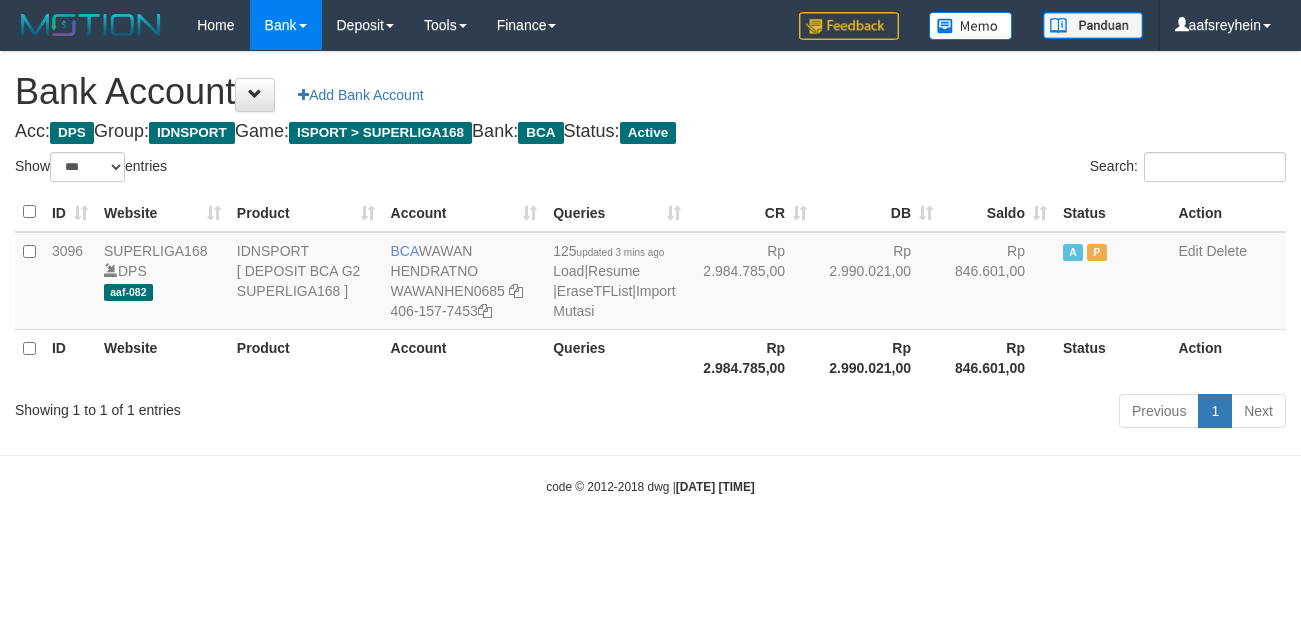 scroll, scrollTop: 0, scrollLeft: 0, axis: both 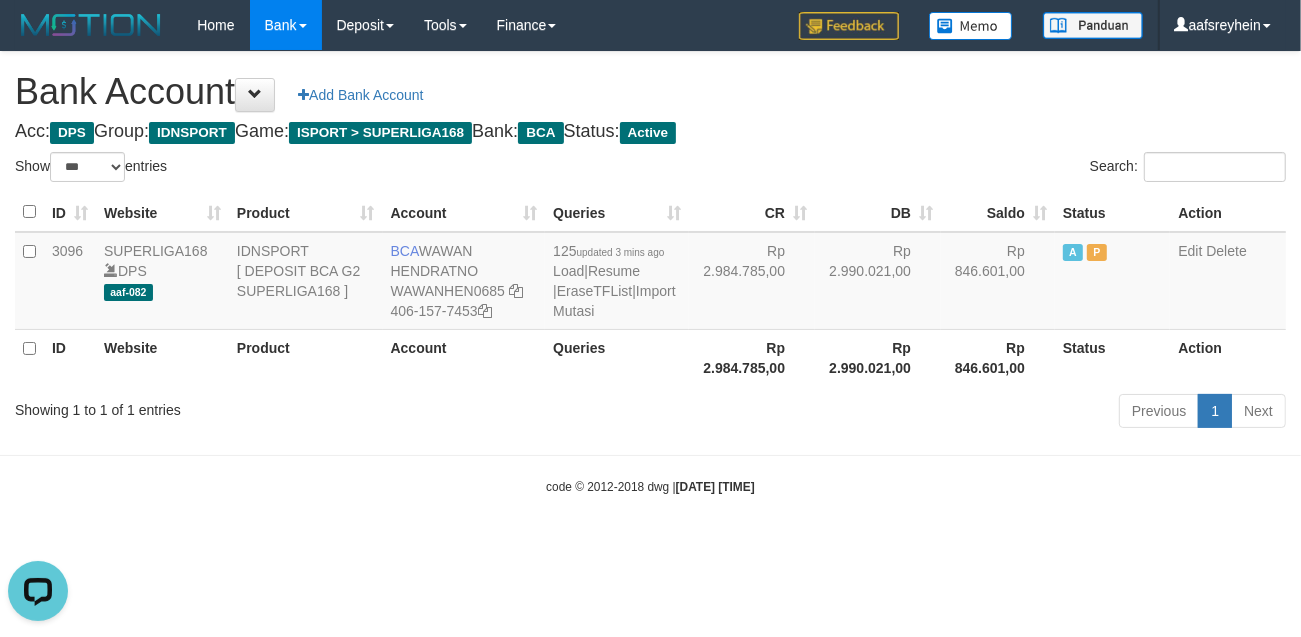 drag, startPoint x: 887, startPoint y: 441, endPoint x: 886, endPoint y: 423, distance: 18.027756 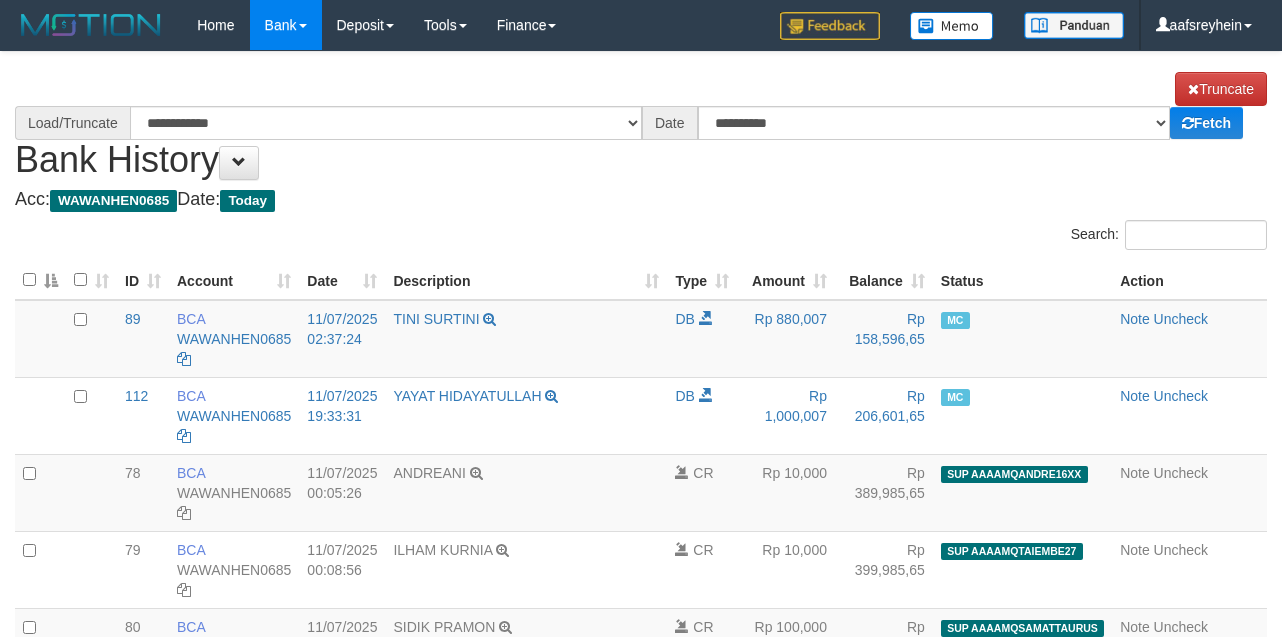 select on "****" 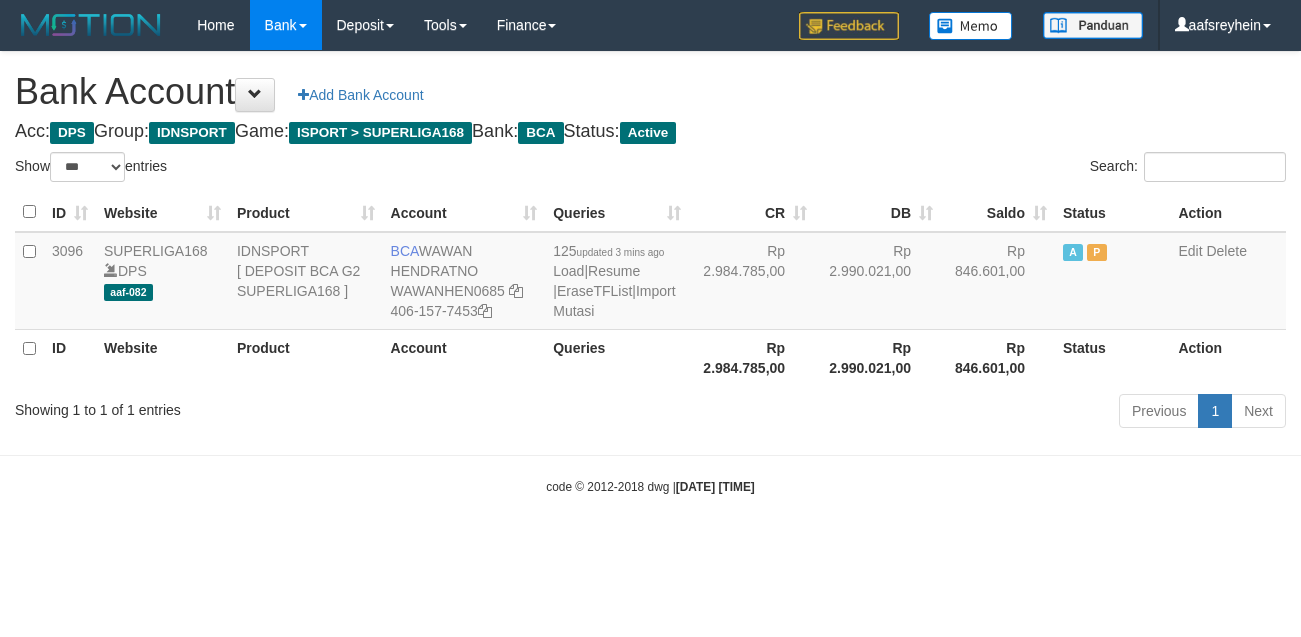 select on "***" 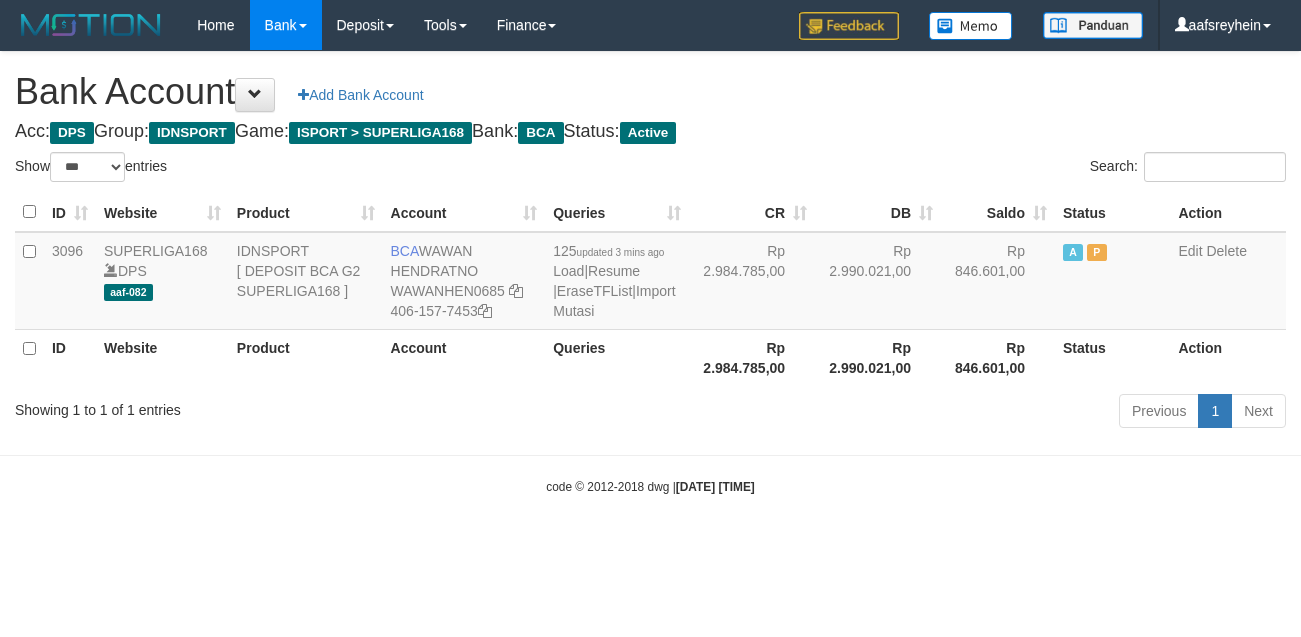 scroll, scrollTop: 0, scrollLeft: 0, axis: both 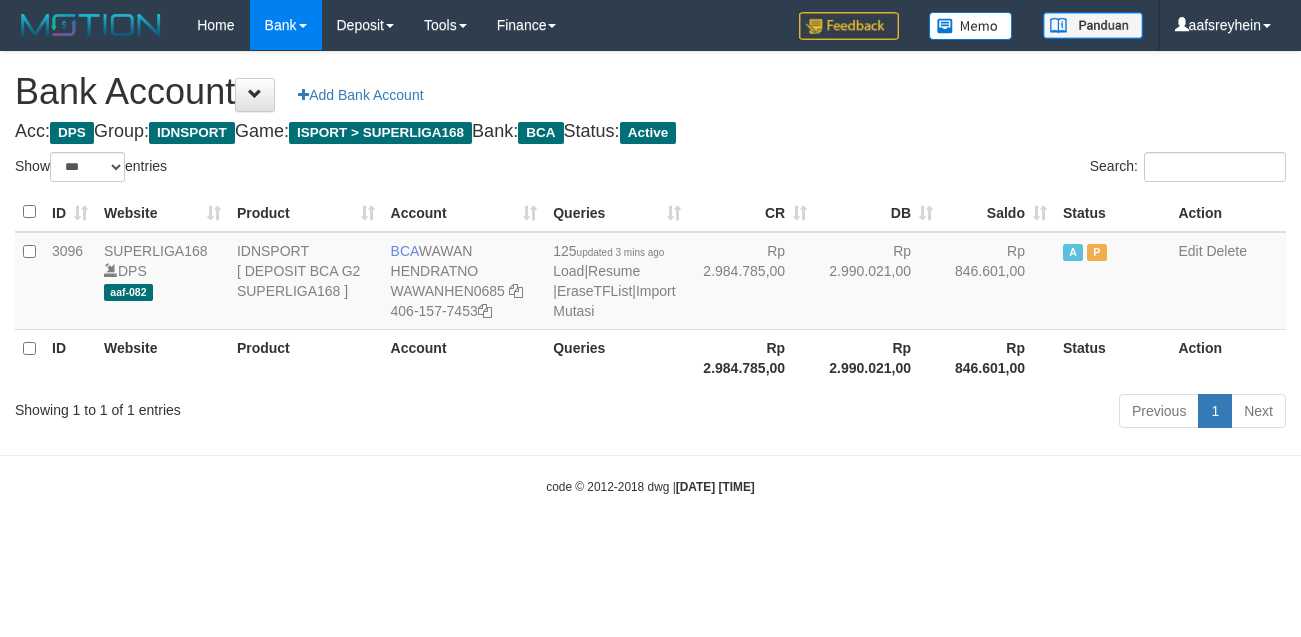 select on "***" 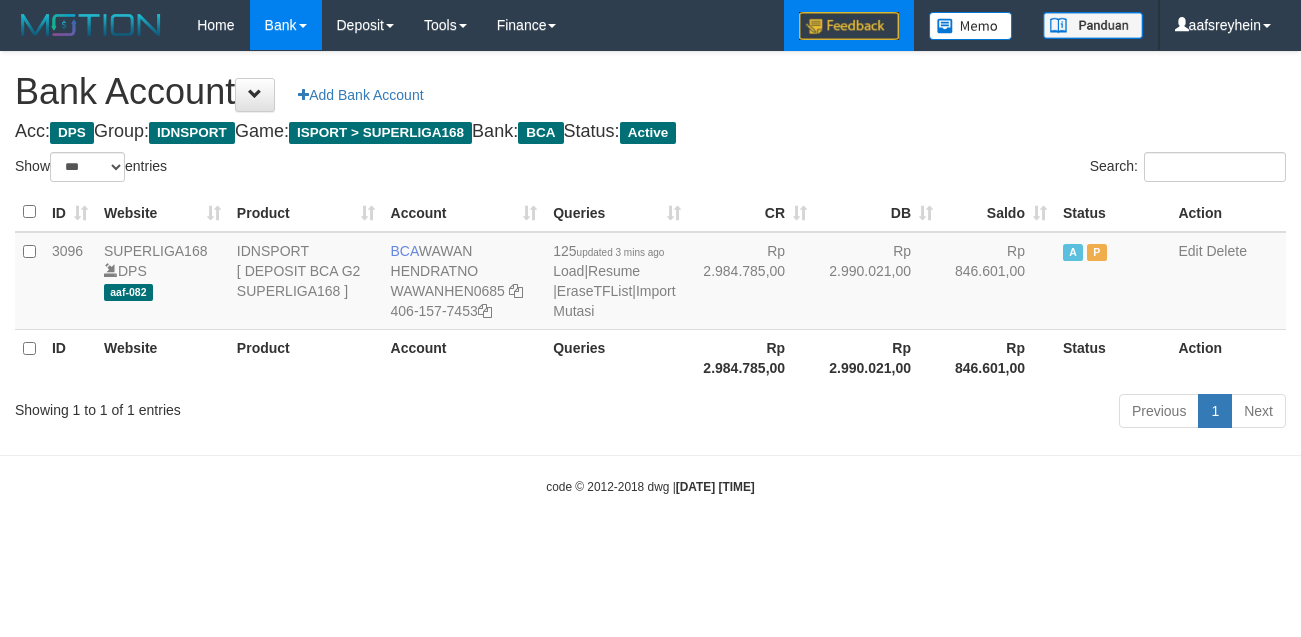 scroll, scrollTop: 0, scrollLeft: 0, axis: both 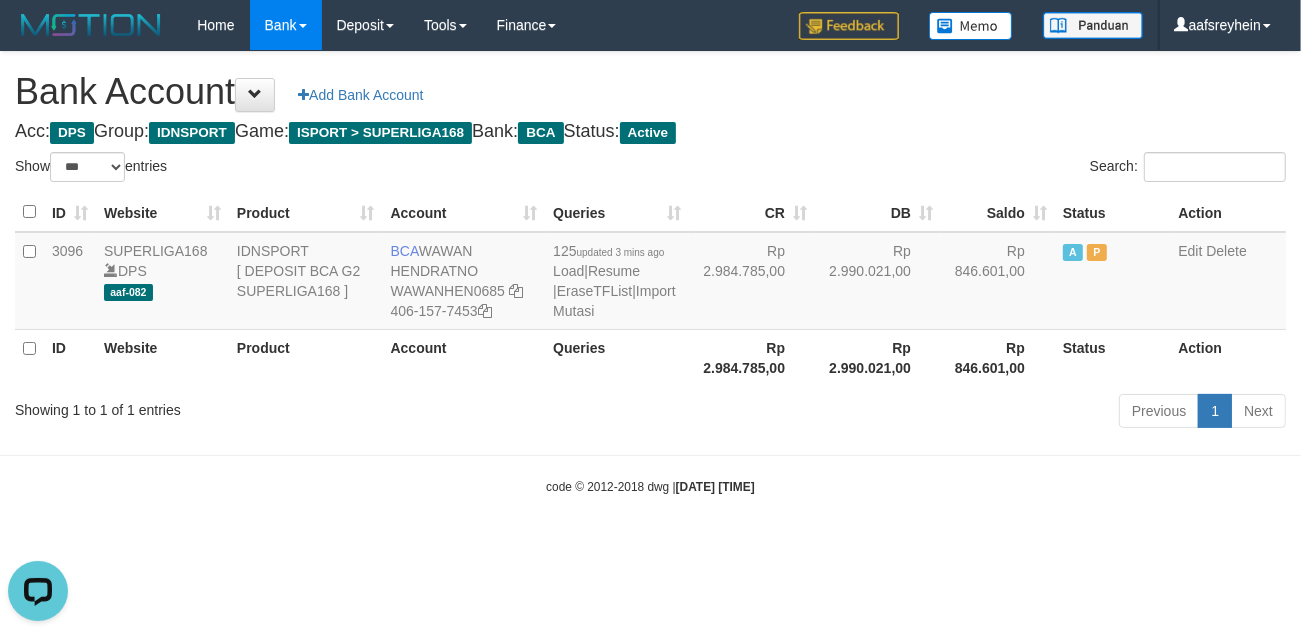 click on "Toggle navigation
Home
Bank
Account List
Load
By Website
Group
[ISPORT]													SUPERLIGA168
By Load Group (DPS)
-" at bounding box center [650, 273] 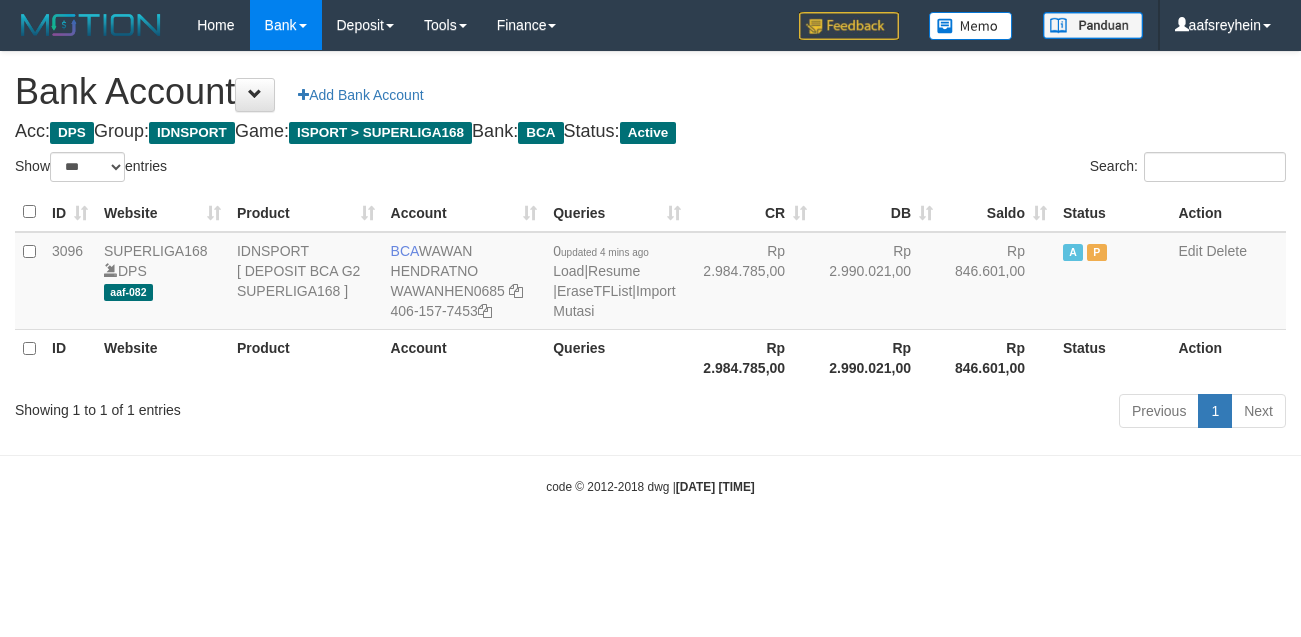 select on "***" 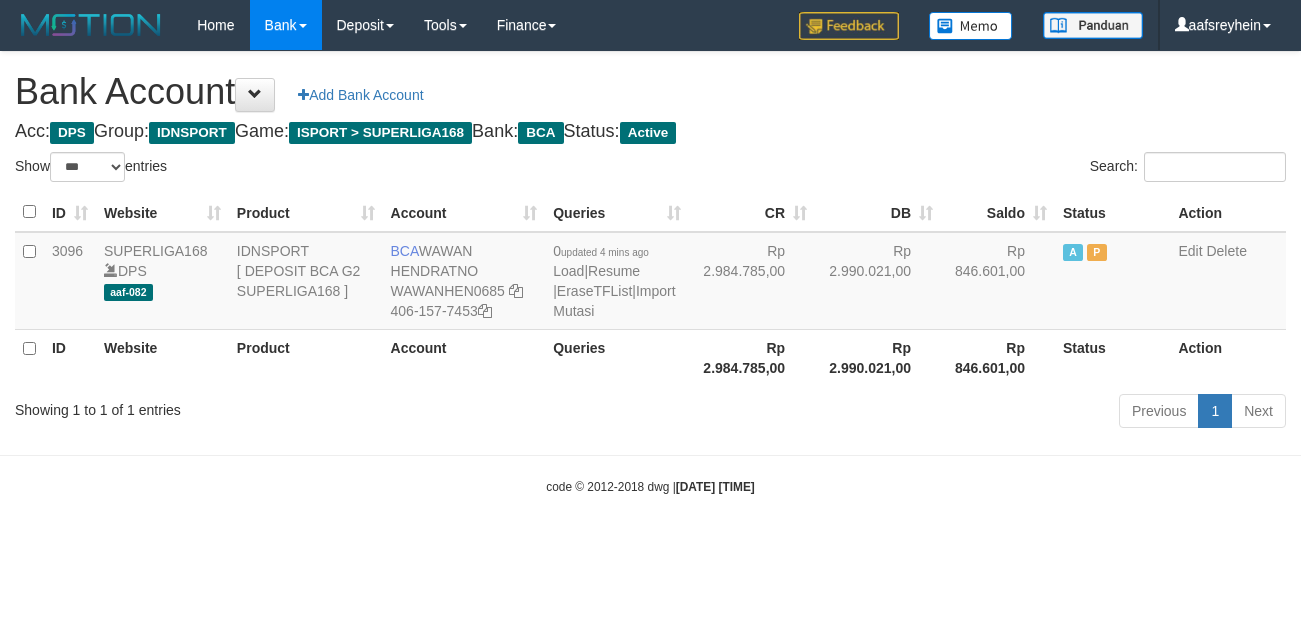 scroll, scrollTop: 0, scrollLeft: 0, axis: both 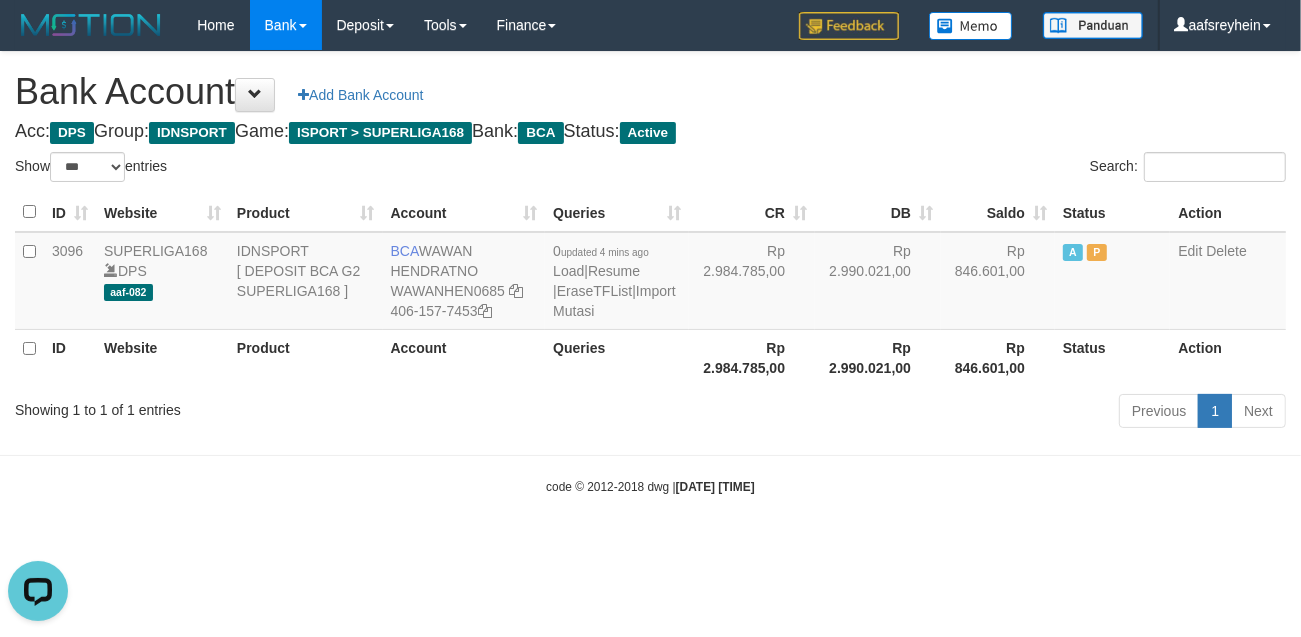 click on "Toggle navigation
Home
Bank
Account List
Load
By Website
Group
[ISPORT]													SUPERLIGA168
By Load Group (DPS)" at bounding box center [650, 273] 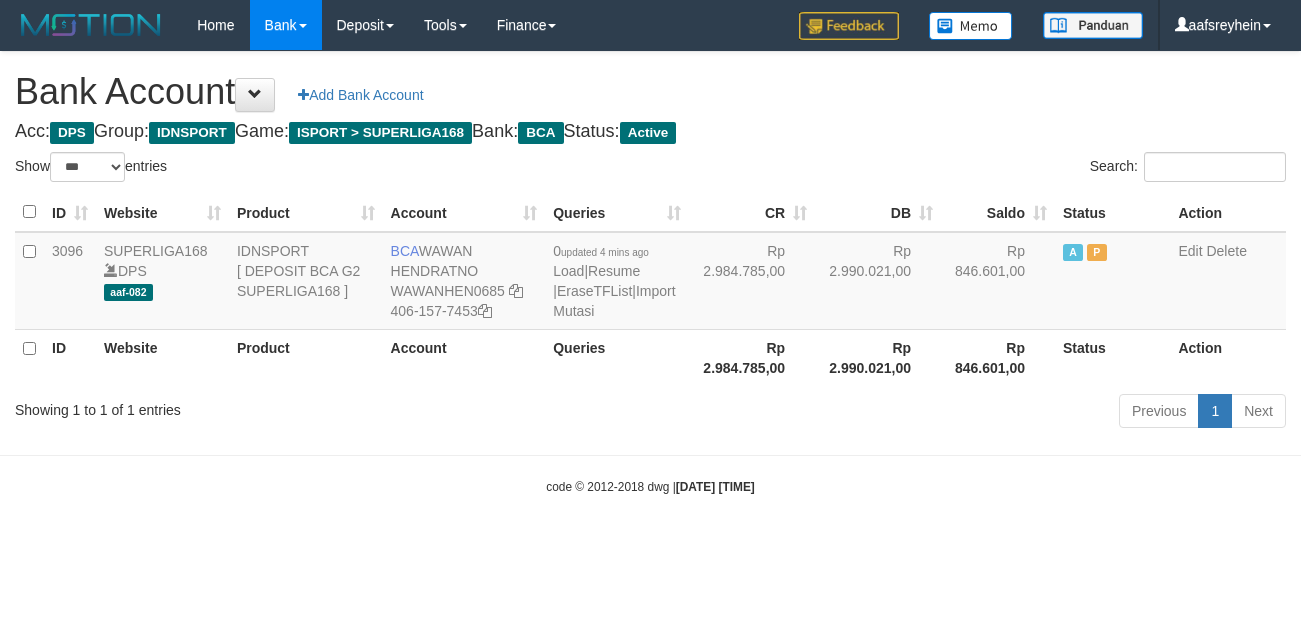 select on "***" 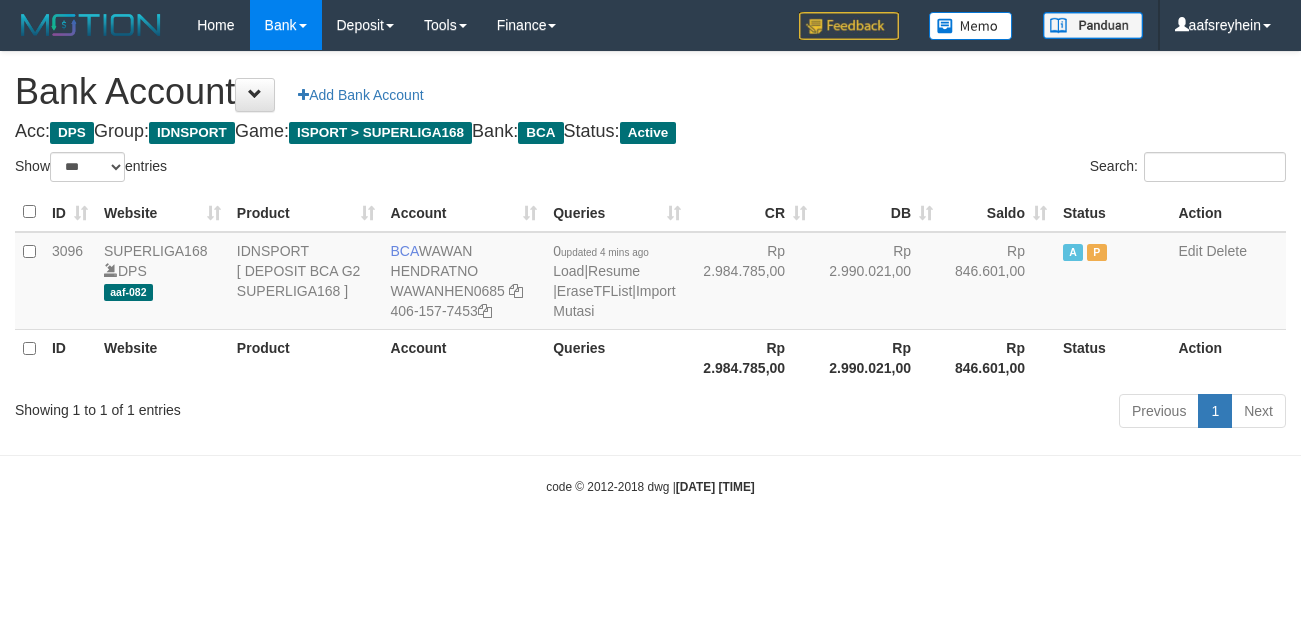 scroll, scrollTop: 0, scrollLeft: 0, axis: both 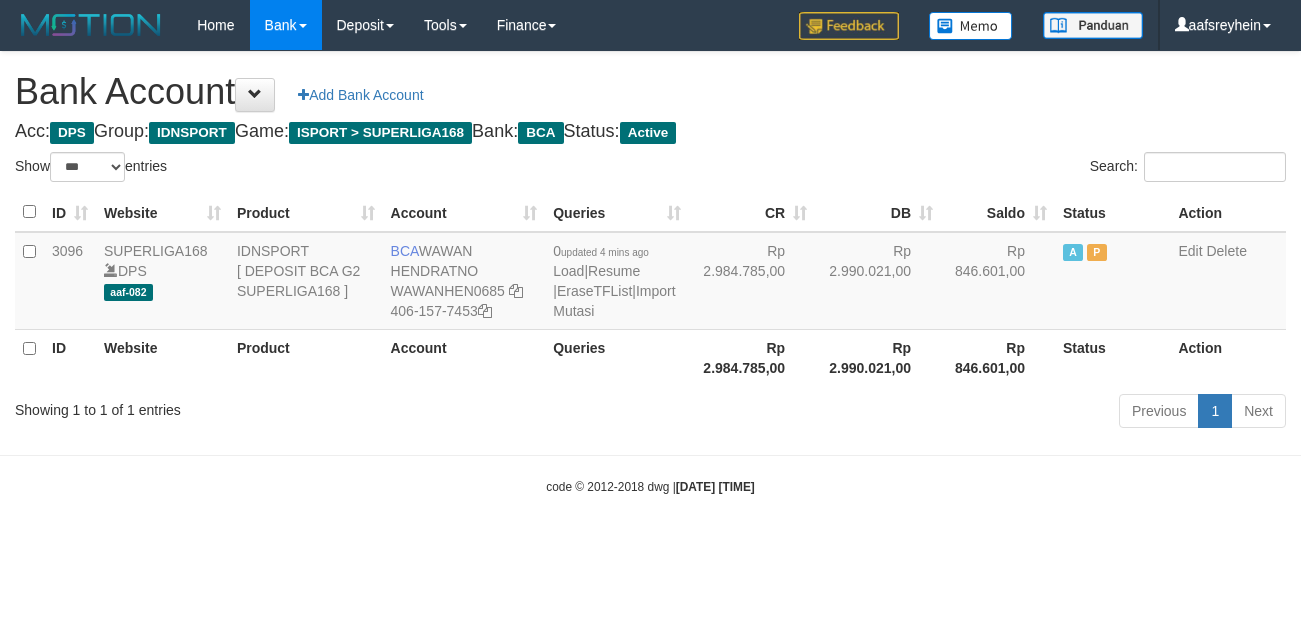 select on "***" 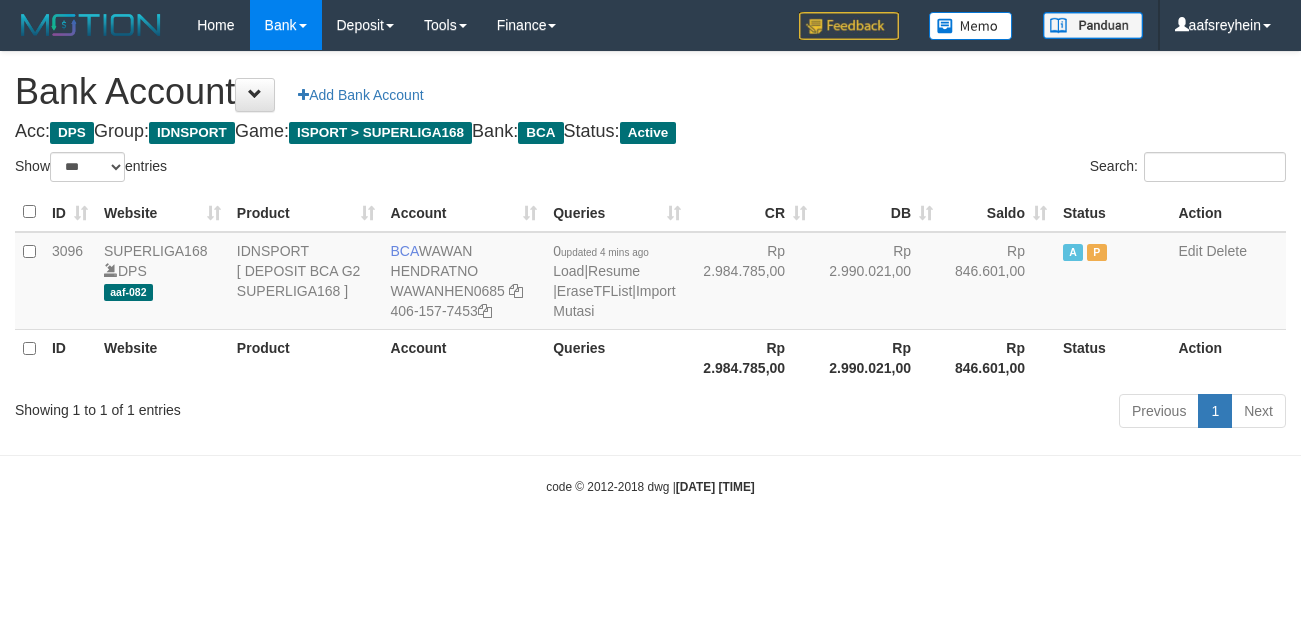 scroll, scrollTop: 0, scrollLeft: 0, axis: both 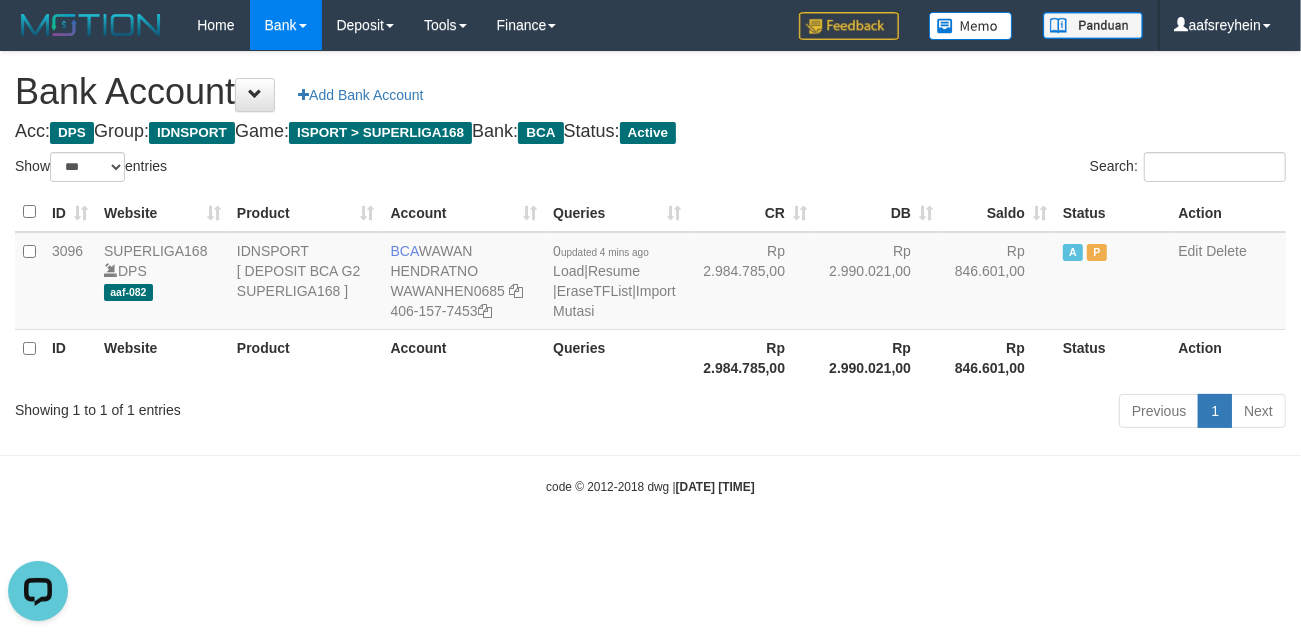 click on "Toggle navigation
Home
Bank
Account List
Load
By Website
Group
[ISPORT]													SUPERLIGA168
By Load Group (DPS)
-" at bounding box center [650, 273] 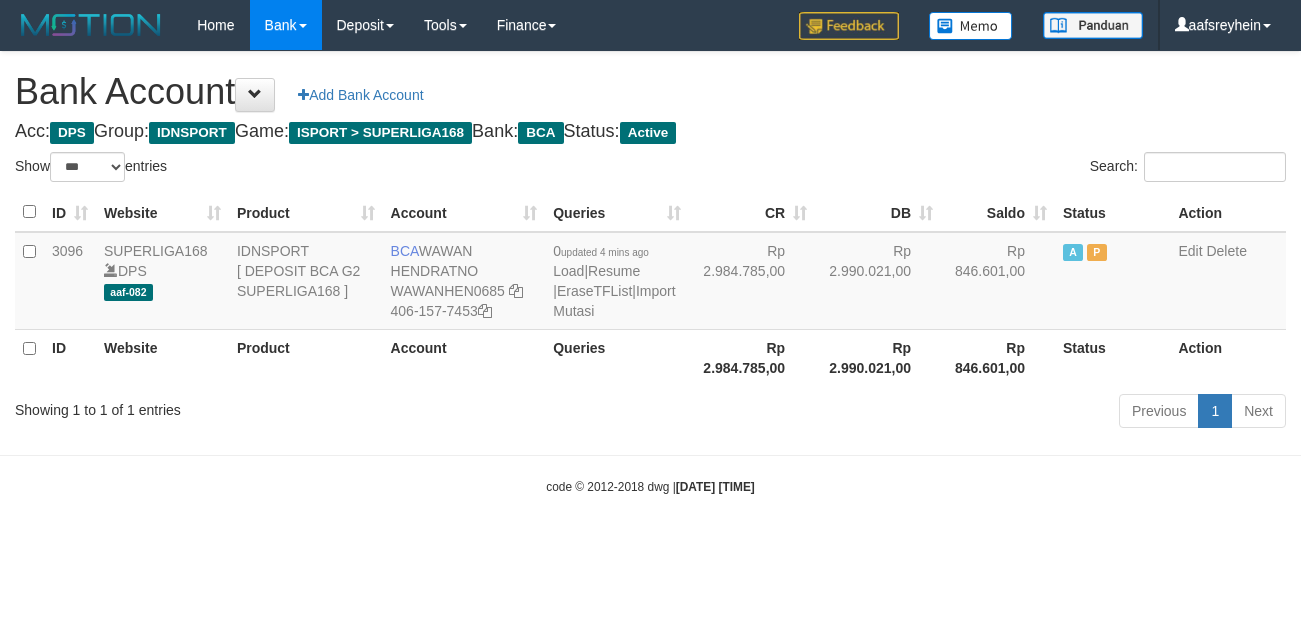 select on "***" 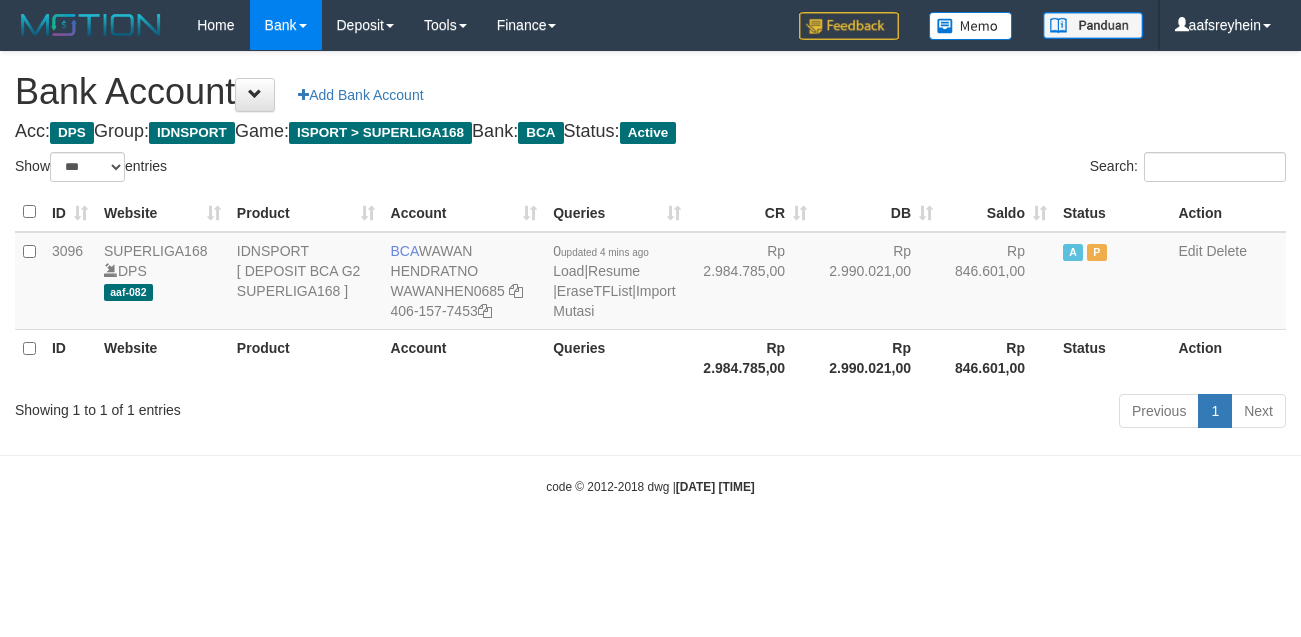 scroll, scrollTop: 0, scrollLeft: 0, axis: both 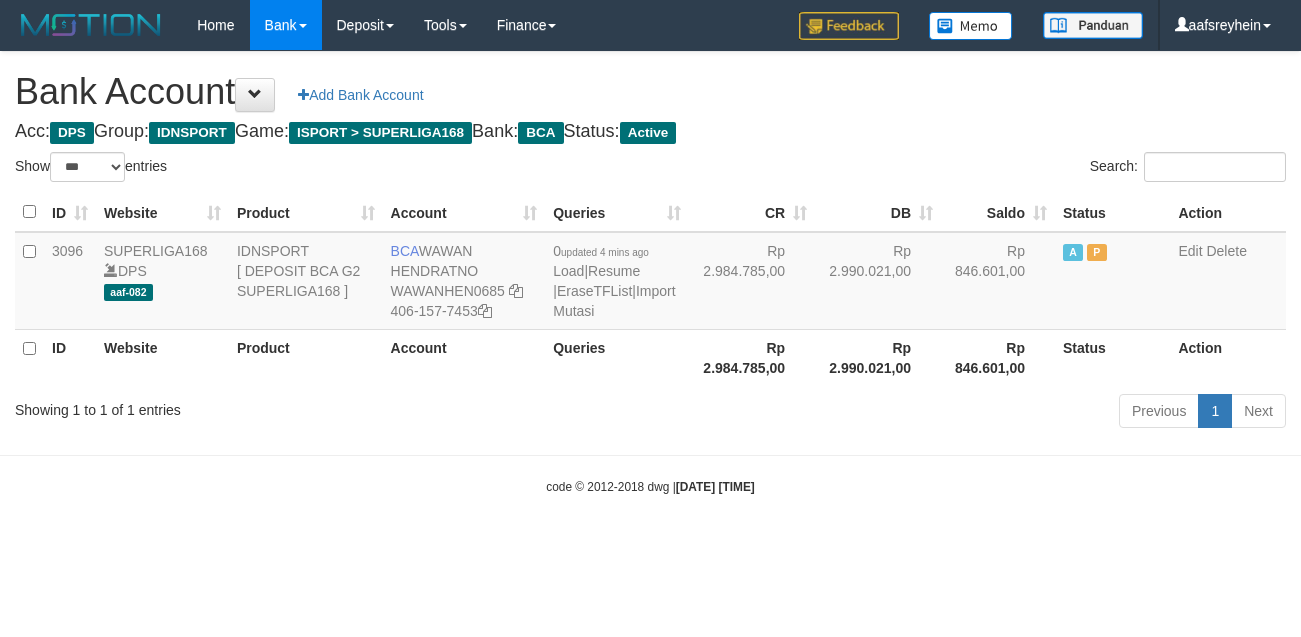 select on "***" 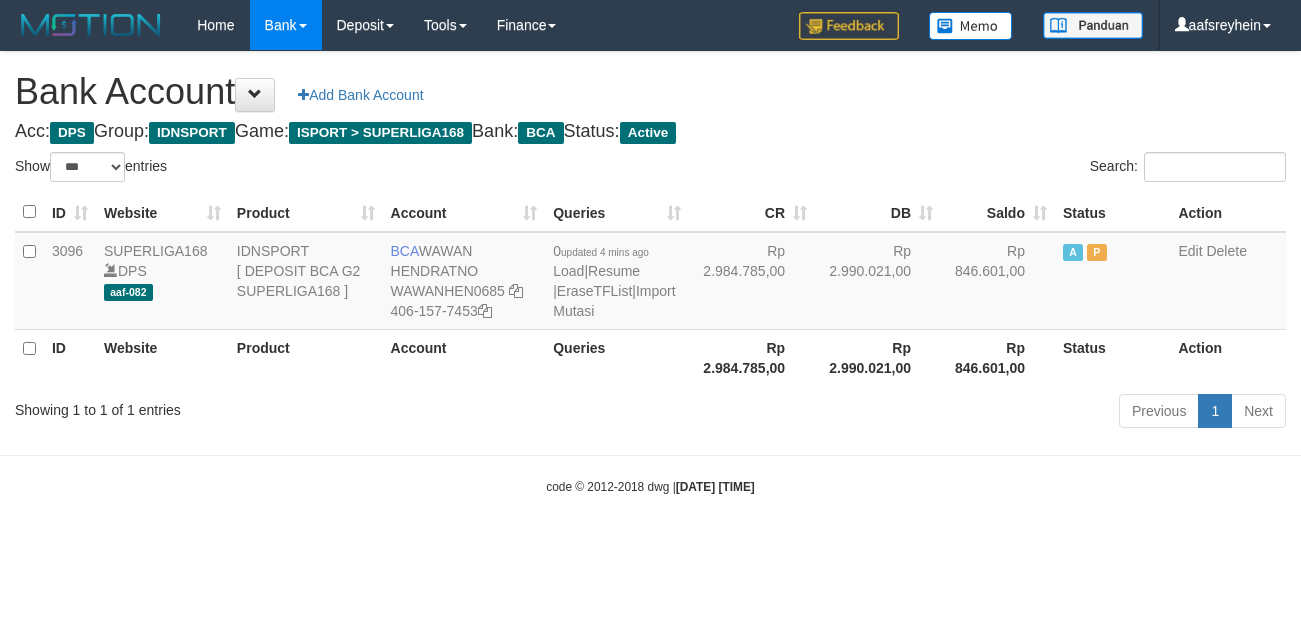 scroll, scrollTop: 0, scrollLeft: 0, axis: both 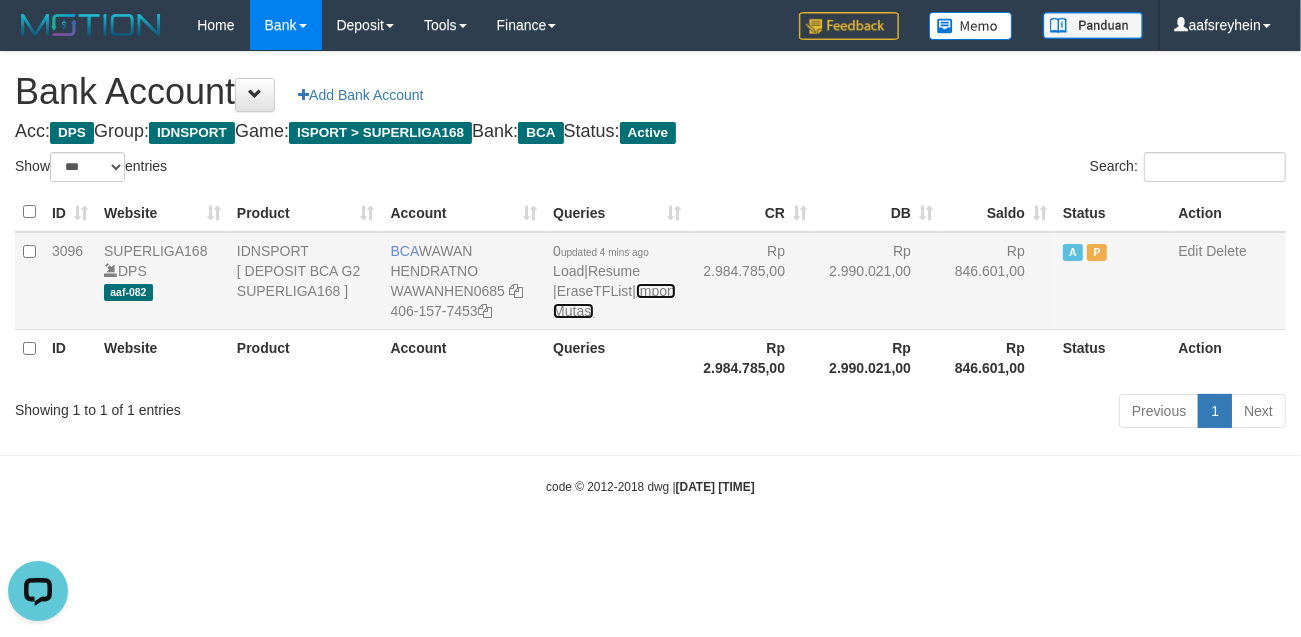 click on "Import Mutasi" at bounding box center [614, 301] 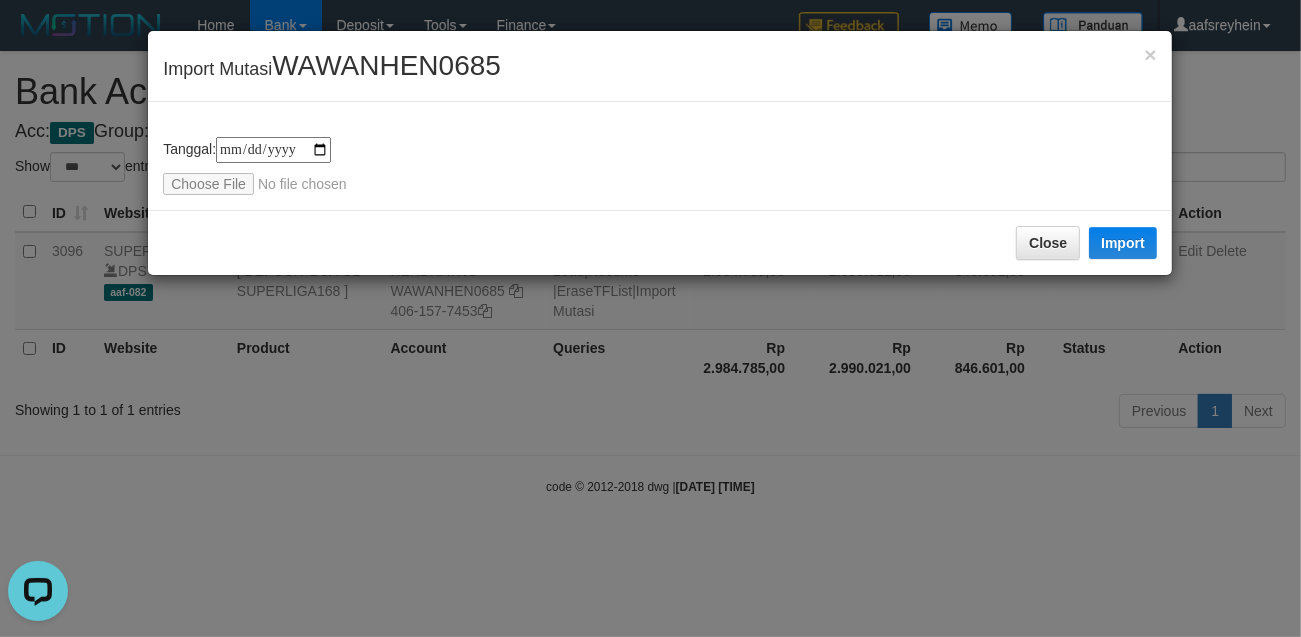 type on "**********" 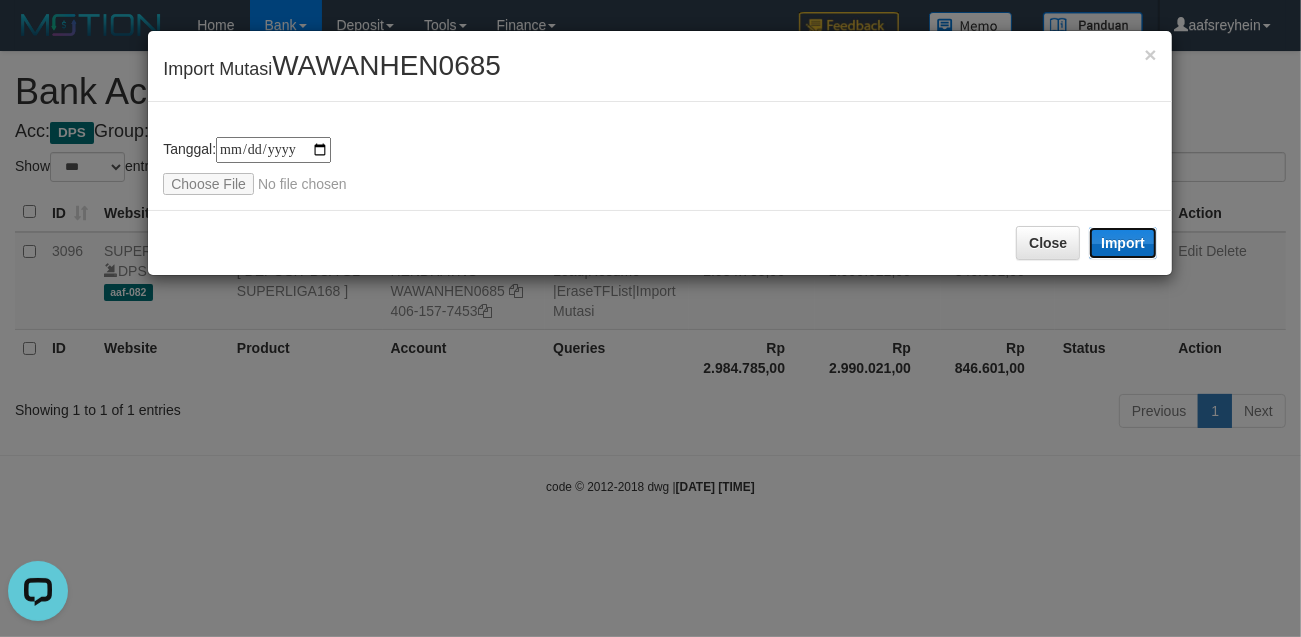 click on "Import" at bounding box center [1123, 243] 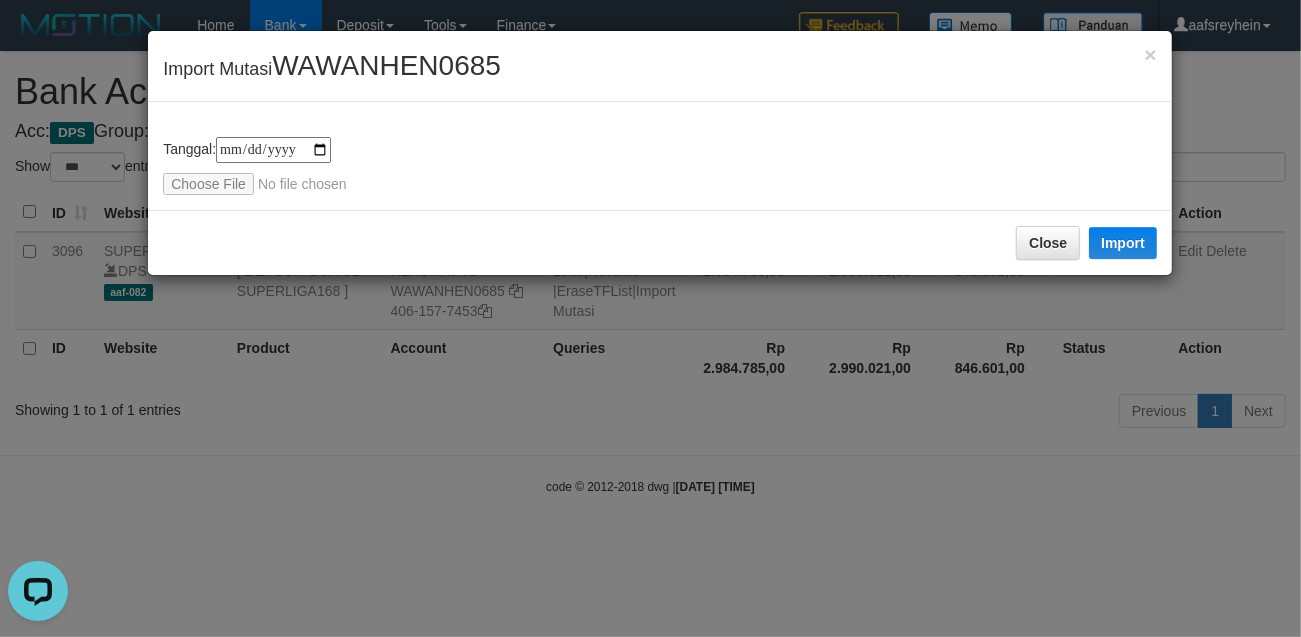 click on "**********" at bounding box center (650, 318) 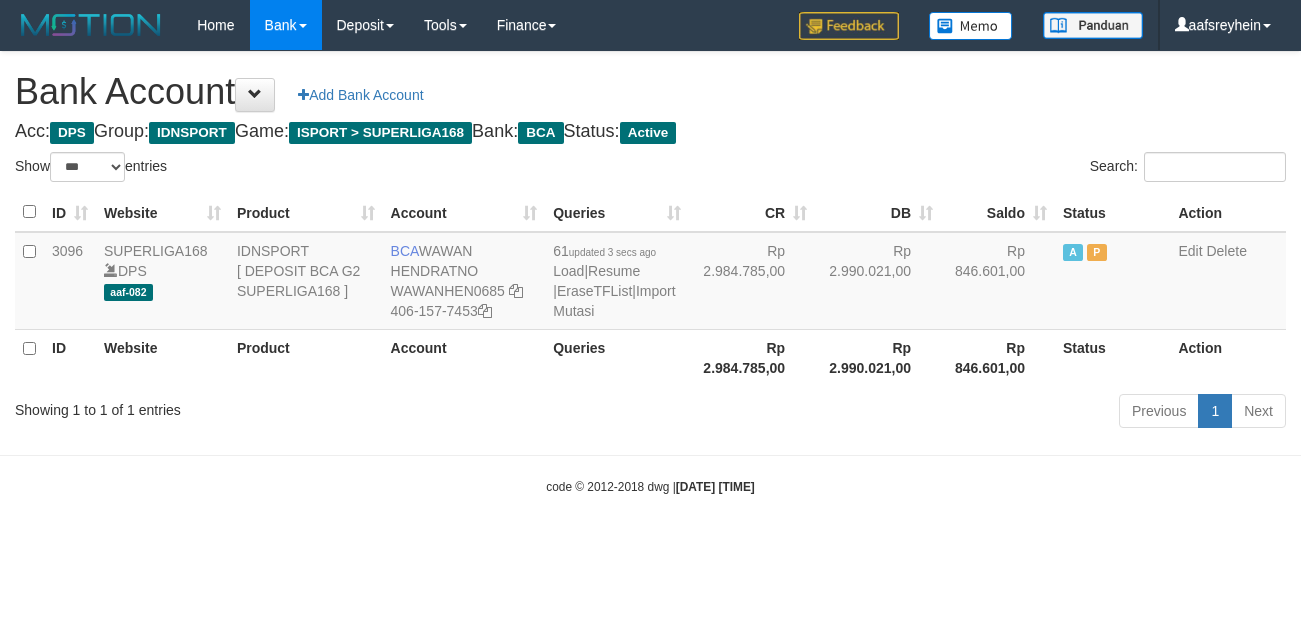 select on "***" 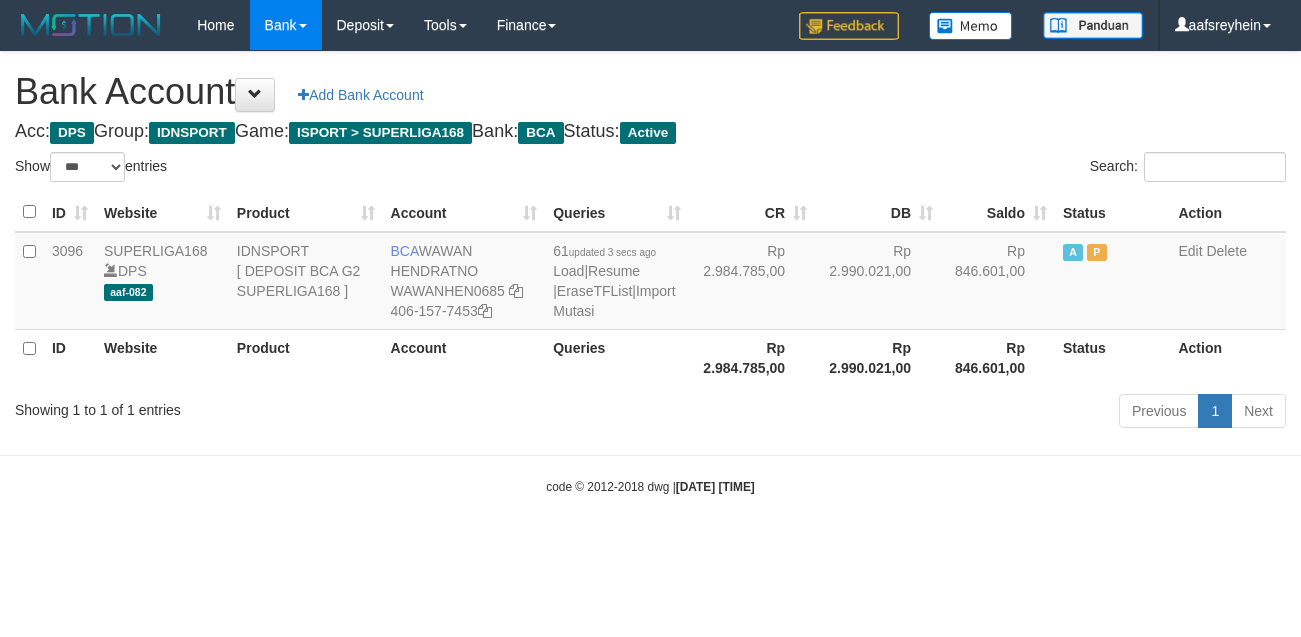 scroll, scrollTop: 0, scrollLeft: 0, axis: both 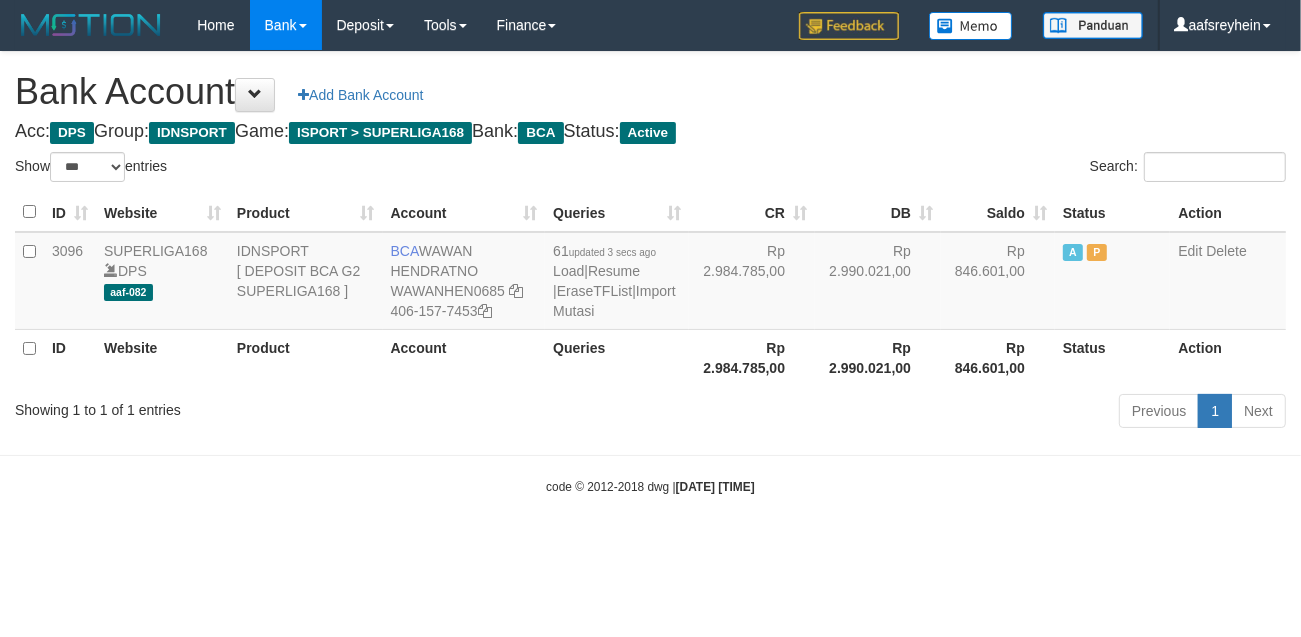 click on "Toggle navigation
Home
Bank
Account List
Load
By Website
Group
[ISPORT]													SUPERLIGA168
By Load Group (DPS)
-" at bounding box center (650, 273) 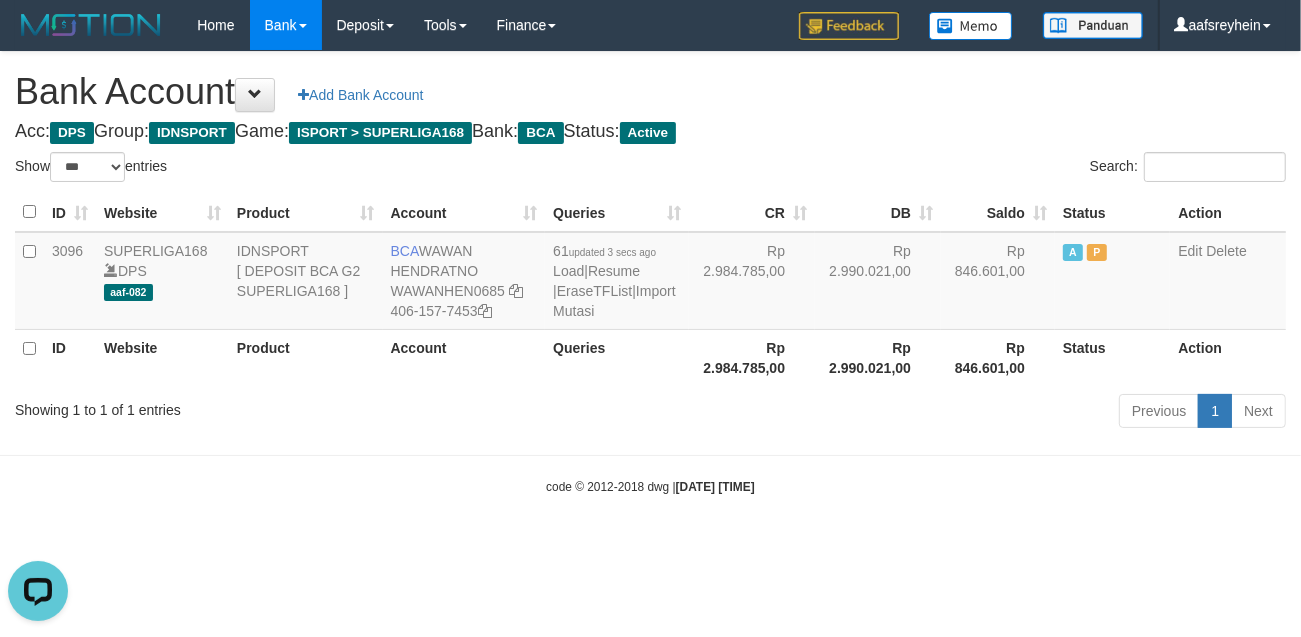 scroll, scrollTop: 0, scrollLeft: 0, axis: both 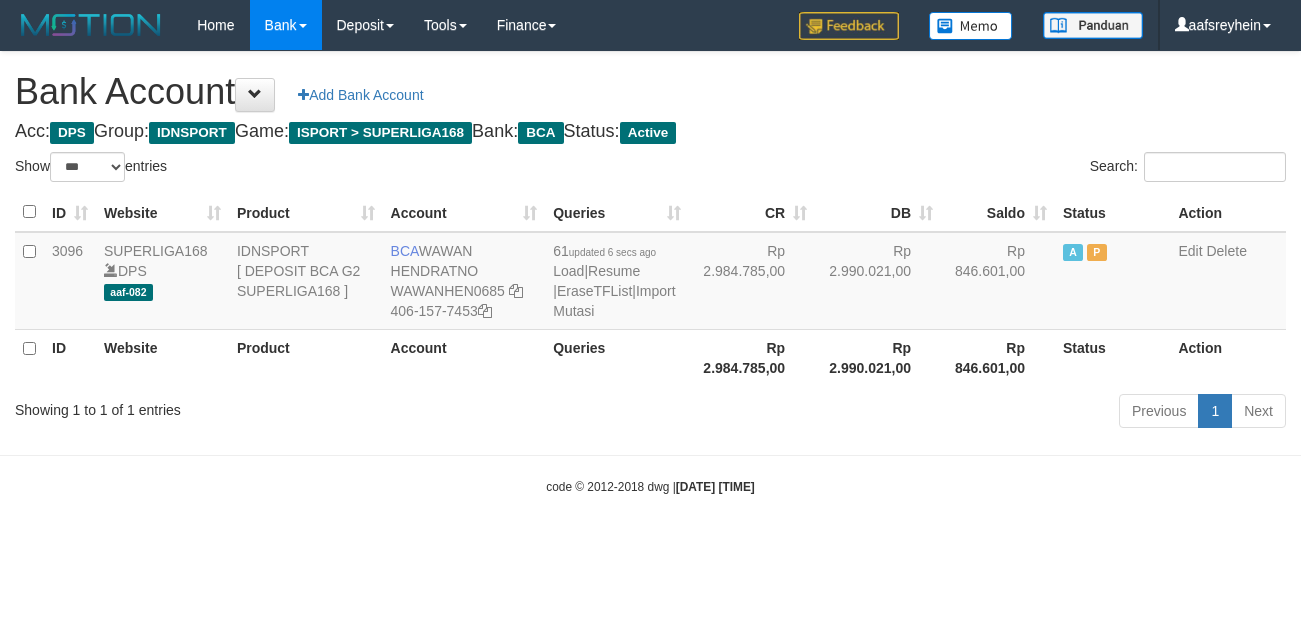 select on "***" 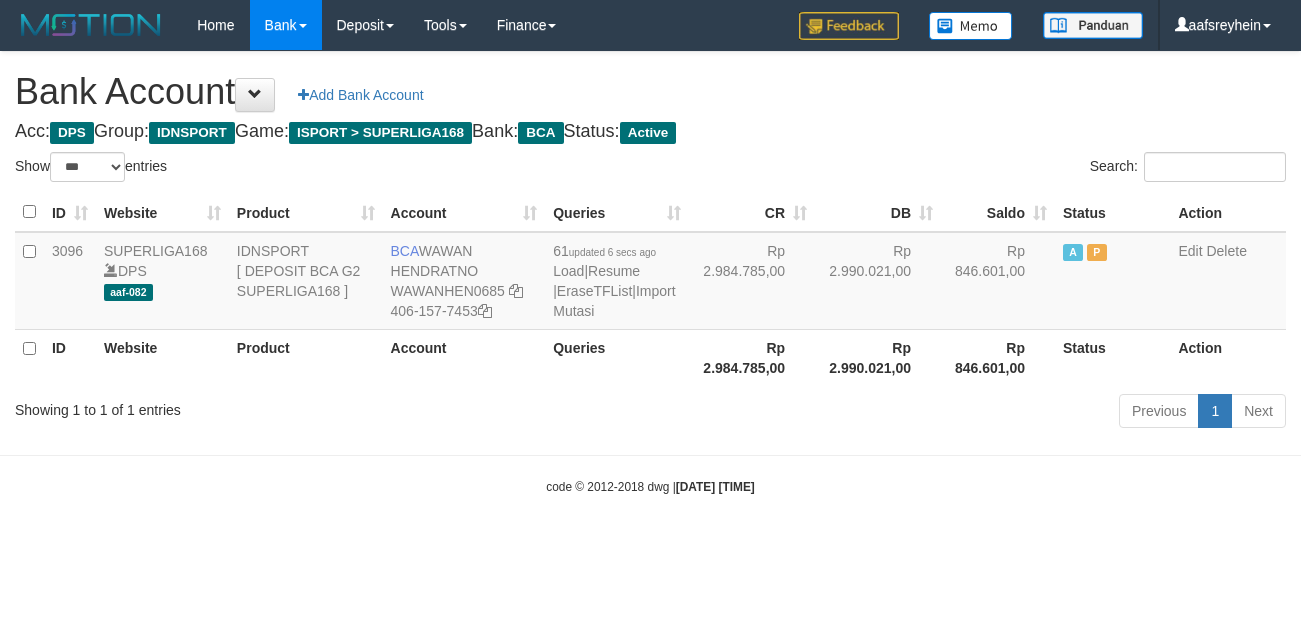 scroll, scrollTop: 0, scrollLeft: 0, axis: both 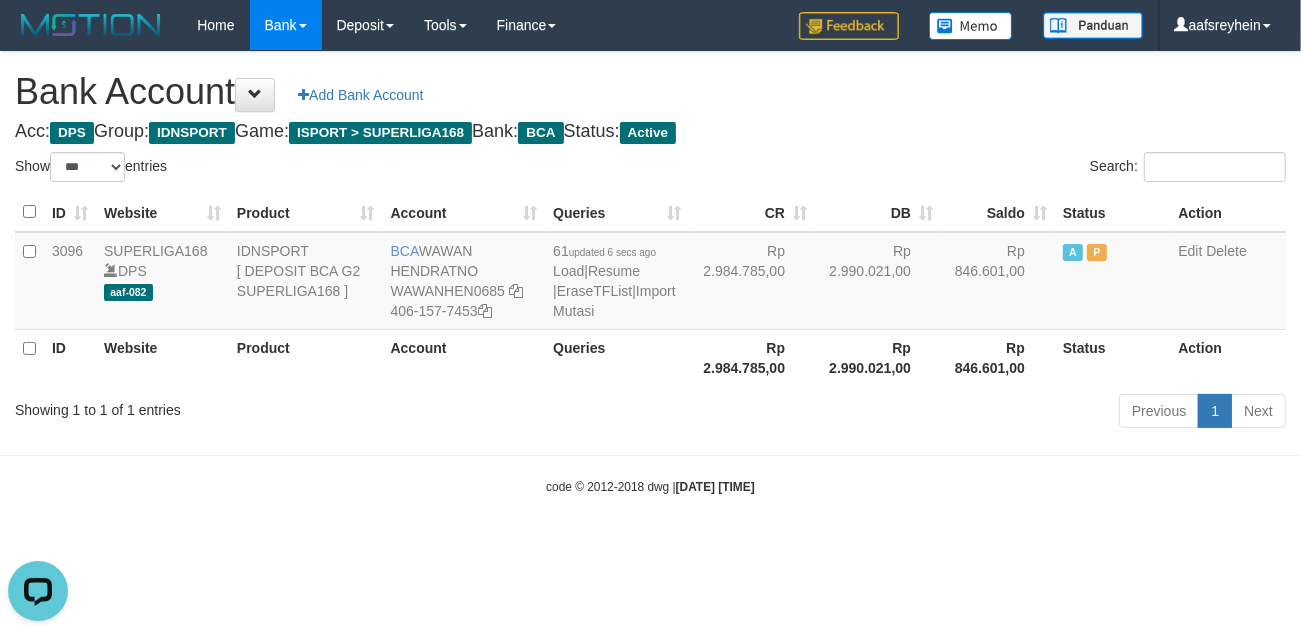 click on "Toggle navigation
Home
Bank
Account List
Load
By Website
Group
[ISPORT]													SUPERLIGA168
By Load Group (DPS)" at bounding box center [650, 273] 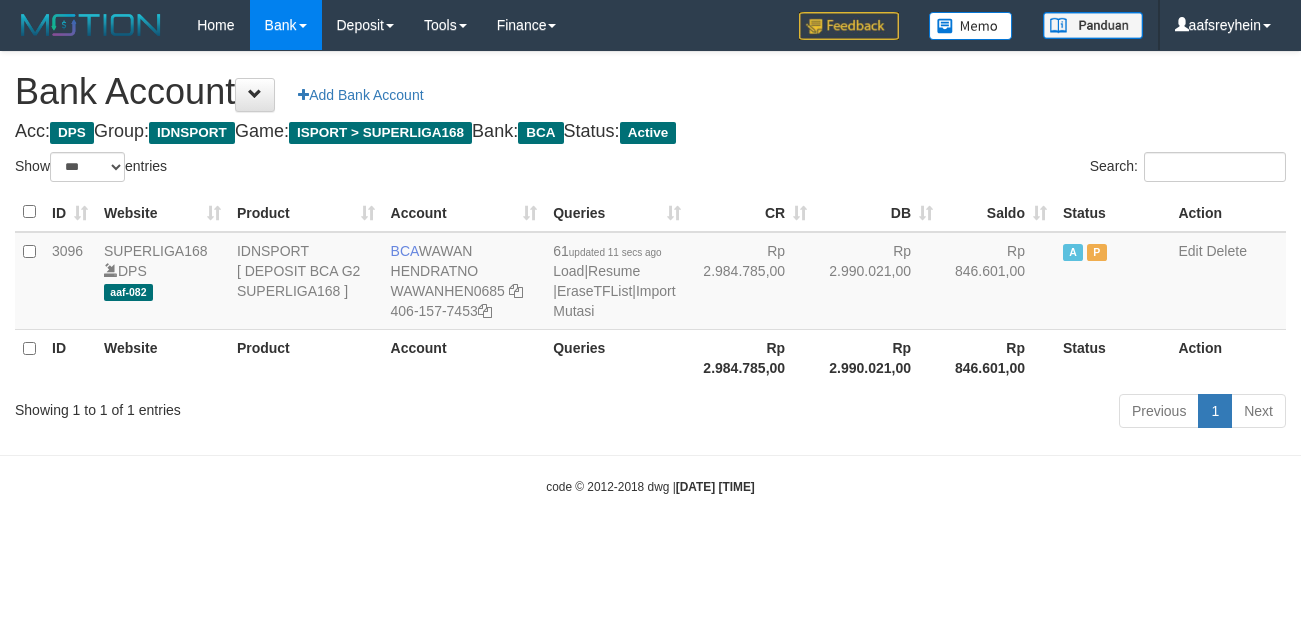select on "***" 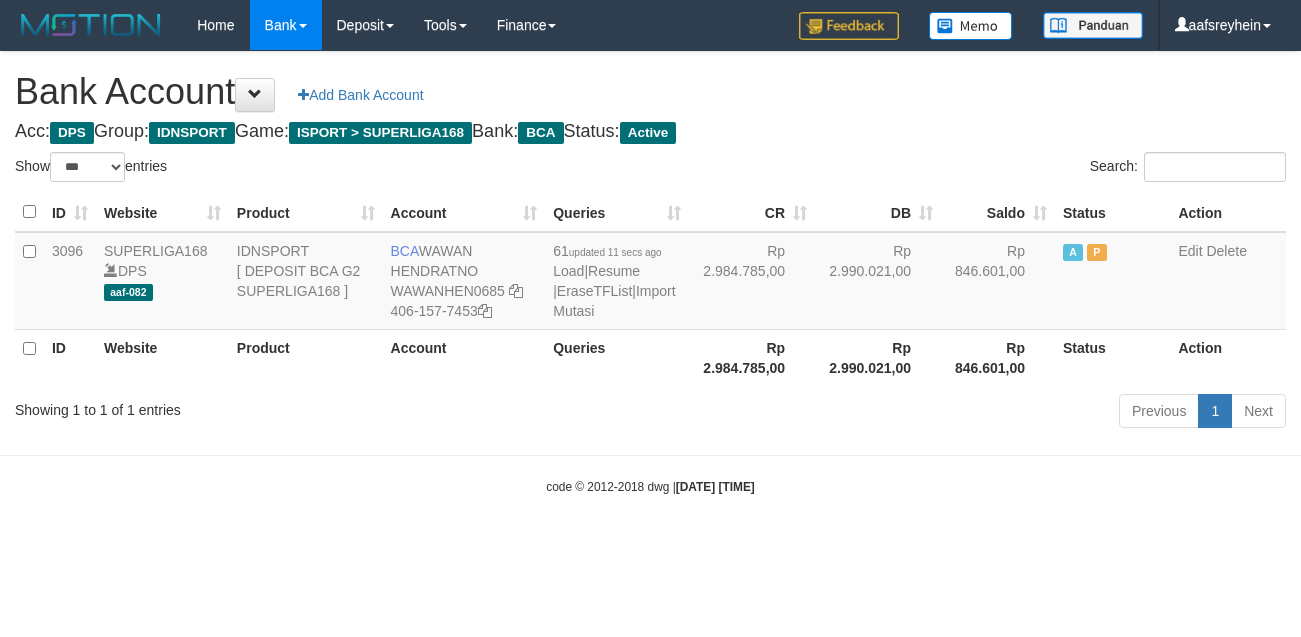scroll, scrollTop: 0, scrollLeft: 0, axis: both 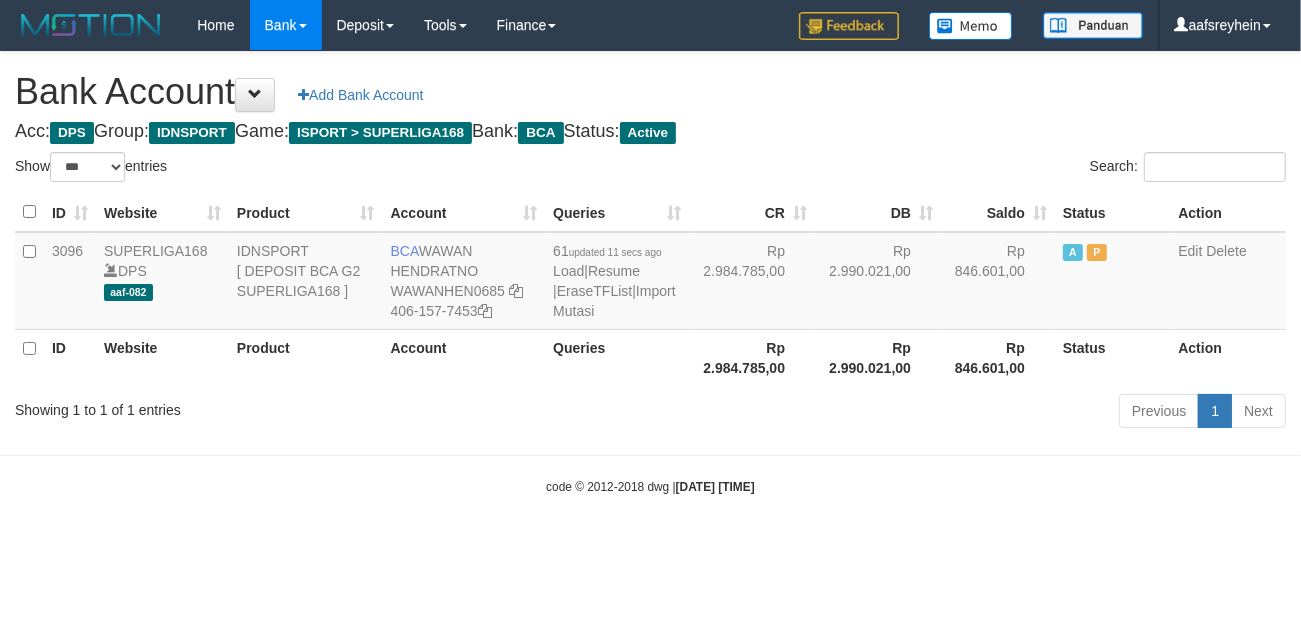 click on "Toggle navigation
Home
Bank
Account List
Load
By Website
Group
[ISPORT]													SUPERLIGA168
By Load Group (DPS)
-" at bounding box center [650, 273] 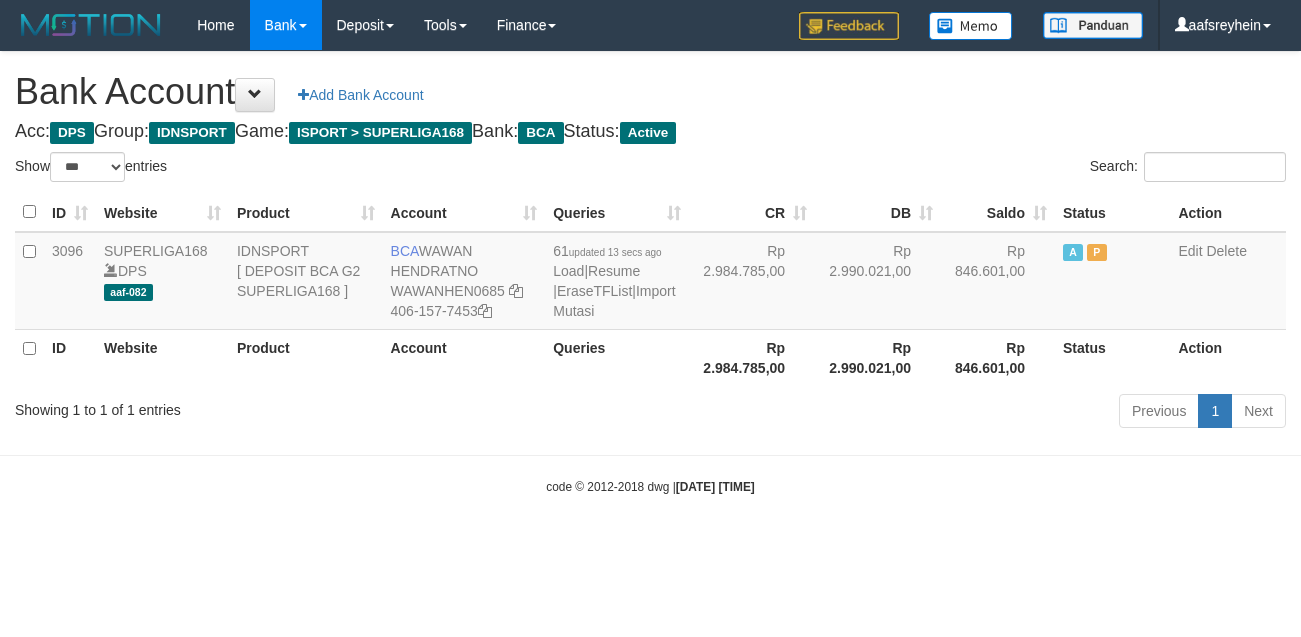 select on "***" 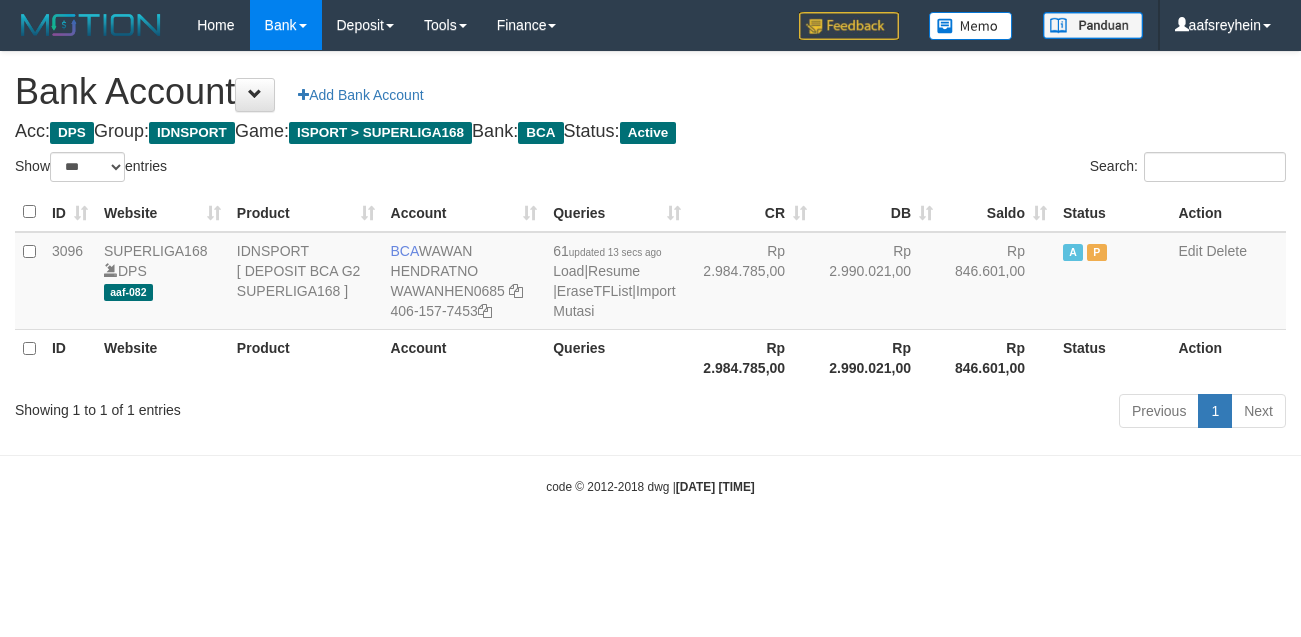 scroll, scrollTop: 0, scrollLeft: 0, axis: both 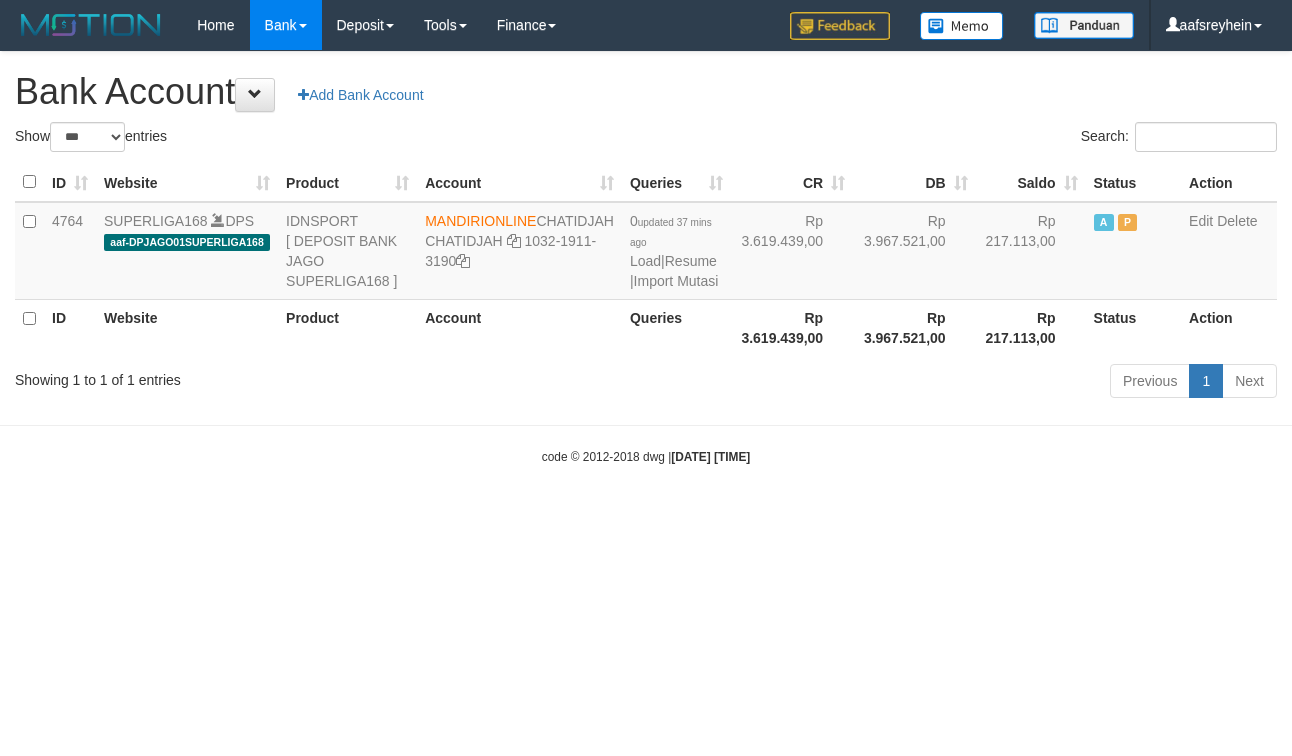 select on "***" 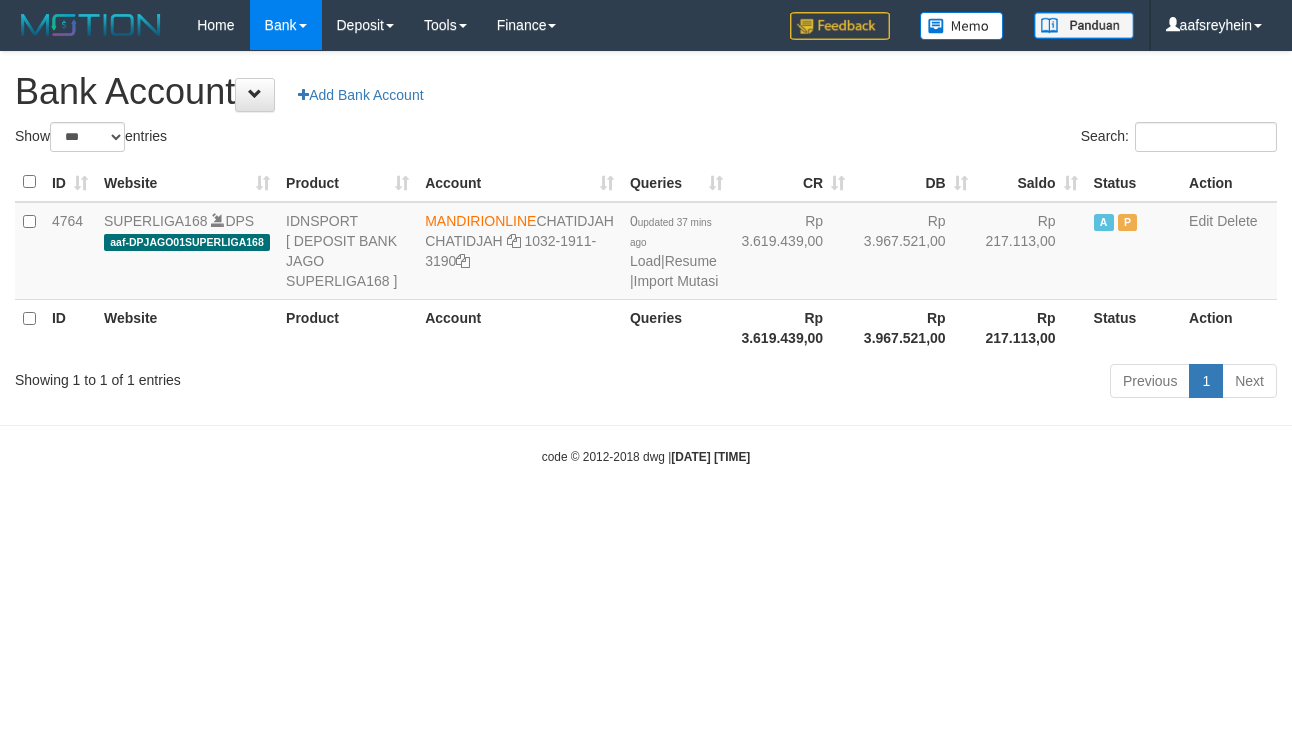 scroll, scrollTop: 0, scrollLeft: 0, axis: both 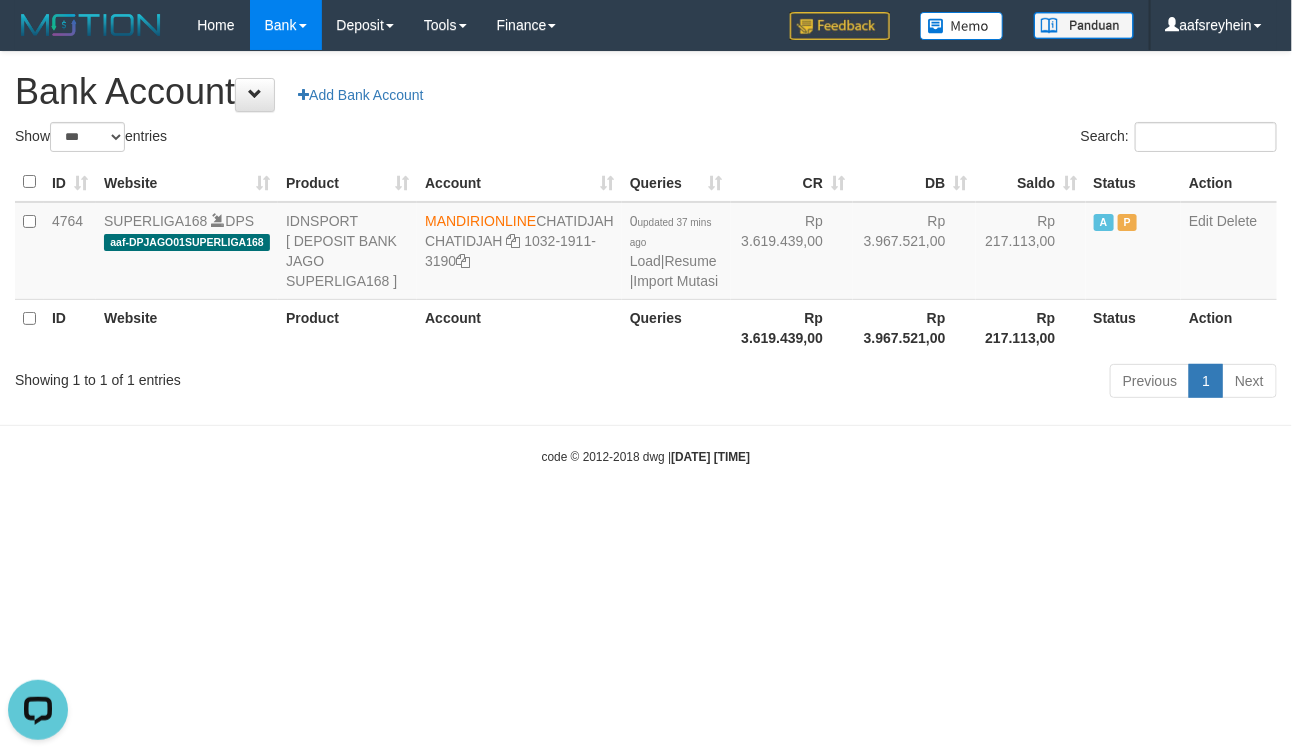 click on "**********" at bounding box center [646, 228] 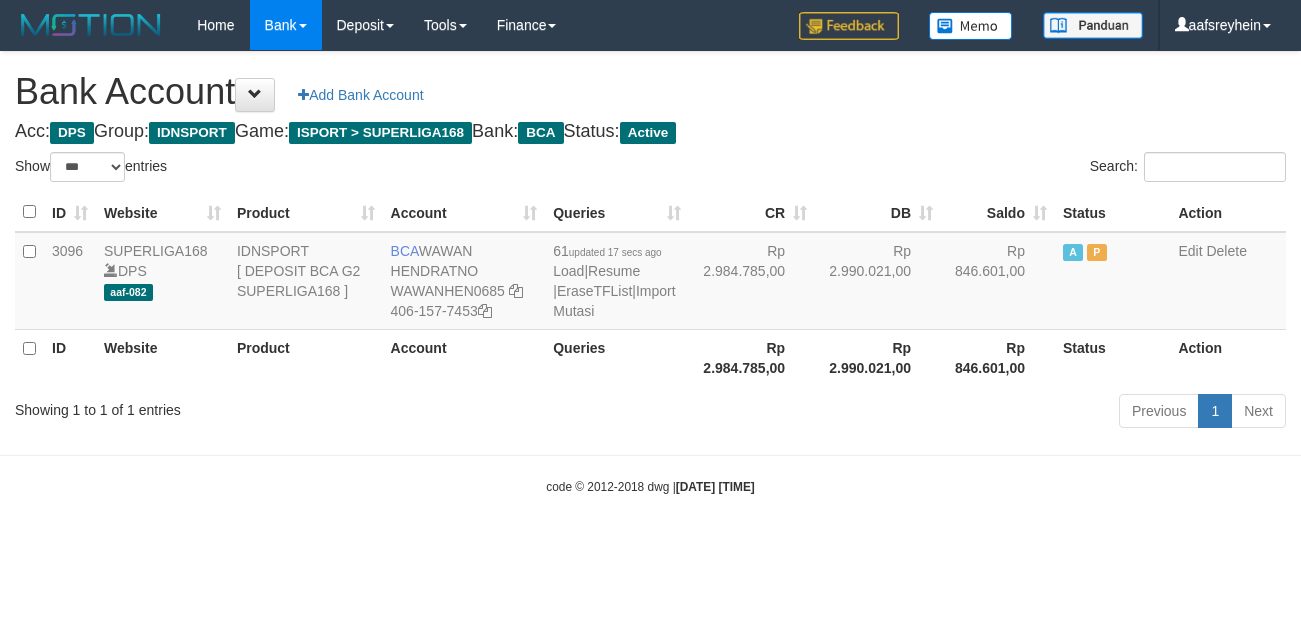 select on "***" 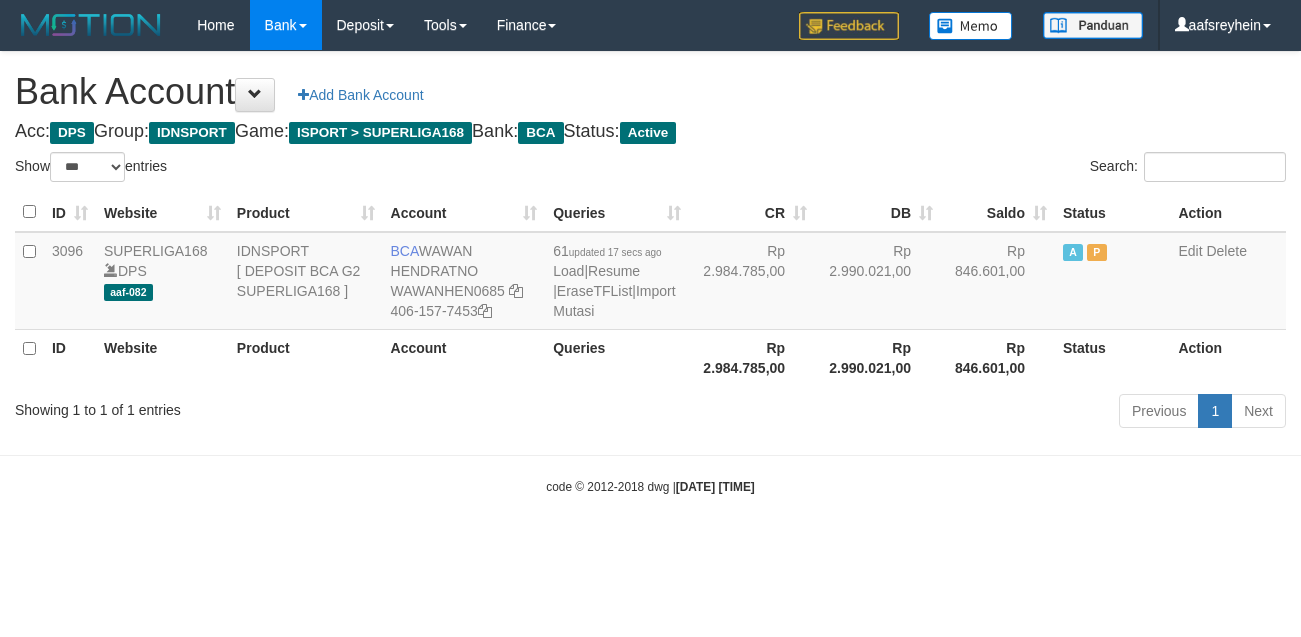 scroll, scrollTop: 0, scrollLeft: 0, axis: both 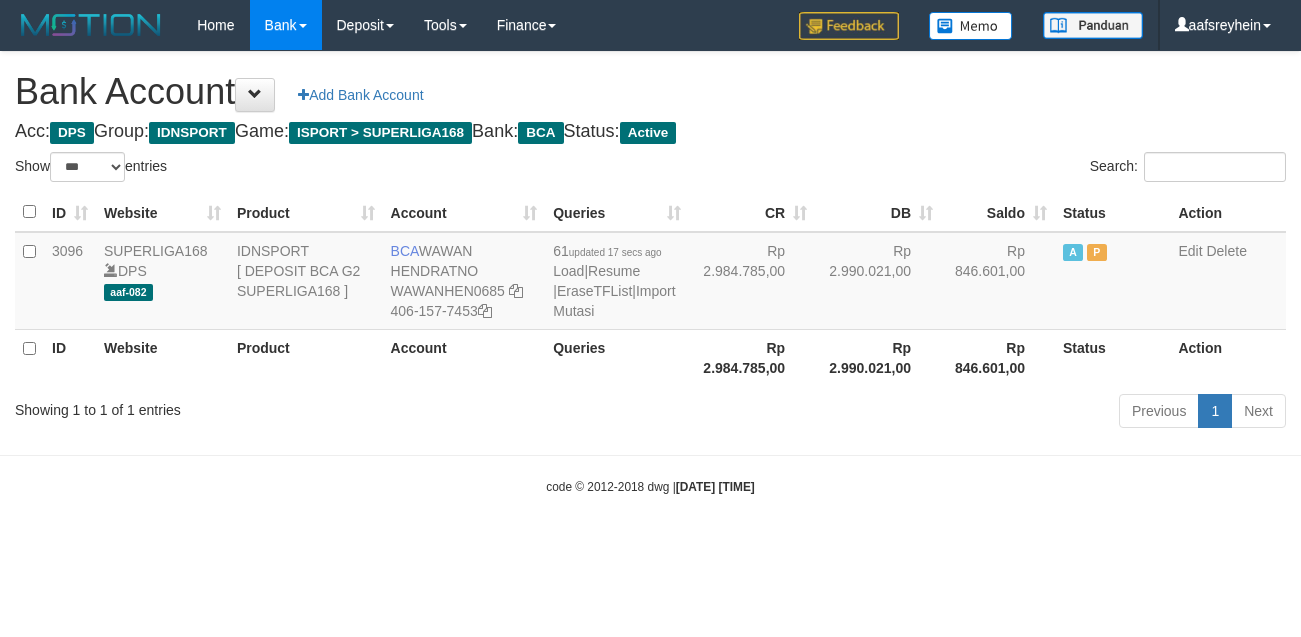 select on "***" 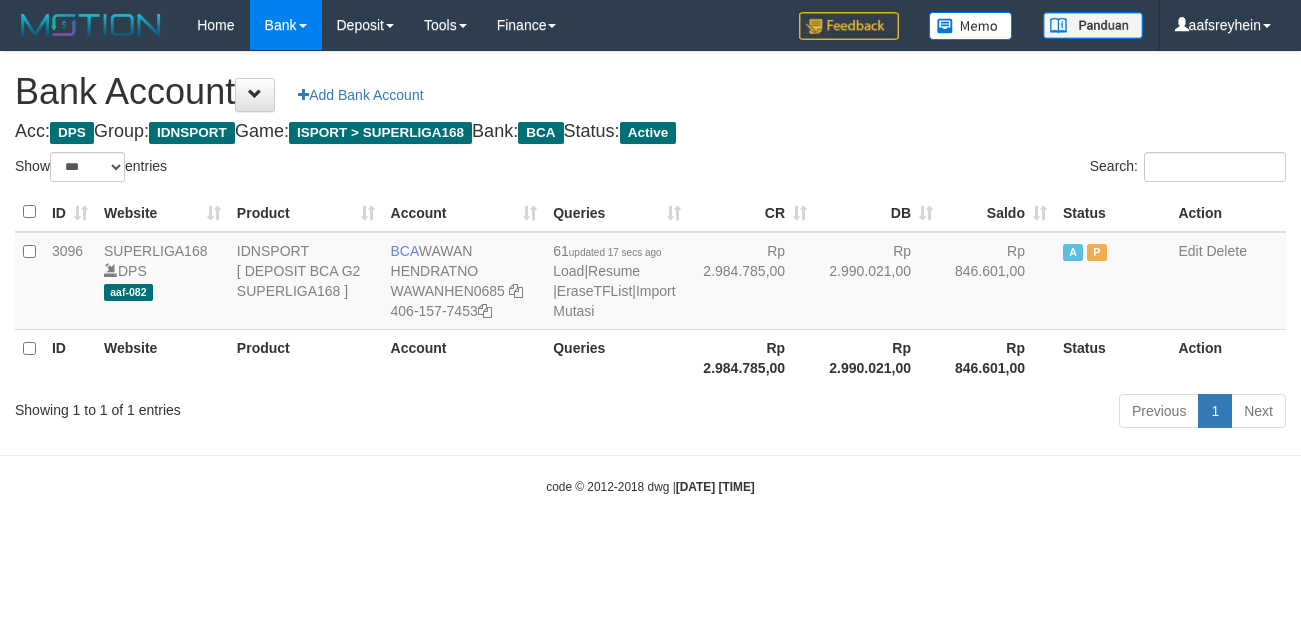 scroll, scrollTop: 0, scrollLeft: 0, axis: both 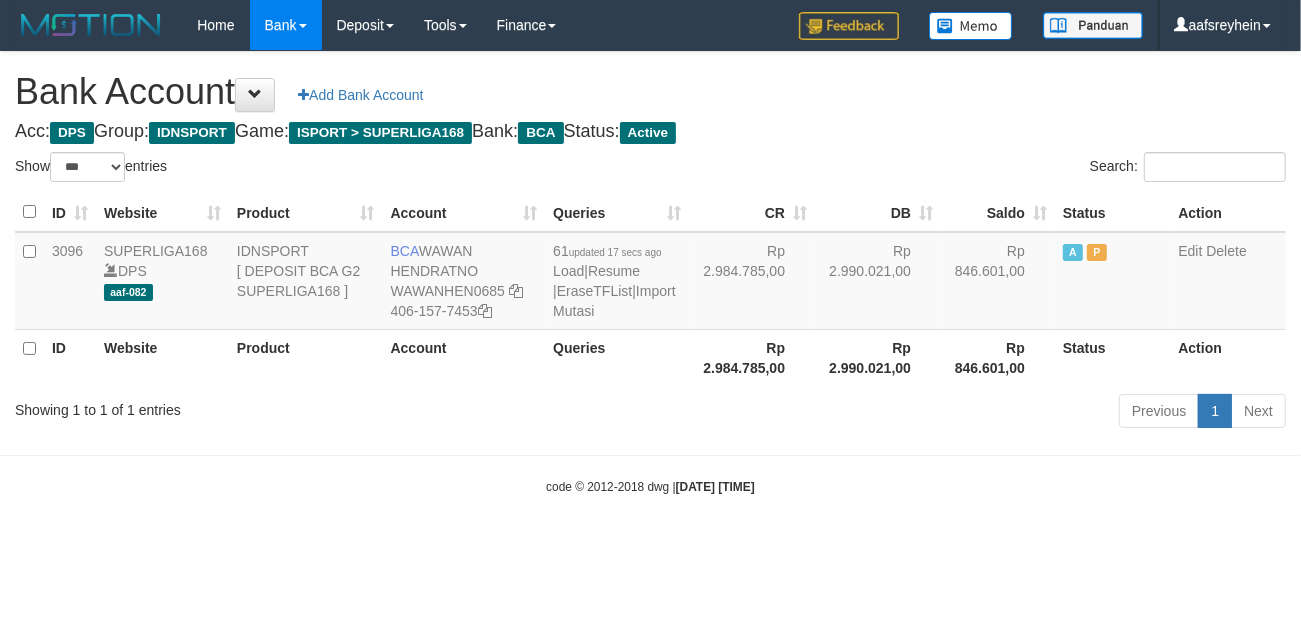 drag, startPoint x: 0, startPoint y: 0, endPoint x: 930, endPoint y: 468, distance: 1041.1167 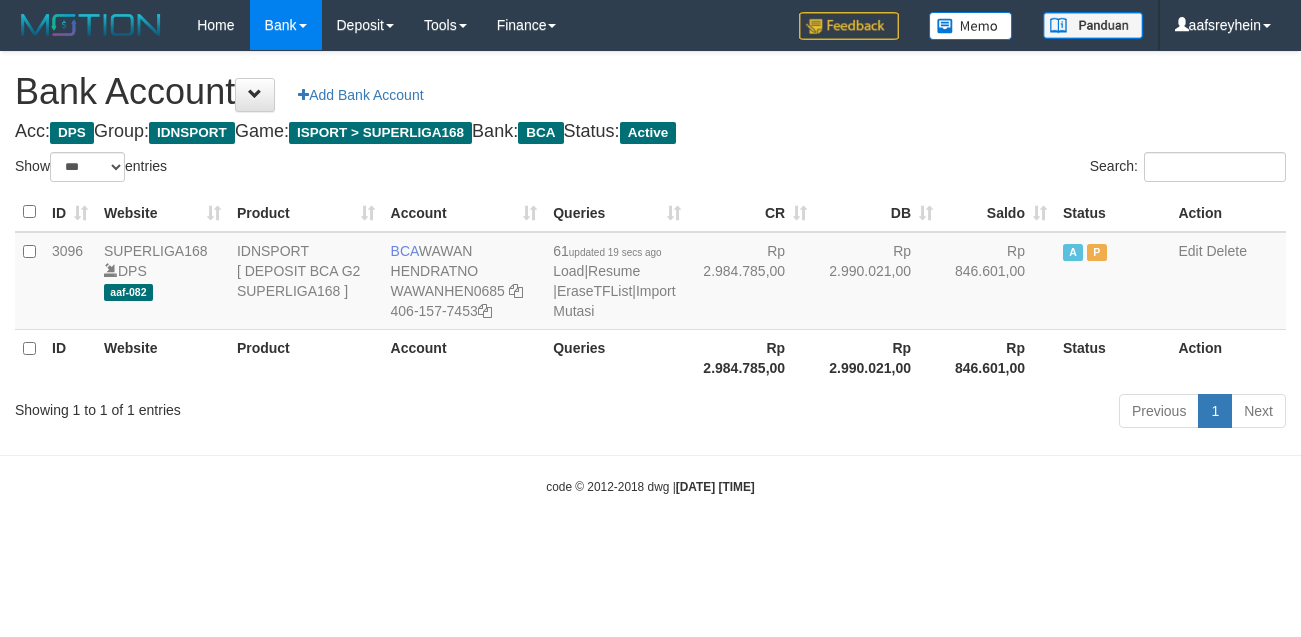select on "***" 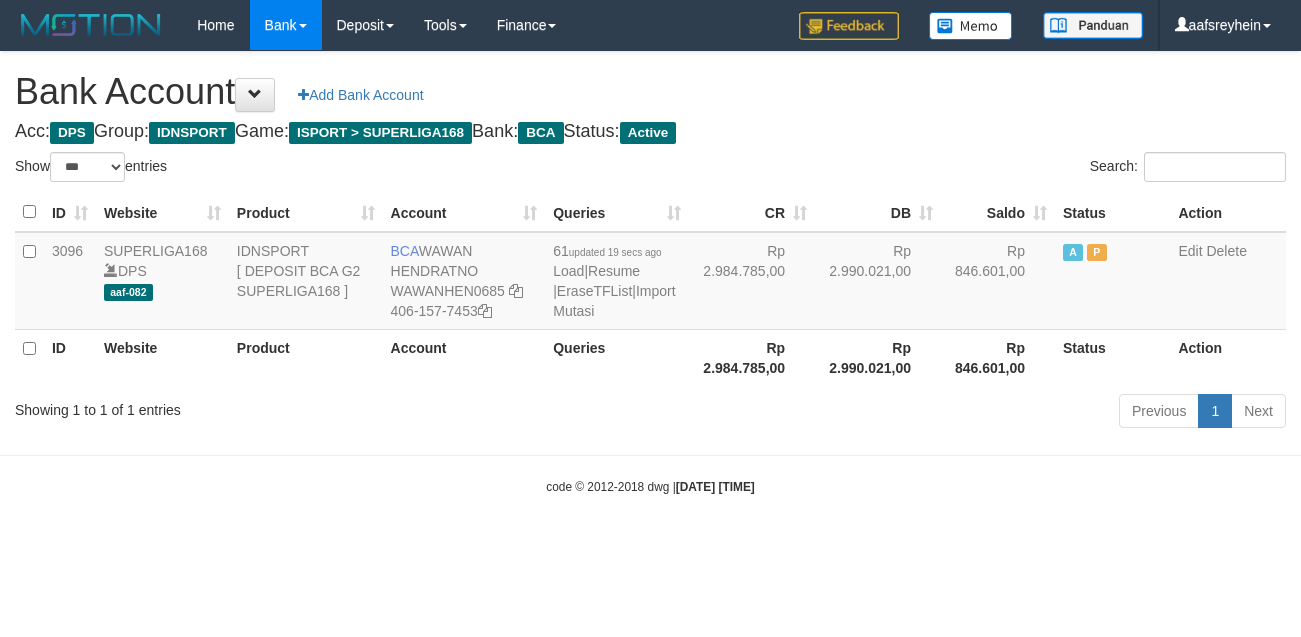 scroll, scrollTop: 0, scrollLeft: 0, axis: both 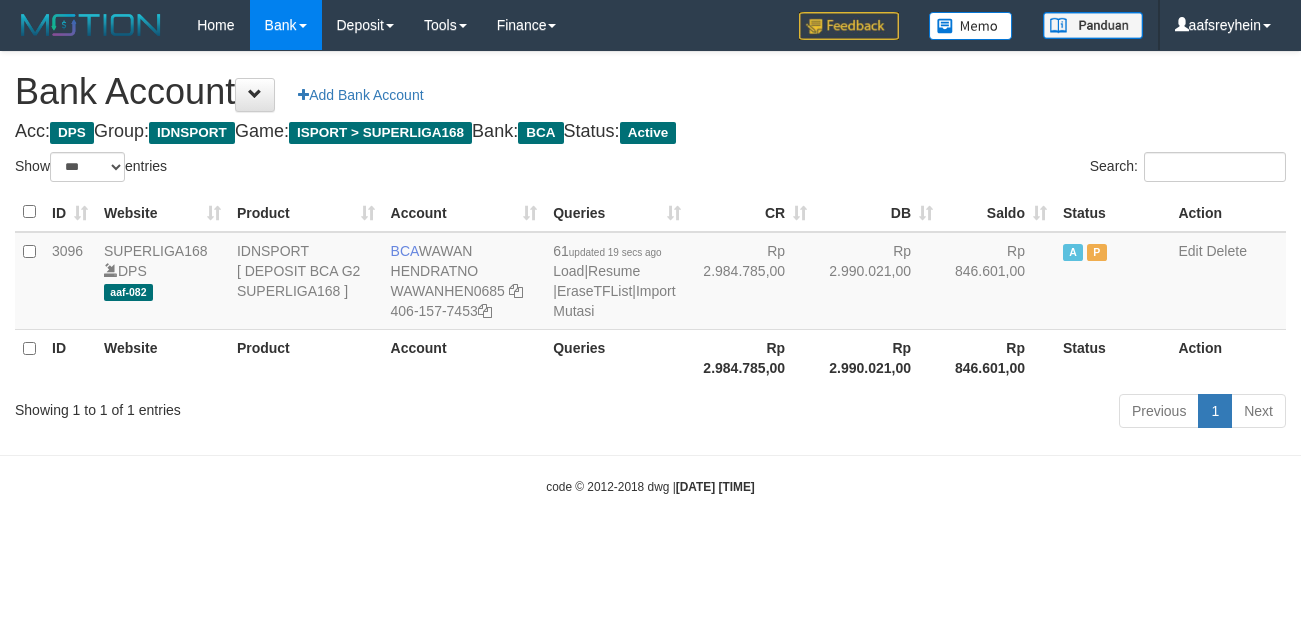 select on "***" 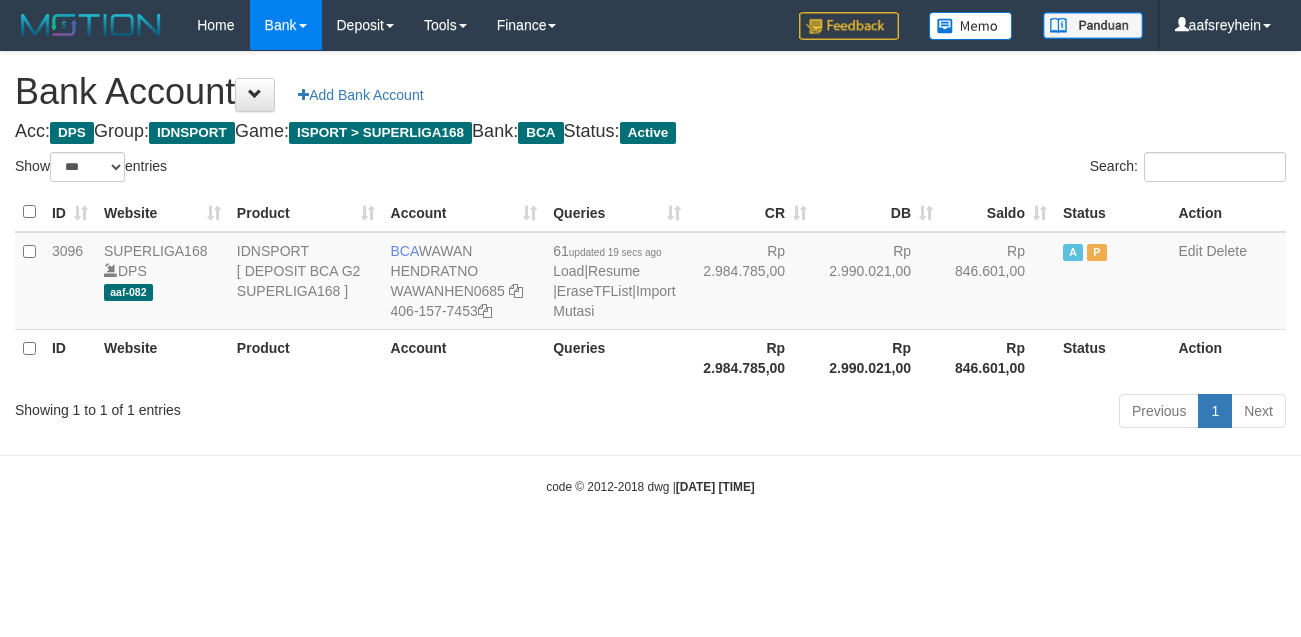 scroll, scrollTop: 0, scrollLeft: 0, axis: both 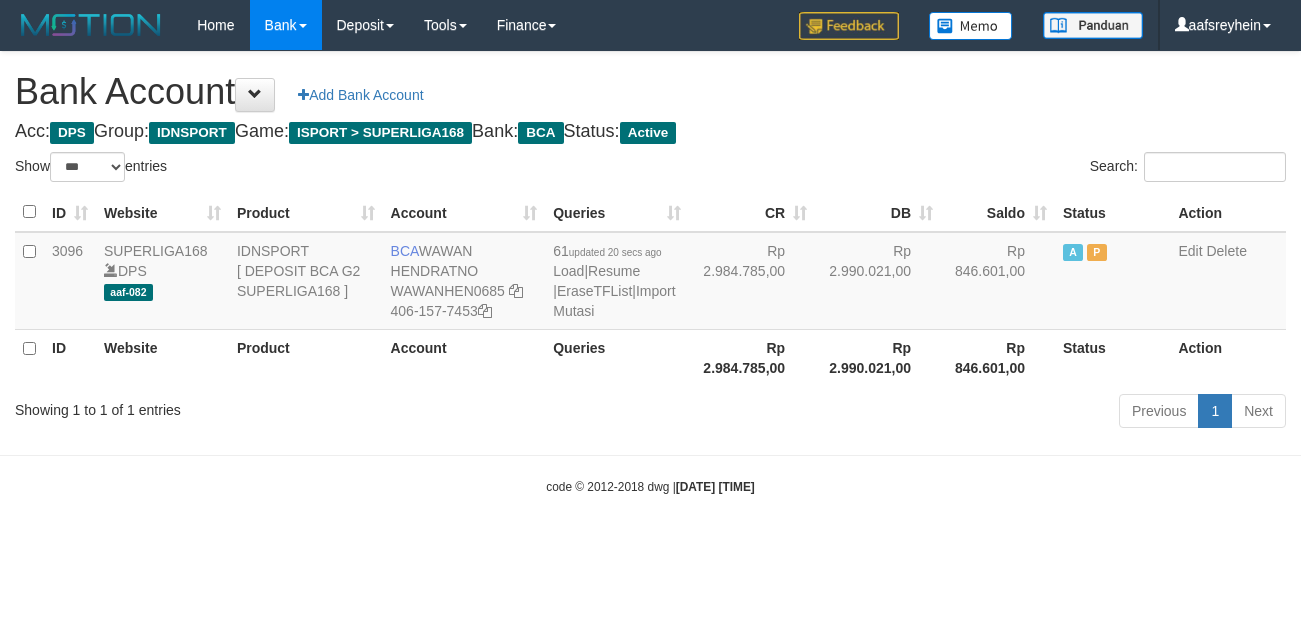 select on "***" 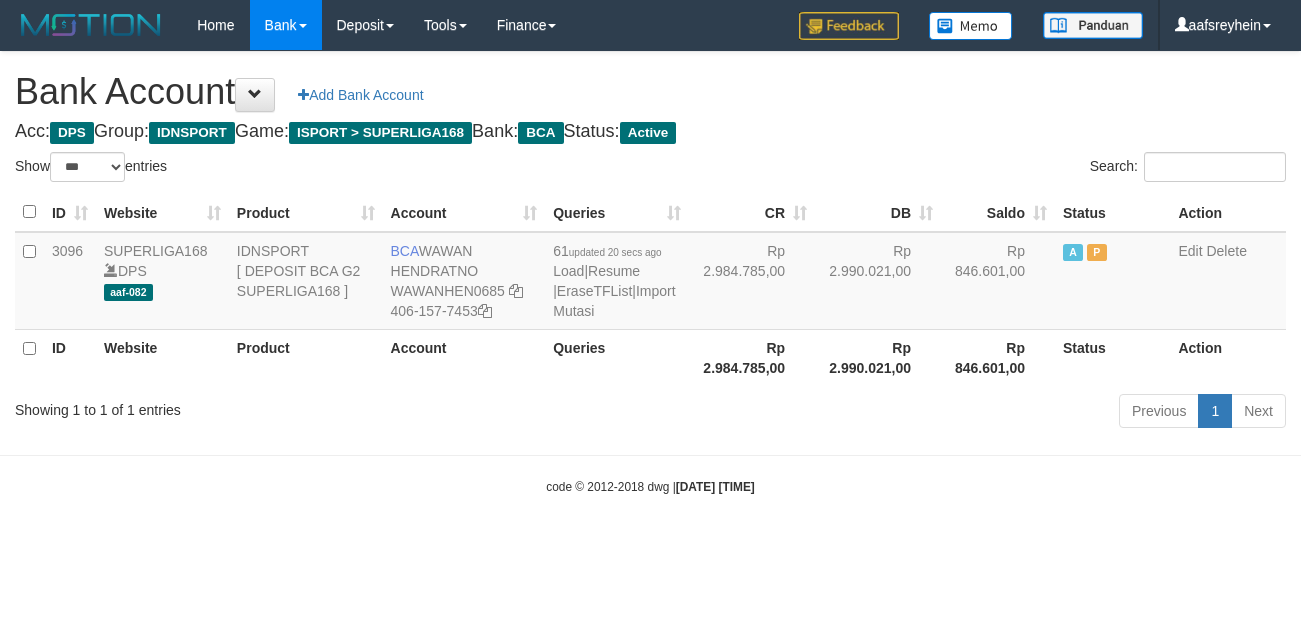 scroll, scrollTop: 0, scrollLeft: 0, axis: both 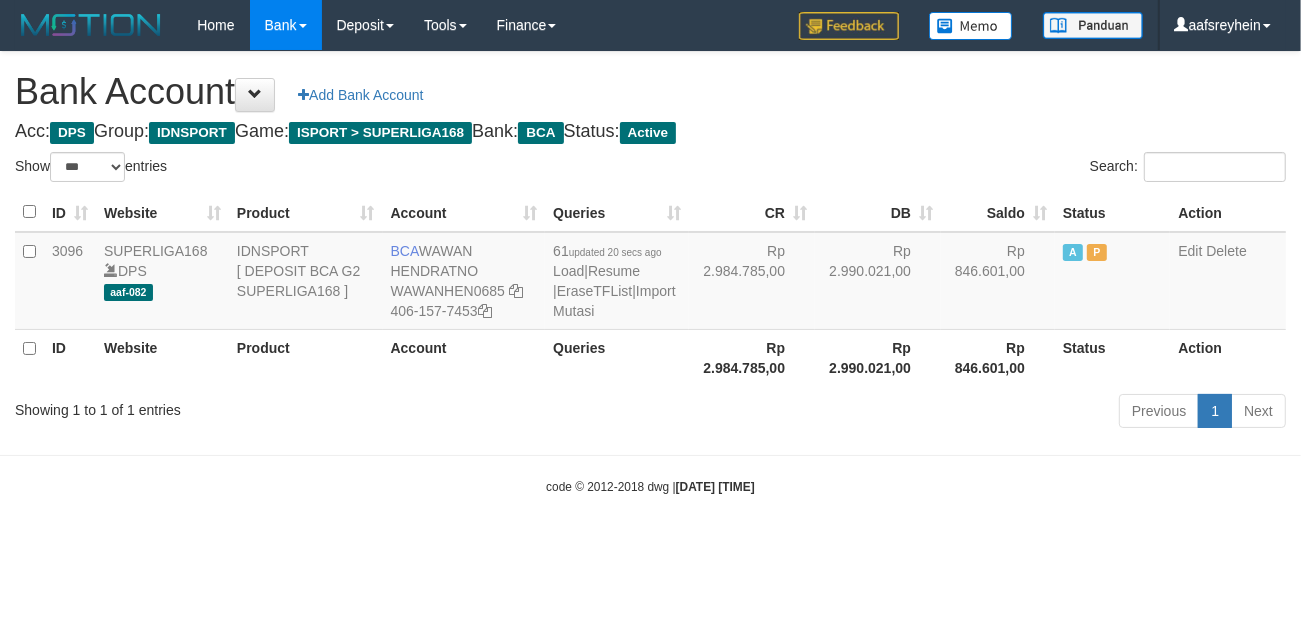 drag, startPoint x: 557, startPoint y: 511, endPoint x: 608, endPoint y: 500, distance: 52.17279 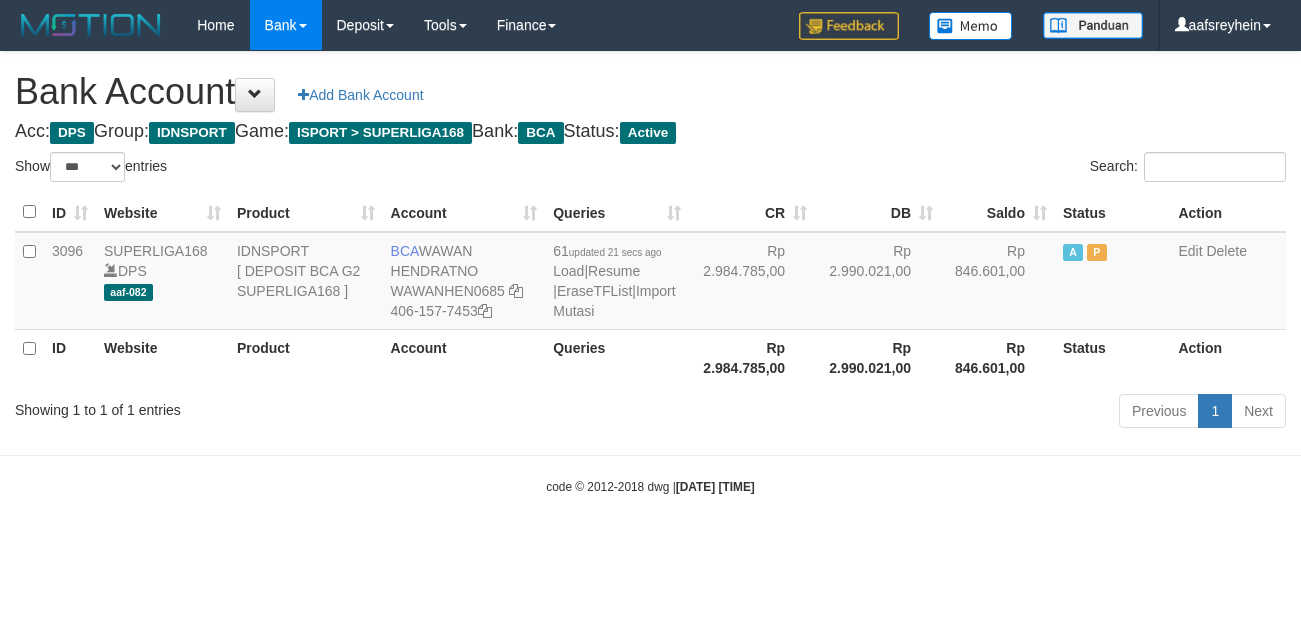 select on "***" 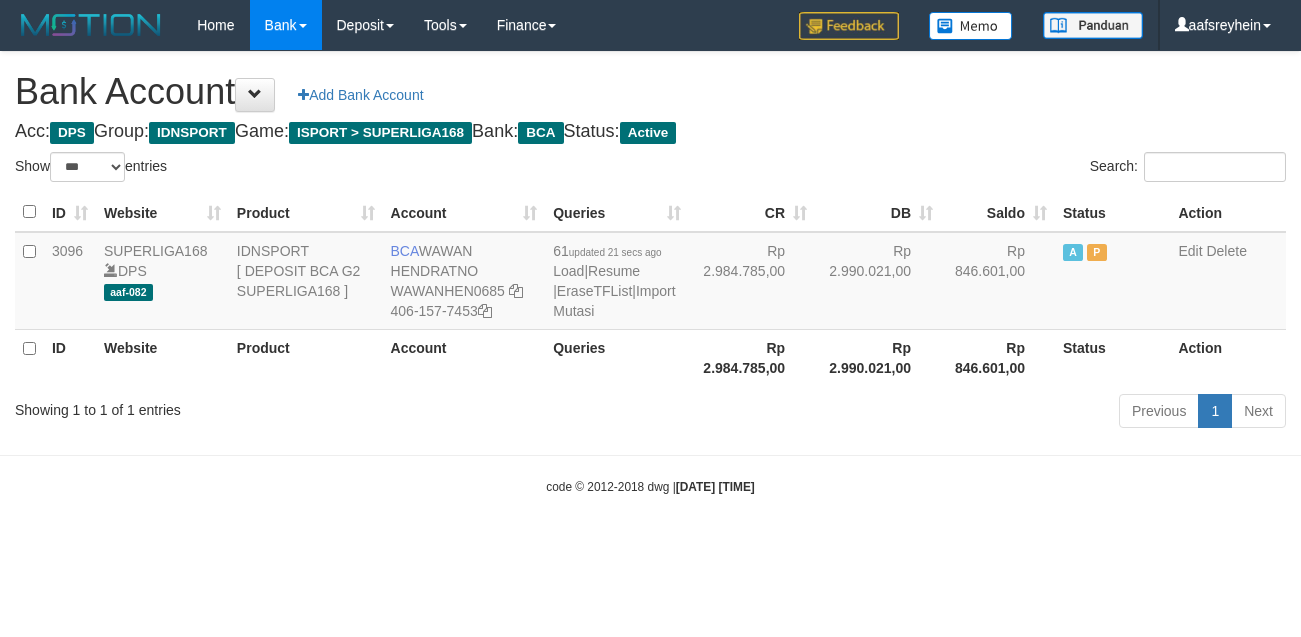 scroll, scrollTop: 0, scrollLeft: 0, axis: both 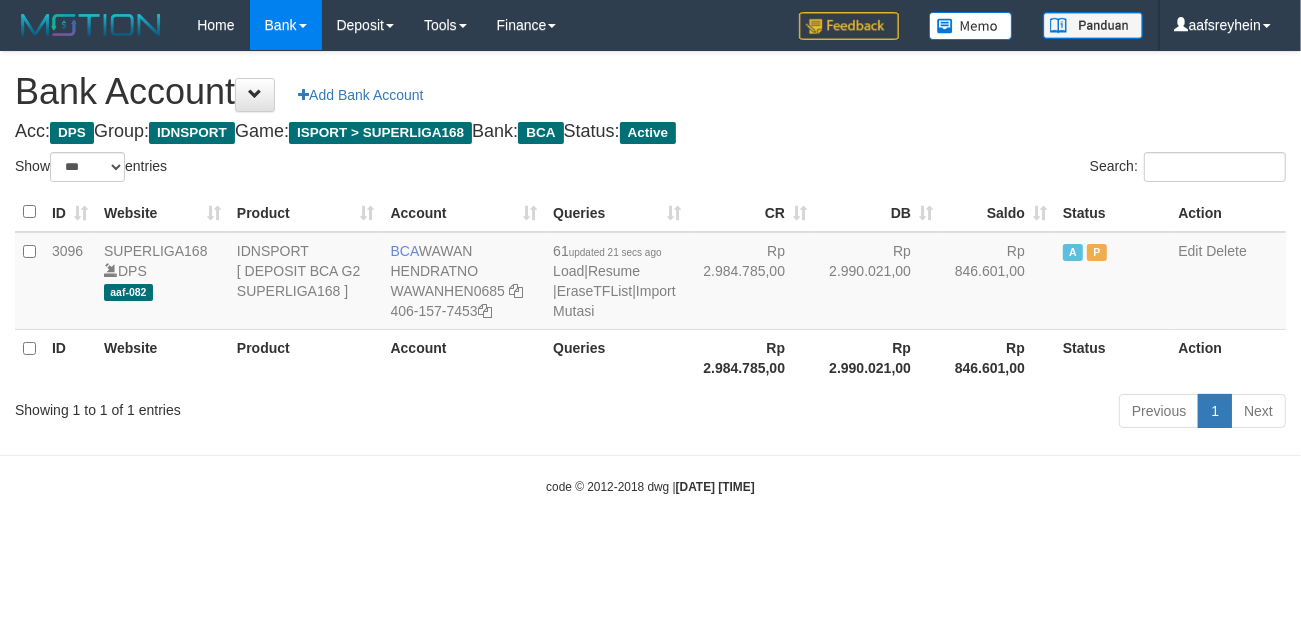 click on "code © 2012-2018 dwg |  2025/07/12 00:01:57" at bounding box center (650, 486) 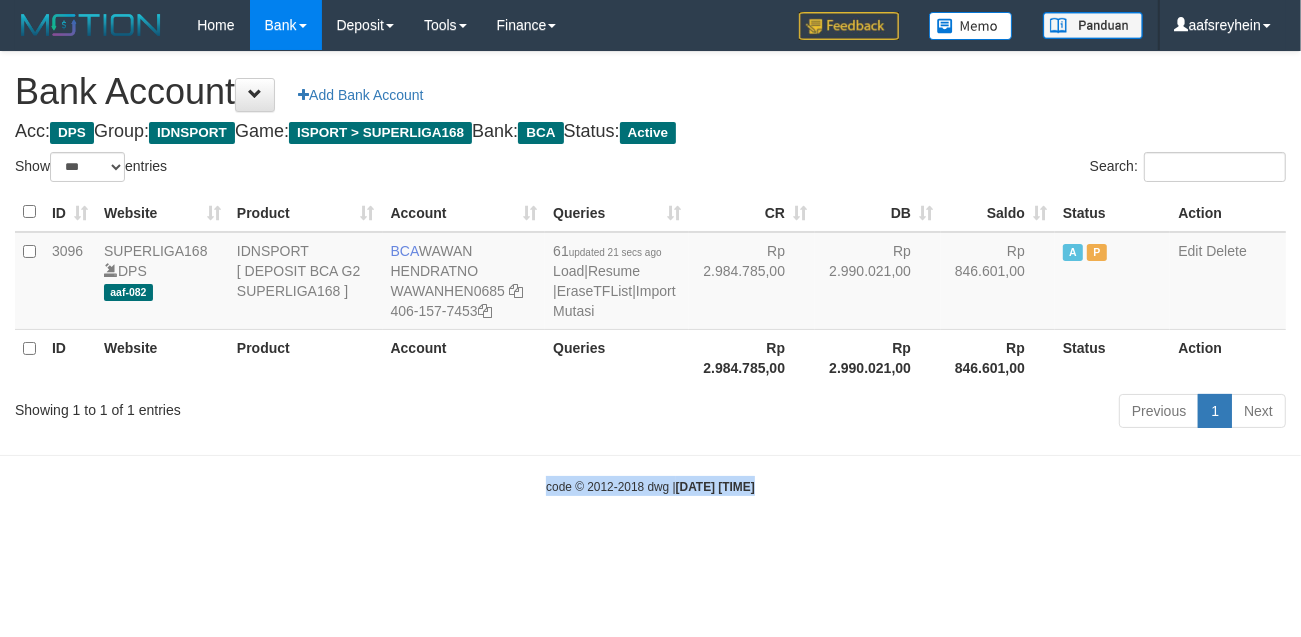 click on "Toggle navigation
Home
Bank
Account List
Load
By Website
Group
[ISPORT]													SUPERLIGA168
By Load Group (DPS)
-" at bounding box center (650, 273) 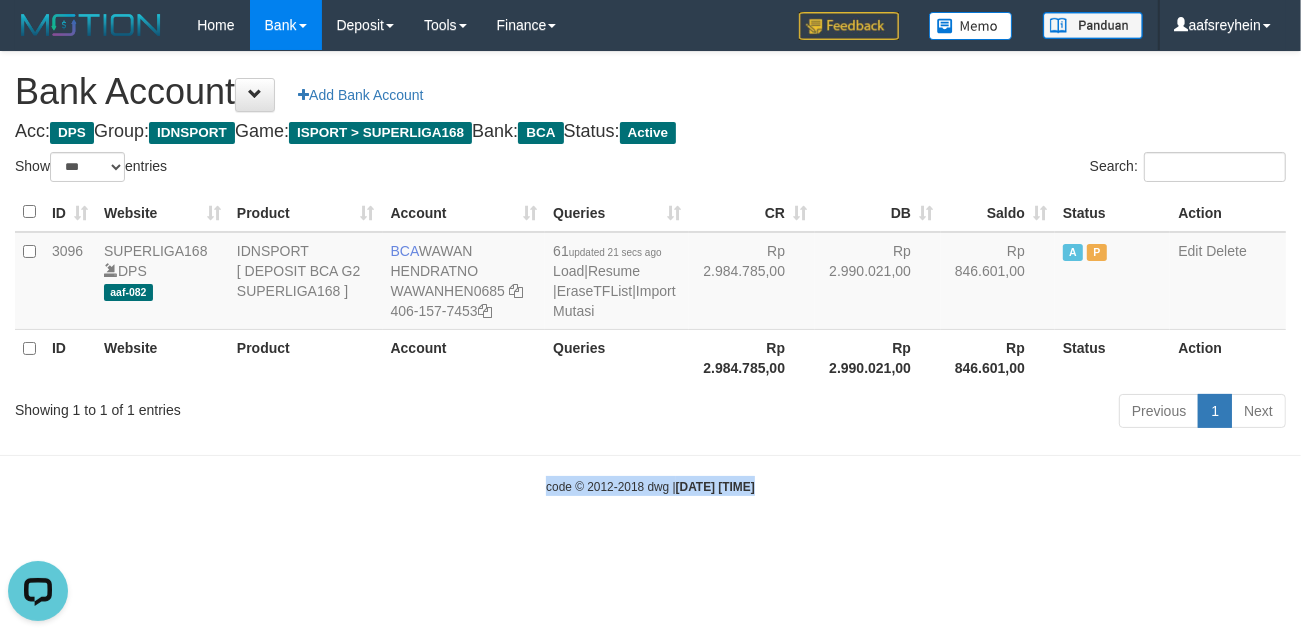 scroll, scrollTop: 0, scrollLeft: 0, axis: both 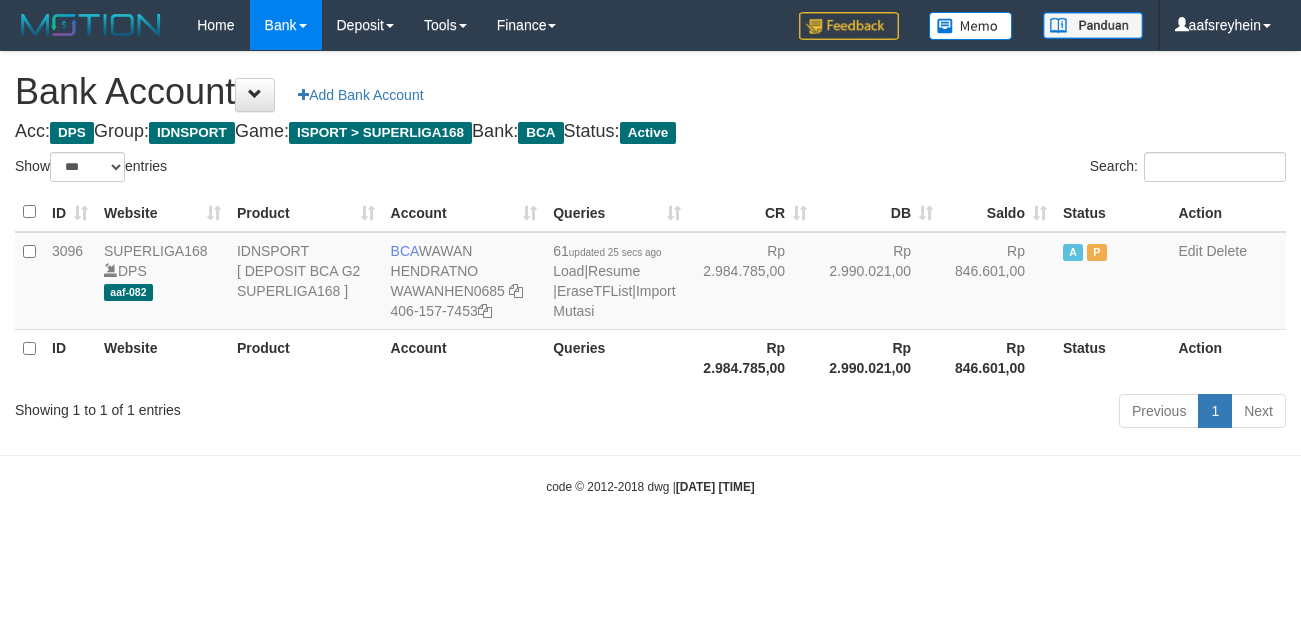 select on "***" 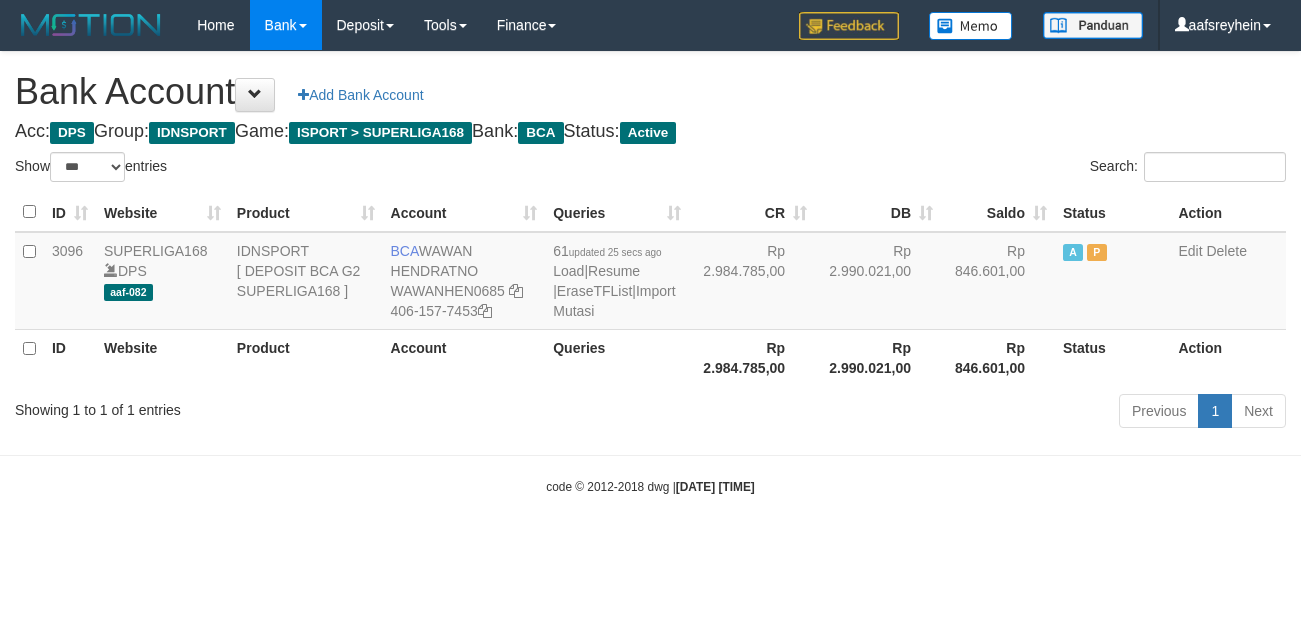 scroll, scrollTop: 0, scrollLeft: 0, axis: both 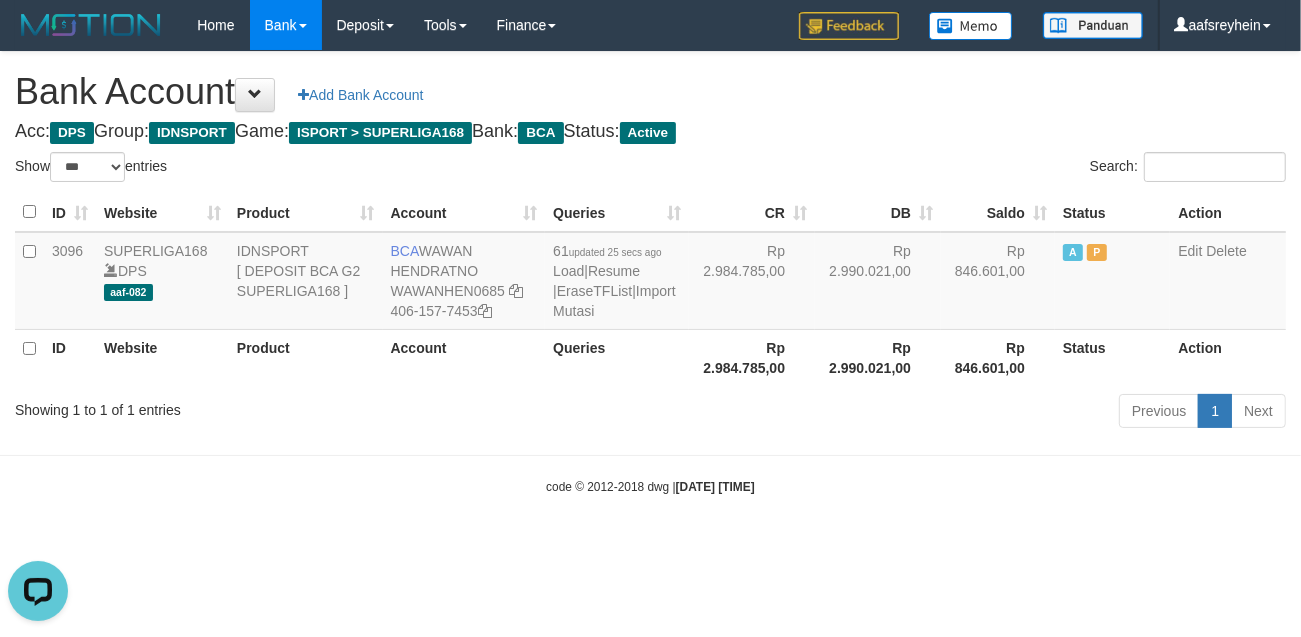 click on "Toggle navigation
Home
Bank
Account List
Load
By Website
Group
[ISPORT]													SUPERLIGA168
By Load Group (DPS)
-" at bounding box center (650, 273) 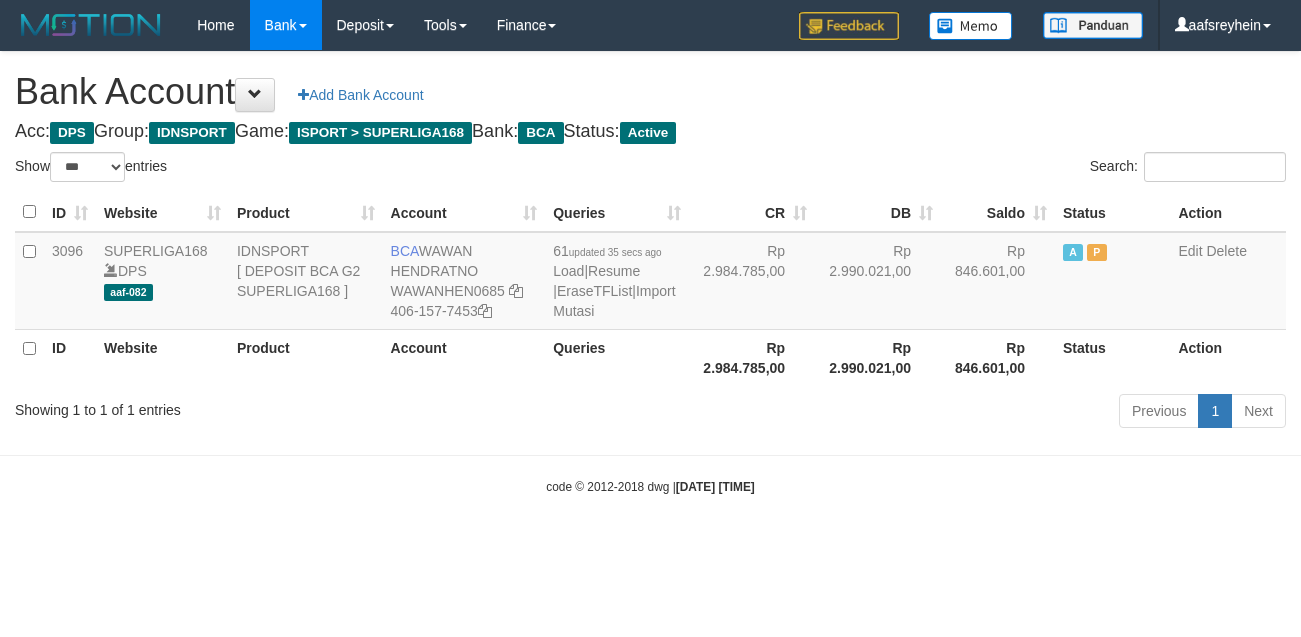 select on "***" 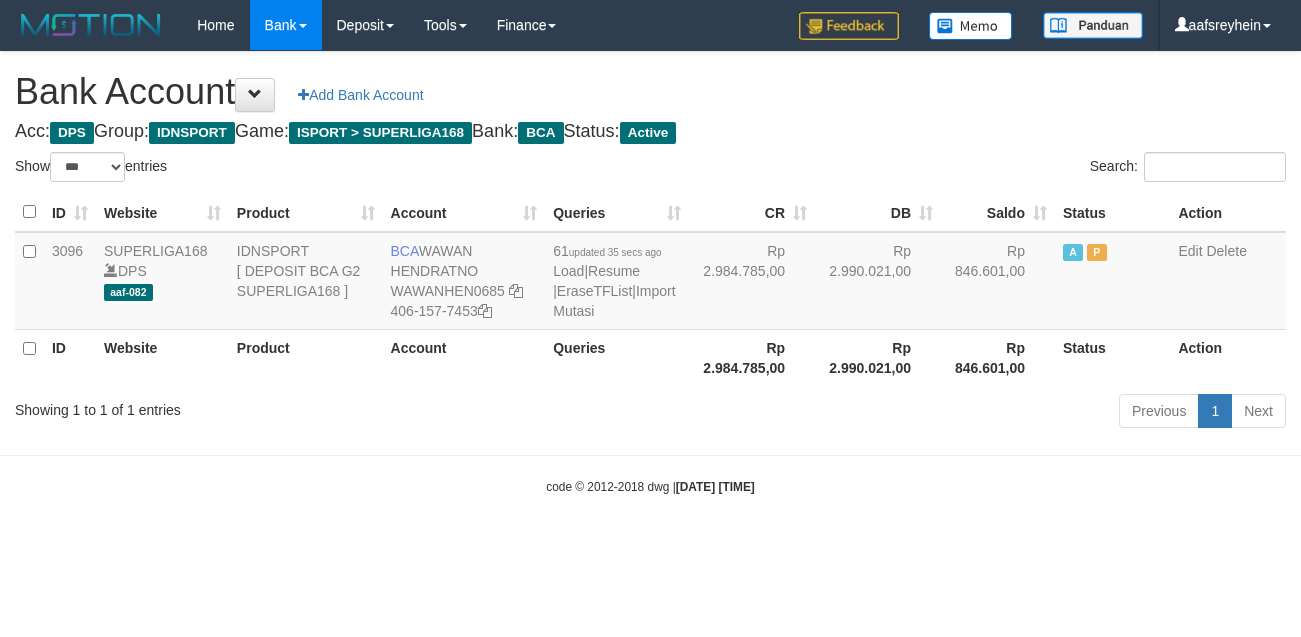 scroll, scrollTop: 0, scrollLeft: 0, axis: both 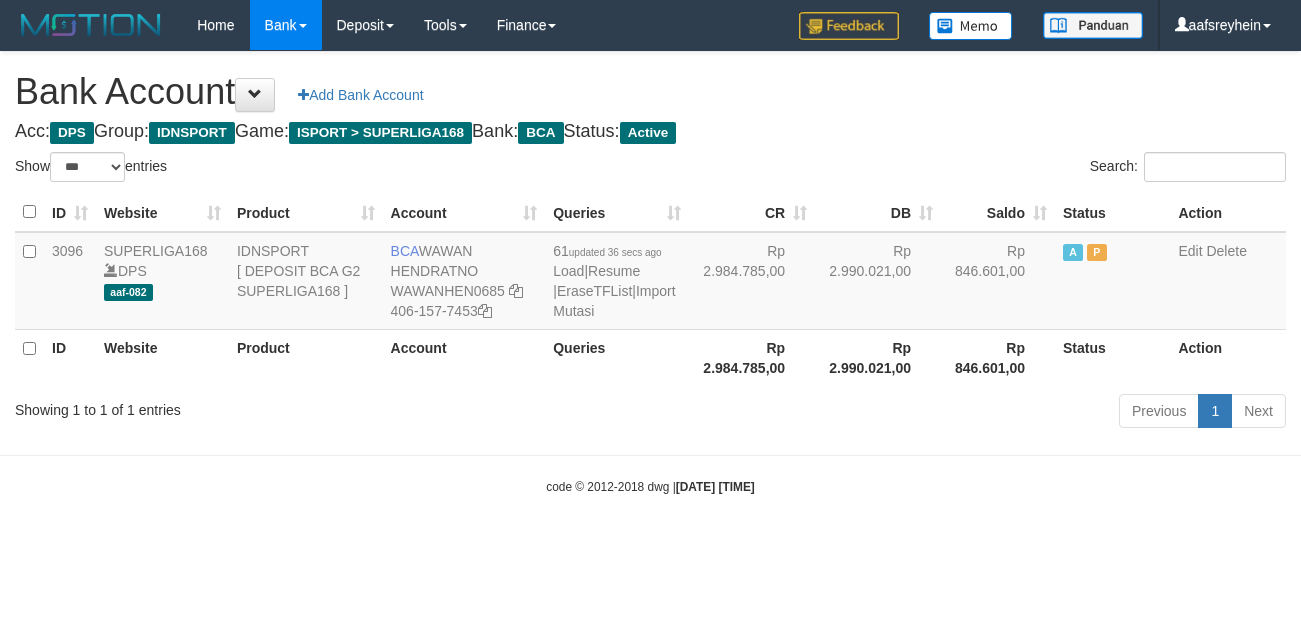 select on "***" 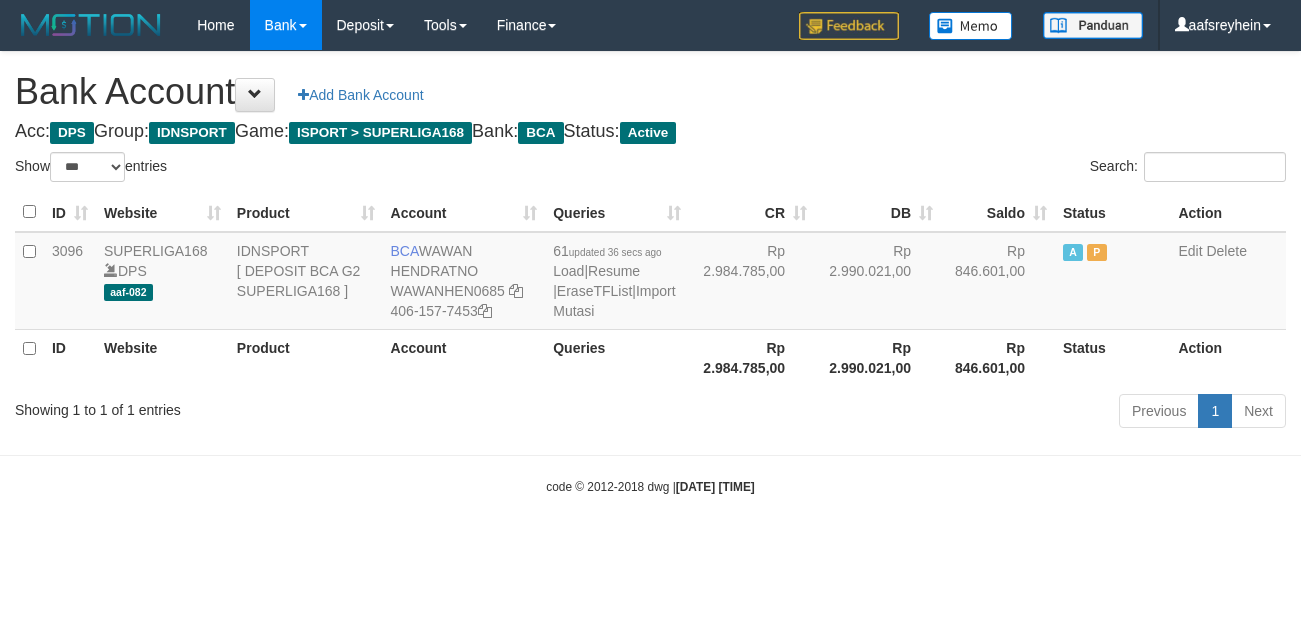 scroll, scrollTop: 0, scrollLeft: 0, axis: both 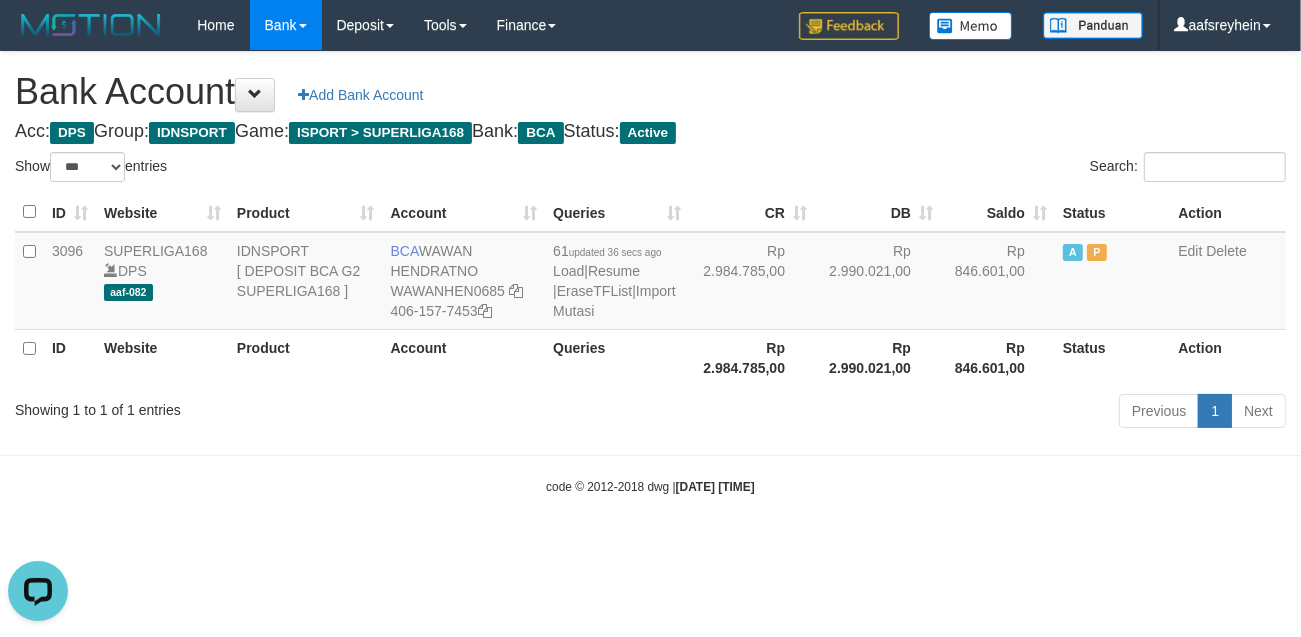click on "Toggle navigation
Home
Bank
Account List
Load
By Website
Group
[ISPORT]													SUPERLIGA168
By Load Group (DPS)" at bounding box center [650, 273] 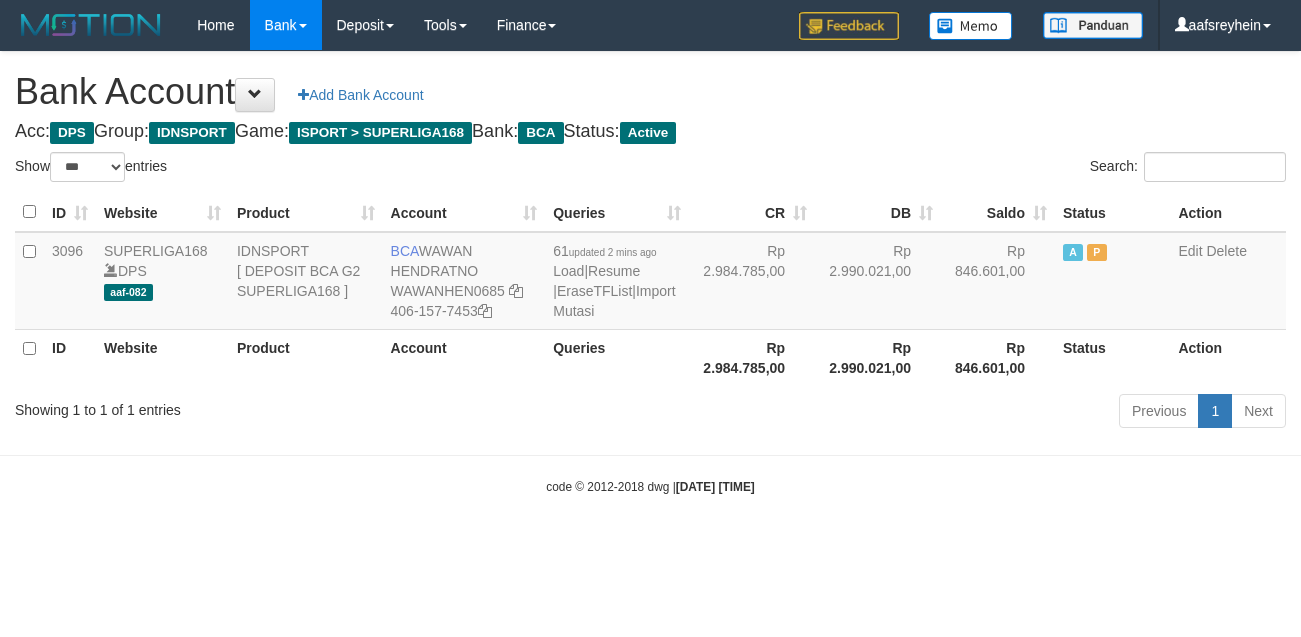 select on "***" 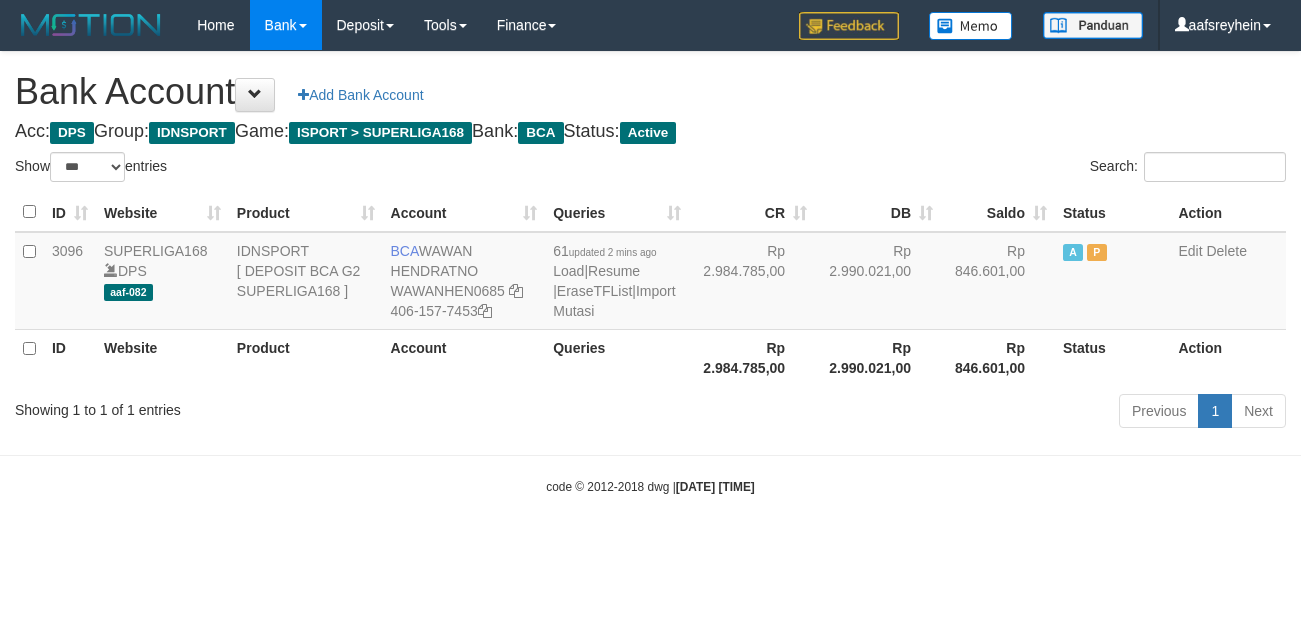 scroll, scrollTop: 0, scrollLeft: 0, axis: both 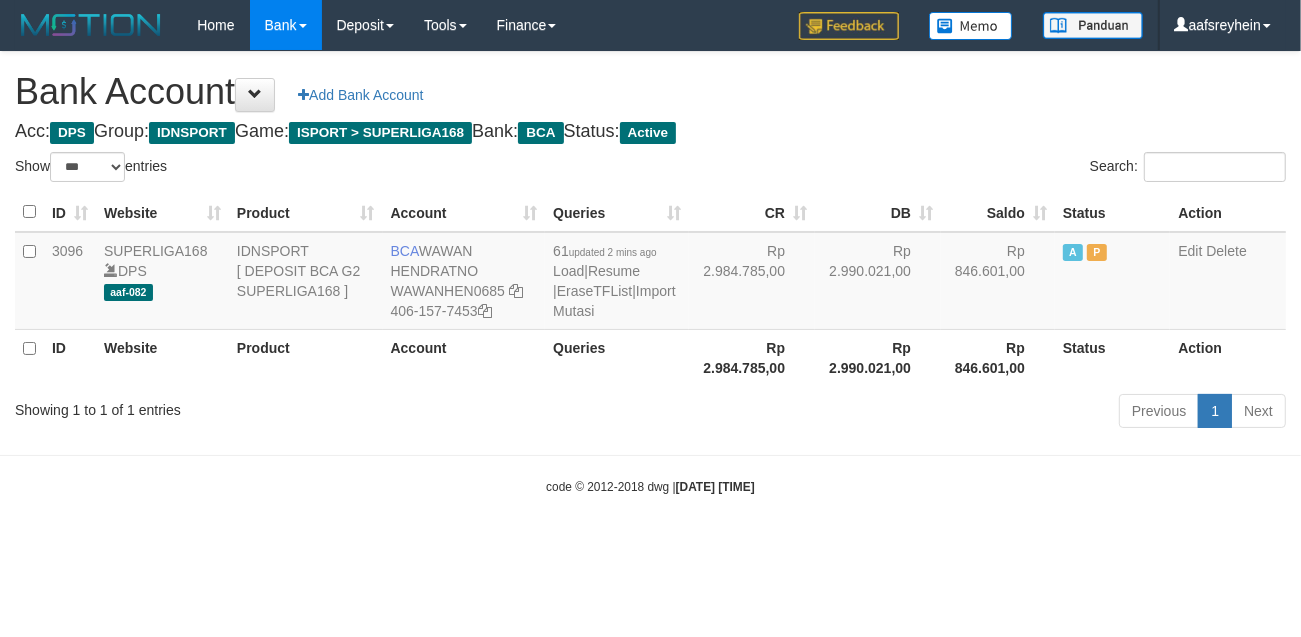 click on "Toggle navigation
Home
Bank
Account List
Load
By Website
Group
[ISPORT]													SUPERLIGA168
By Load Group (DPS)
-" at bounding box center (650, 273) 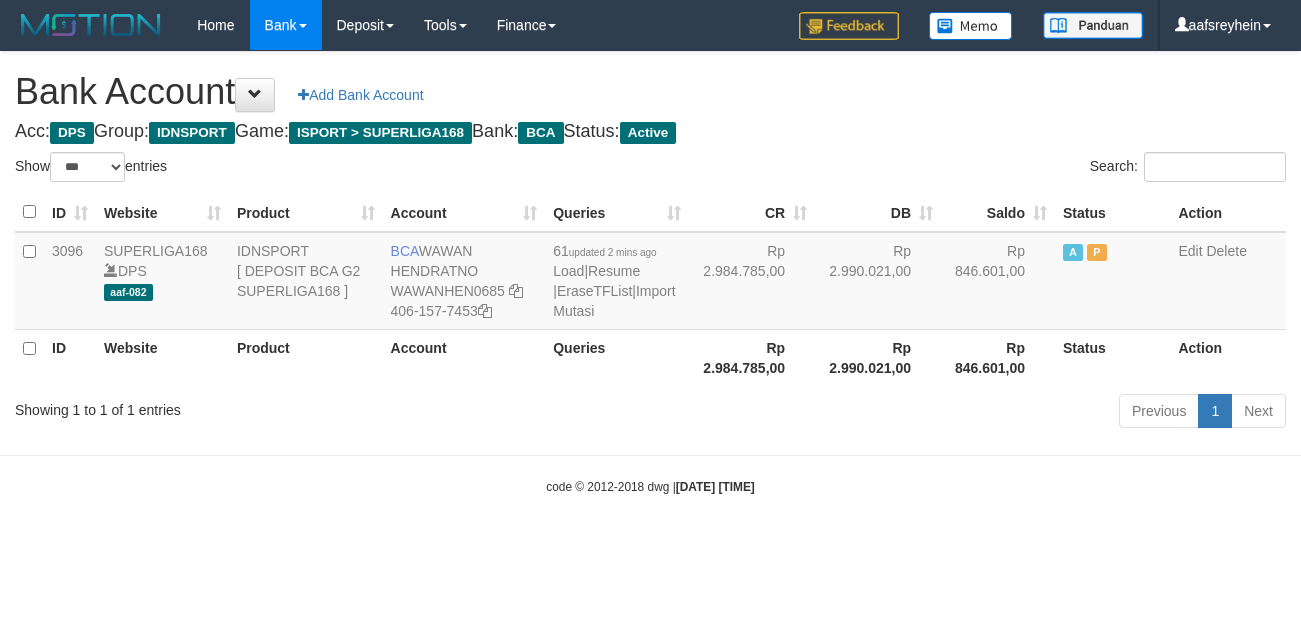 select on "***" 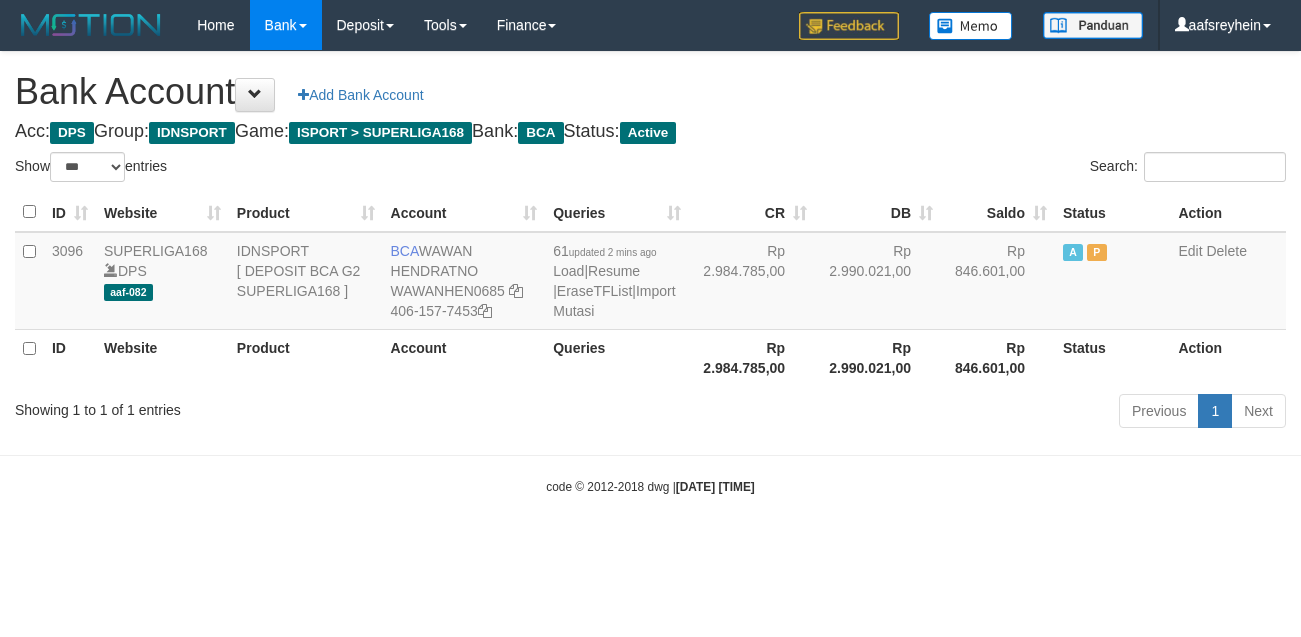 scroll, scrollTop: 0, scrollLeft: 0, axis: both 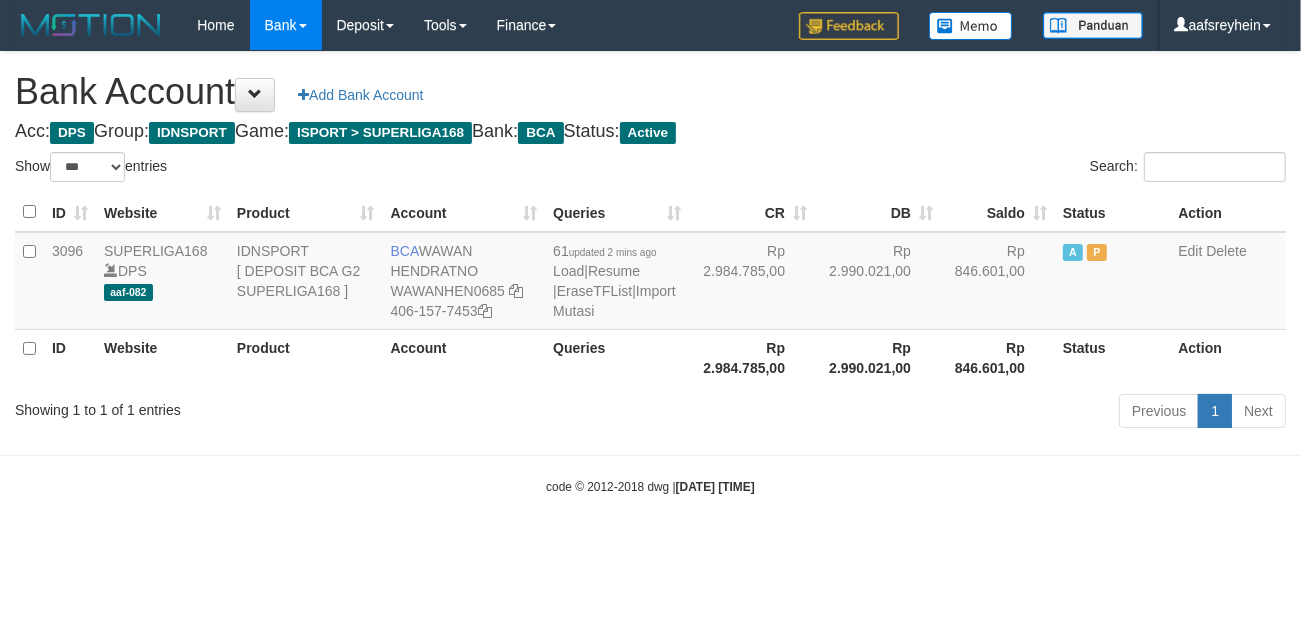 click on "ID Website Product Account Queries CR DB Saldo Status Action
3096
SUPERLIGA168
DPS
aaf-082
IDNSPORT
[ DEPOSIT BCA G2 SUPERLIGA168 ]
BCA
WAWAN HENDRATNO
WAWANHEN0685
406-157-7453
61  updated 2 mins ago
Load
|
Resume
|
EraseTFList
|
Import Mutasi
Rp 2.984.785,00
Rp 2.990.021,00
Rp 846.601,00
A
P
Edit
Delete
ID Website Product Account Queries Rp 2.984.785,00 Rp 2.990.021,00 Status" at bounding box center [650, 289] 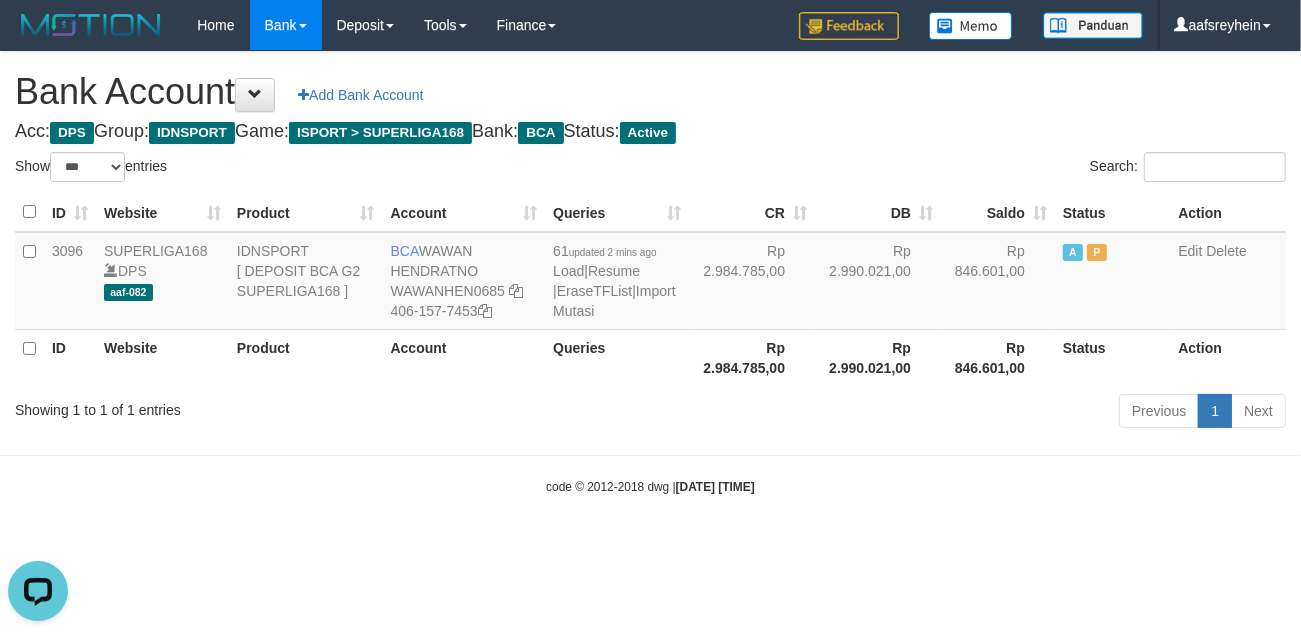 scroll, scrollTop: 0, scrollLeft: 0, axis: both 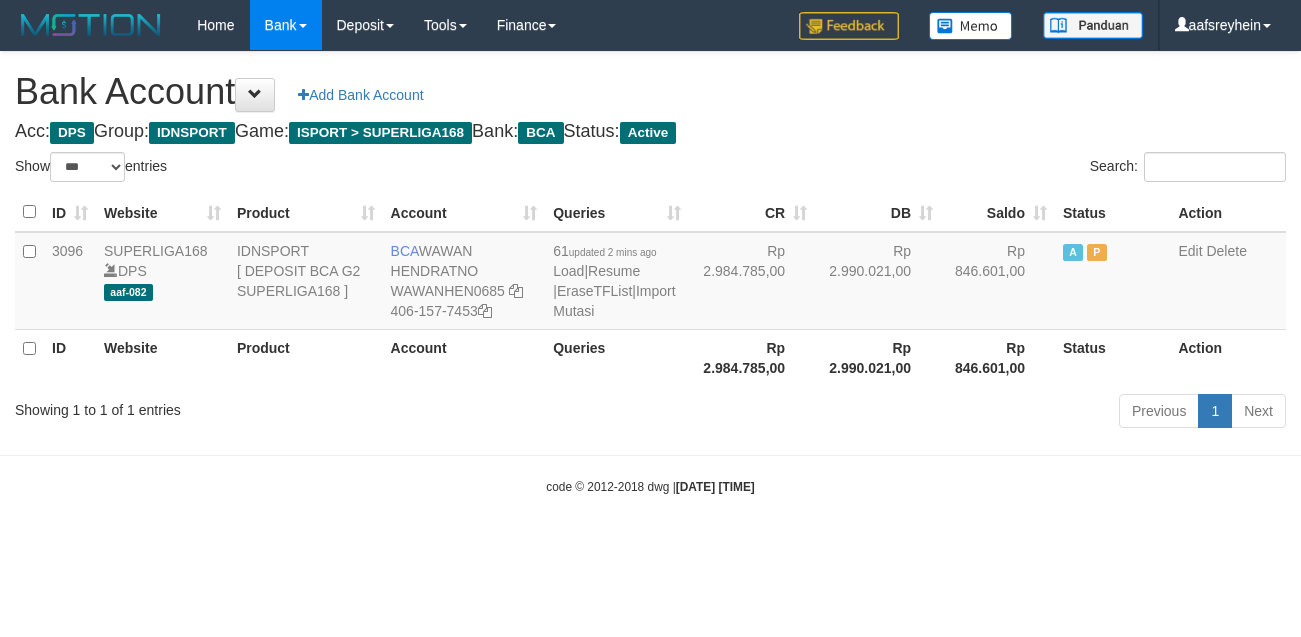 select on "***" 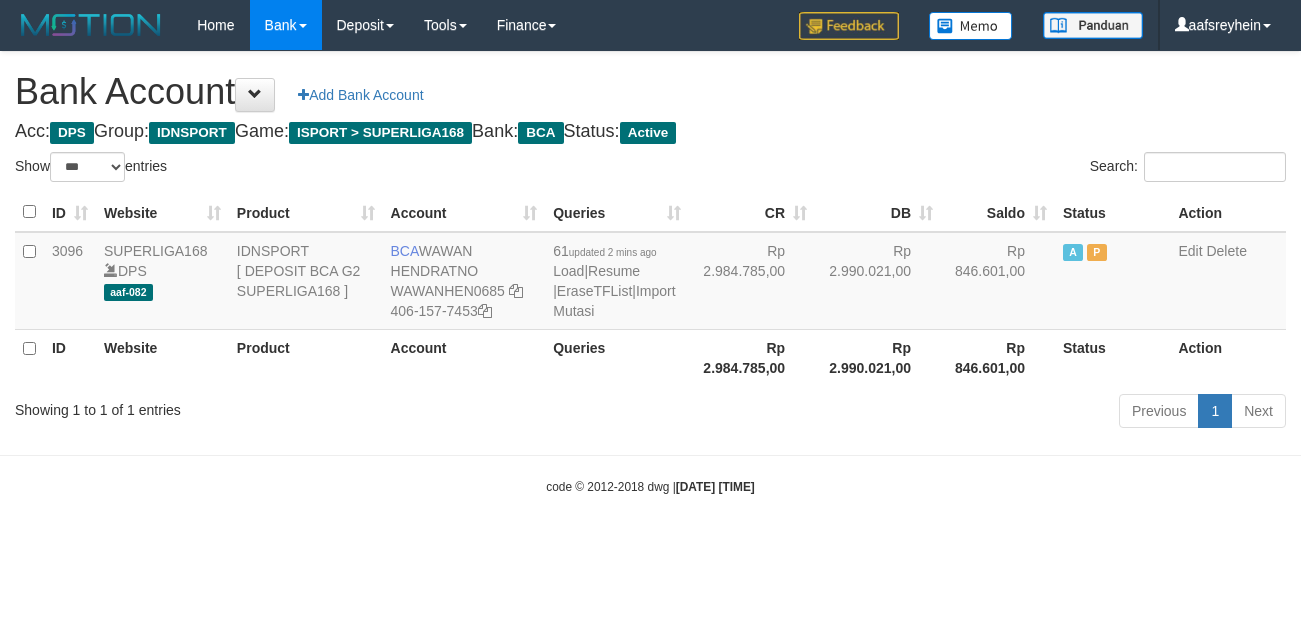 scroll, scrollTop: 0, scrollLeft: 0, axis: both 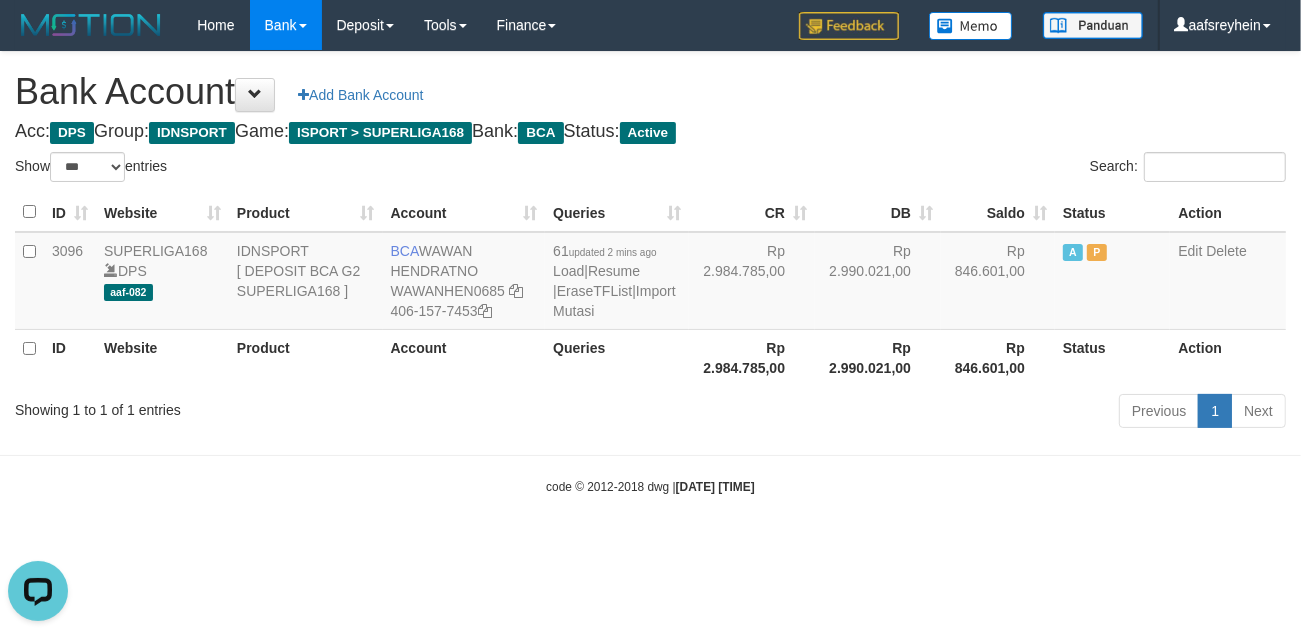 click on "Toggle navigation
Home
Bank
Account List
Load
By Website
Group
[ISPORT]													SUPERLIGA168
By Load Group (DPS)" at bounding box center [650, 273] 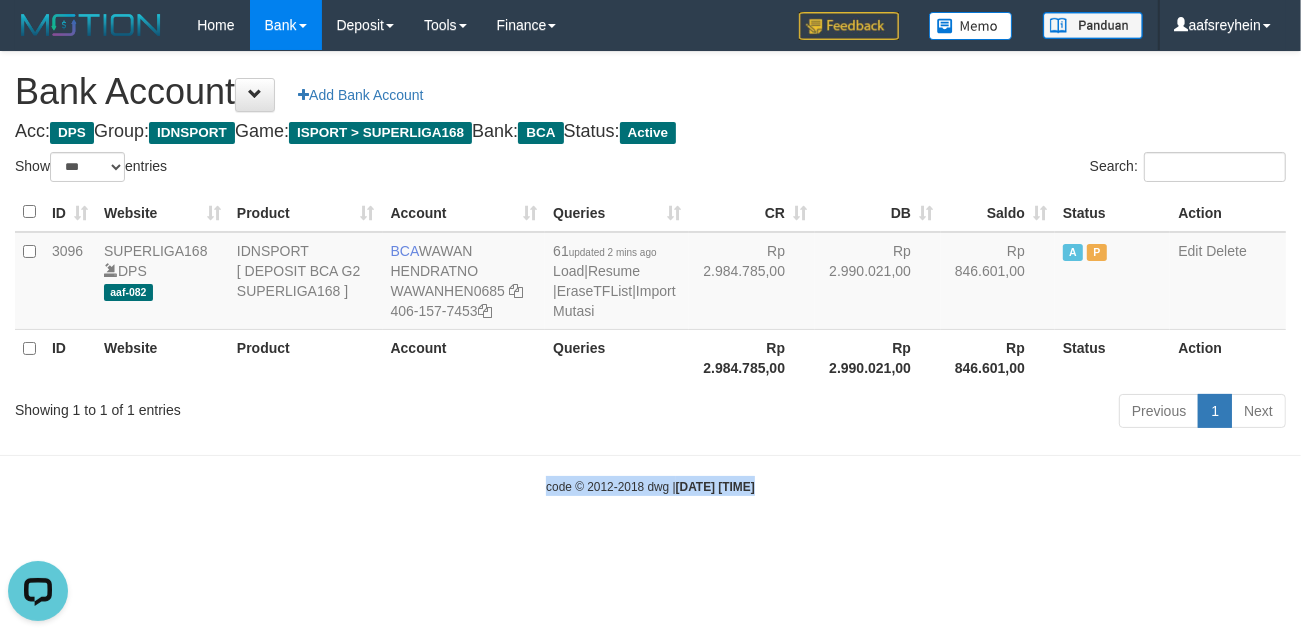 click on "Toggle navigation
Home
Bank
Account List
Load
By Website
Group
[ISPORT]													SUPERLIGA168
By Load Group (DPS)
-" at bounding box center (650, 273) 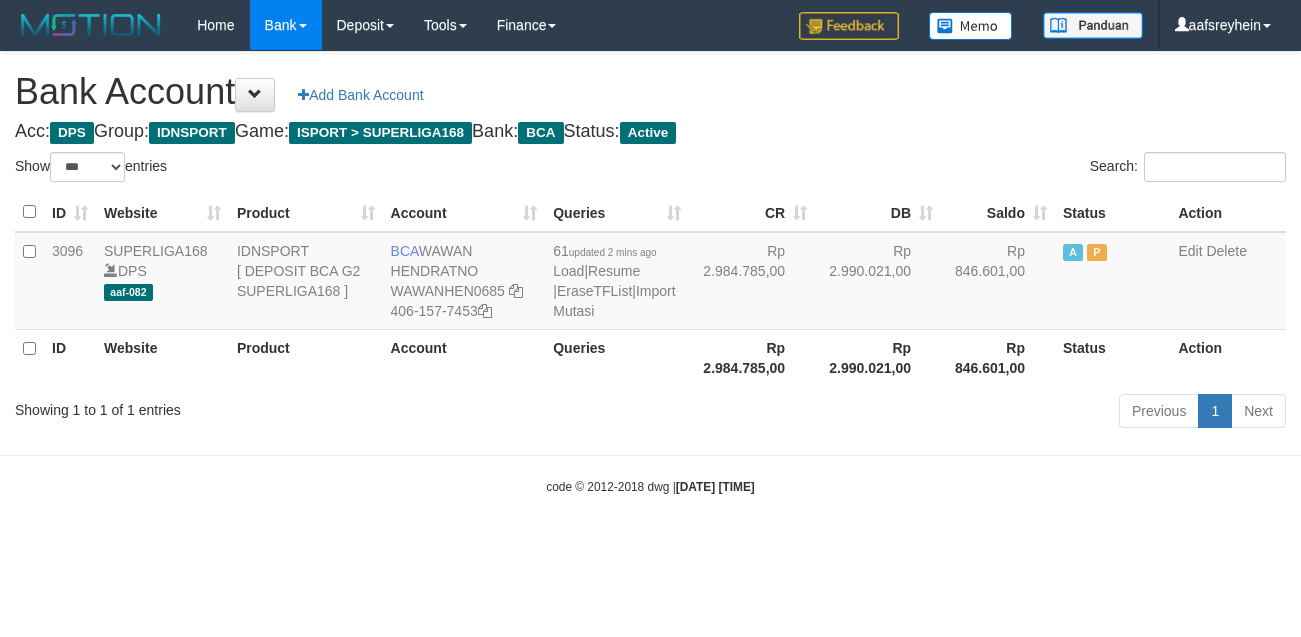 select on "***" 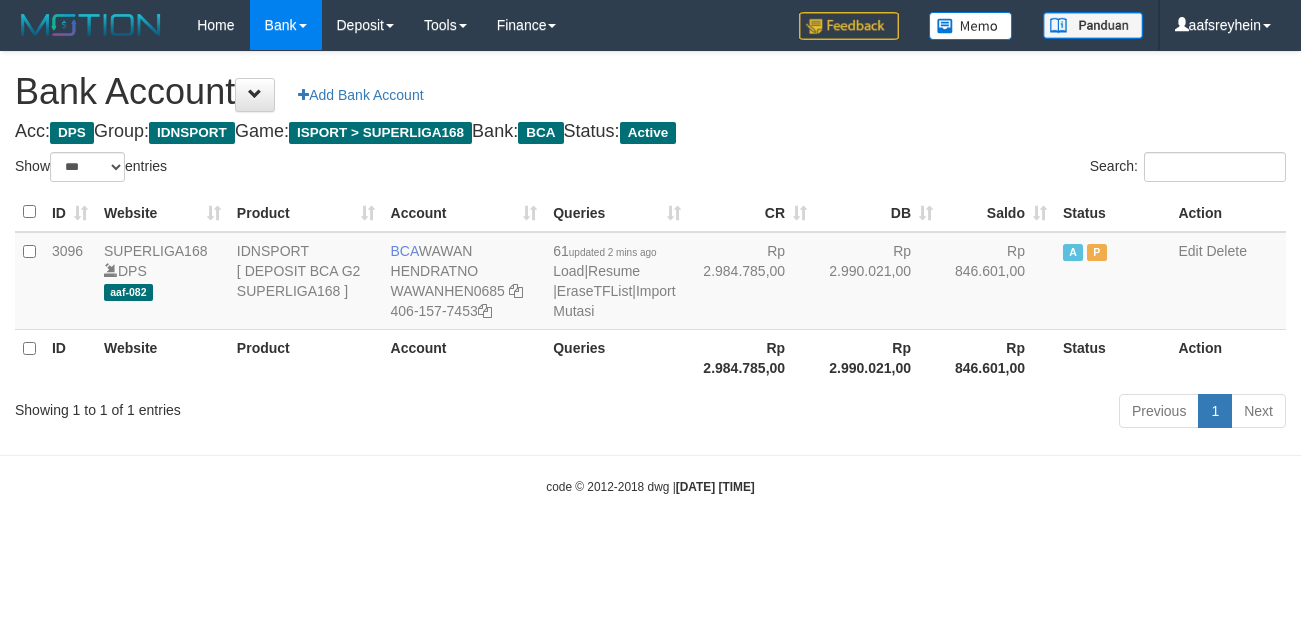 scroll, scrollTop: 0, scrollLeft: 0, axis: both 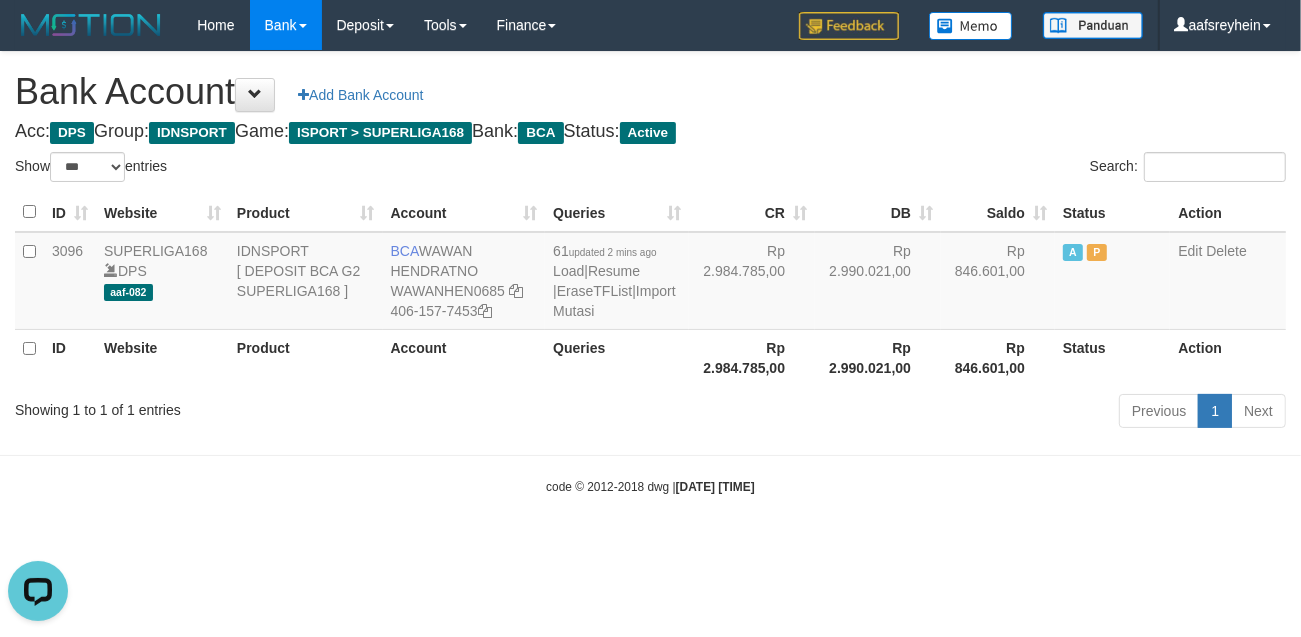 click on "Toggle navigation
Home
Bank
Account List
Load
By Website
Group
[ISPORT]													SUPERLIGA168
By Load Group (DPS)
-" at bounding box center (650, 273) 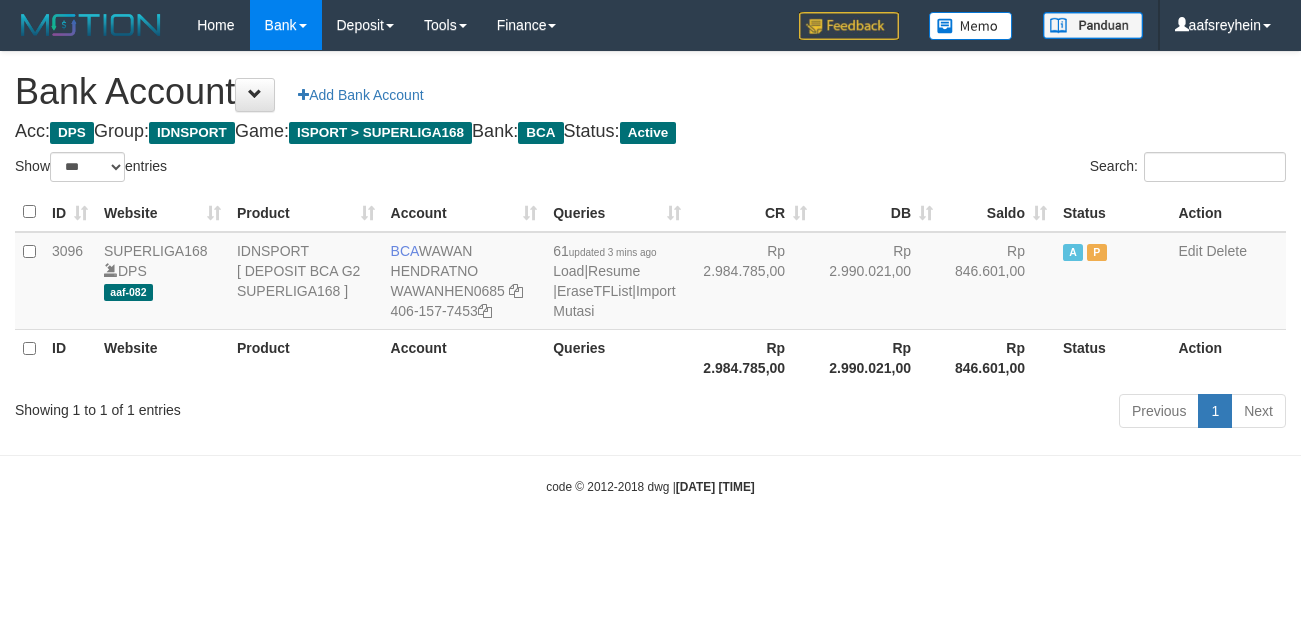 select on "***" 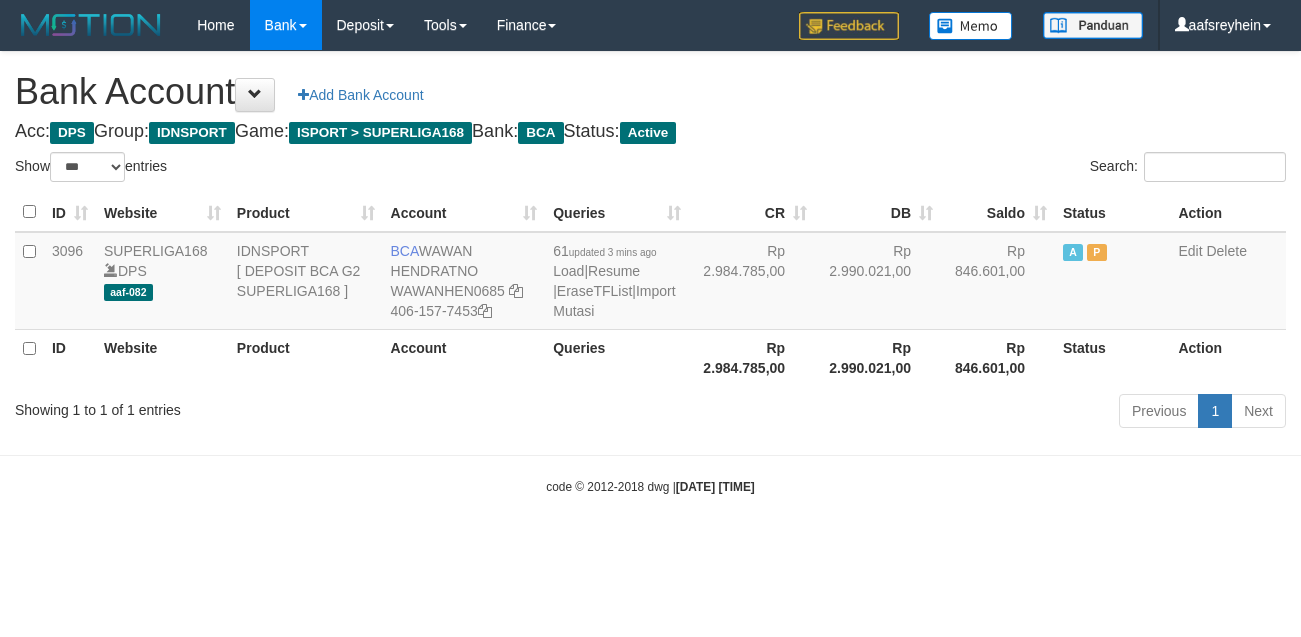 scroll, scrollTop: 0, scrollLeft: 0, axis: both 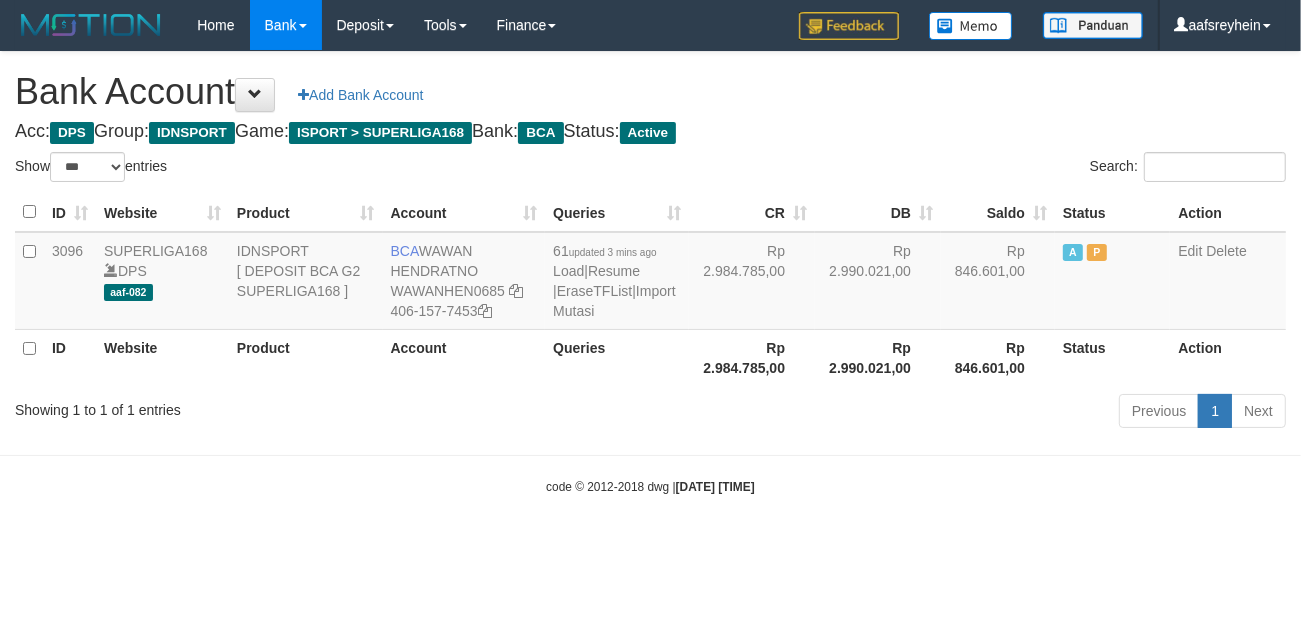 click on "Toggle navigation
Home
Bank
Account List
Load
By Website
Group
[ISPORT]													SUPERLIGA168
By Load Group (DPS)" at bounding box center [650, 273] 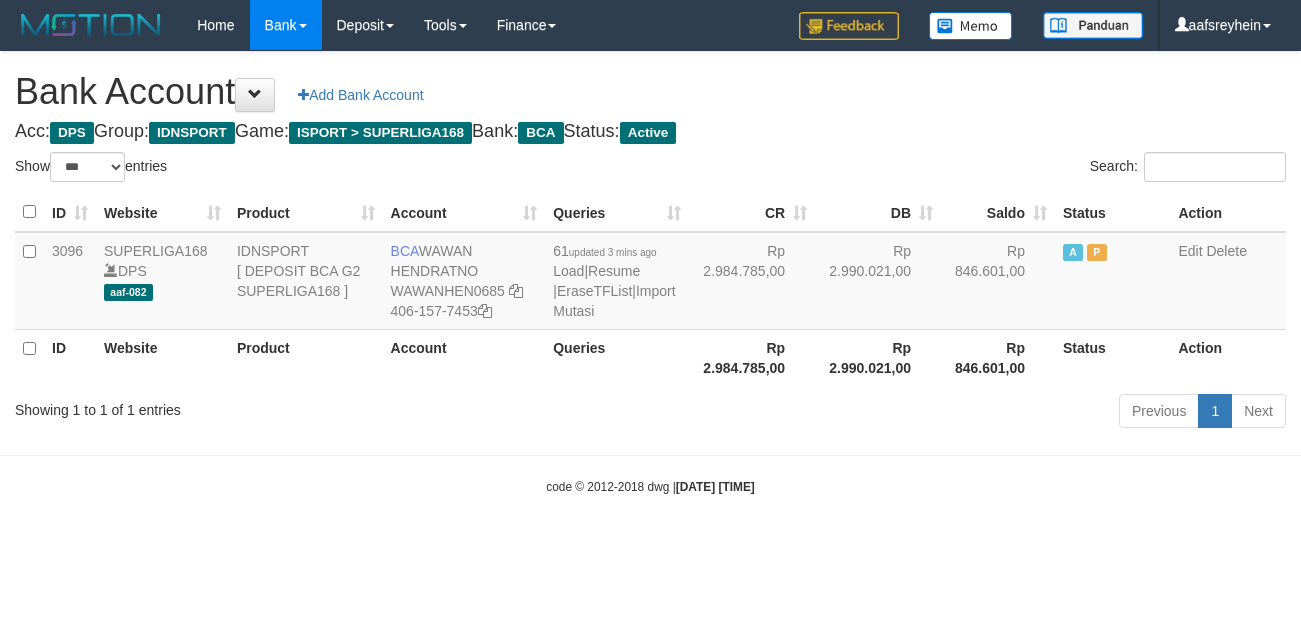 select on "***" 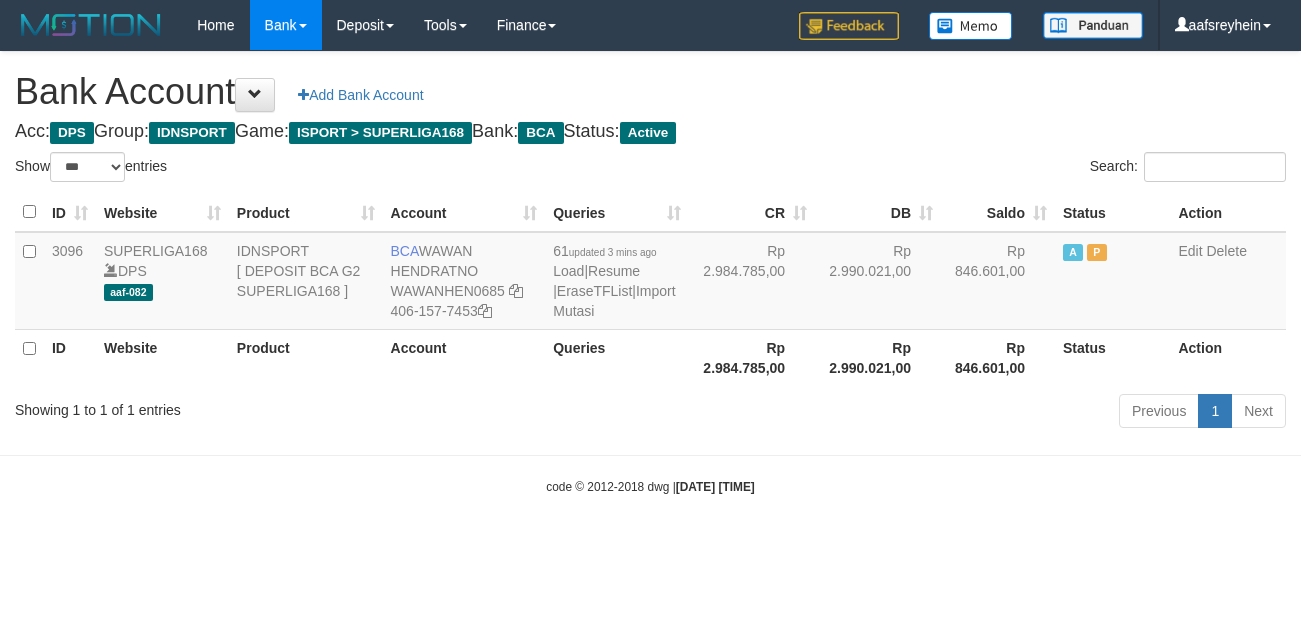 scroll, scrollTop: 0, scrollLeft: 0, axis: both 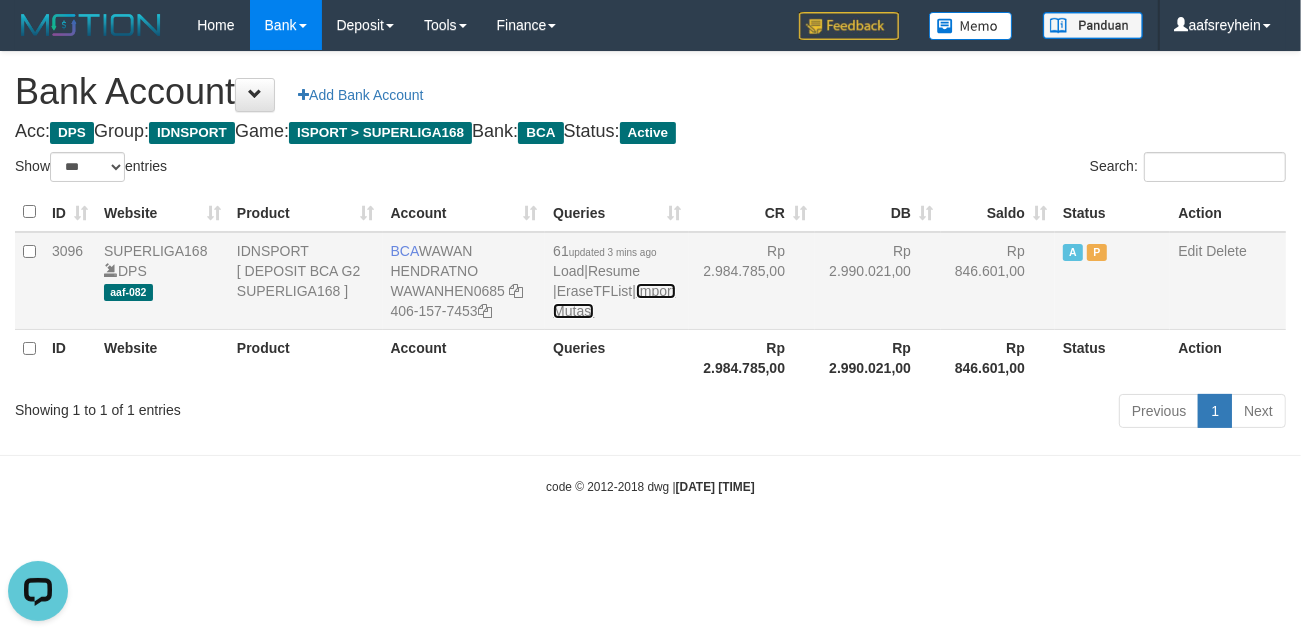 click on "Import Mutasi" at bounding box center [614, 301] 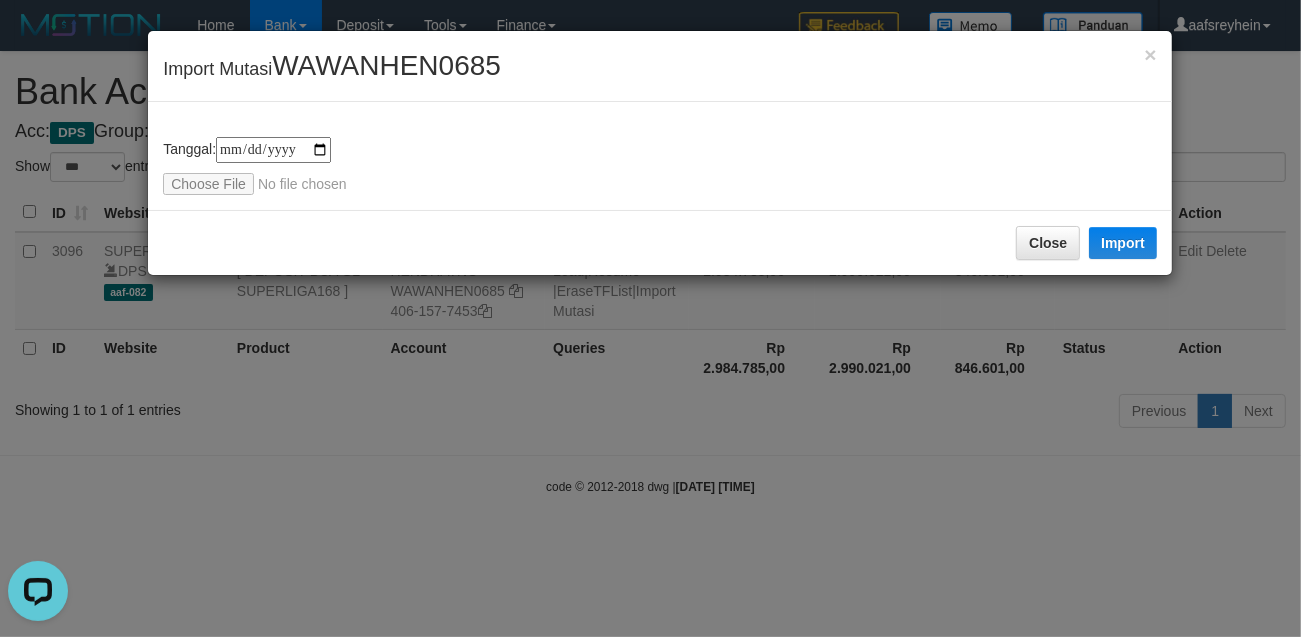 type on "**********" 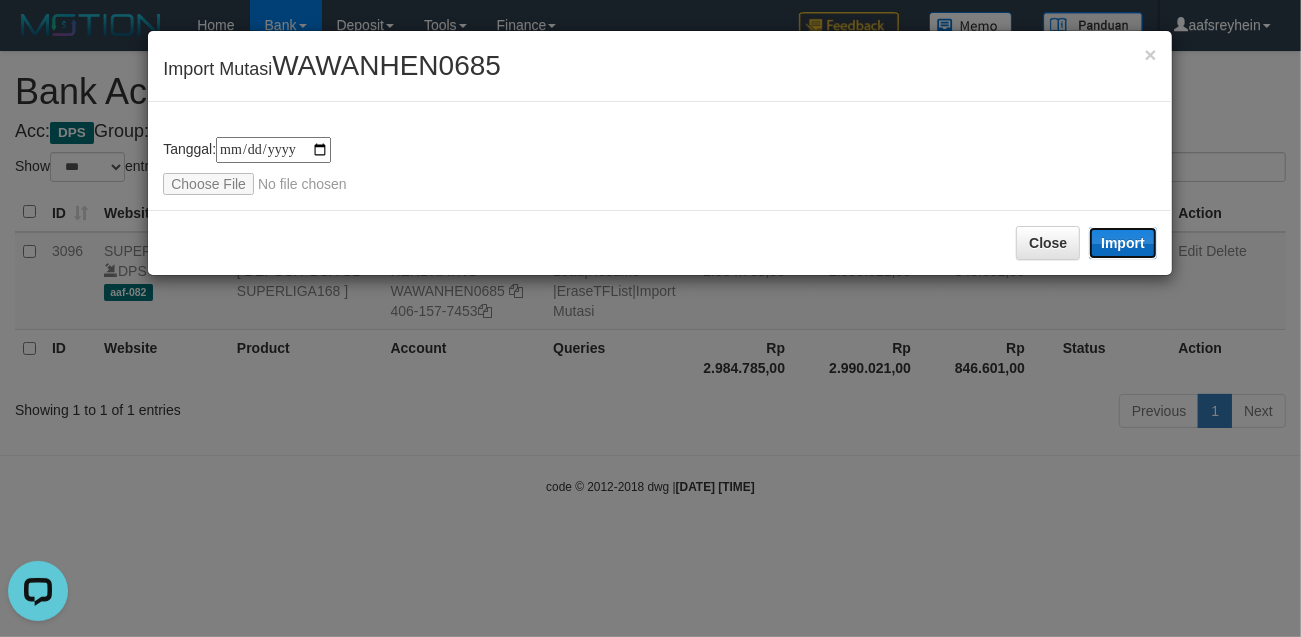 click on "Import" at bounding box center [1123, 243] 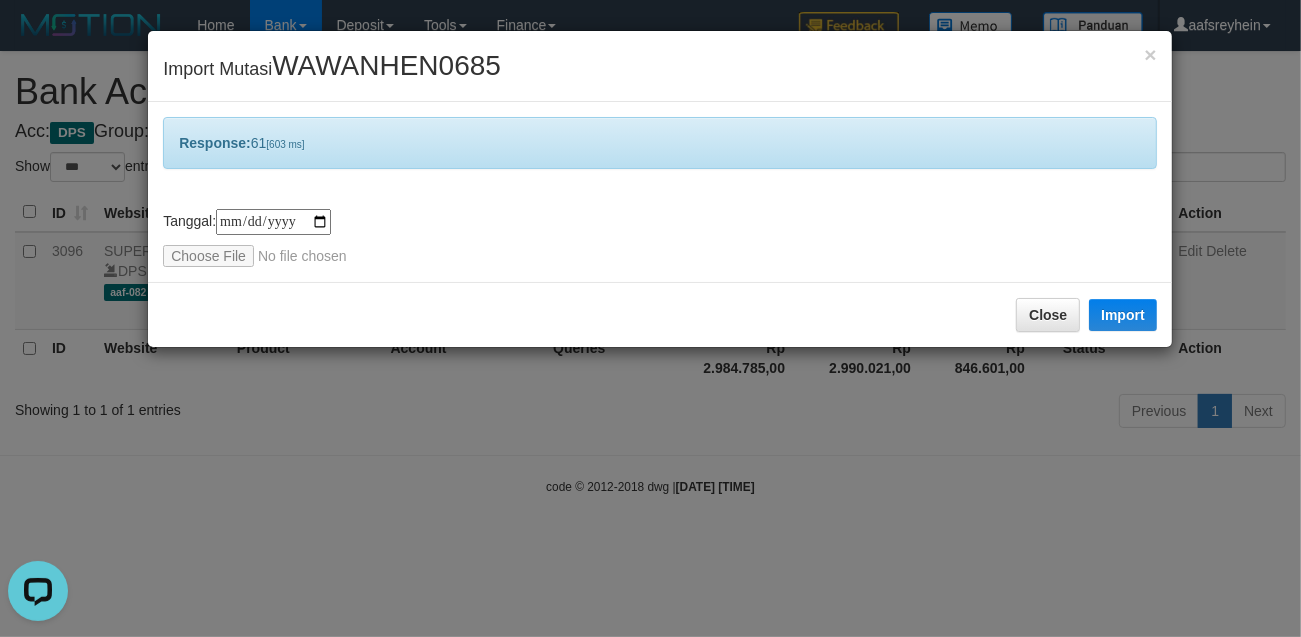 click on "**********" at bounding box center [660, 192] 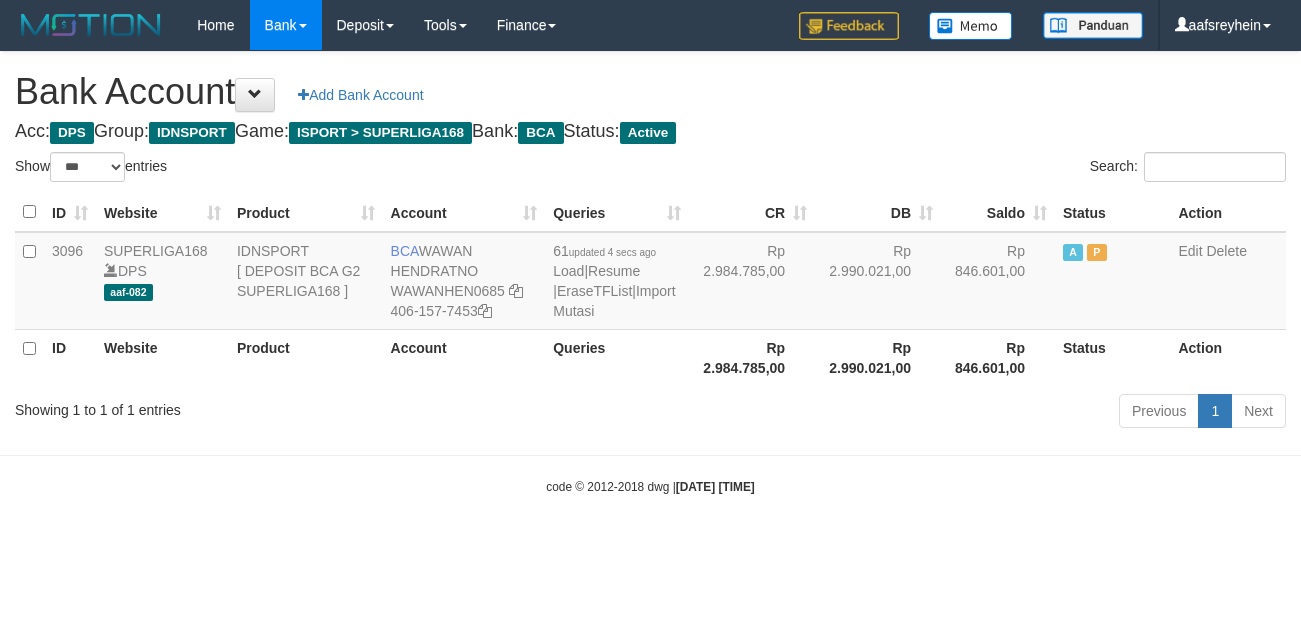 select on "***" 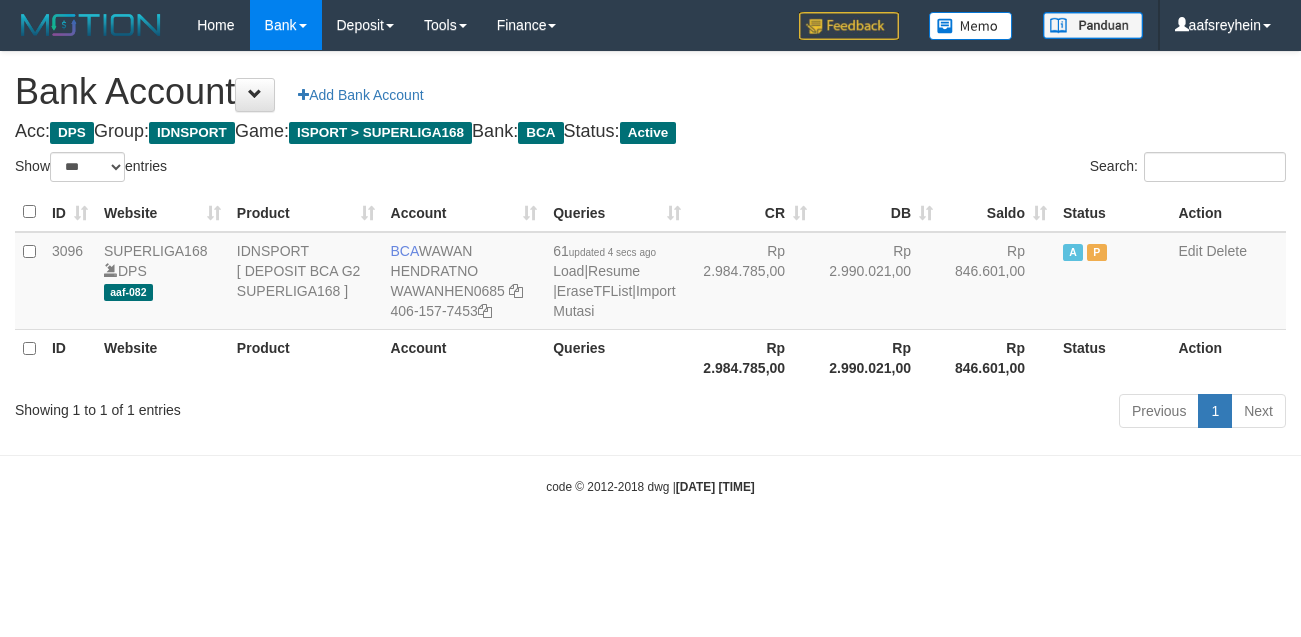scroll, scrollTop: 0, scrollLeft: 0, axis: both 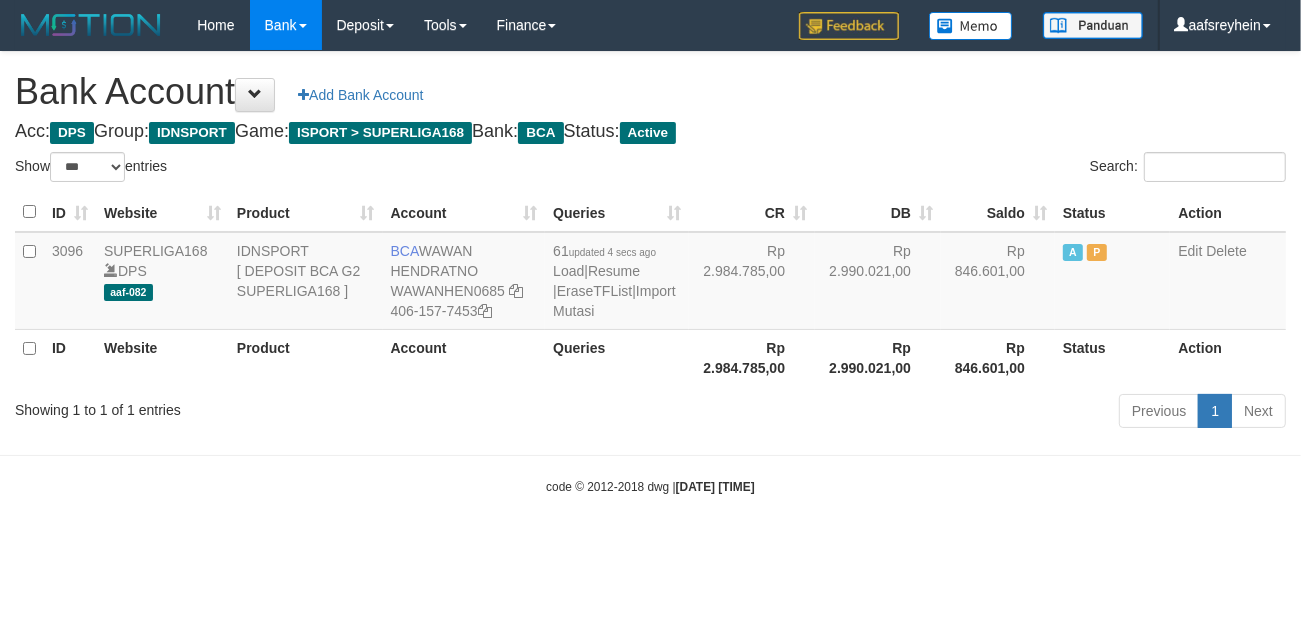 click on "Toggle navigation
Home
Bank
Account List
Load
By Website
Group
[ISPORT]													SUPERLIGA168
By Load Group (DPS)
-" at bounding box center [650, 273] 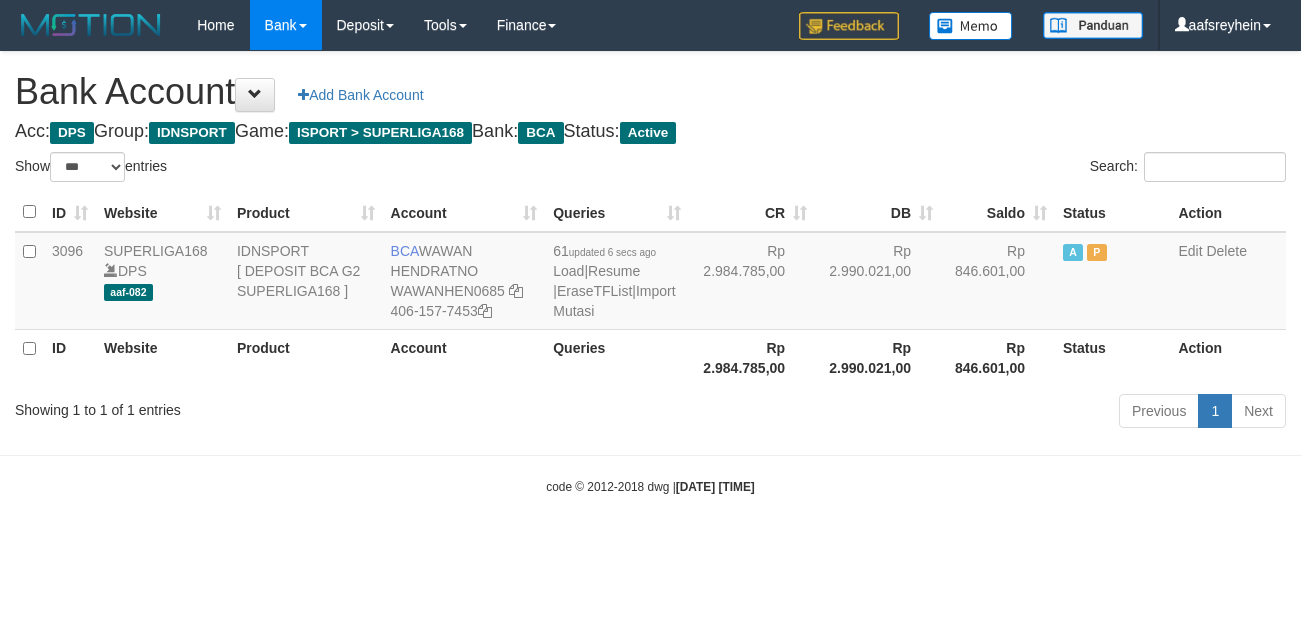 select on "***" 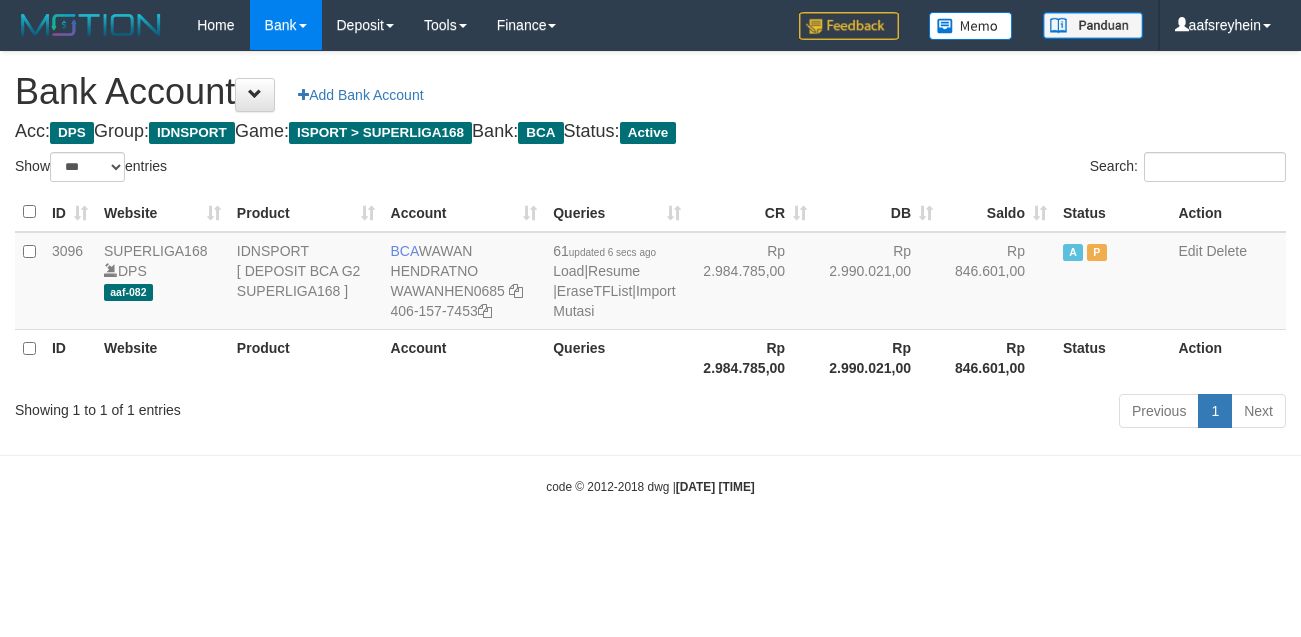 scroll, scrollTop: 0, scrollLeft: 0, axis: both 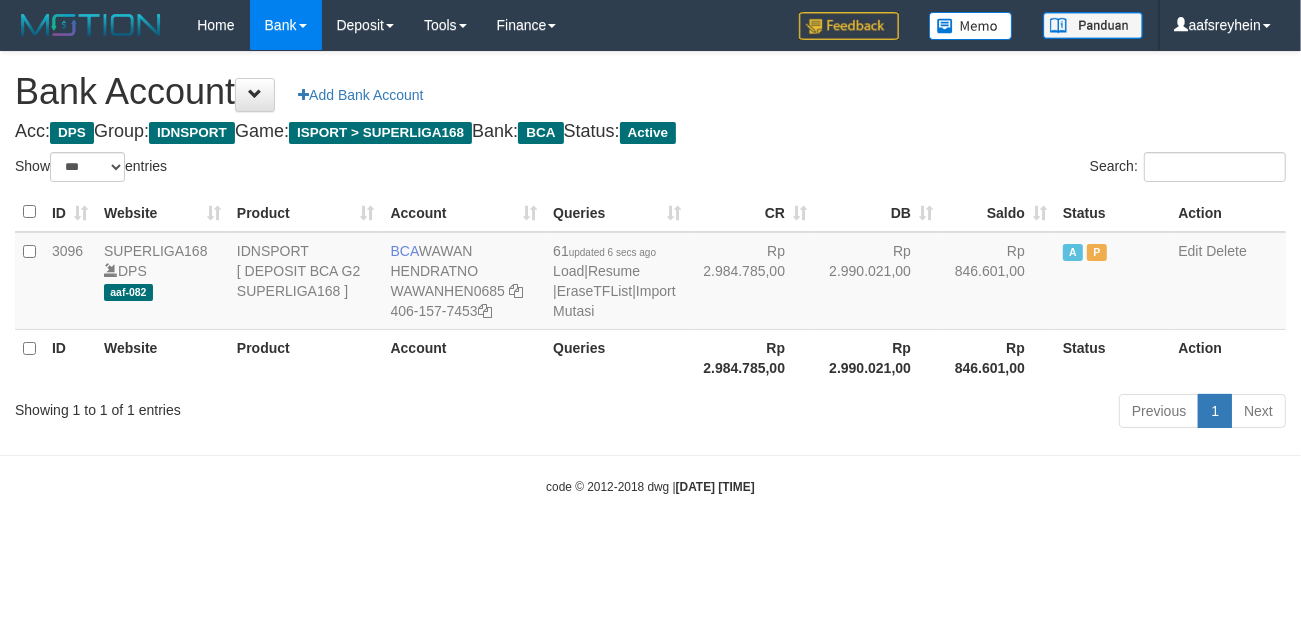 click on "Toggle navigation
Home
Bank
Account List
Load
By Website
Group
[ISPORT]													SUPERLIGA168
By Load Group (DPS)
-" at bounding box center (650, 273) 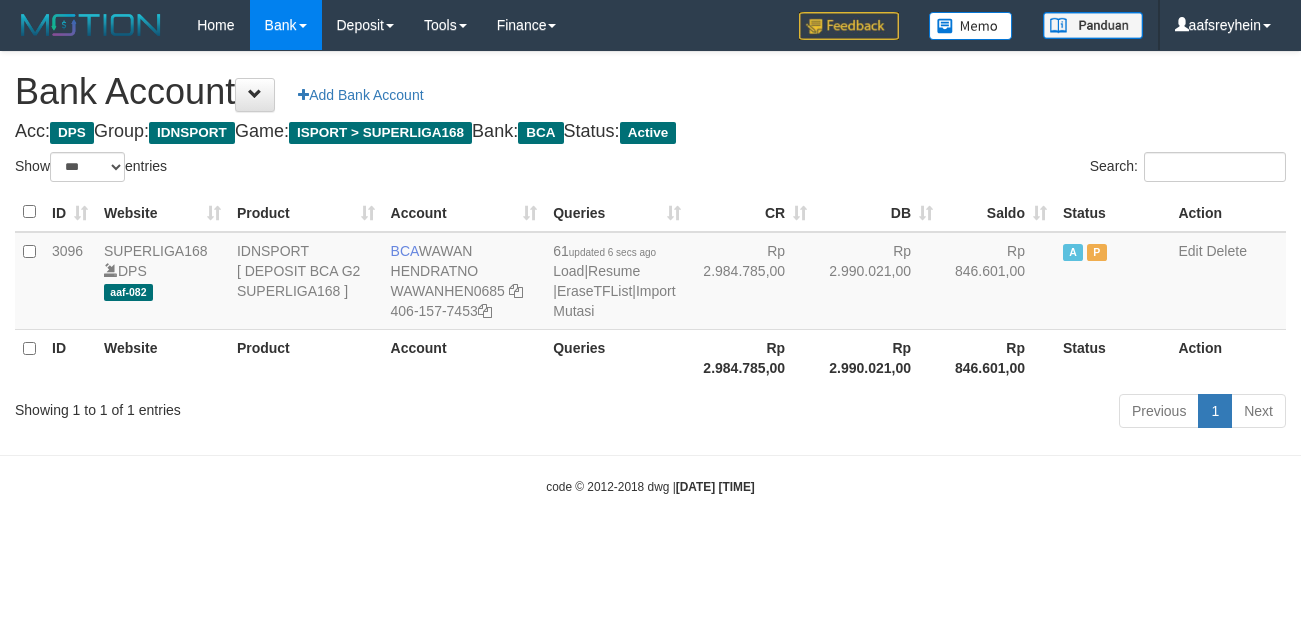 select on "***" 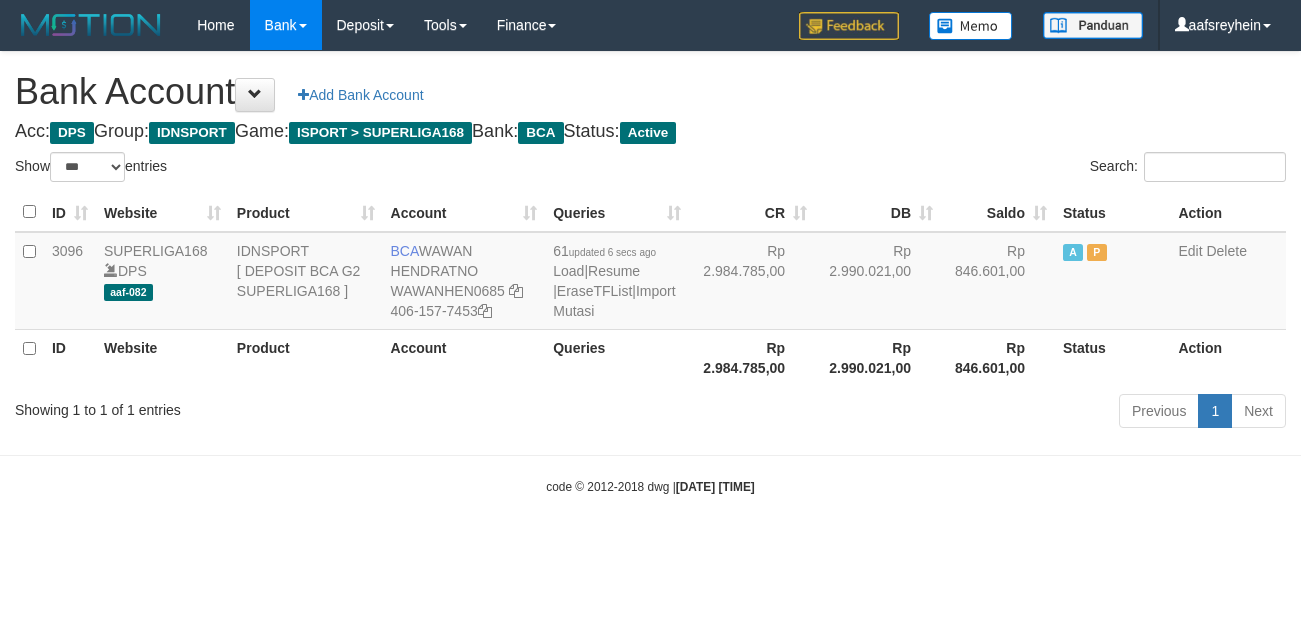 scroll, scrollTop: 0, scrollLeft: 0, axis: both 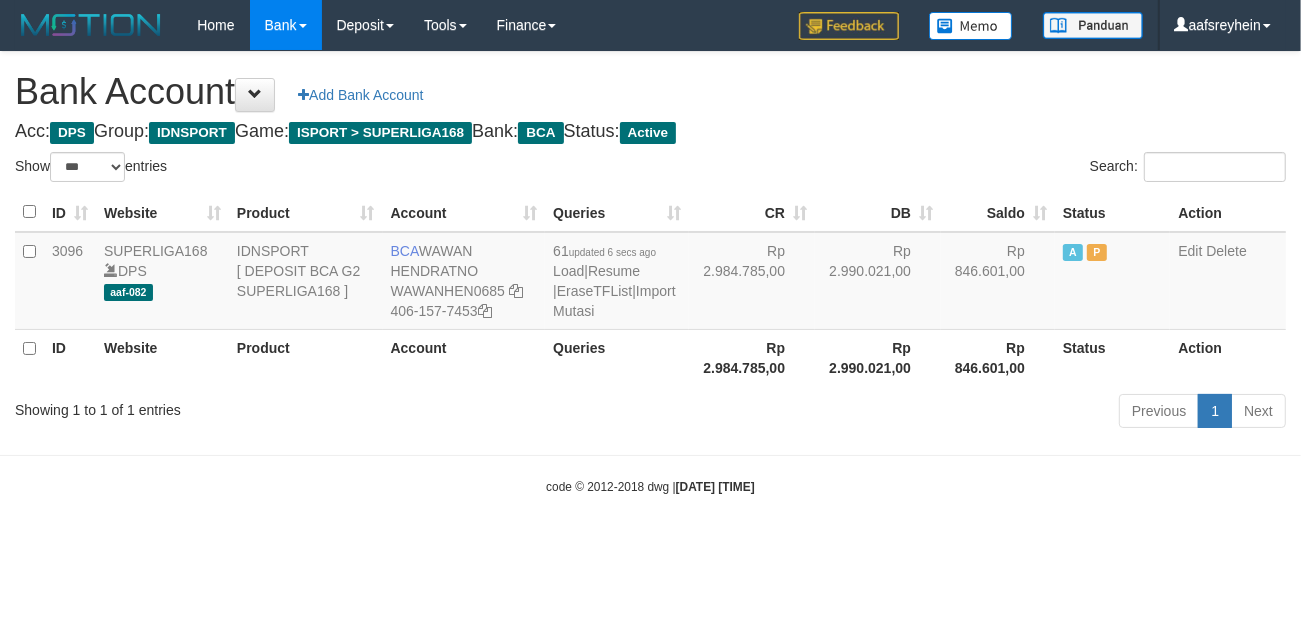 click on "Toggle navigation
Home
Bank
Account List
Load
By Website
Group
[ISPORT]													SUPERLIGA168
By Load Group (DPS)
-" at bounding box center [650, 273] 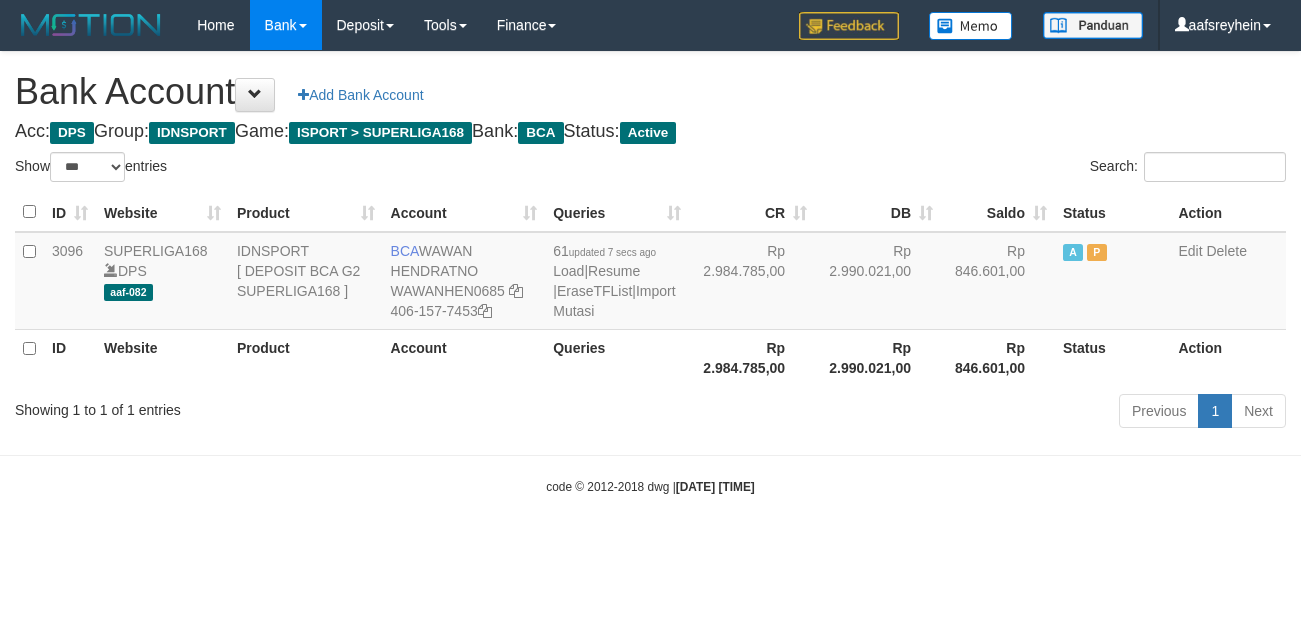 select on "***" 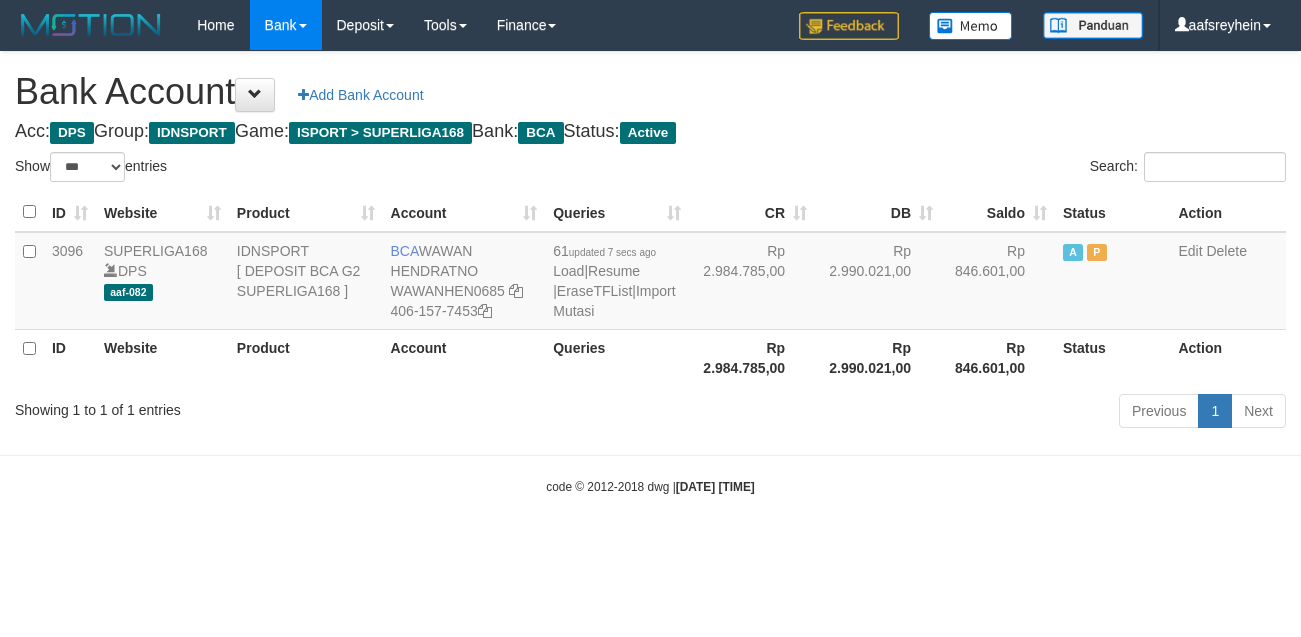 scroll, scrollTop: 0, scrollLeft: 0, axis: both 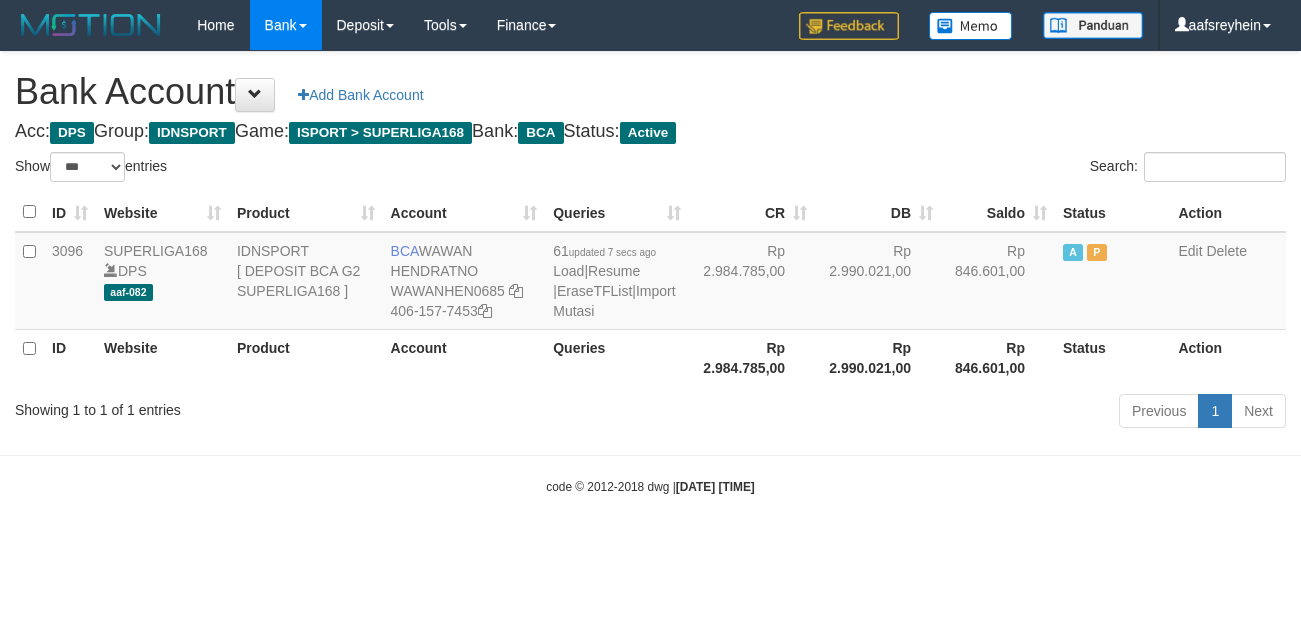 select on "***" 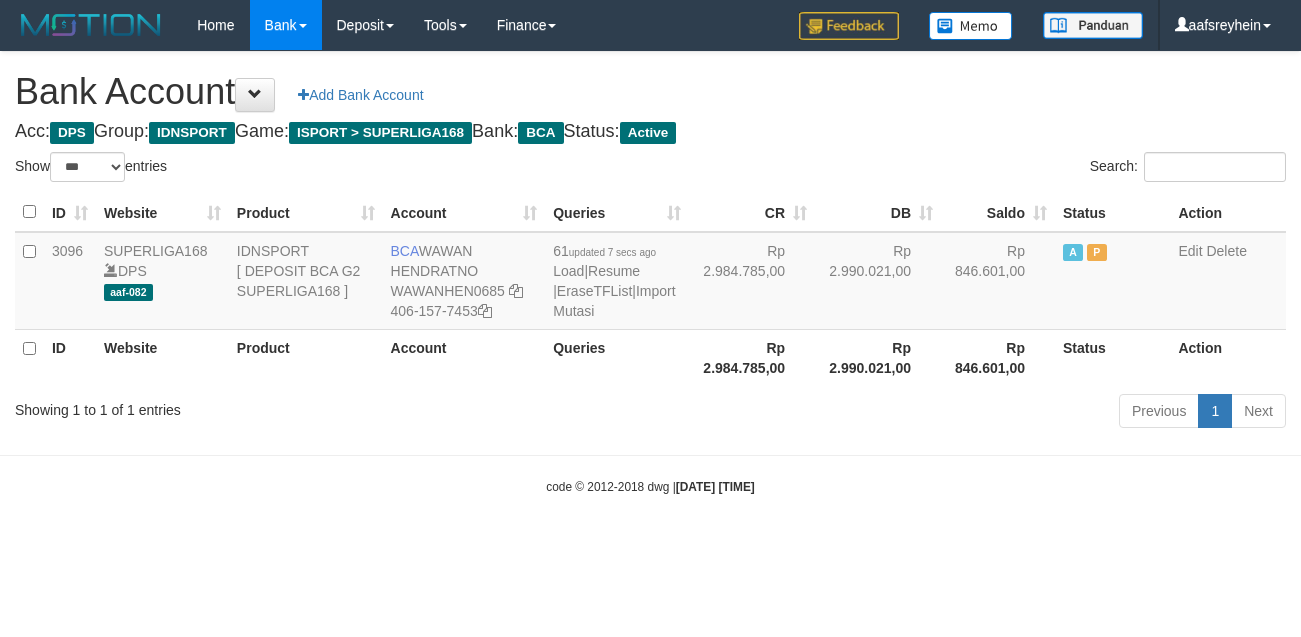 scroll, scrollTop: 0, scrollLeft: 0, axis: both 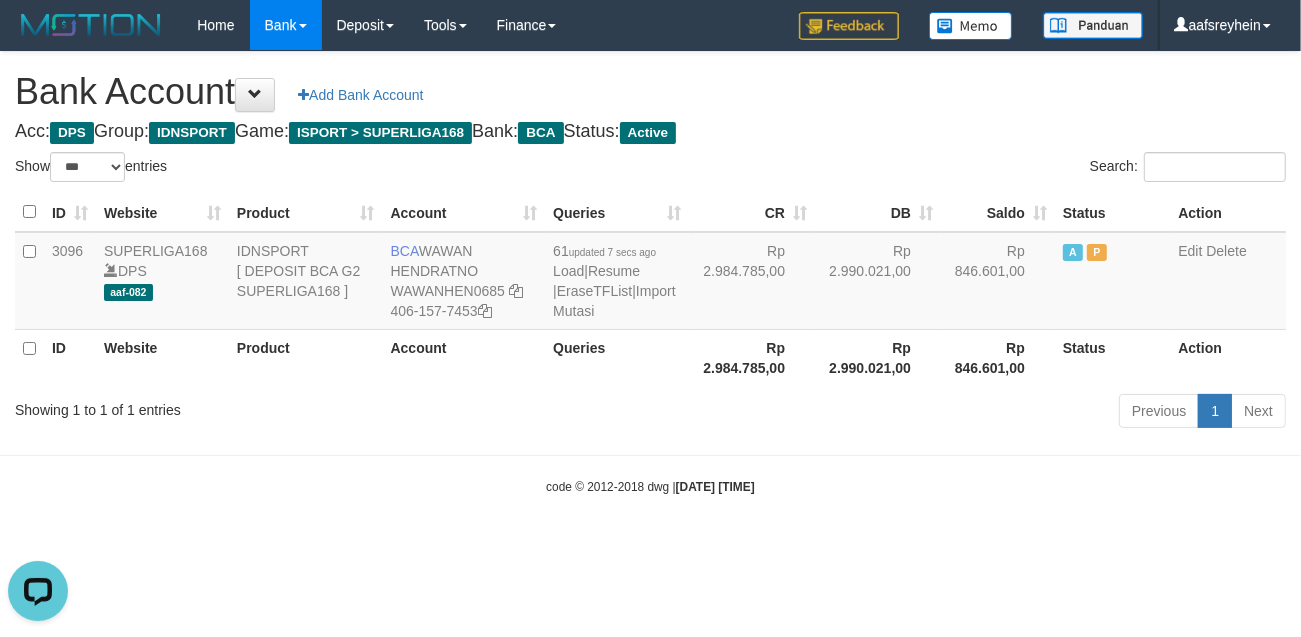 click on "Toggle navigation
Home
Bank
Account List
Load
By Website
Group
[ISPORT]													SUPERLIGA168
By Load Group (DPS)
-" at bounding box center [650, 273] 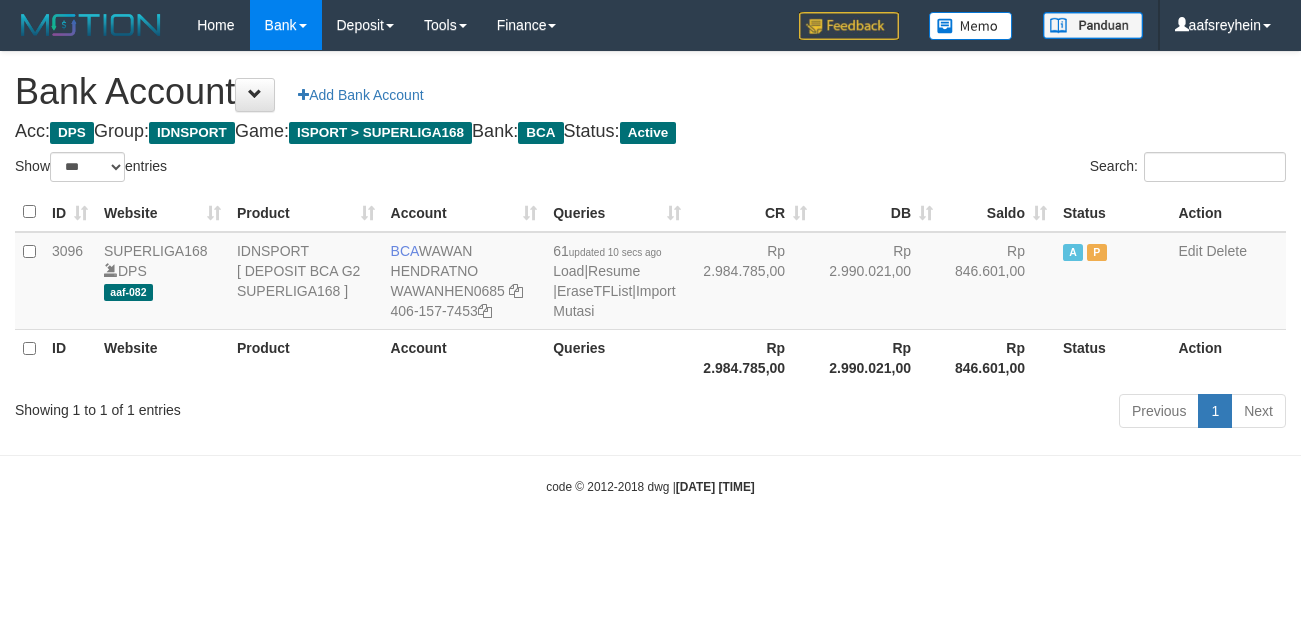 select on "***" 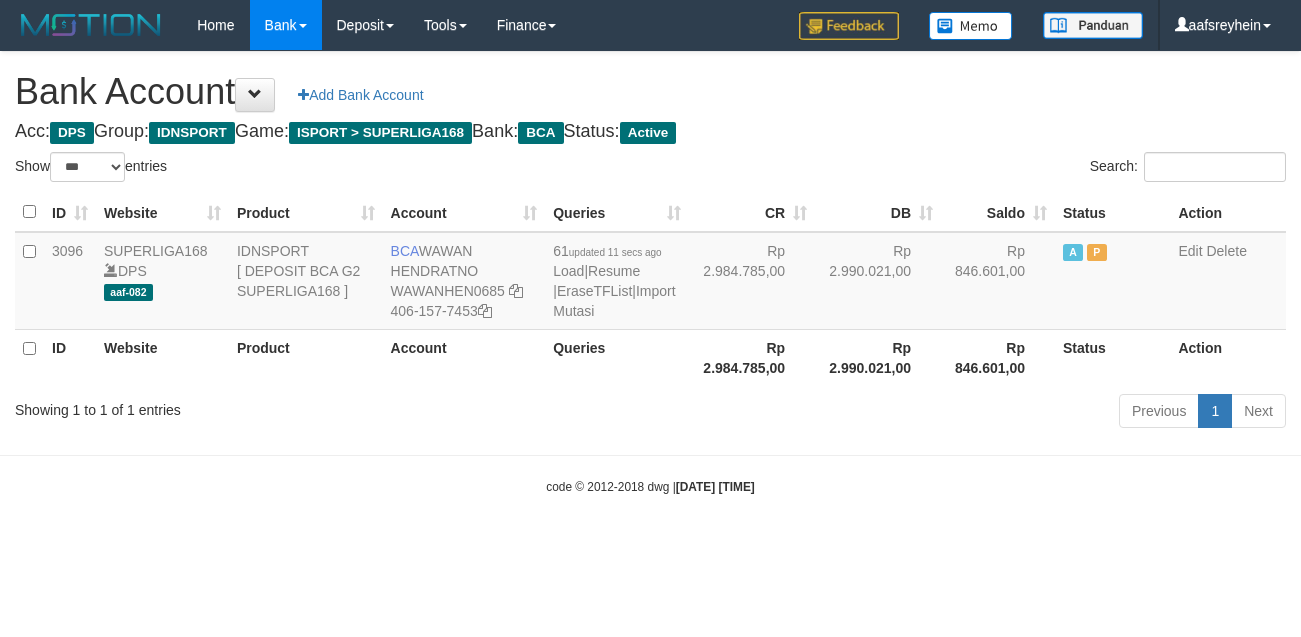 select on "***" 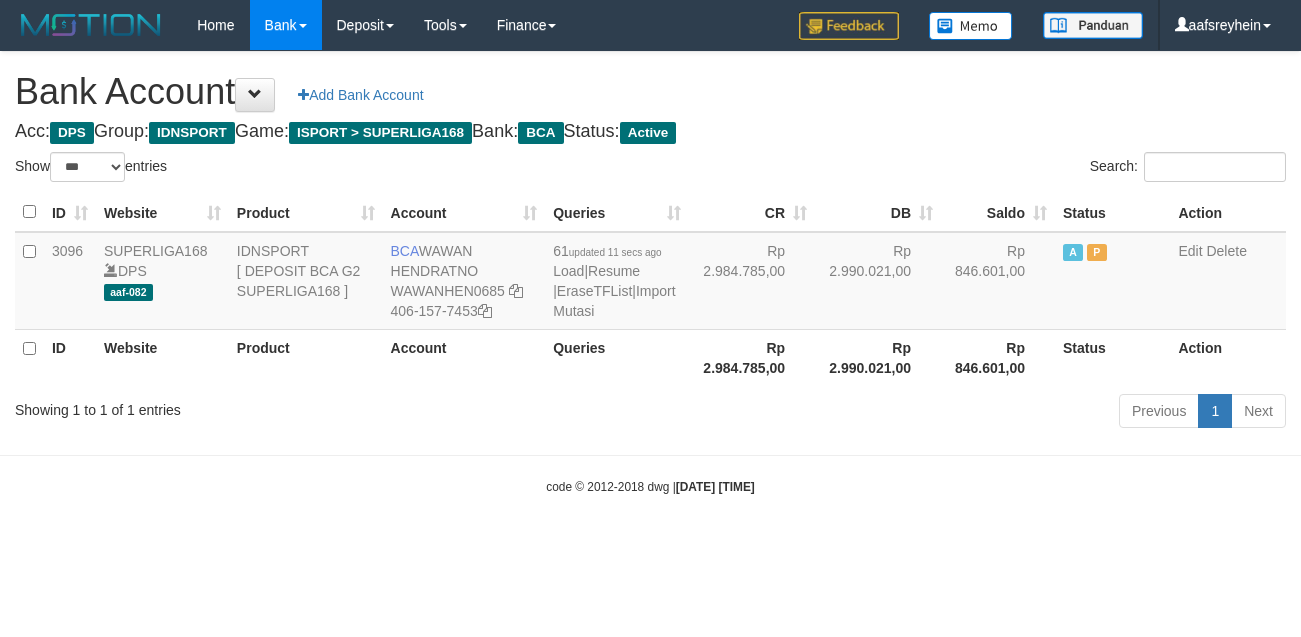 scroll, scrollTop: 0, scrollLeft: 0, axis: both 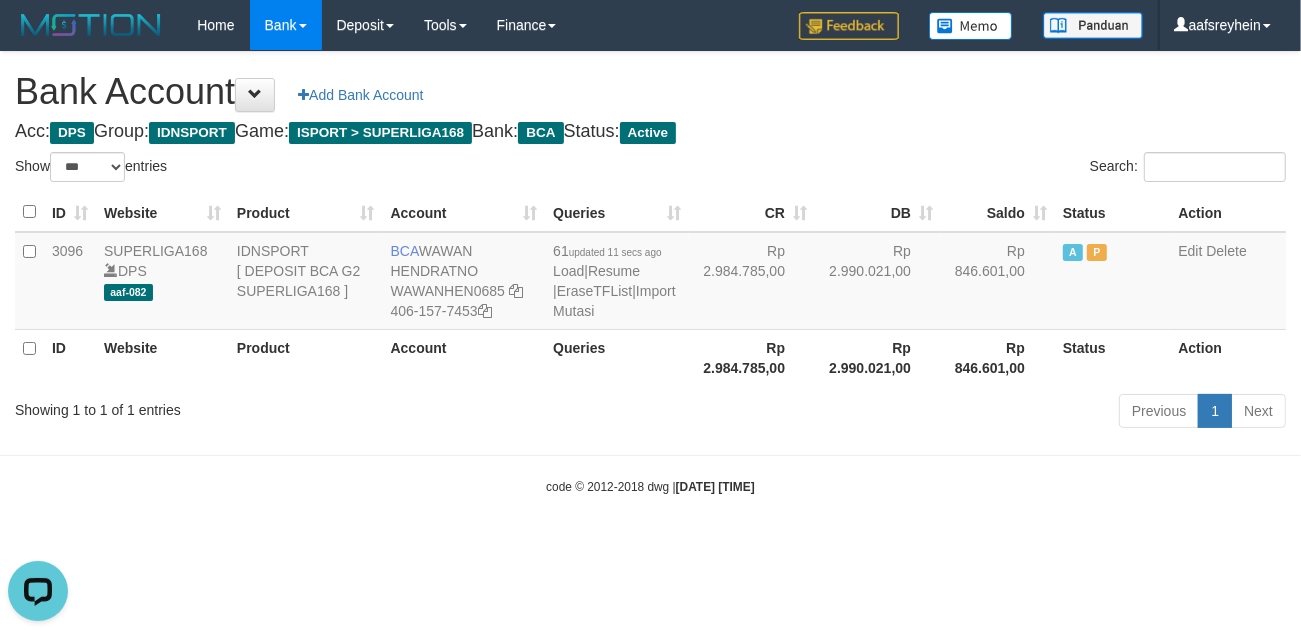 drag, startPoint x: 916, startPoint y: 463, endPoint x: 983, endPoint y: 486, distance: 70.837845 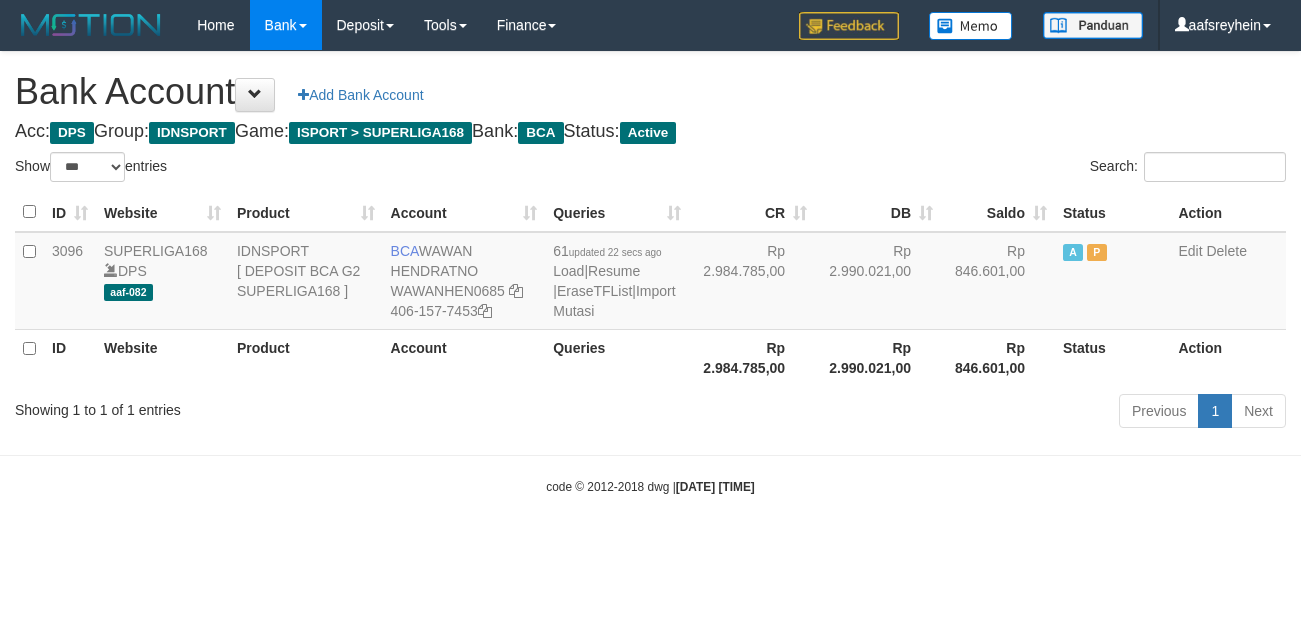 select on "***" 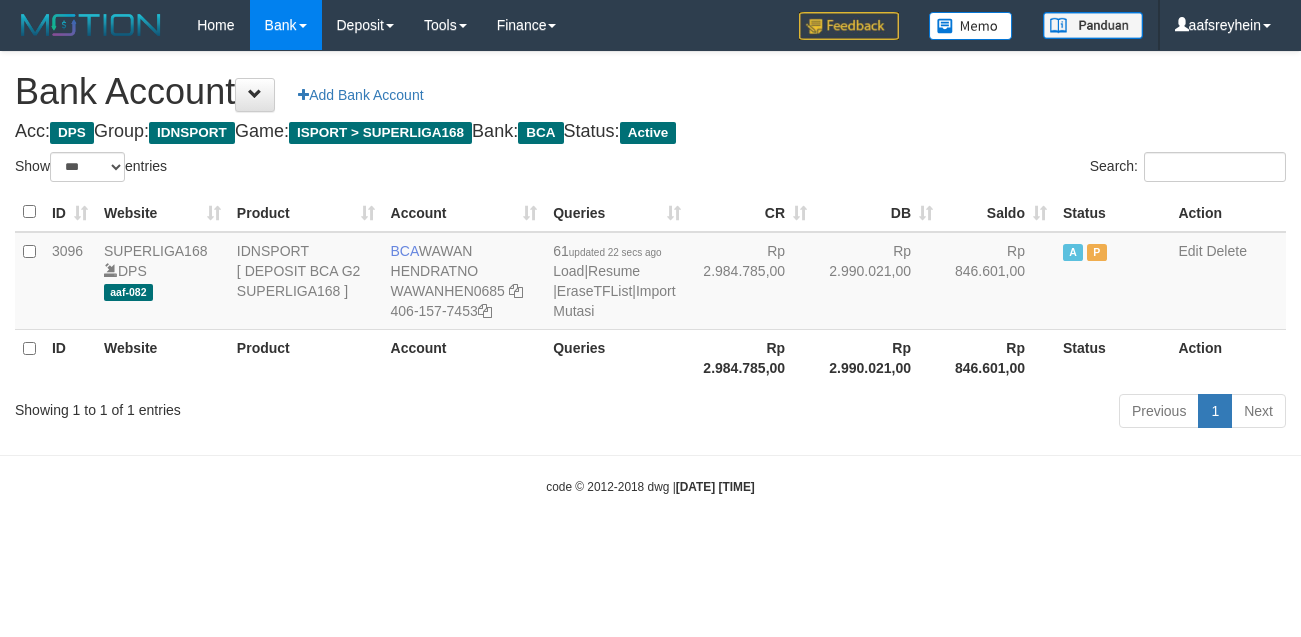 scroll, scrollTop: 0, scrollLeft: 0, axis: both 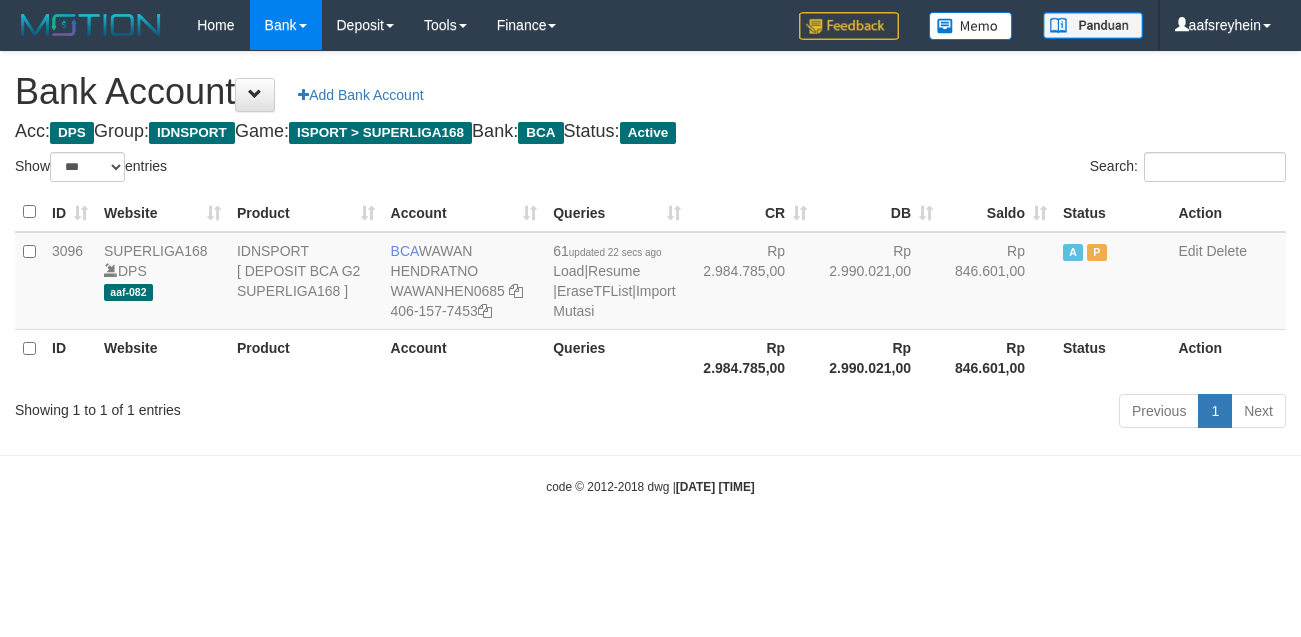 select on "***" 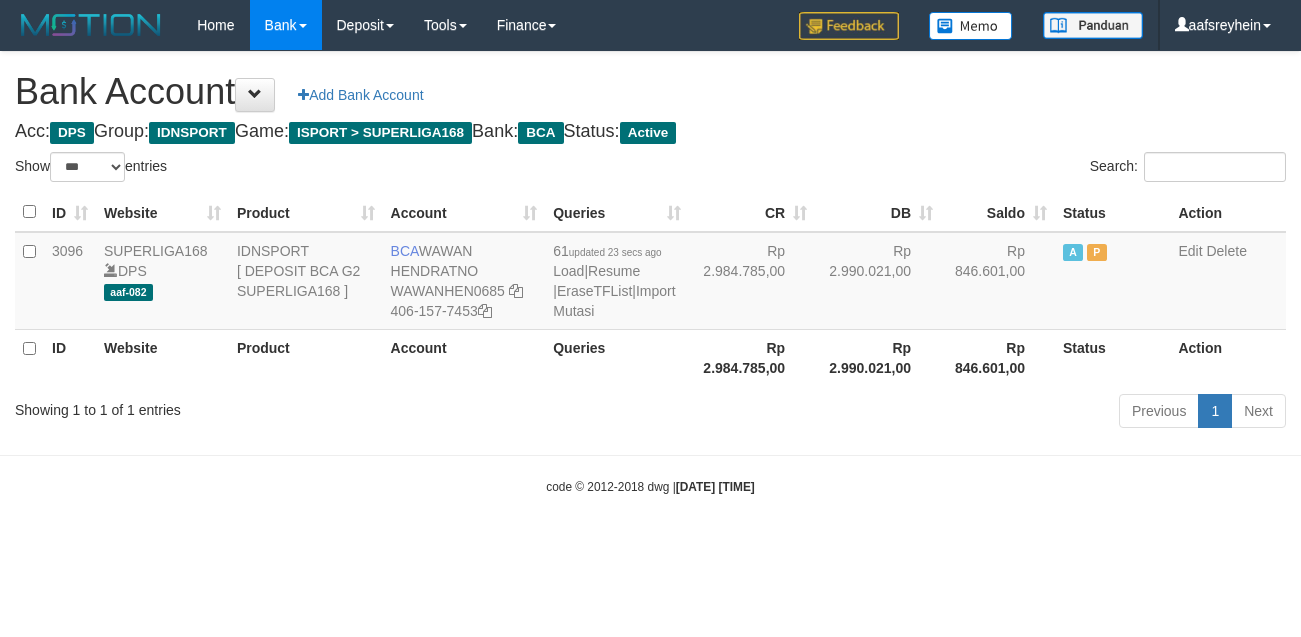 select on "***" 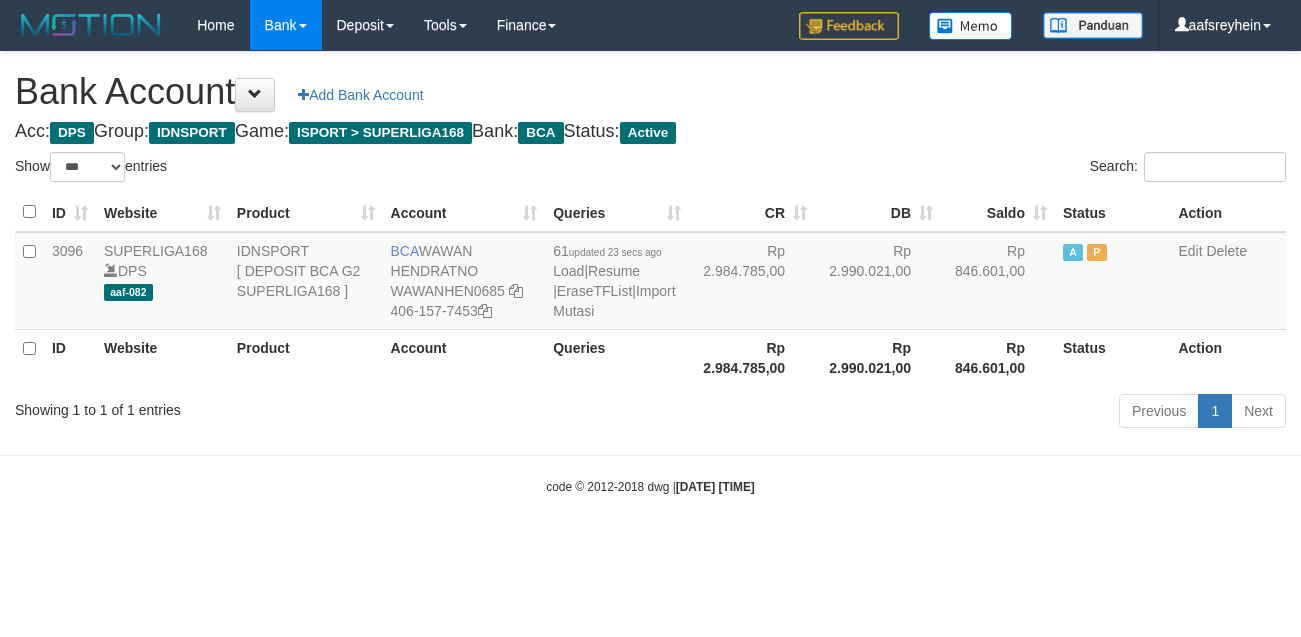 scroll, scrollTop: 0, scrollLeft: 0, axis: both 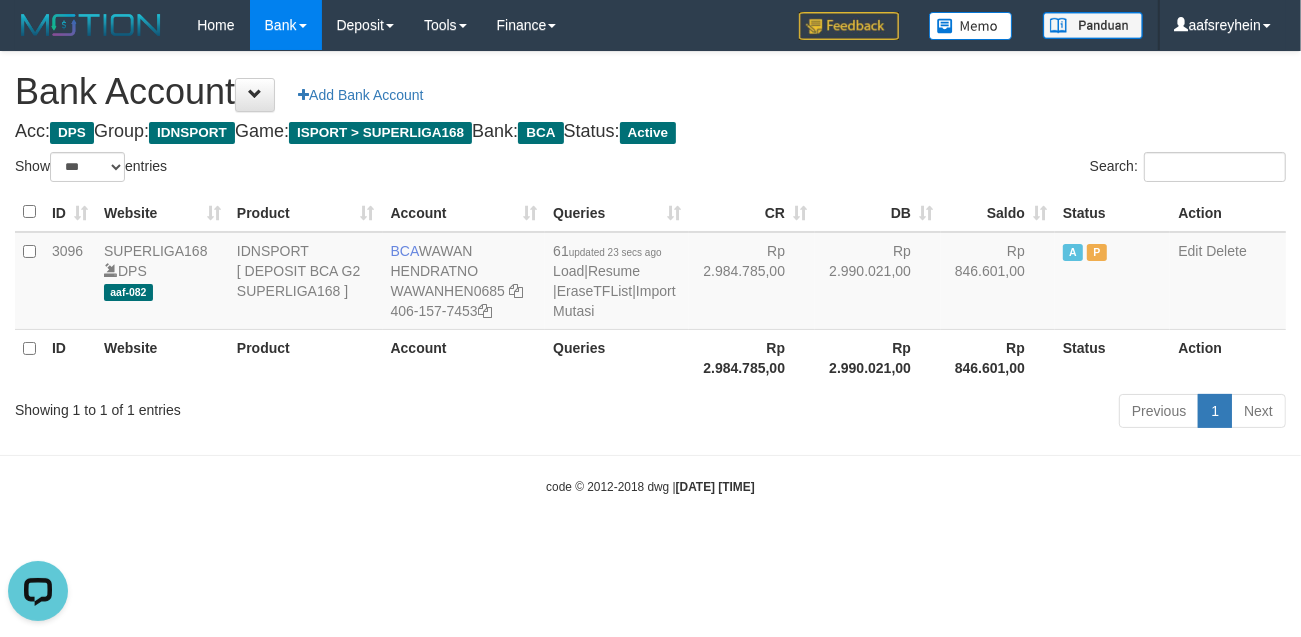 drag, startPoint x: 953, startPoint y: 487, endPoint x: 971, endPoint y: 465, distance: 28.42534 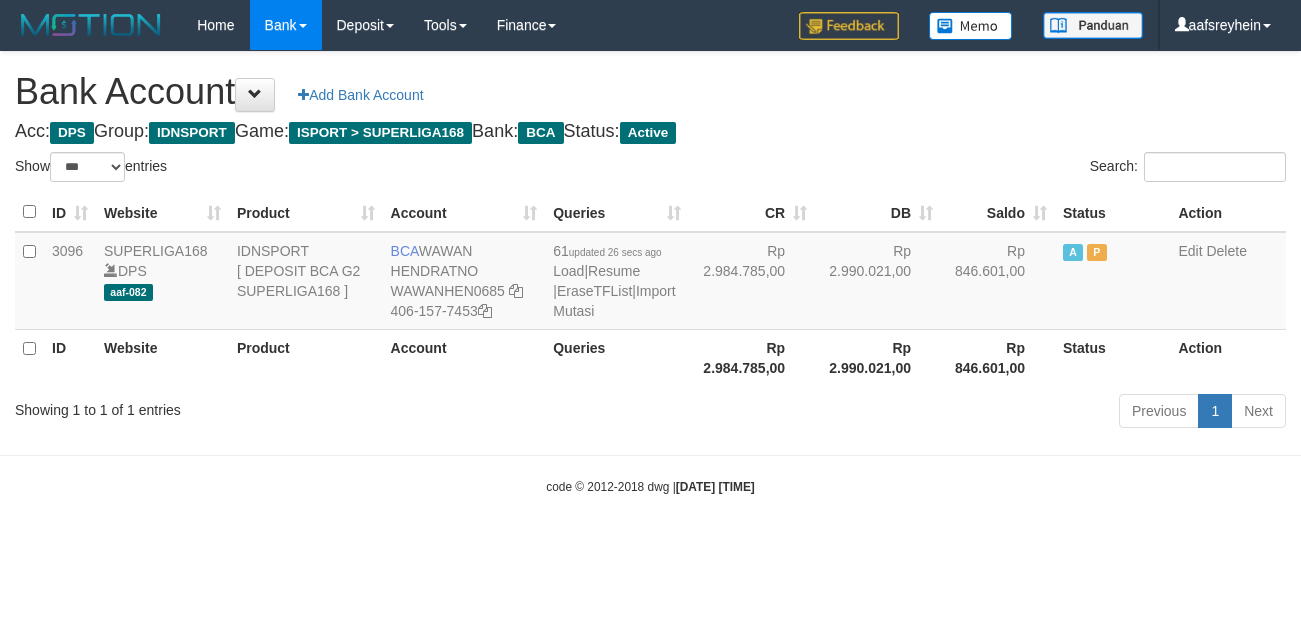 select on "***" 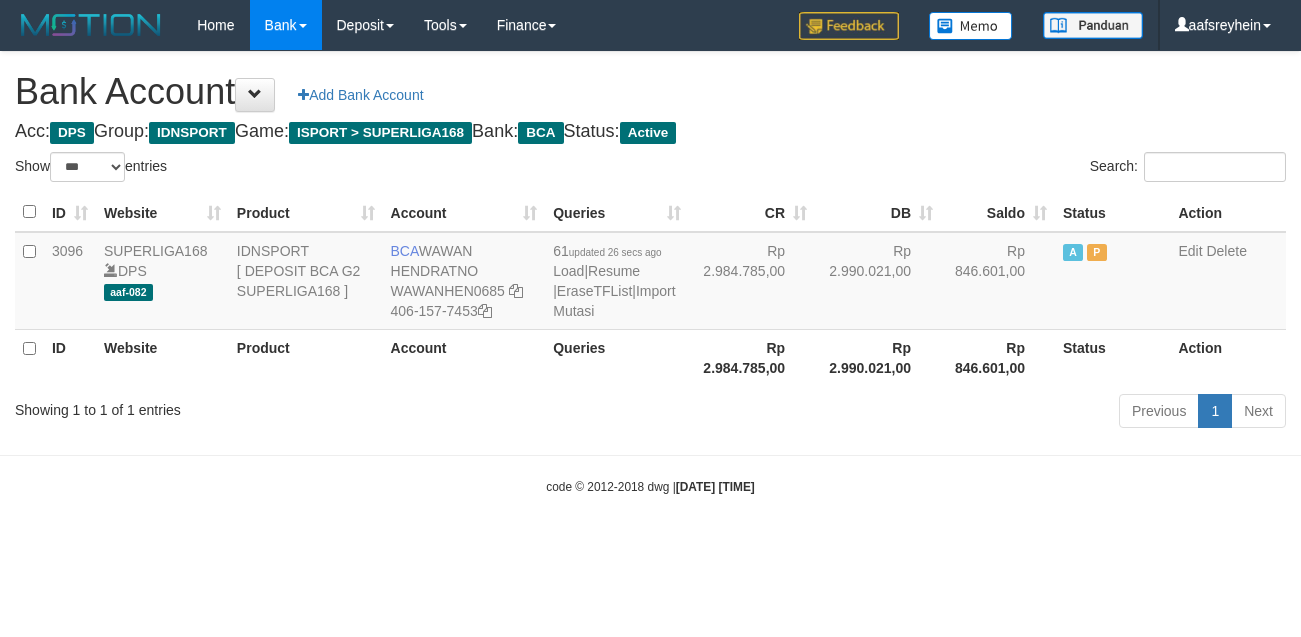scroll, scrollTop: 0, scrollLeft: 0, axis: both 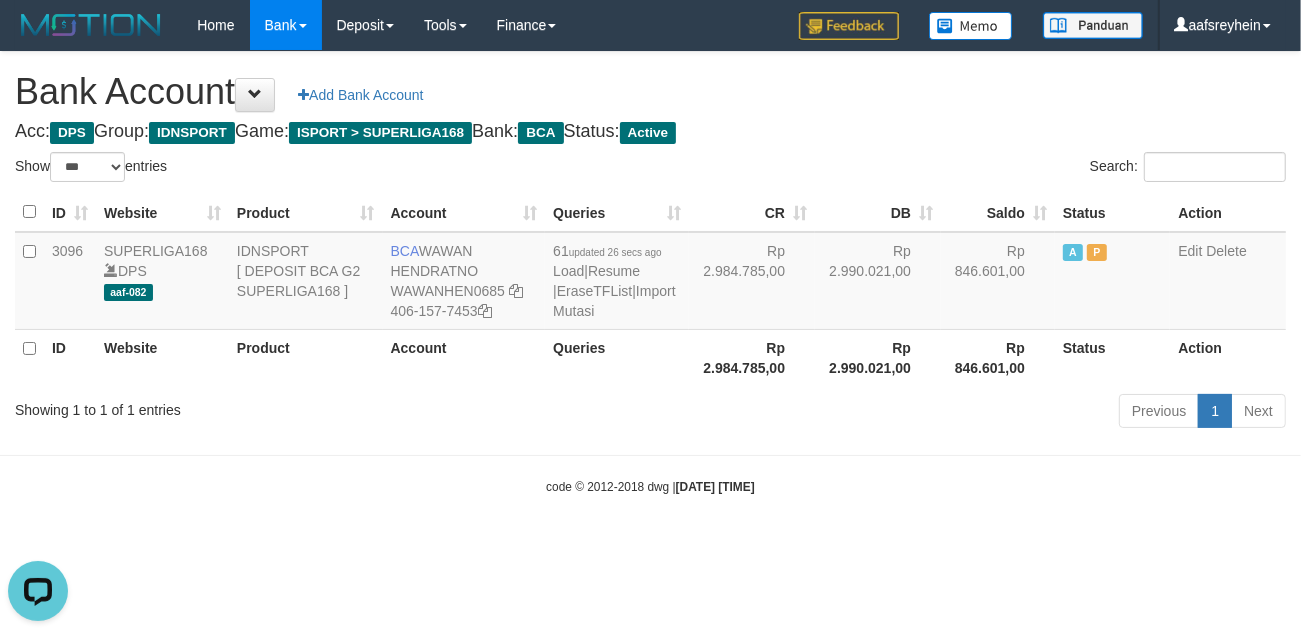 click on "Toggle navigation
Home
Bank
Account List
Load
By Website
Group
[ISPORT]													SUPERLIGA168
By Load Group (DPS)
-" at bounding box center (650, 273) 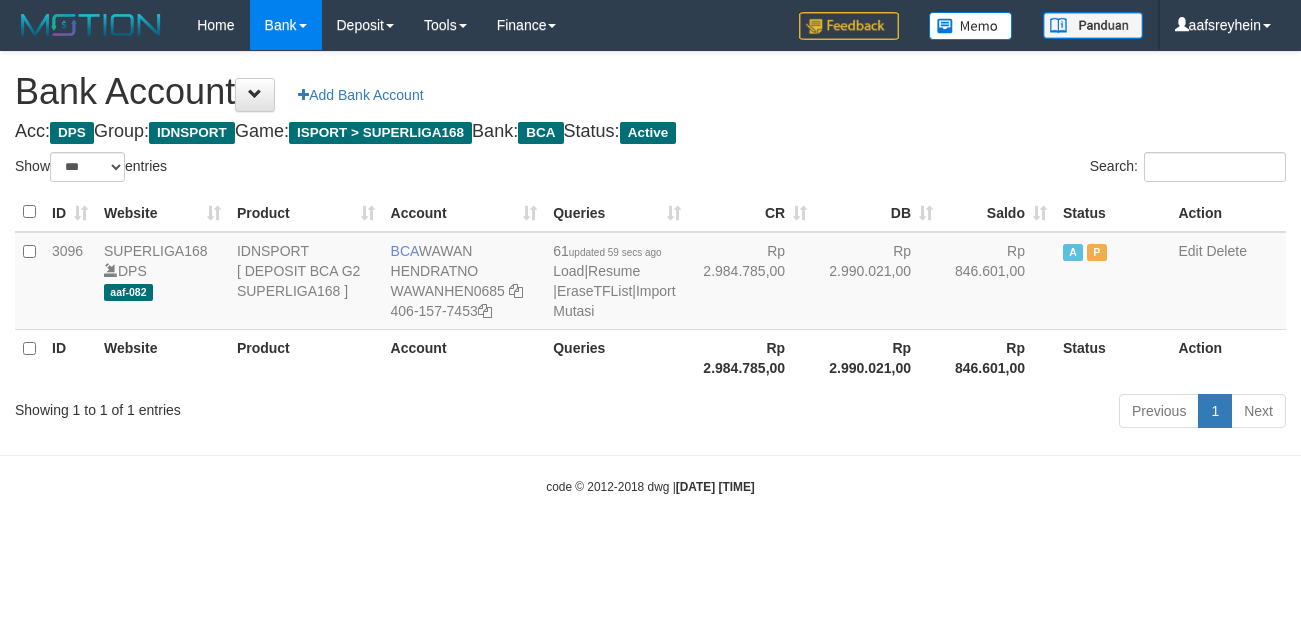 select on "***" 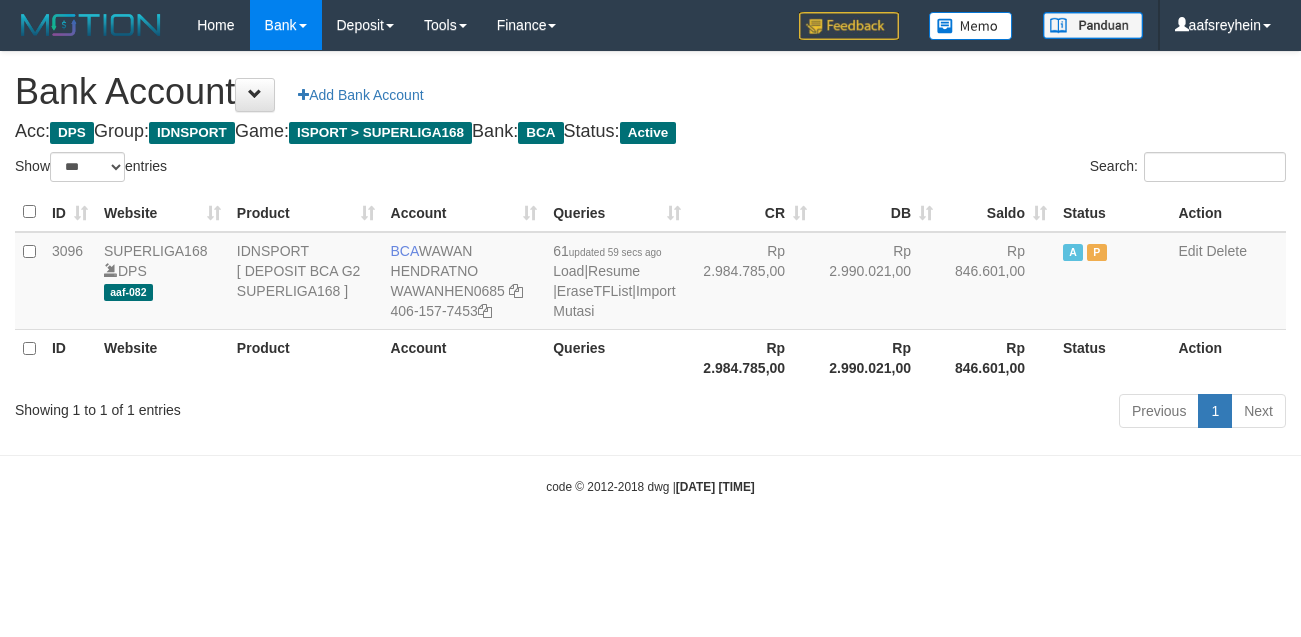 scroll, scrollTop: 0, scrollLeft: 0, axis: both 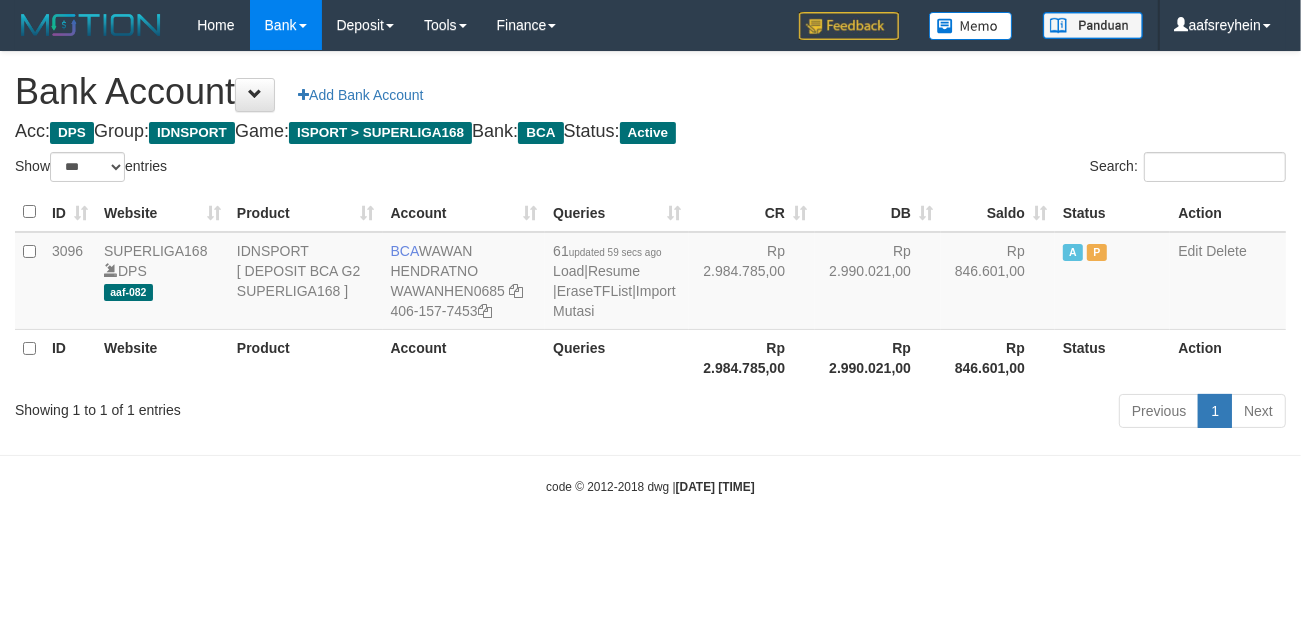 click on "Previous 1 Next" at bounding box center (921, 413) 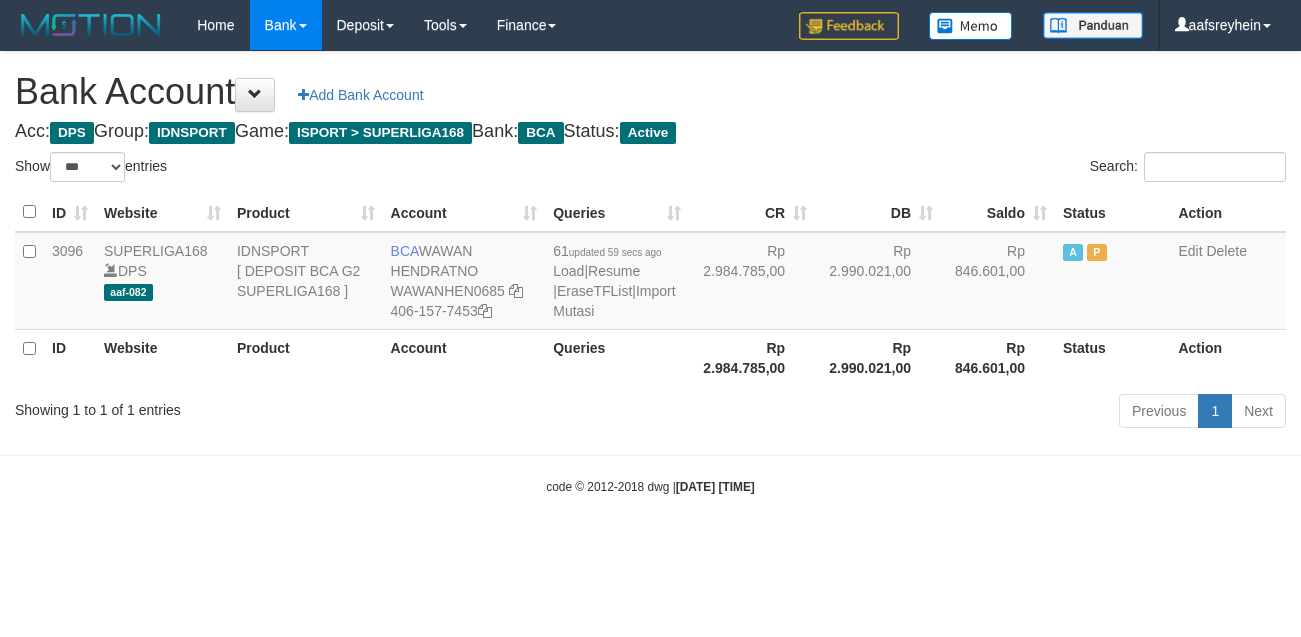 select on "***" 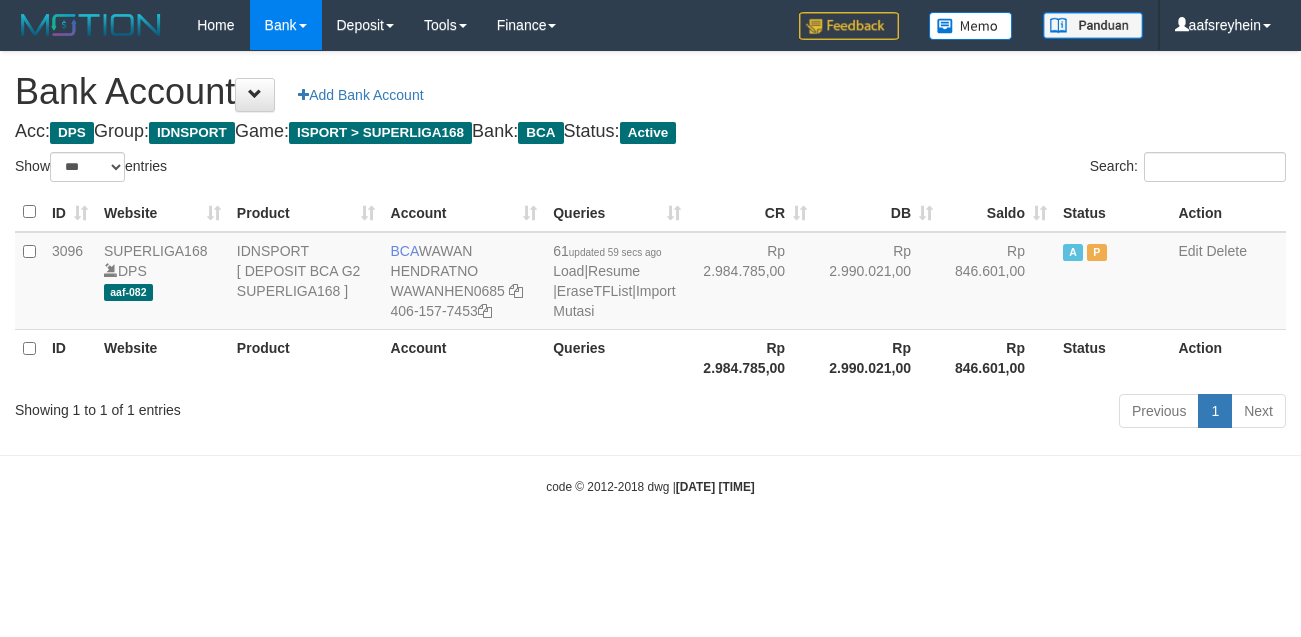 scroll, scrollTop: 0, scrollLeft: 0, axis: both 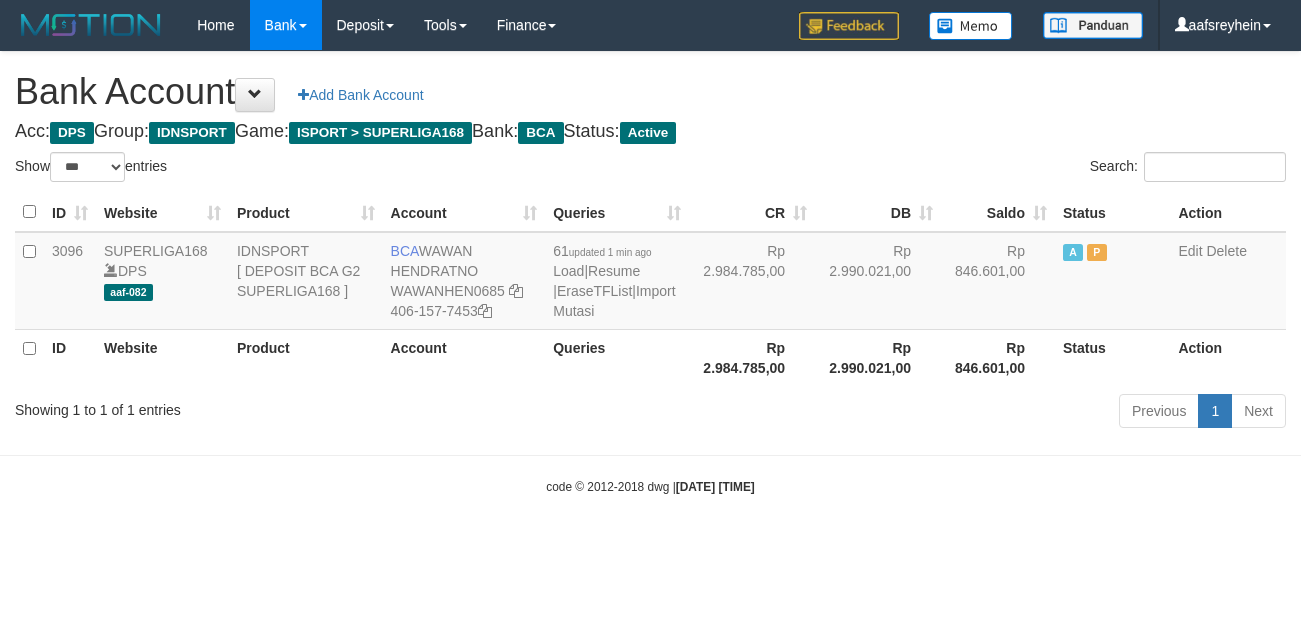 select on "***" 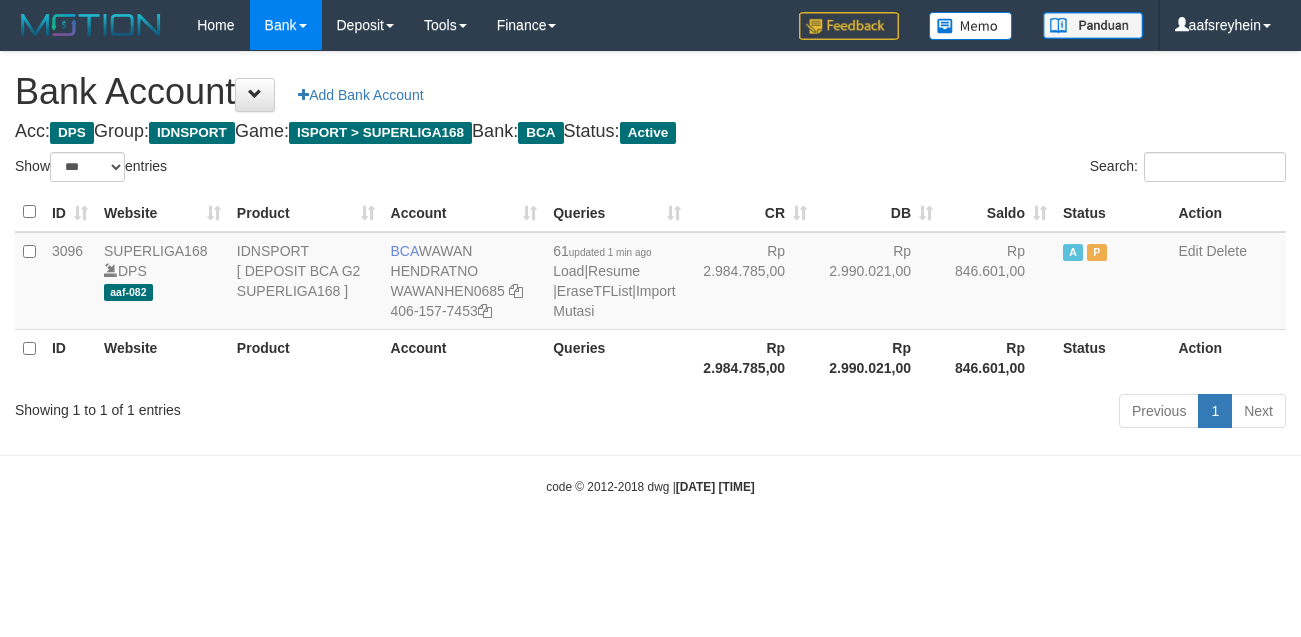 scroll, scrollTop: 0, scrollLeft: 0, axis: both 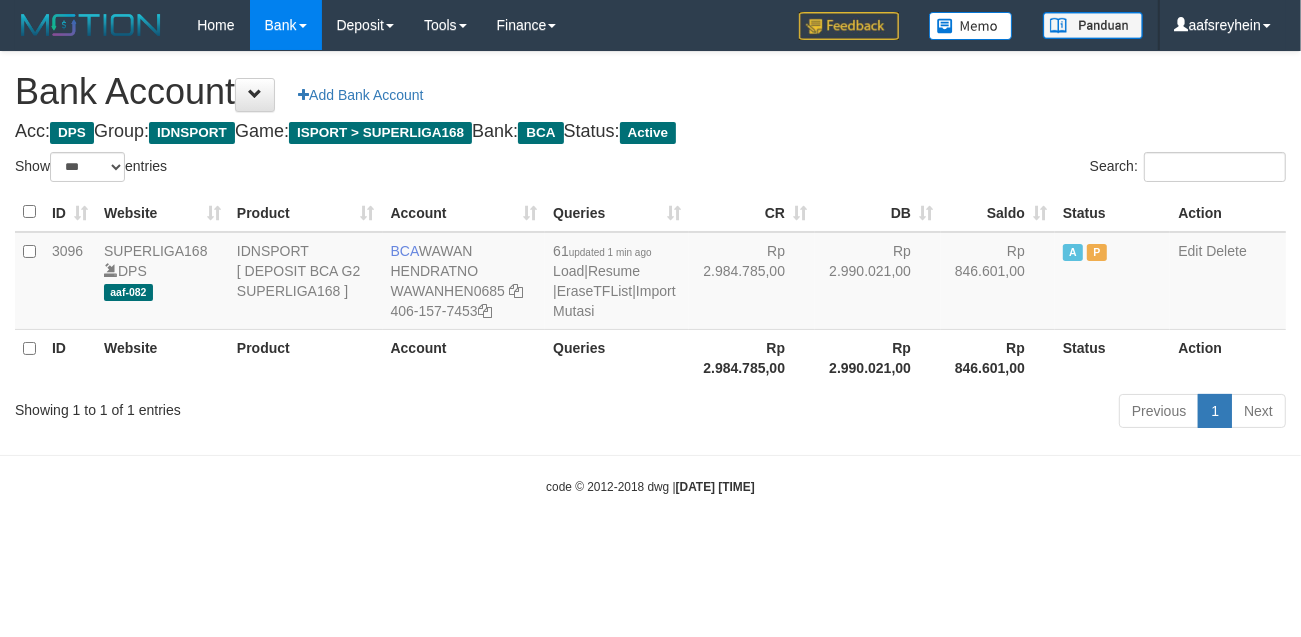 click on "Toggle navigation
Home
Bank
Account List
Load
By Website
Group
[ISPORT]													SUPERLIGA168
By Load Group (DPS)" at bounding box center [650, 273] 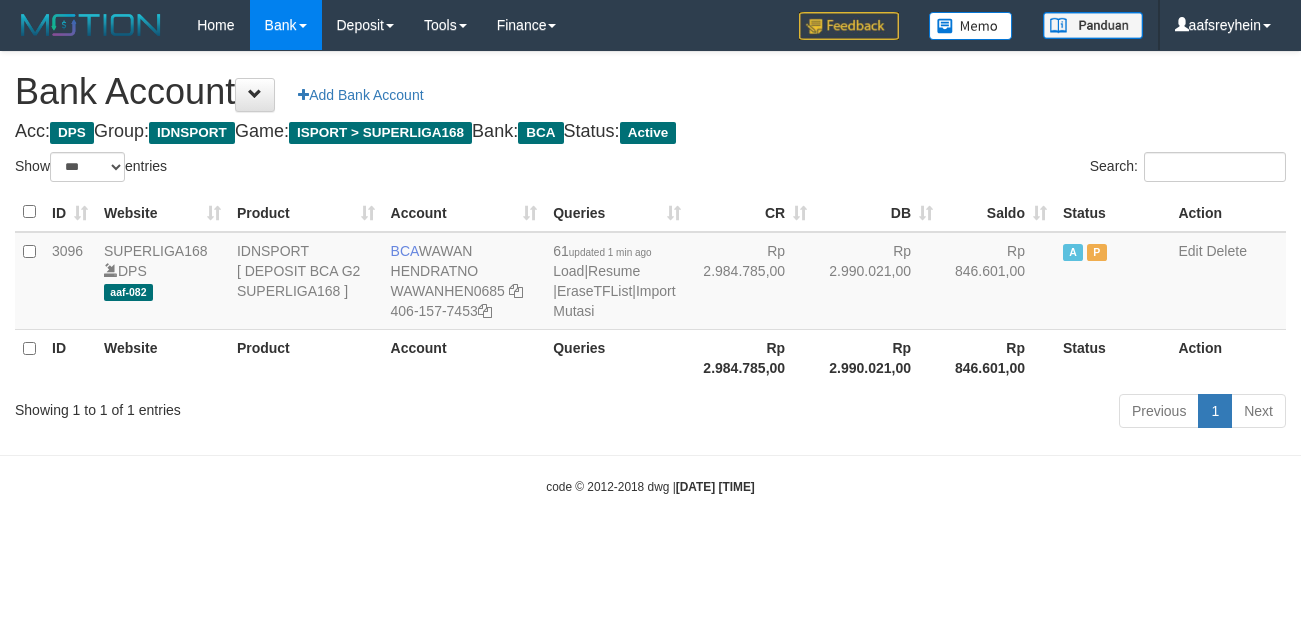 select on "***" 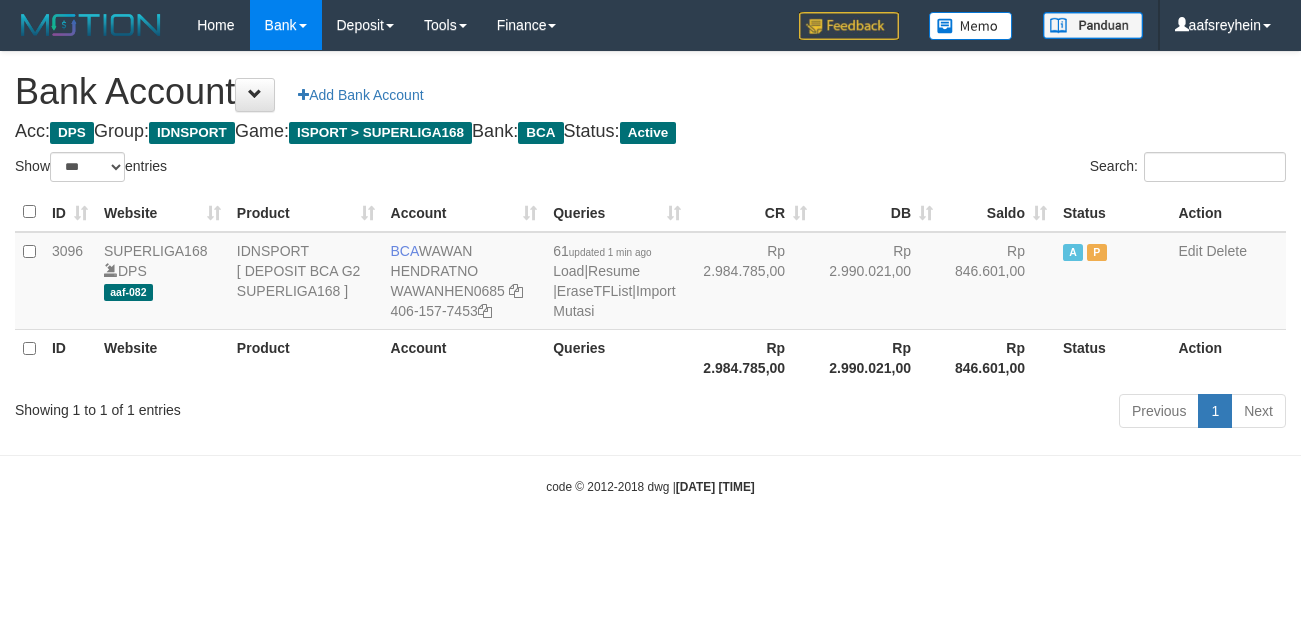 scroll, scrollTop: 0, scrollLeft: 0, axis: both 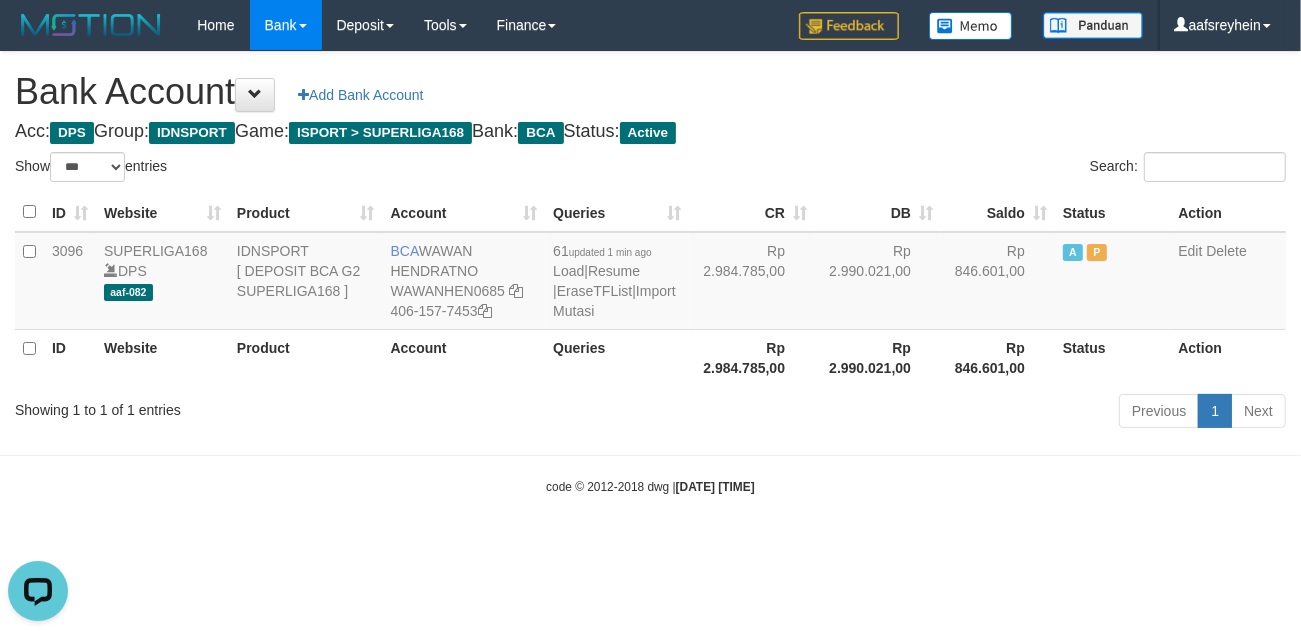 drag, startPoint x: 931, startPoint y: 561, endPoint x: 898, endPoint y: 527, distance: 47.38143 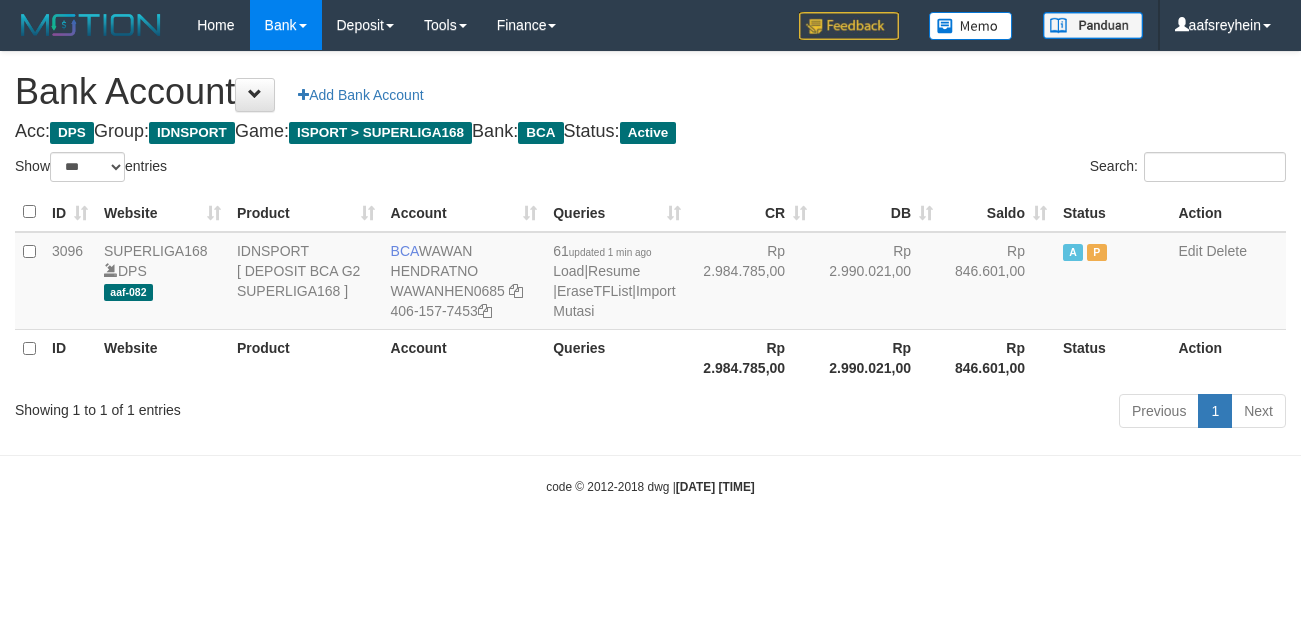 select on "***" 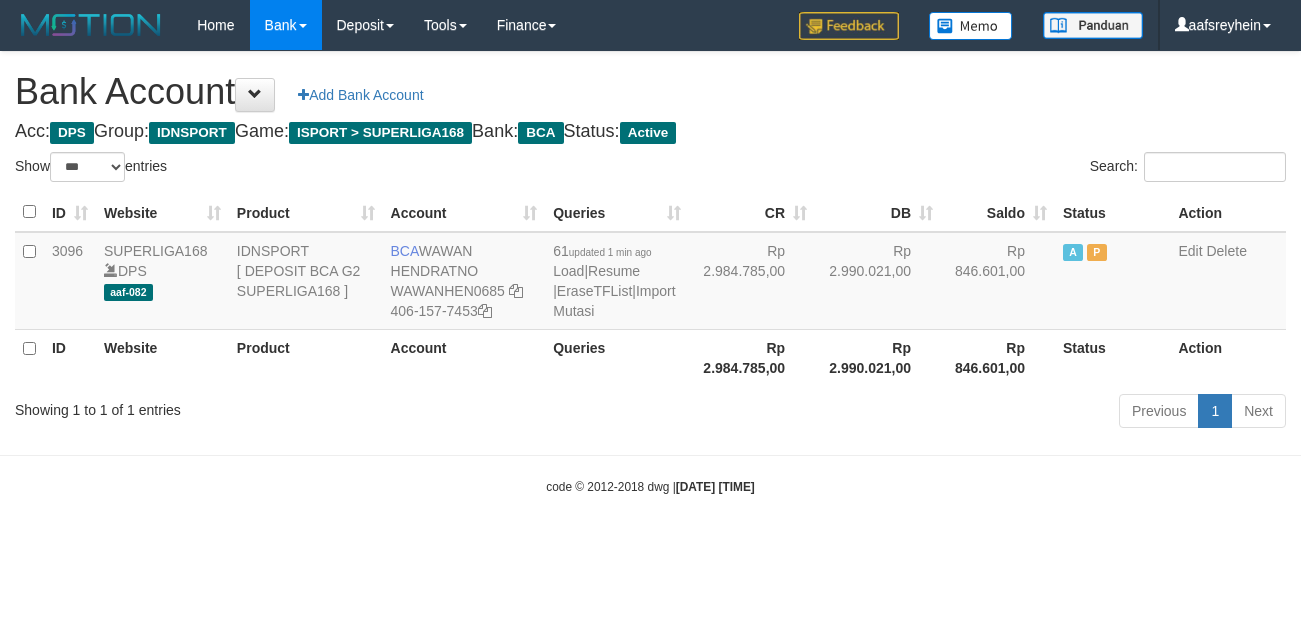 scroll, scrollTop: 0, scrollLeft: 0, axis: both 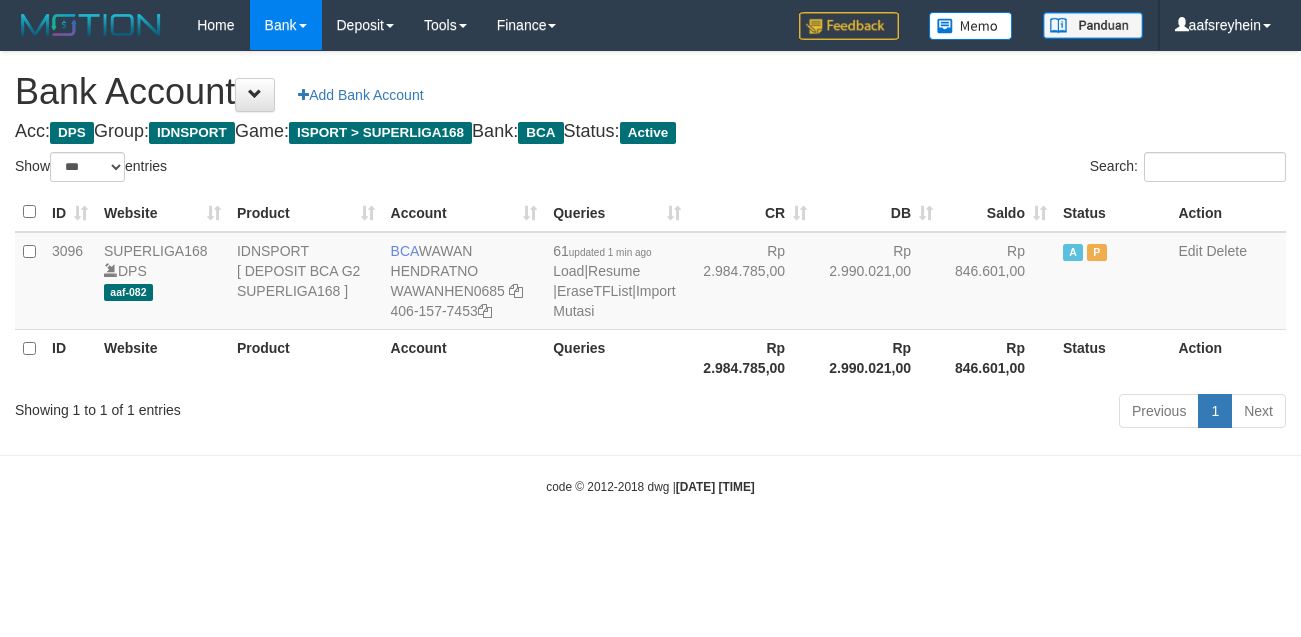 select on "***" 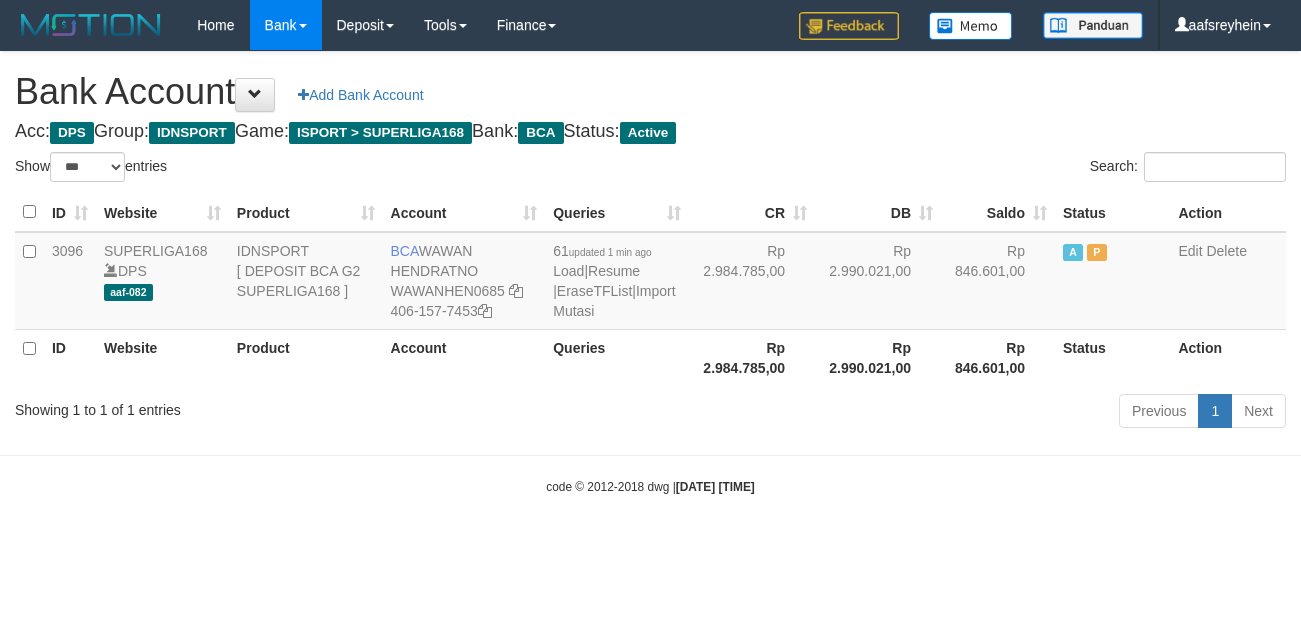 scroll, scrollTop: 0, scrollLeft: 0, axis: both 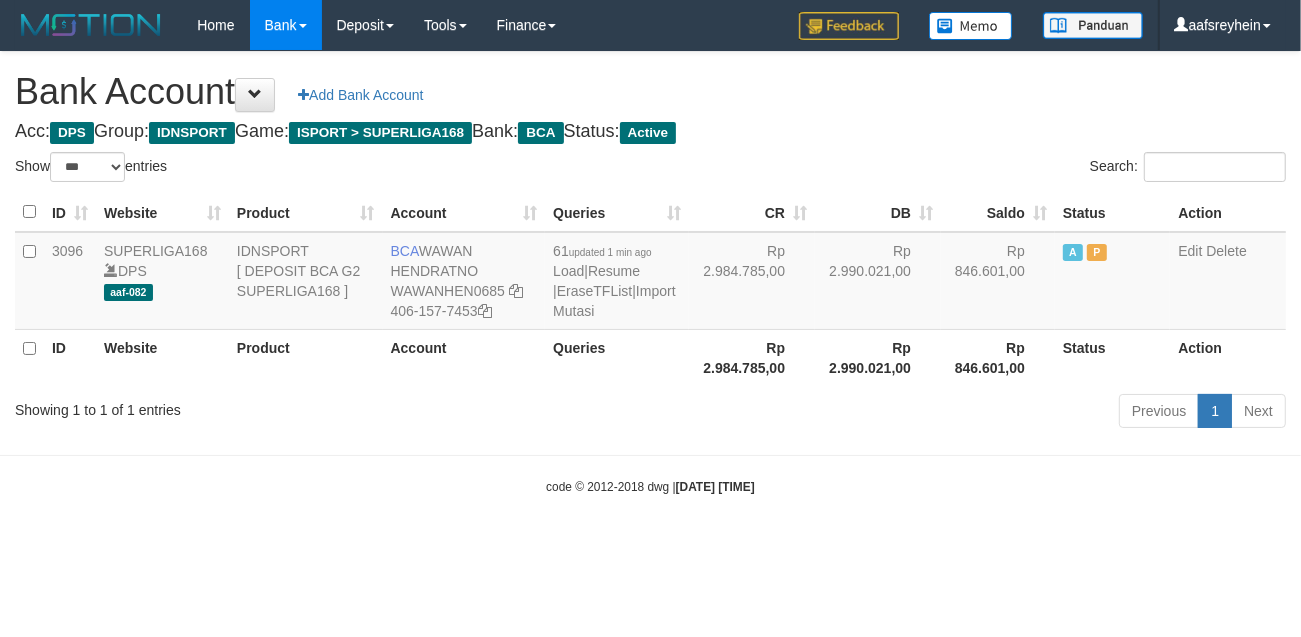click on "Toggle navigation
Home
Bank
Account List
Load
By Website
Group
[ISPORT]													SUPERLIGA168
By Load Group (DPS)
-" at bounding box center [650, 273] 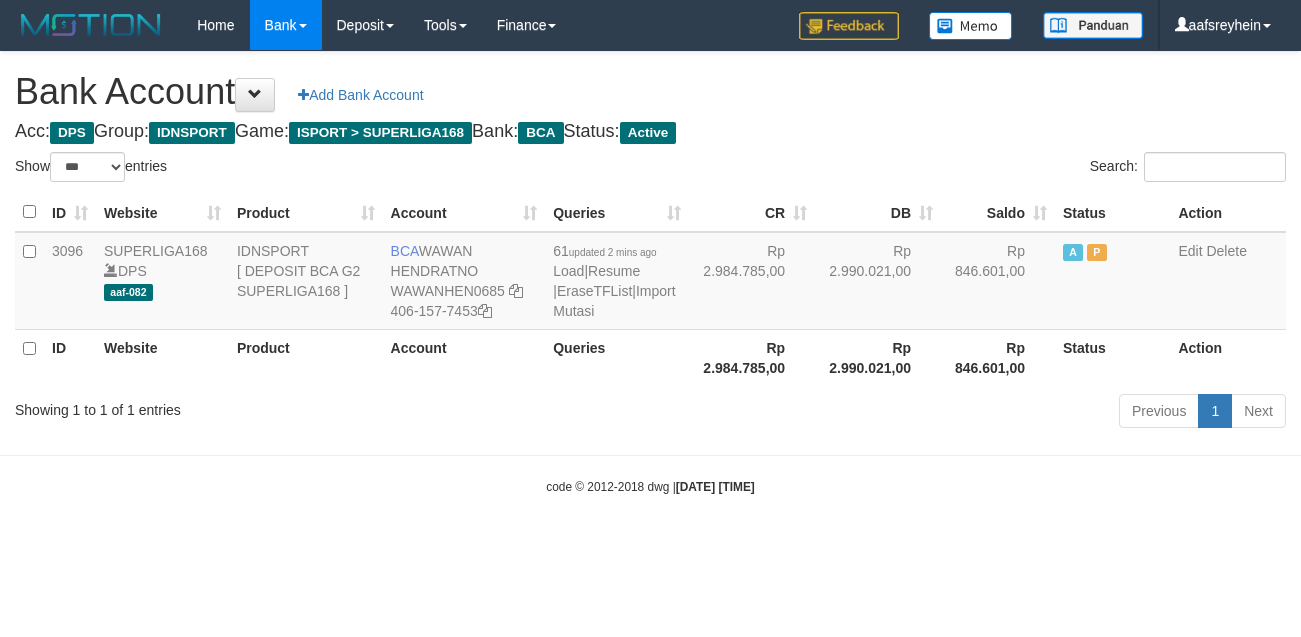 select on "***" 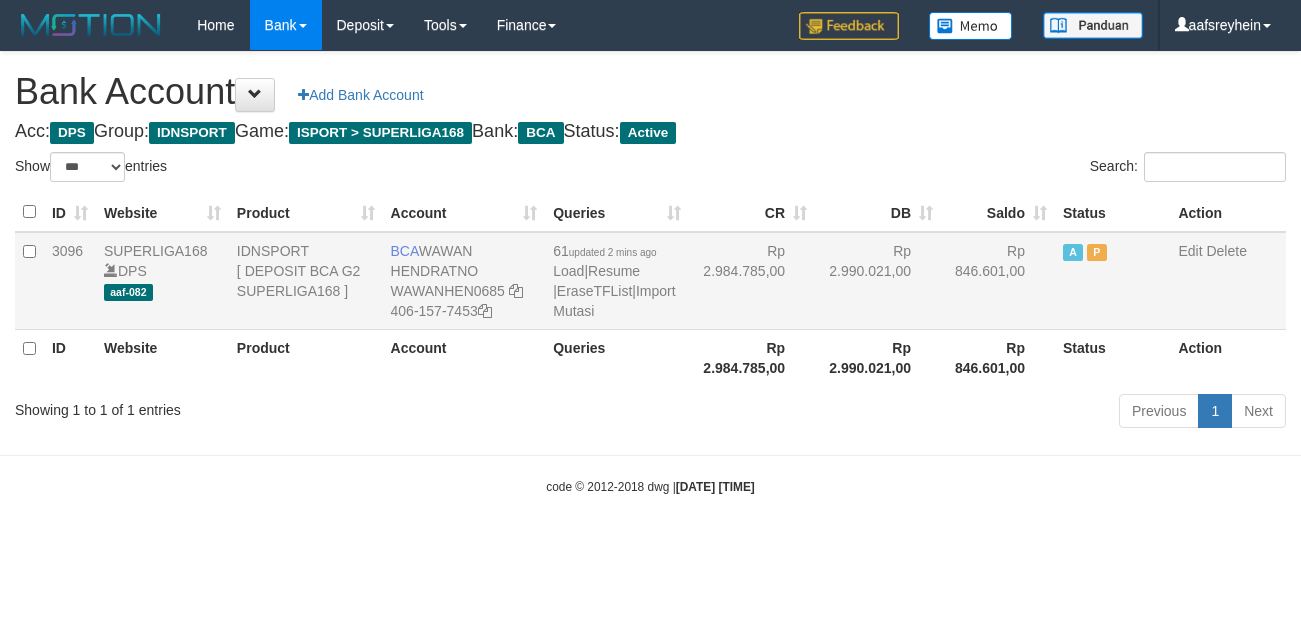 scroll, scrollTop: 0, scrollLeft: 0, axis: both 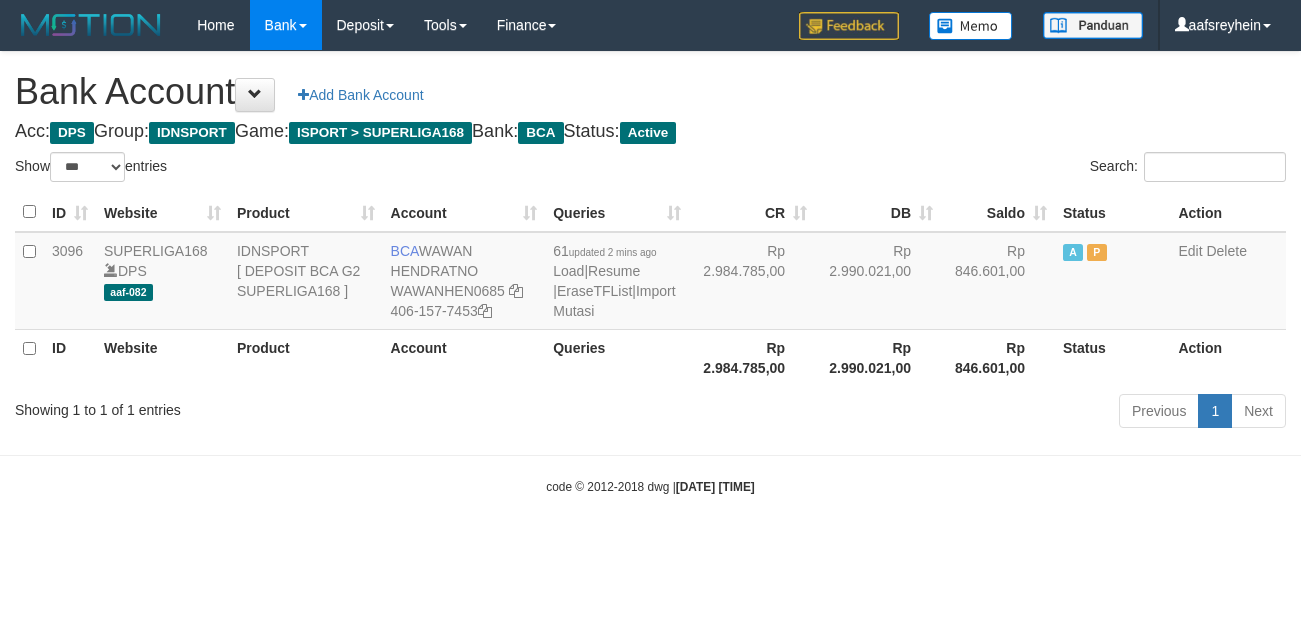 select on "***" 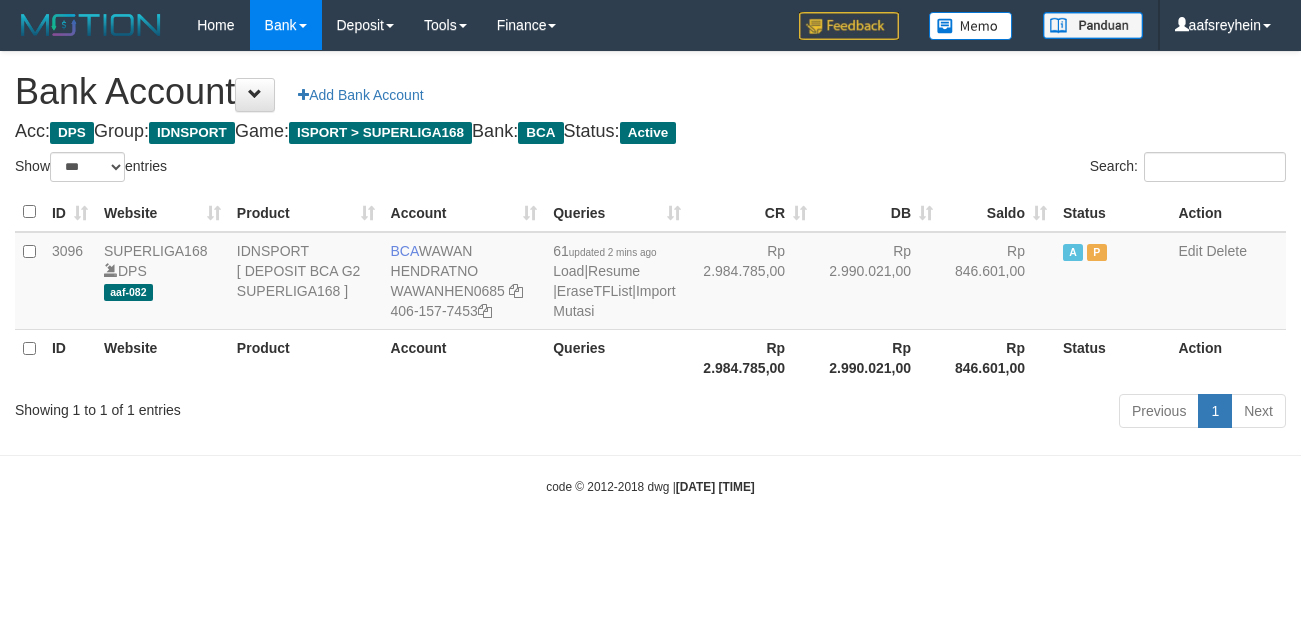 scroll, scrollTop: 0, scrollLeft: 0, axis: both 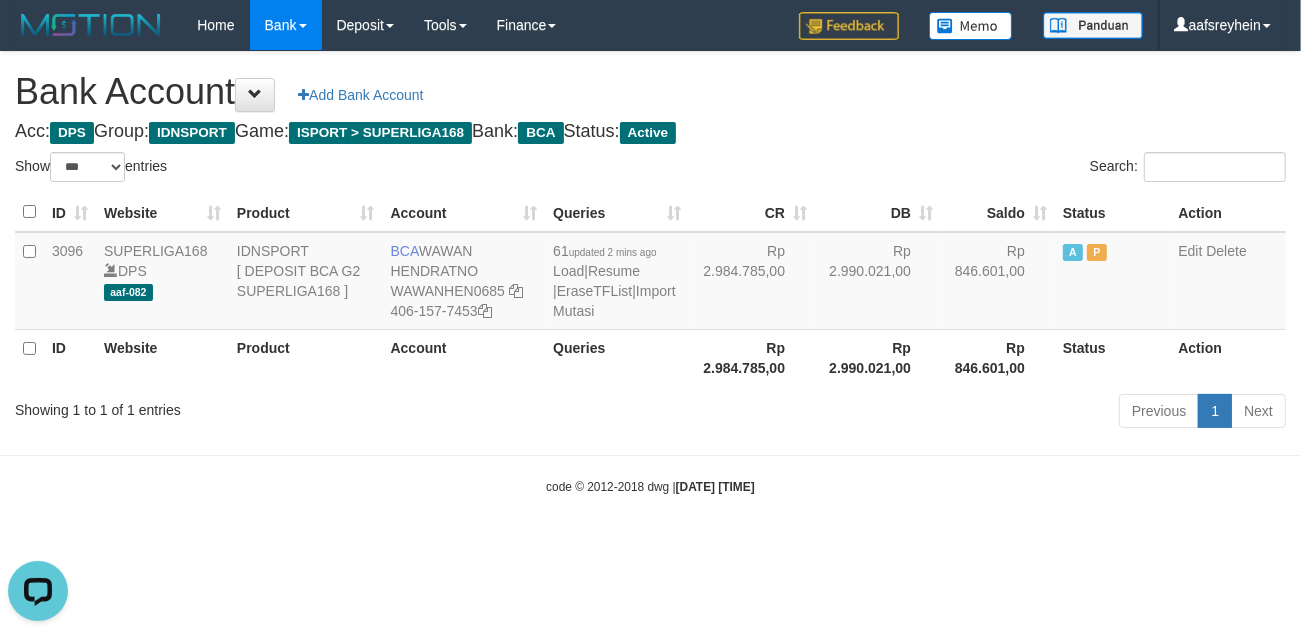 click on "Toggle navigation
Home
Bank
Account List
Load
By Website
Group
[ISPORT]													SUPERLIGA168
By Load Group (DPS)" at bounding box center [650, 273] 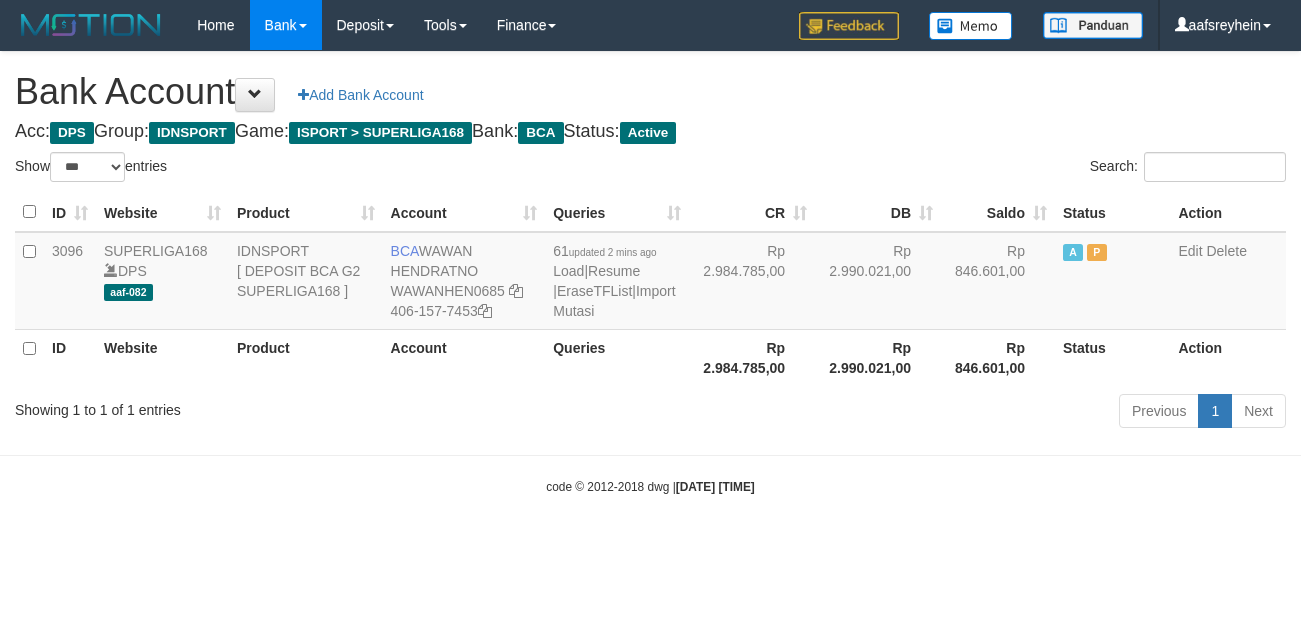 select on "***" 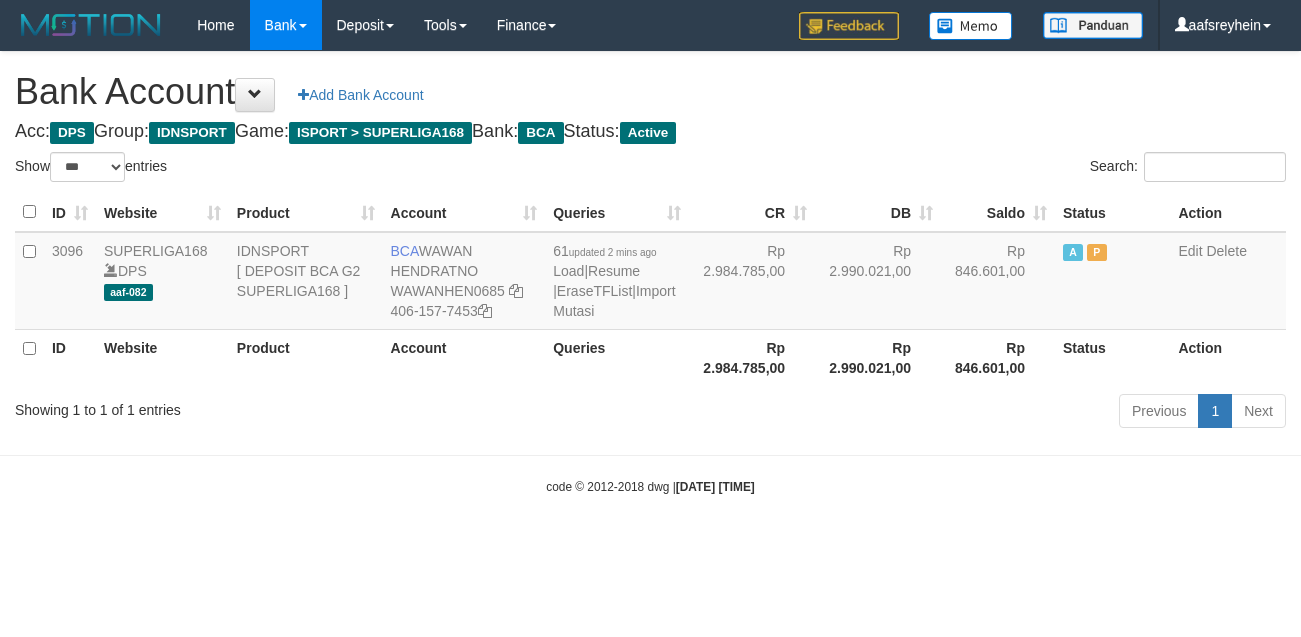 scroll, scrollTop: 0, scrollLeft: 0, axis: both 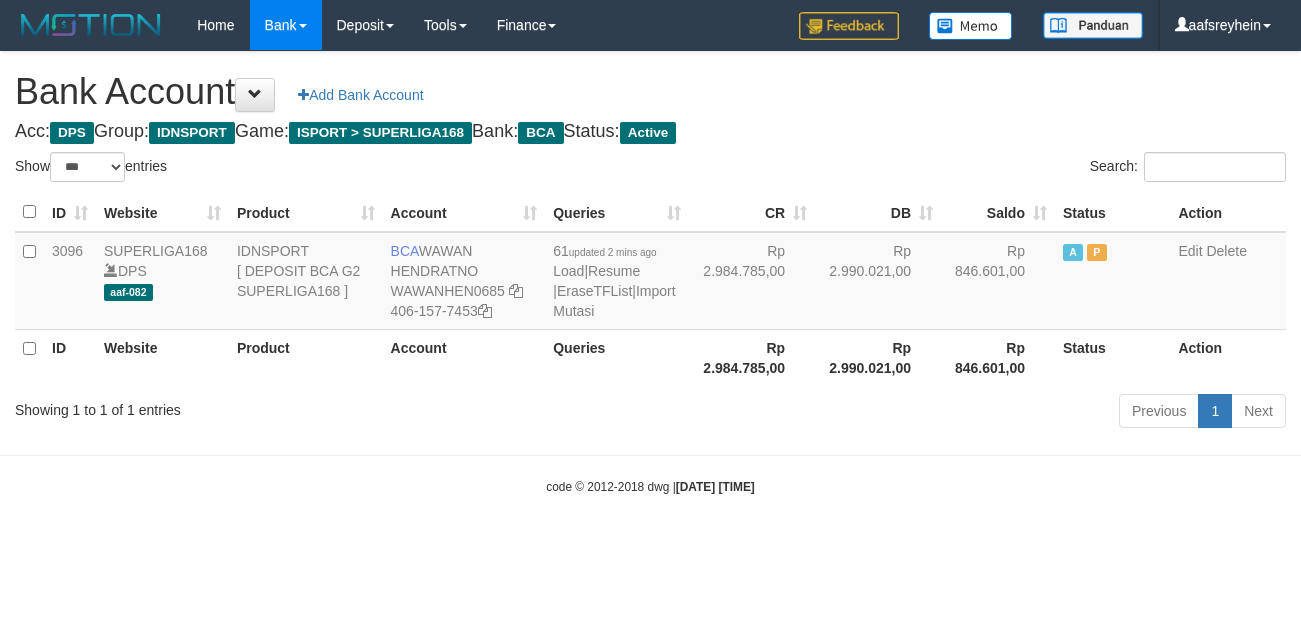 select on "***" 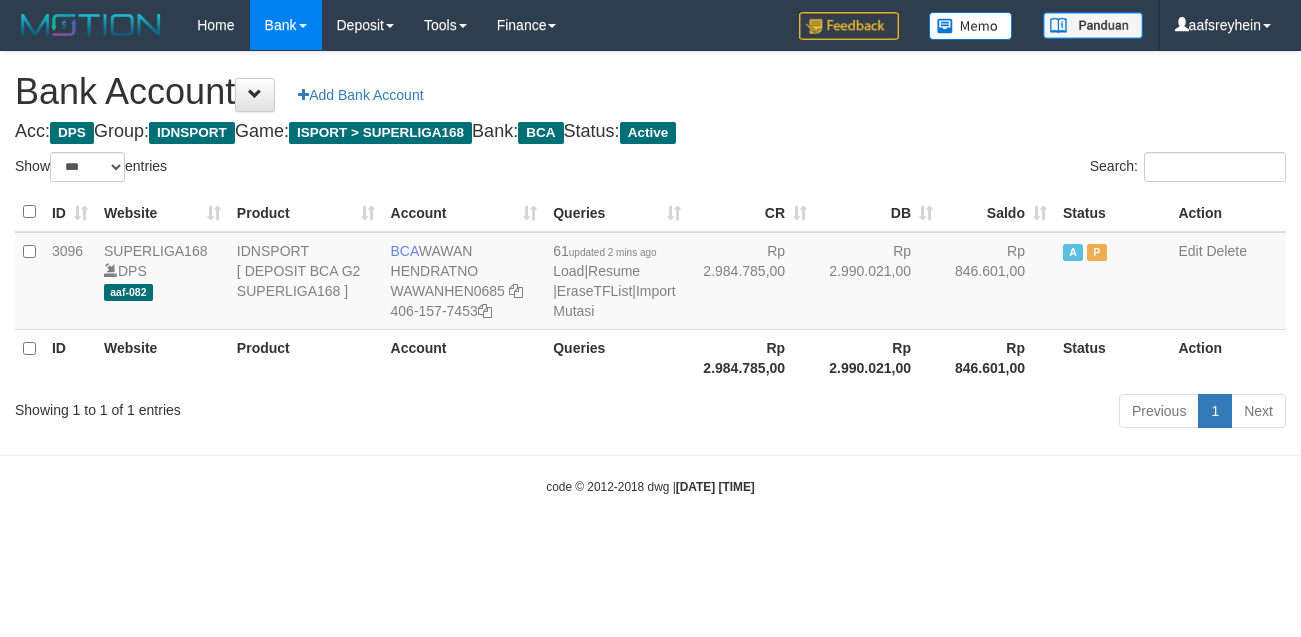 scroll, scrollTop: 0, scrollLeft: 0, axis: both 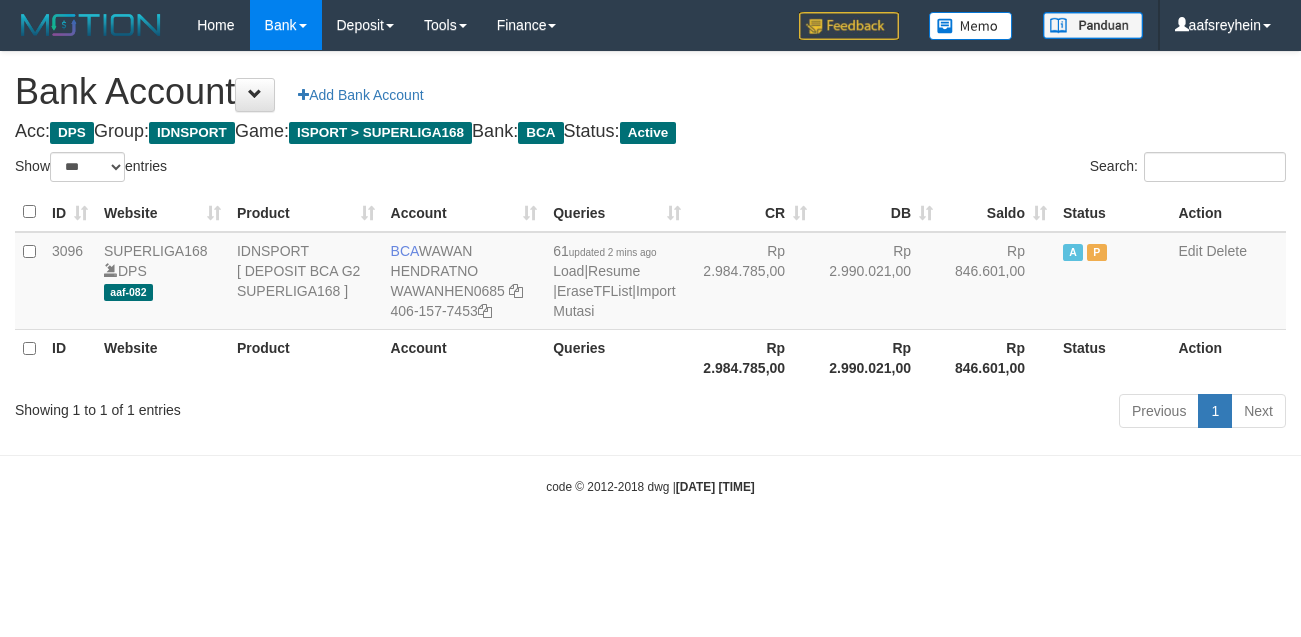 select on "***" 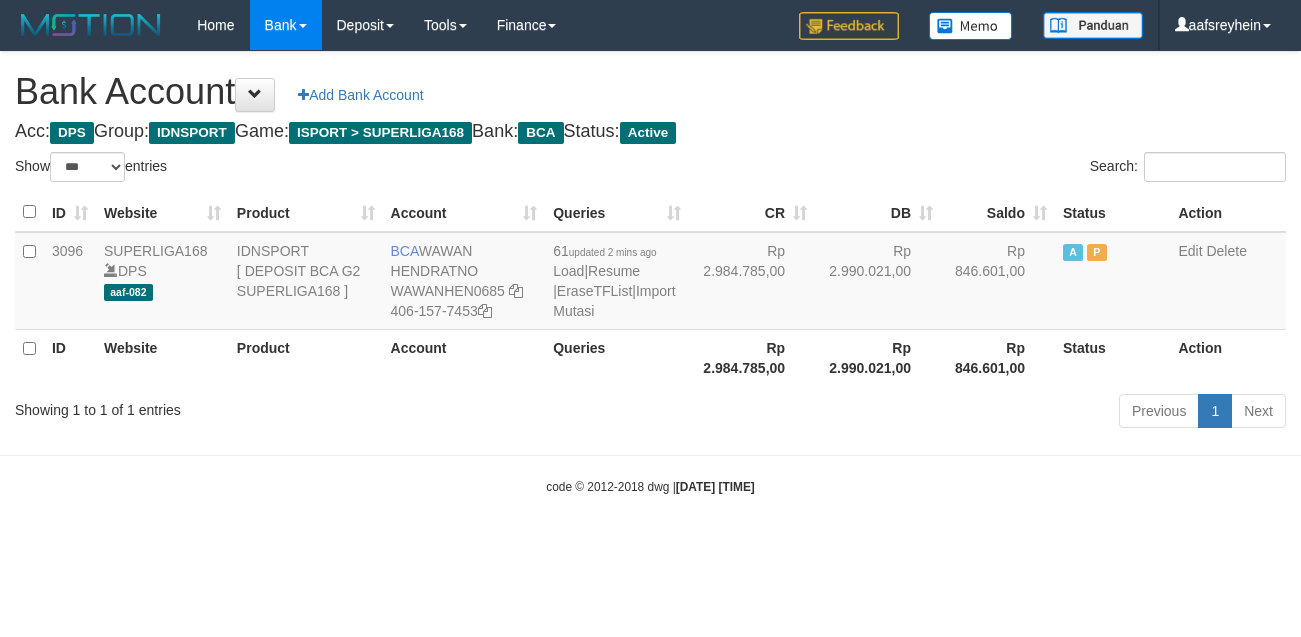 scroll, scrollTop: 0, scrollLeft: 0, axis: both 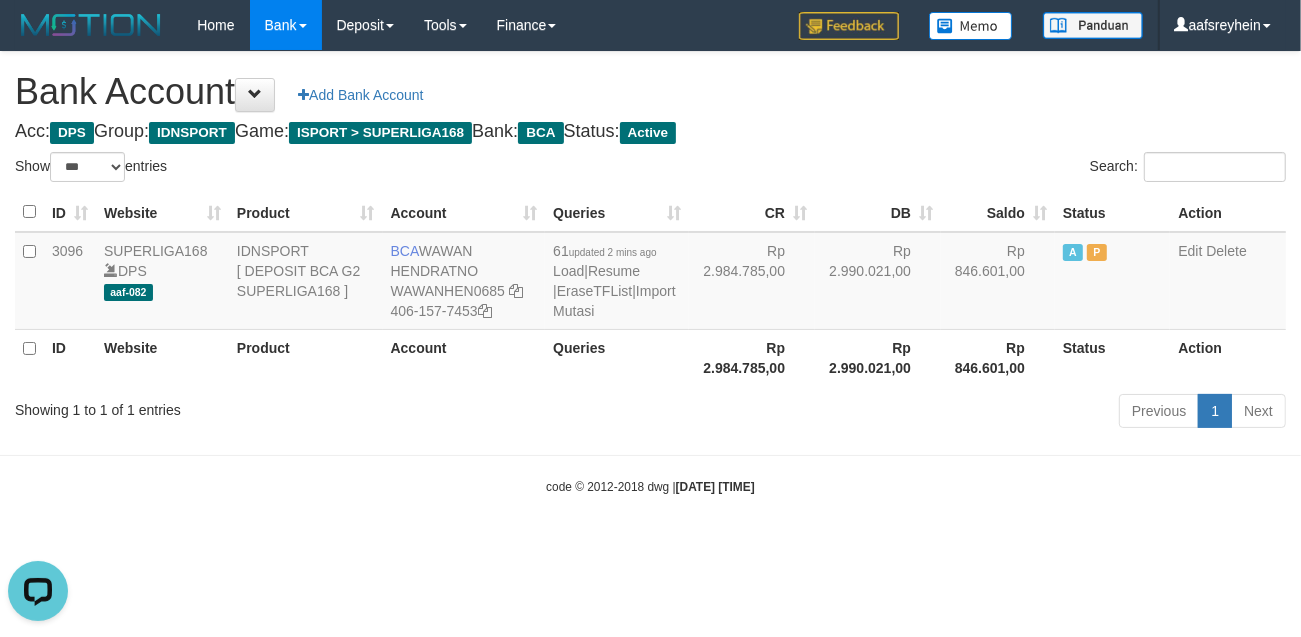 drag, startPoint x: 835, startPoint y: 576, endPoint x: 800, endPoint y: 537, distance: 52.40229 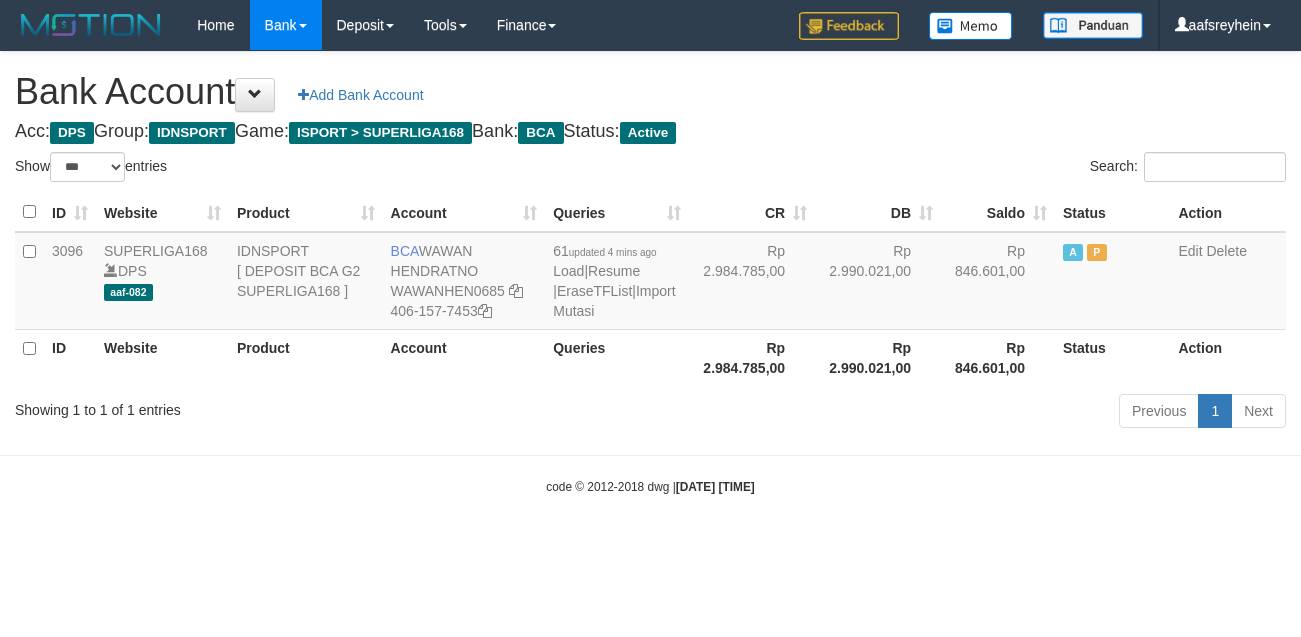 select on "***" 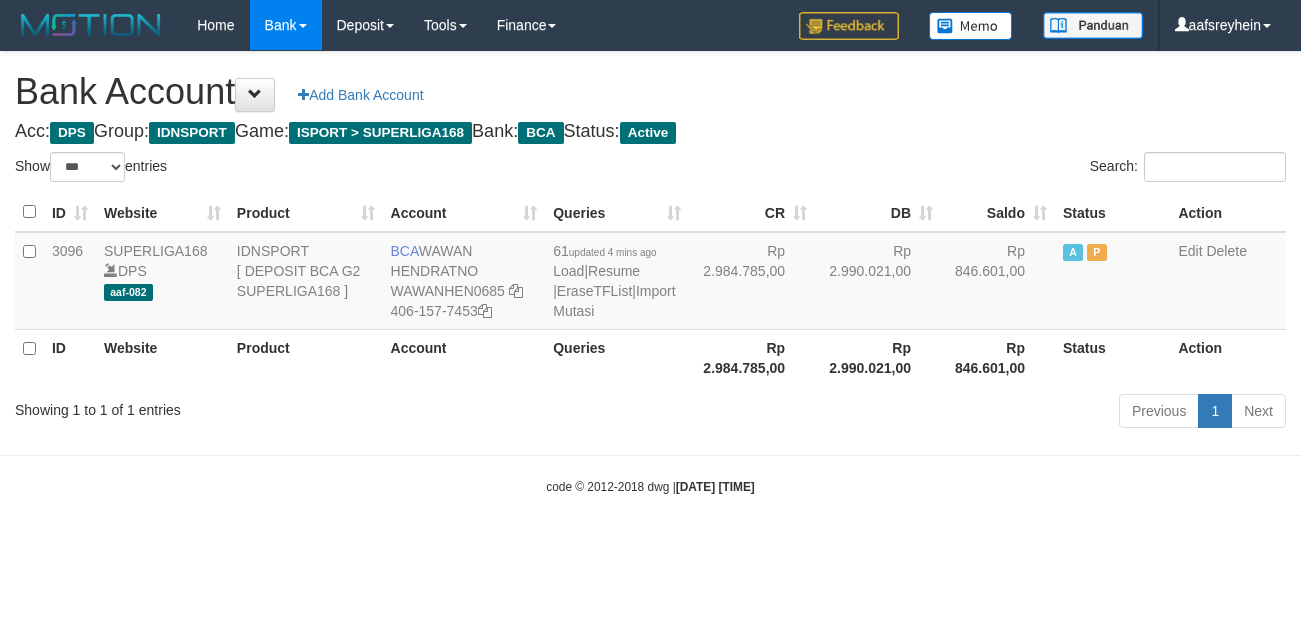 scroll, scrollTop: 0, scrollLeft: 0, axis: both 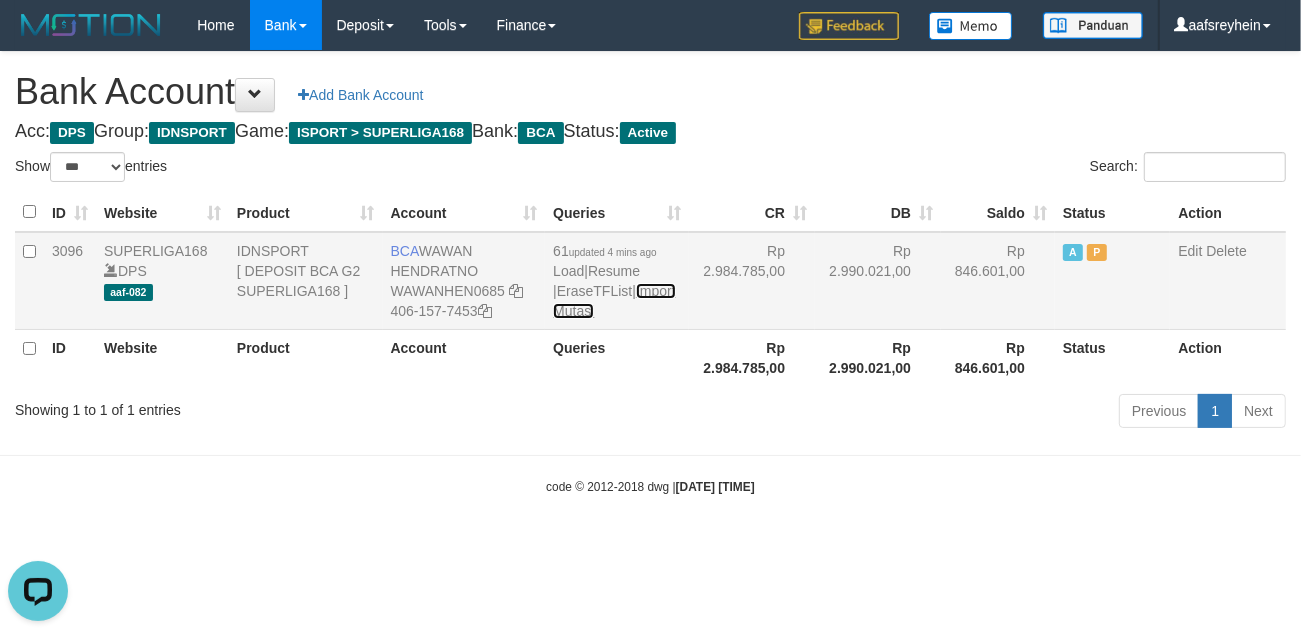 click on "Import Mutasi" at bounding box center (614, 301) 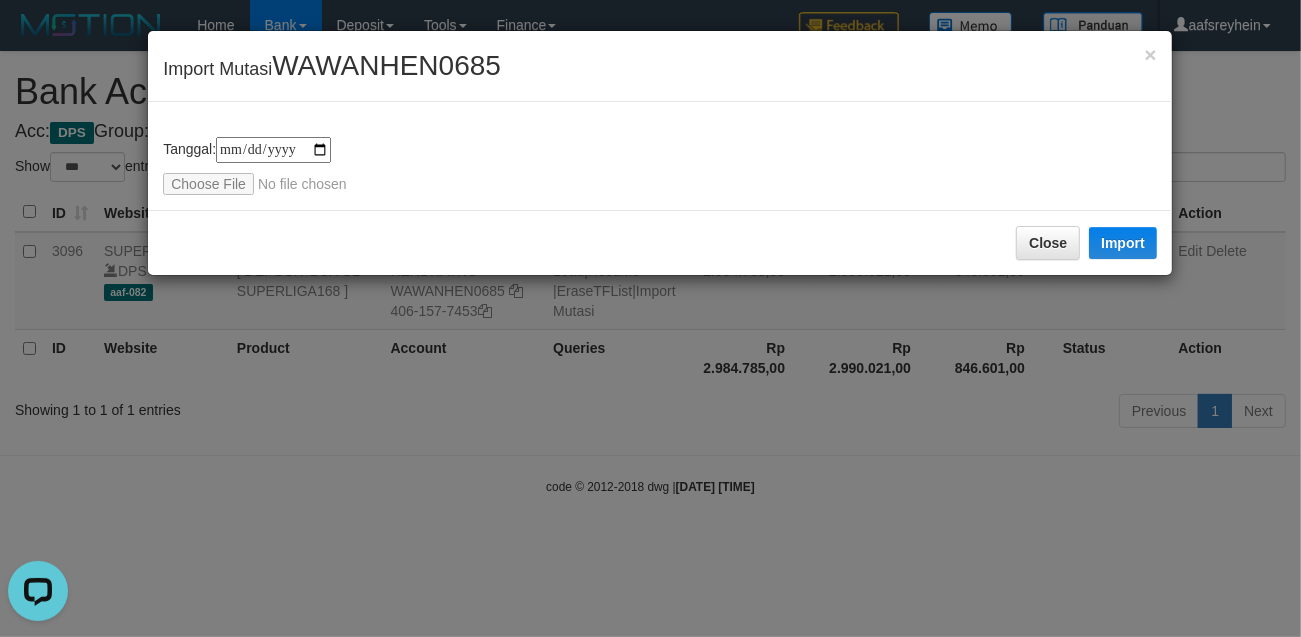 type on "**********" 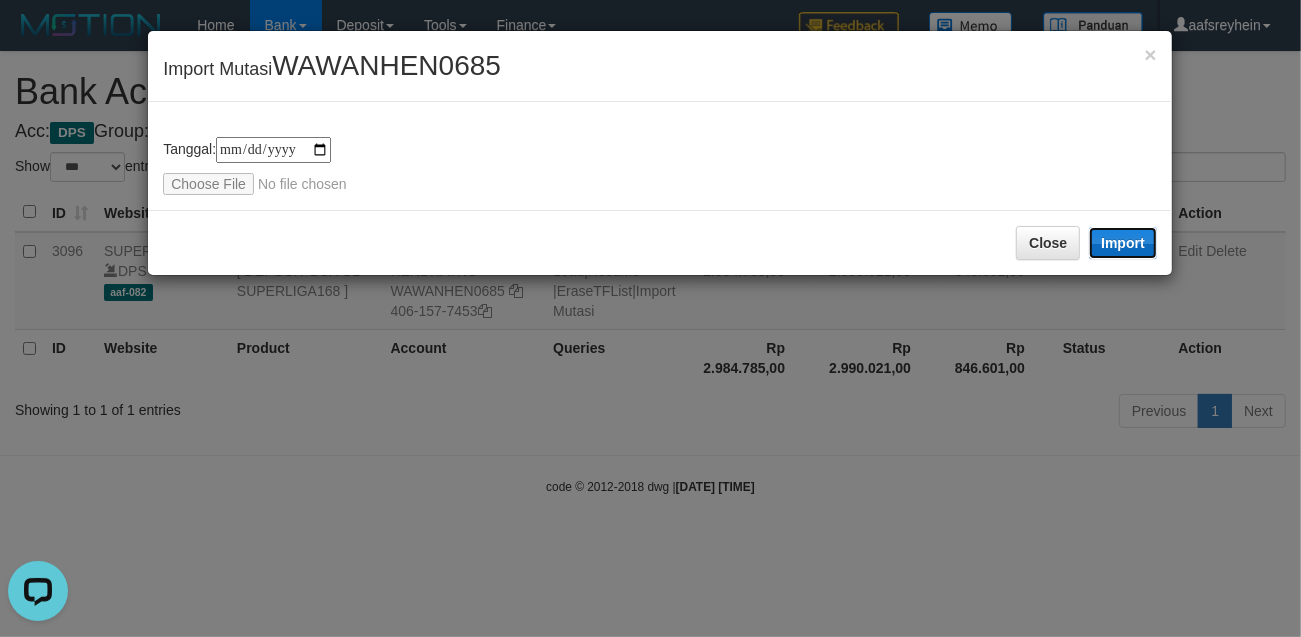 click on "Import" at bounding box center [1123, 243] 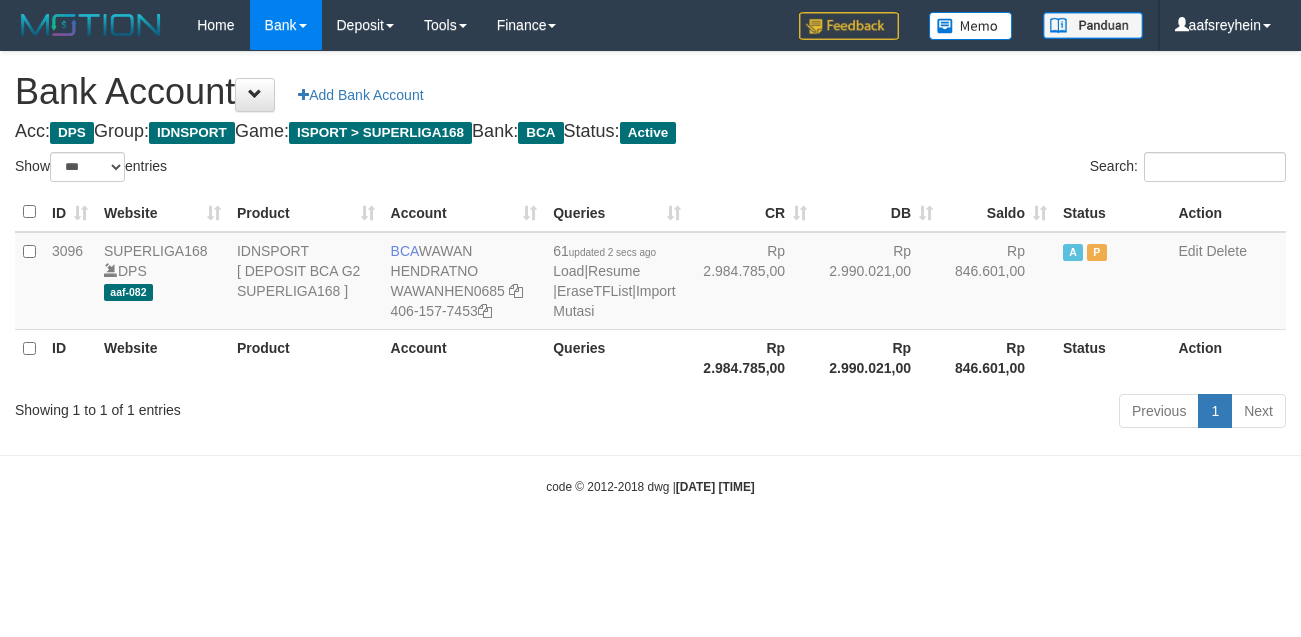 select on "***" 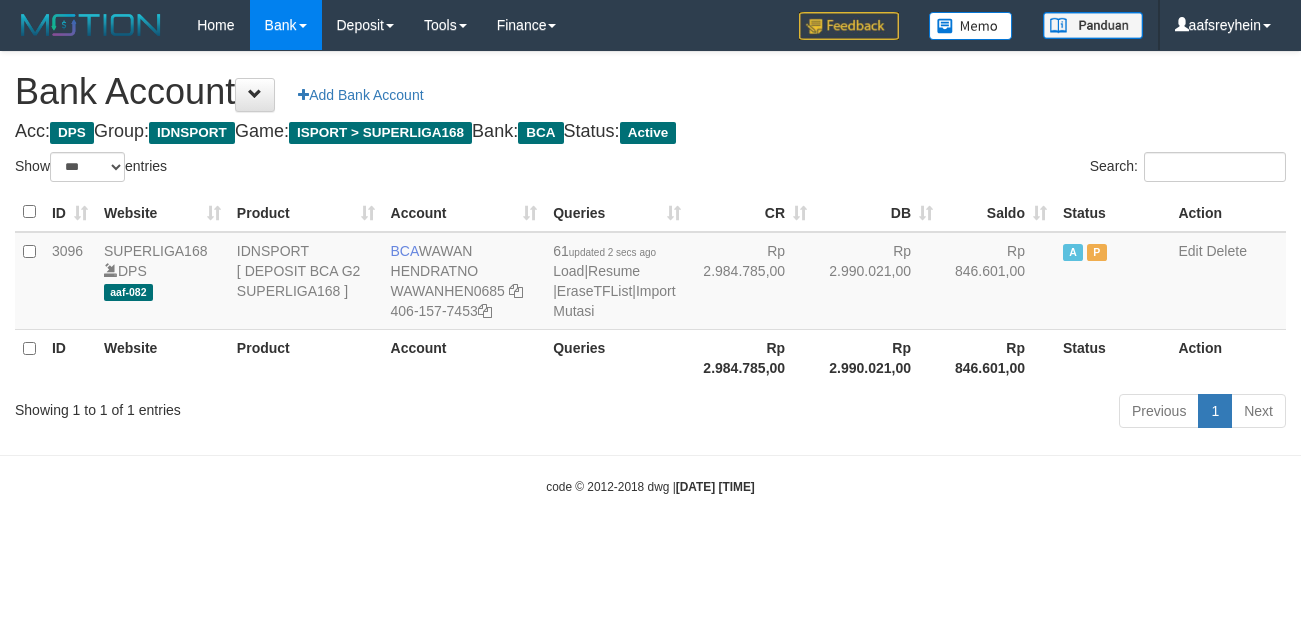 scroll, scrollTop: 0, scrollLeft: 0, axis: both 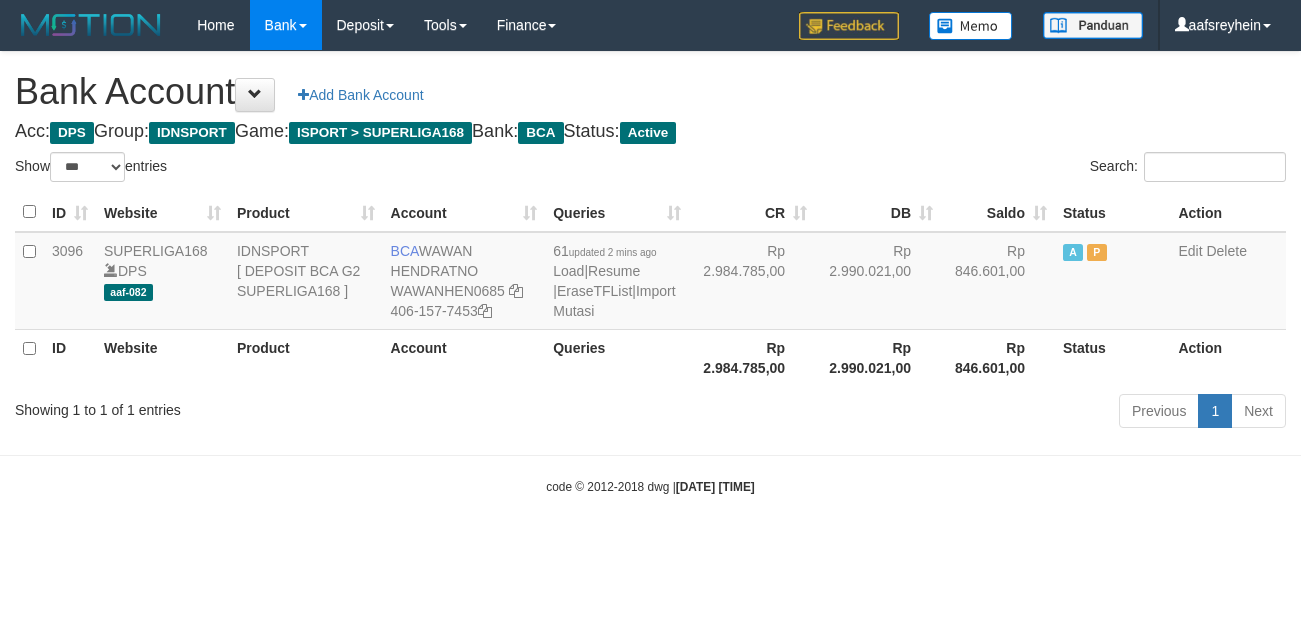 select on "***" 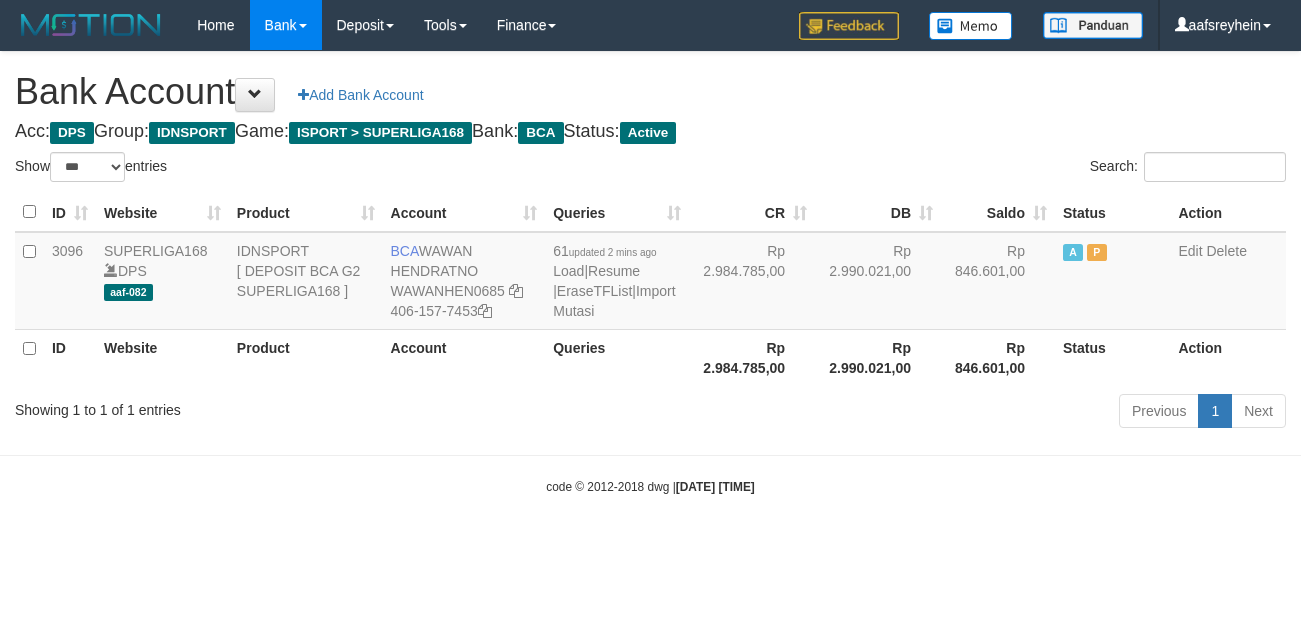 scroll, scrollTop: 0, scrollLeft: 0, axis: both 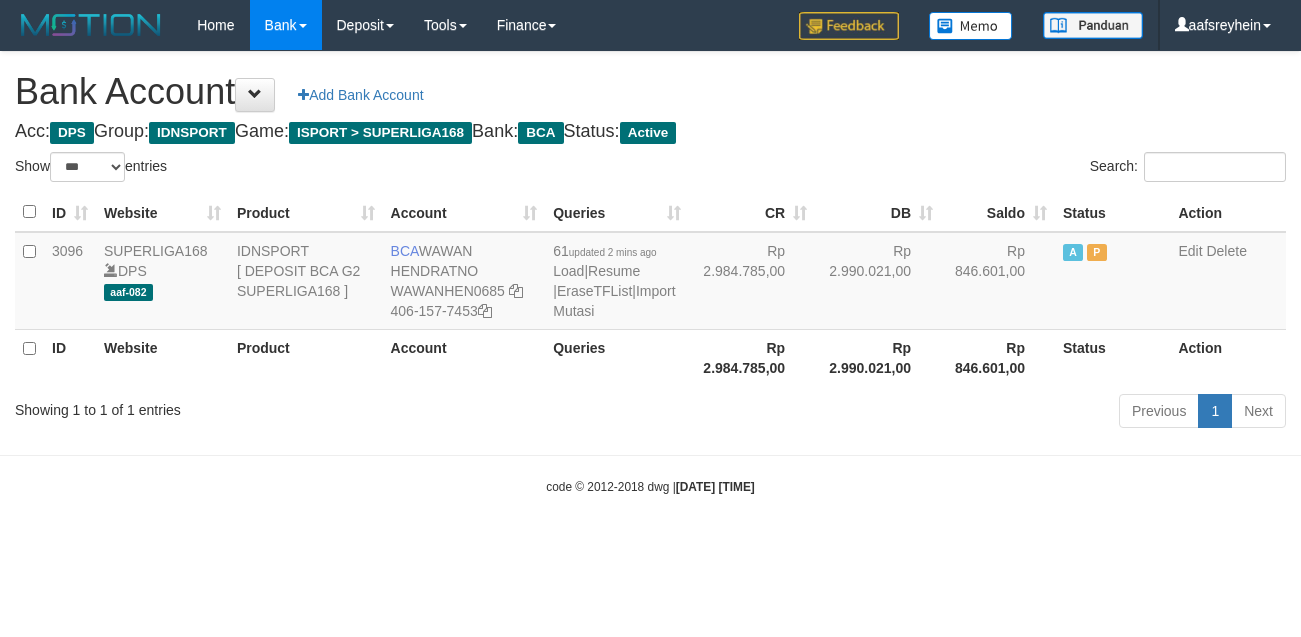 select on "***" 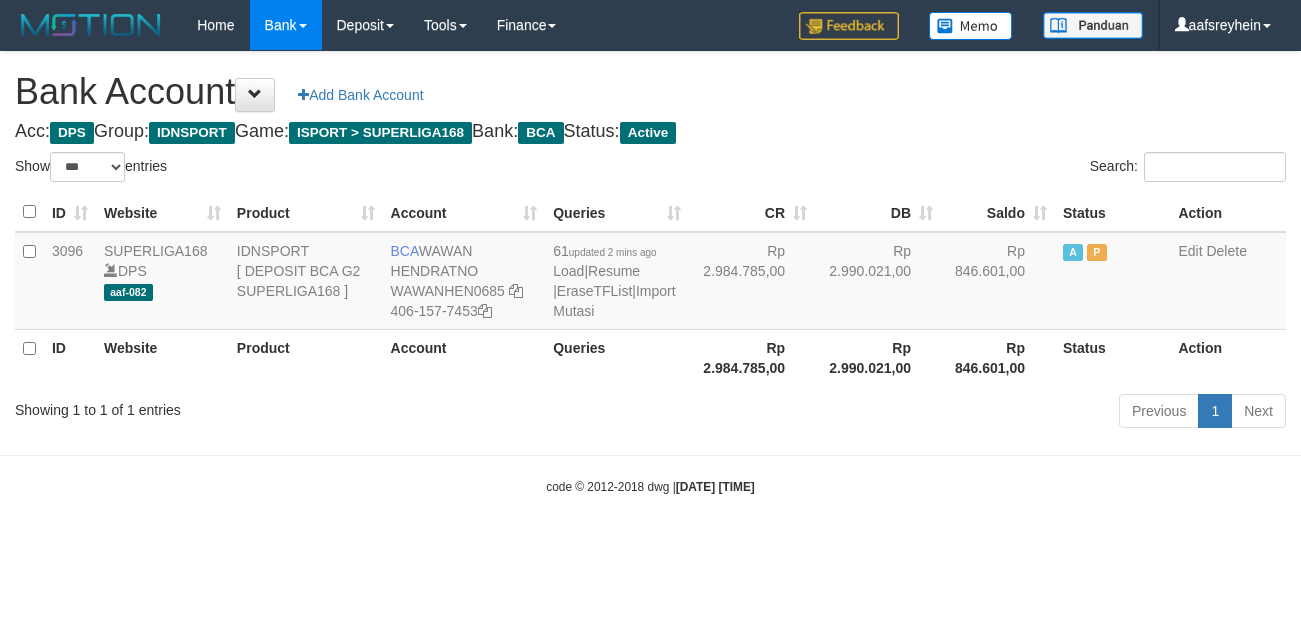 scroll, scrollTop: 0, scrollLeft: 0, axis: both 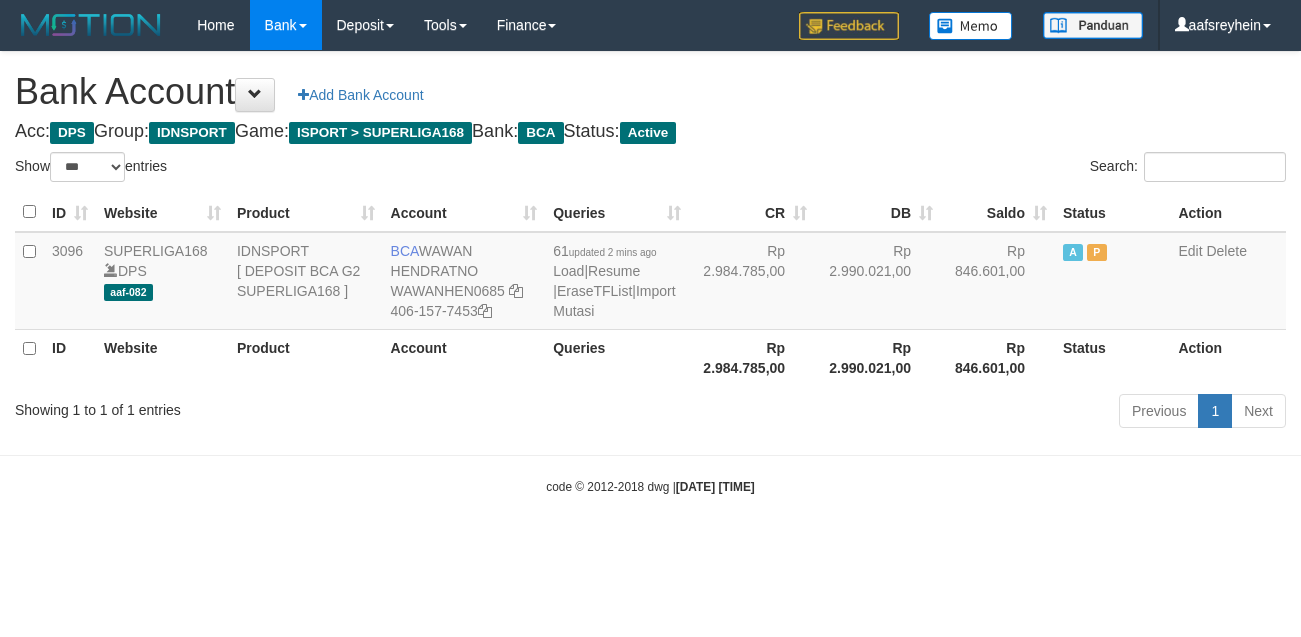 select on "***" 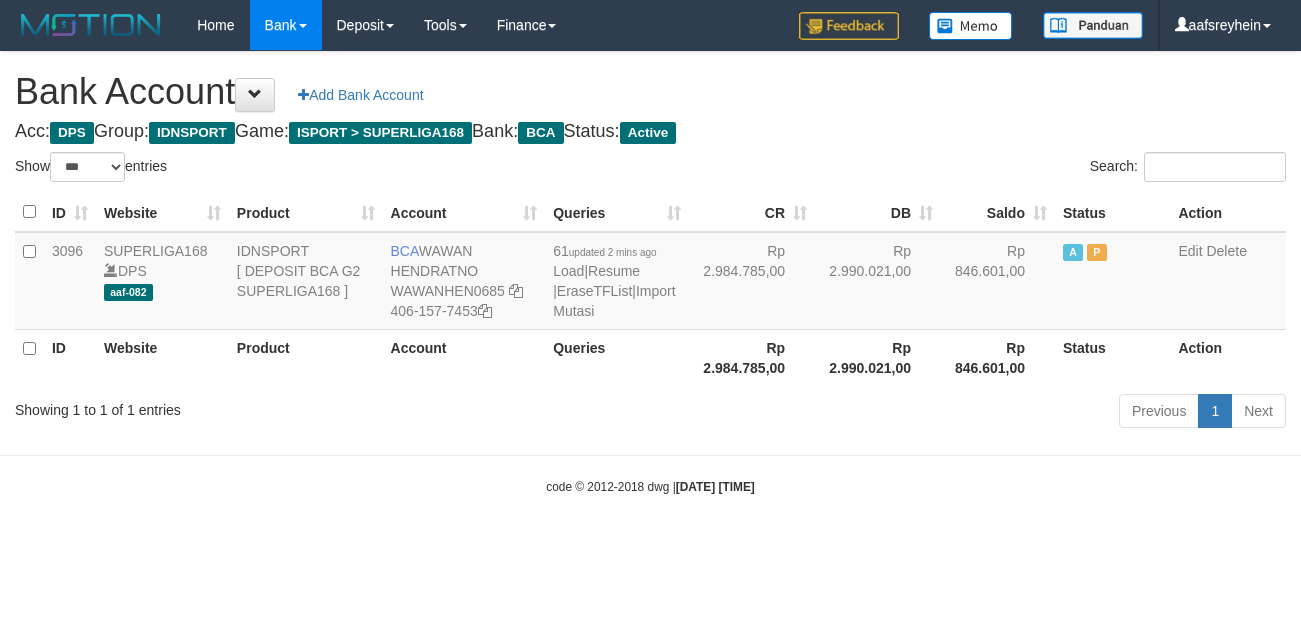 scroll, scrollTop: 0, scrollLeft: 0, axis: both 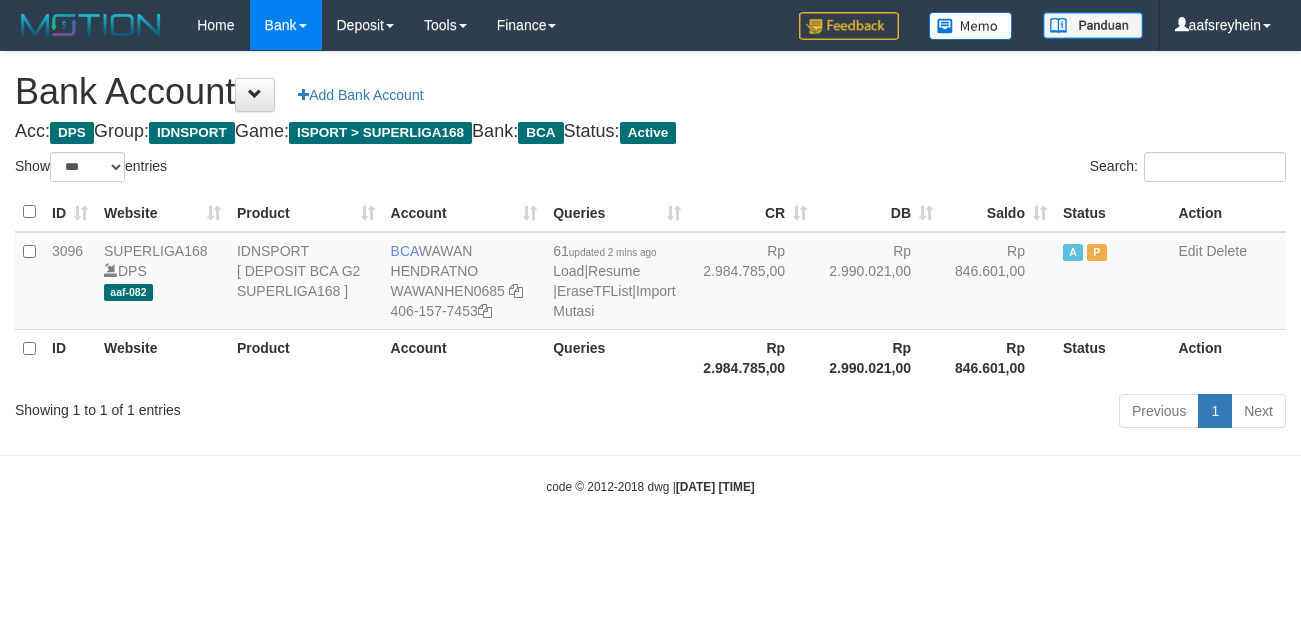 select on "***" 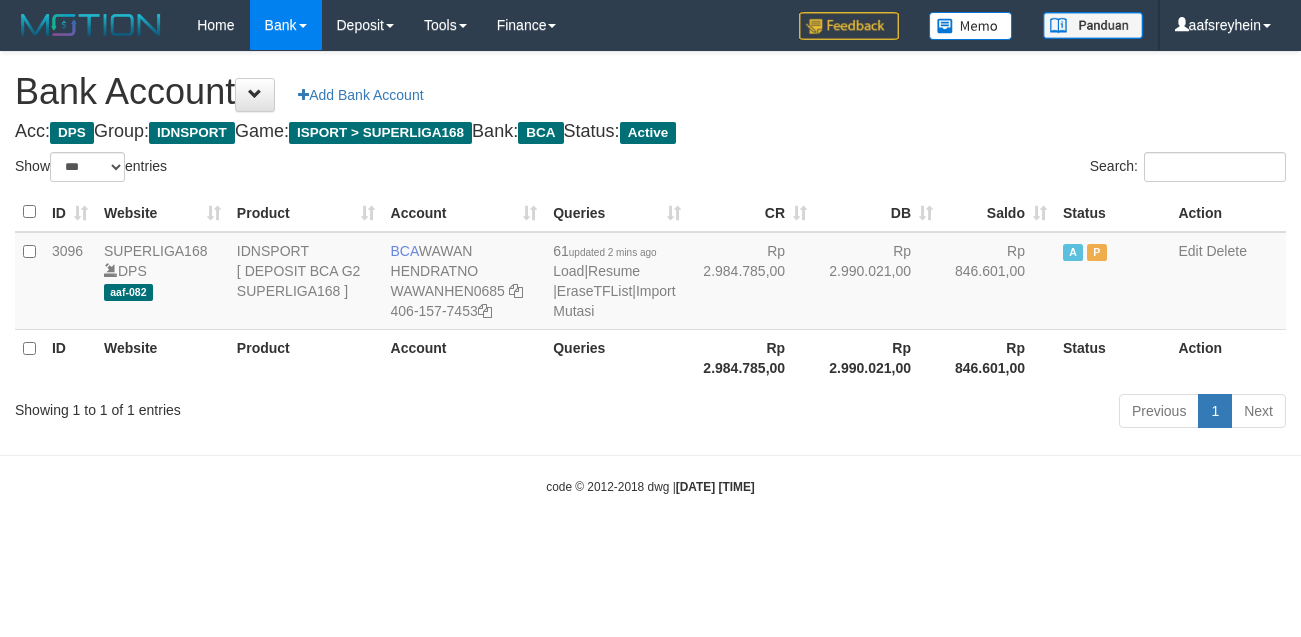 scroll, scrollTop: 0, scrollLeft: 0, axis: both 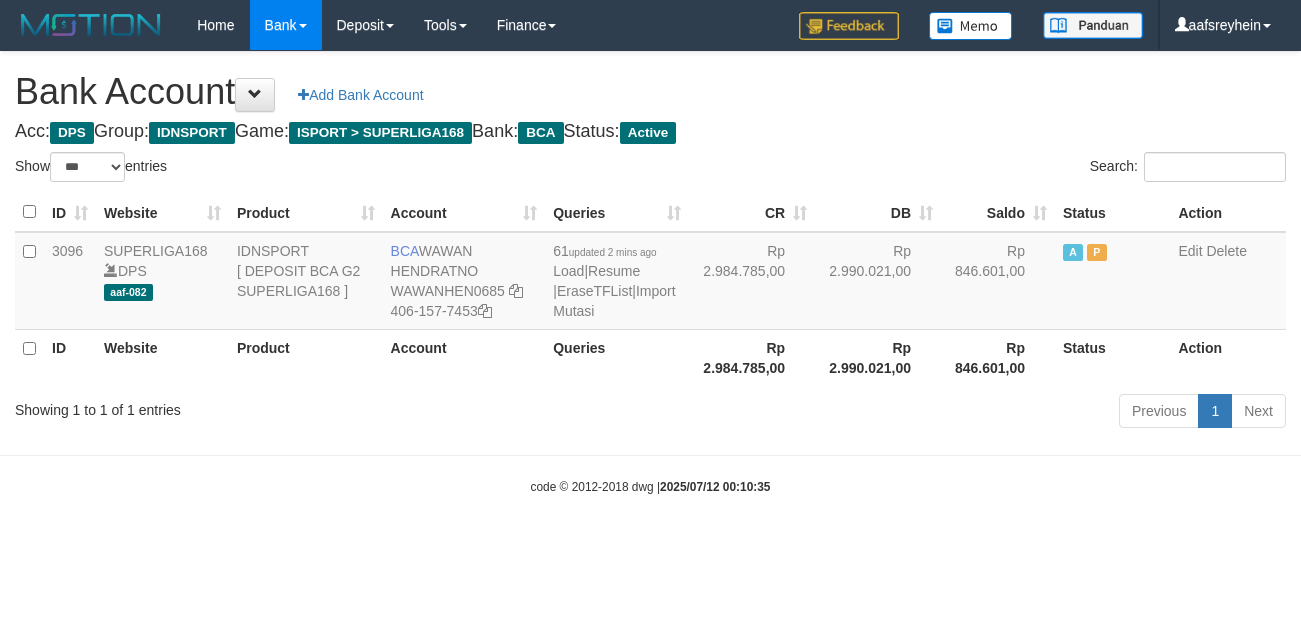 select on "***" 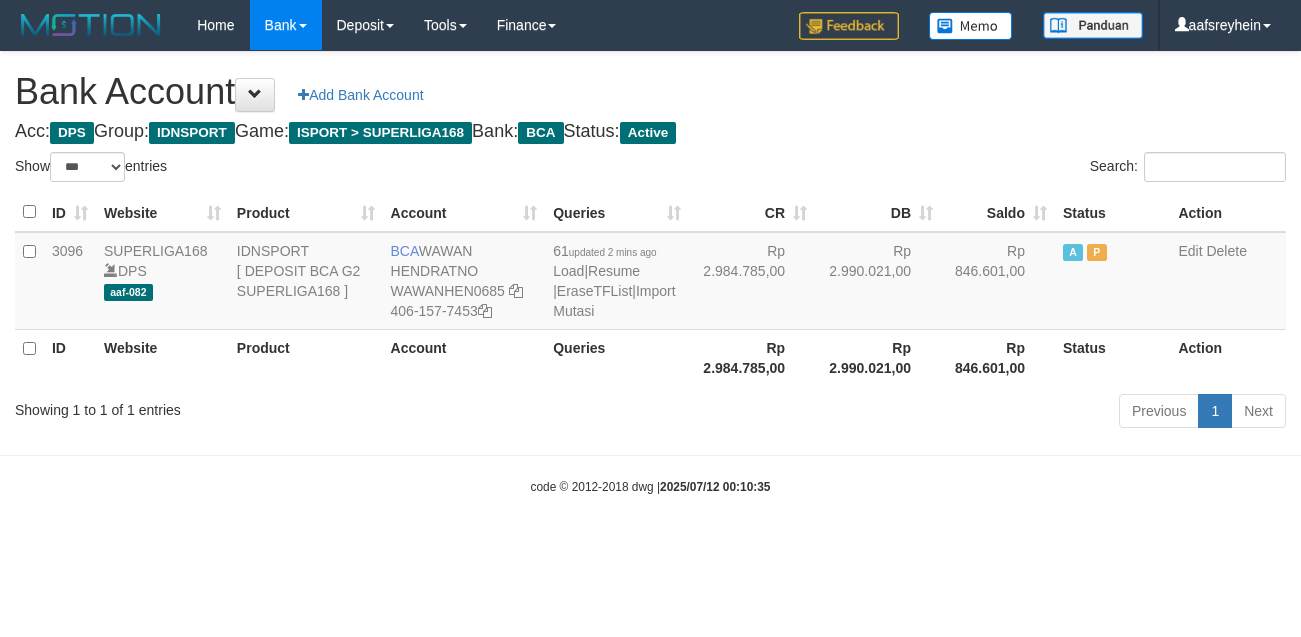 scroll, scrollTop: 0, scrollLeft: 0, axis: both 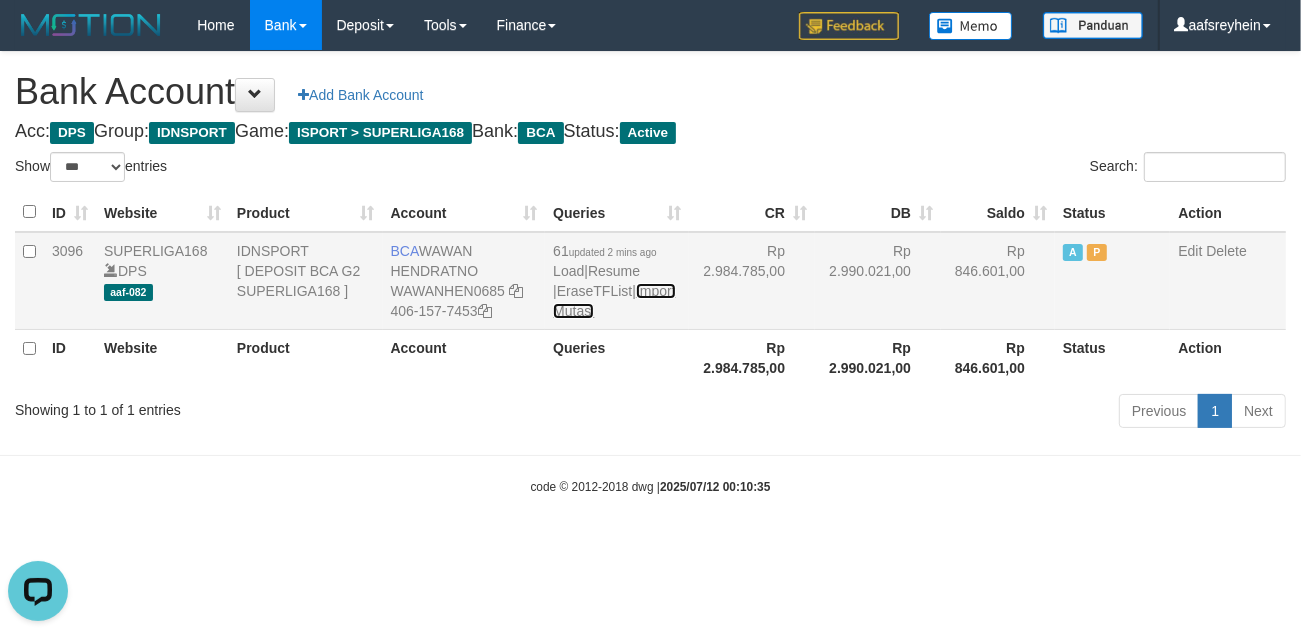 click on "Import Mutasi" at bounding box center (614, 301) 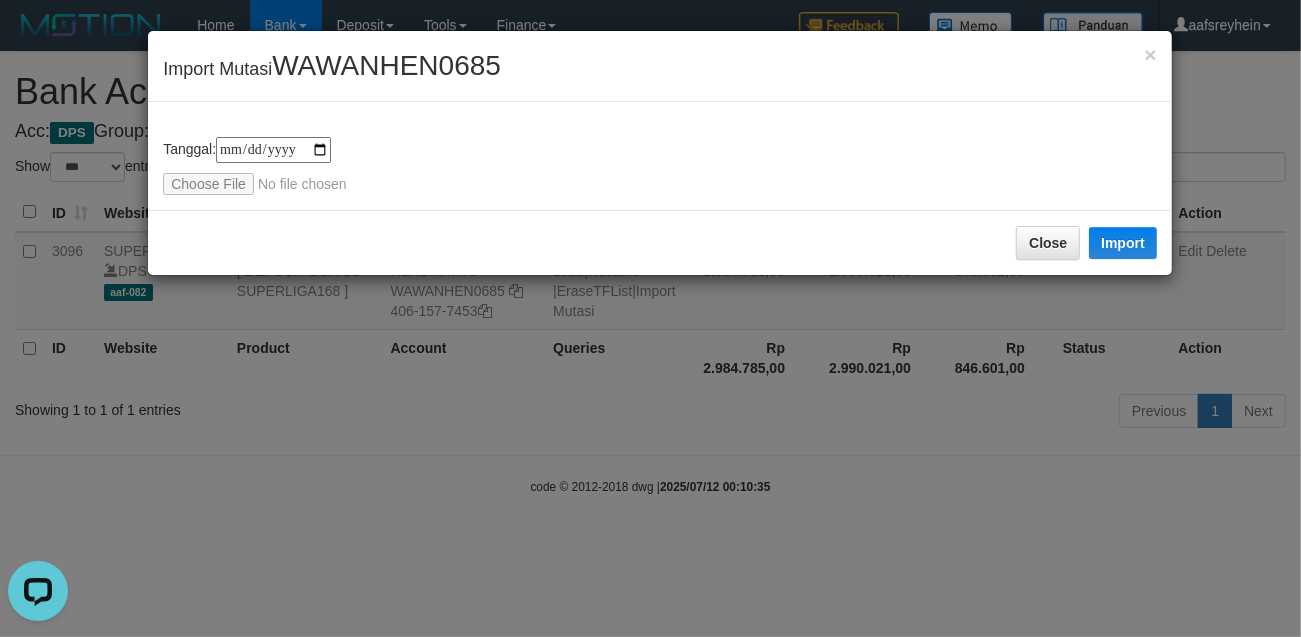 type on "**********" 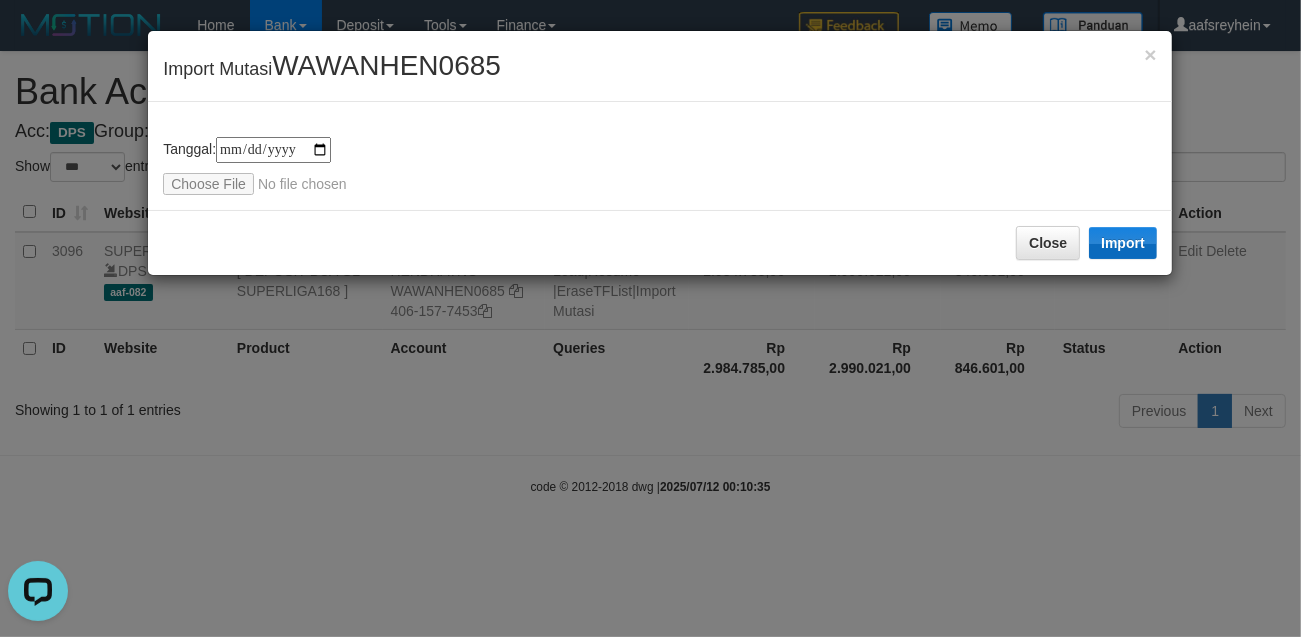drag, startPoint x: 1137, startPoint y: 210, endPoint x: 1126, endPoint y: 238, distance: 30.083218 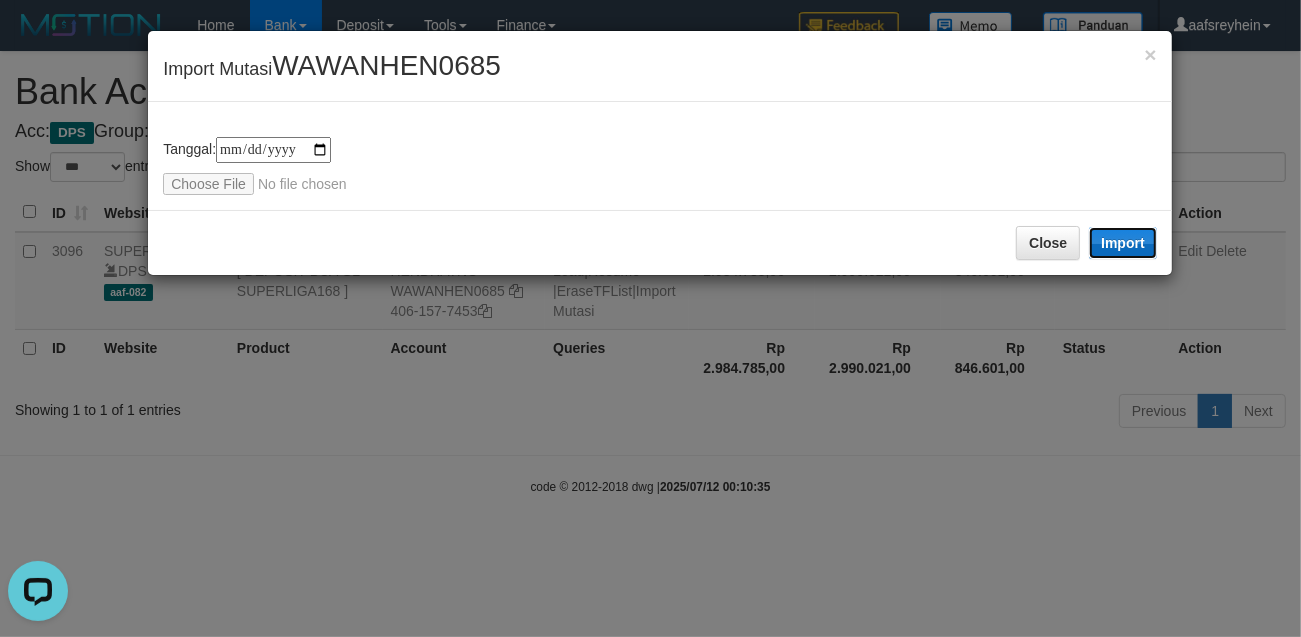 click on "Import" at bounding box center [1123, 243] 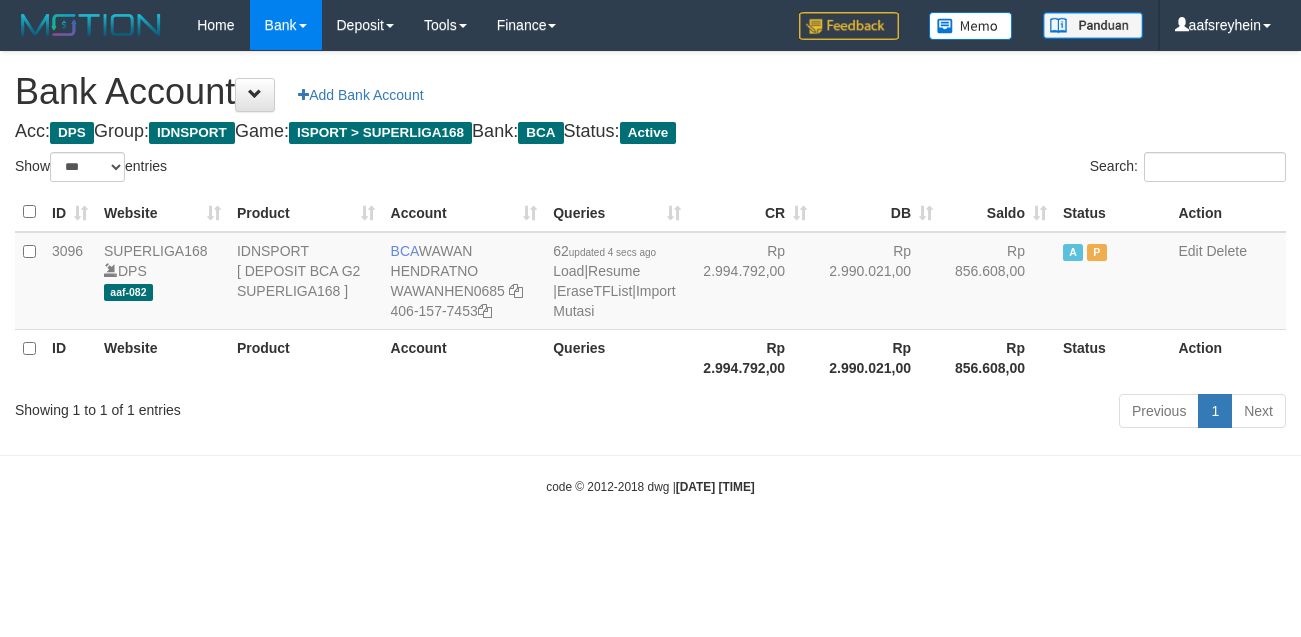 select on "***" 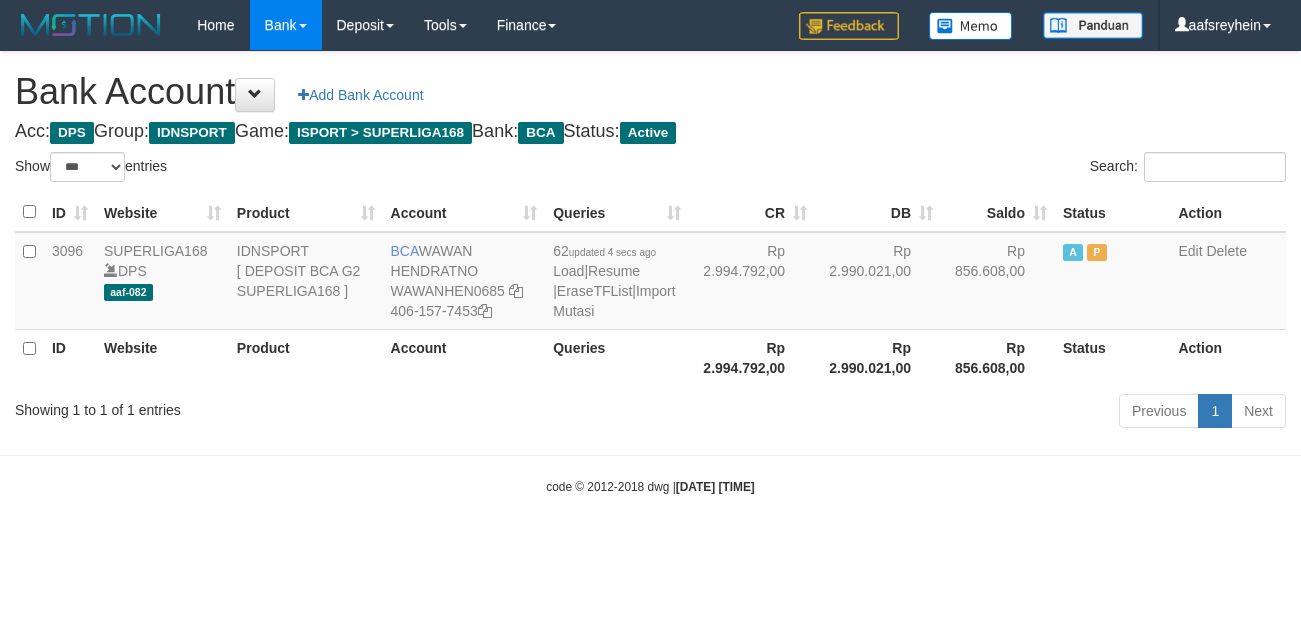 scroll, scrollTop: 0, scrollLeft: 0, axis: both 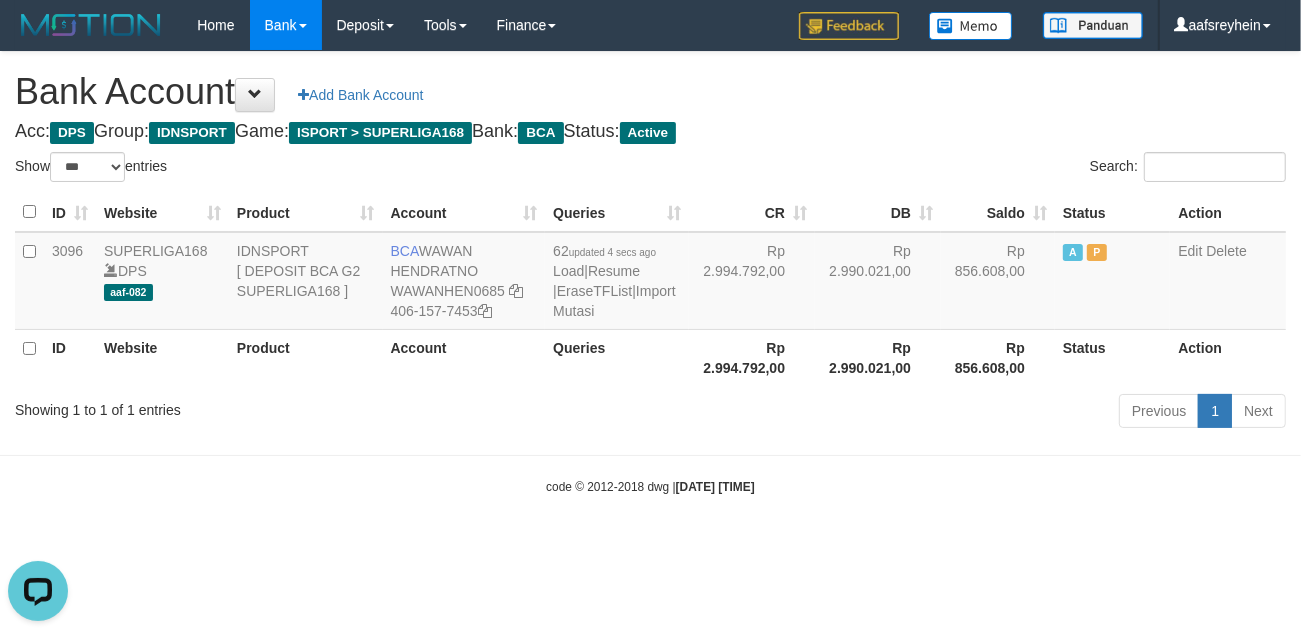 click on "Toggle navigation
Home
Bank
Account List
Load
By Website
Group
[ISPORT]													SUPERLIGA168
By Load Group (DPS)
-" at bounding box center [650, 273] 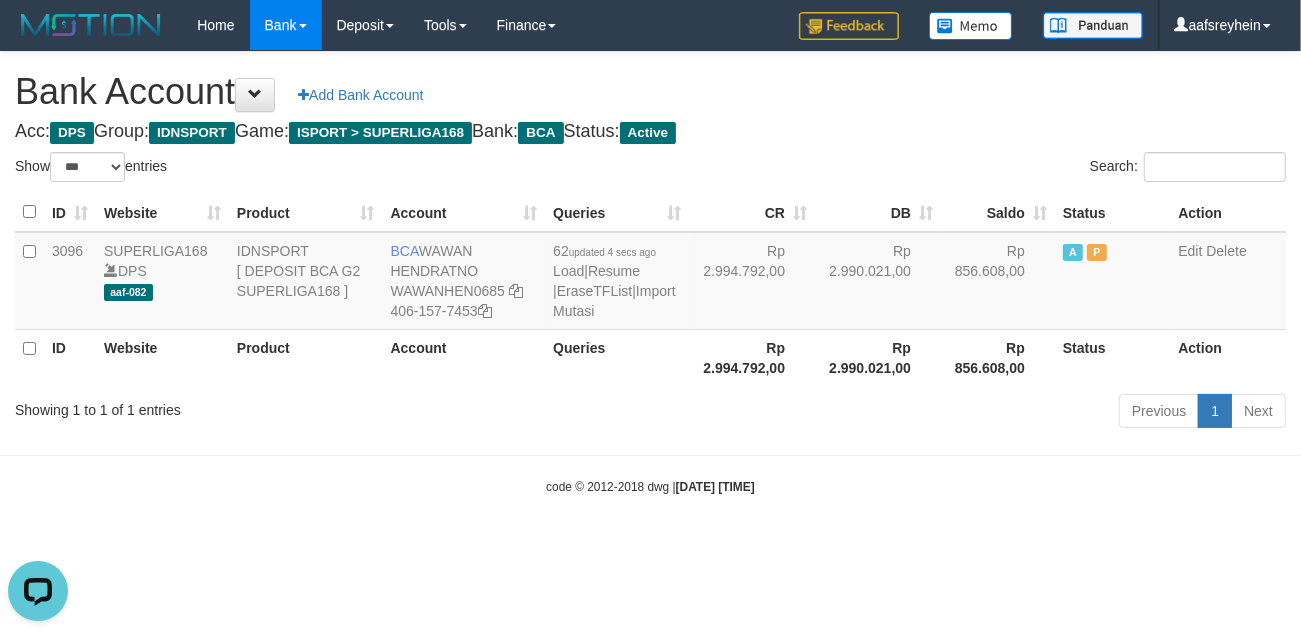 click on "Queries" at bounding box center (617, 357) 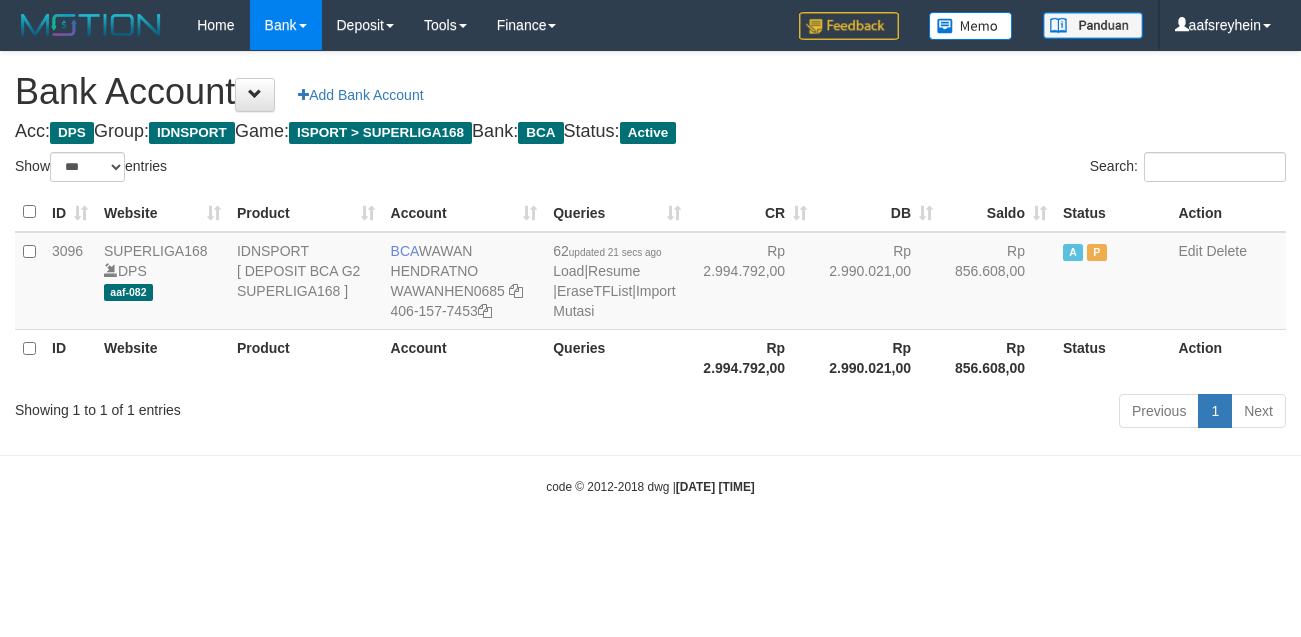select on "***" 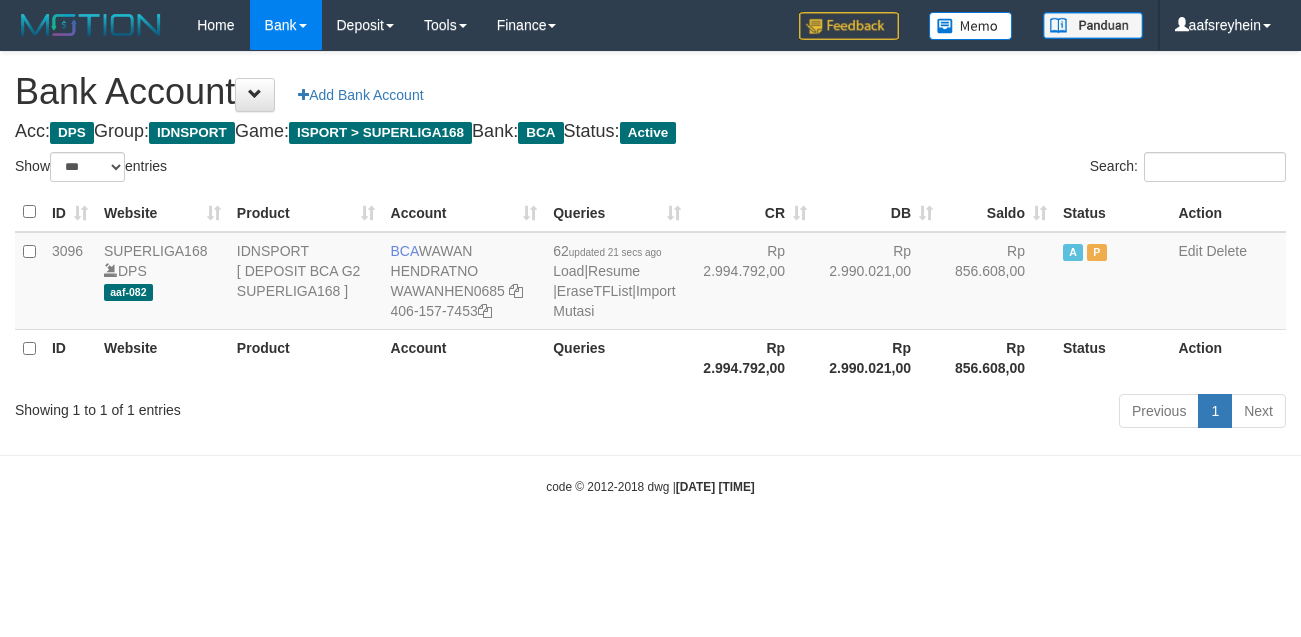 scroll, scrollTop: 0, scrollLeft: 0, axis: both 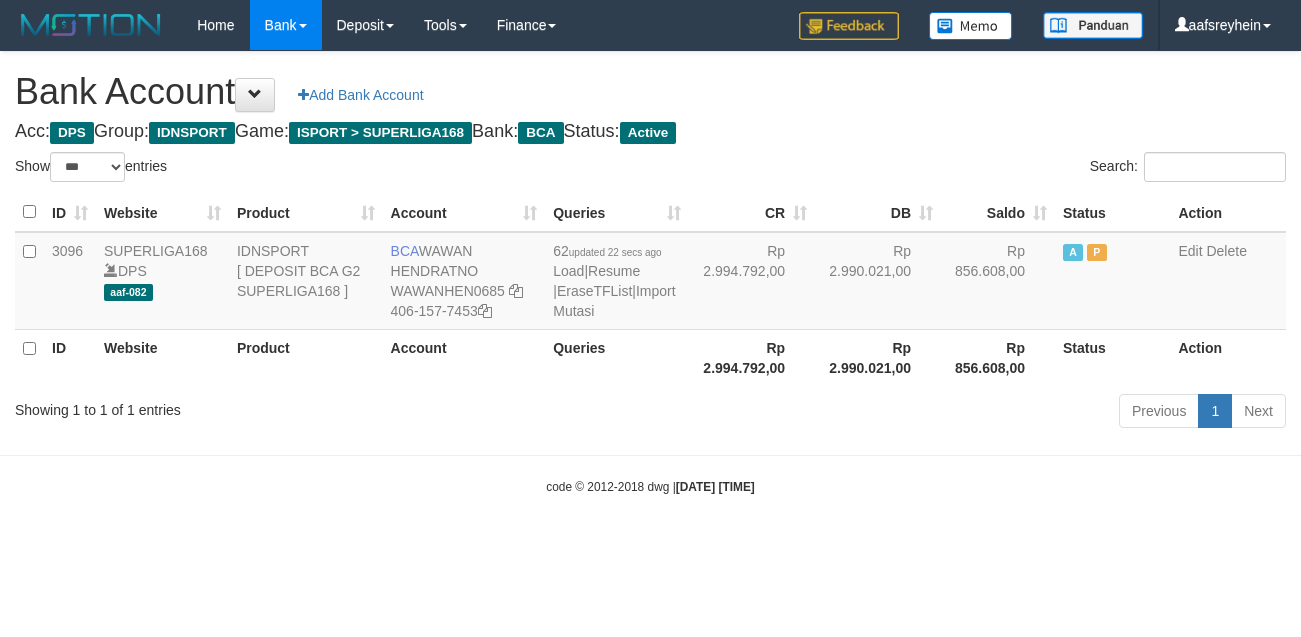 select on "***" 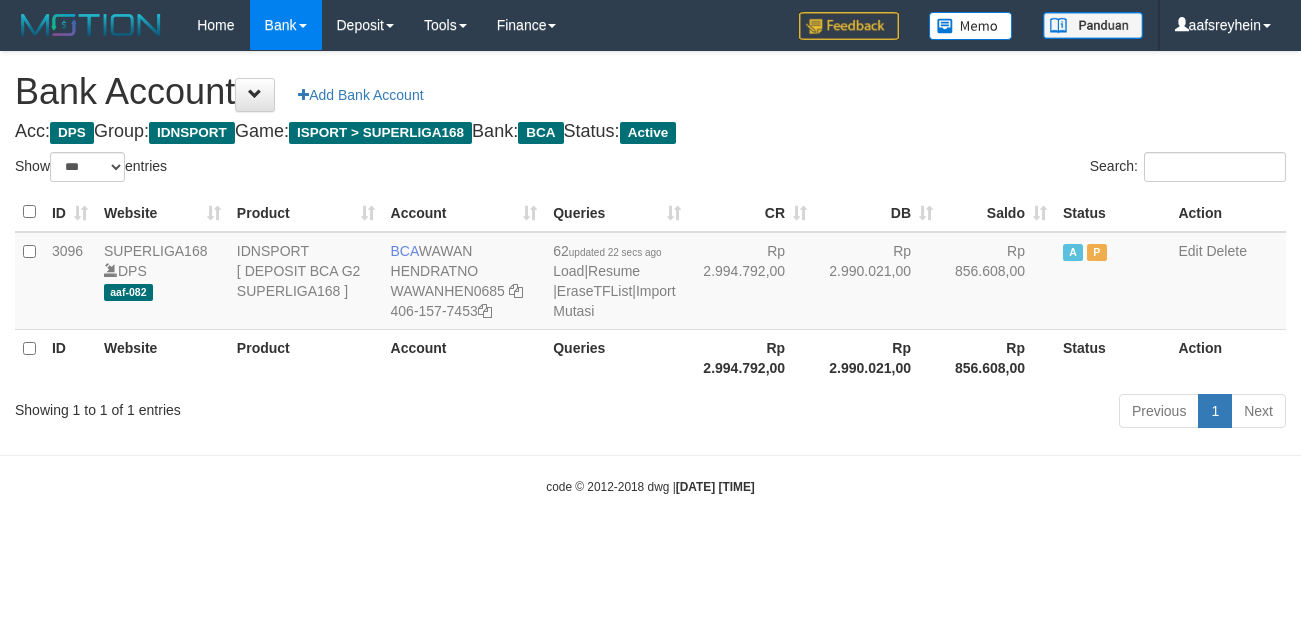 scroll, scrollTop: 0, scrollLeft: 0, axis: both 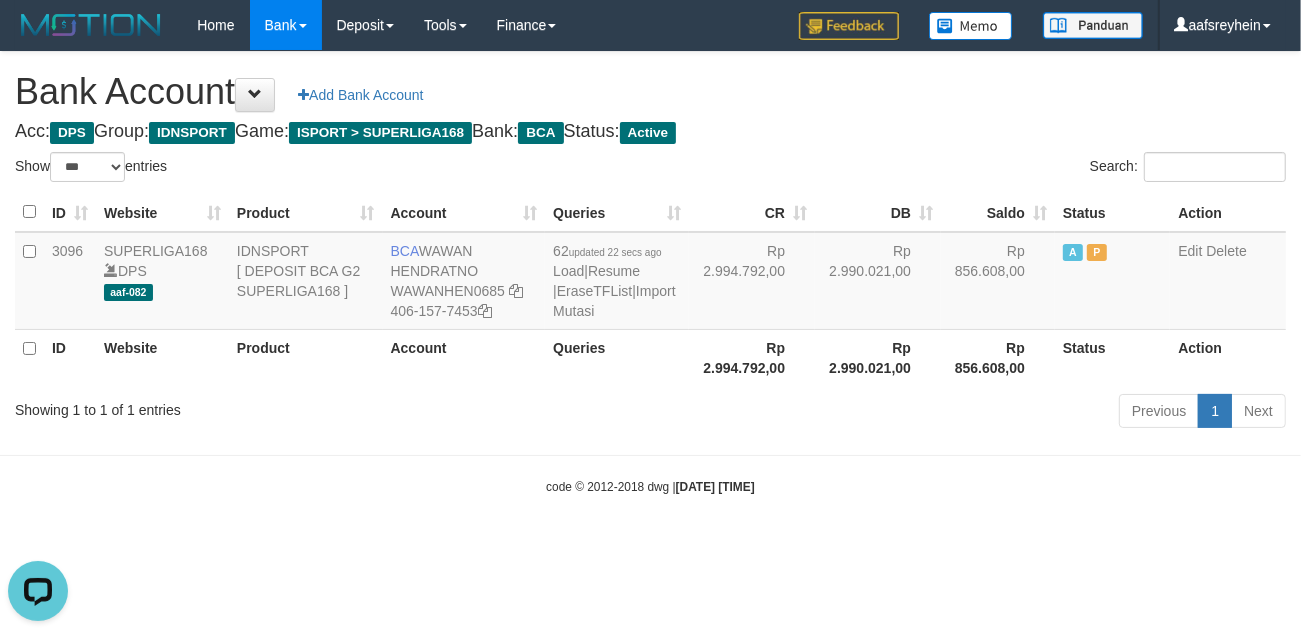 click on "Toggle navigation
Home
Bank
Account List
Load
By Website
Group
[ISPORT]													SUPERLIGA168
By Load Group (DPS)" at bounding box center [650, 273] 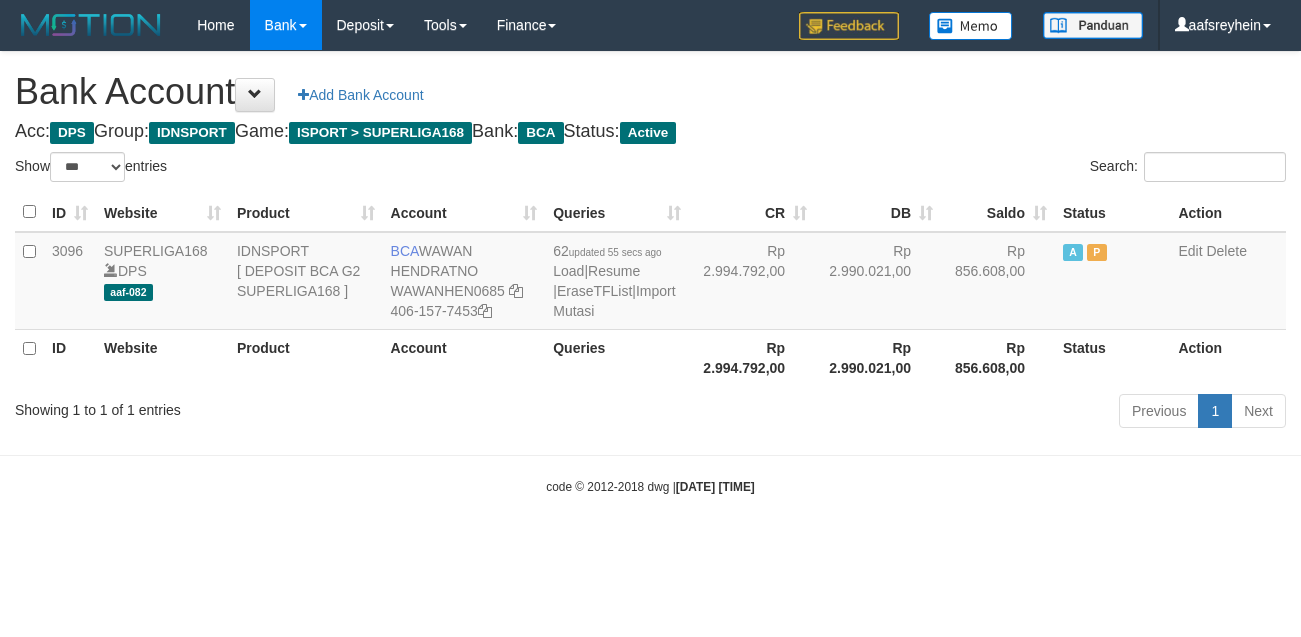 select on "***" 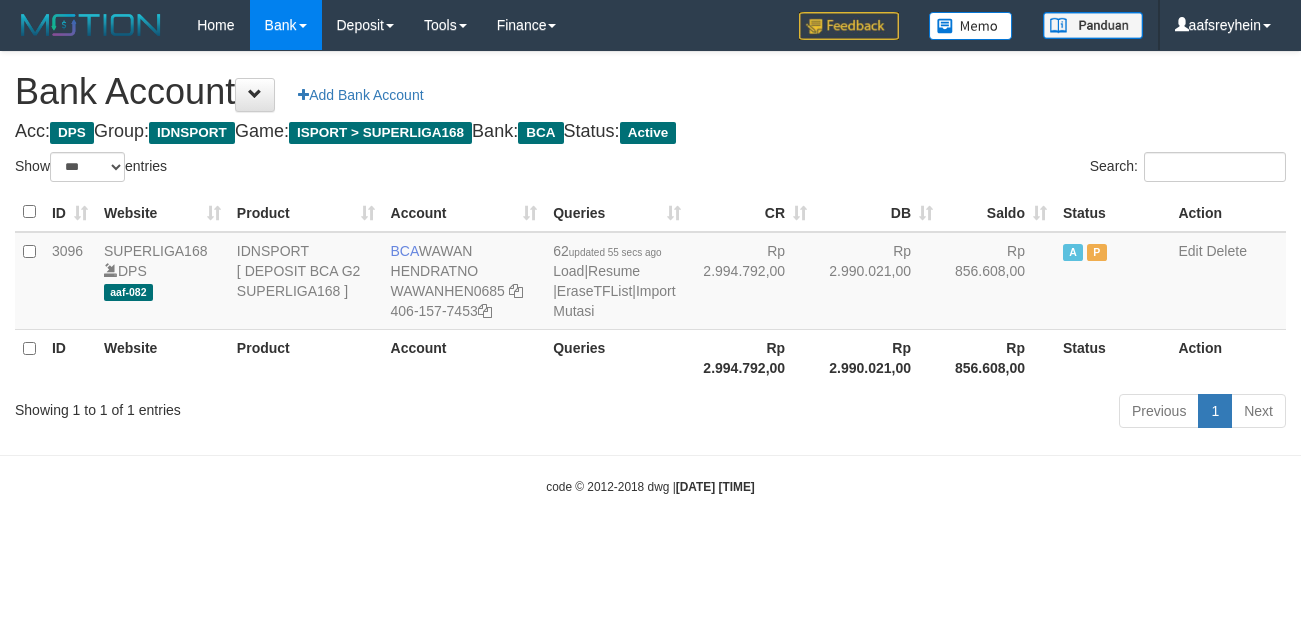 scroll, scrollTop: 0, scrollLeft: 0, axis: both 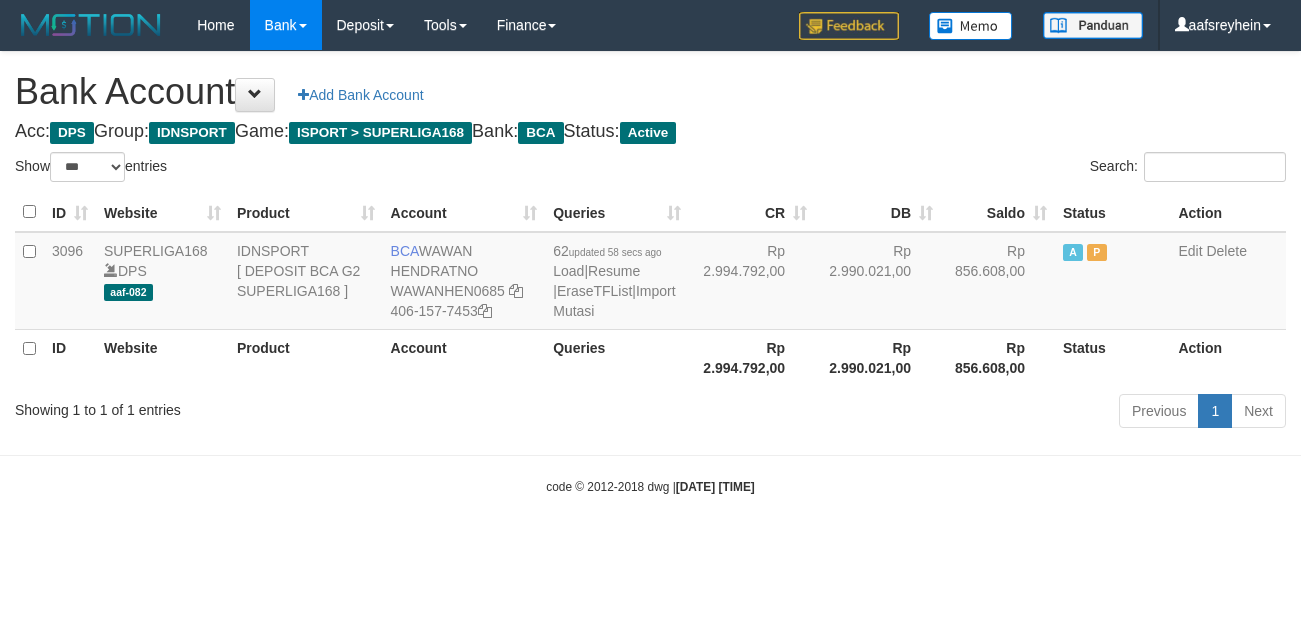 select on "***" 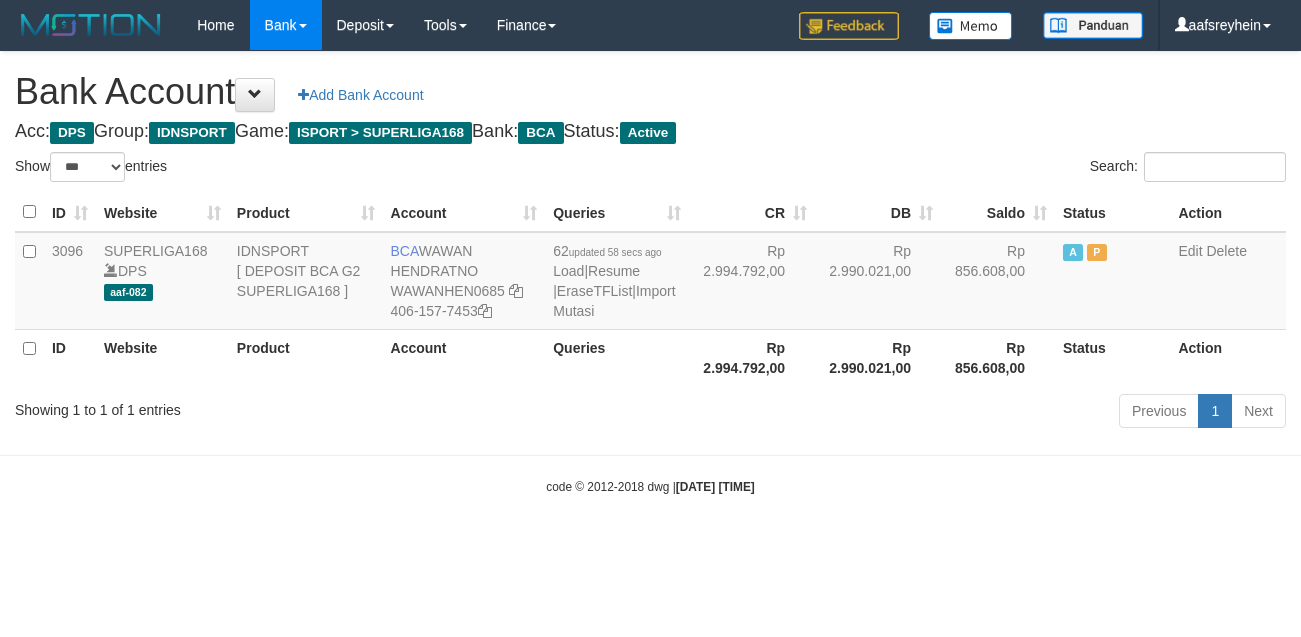 scroll, scrollTop: 0, scrollLeft: 0, axis: both 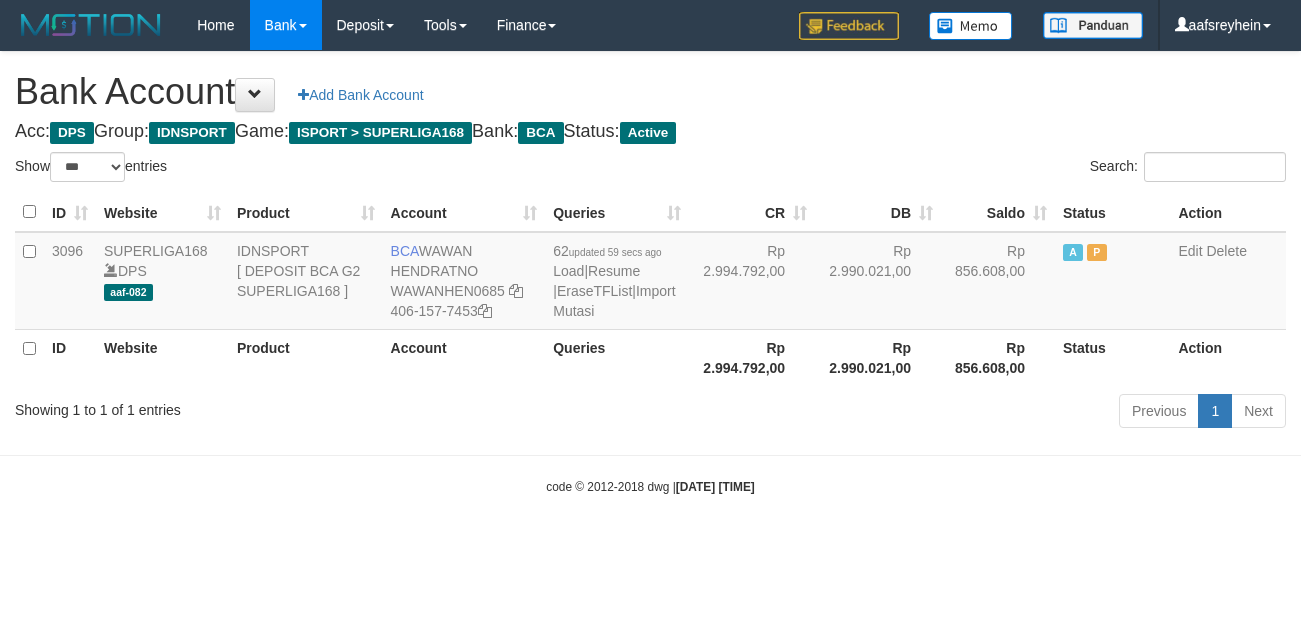 select on "***" 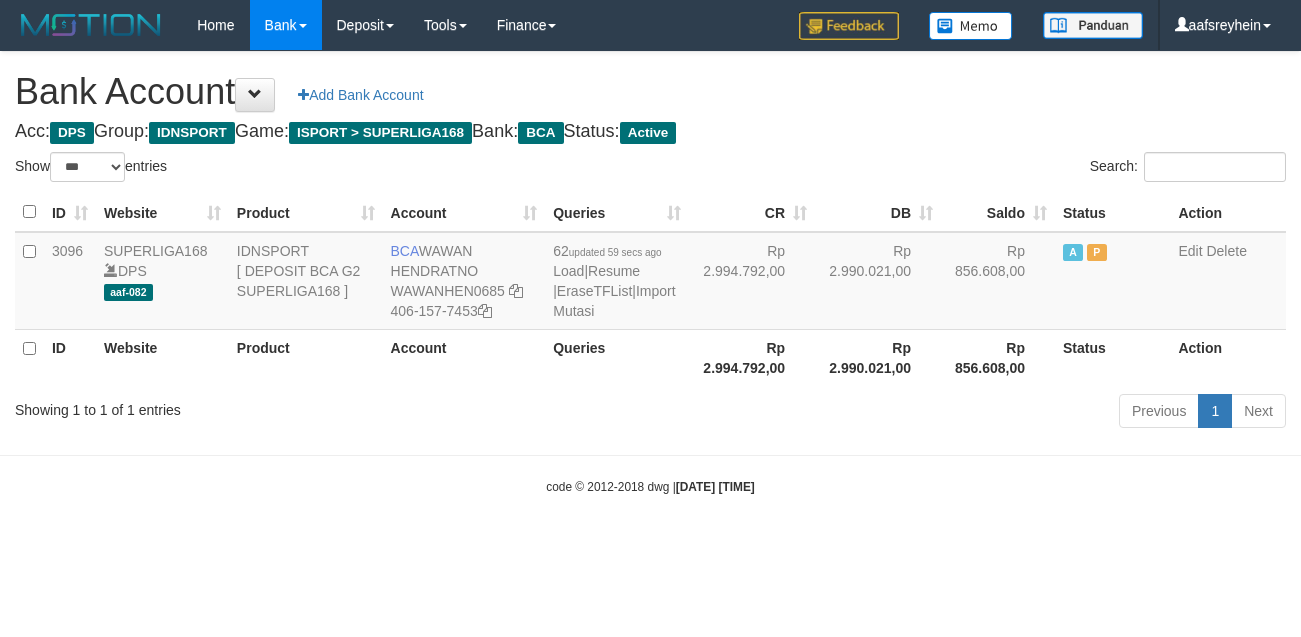 scroll, scrollTop: 0, scrollLeft: 0, axis: both 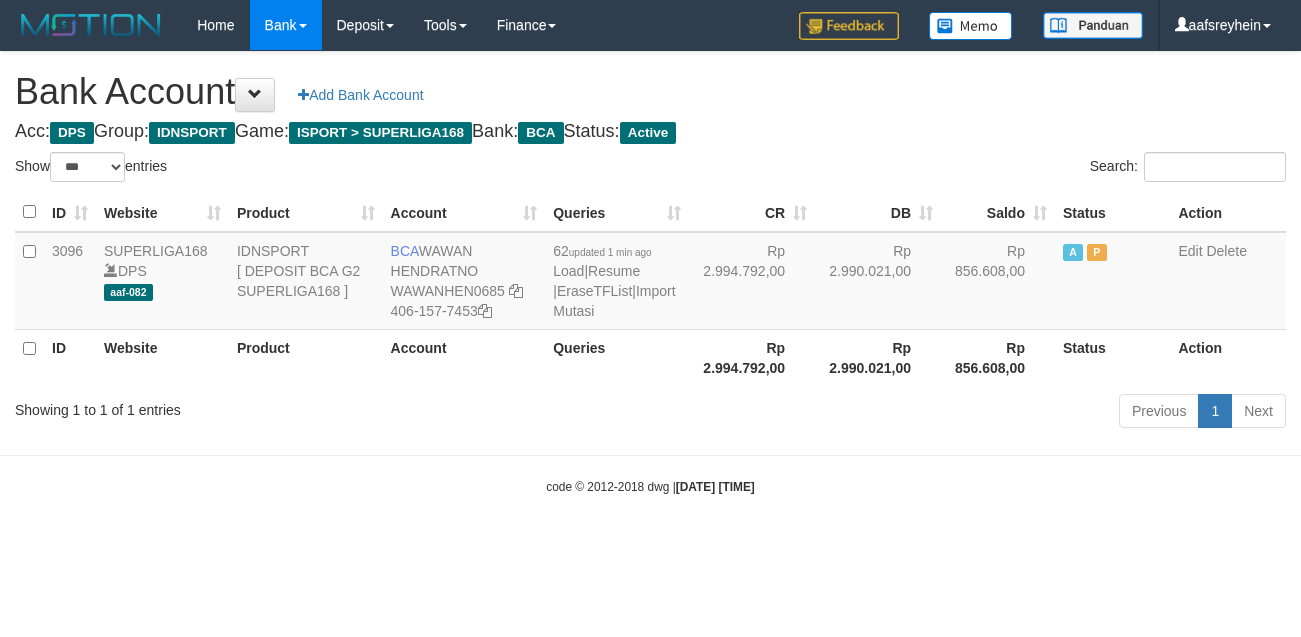 select on "***" 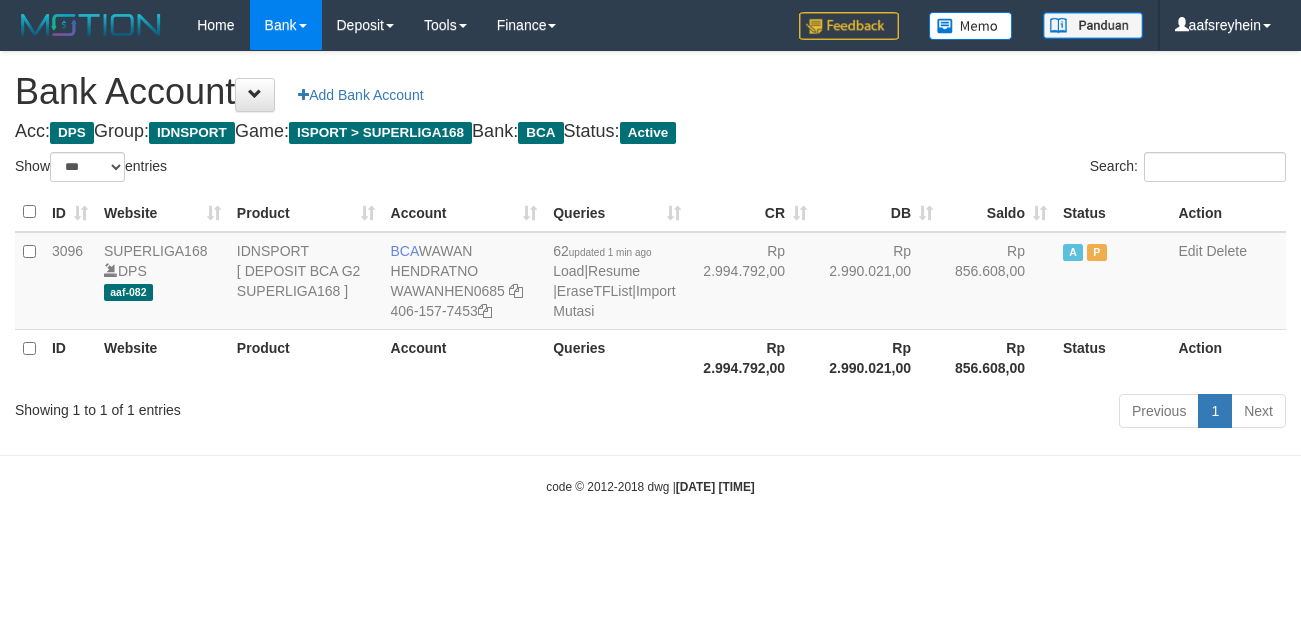 scroll, scrollTop: 0, scrollLeft: 0, axis: both 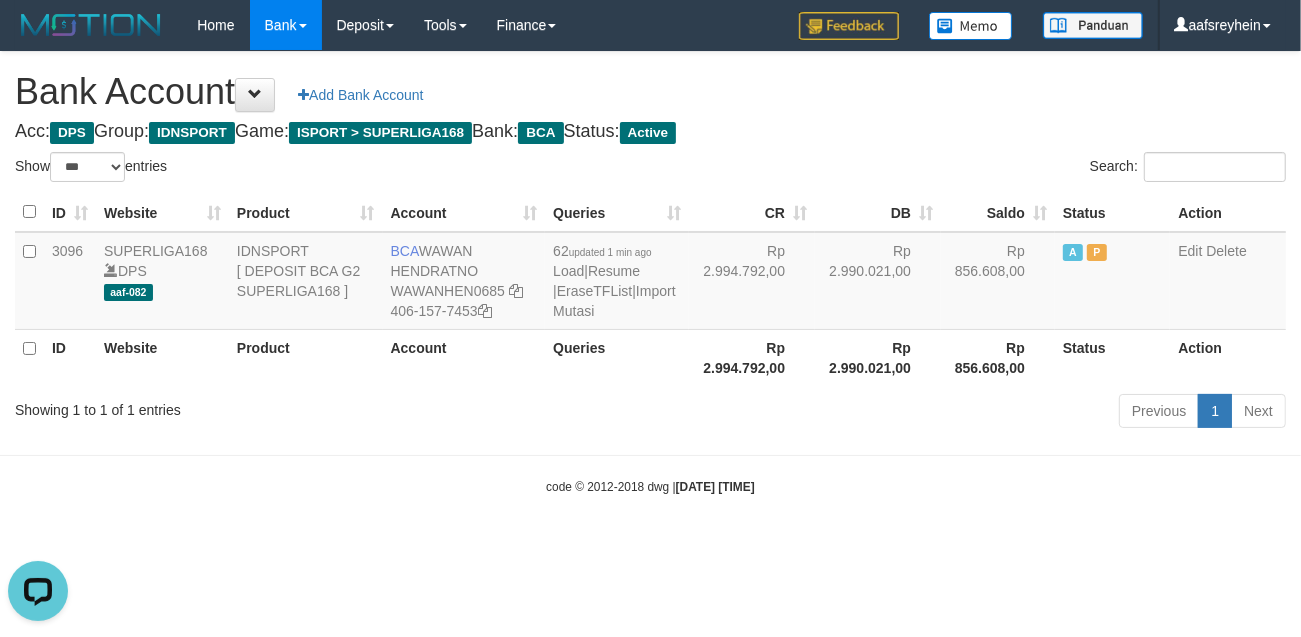 drag, startPoint x: 1061, startPoint y: 496, endPoint x: 1300, endPoint y: 417, distance: 251.7181 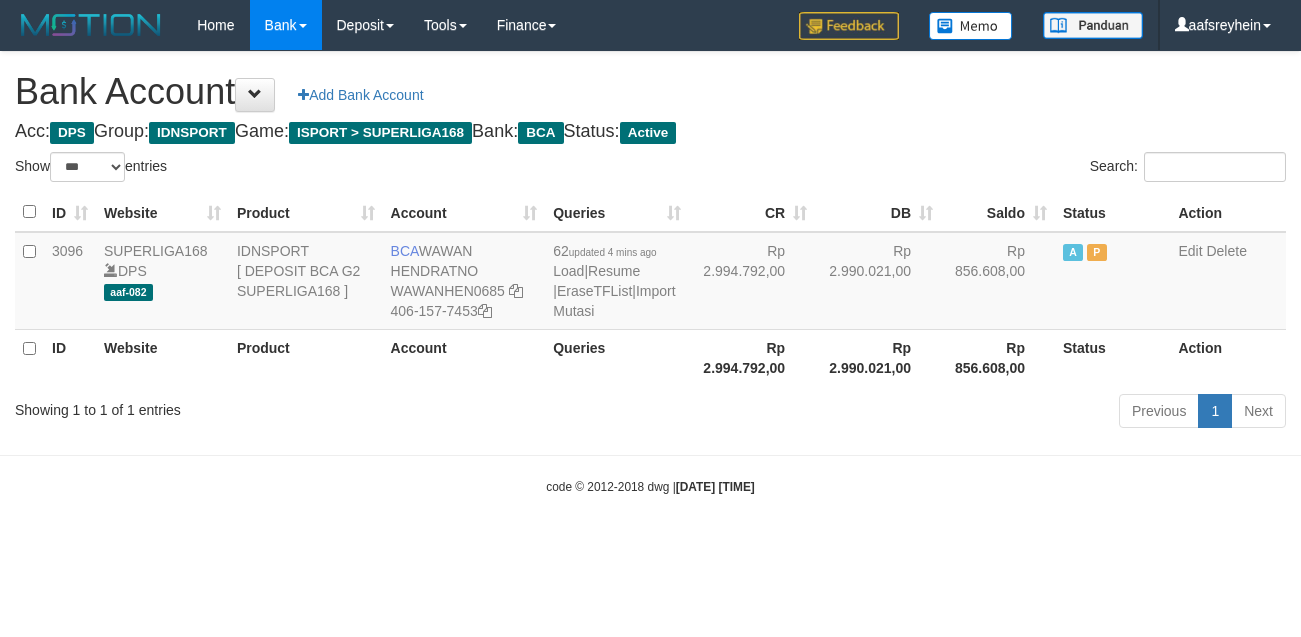 select on "***" 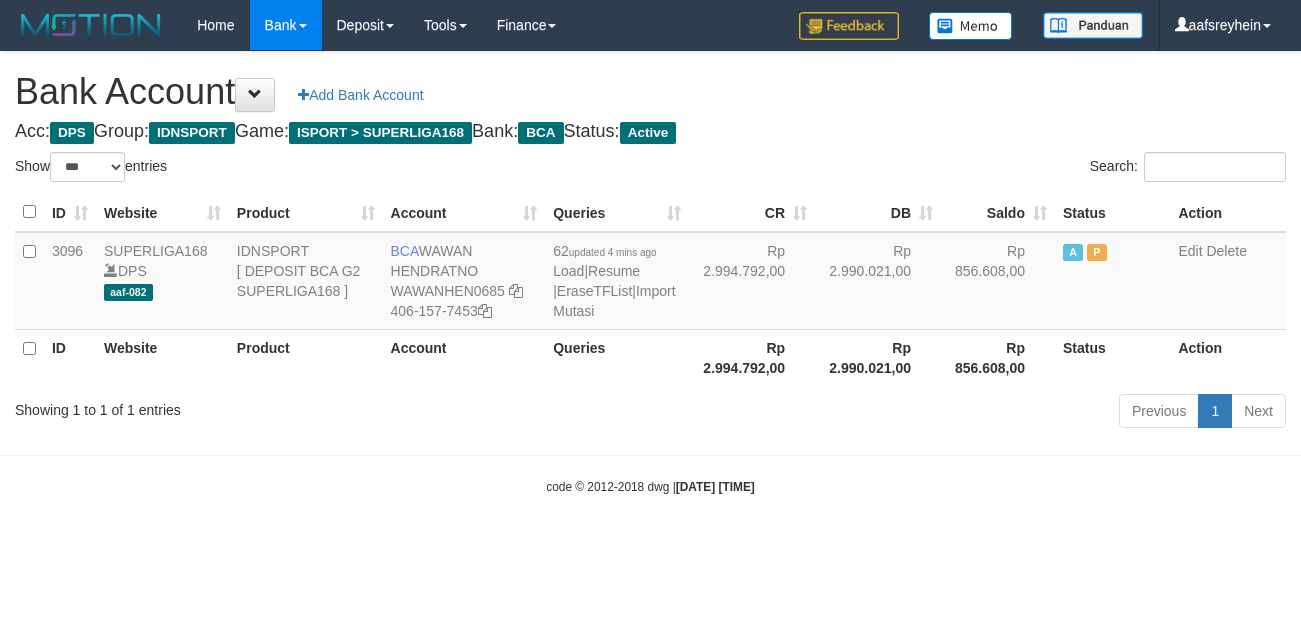 scroll, scrollTop: 0, scrollLeft: 0, axis: both 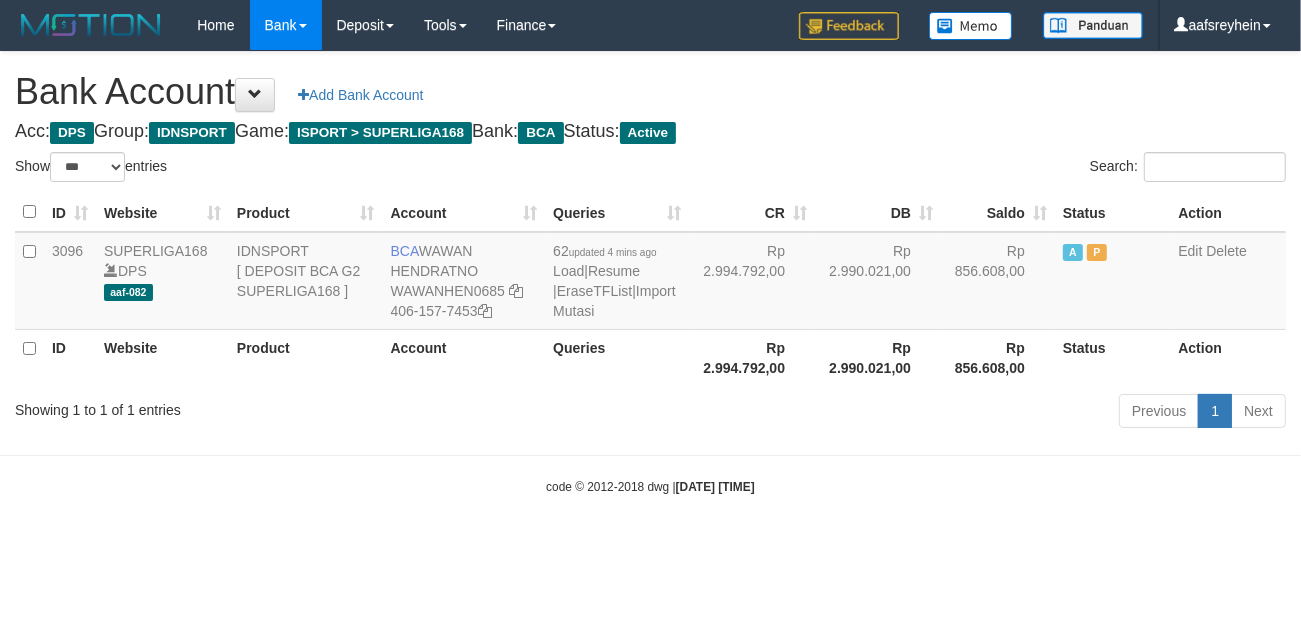 drag, startPoint x: 866, startPoint y: 572, endPoint x: 872, endPoint y: 527, distance: 45.39824 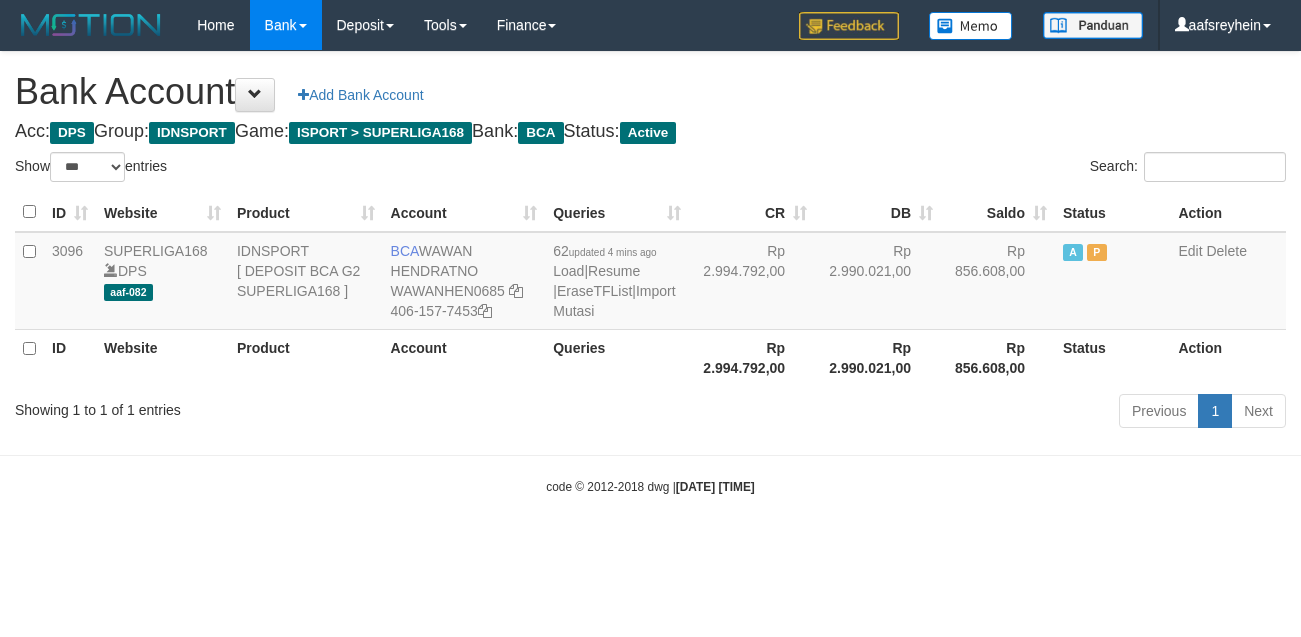 select on "***" 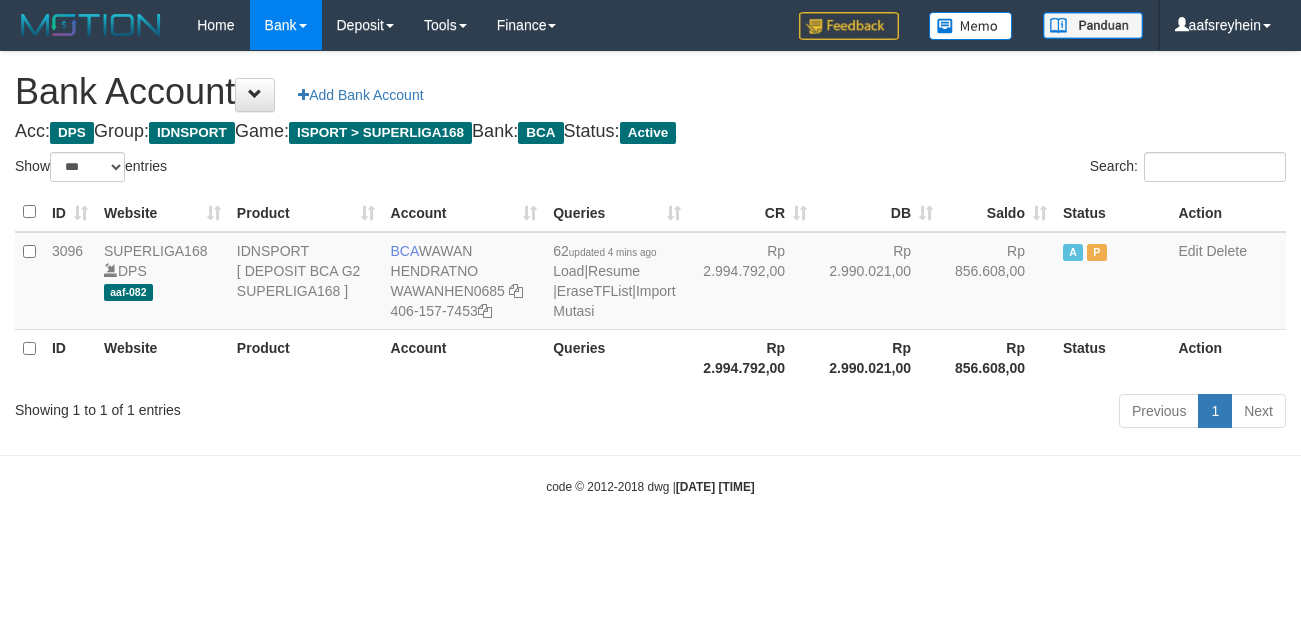 scroll, scrollTop: 0, scrollLeft: 0, axis: both 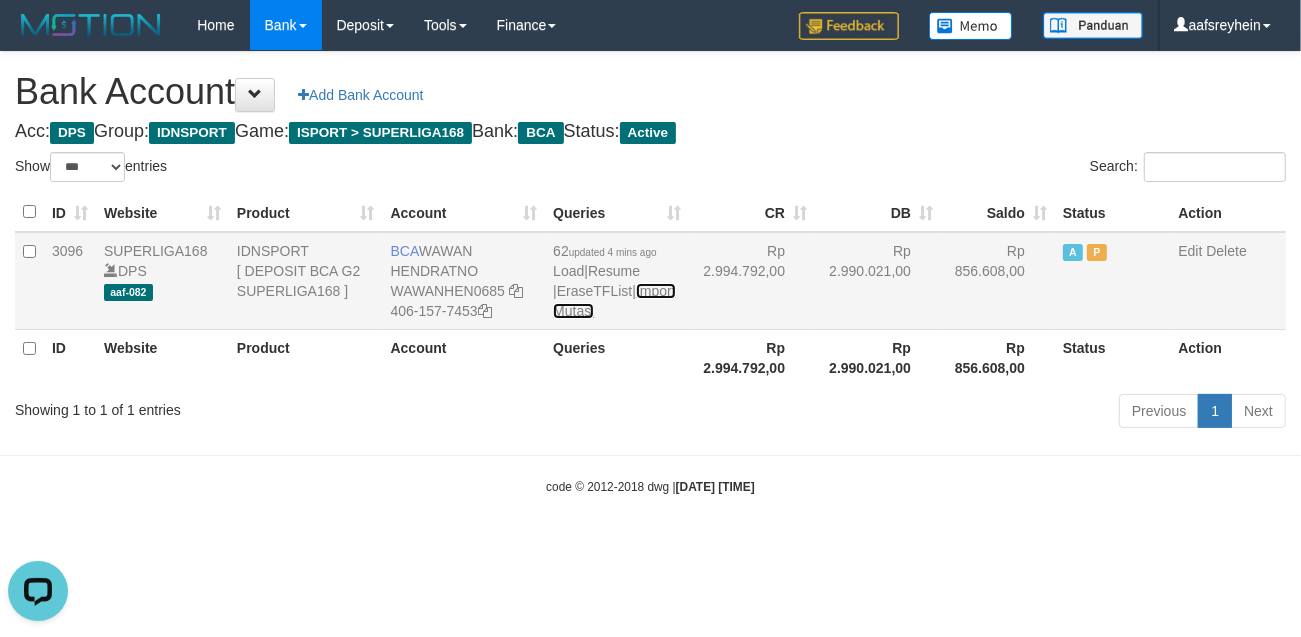 click on "Import Mutasi" at bounding box center [614, 301] 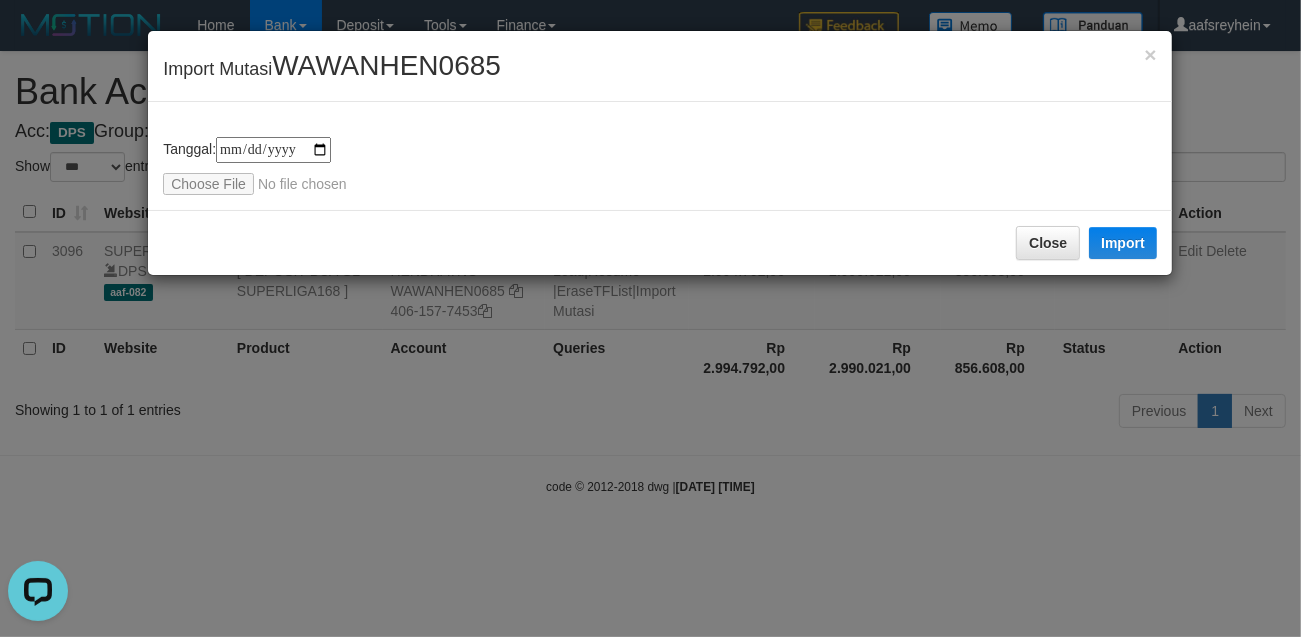 type on "**********" 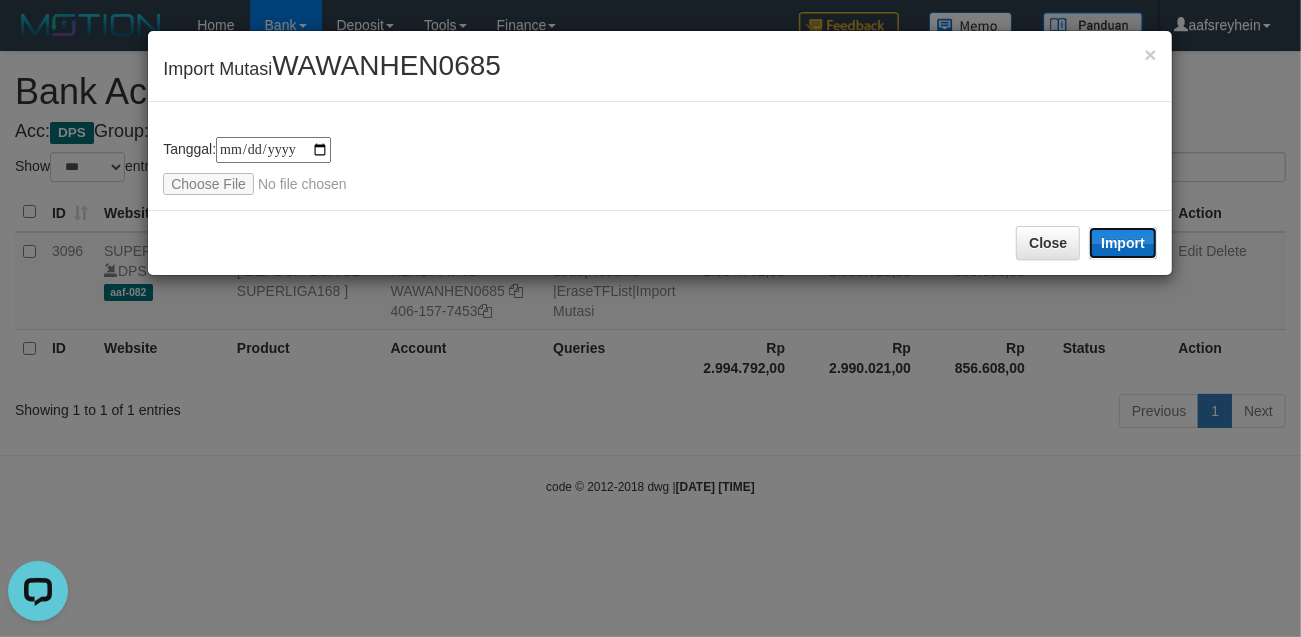 click on "Import" at bounding box center [1123, 243] 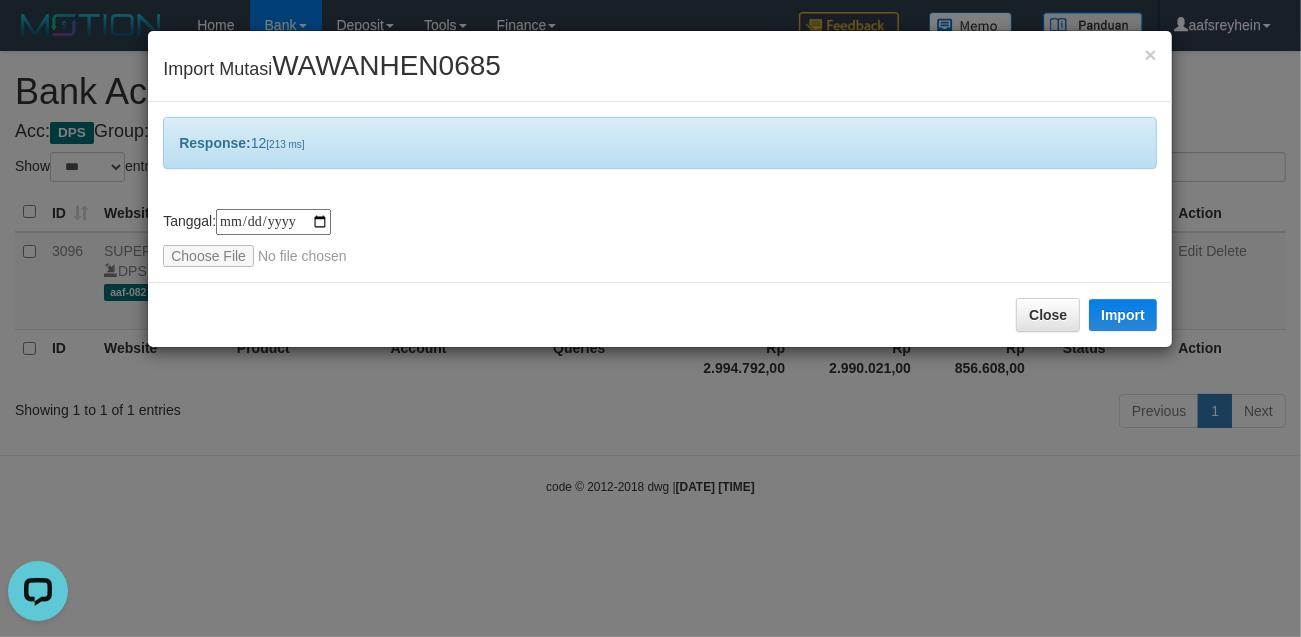 click on "**********" at bounding box center [650, 318] 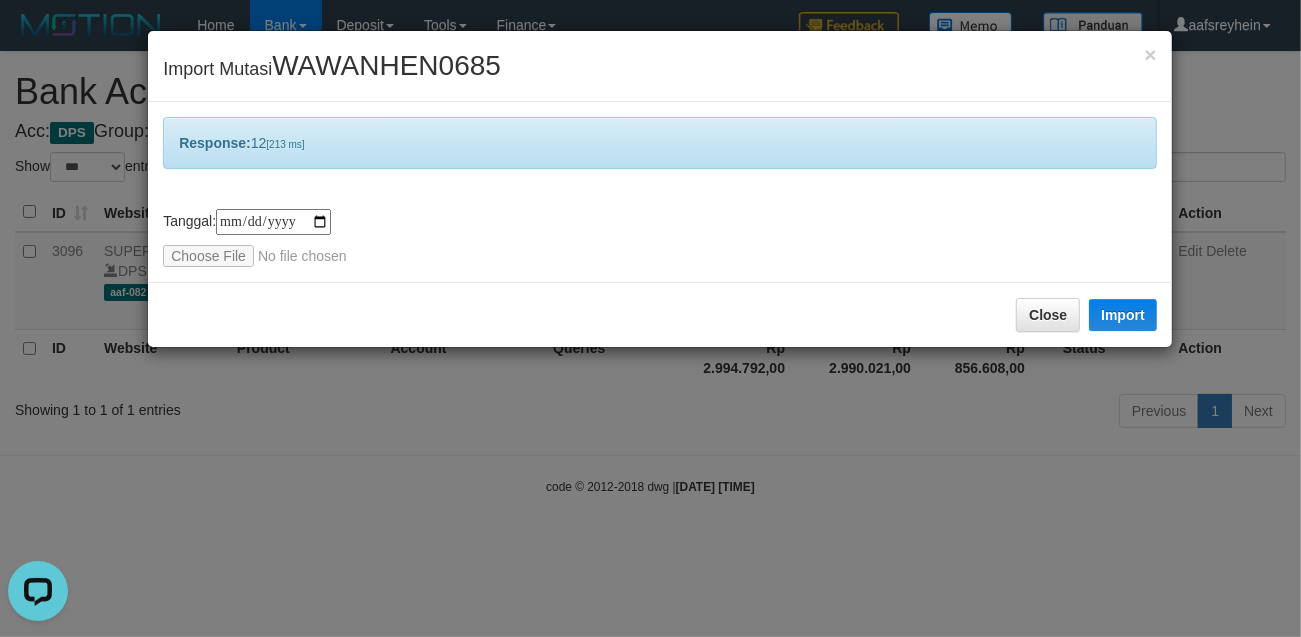 click on "**********" at bounding box center [650, 318] 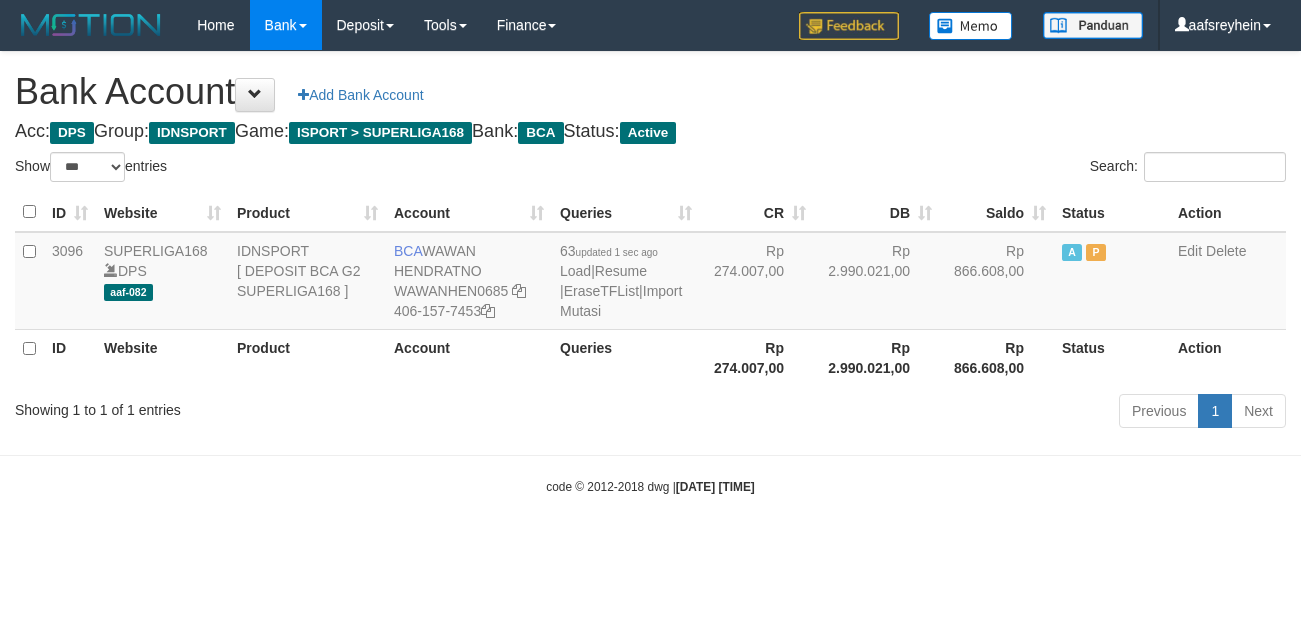 select on "***" 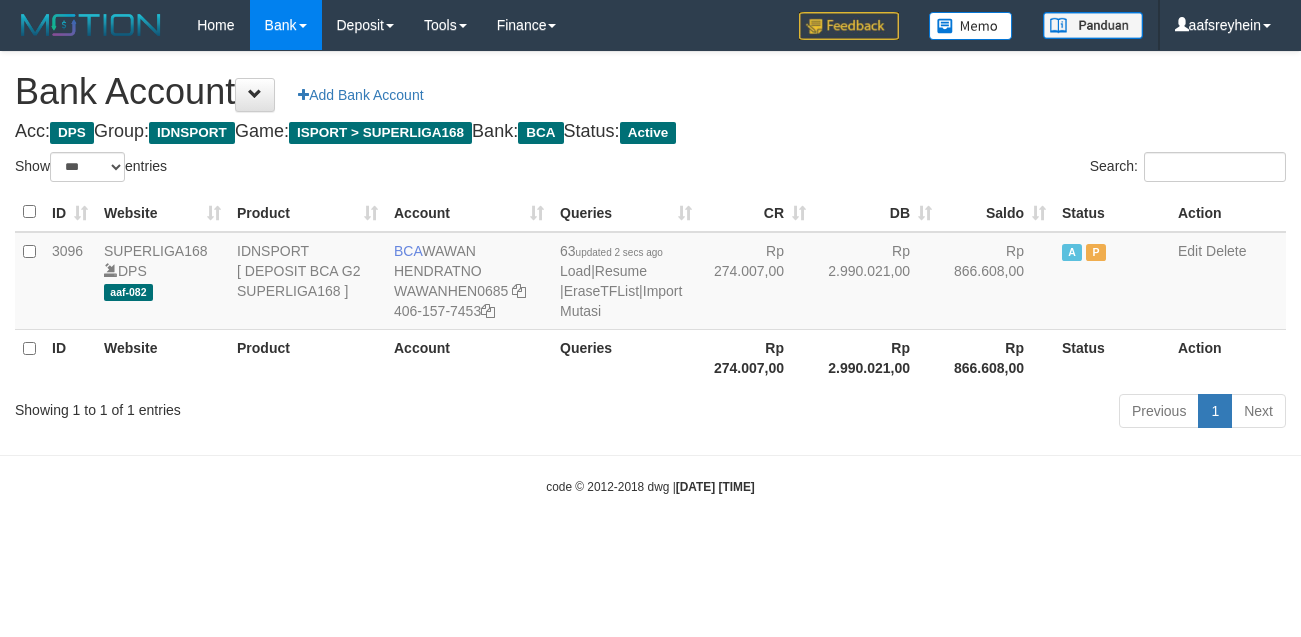 select on "***" 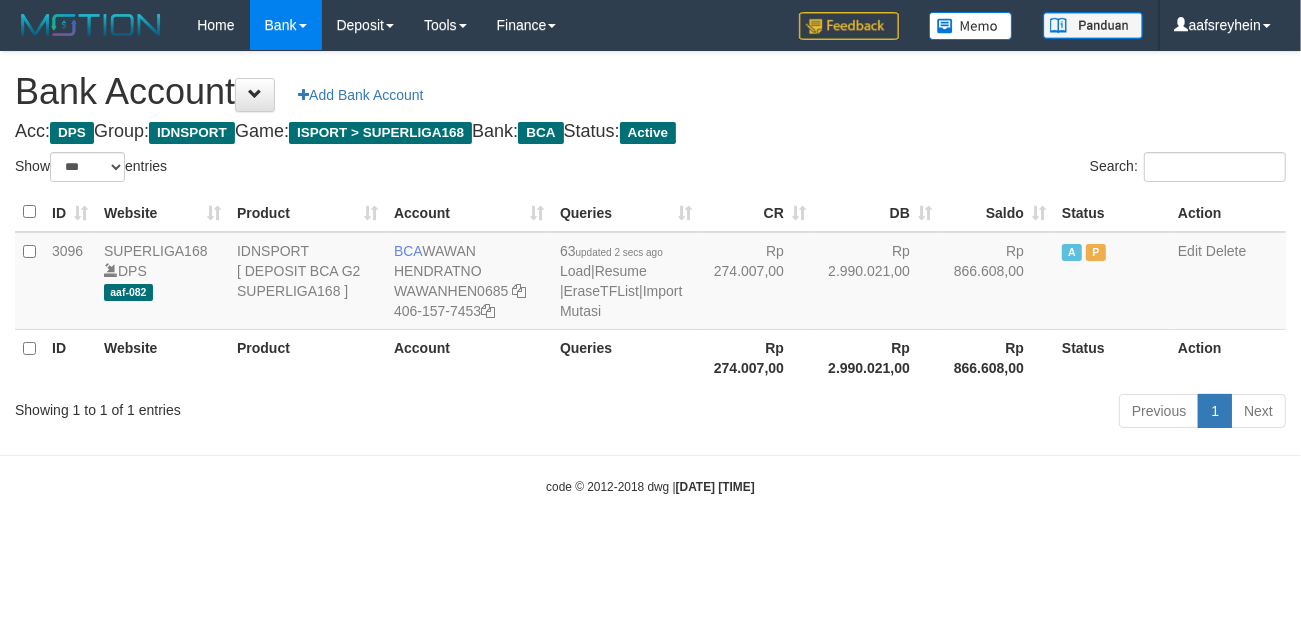 click on "Toggle navigation
Home
Bank
Account List
Load
By Website
Group
[ISPORT]													SUPERLIGA168
By Load Group (DPS)
-" at bounding box center (650, 273) 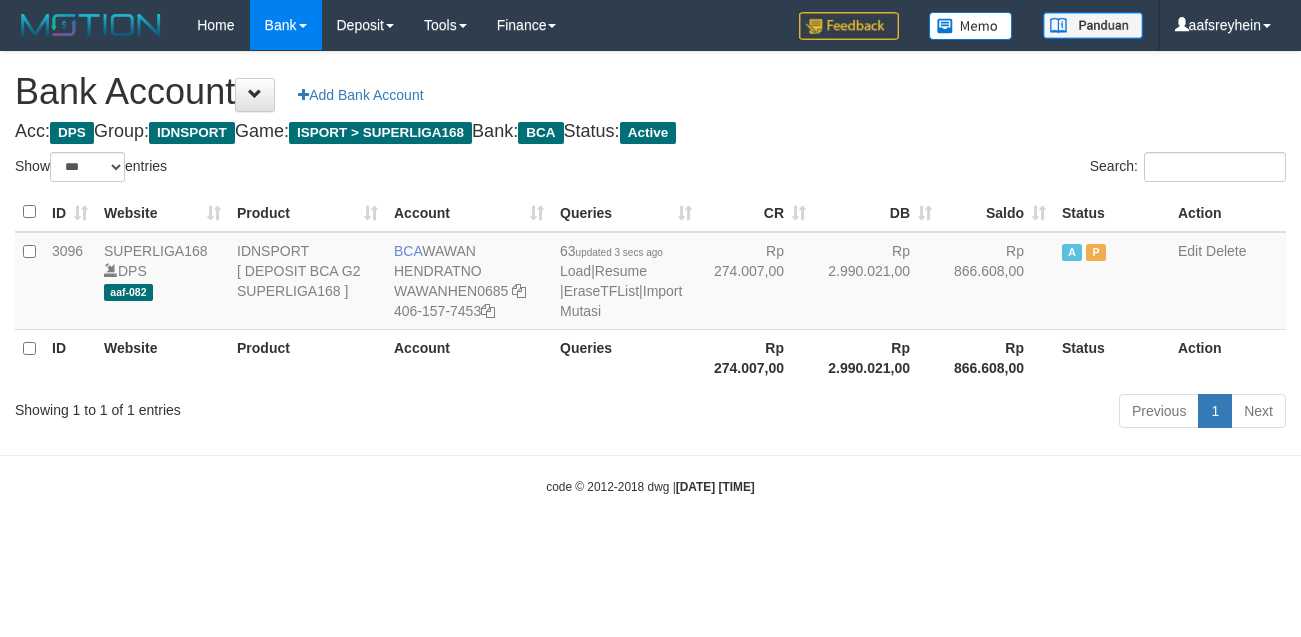 select on "***" 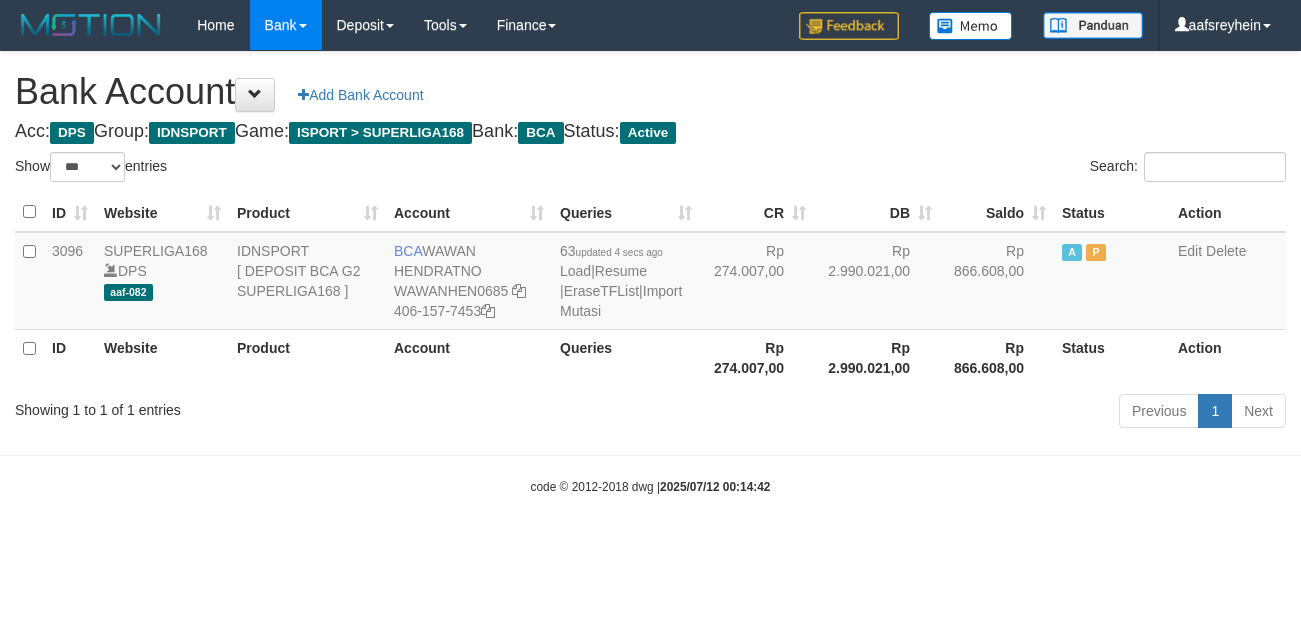 select on "***" 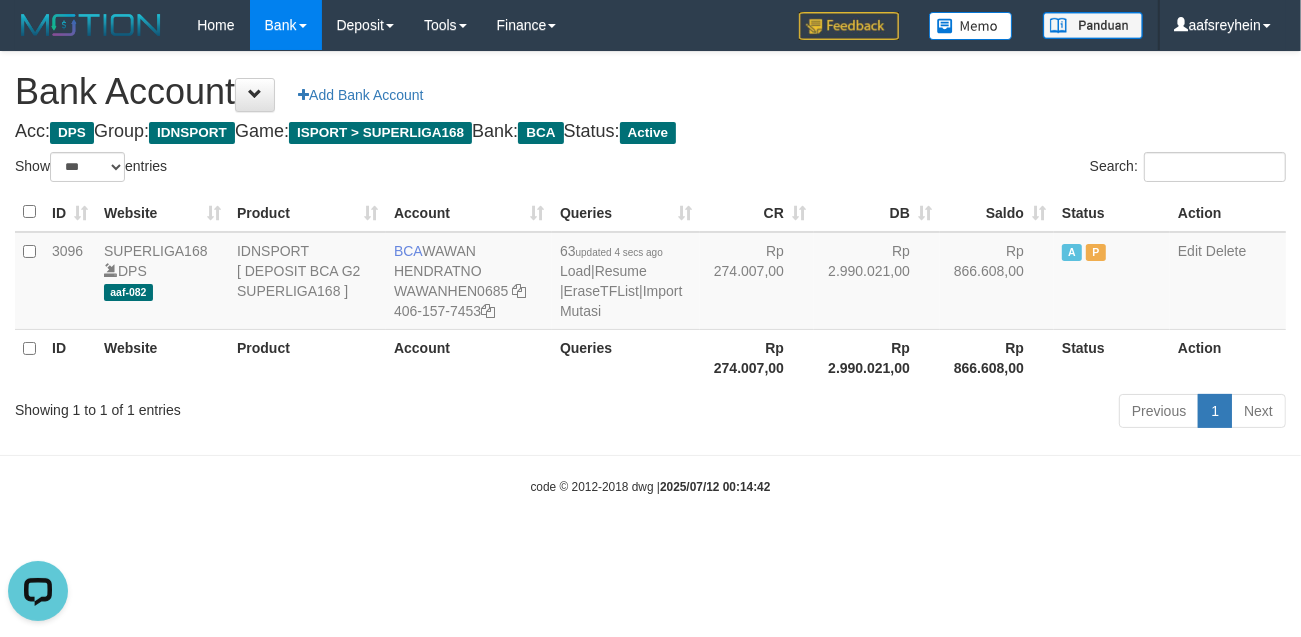 scroll, scrollTop: 0, scrollLeft: 0, axis: both 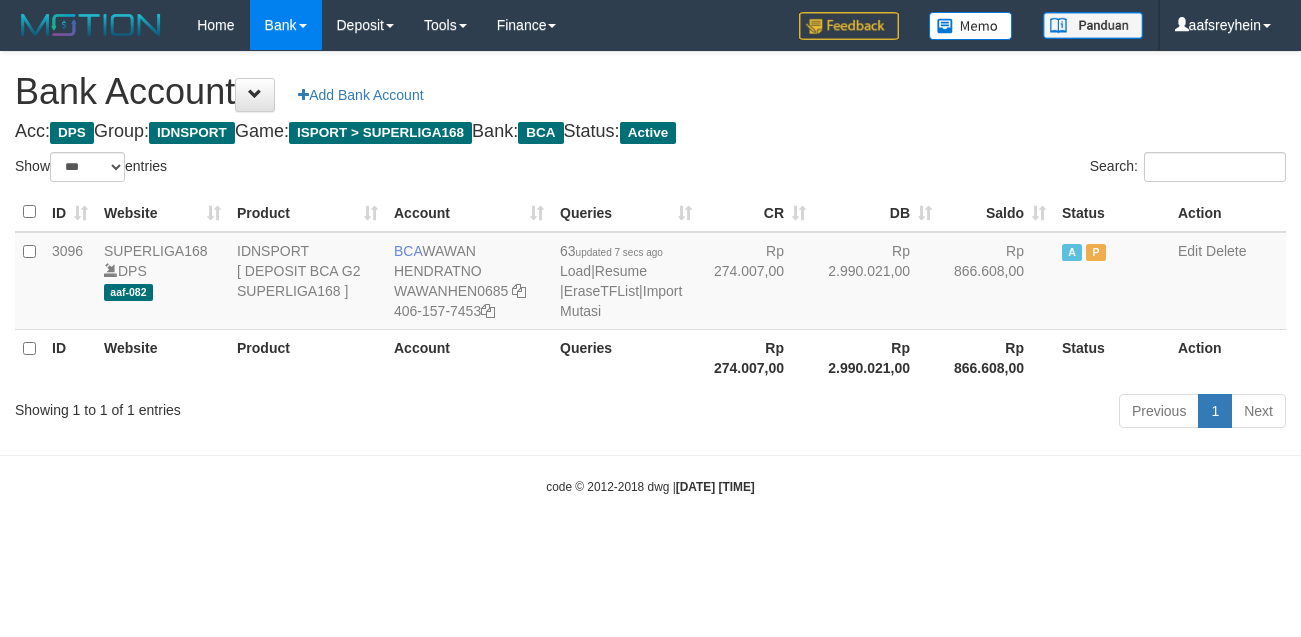 select on "***" 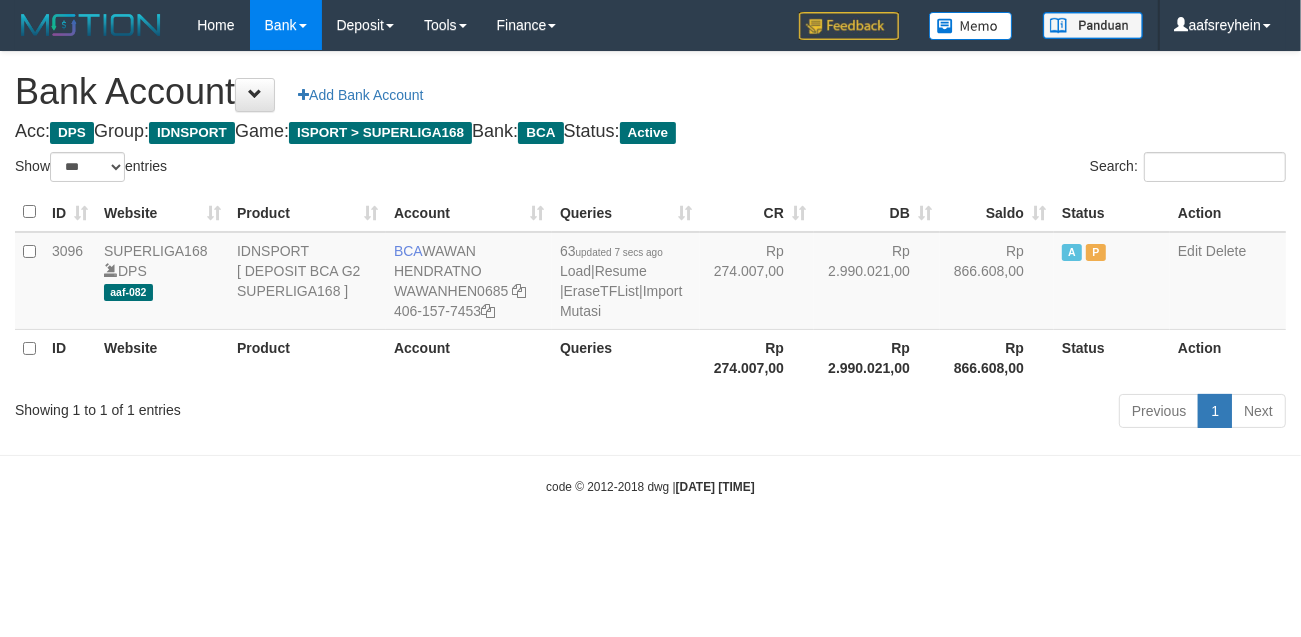 click on "Toggle navigation
Home
Bank
Account List
Load
By Website
Group
[ISPORT]													SUPERLIGA168
By Load Group (DPS)
-" at bounding box center [650, 273] 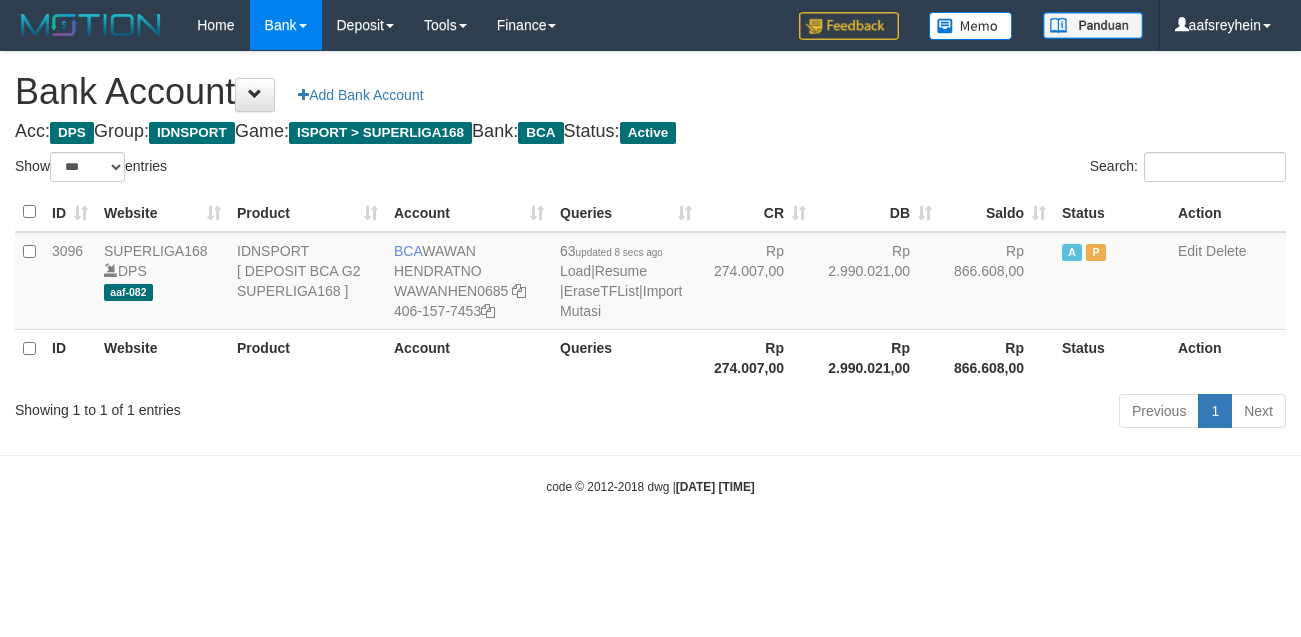 select on "***" 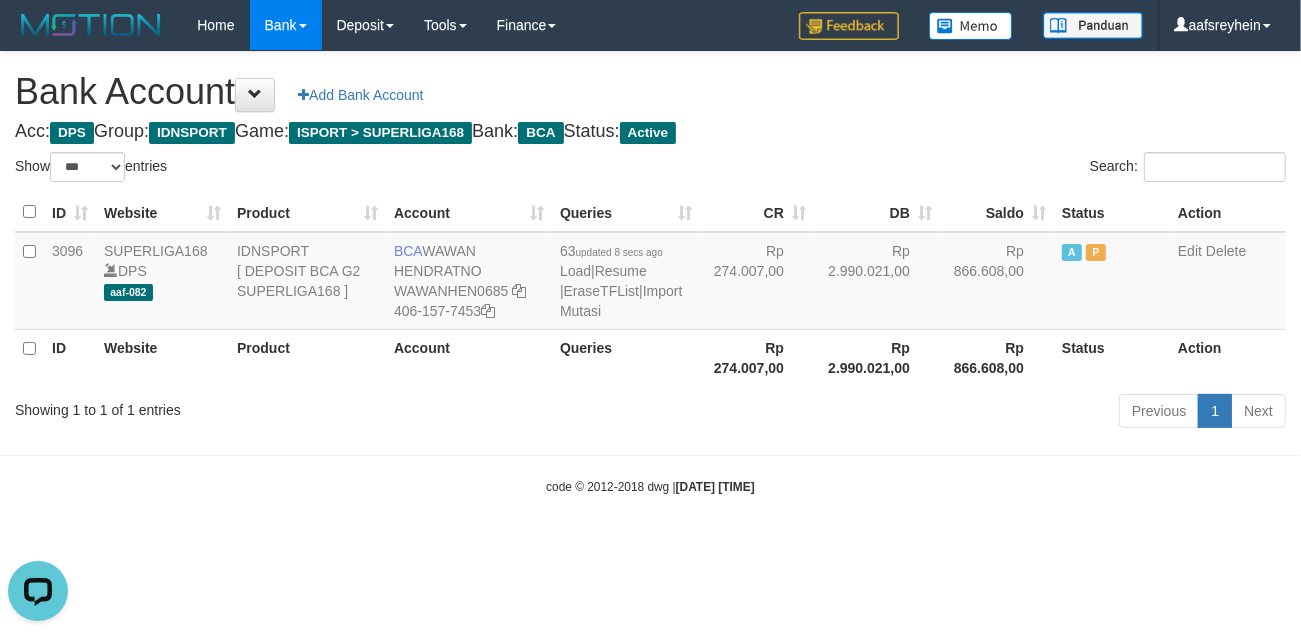 scroll, scrollTop: 0, scrollLeft: 0, axis: both 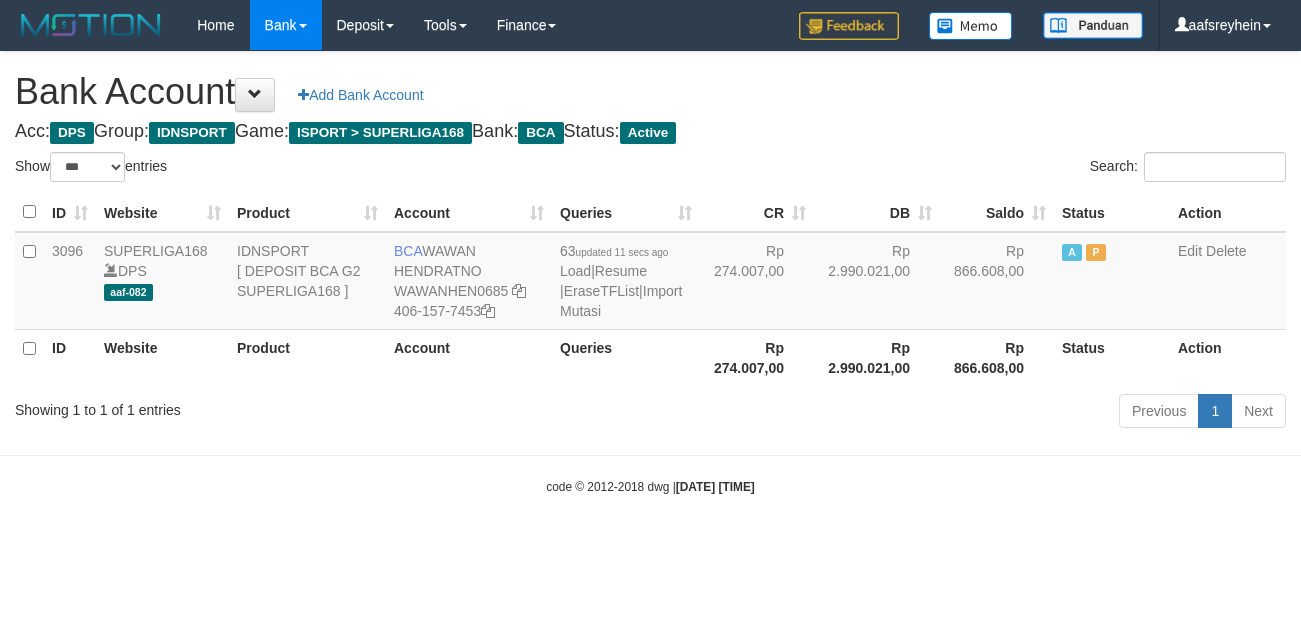 select on "***" 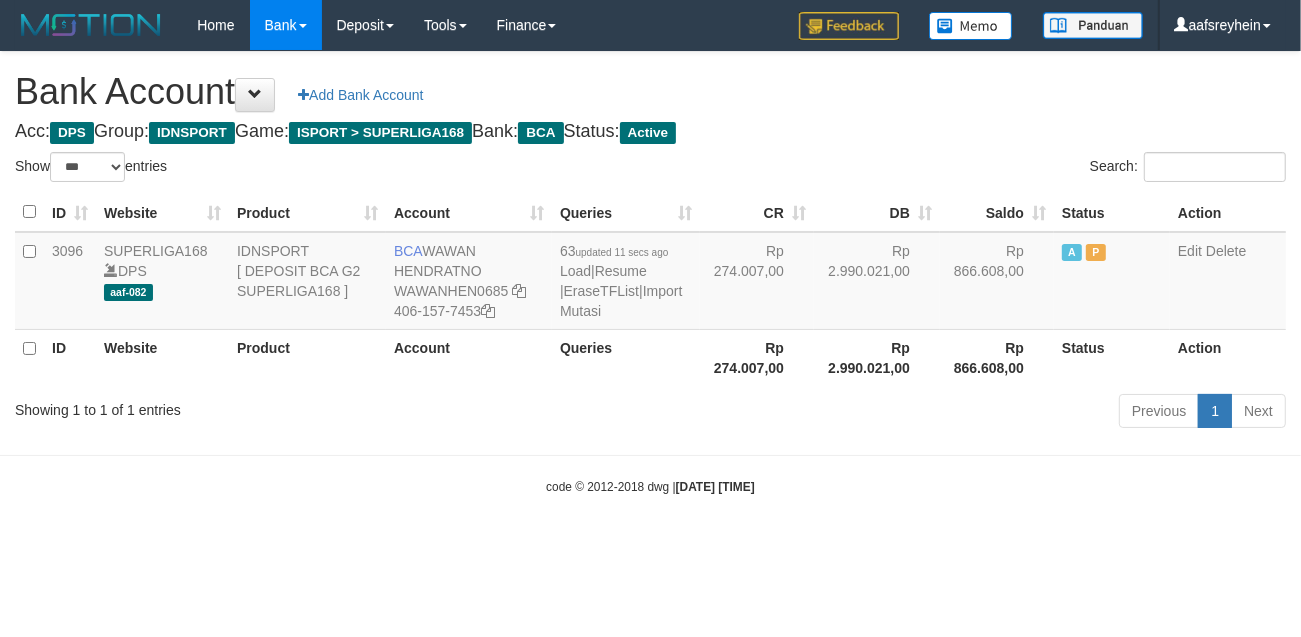 click on "Toggle navigation
Home
Bank
Account List
Load
By Website
Group
[ISPORT]													SUPERLIGA168
By Load Group (DPS)
-" at bounding box center [650, 273] 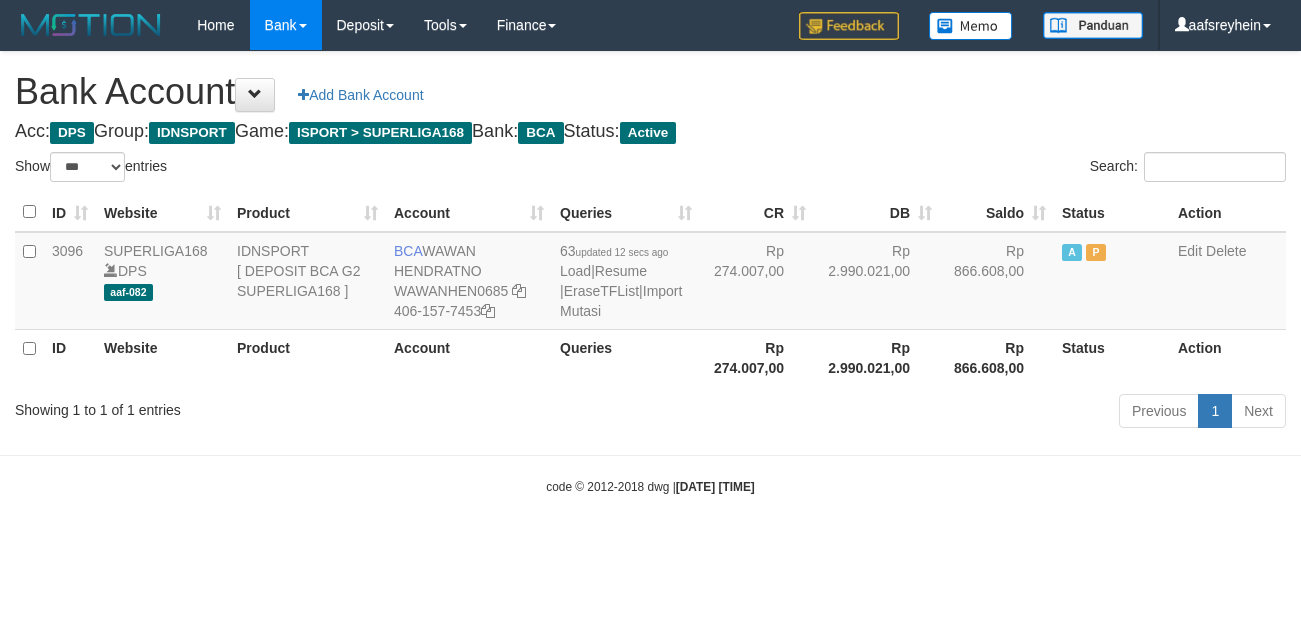 select on "***" 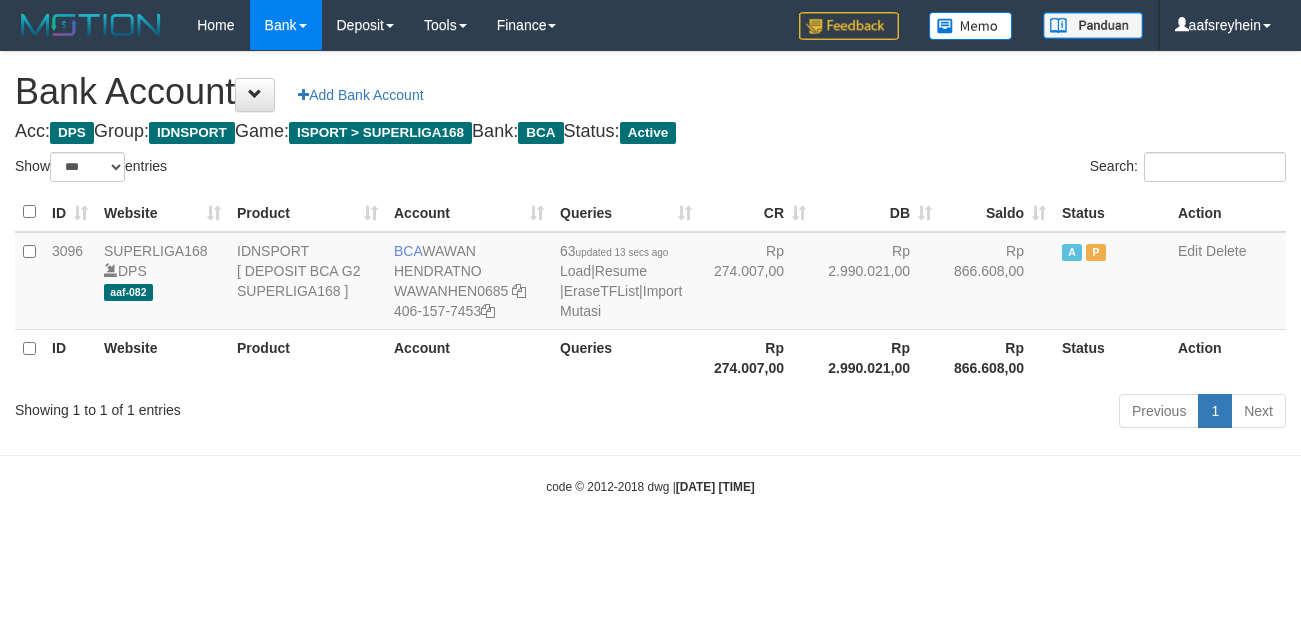 select on "***" 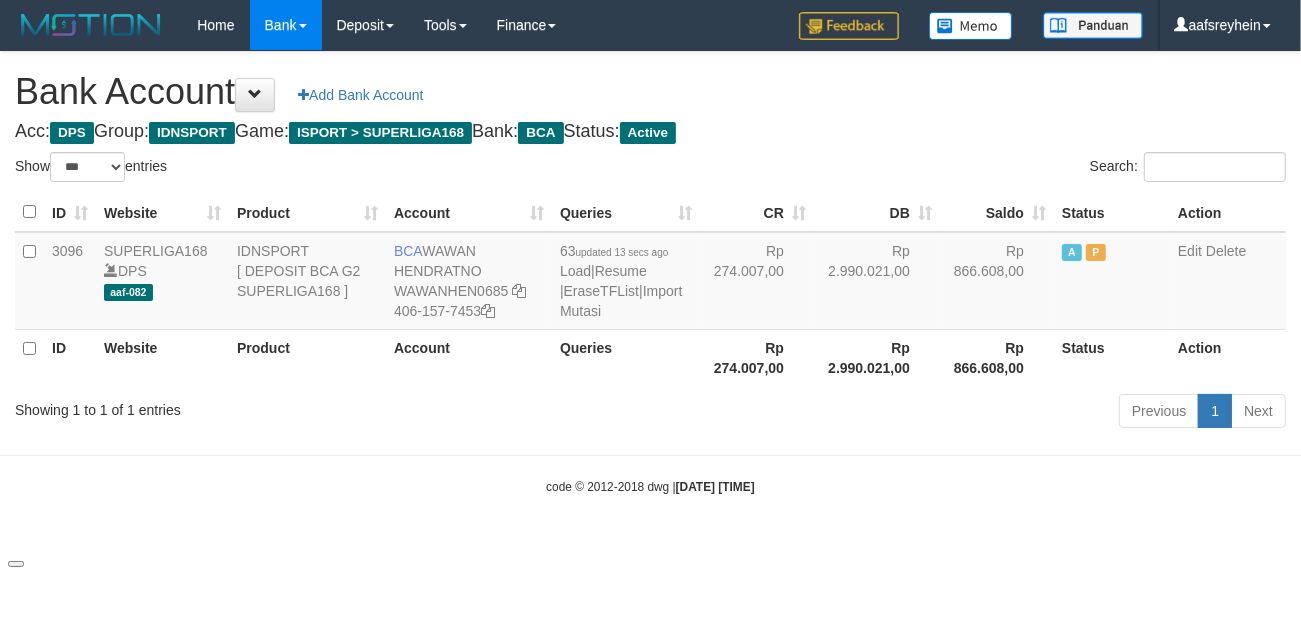 click on "Toggle navigation
Home
Bank
Account List
Load
By Website
Group
[ISPORT]													SUPERLIGA168
By Load Group (DPS)" at bounding box center [650, 273] 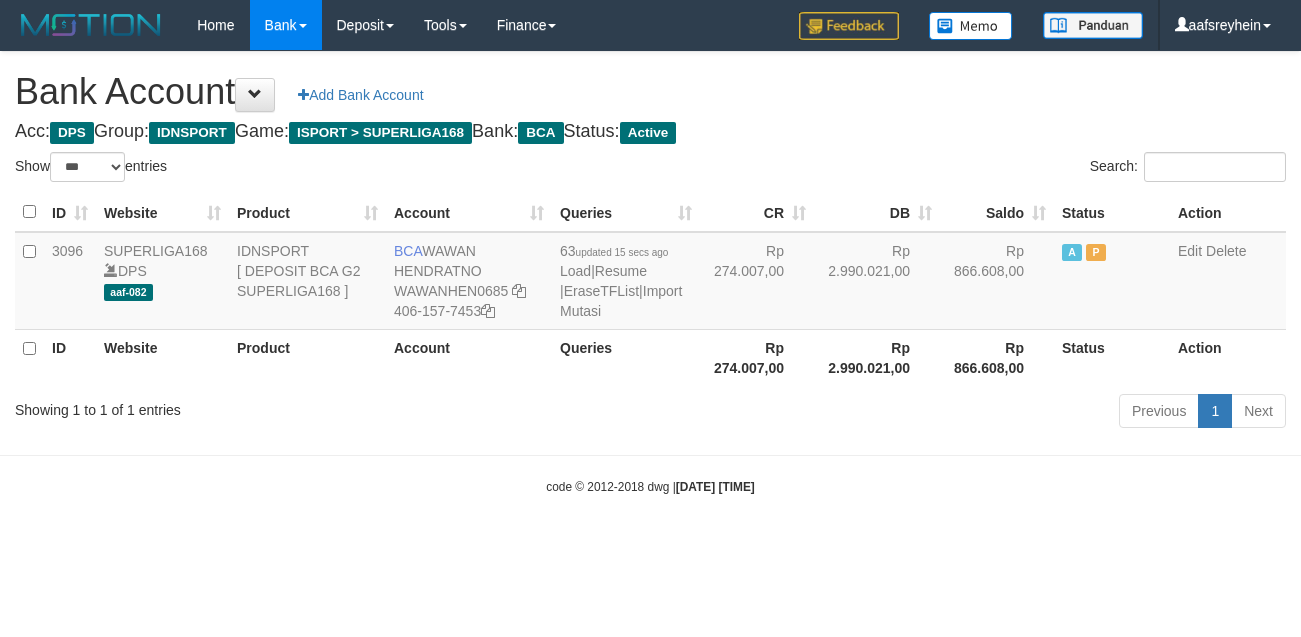 select on "***" 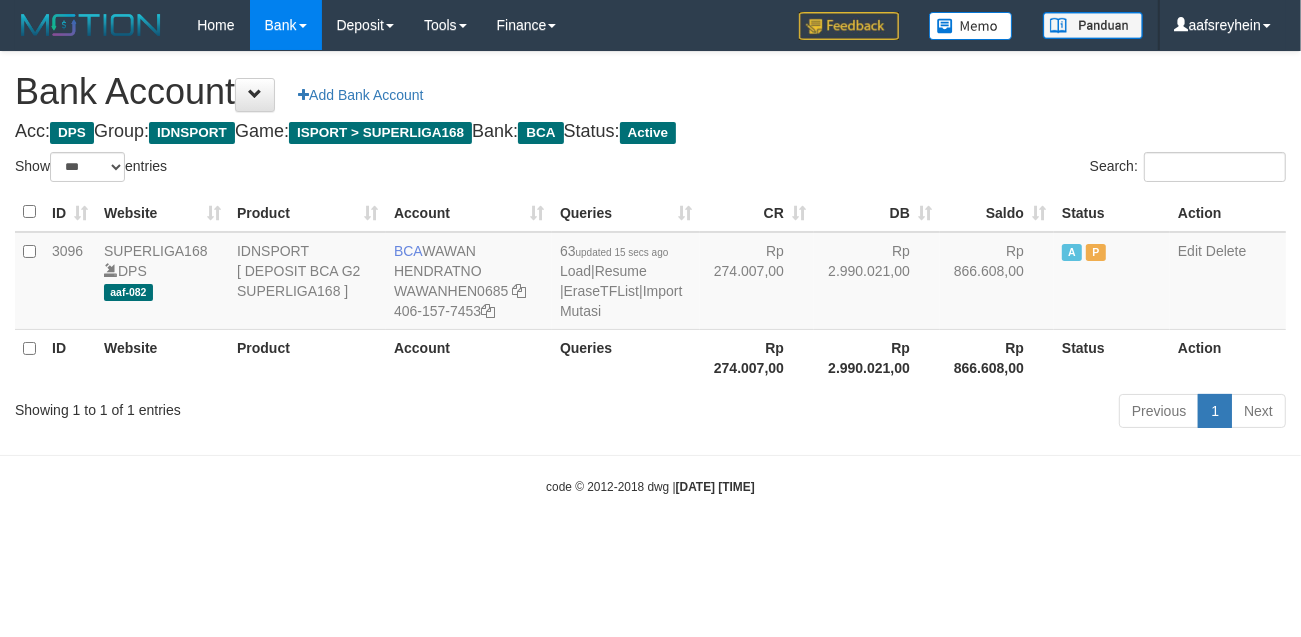 click on "Toggle navigation
Home
Bank
Account List
Load
By Website
Group
[ISPORT]													SUPERLIGA168
By Load Group (DPS)
-" at bounding box center [650, 273] 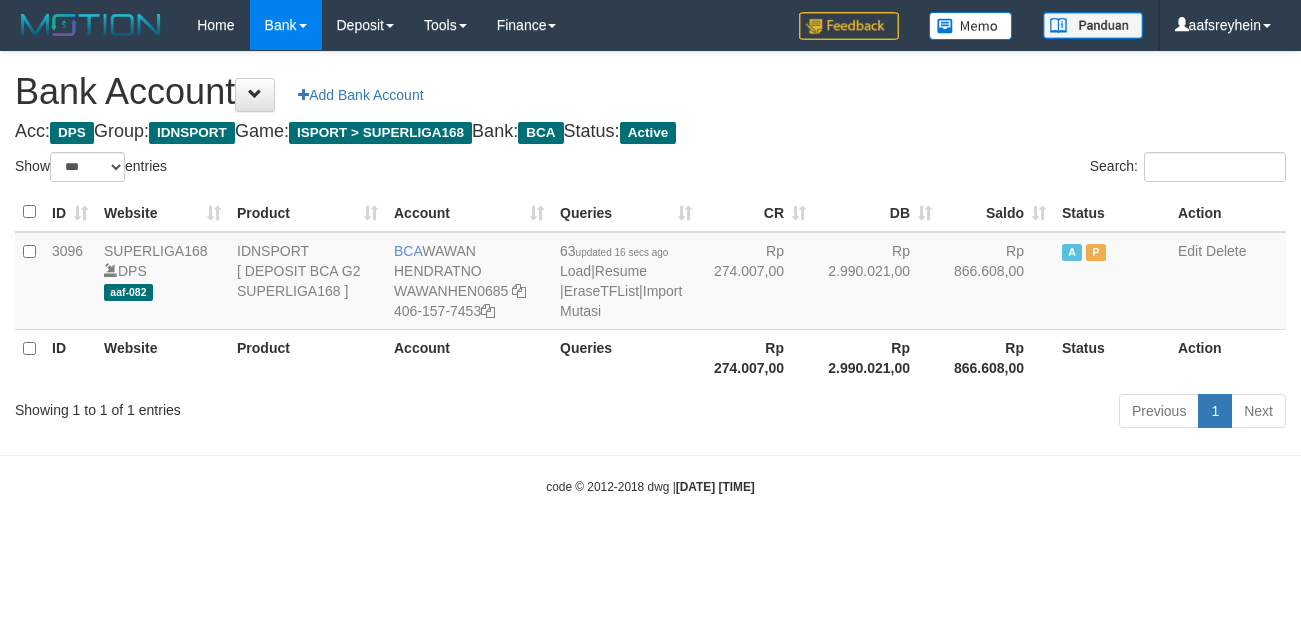 select on "***" 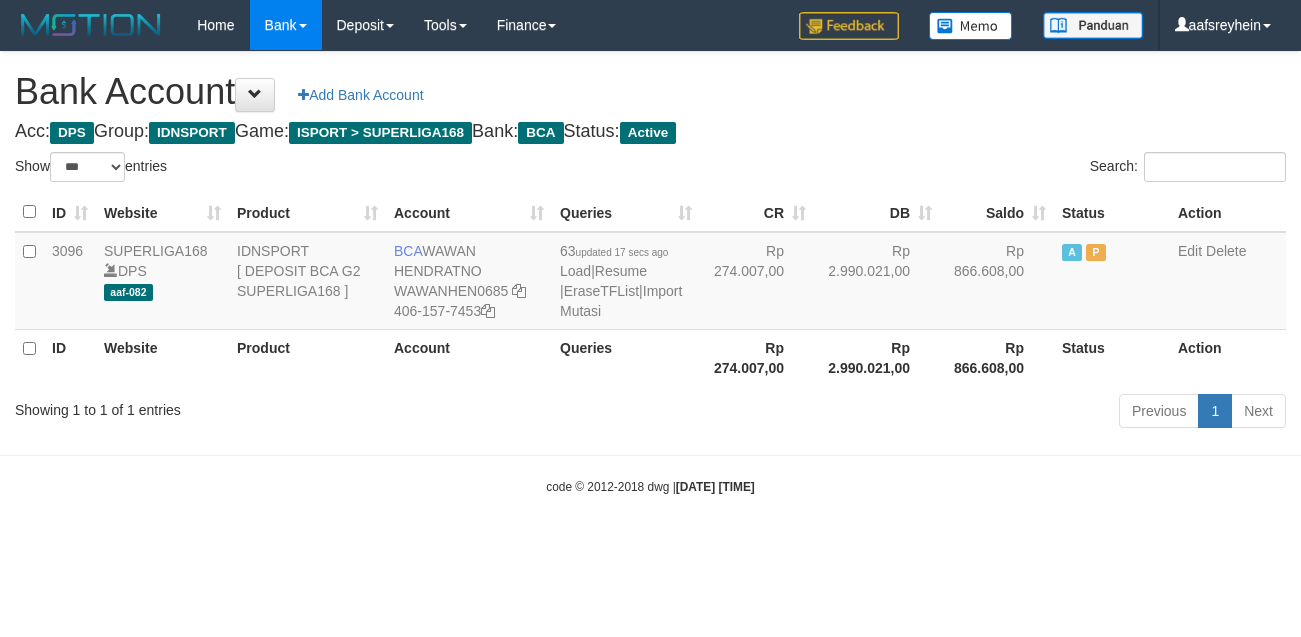 select on "***" 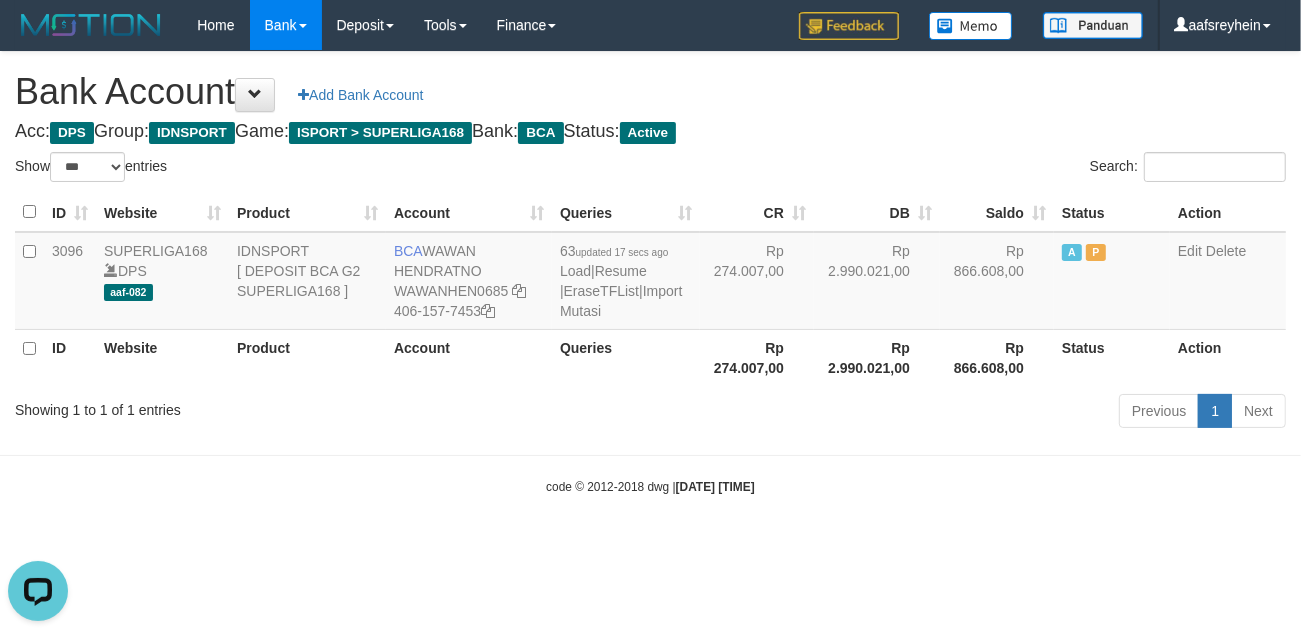 scroll, scrollTop: 0, scrollLeft: 0, axis: both 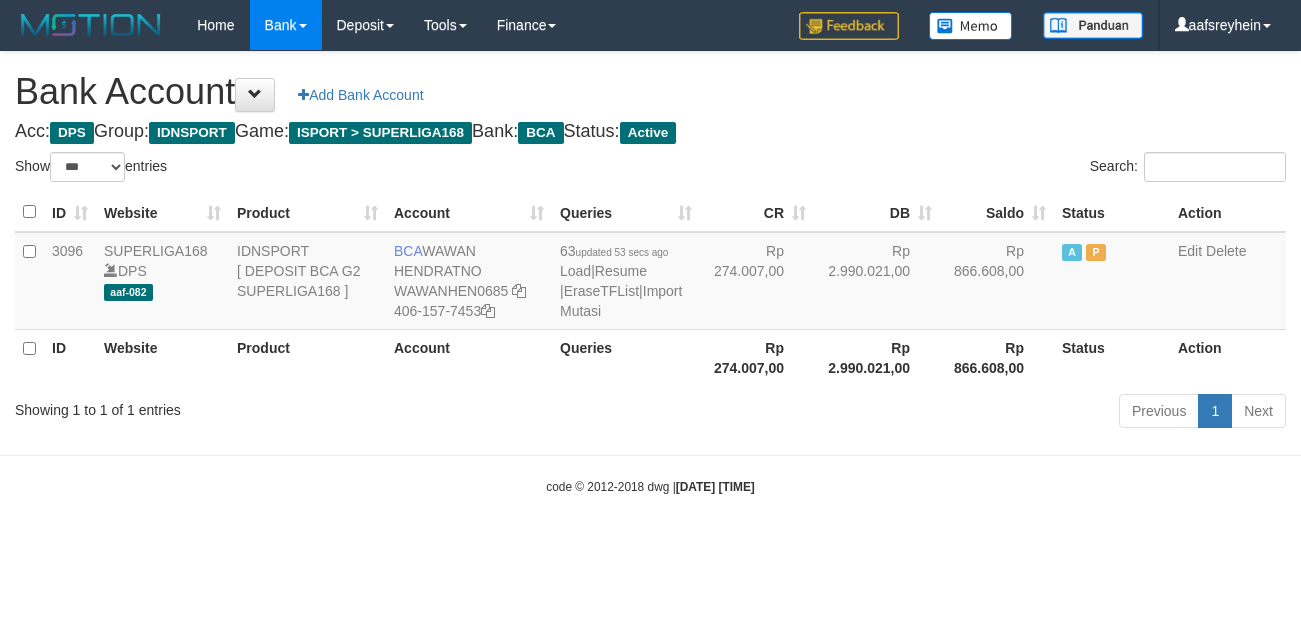 select on "***" 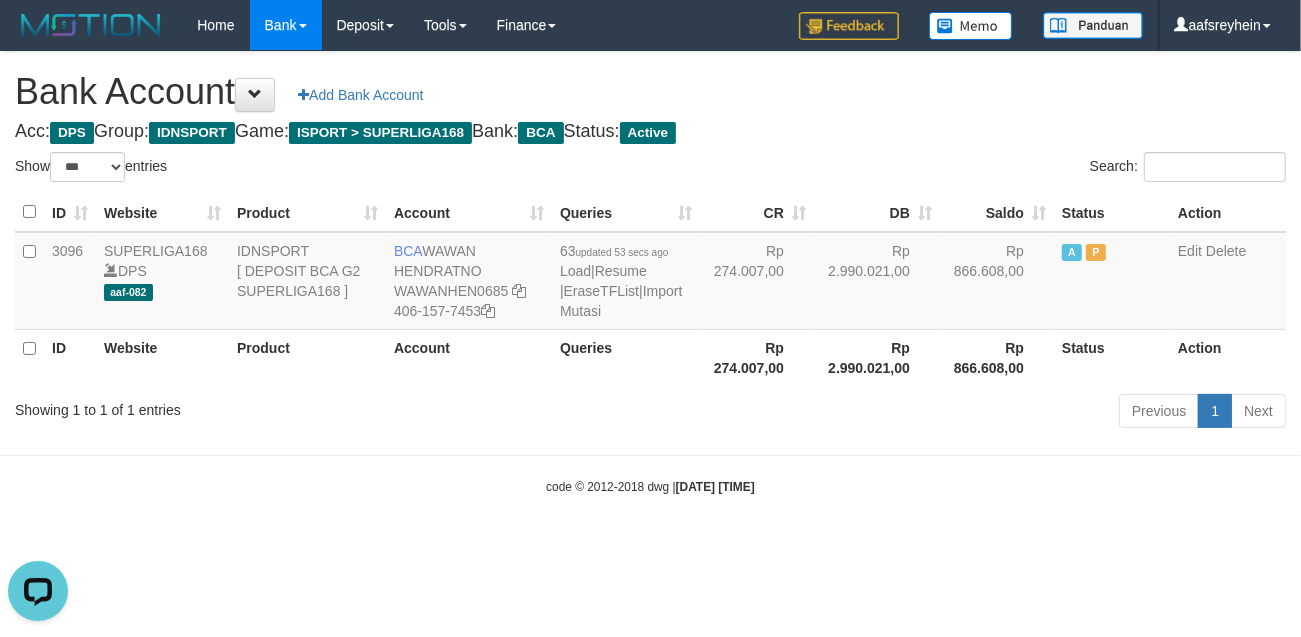 scroll, scrollTop: 0, scrollLeft: 0, axis: both 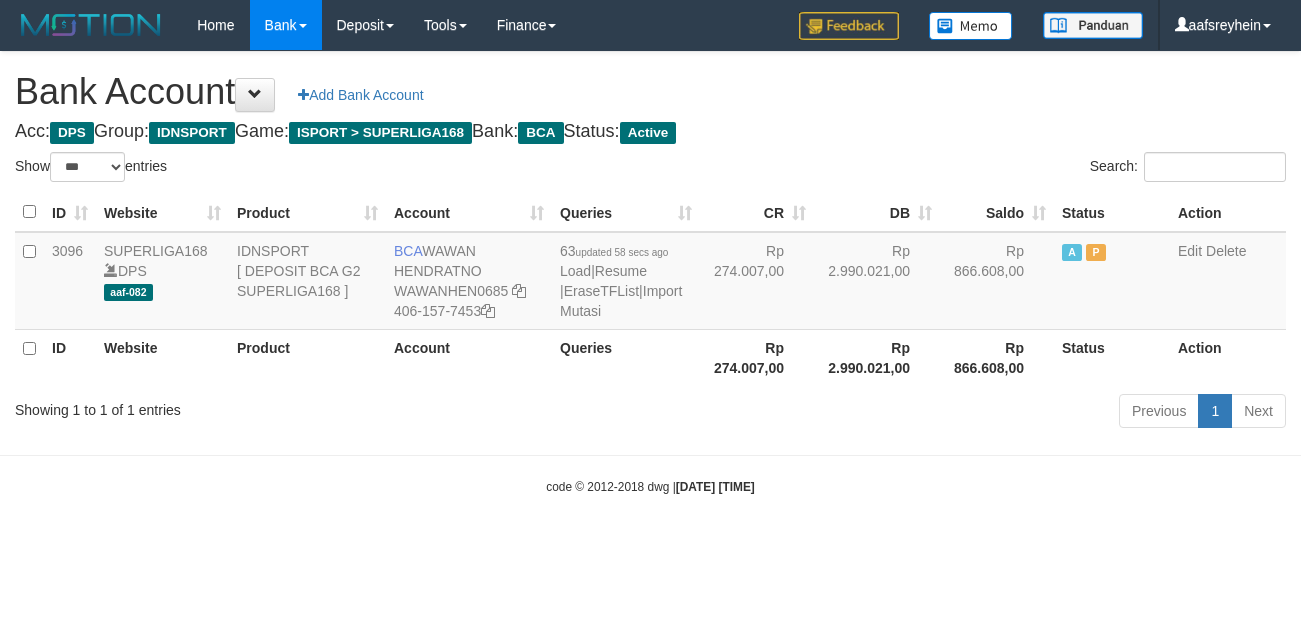 select on "***" 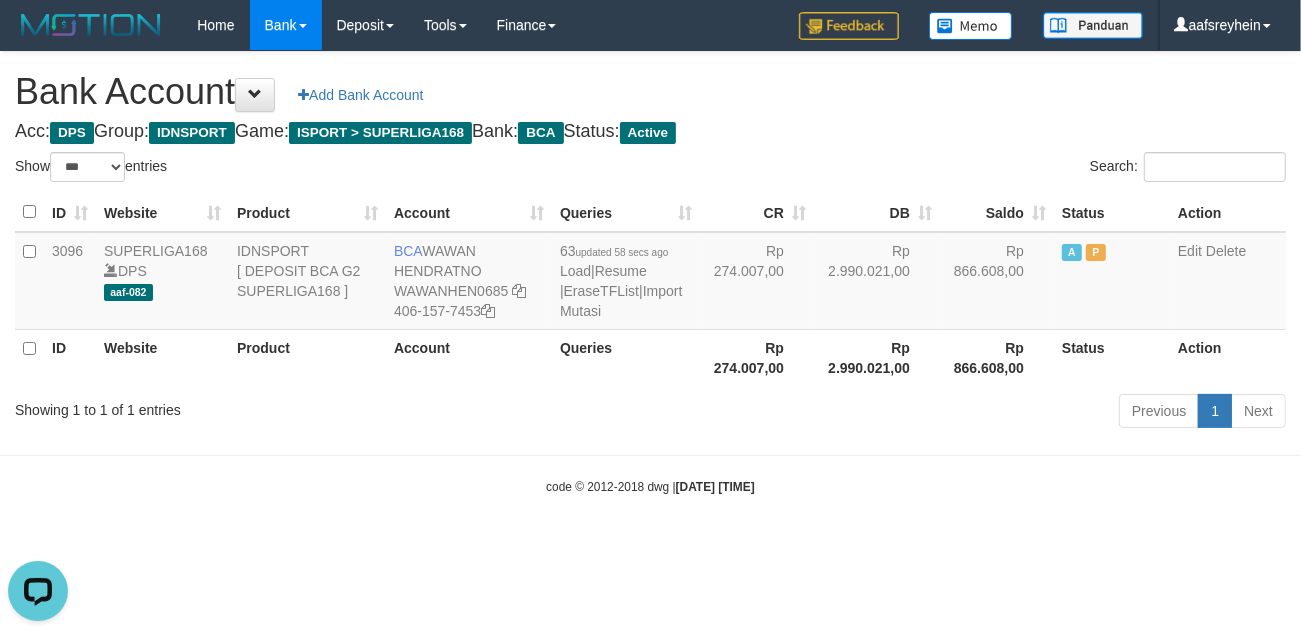 scroll, scrollTop: 0, scrollLeft: 0, axis: both 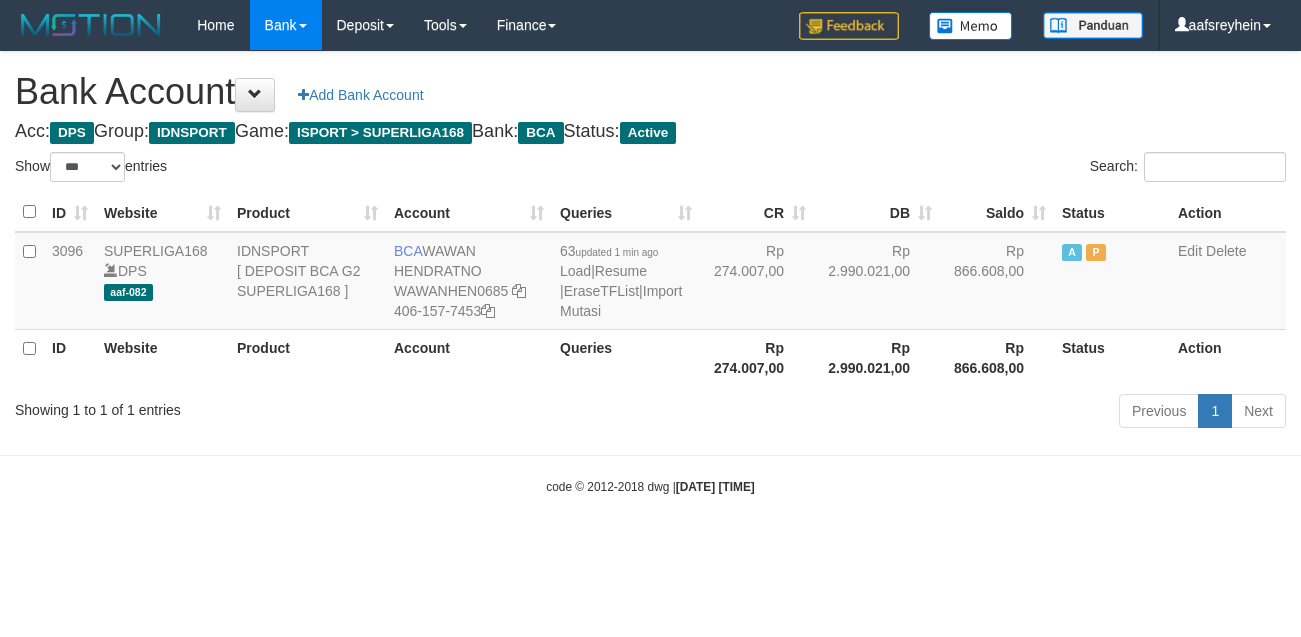 select on "***" 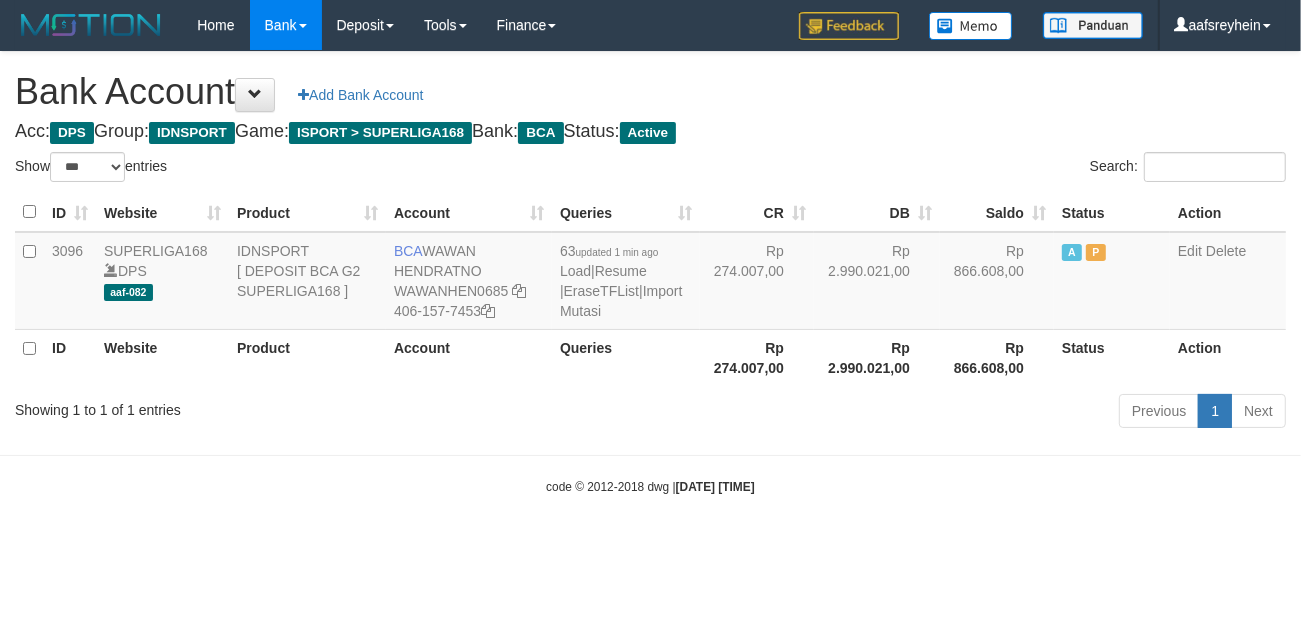 click on "Toggle navigation
Home
Bank
Account List
Load
By Website
Group
[ISPORT]													SUPERLIGA168
By Load Group (DPS)" at bounding box center (650, 273) 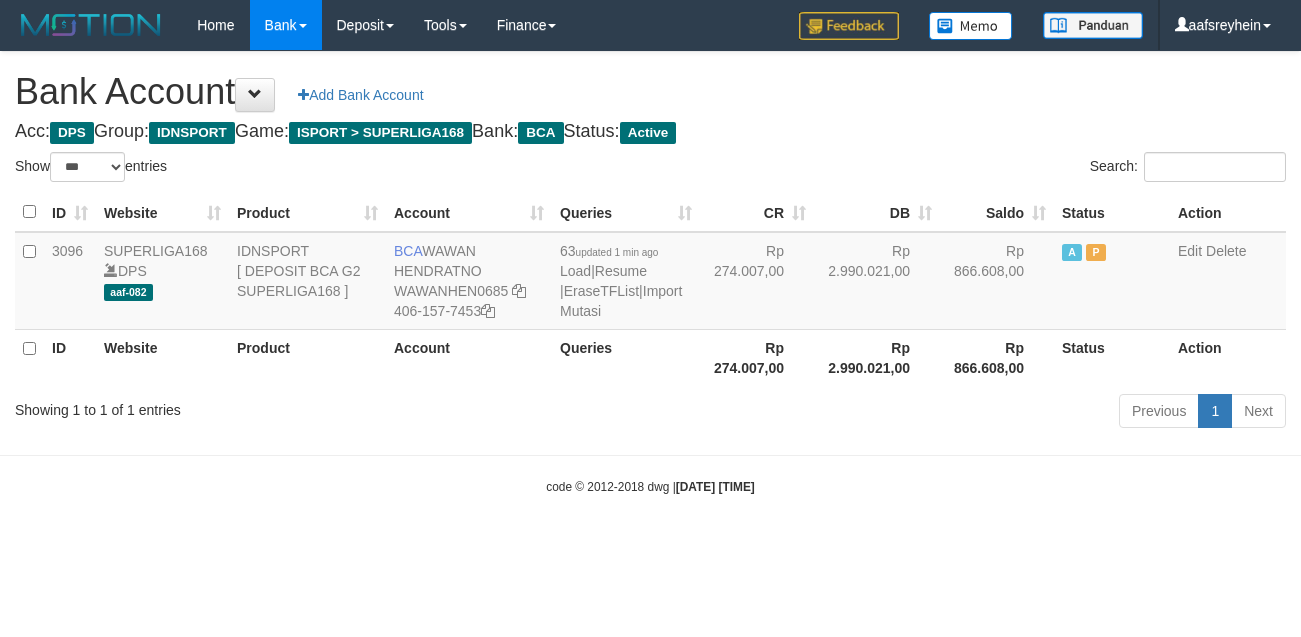 select on "***" 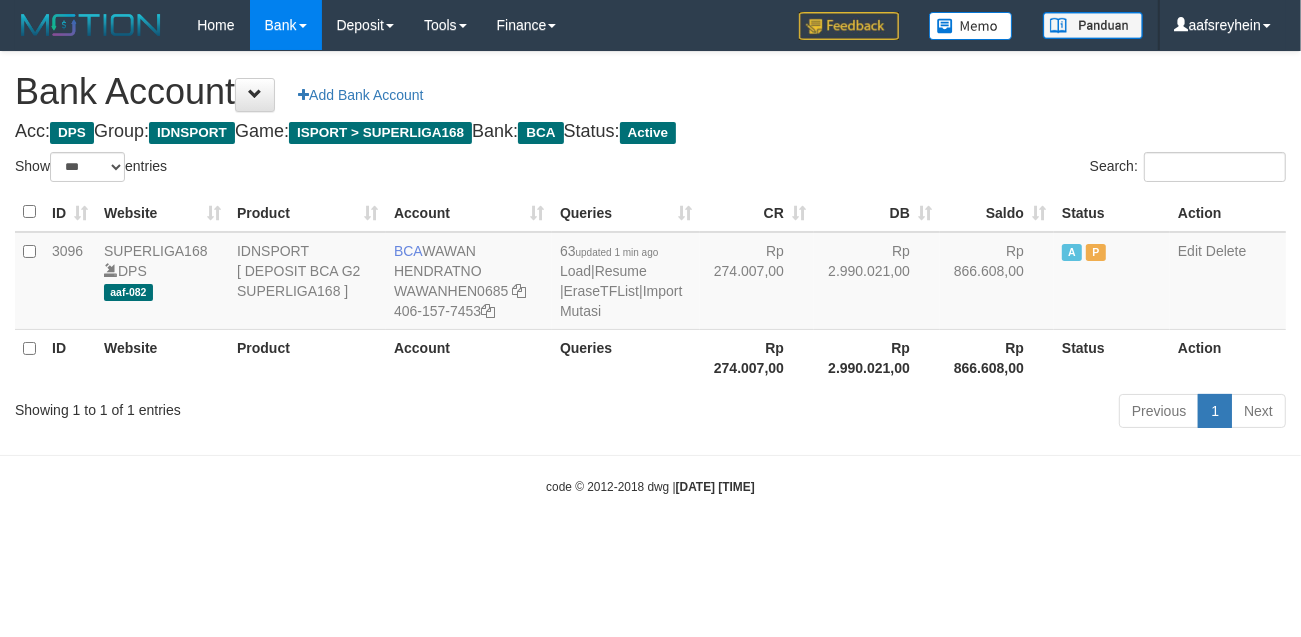 click on "Previous 1 Next" at bounding box center [921, 413] 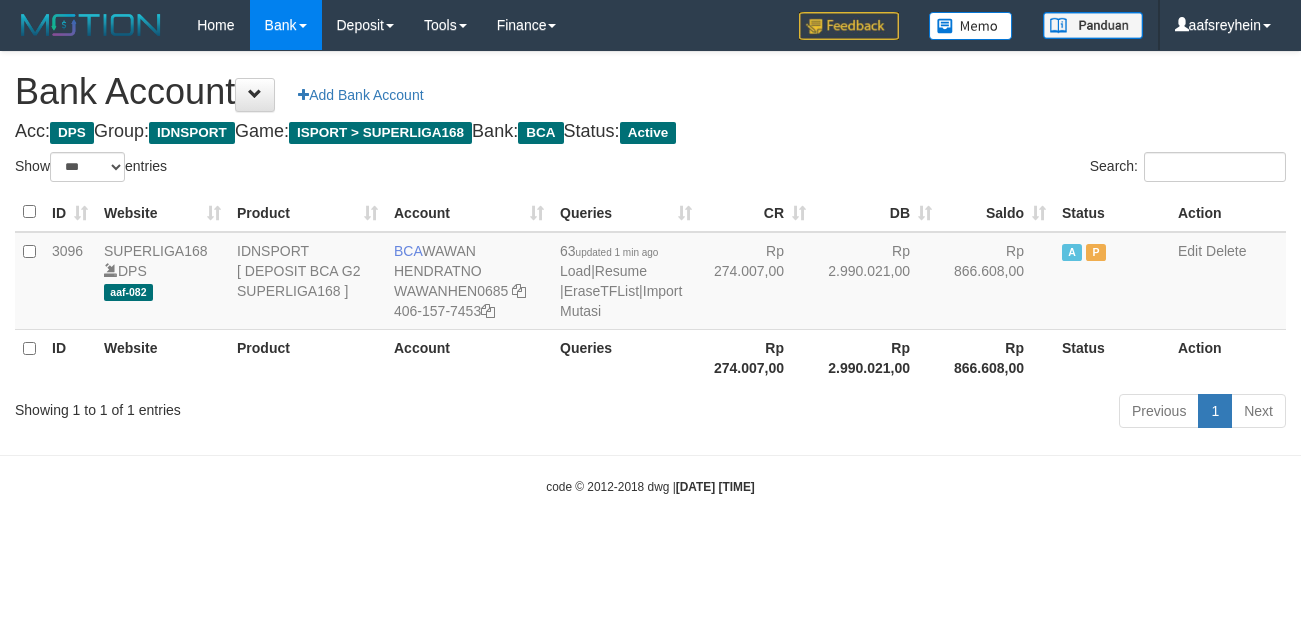 select on "***" 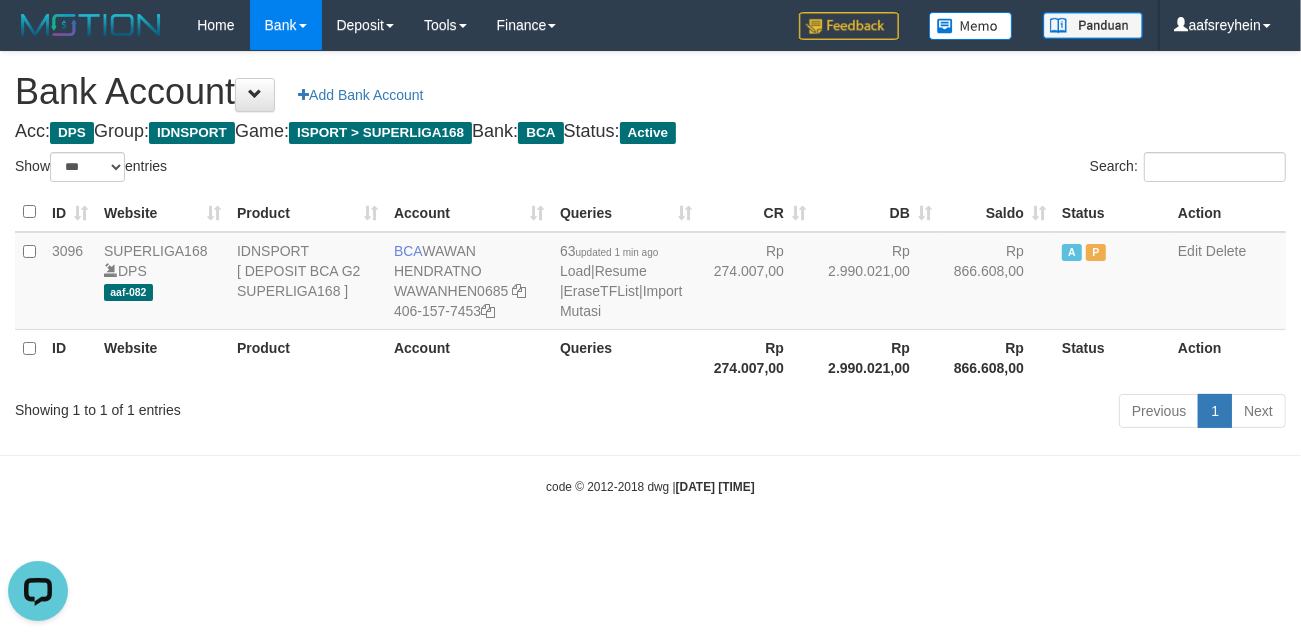 scroll, scrollTop: 0, scrollLeft: 0, axis: both 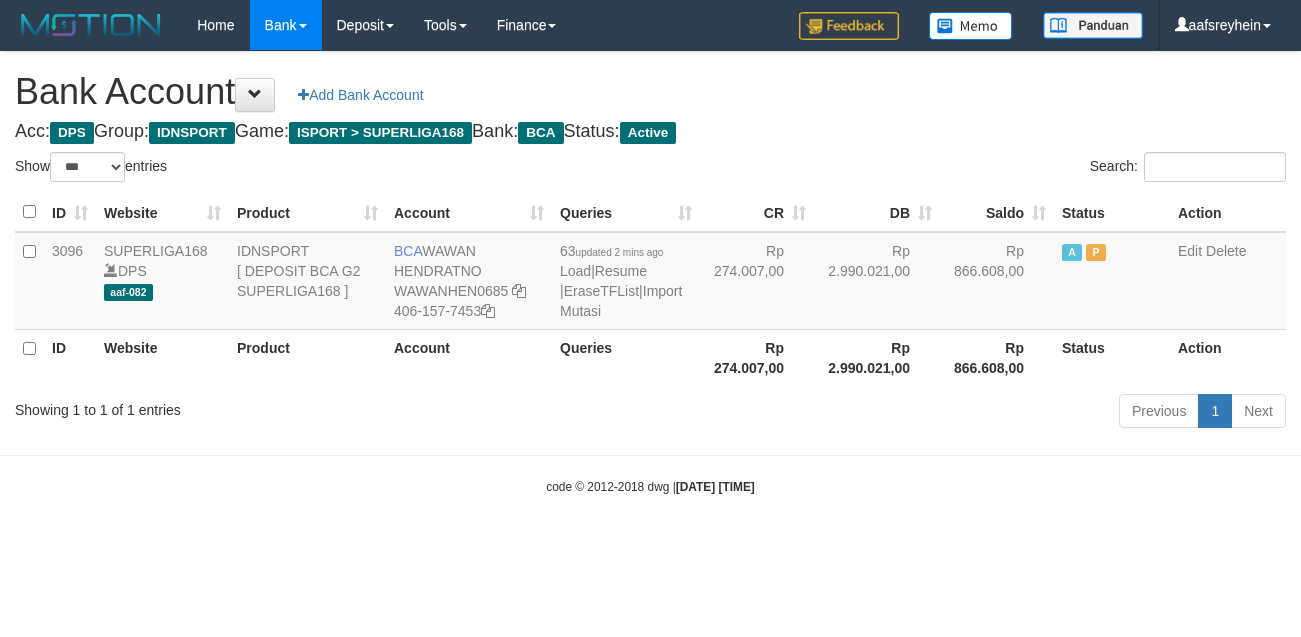 select on "***" 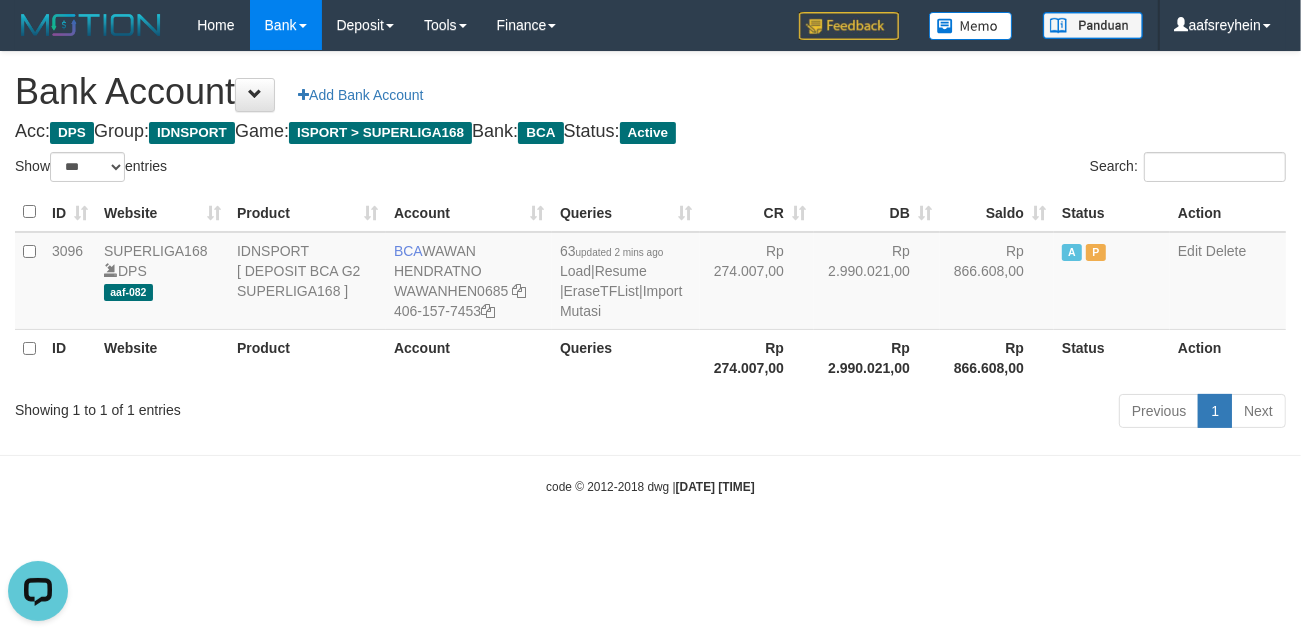 scroll, scrollTop: 0, scrollLeft: 0, axis: both 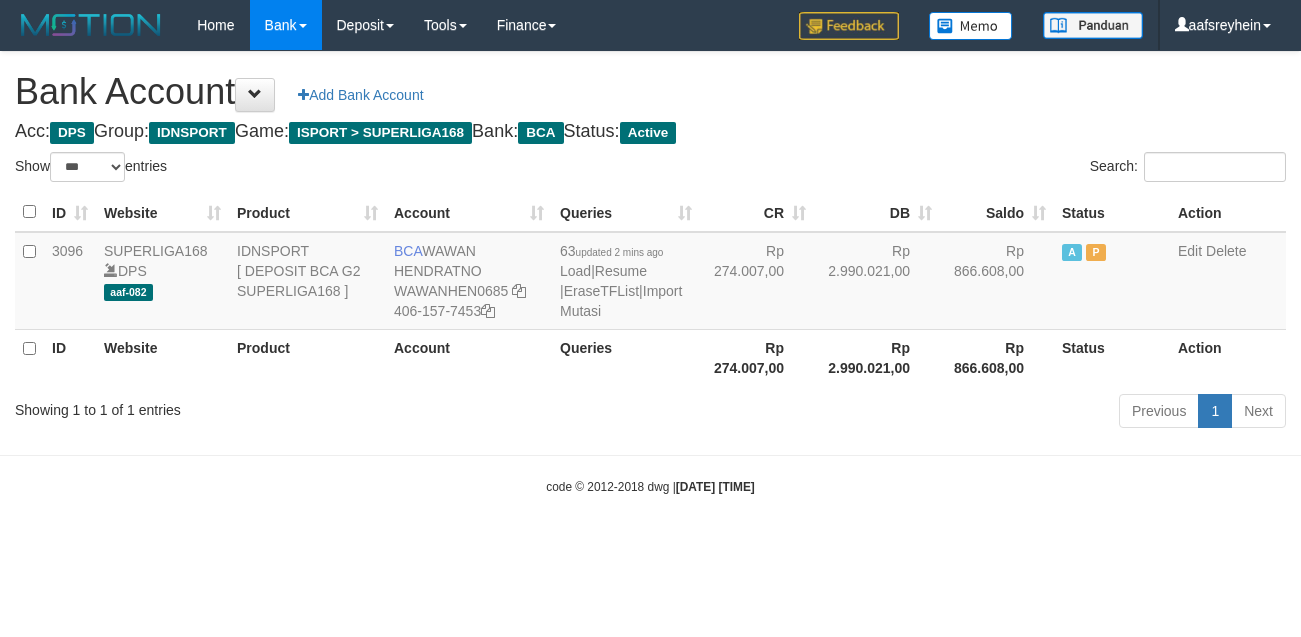 select on "***" 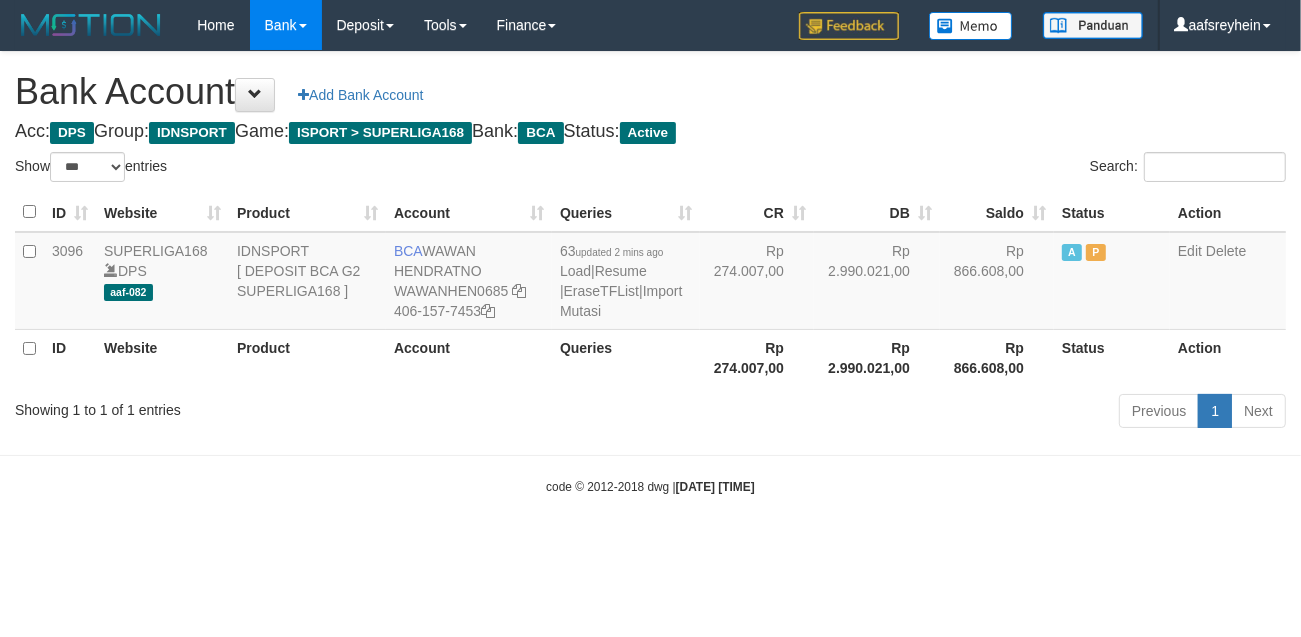 drag, startPoint x: 945, startPoint y: 571, endPoint x: 960, endPoint y: 570, distance: 15.033297 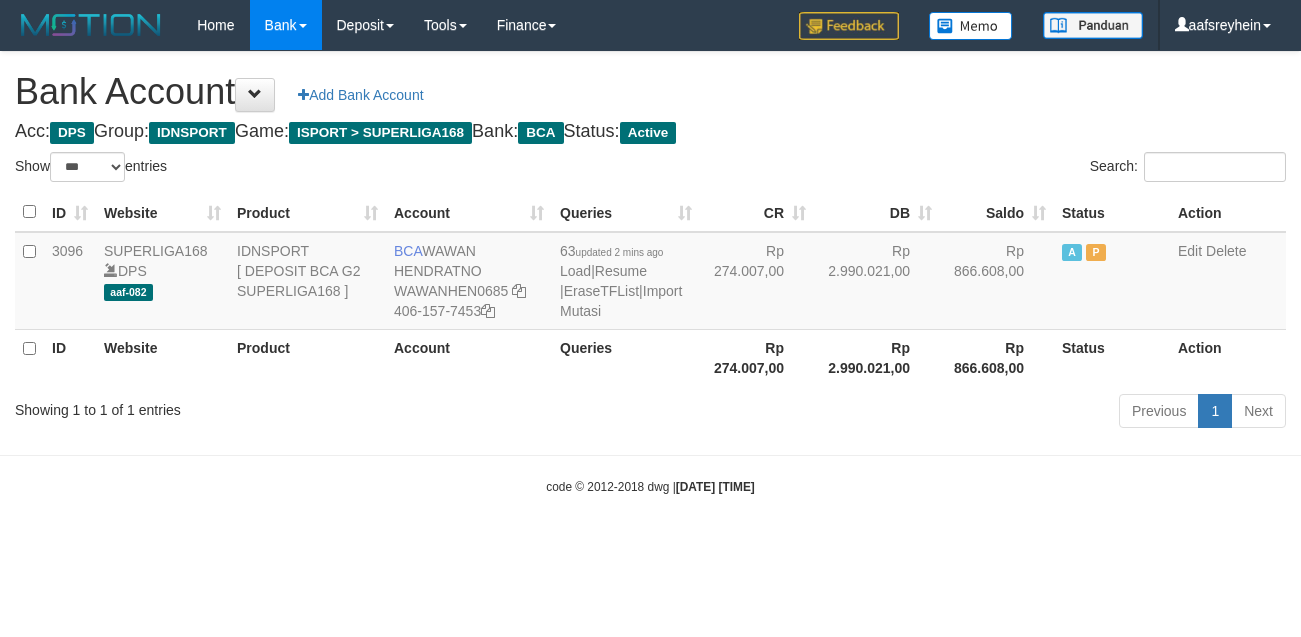 select on "***" 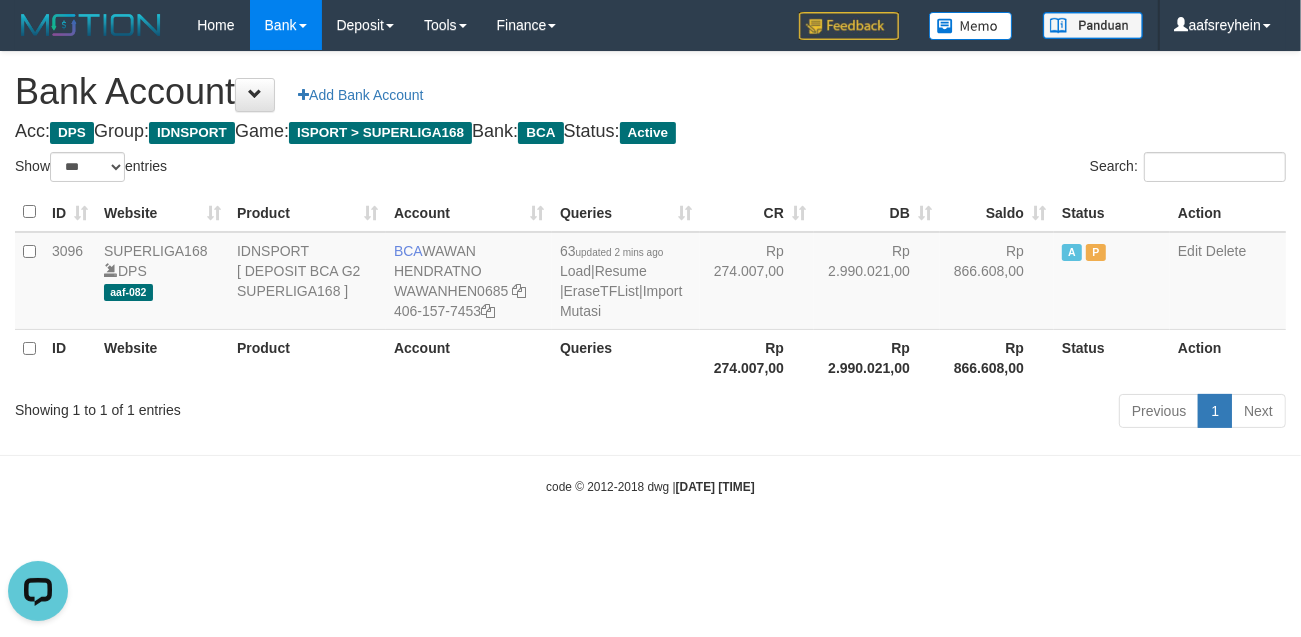 scroll, scrollTop: 0, scrollLeft: 0, axis: both 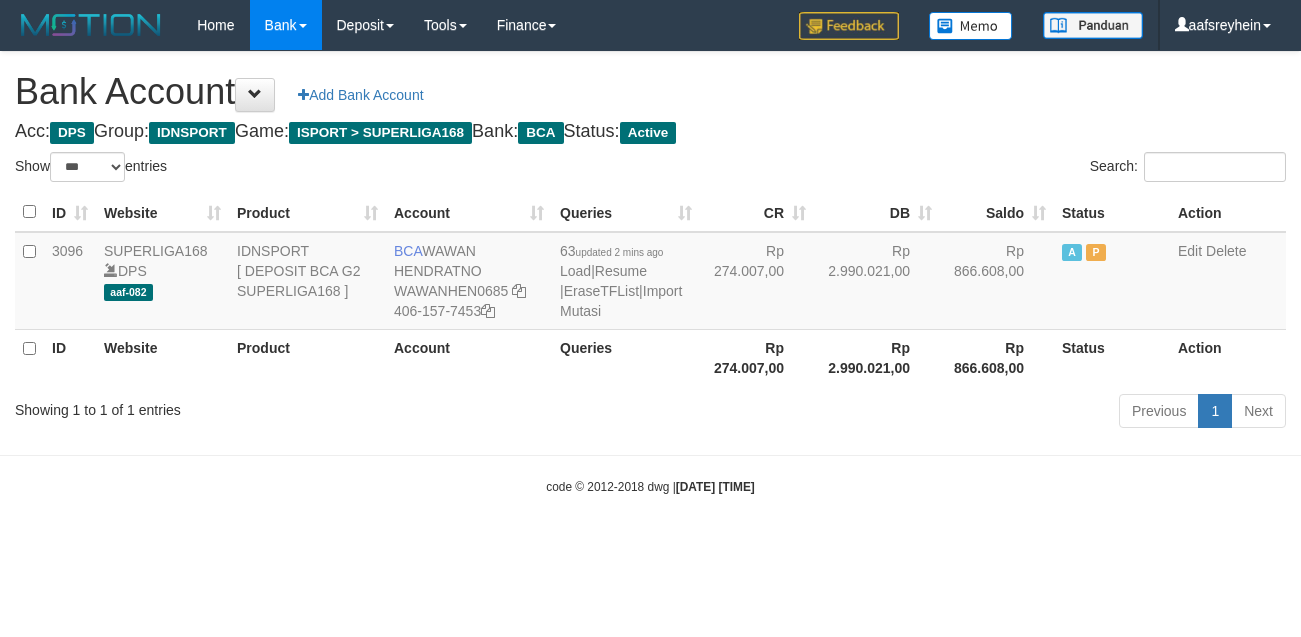 select on "***" 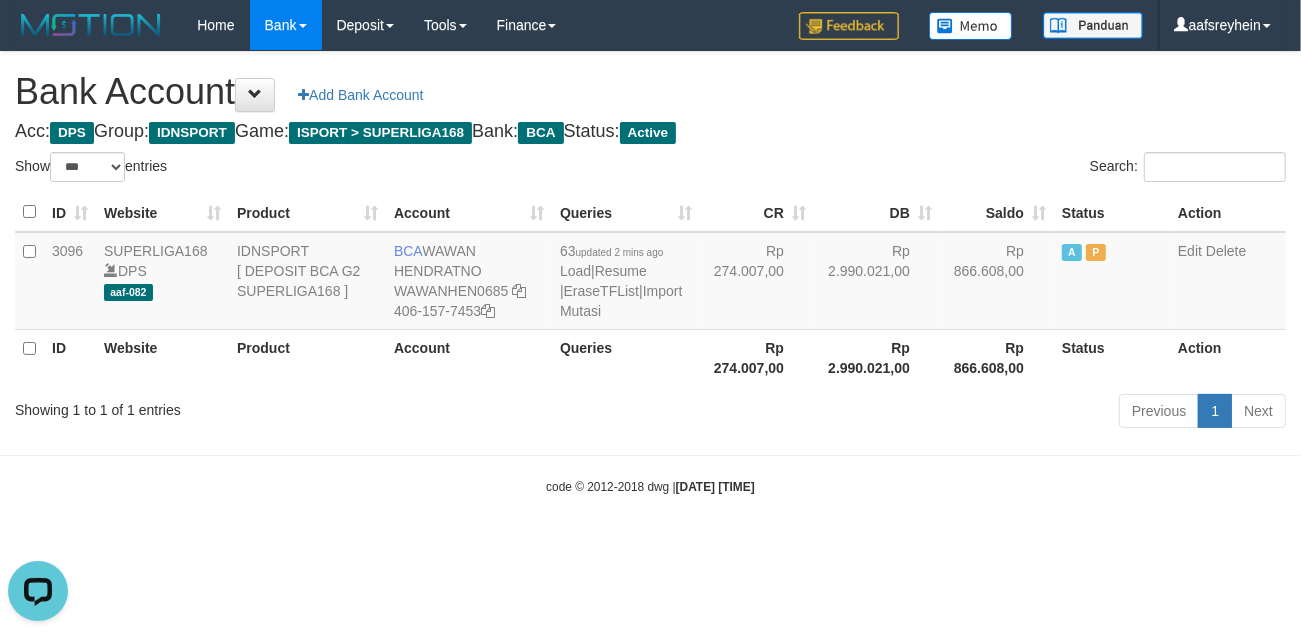 scroll, scrollTop: 0, scrollLeft: 0, axis: both 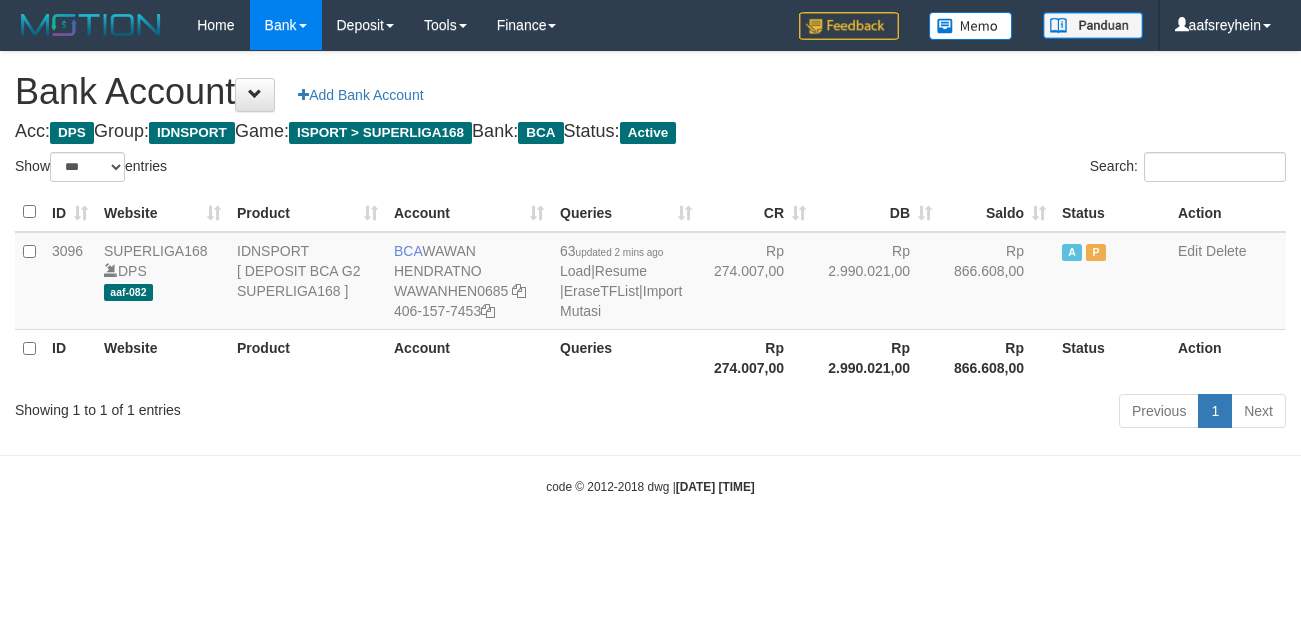 select on "***" 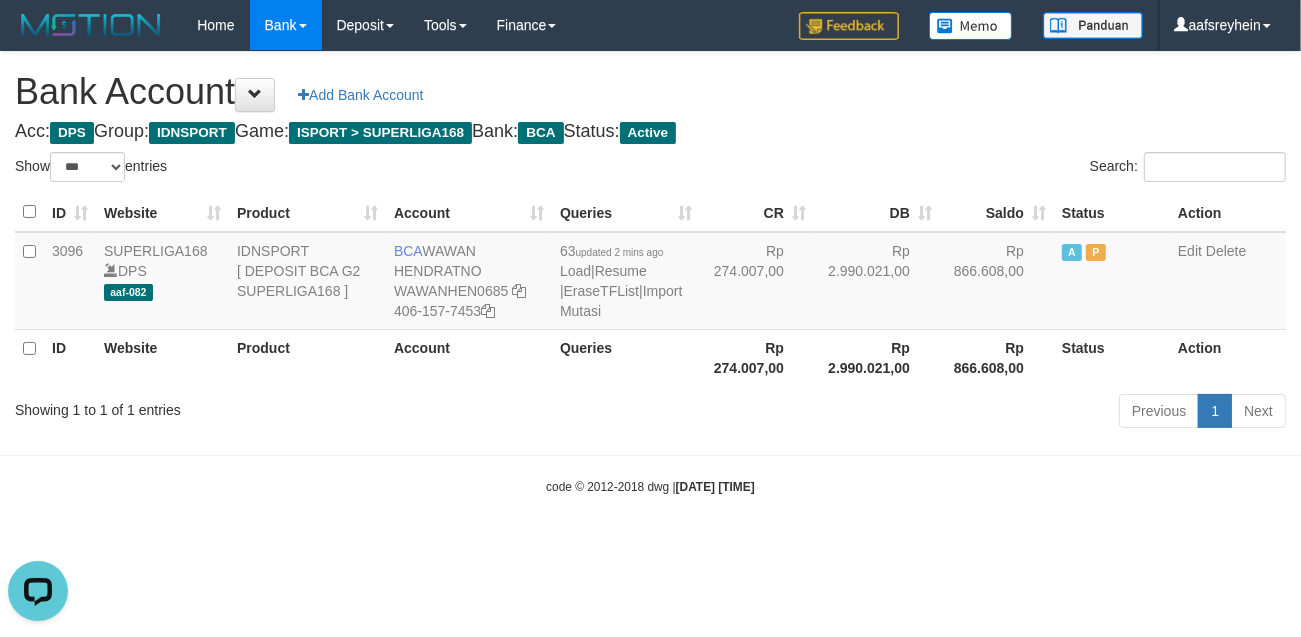 scroll, scrollTop: 0, scrollLeft: 0, axis: both 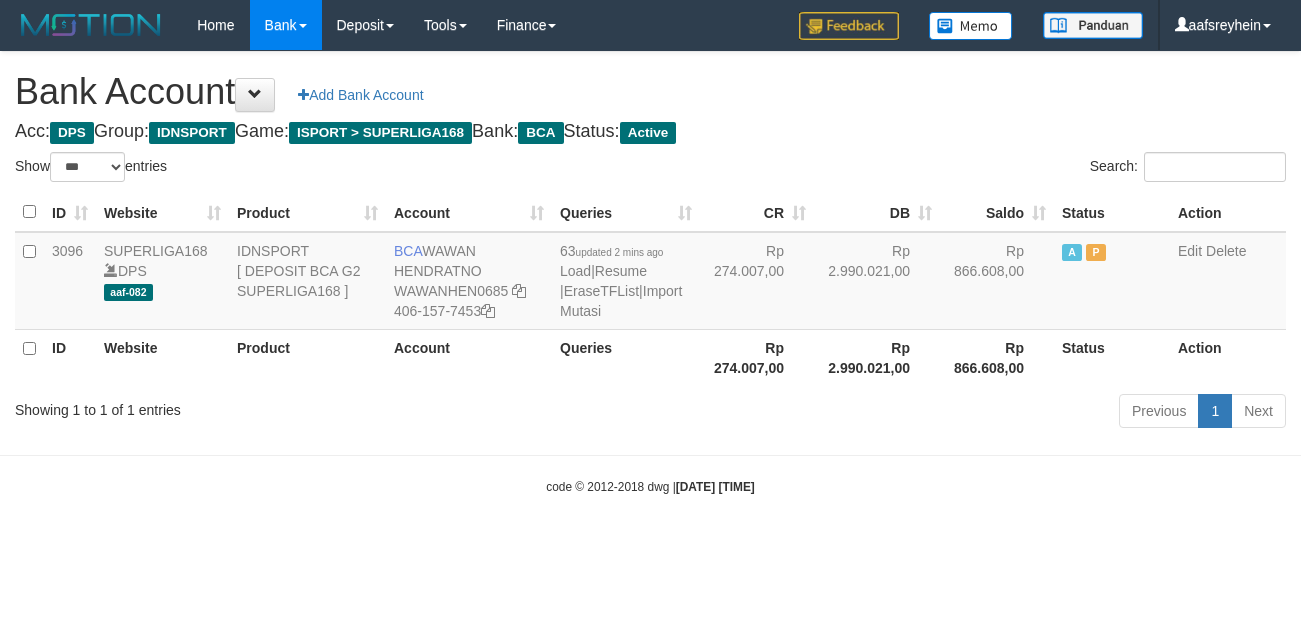select on "***" 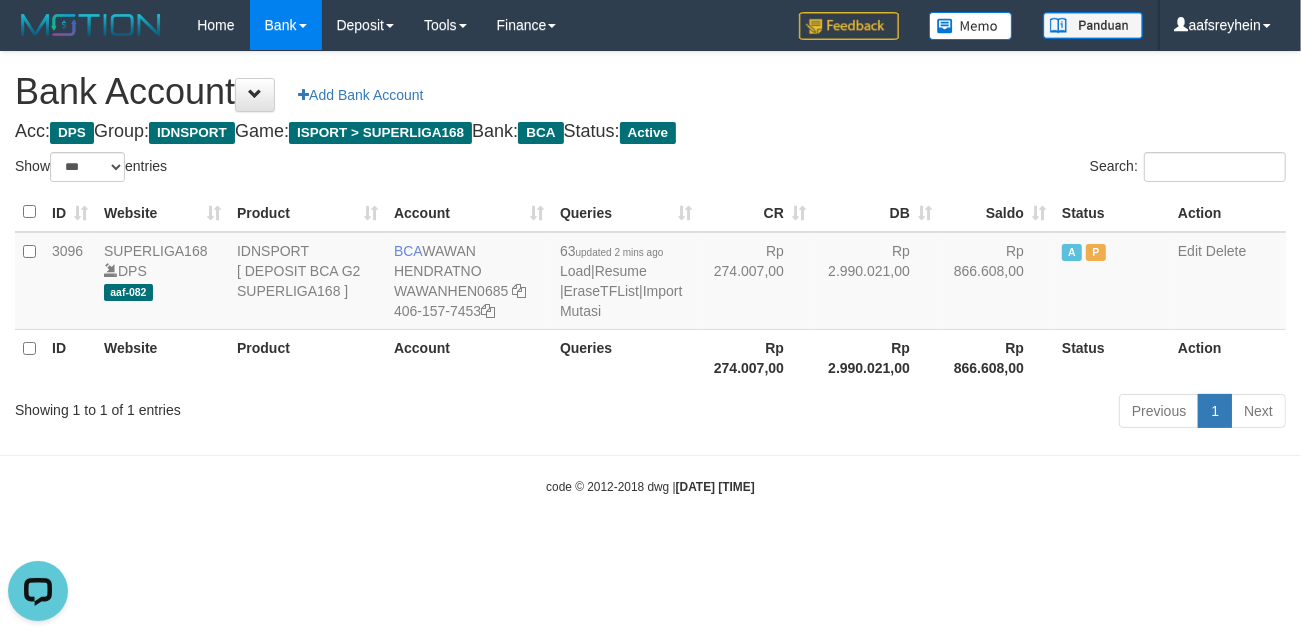 scroll, scrollTop: 0, scrollLeft: 0, axis: both 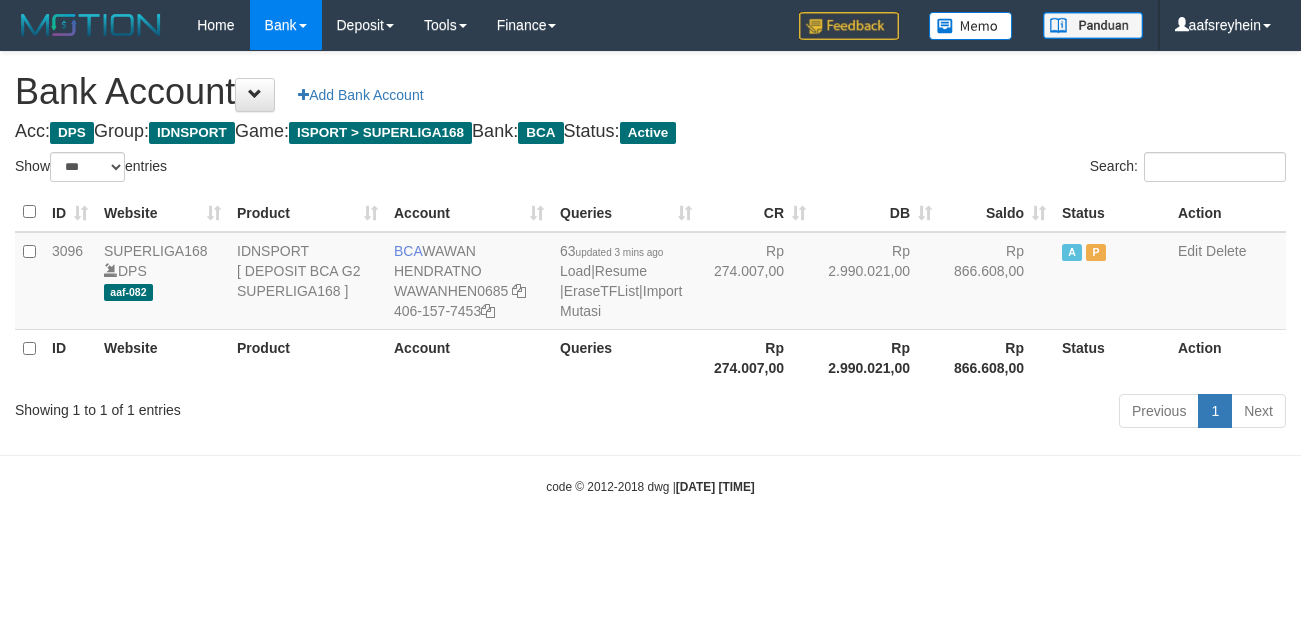 select on "***" 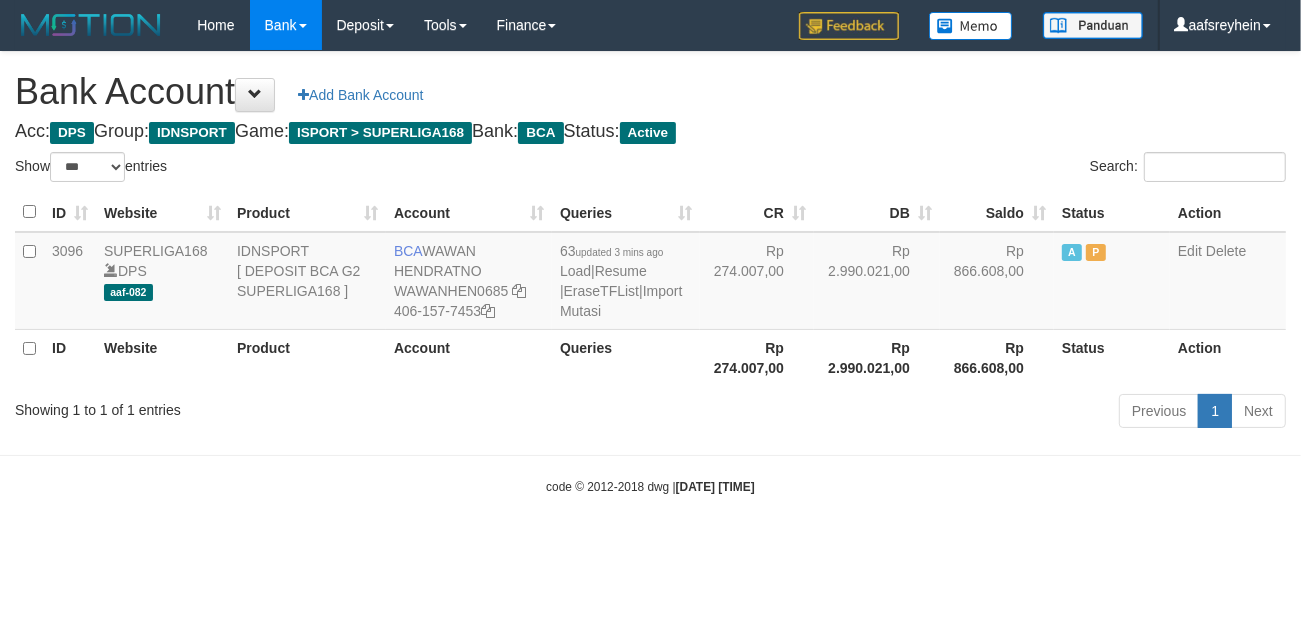 click on "Toggle navigation
Home
Bank
Account List
Load
By Website
Group
[ISPORT]													SUPERLIGA168
By Load Group (DPS)
-" at bounding box center [650, 273] 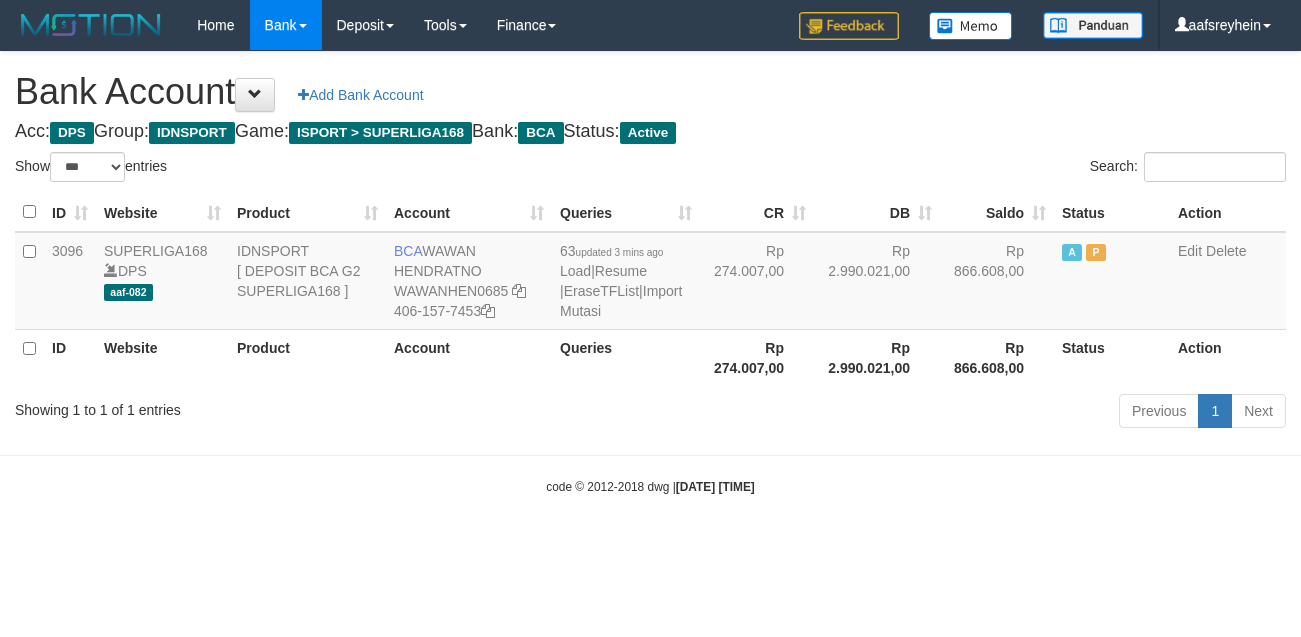 select on "***" 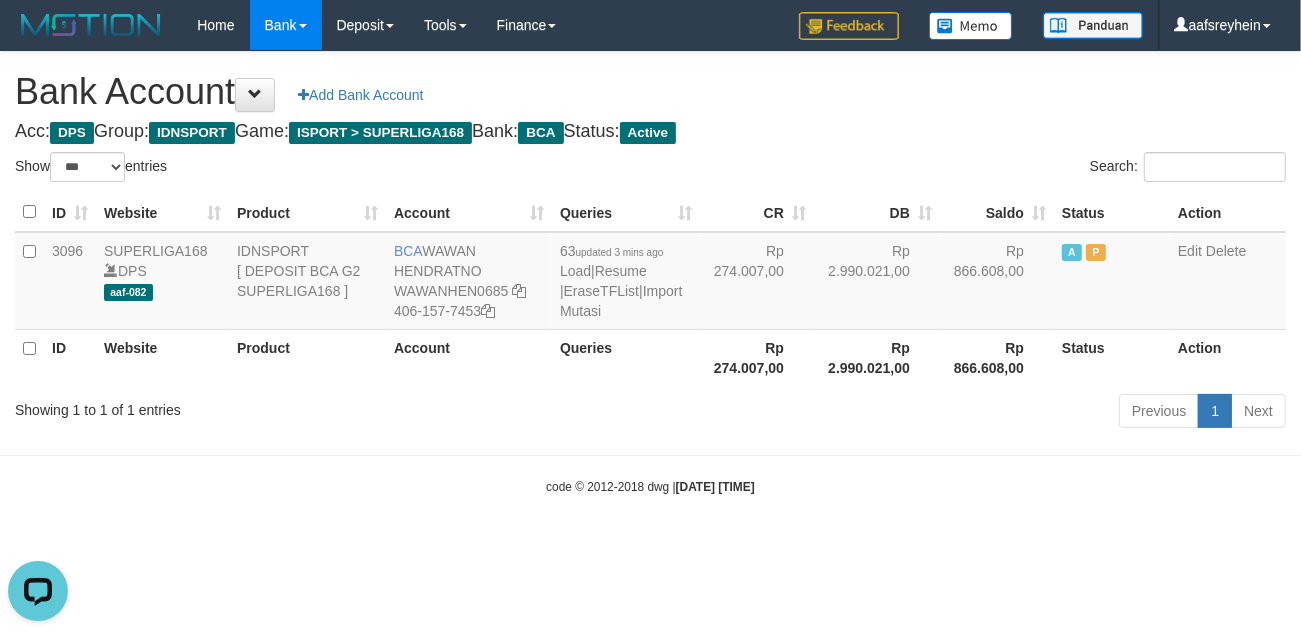 scroll, scrollTop: 0, scrollLeft: 0, axis: both 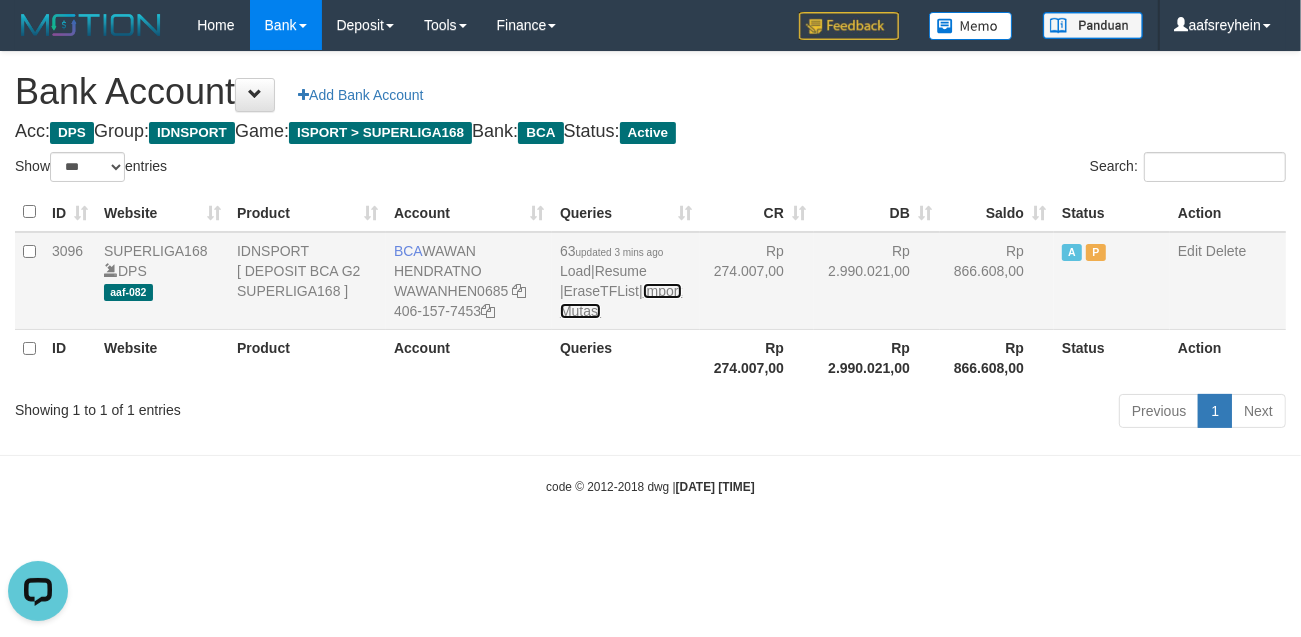 click on "Import Mutasi" at bounding box center (621, 301) 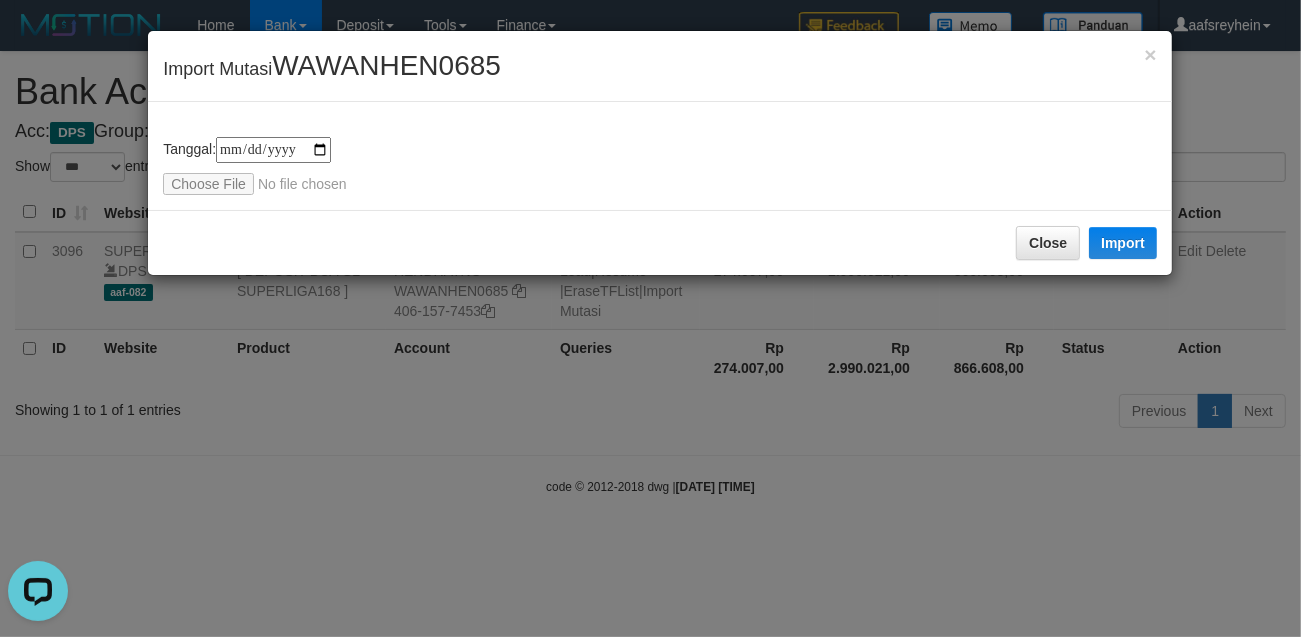 type on "**********" 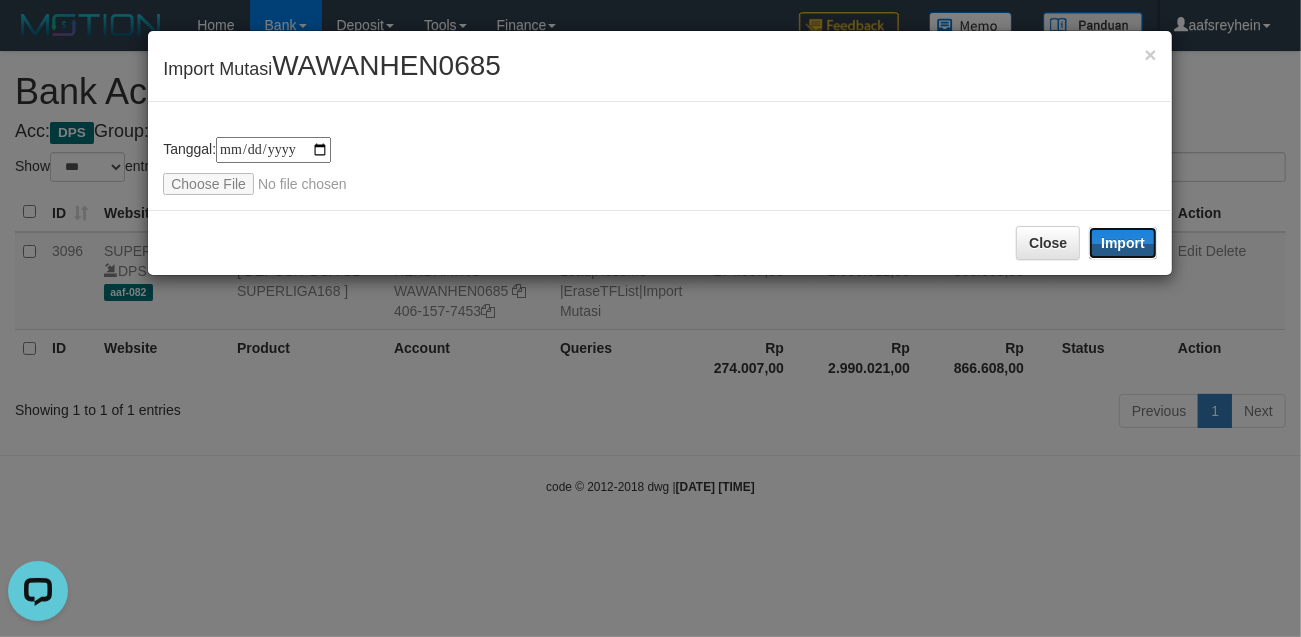 click on "Import" at bounding box center [1123, 243] 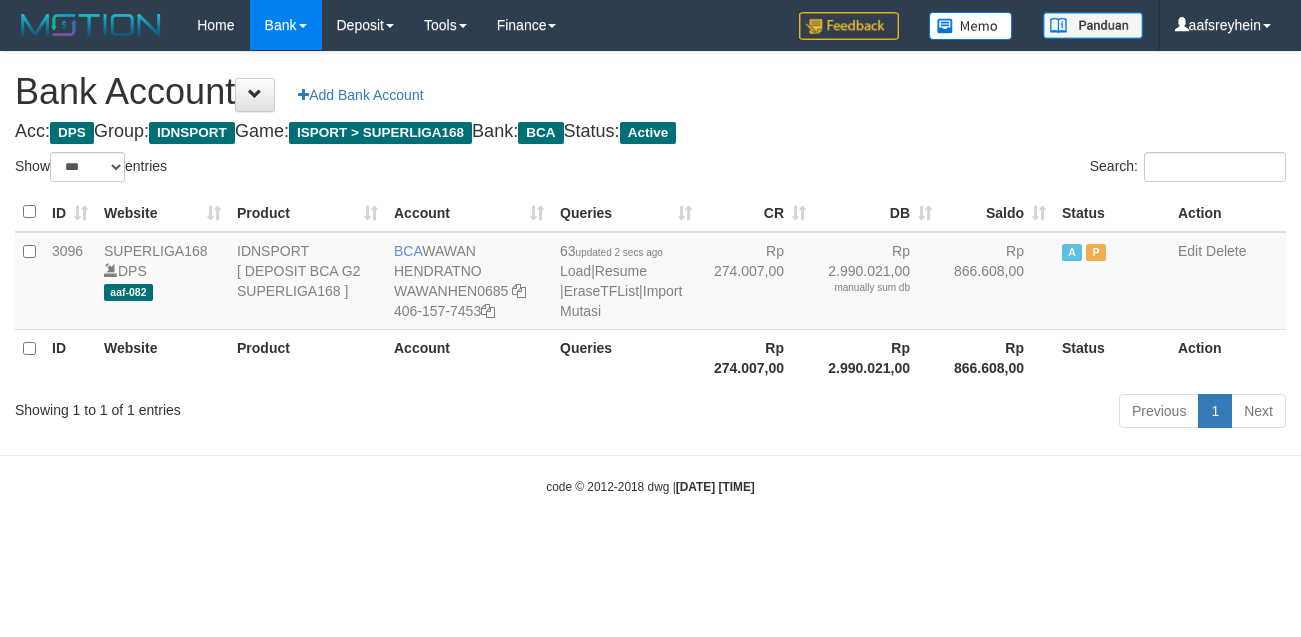 select on "***" 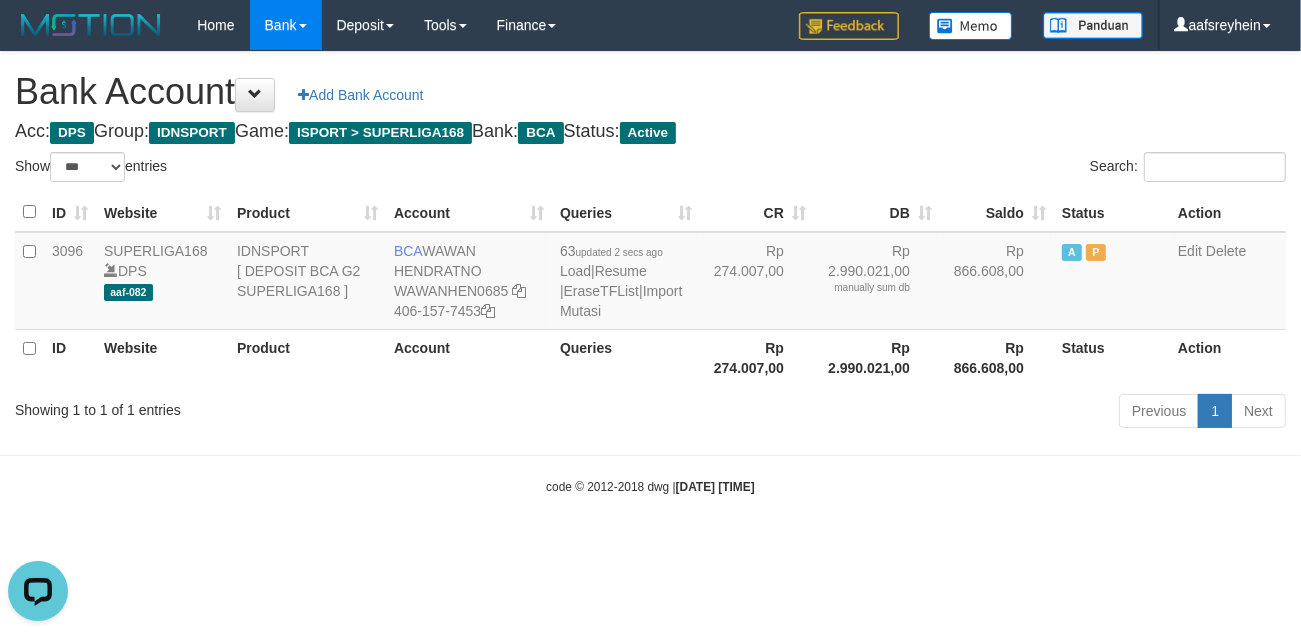 scroll, scrollTop: 0, scrollLeft: 0, axis: both 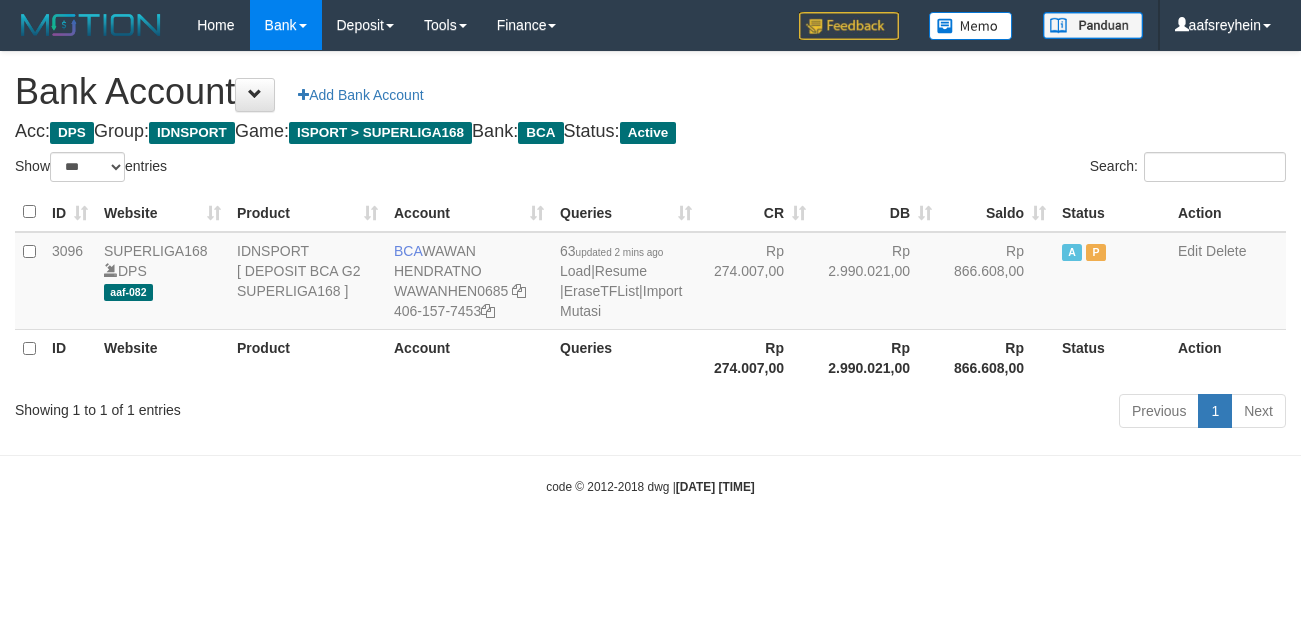 select on "***" 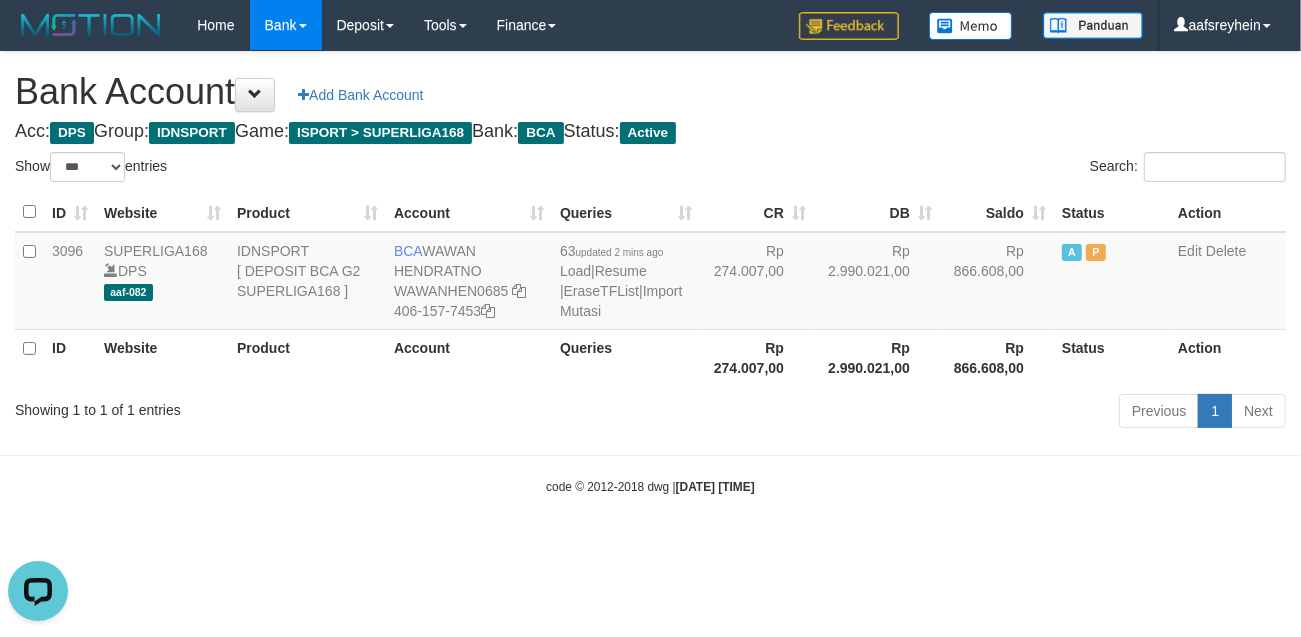 scroll, scrollTop: 0, scrollLeft: 0, axis: both 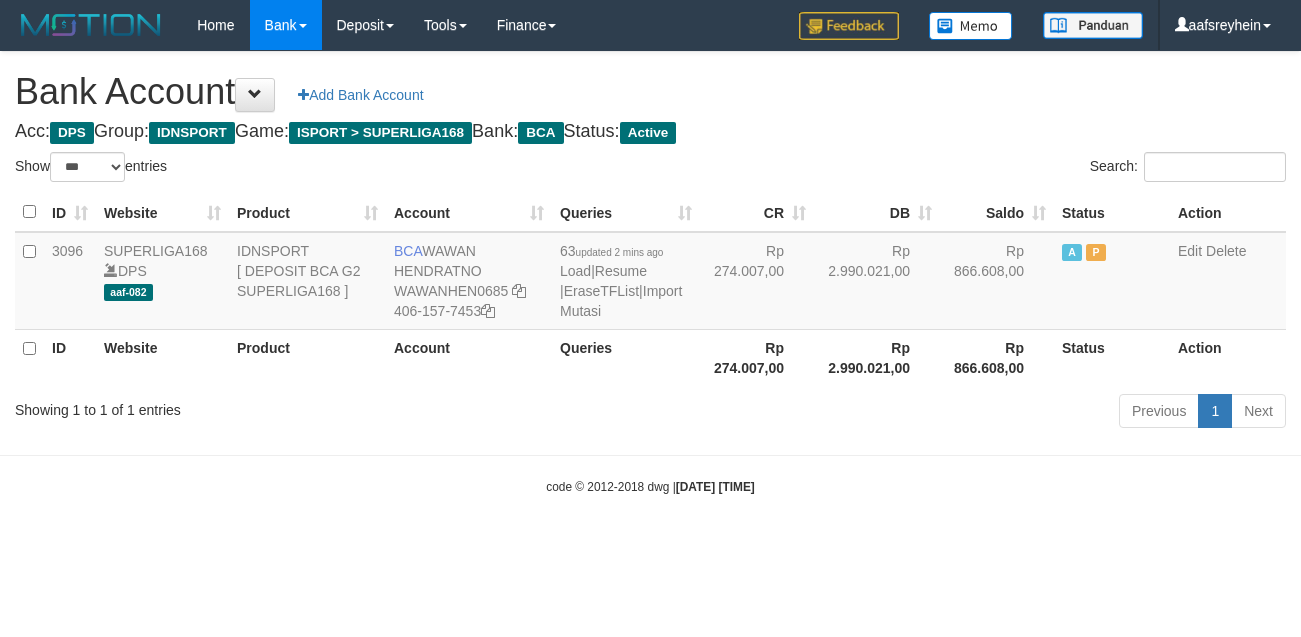select on "***" 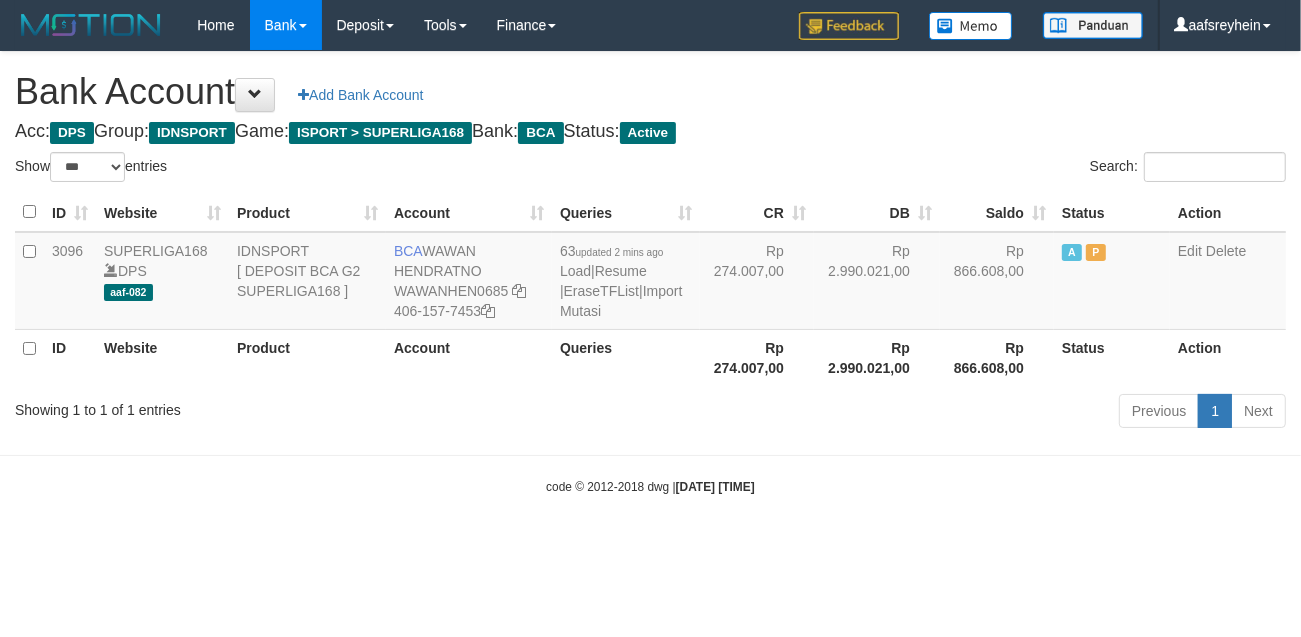 click on "code © 2012-2018 dwg |  2025/07/12 00:19:35" at bounding box center (650, 486) 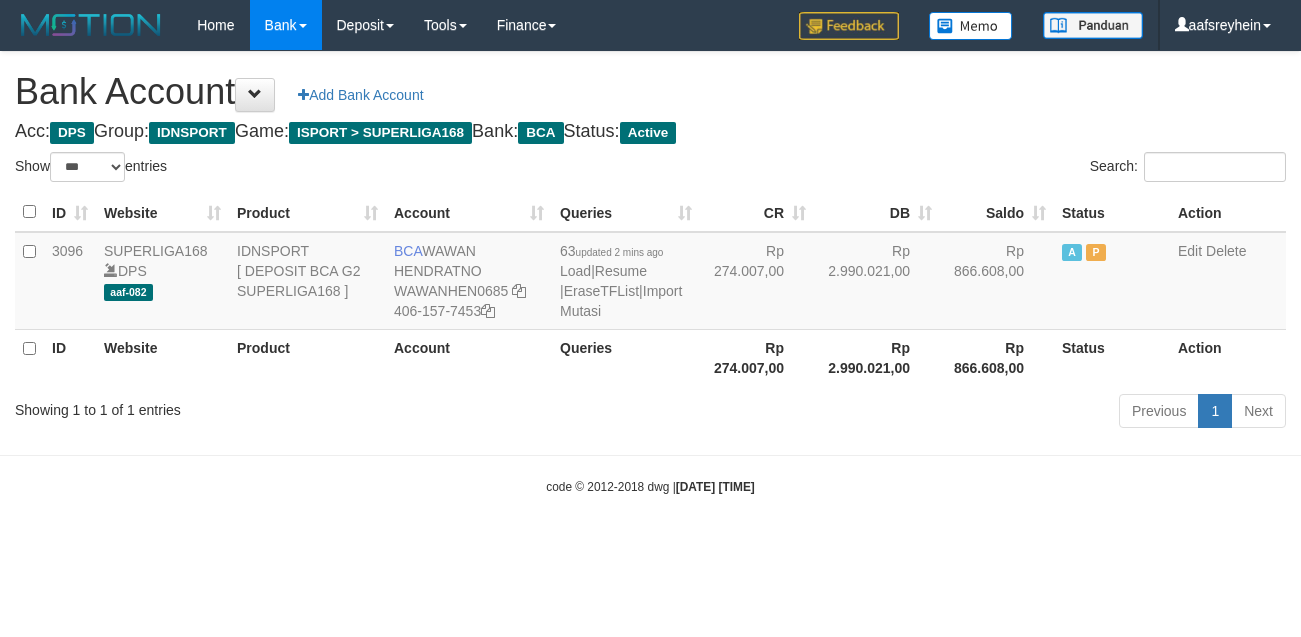 select on "***" 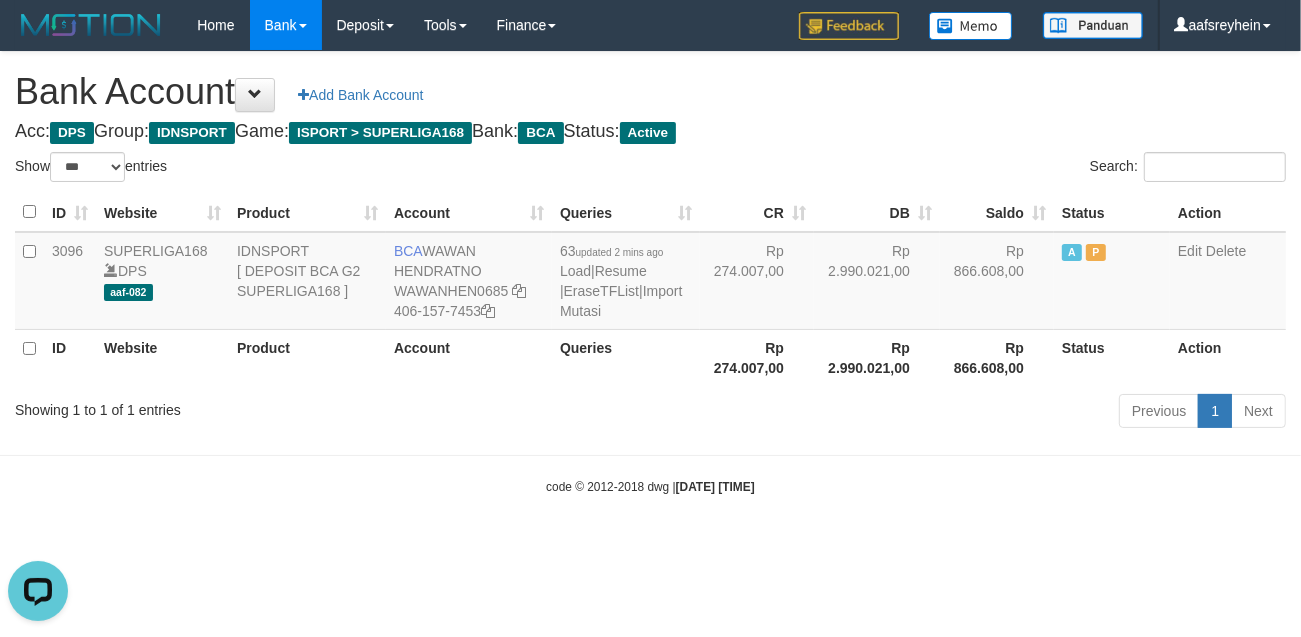 scroll, scrollTop: 0, scrollLeft: 0, axis: both 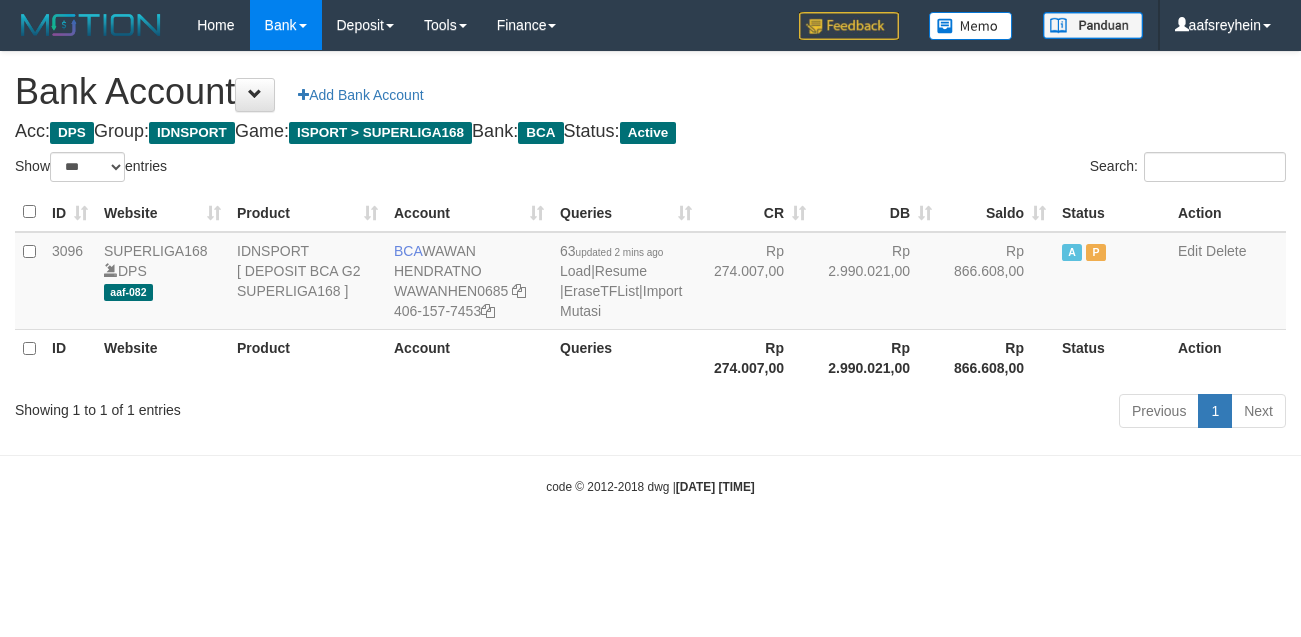 select on "***" 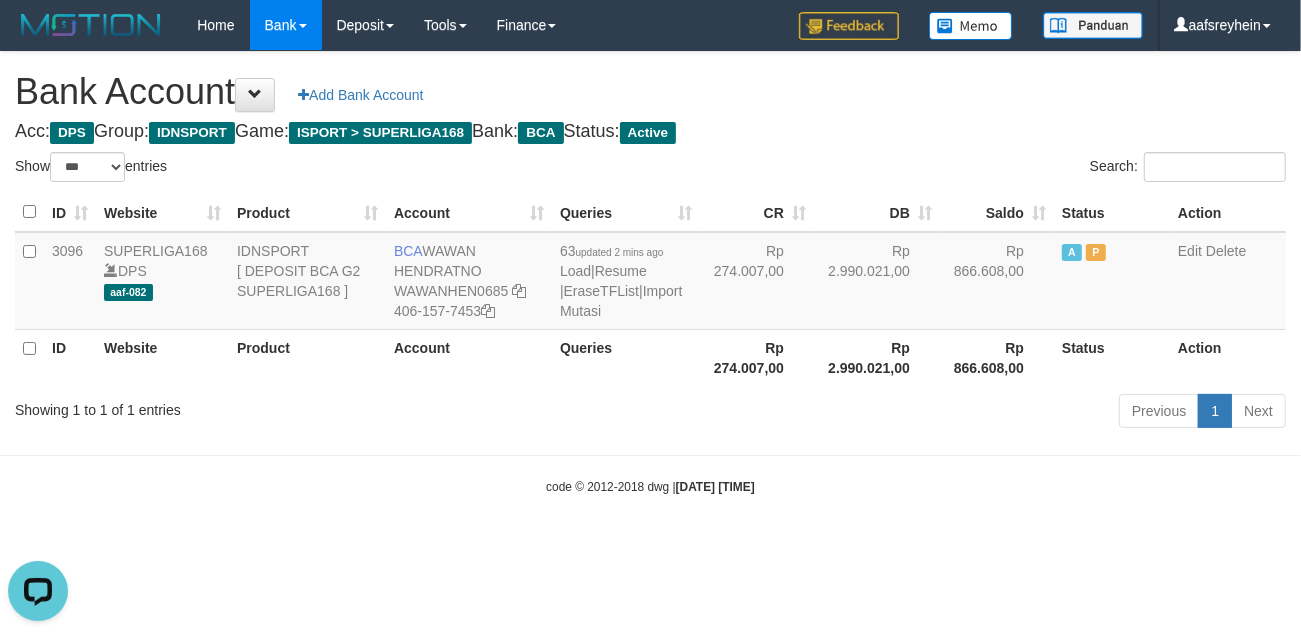 scroll, scrollTop: 0, scrollLeft: 0, axis: both 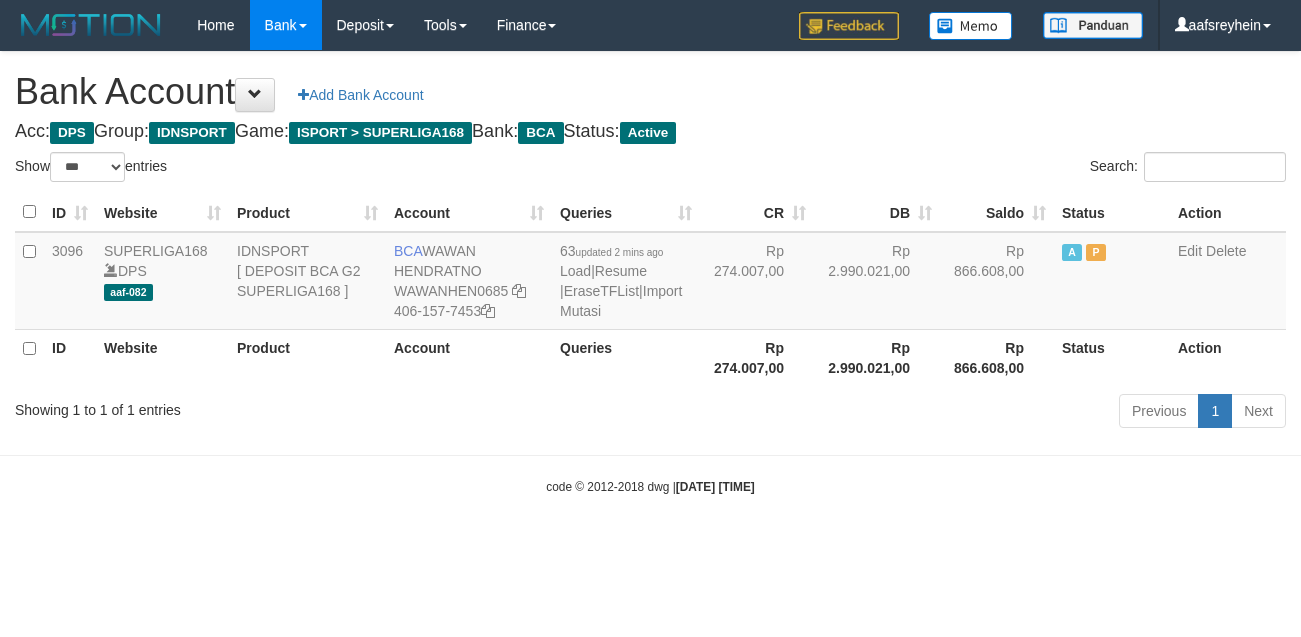 select on "***" 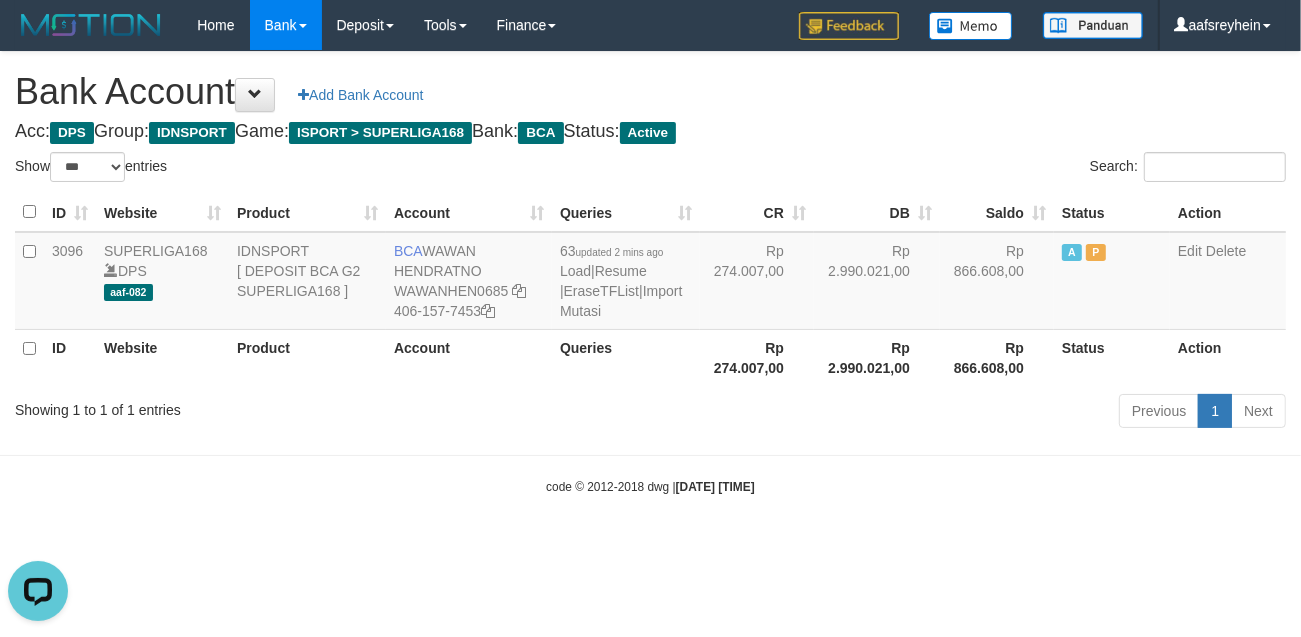 scroll, scrollTop: 0, scrollLeft: 0, axis: both 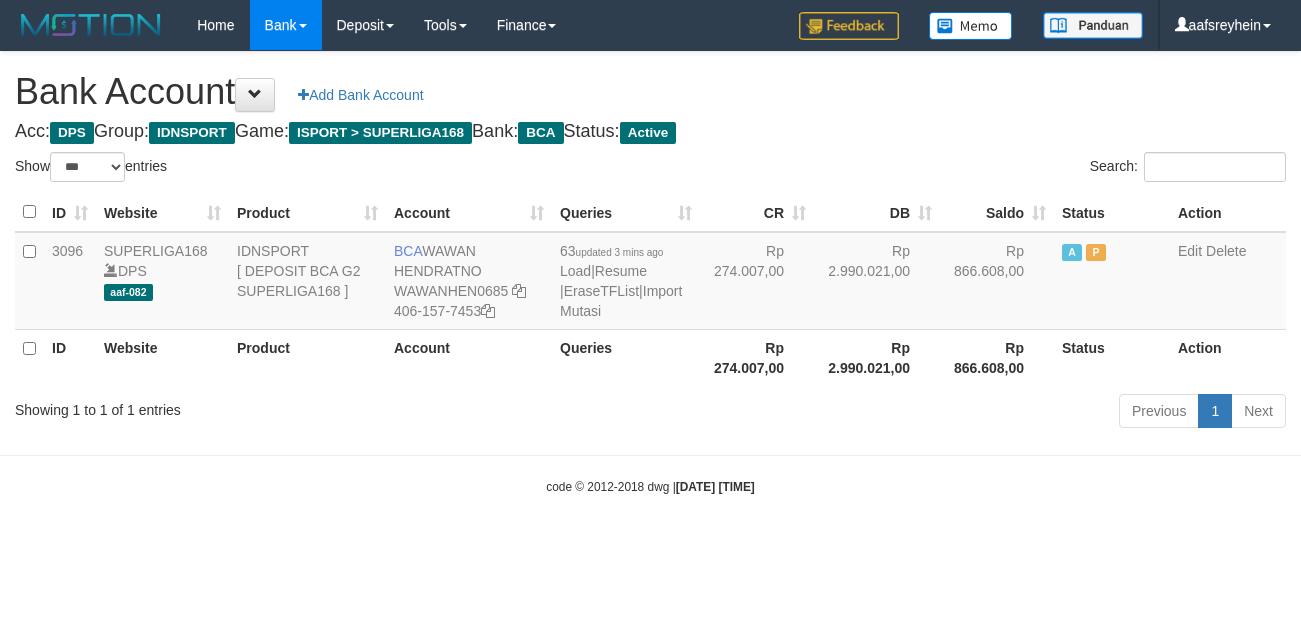 select on "***" 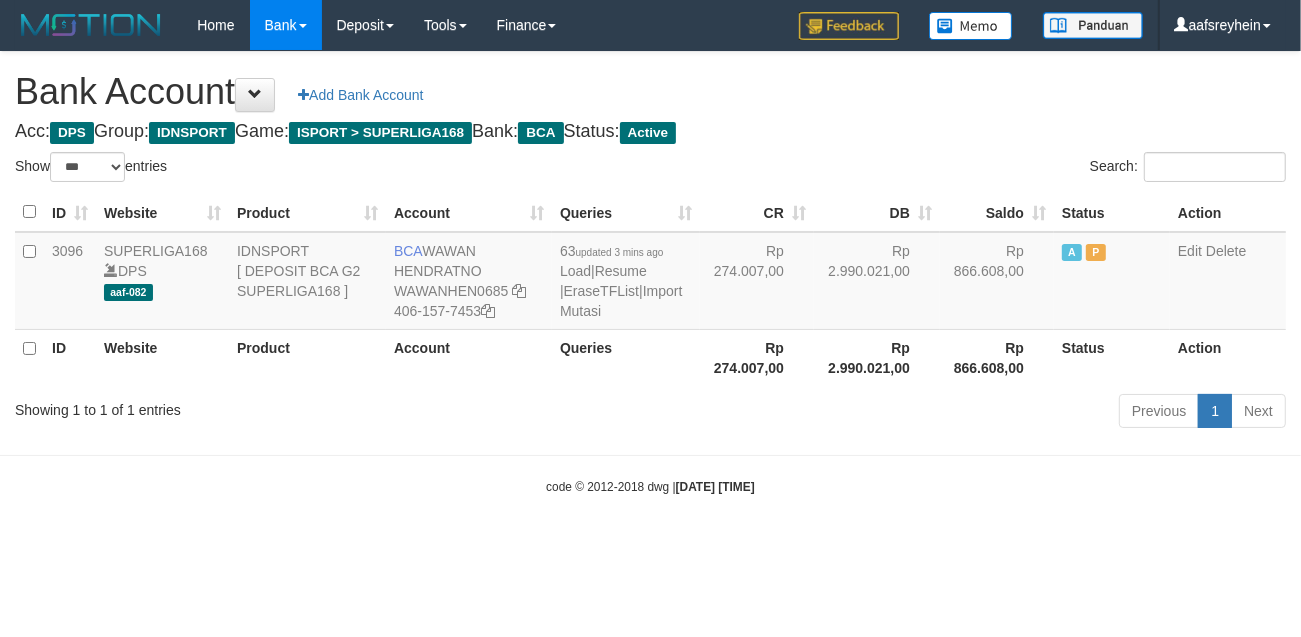 click on "code © [YEAR]-[YEAR] dwg |  [DATE] [TIME]" at bounding box center (650, 486) 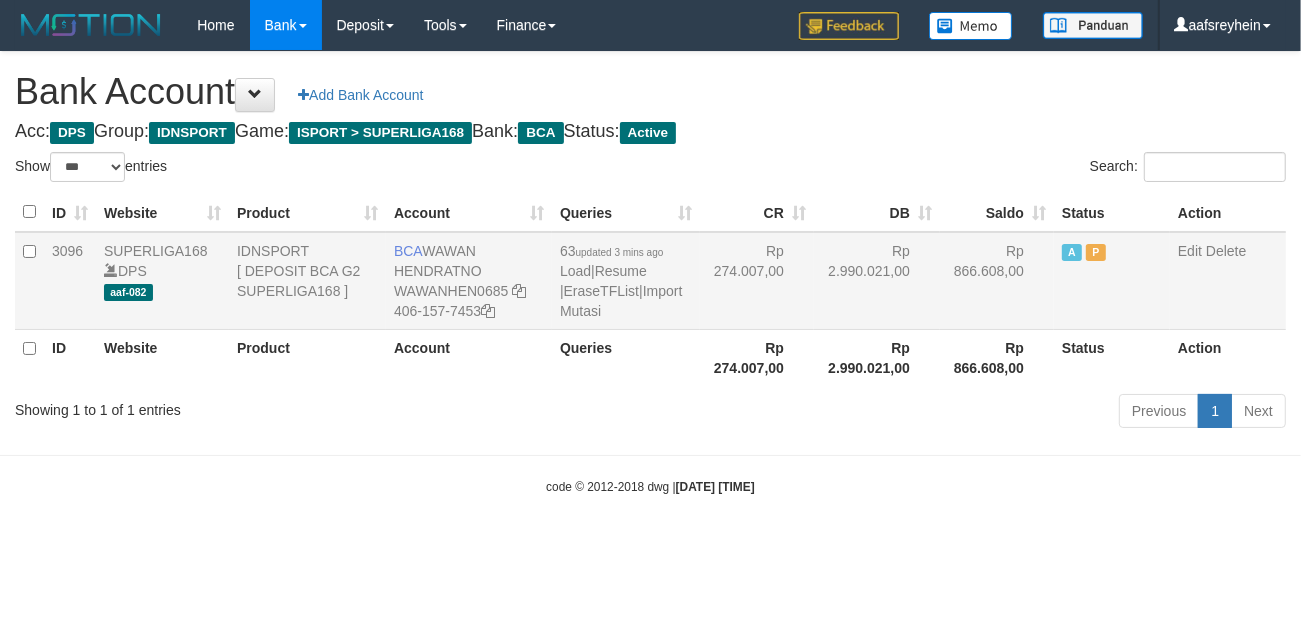 drag, startPoint x: 963, startPoint y: 480, endPoint x: 1231, endPoint y: 315, distance: 314.72052 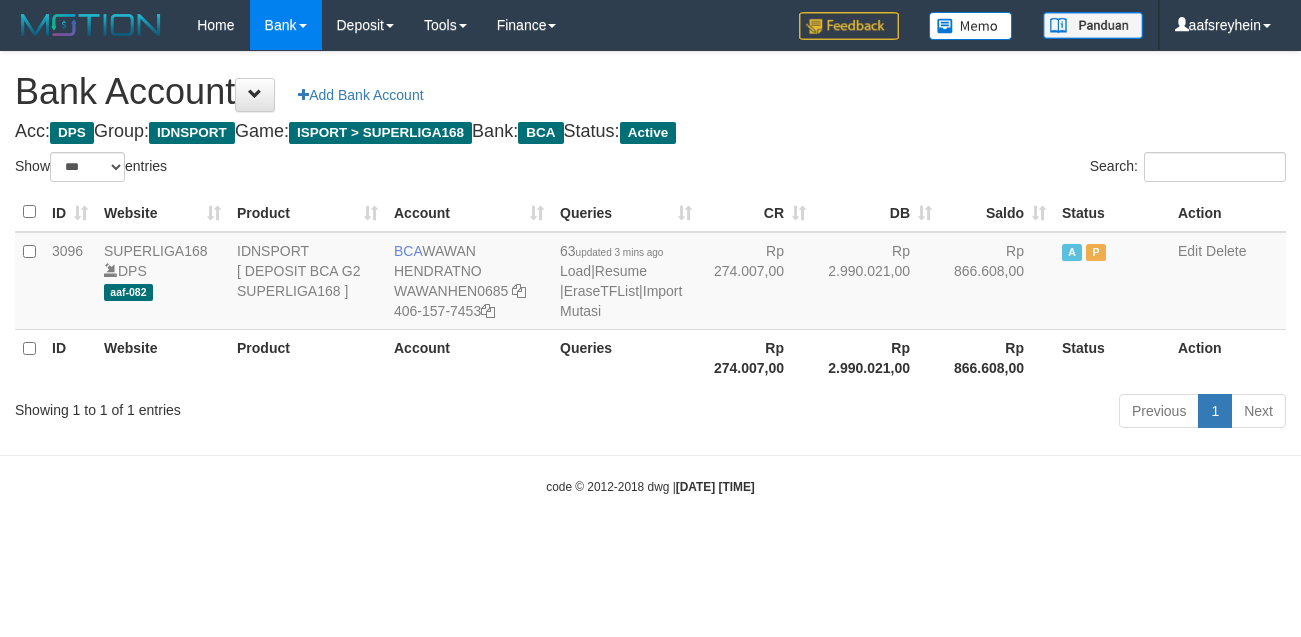 select on "***" 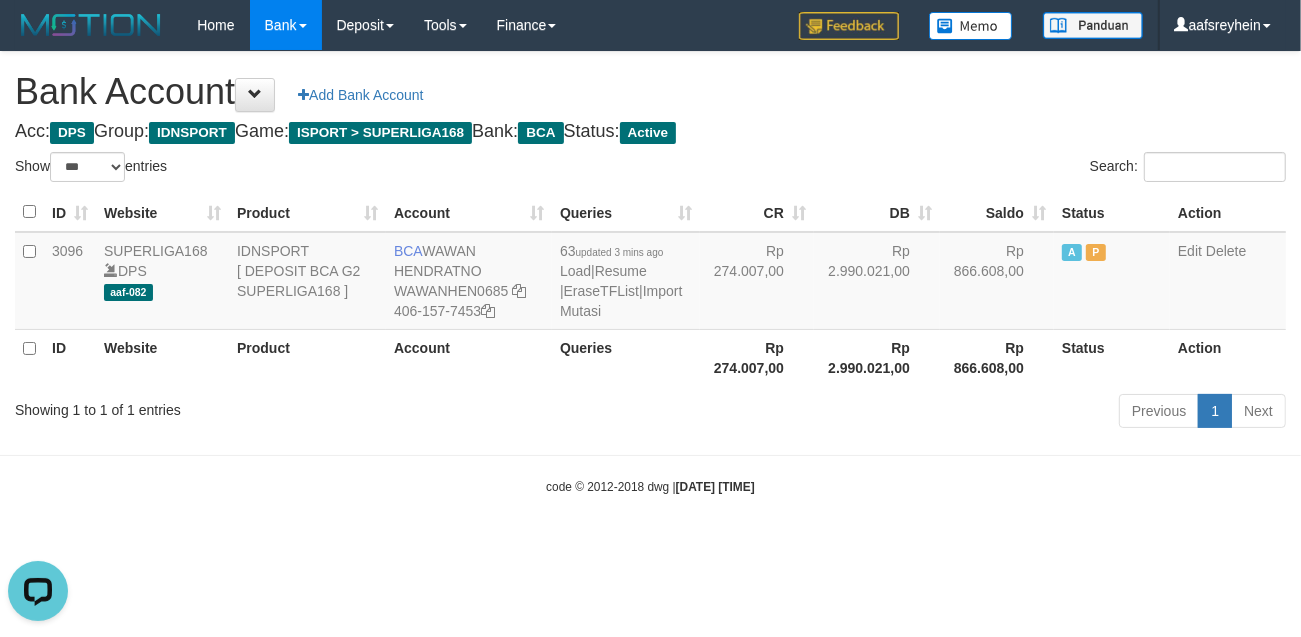 scroll, scrollTop: 0, scrollLeft: 0, axis: both 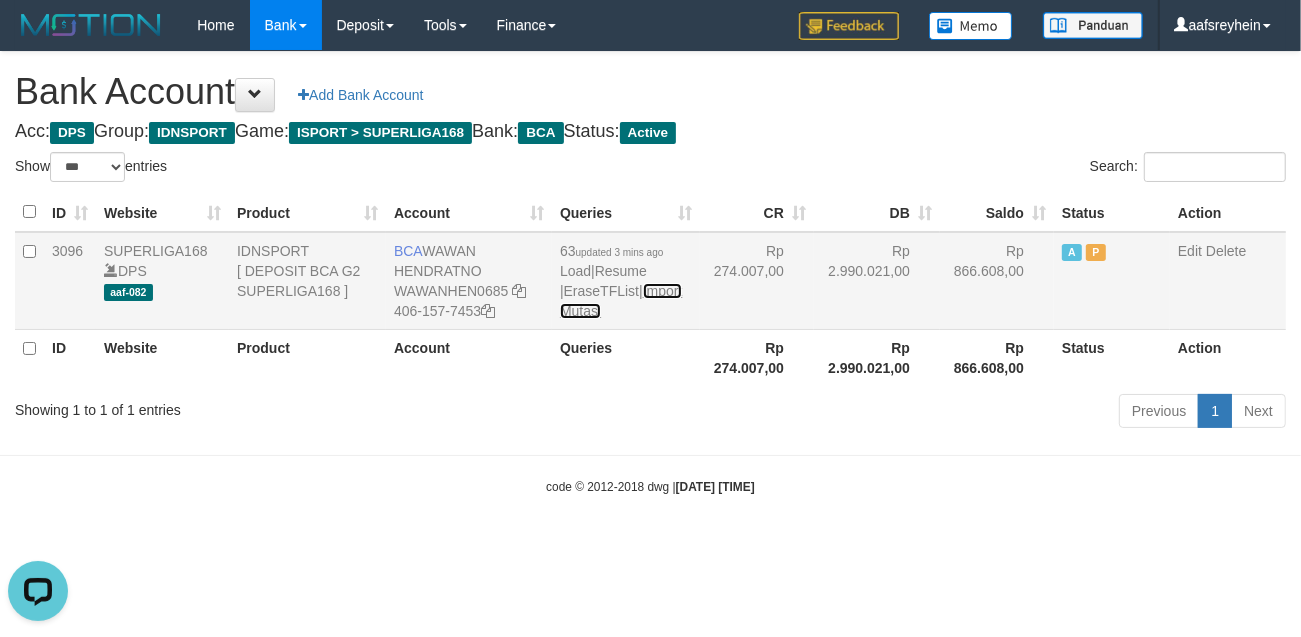 click on "Import Mutasi" at bounding box center (621, 301) 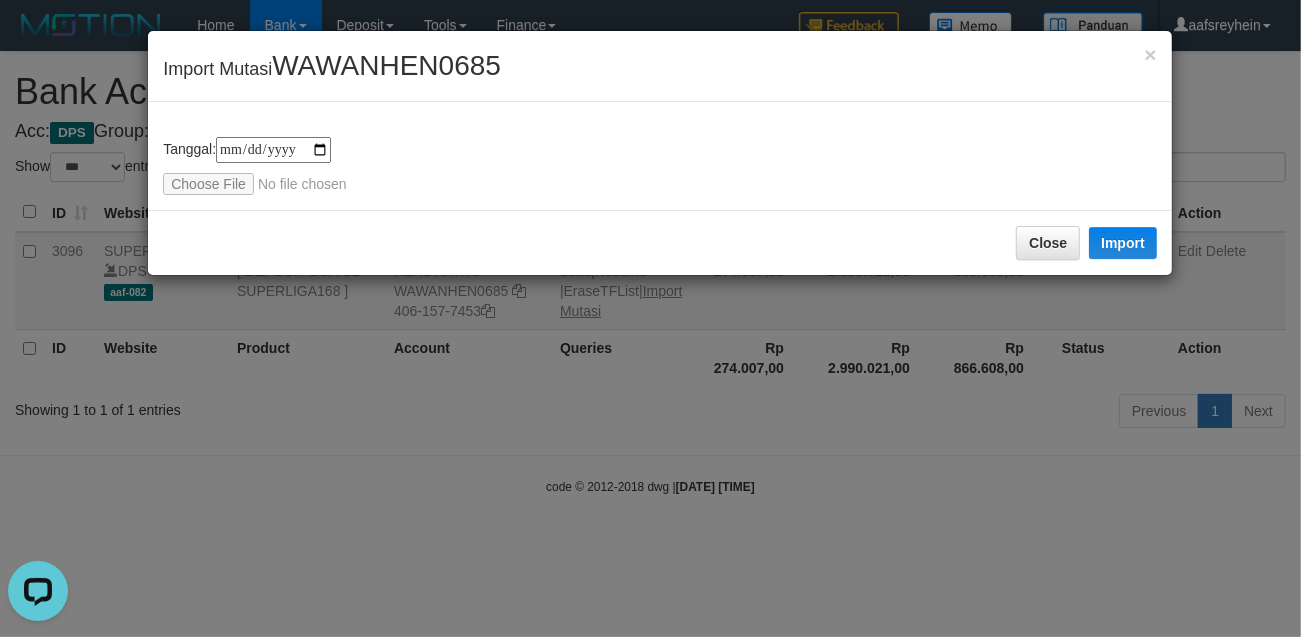type on "**********" 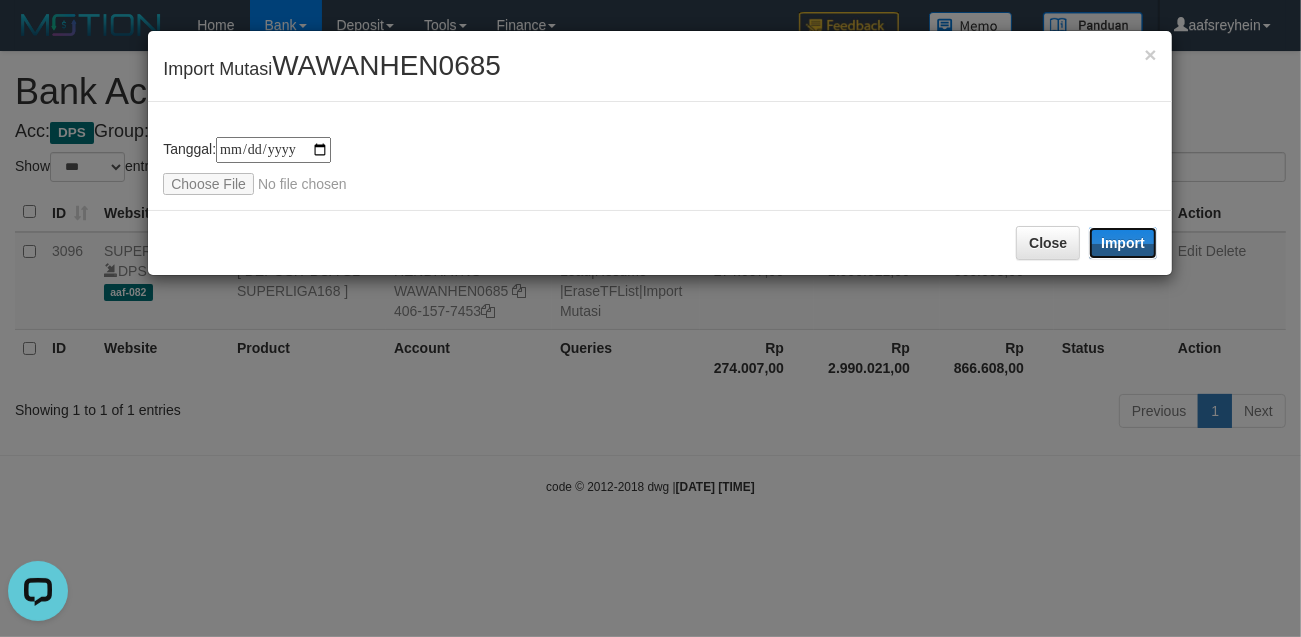 drag, startPoint x: 1138, startPoint y: 235, endPoint x: 903, endPoint y: 543, distance: 387.4132 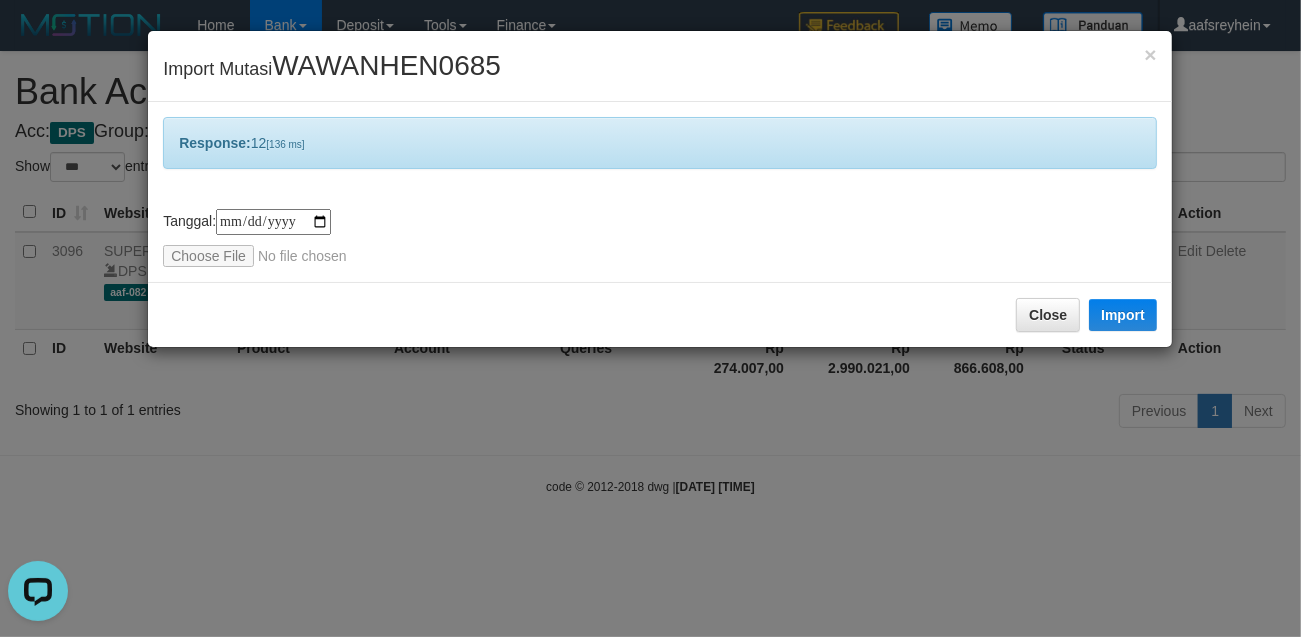 click on "**********" at bounding box center [650, 318] 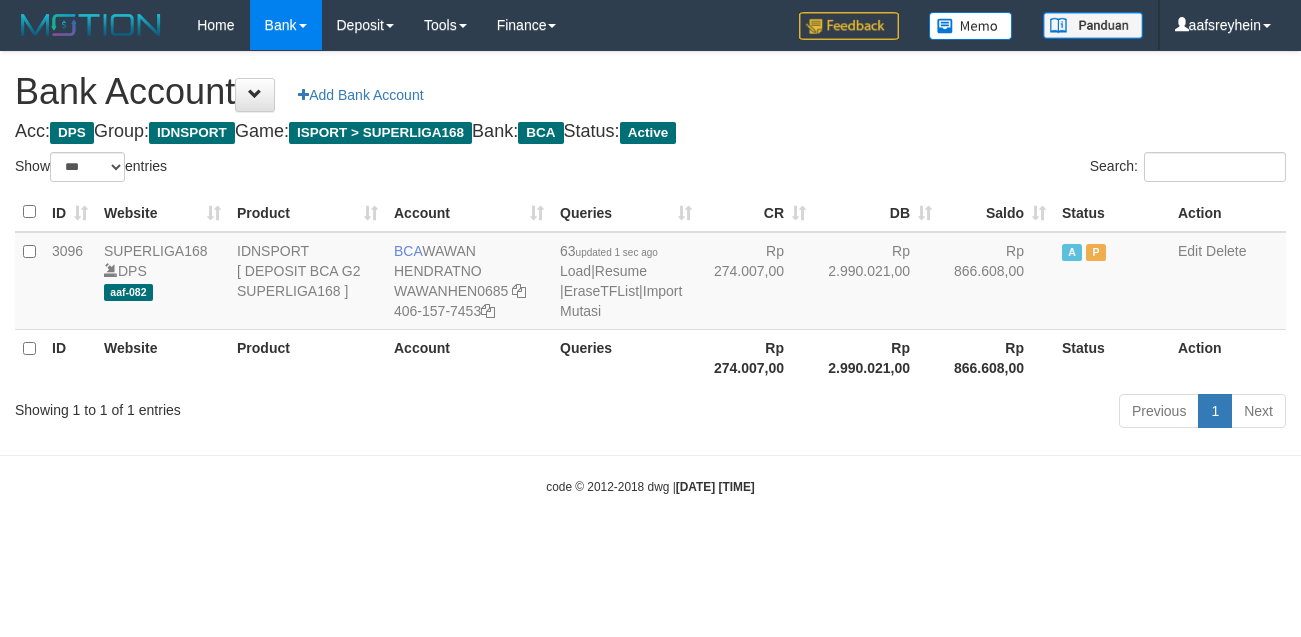 select on "***" 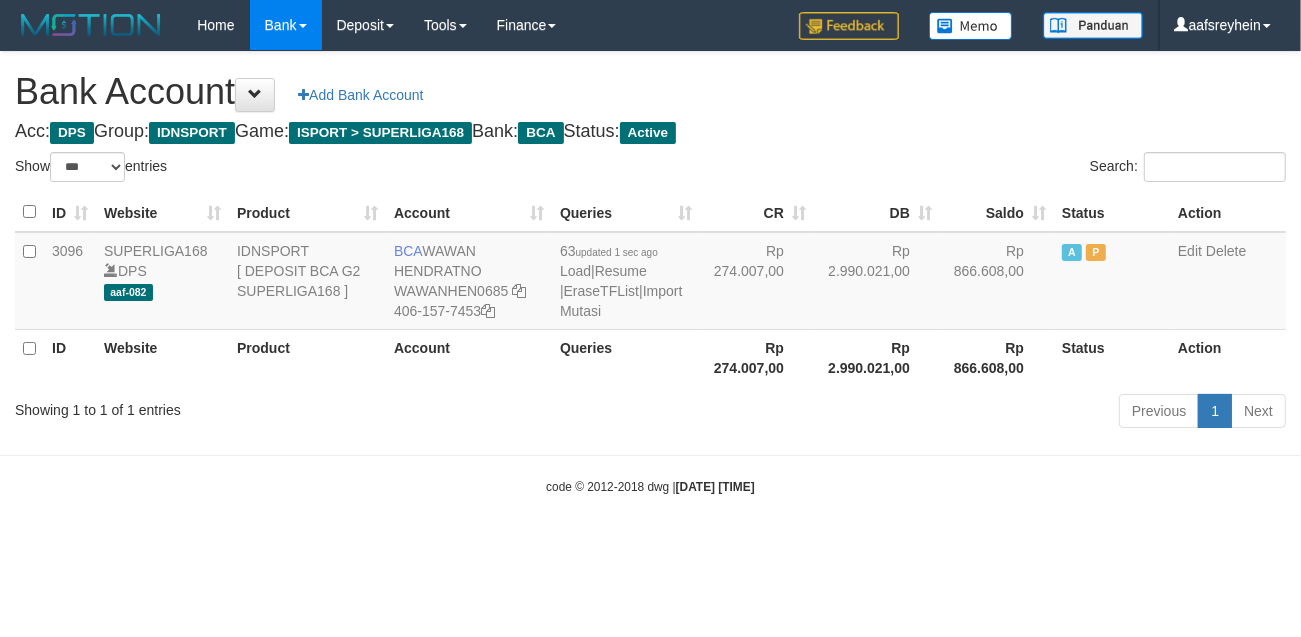 click on "Toggle navigation
Home
Bank
Account List
Load
By Website
Group
[ISPORT]													SUPERLIGA168
By Load Group (DPS)" at bounding box center (650, 273) 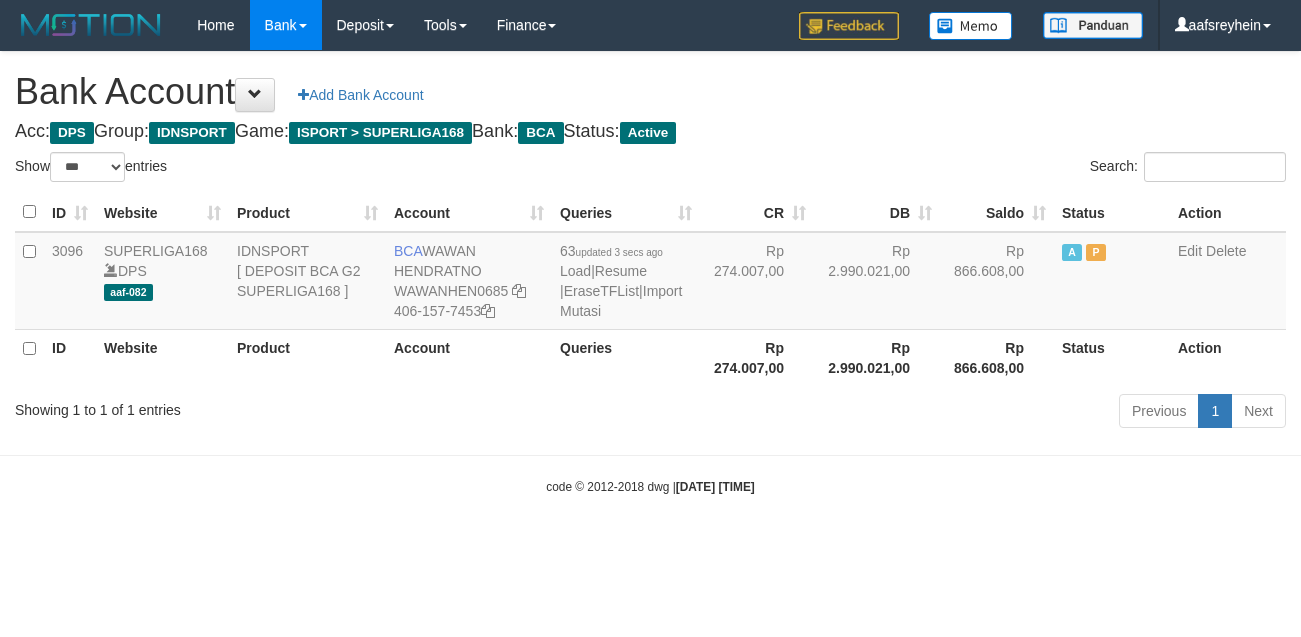 select on "***" 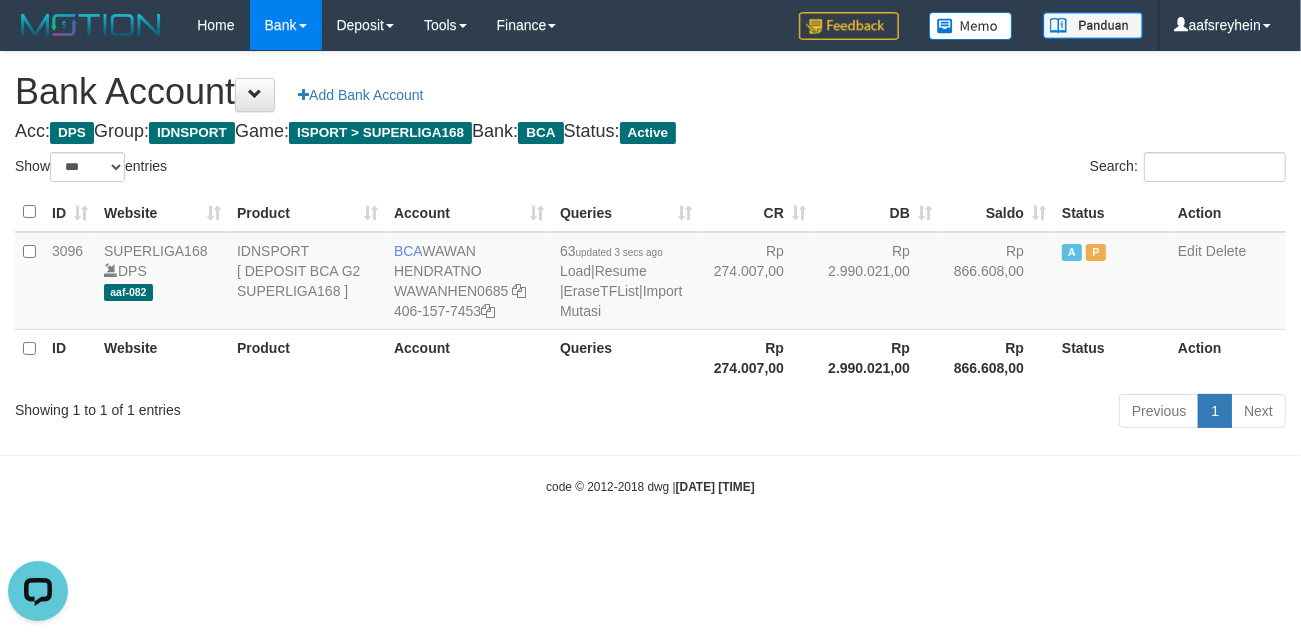 scroll, scrollTop: 0, scrollLeft: 0, axis: both 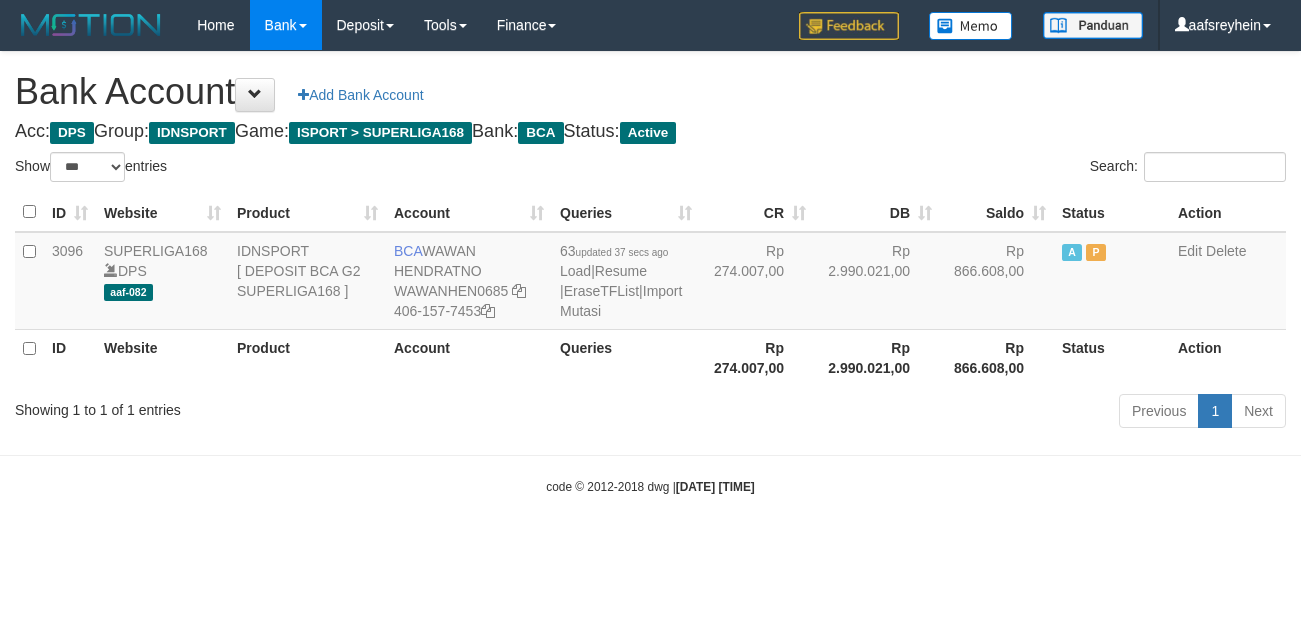 select on "***" 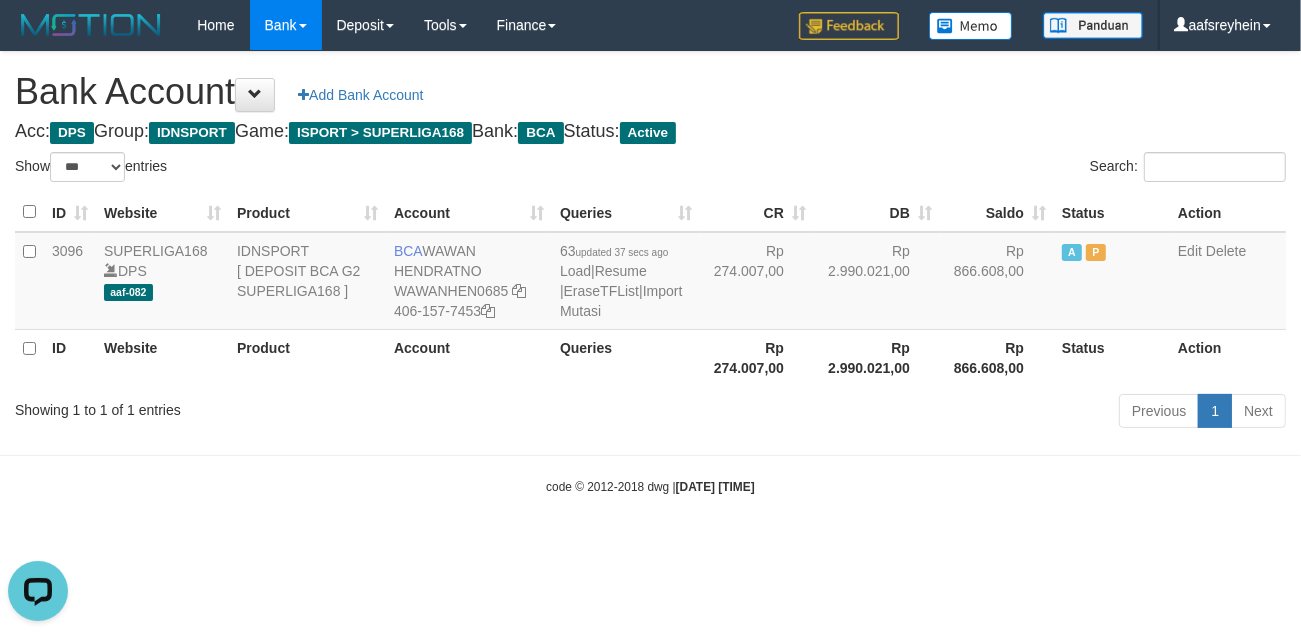 scroll, scrollTop: 0, scrollLeft: 0, axis: both 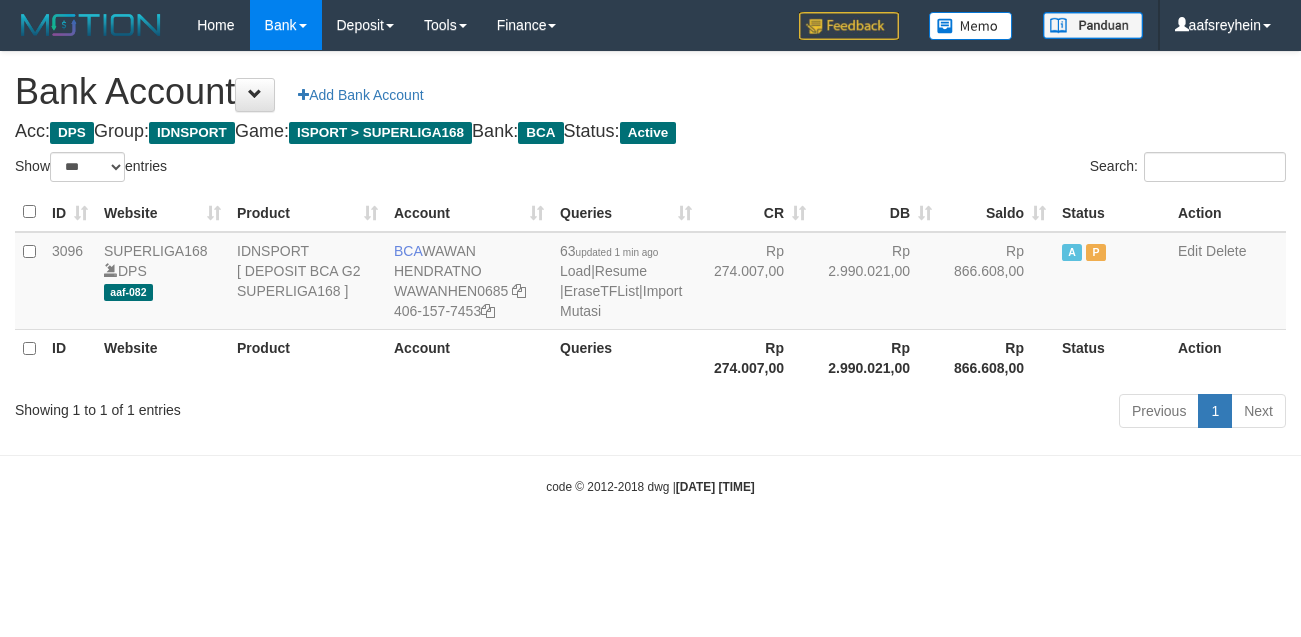 select on "***" 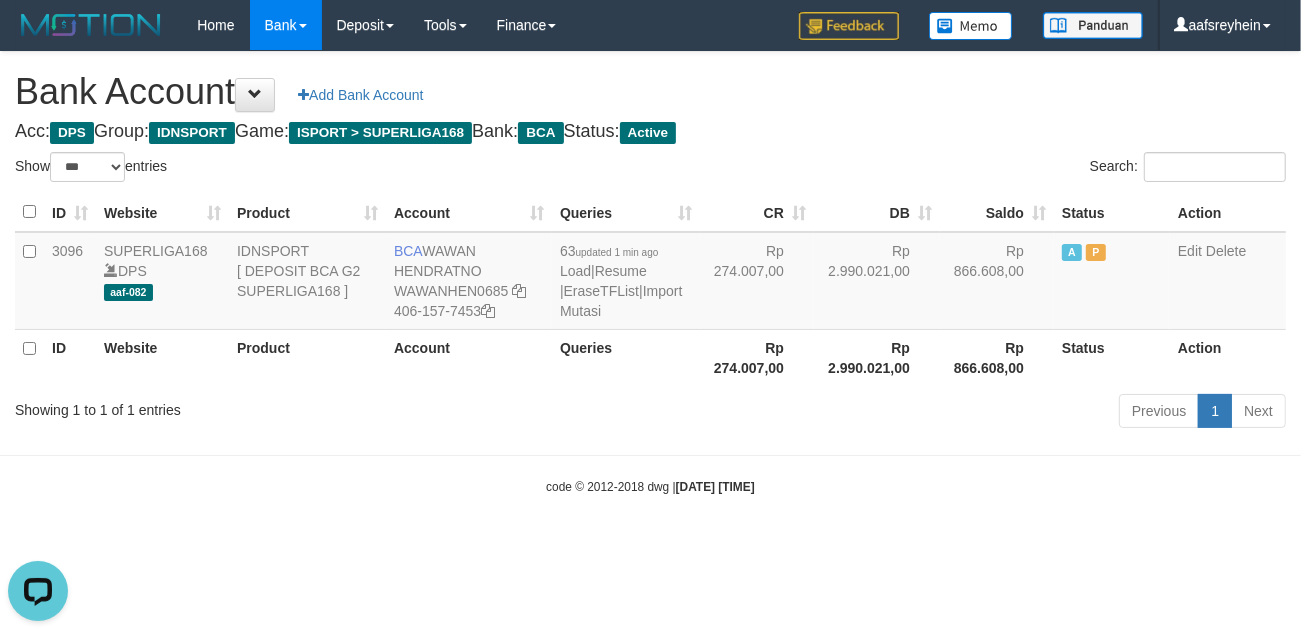 scroll, scrollTop: 0, scrollLeft: 0, axis: both 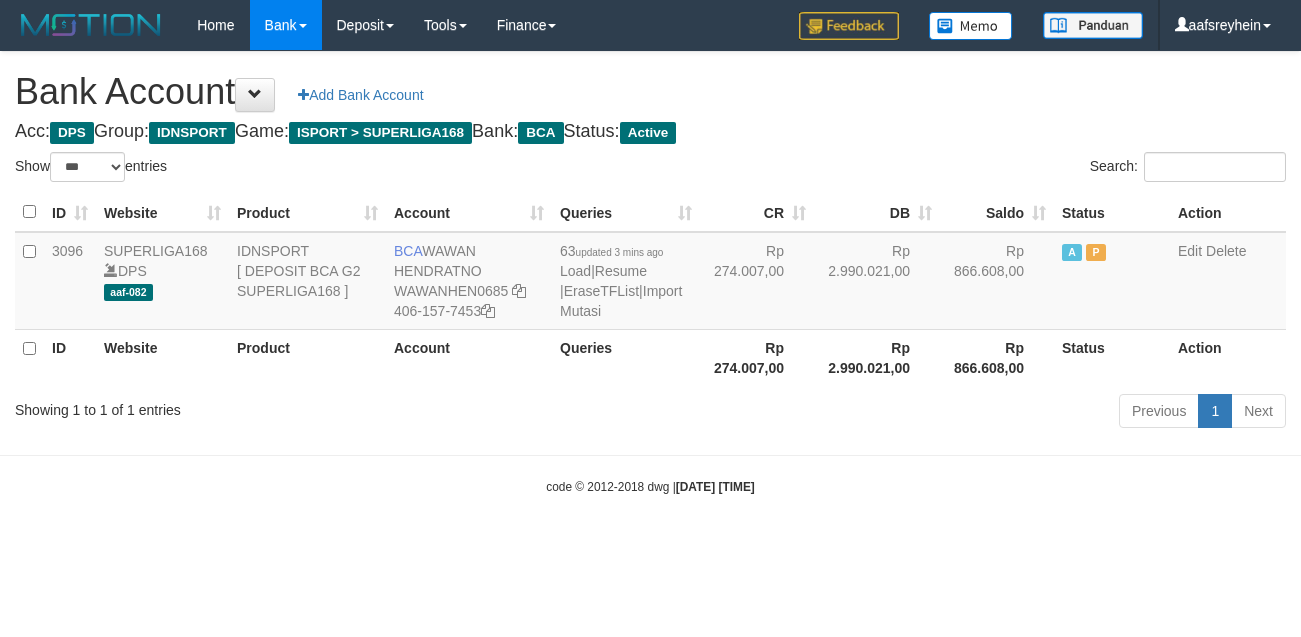 select on "***" 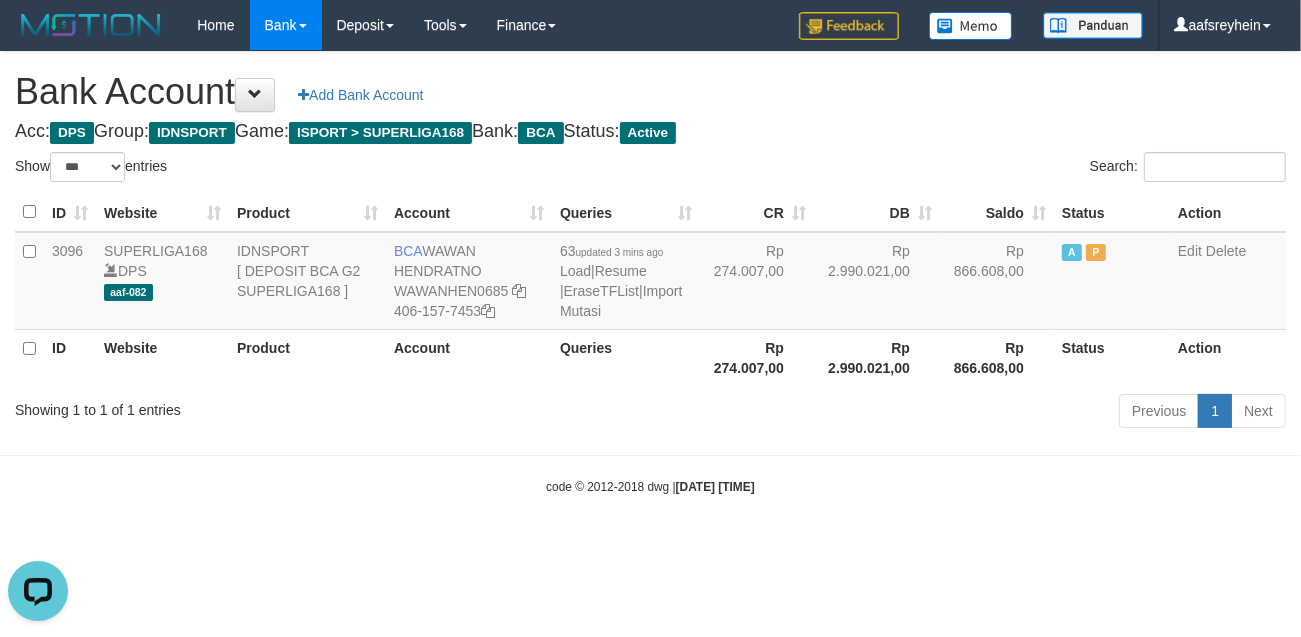 scroll, scrollTop: 0, scrollLeft: 0, axis: both 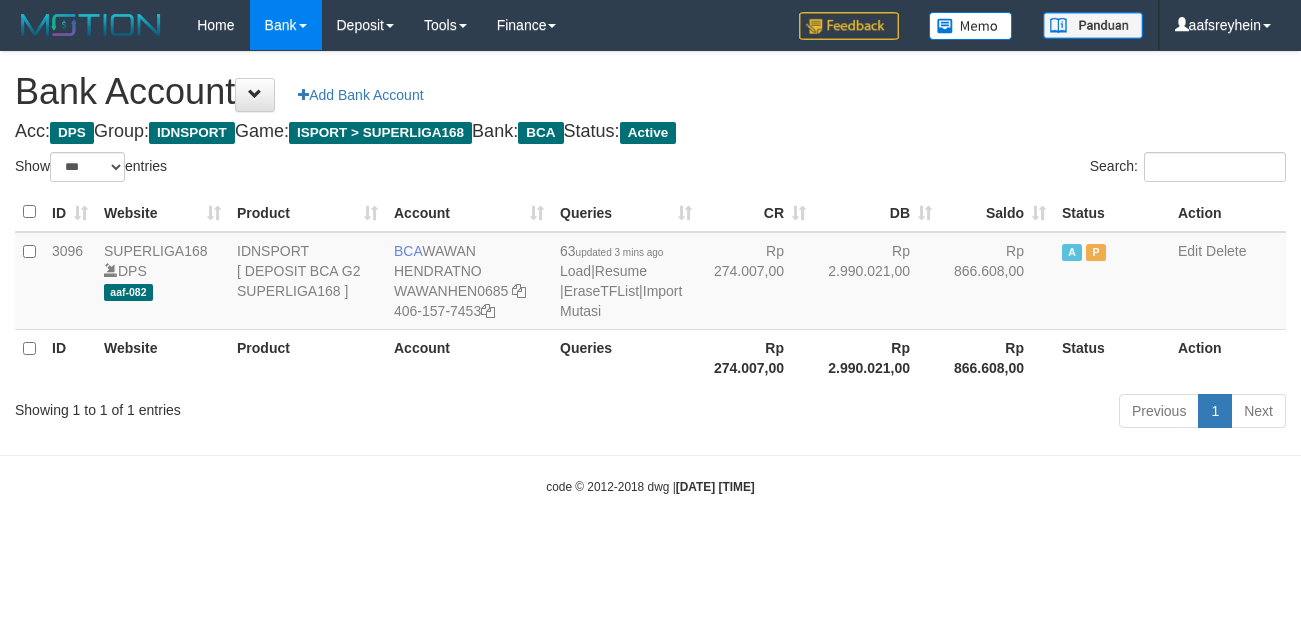 select on "***" 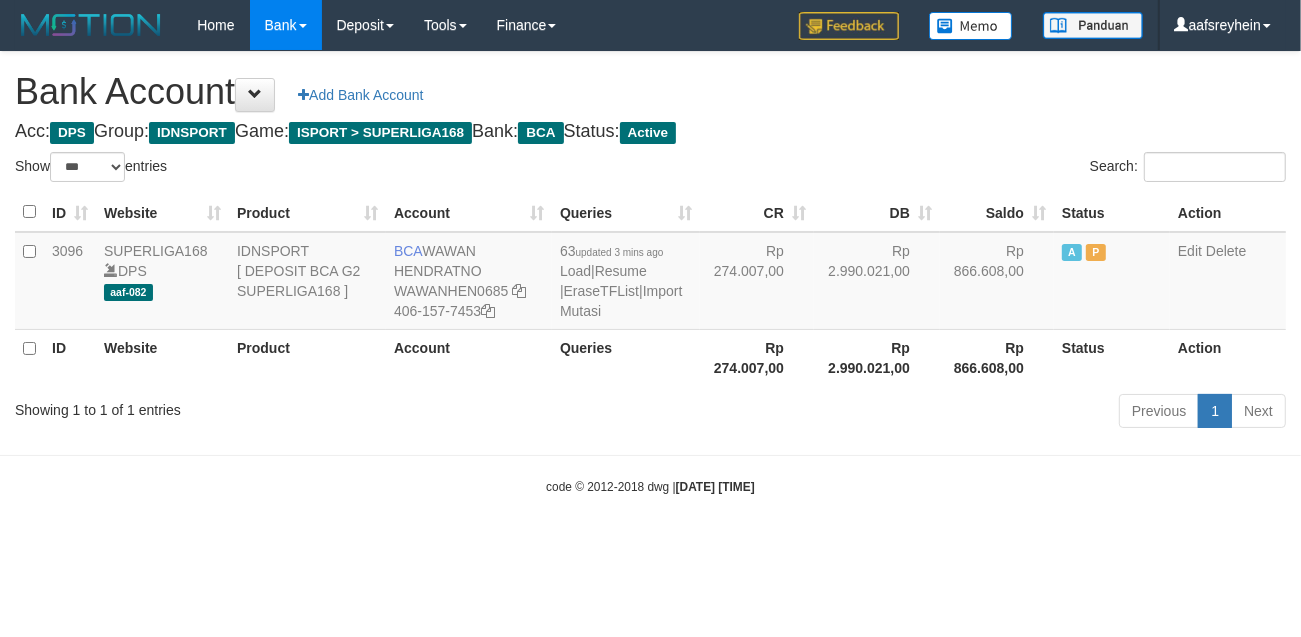 click on "Bank Account
Add Bank Account" at bounding box center [650, 92] 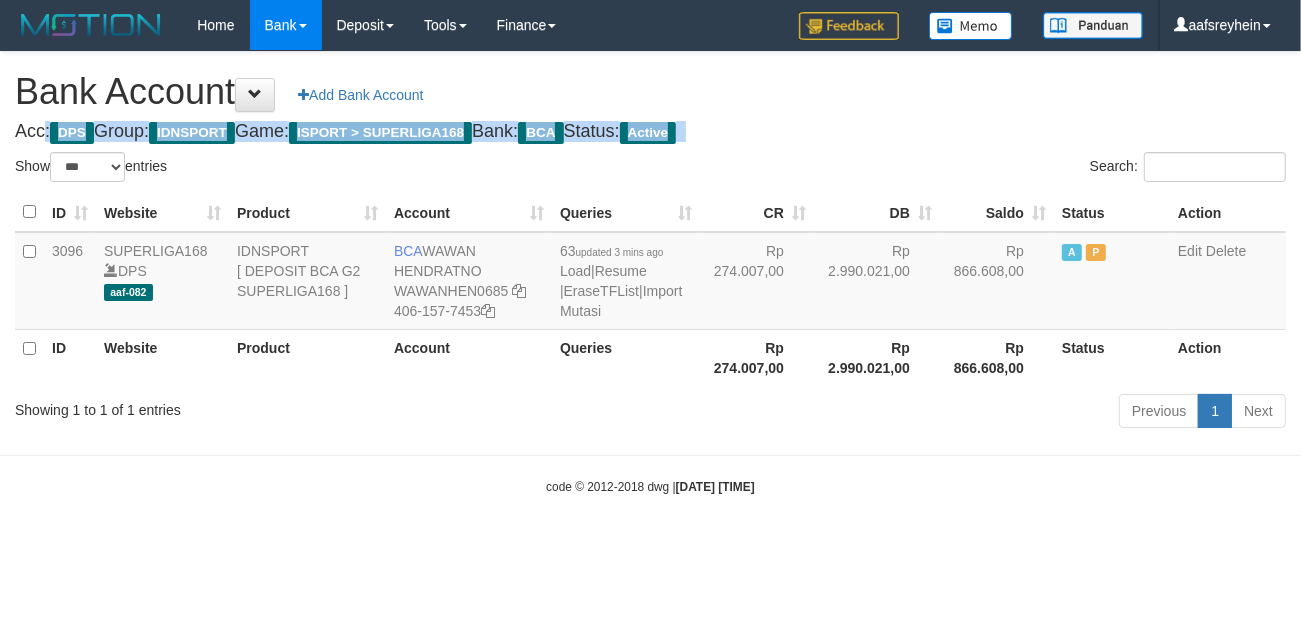 click on "Bank Account
Add Bank Account" at bounding box center (650, 92) 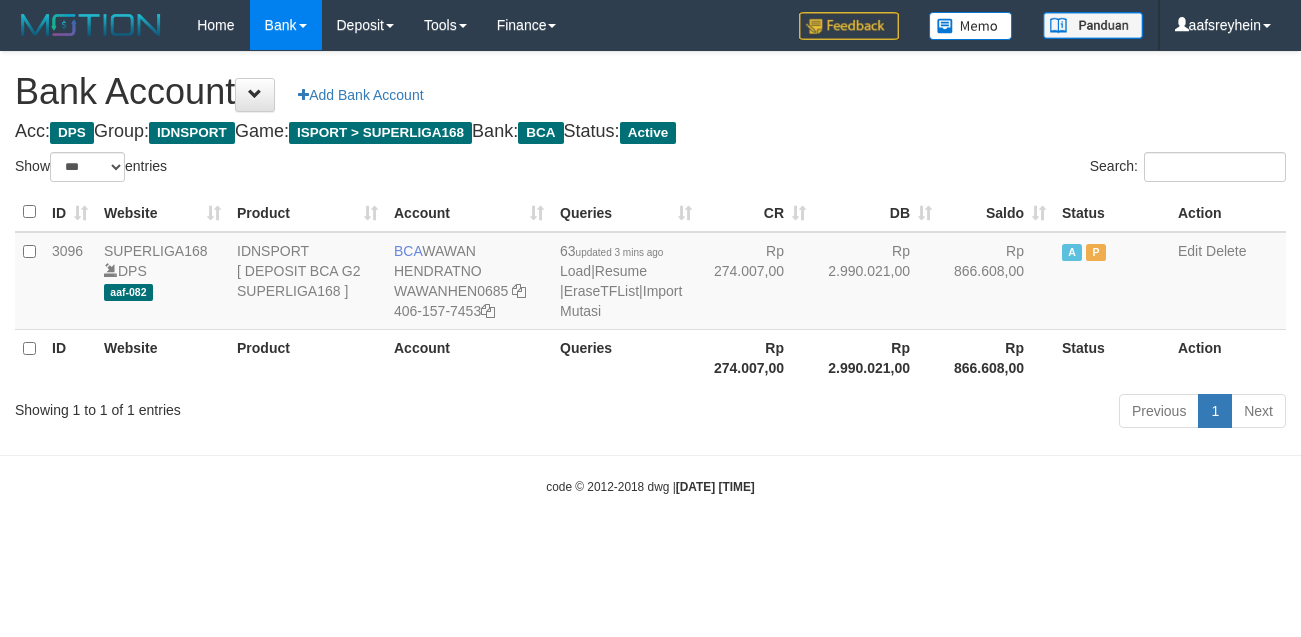 select on "***" 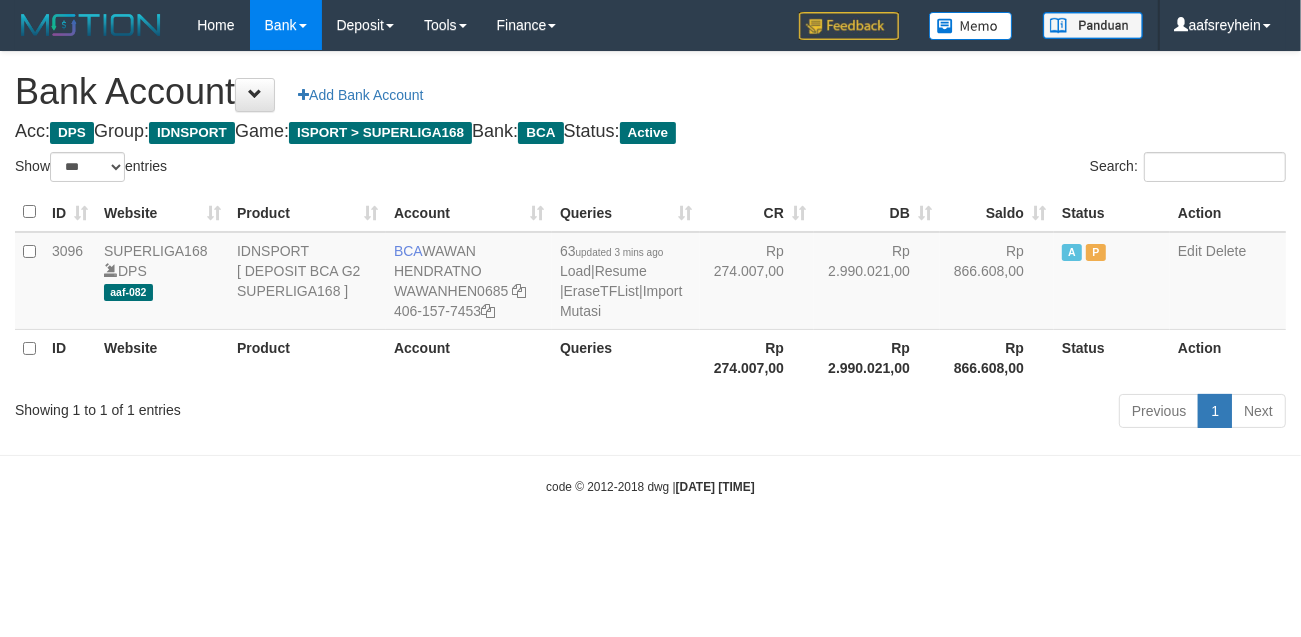 drag, startPoint x: 0, startPoint y: 0, endPoint x: 941, endPoint y: 510, distance: 1070.3182 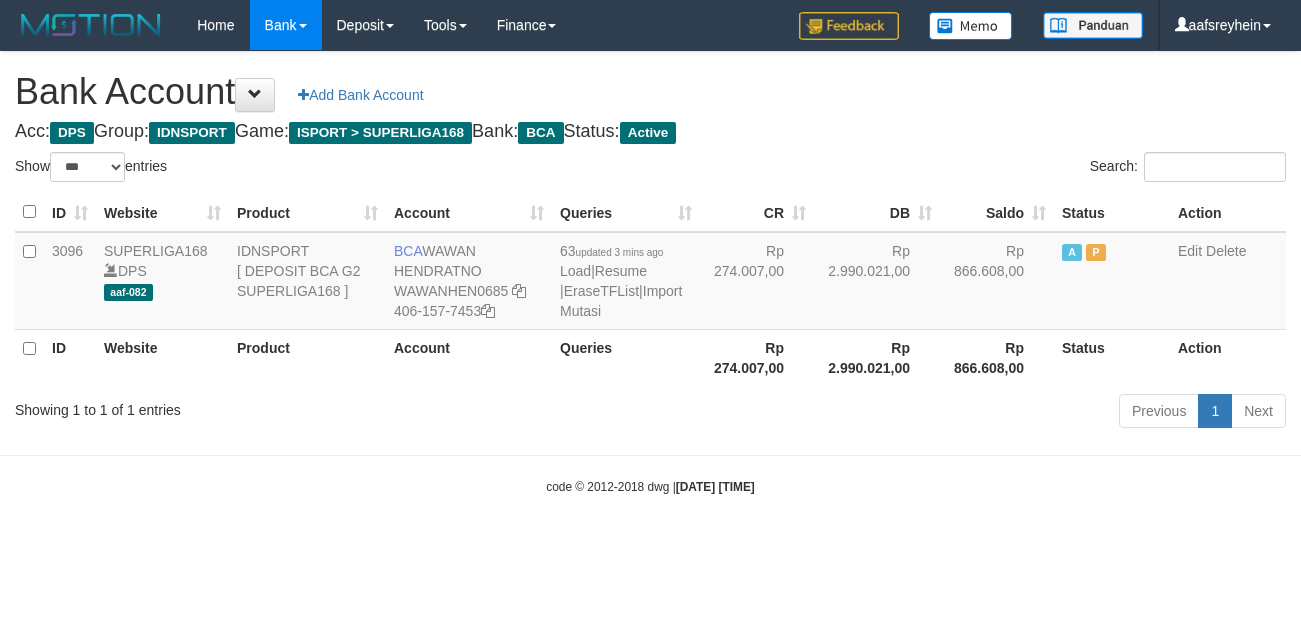select on "***" 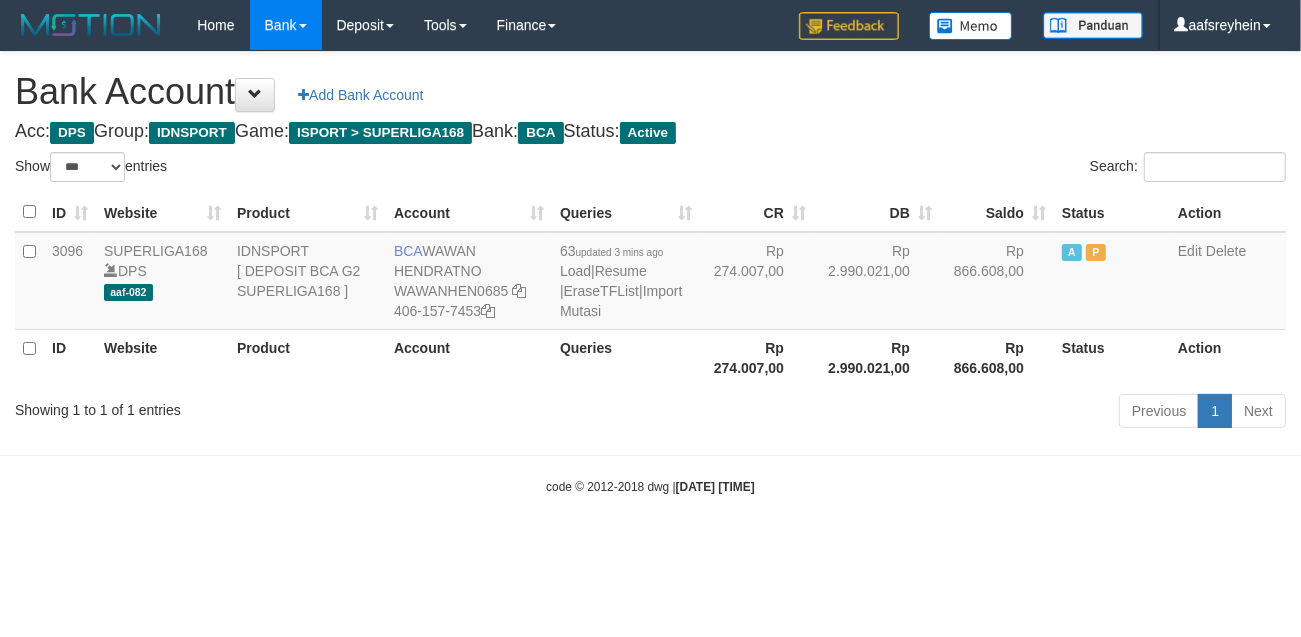 click on "Acc: 										 DPS
Group:   IDNSPORT    		Game:   ISPORT > SUPERLIGA168    		Bank:   BCA    		Status:  Active" at bounding box center (650, 132) 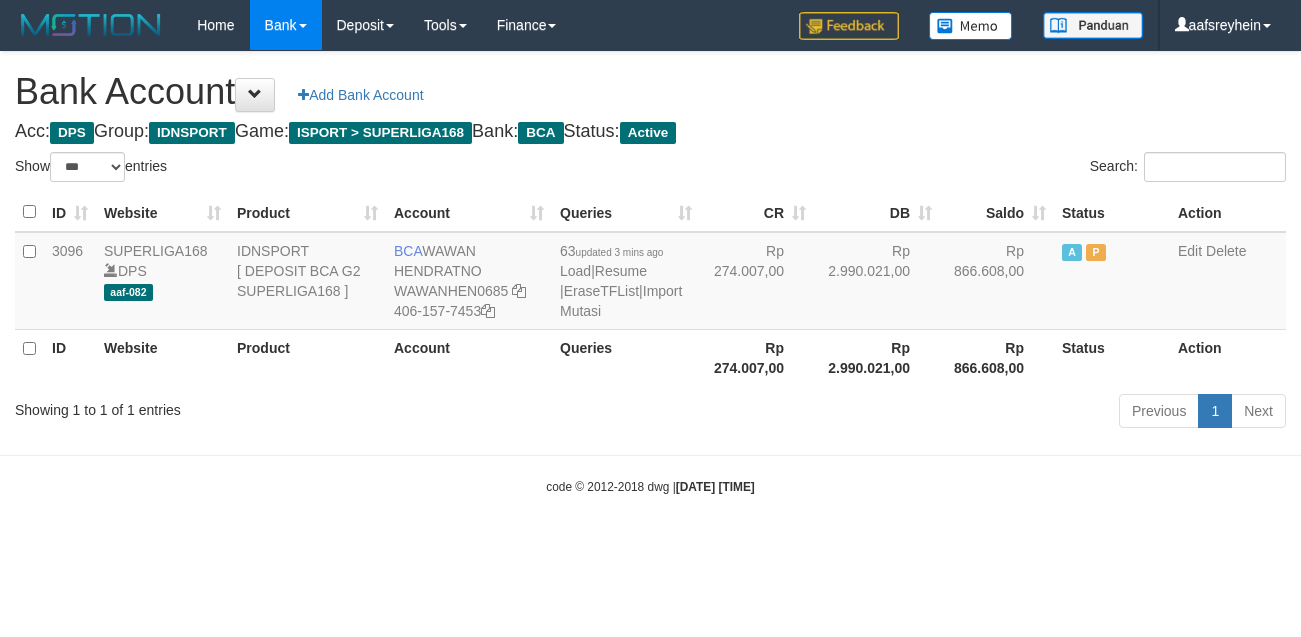 select on "***" 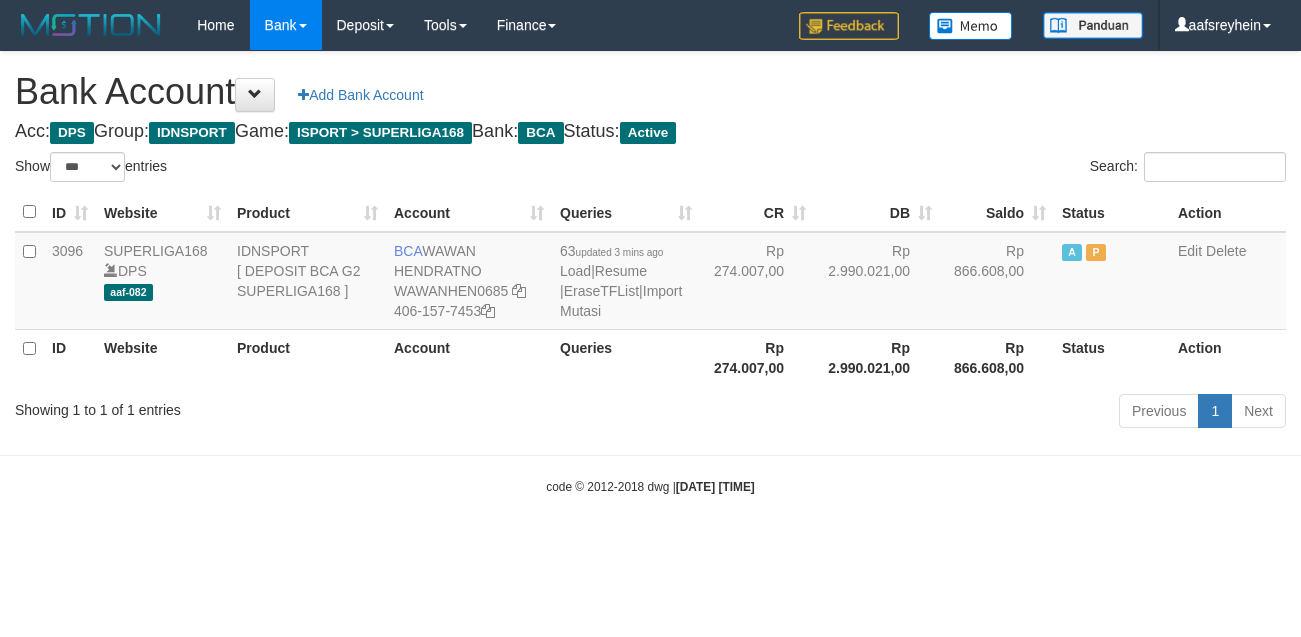 scroll, scrollTop: 0, scrollLeft: 0, axis: both 